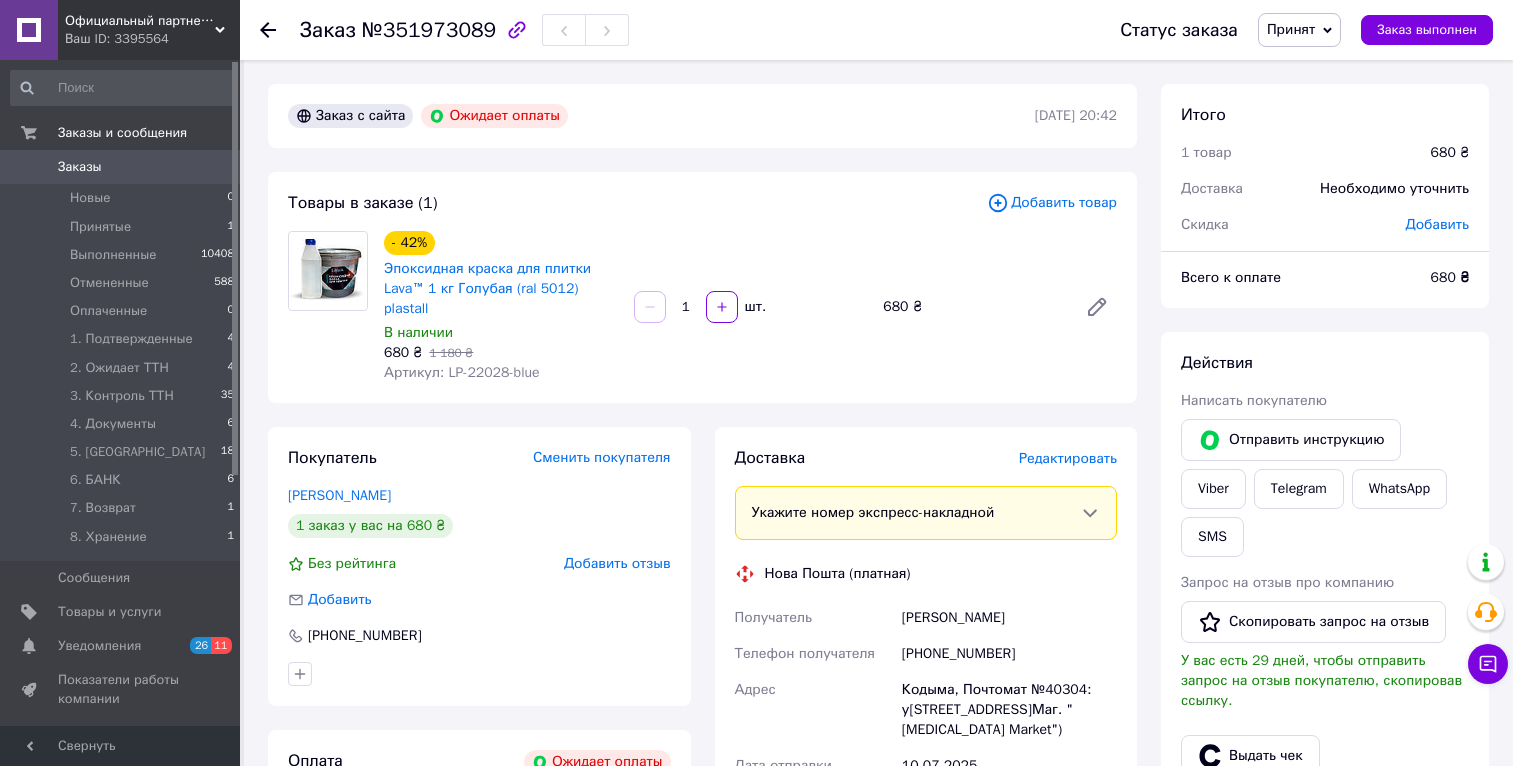 scroll, scrollTop: 0, scrollLeft: 0, axis: both 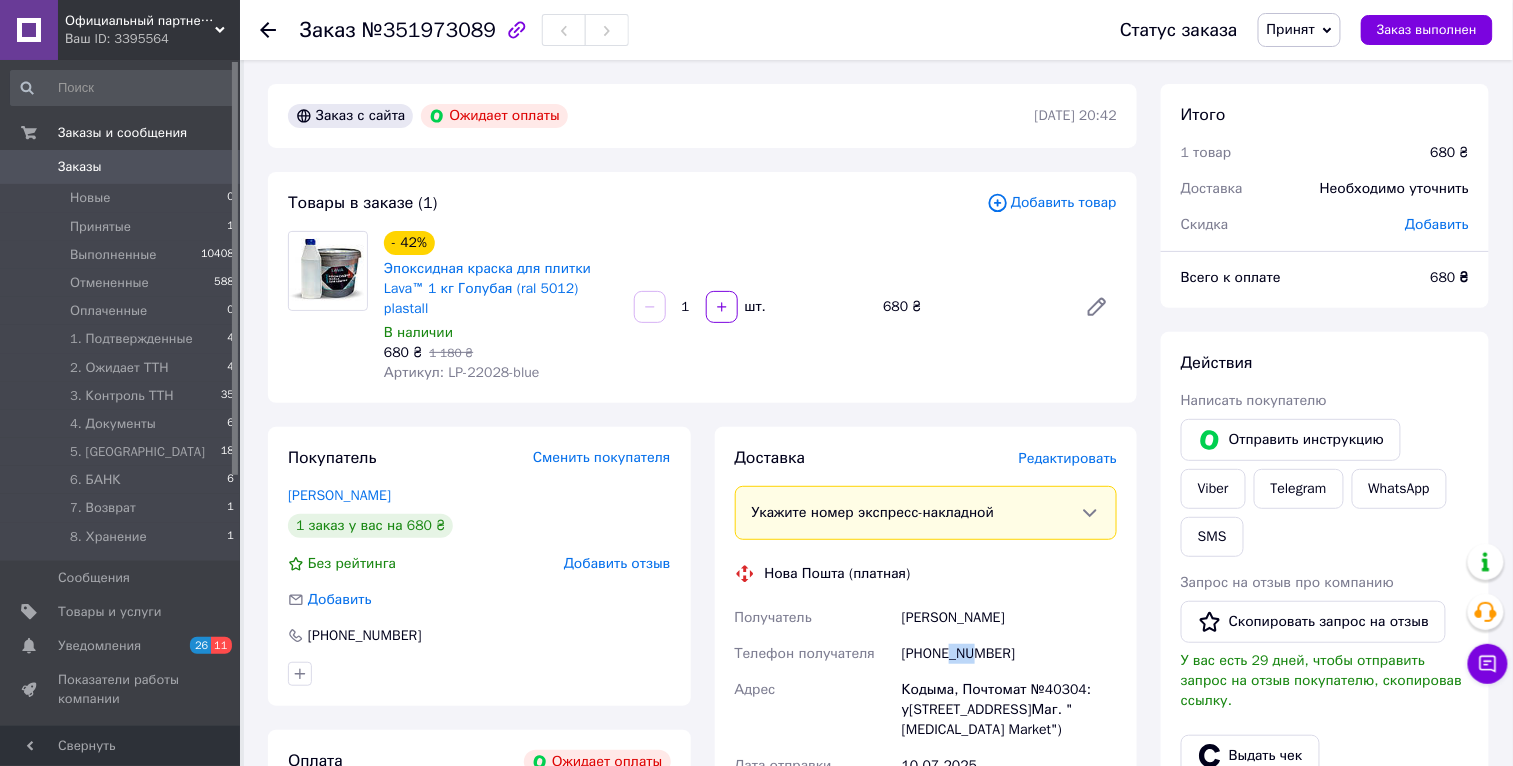 drag, startPoint x: 957, startPoint y: 653, endPoint x: 982, endPoint y: 652, distance: 25.019993 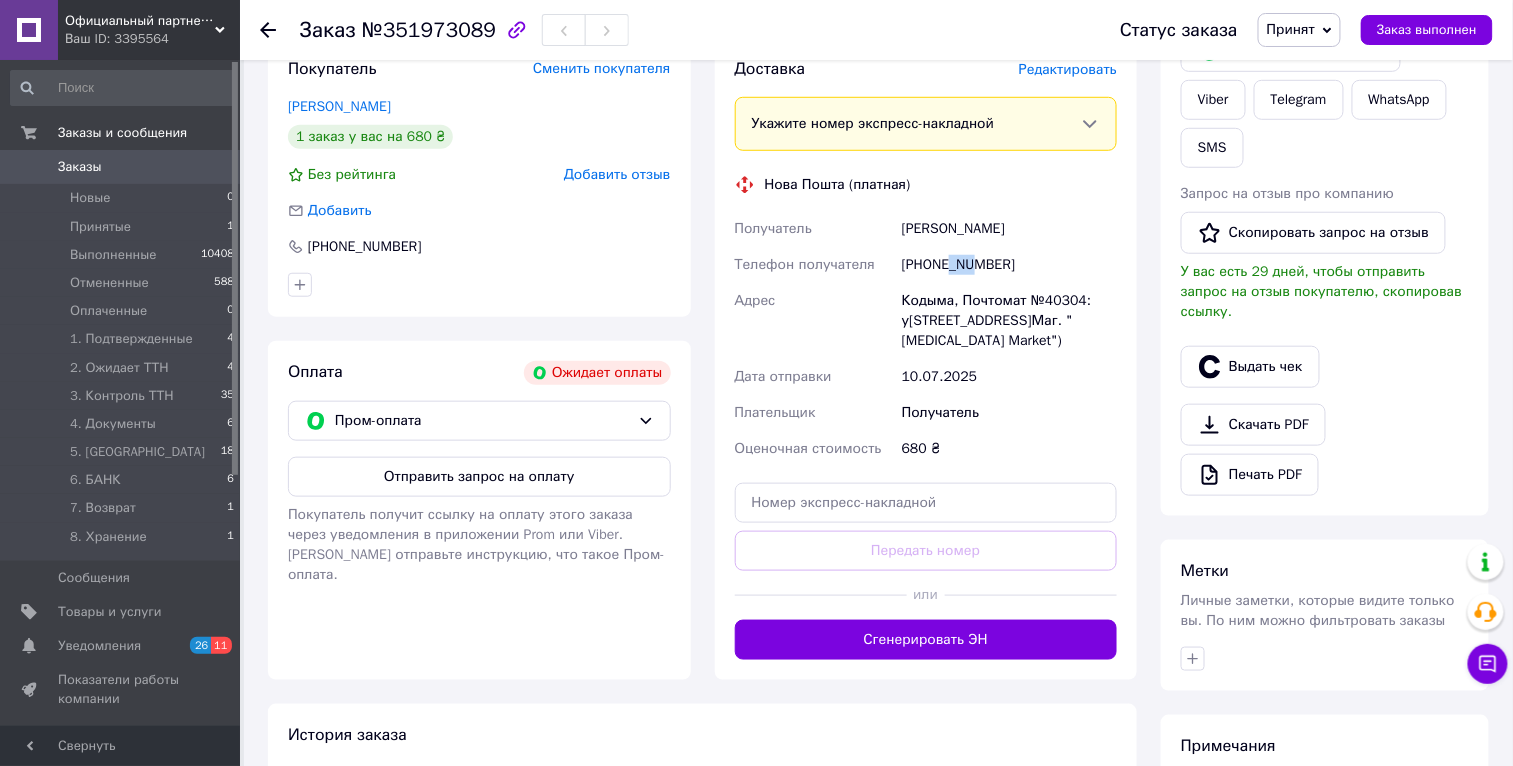 scroll, scrollTop: 624, scrollLeft: 0, axis: vertical 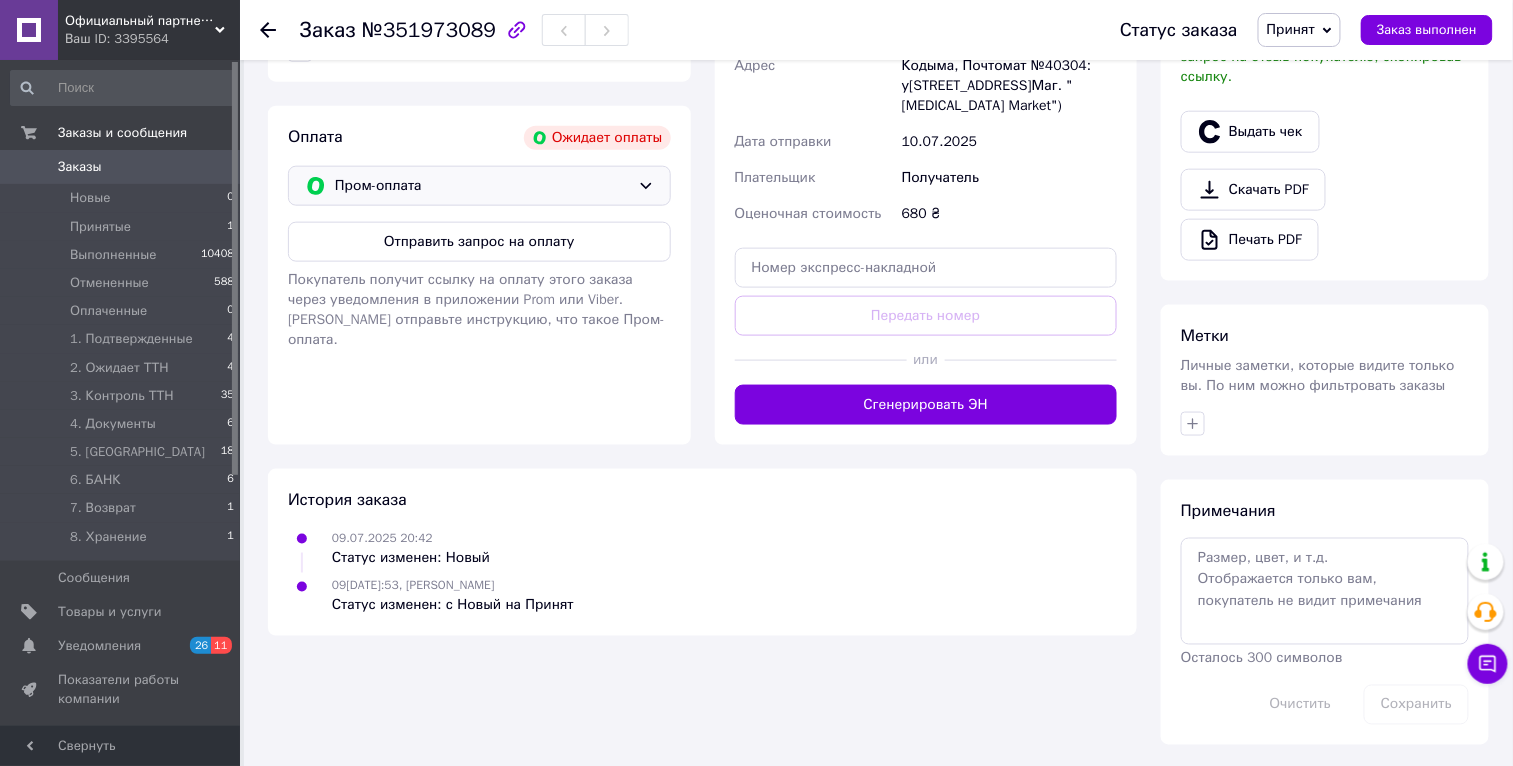 click on "Пром-оплата" at bounding box center [482, 186] 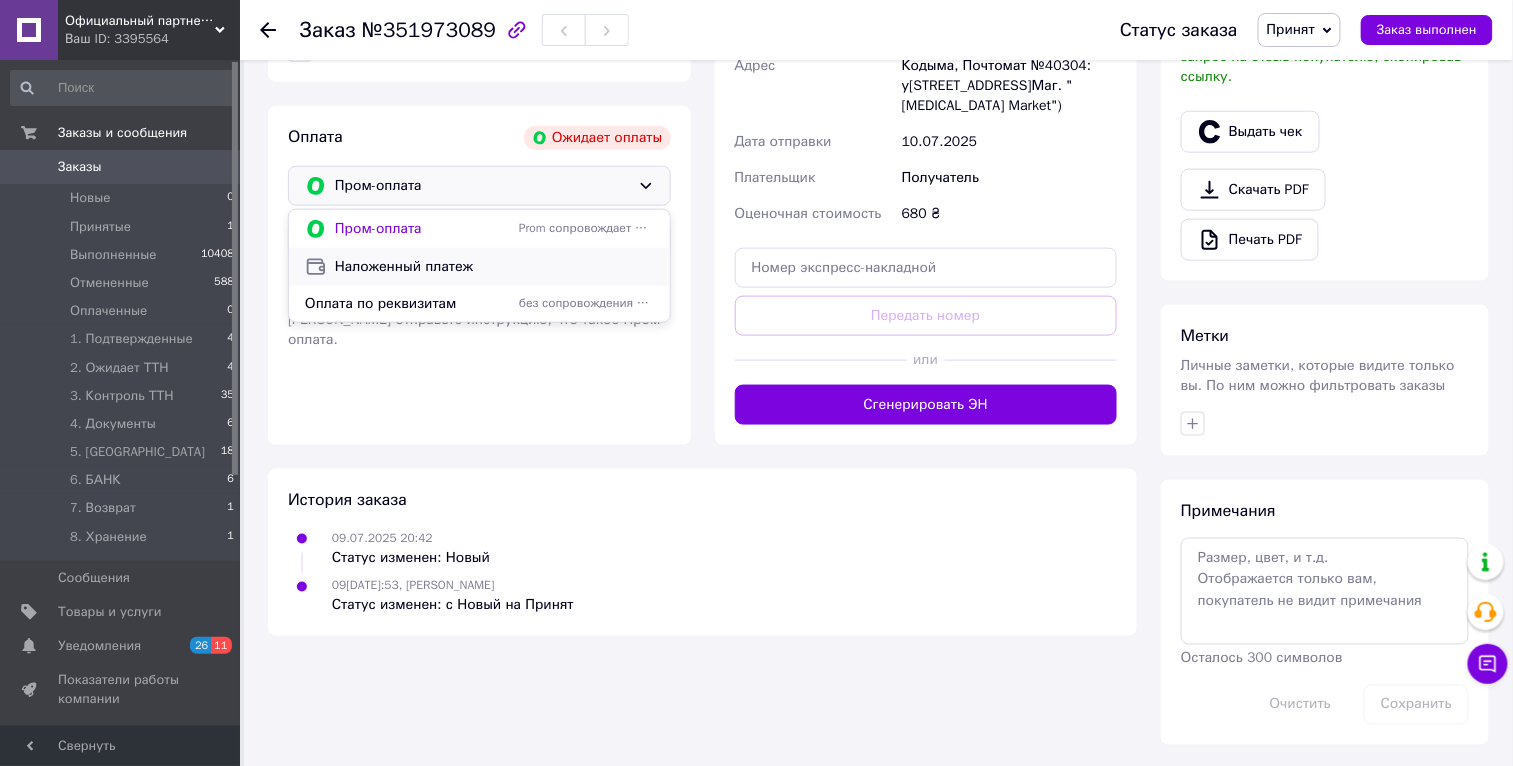 click on "Наложенный платеж" at bounding box center [494, 267] 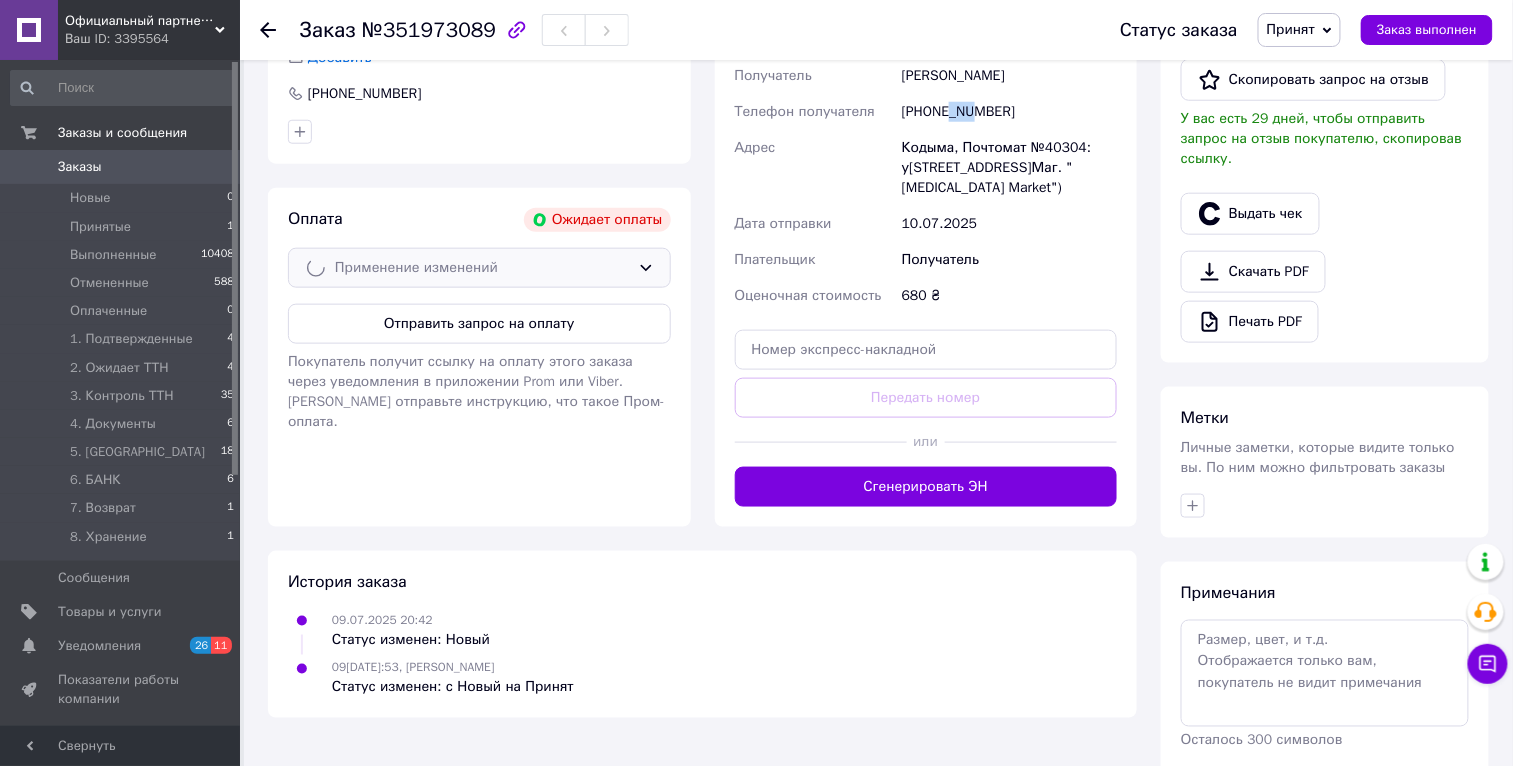 scroll, scrollTop: 0, scrollLeft: 0, axis: both 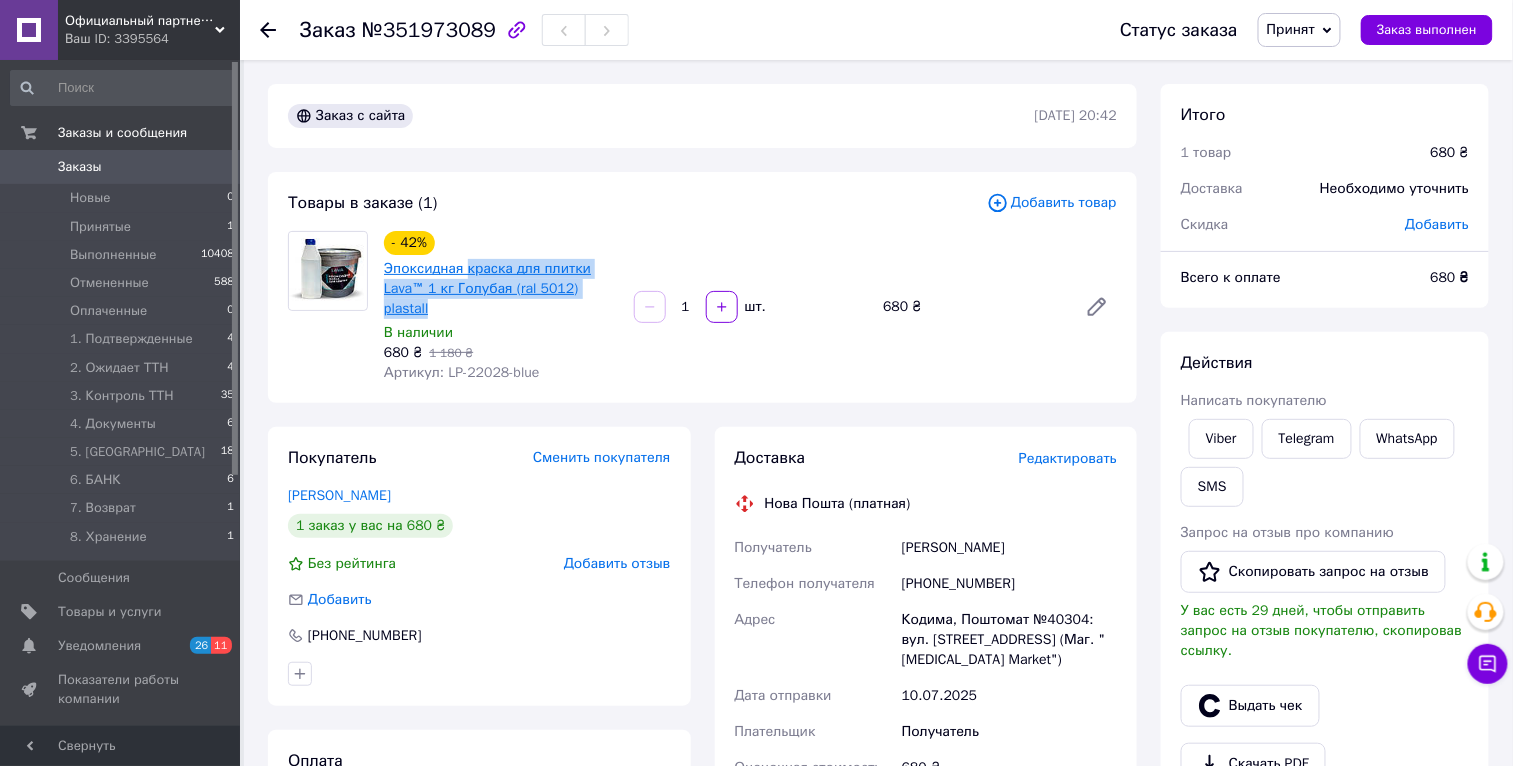 drag, startPoint x: 487, startPoint y: 314, endPoint x: 470, endPoint y: 269, distance: 48.104053 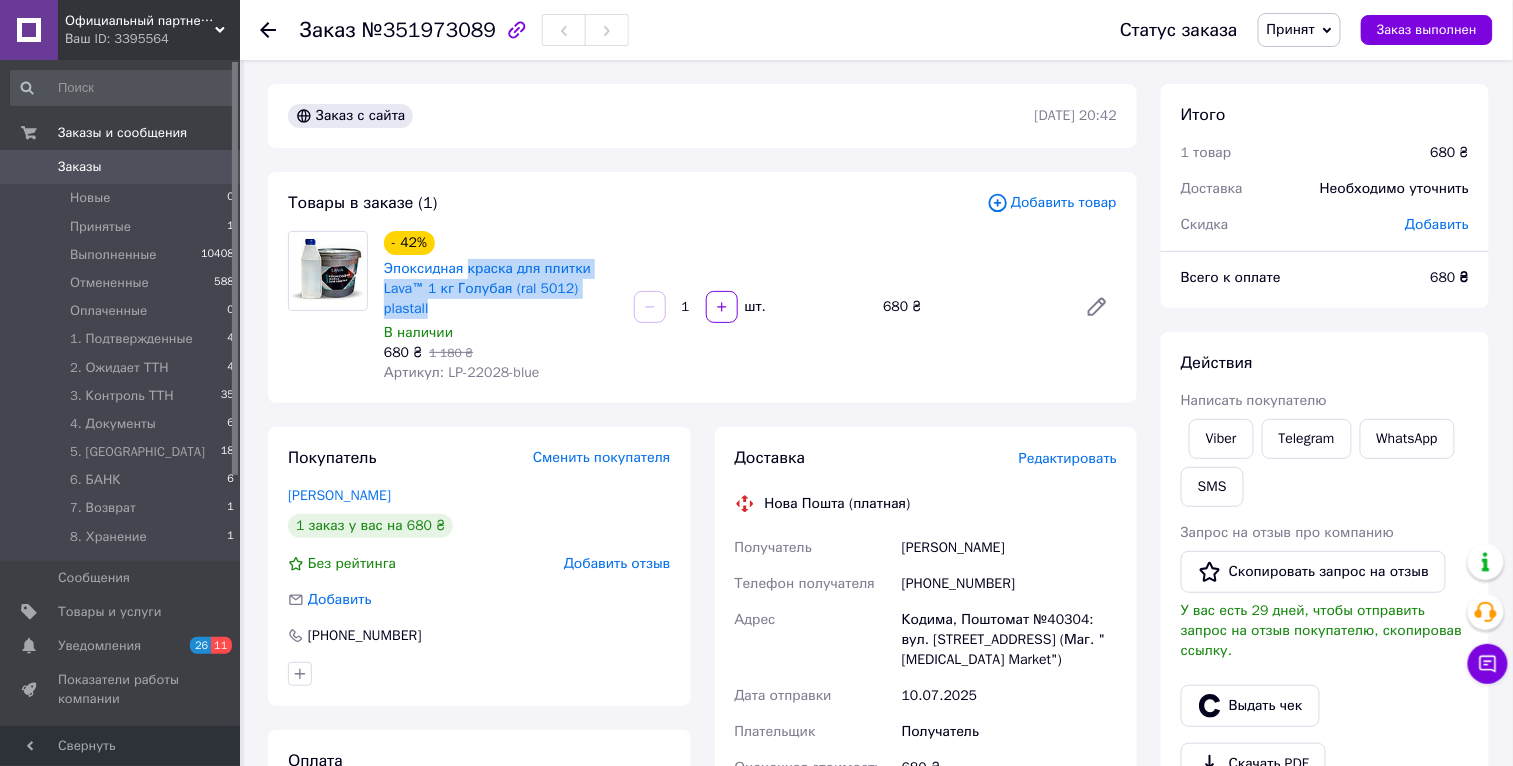 copy on "краска для плитки Lava™ 1 кг Голубая (ral 5012) plastall" 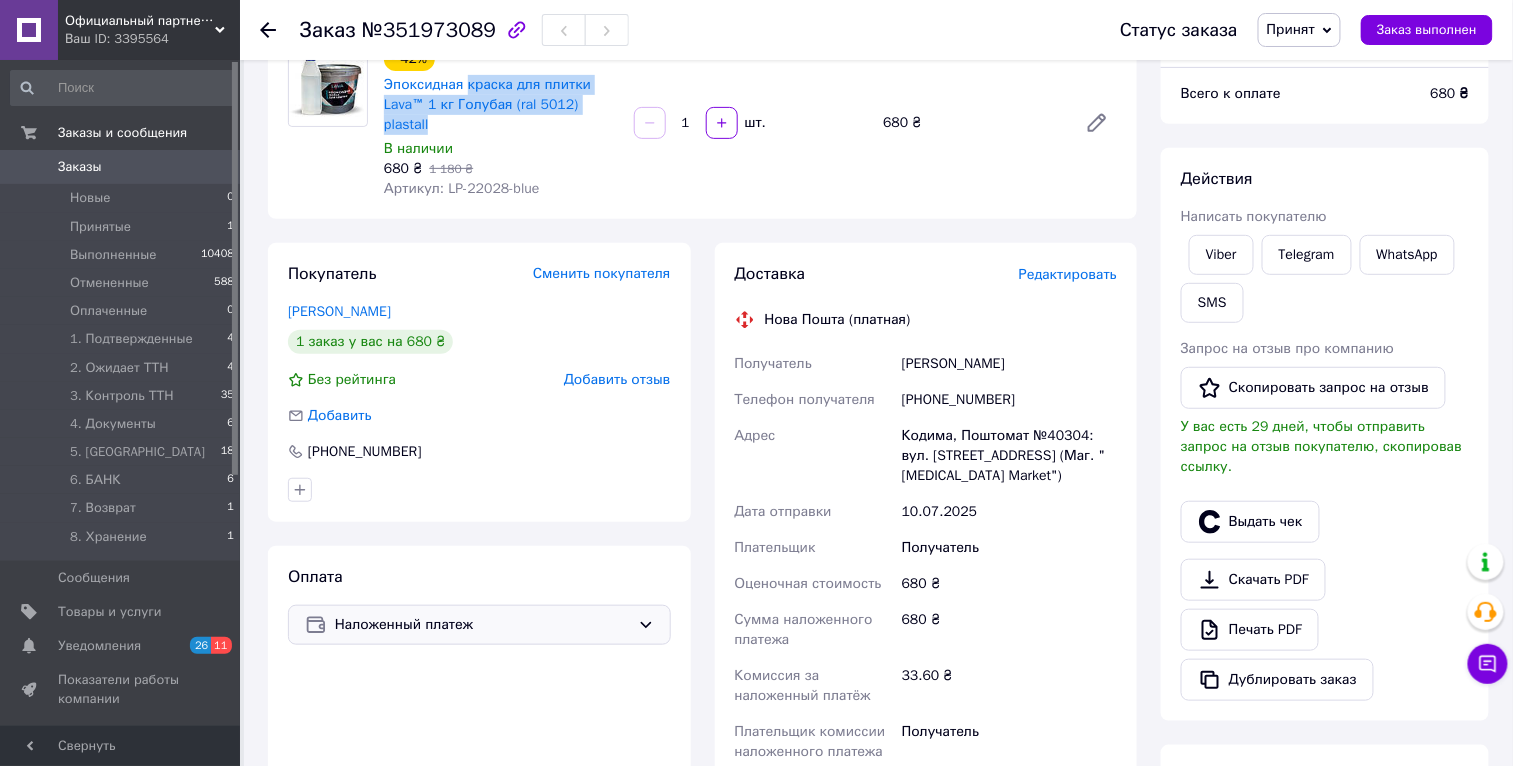 scroll, scrollTop: 539, scrollLeft: 0, axis: vertical 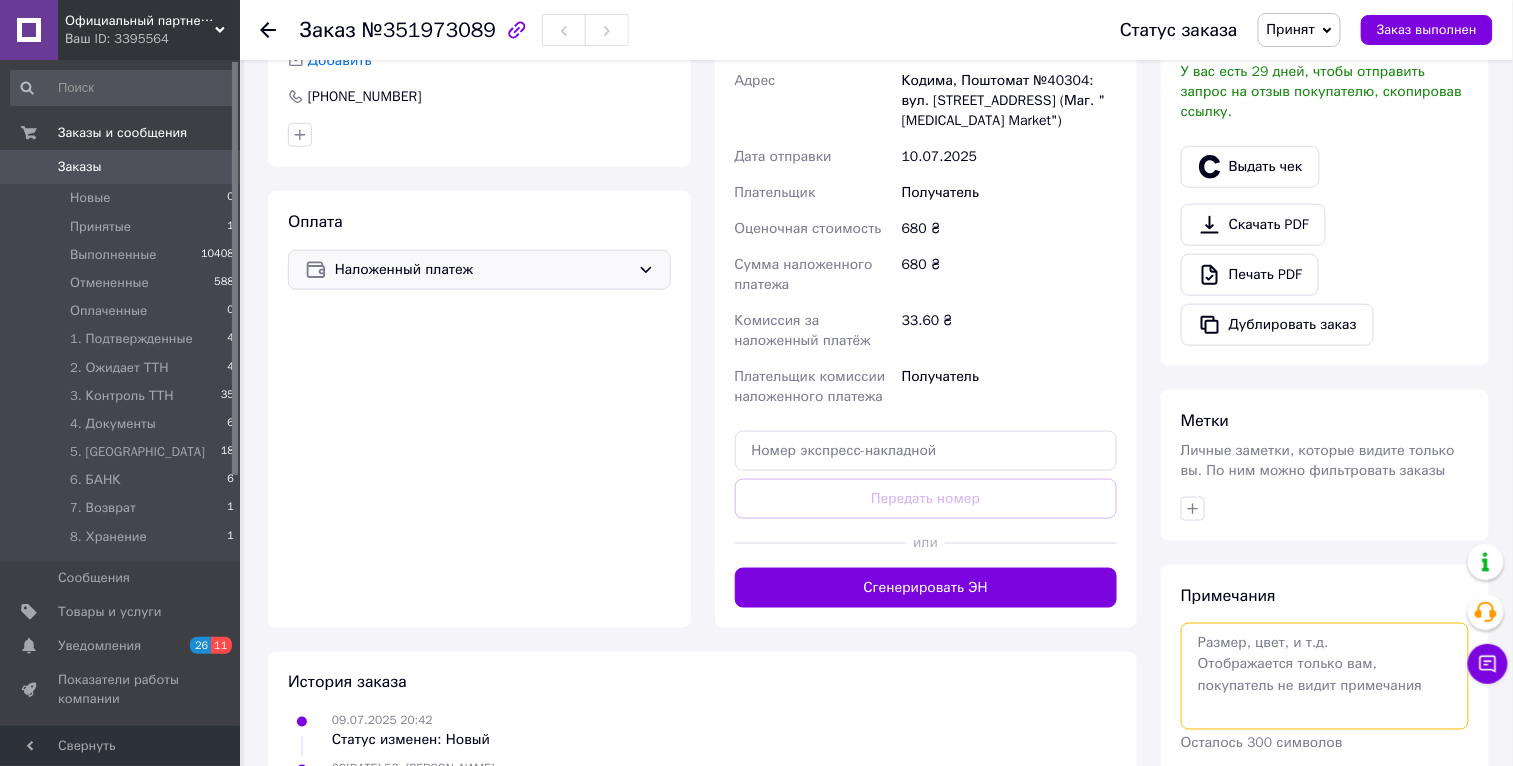 click at bounding box center [1325, 676] 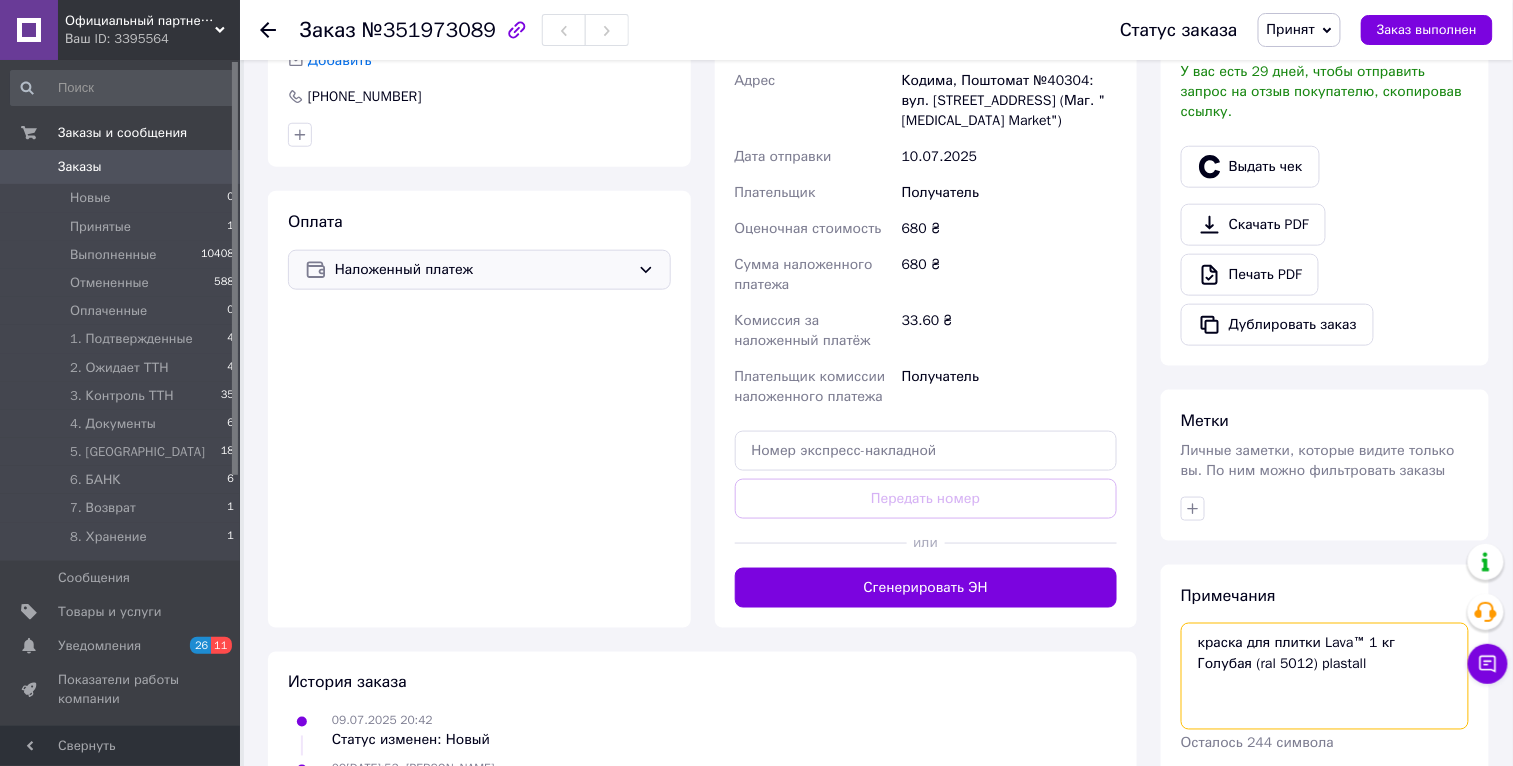 drag, startPoint x: 1204, startPoint y: 640, endPoint x: 1186, endPoint y: 636, distance: 18.439089 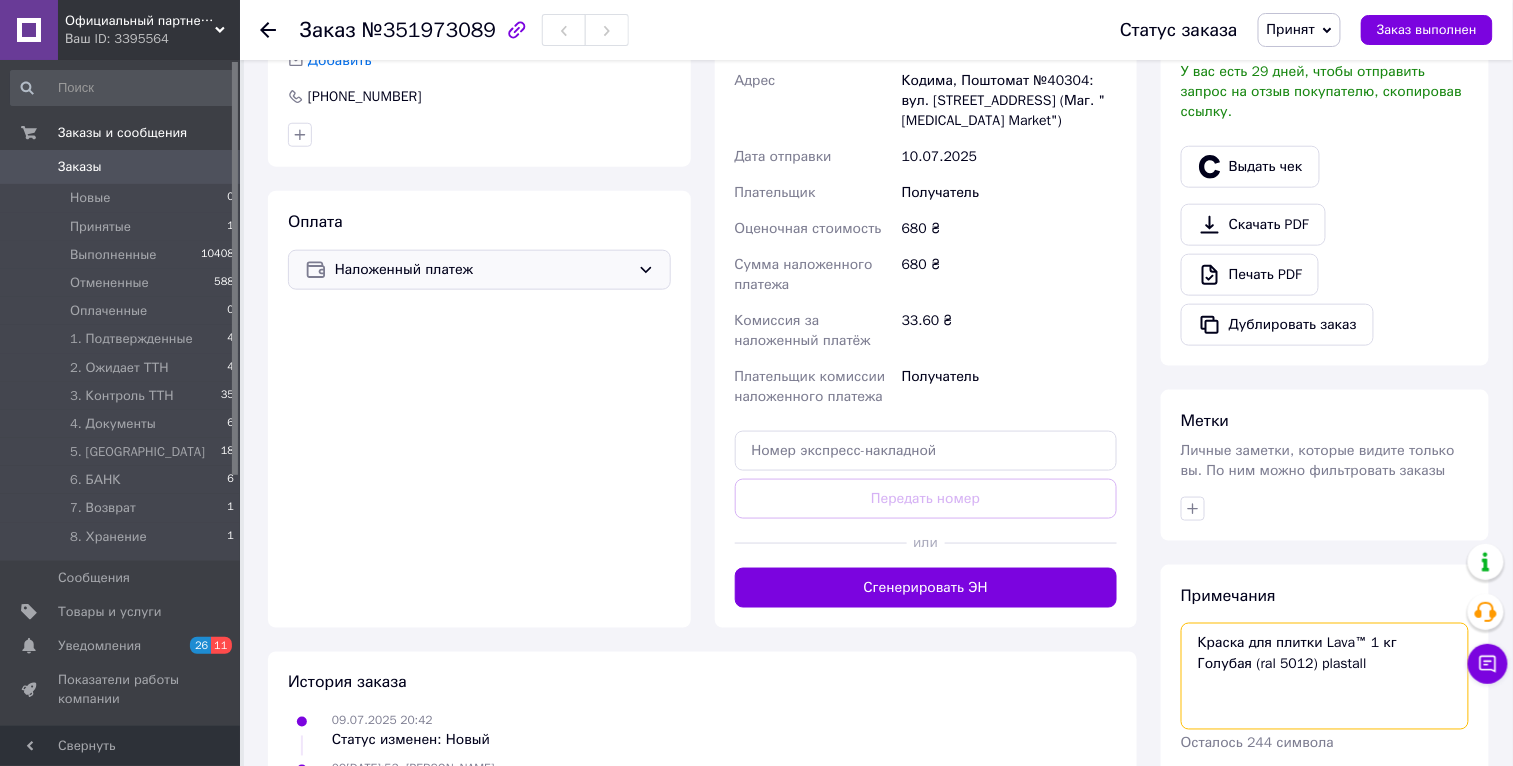 click on "Краска для плитки Lava™ 1 кг Голубая (ral 5012) plastall" at bounding box center (1325, 676) 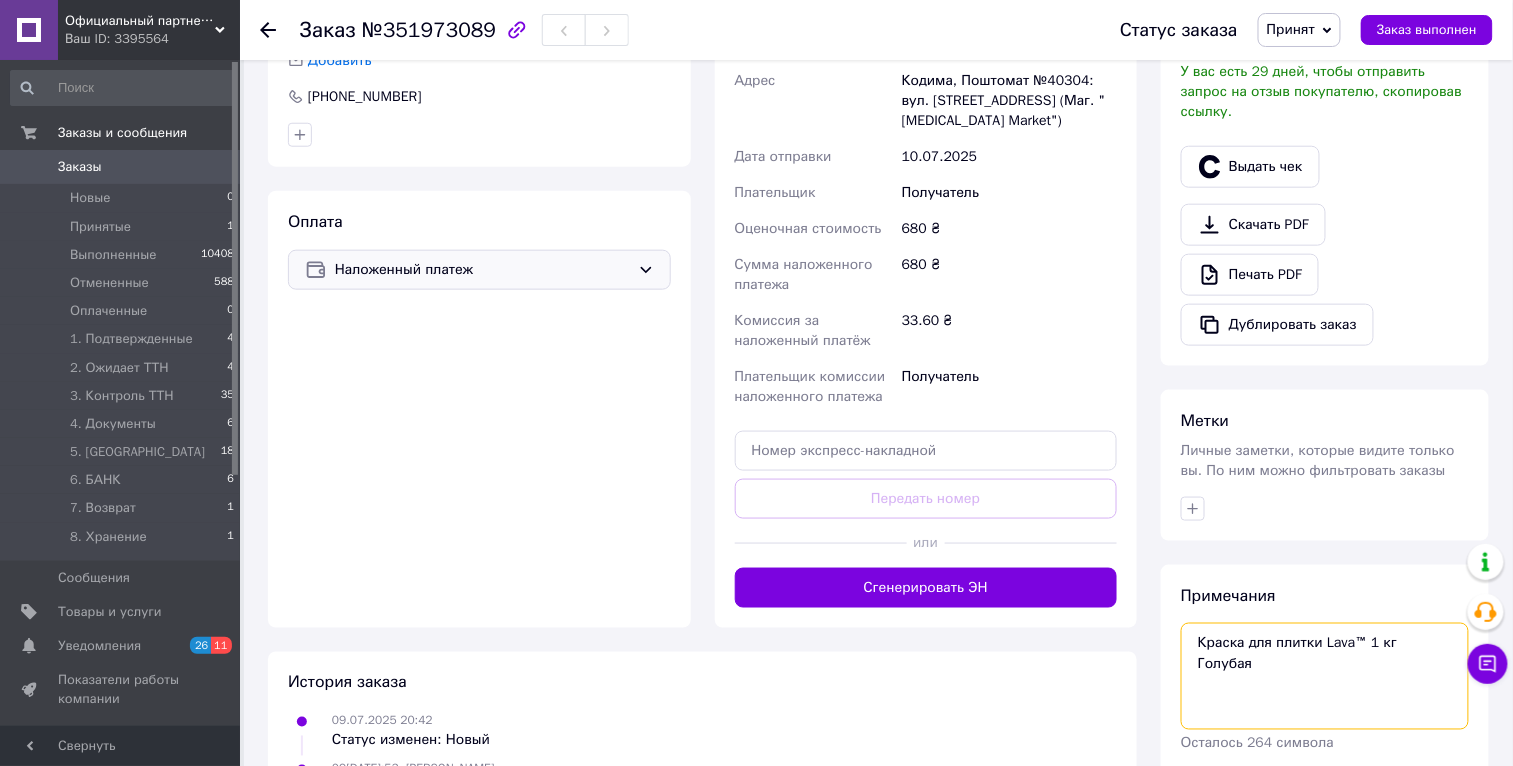 drag, startPoint x: 1365, startPoint y: 635, endPoint x: 1325, endPoint y: 636, distance: 40.012497 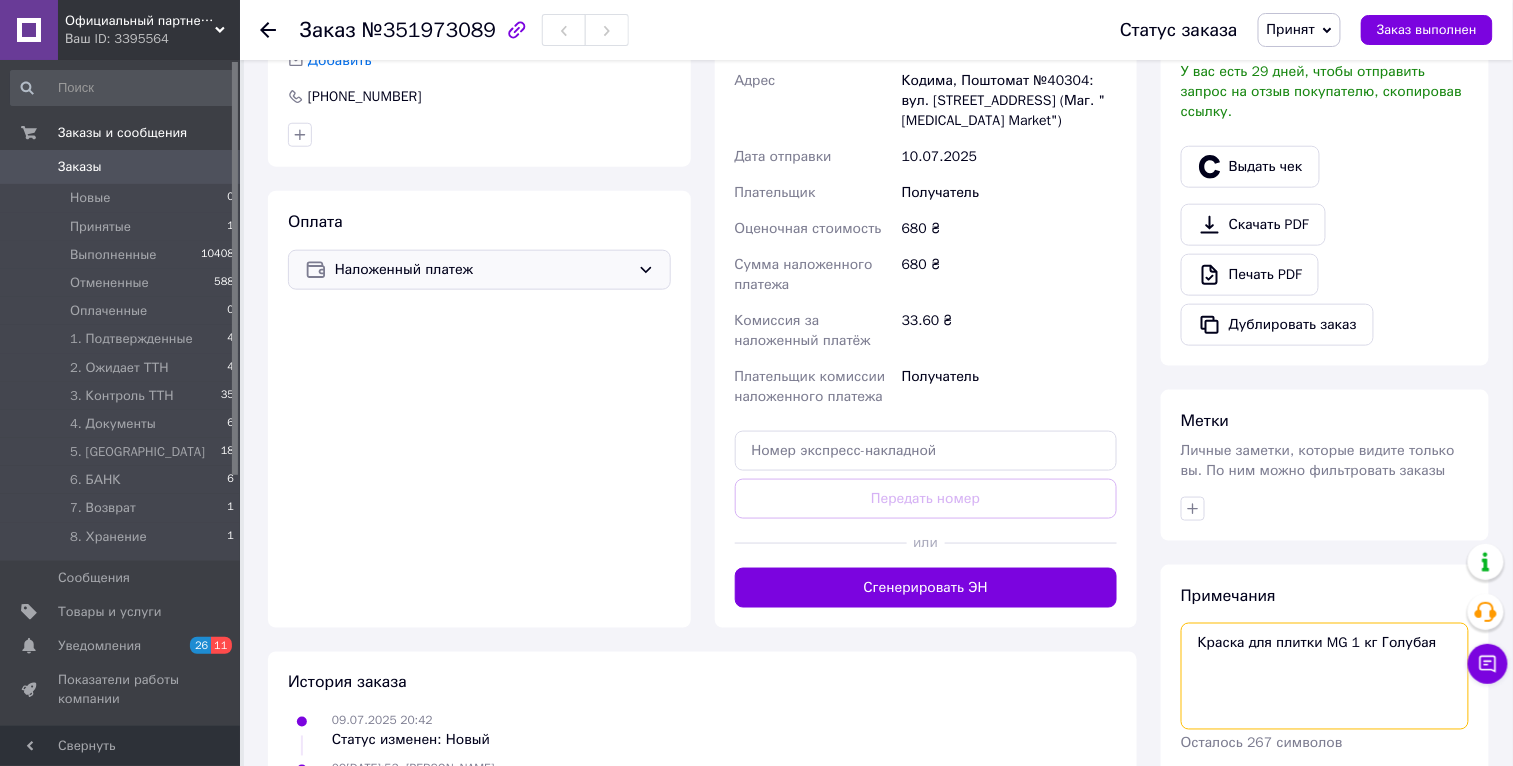 drag, startPoint x: 1378, startPoint y: 640, endPoint x: 1354, endPoint y: 638, distance: 24.083189 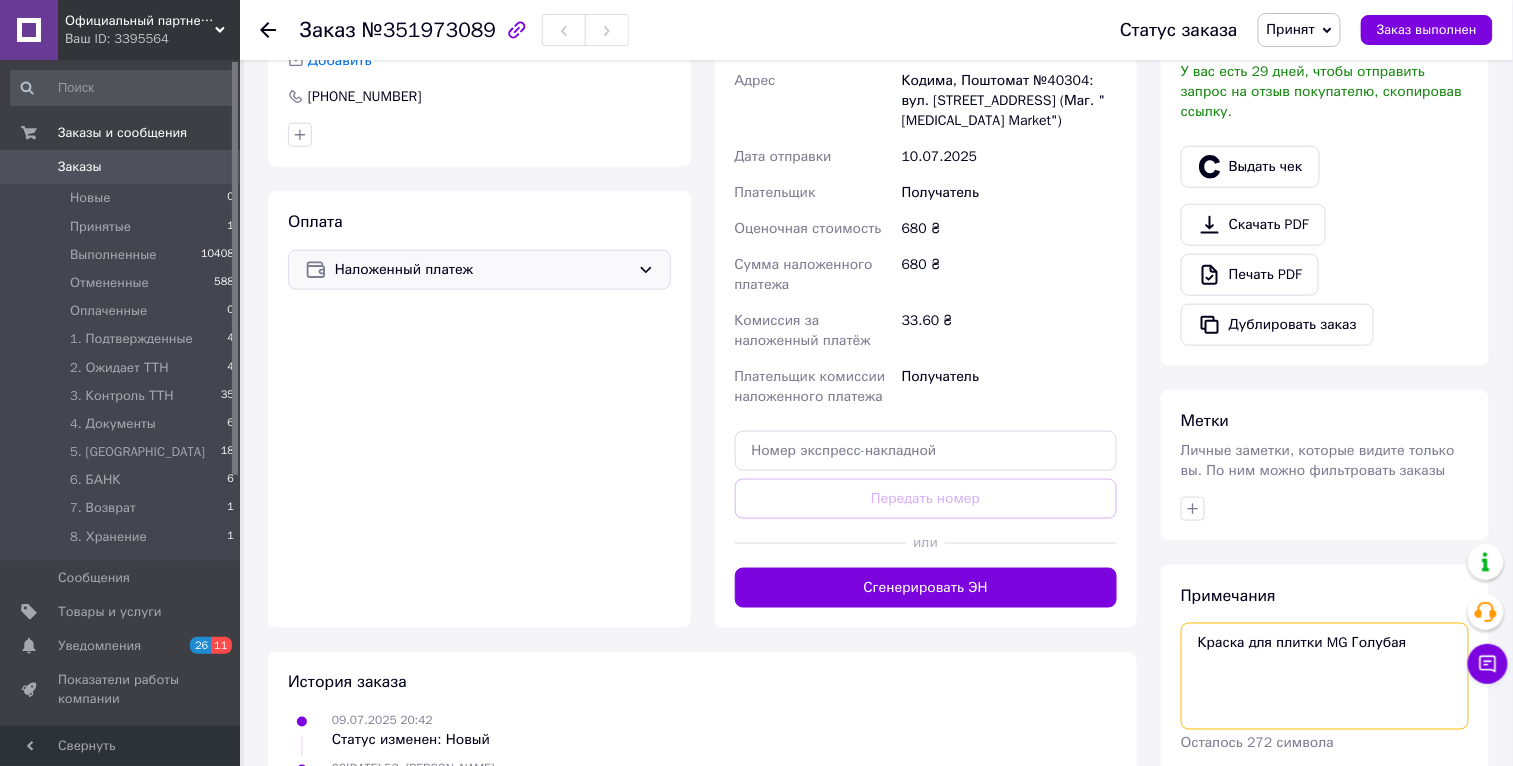 click on "Краска для плитки MG Голубая" at bounding box center [1325, 676] 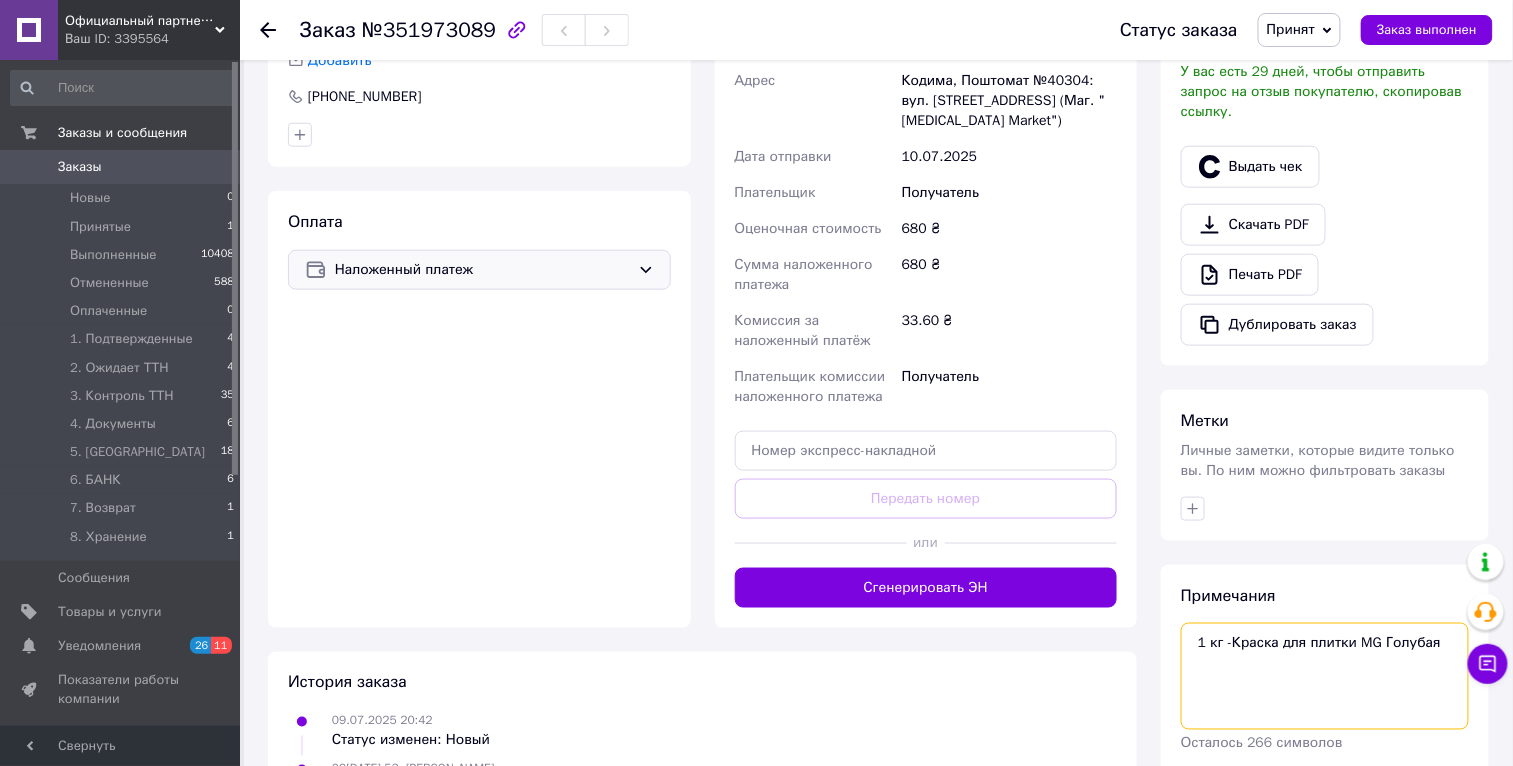 click on "1 кг -Краска для плитки MG Голубая" at bounding box center (1325, 676) 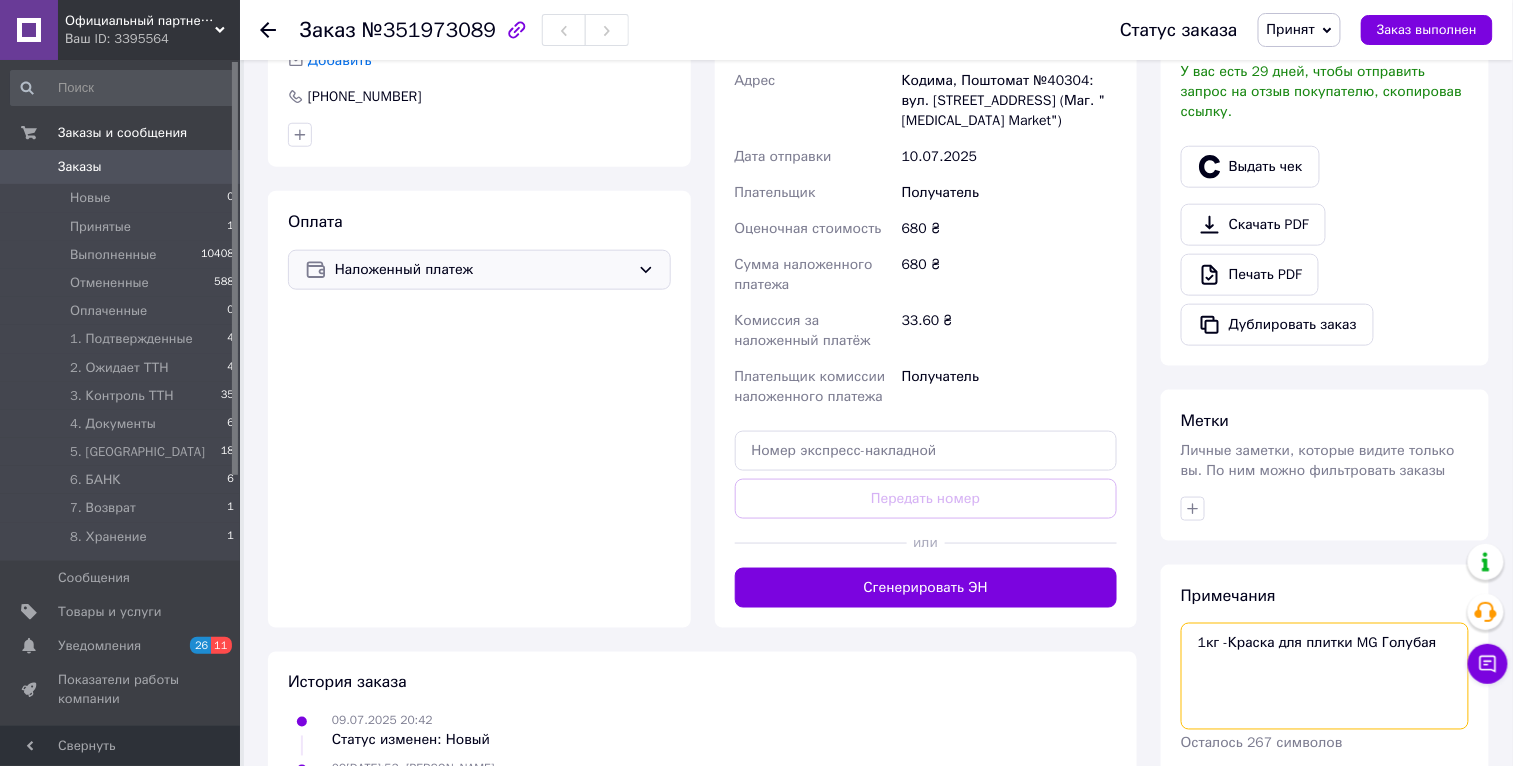 drag, startPoint x: 1226, startPoint y: 639, endPoint x: 1237, endPoint y: 647, distance: 13.601471 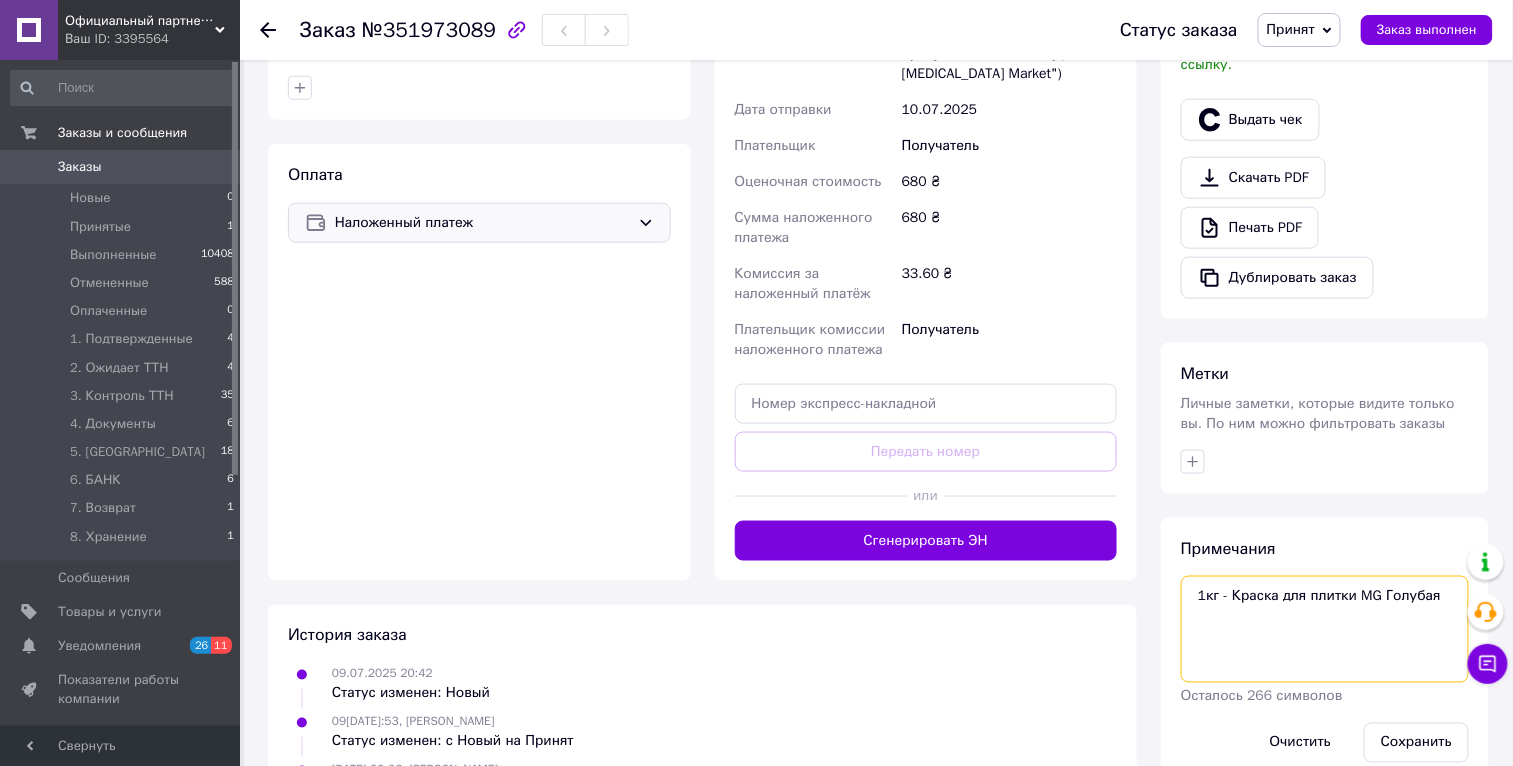 scroll, scrollTop: 646, scrollLeft: 0, axis: vertical 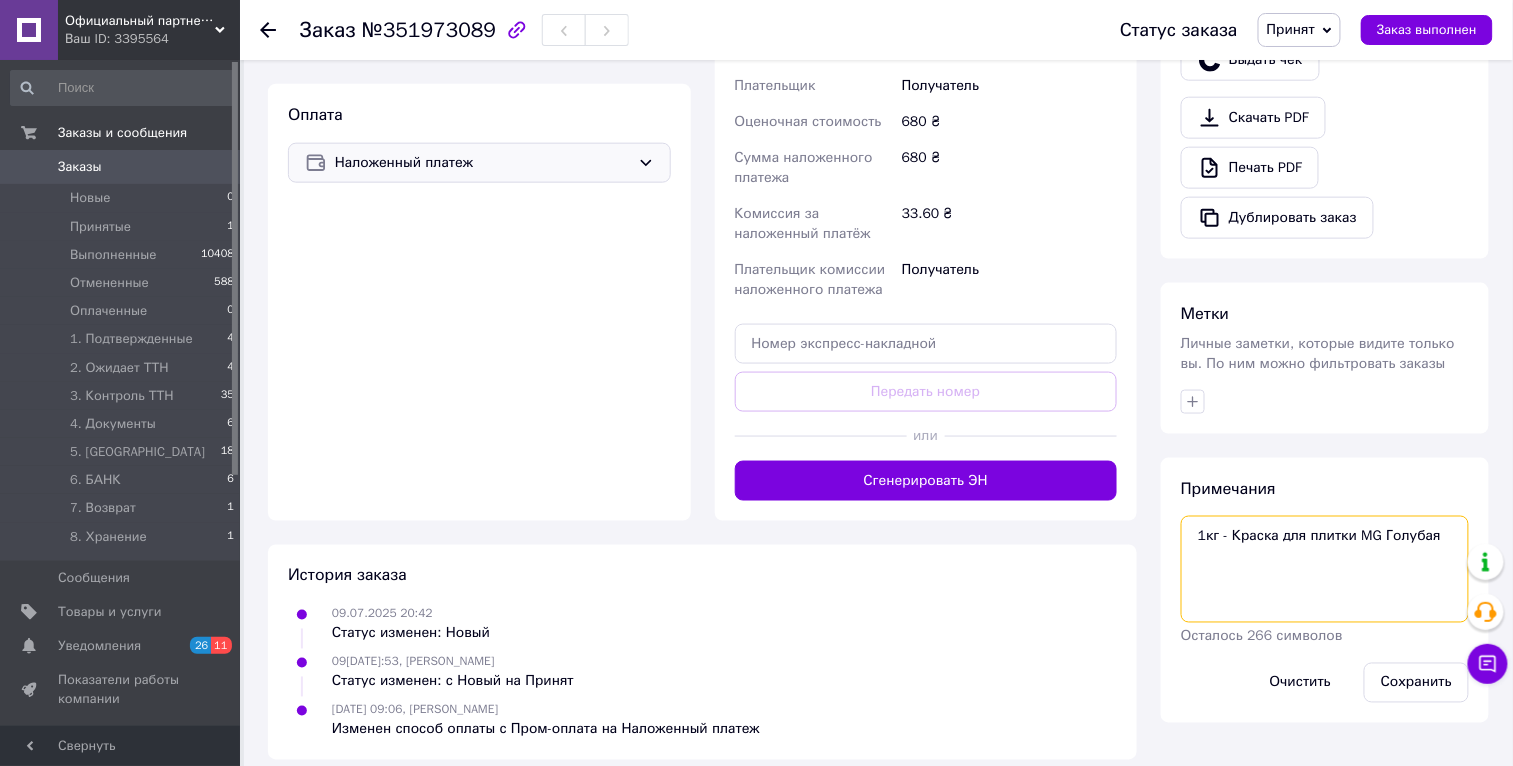 click on "1кг - Краска для плитки MG Голубая" at bounding box center (1325, 569) 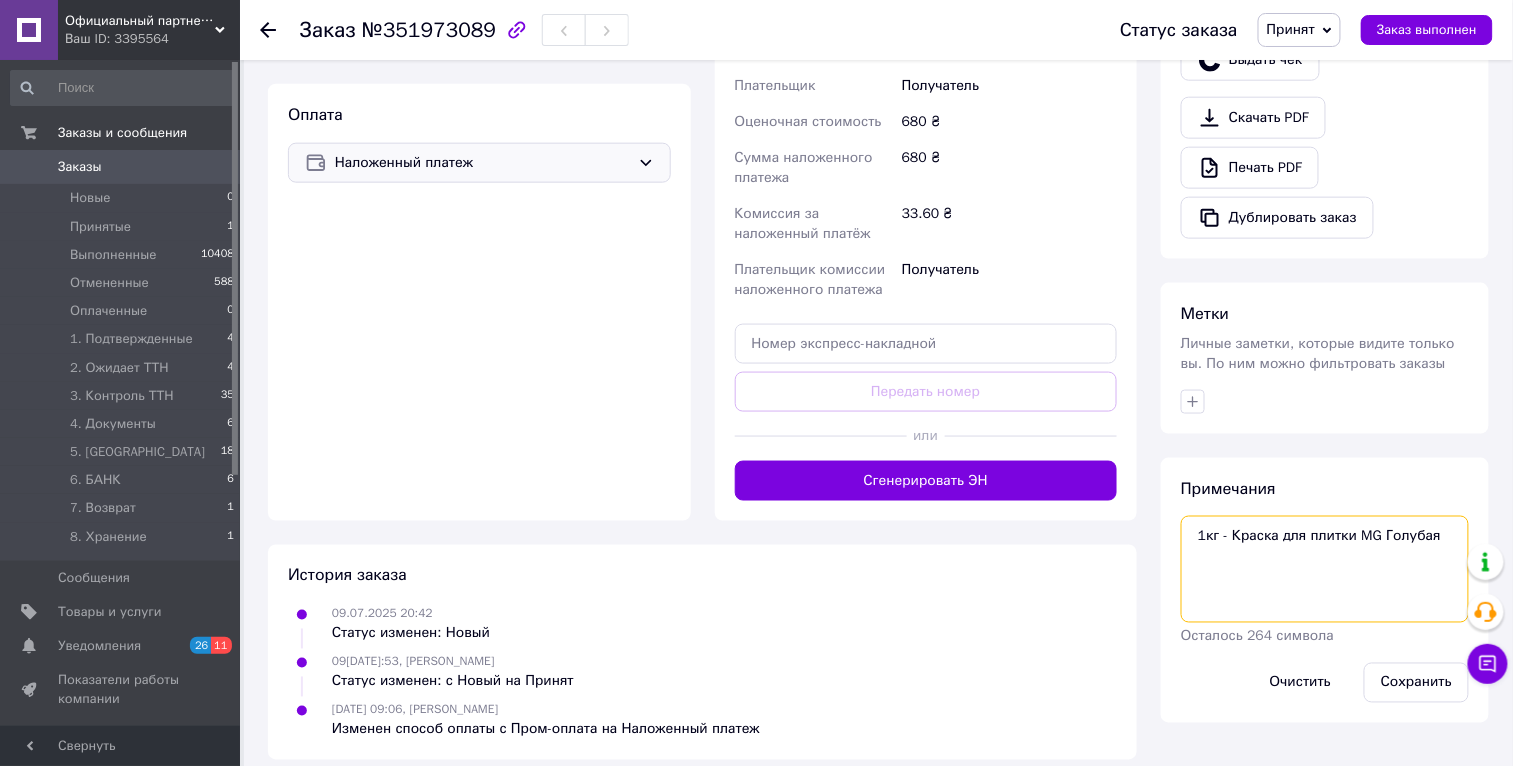 scroll, scrollTop: 109, scrollLeft: 0, axis: vertical 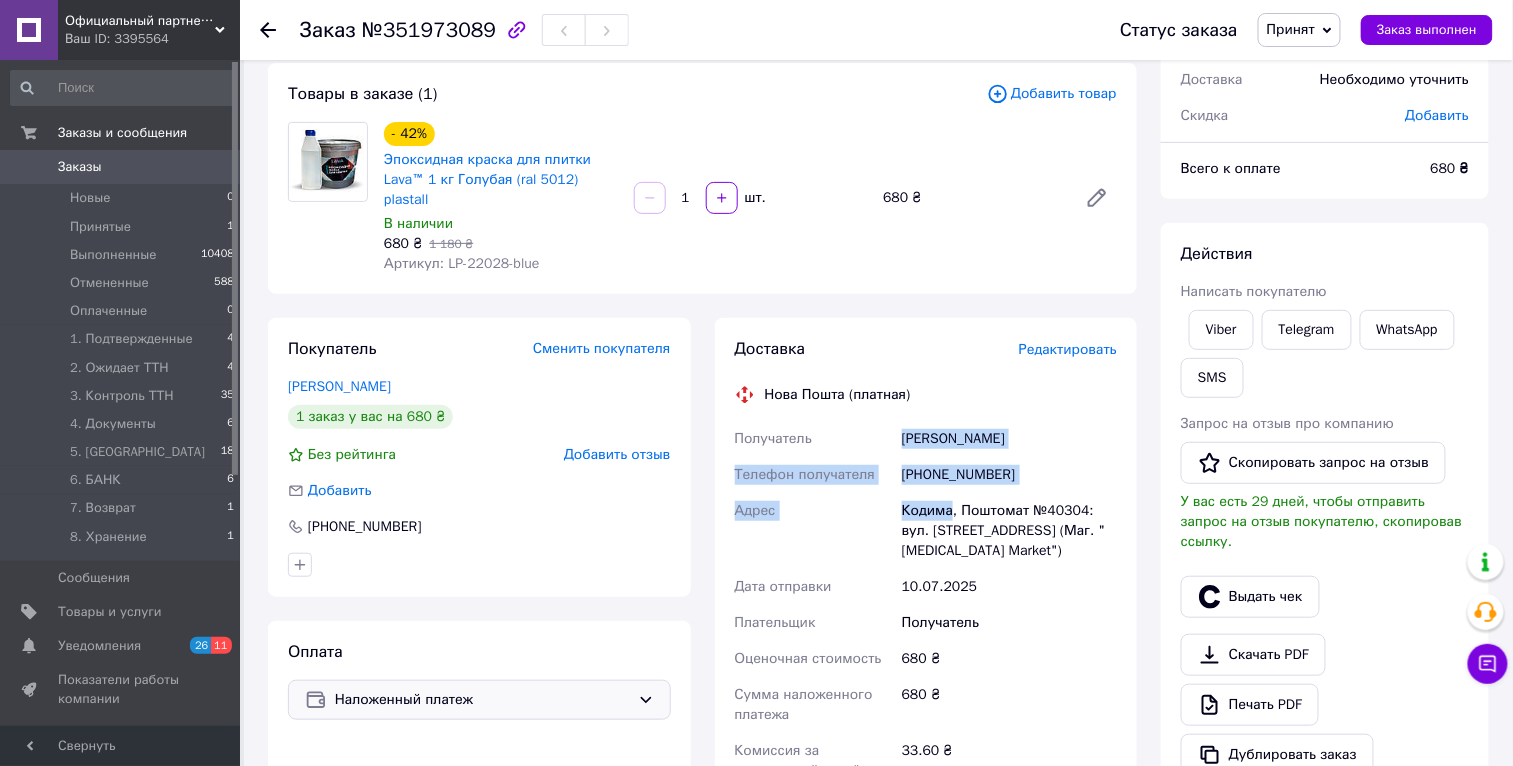drag, startPoint x: 905, startPoint y: 435, endPoint x: 1002, endPoint y: 514, distance: 125.09996 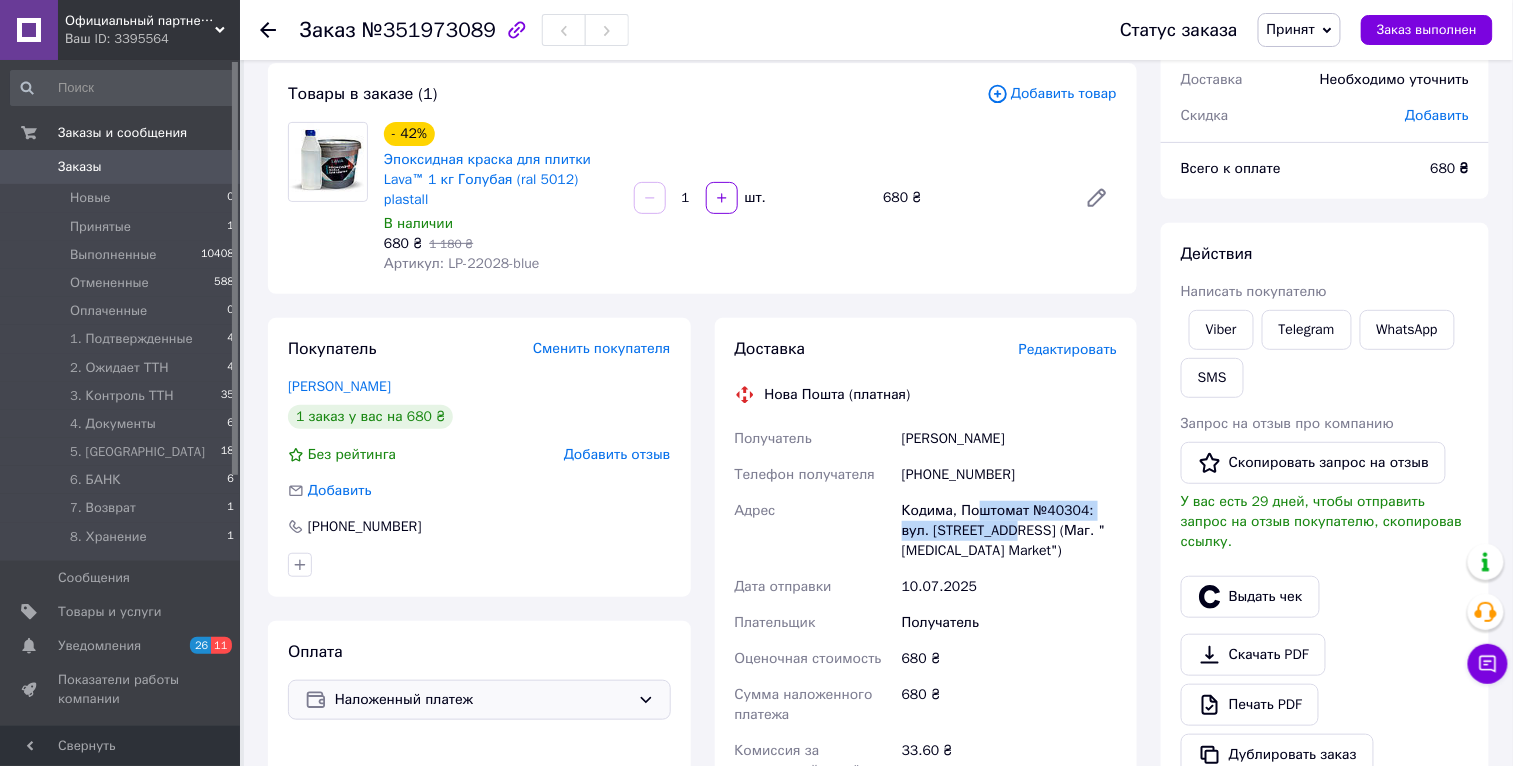 drag, startPoint x: 1002, startPoint y: 514, endPoint x: 1014, endPoint y: 525, distance: 16.27882 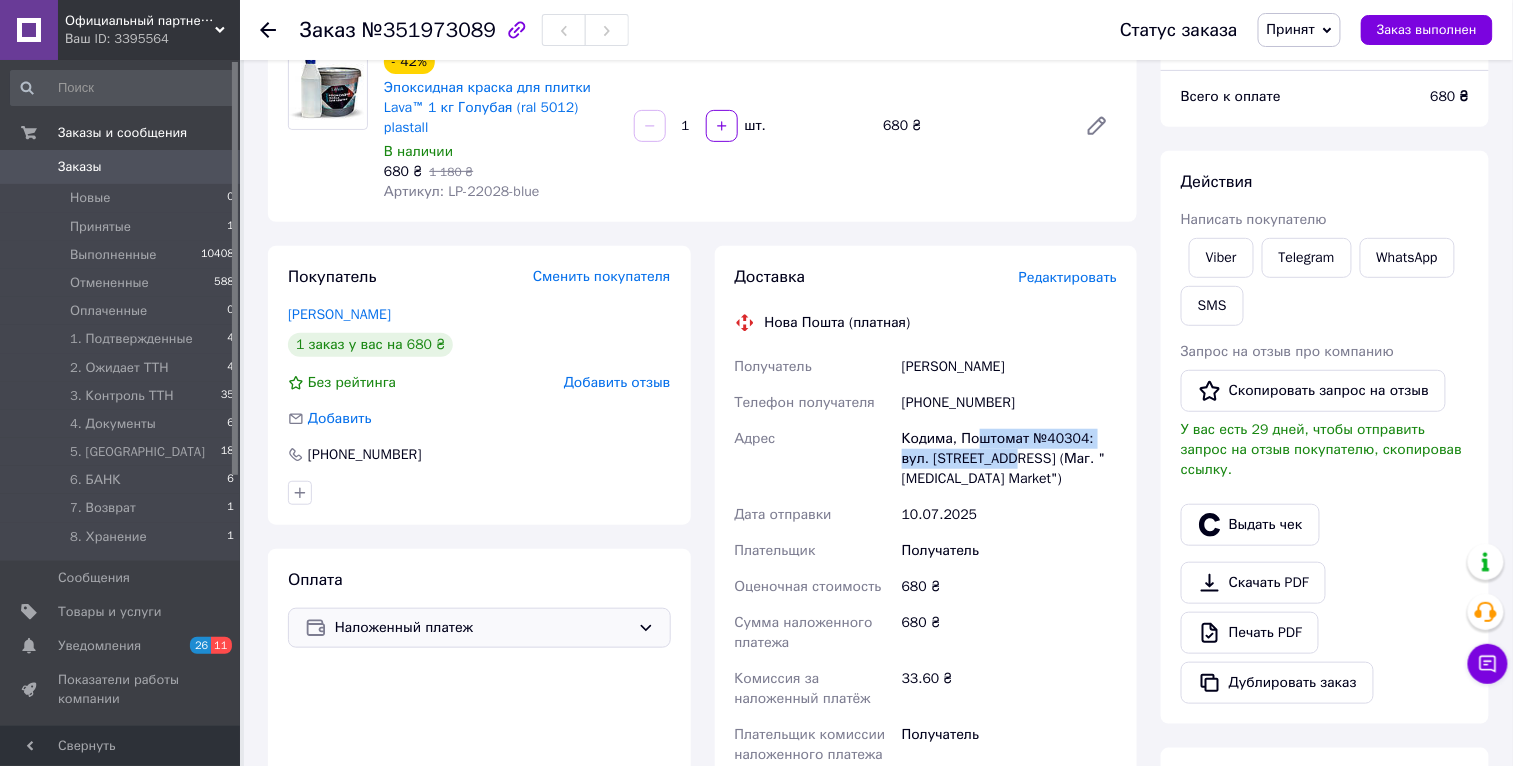 scroll, scrollTop: 192, scrollLeft: 0, axis: vertical 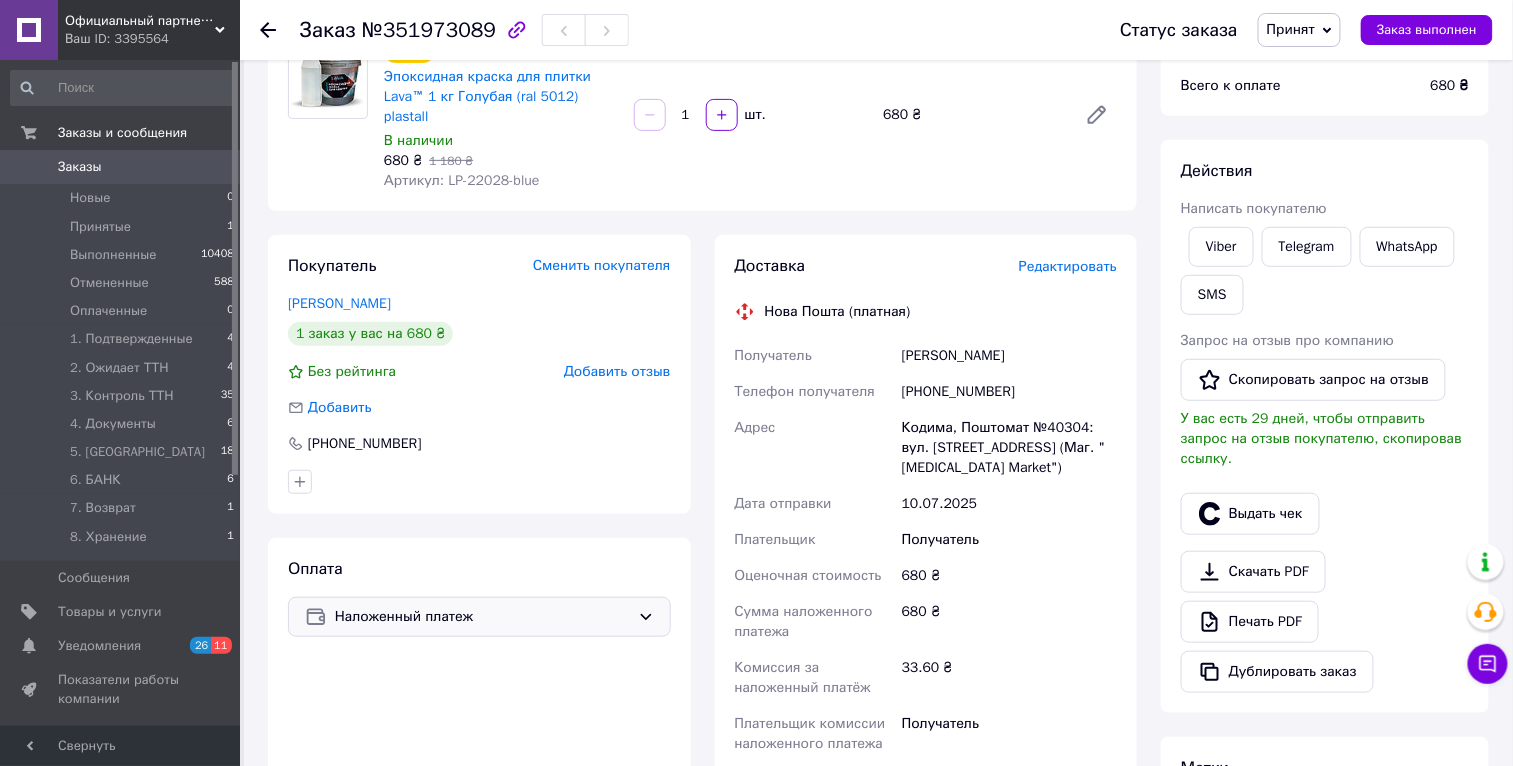 click on "Паламарчук Оксана" at bounding box center [1009, 356] 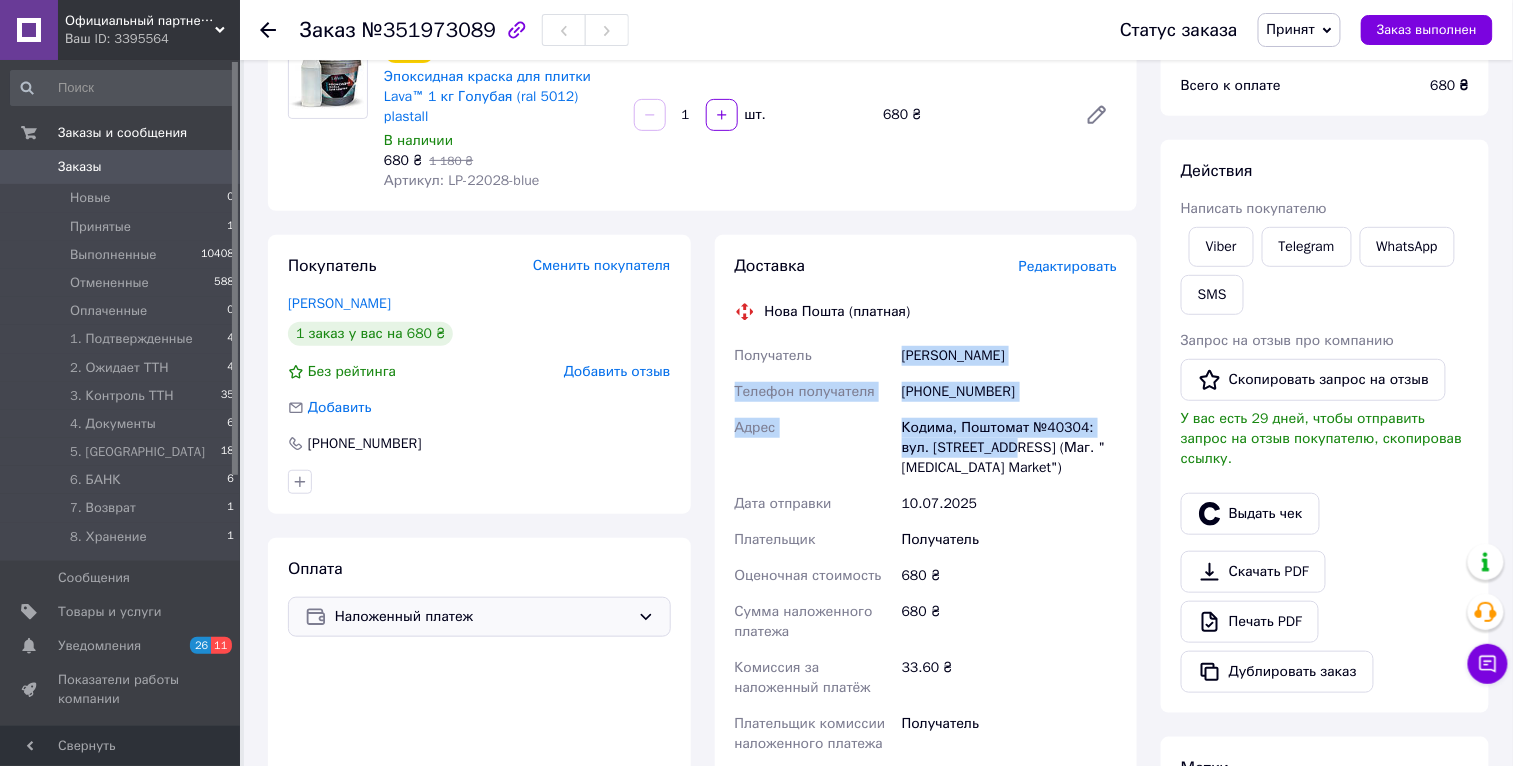 drag, startPoint x: 903, startPoint y: 356, endPoint x: 1019, endPoint y: 513, distance: 195.20502 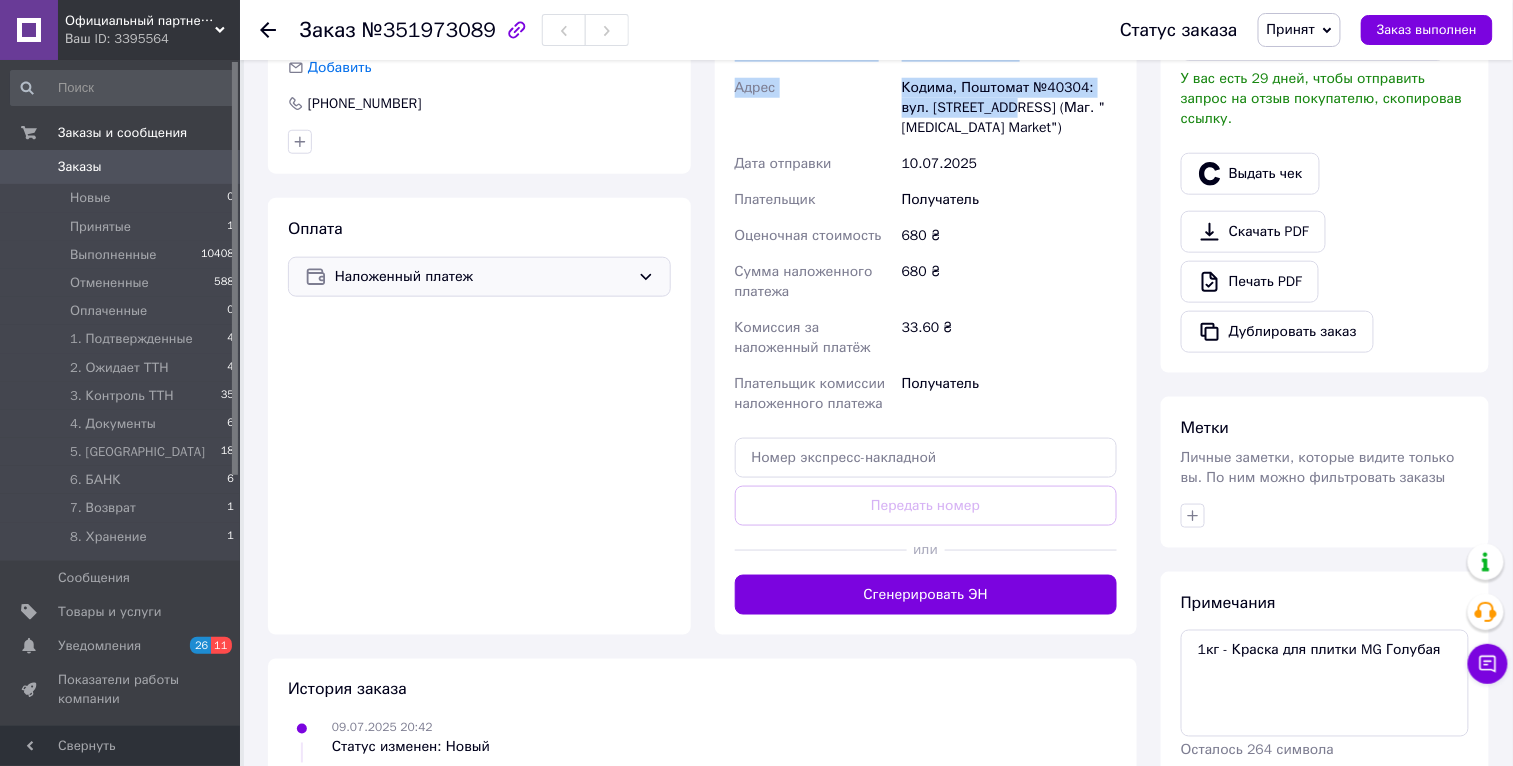 scroll, scrollTop: 662, scrollLeft: 0, axis: vertical 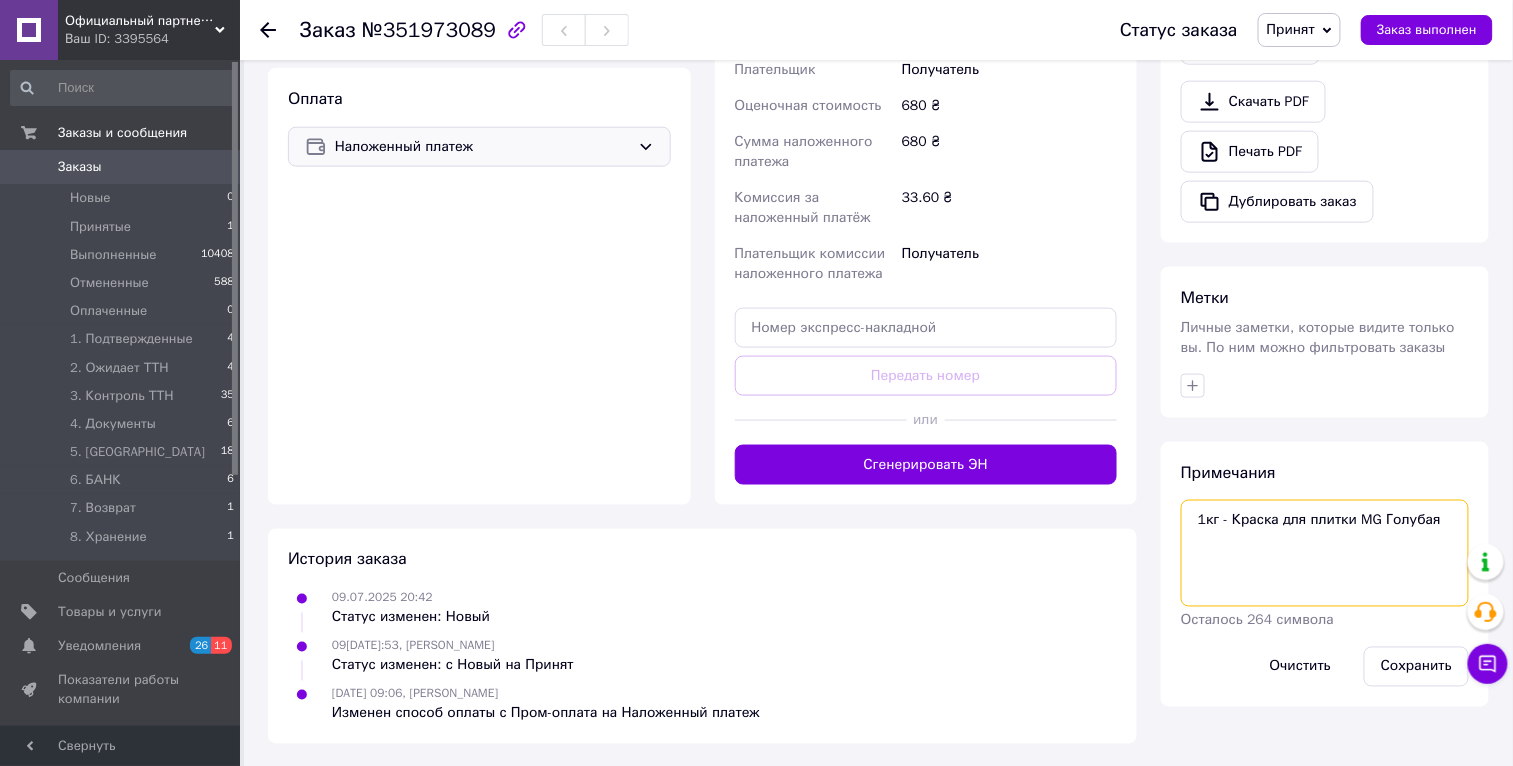 click on "1кг - Краска для плитки MG Голубая" at bounding box center (1325, 553) 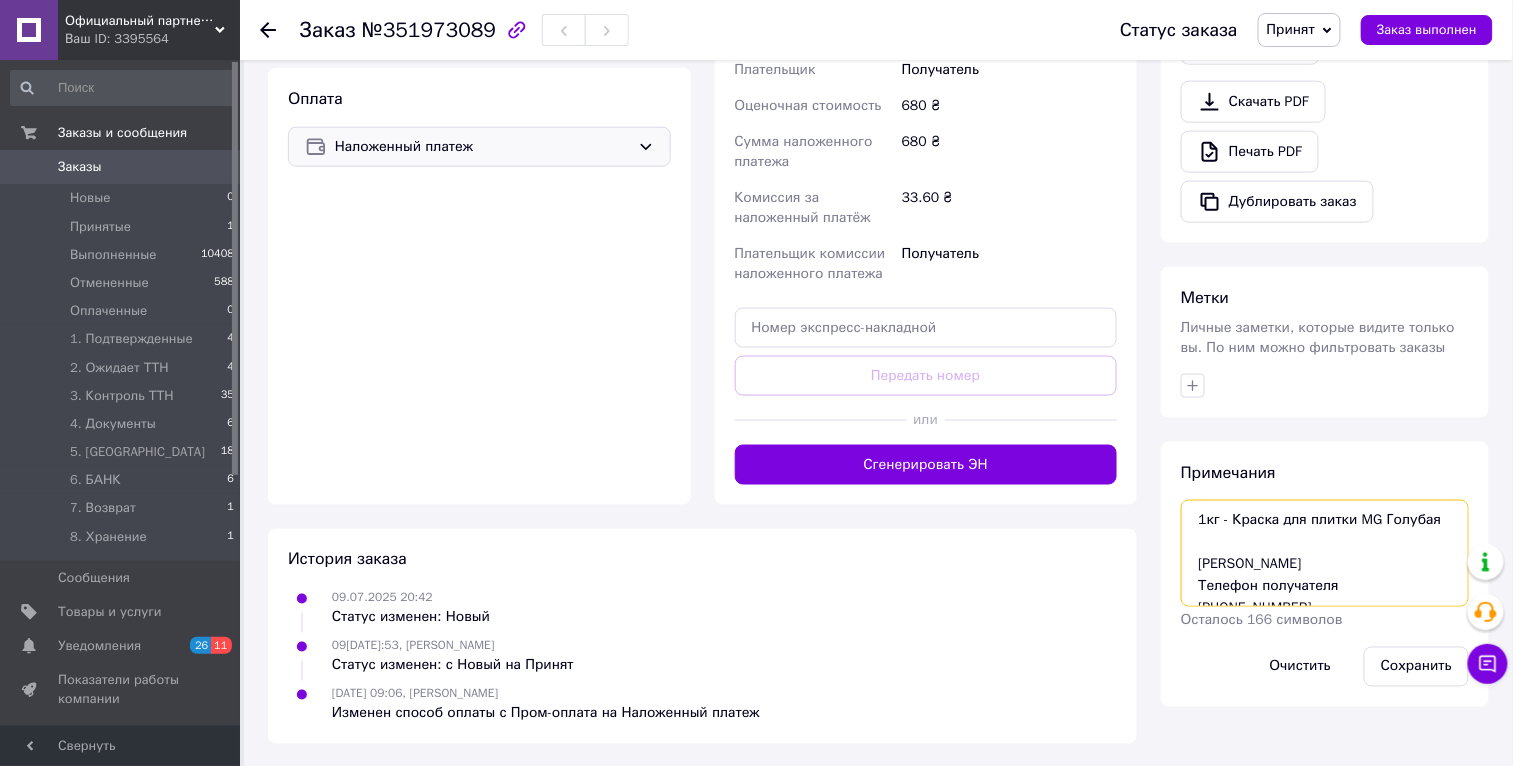 scroll, scrollTop: 76, scrollLeft: 0, axis: vertical 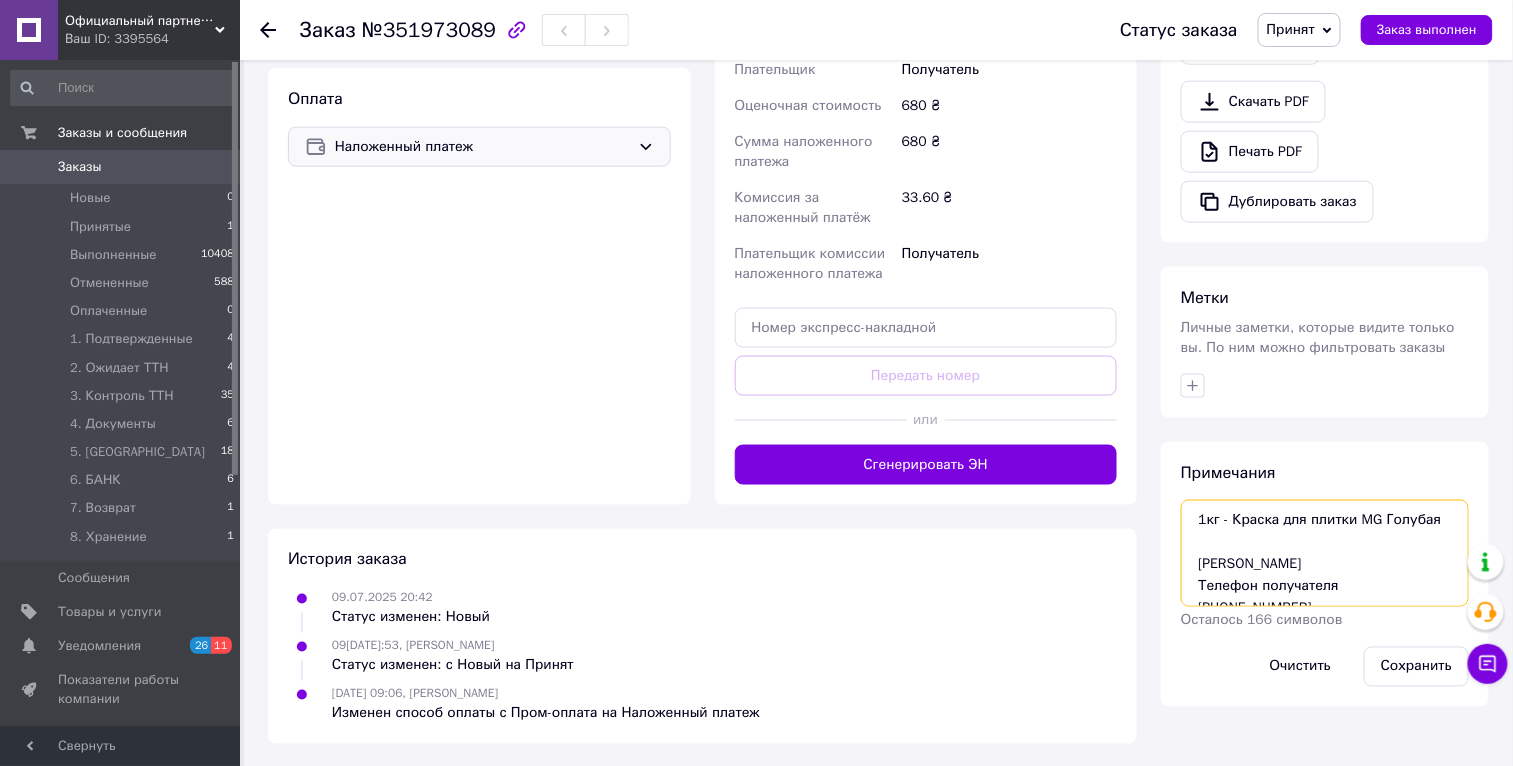 drag, startPoint x: 1340, startPoint y: 584, endPoint x: 1139, endPoint y: 584, distance: 201 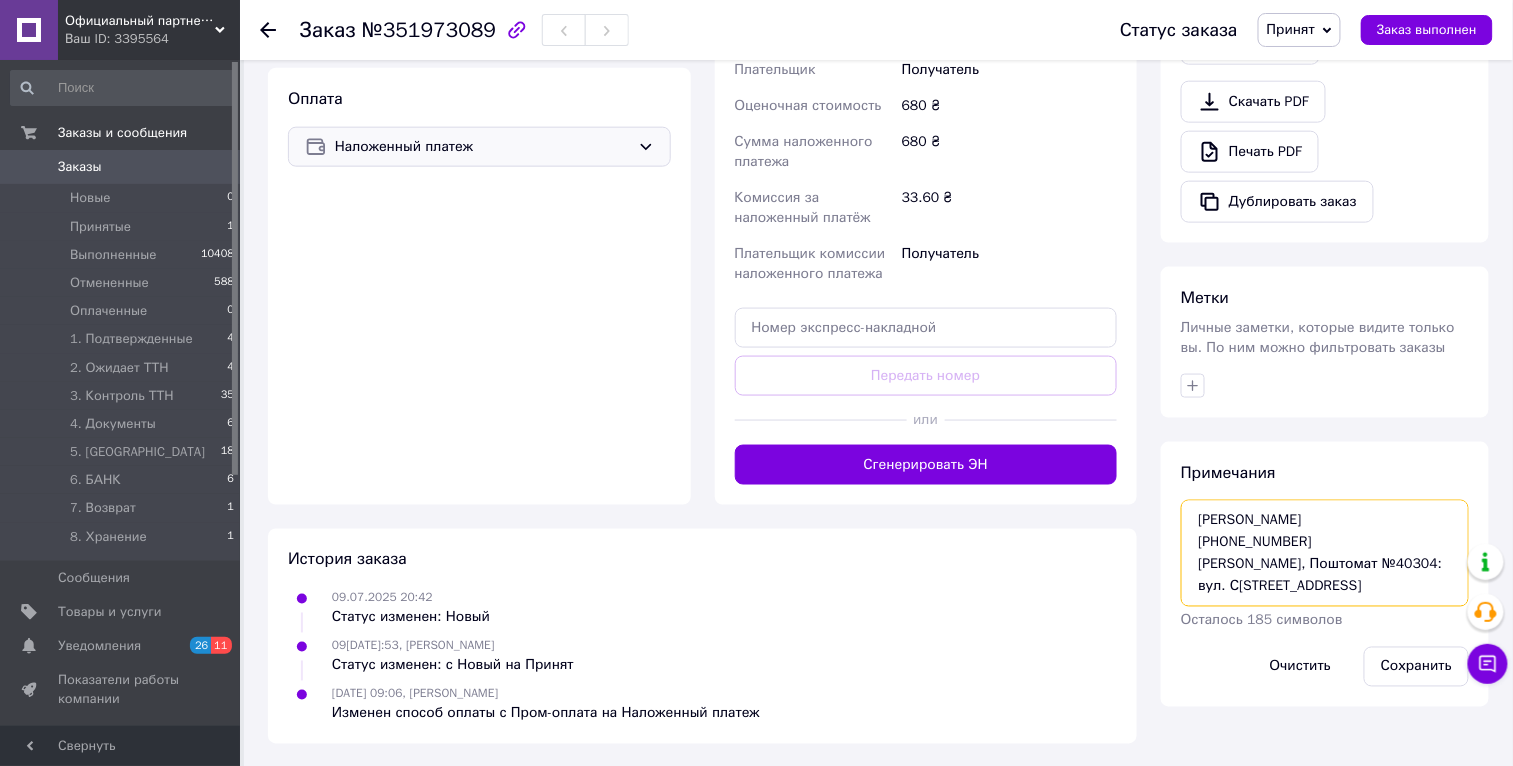scroll, scrollTop: 65, scrollLeft: 0, axis: vertical 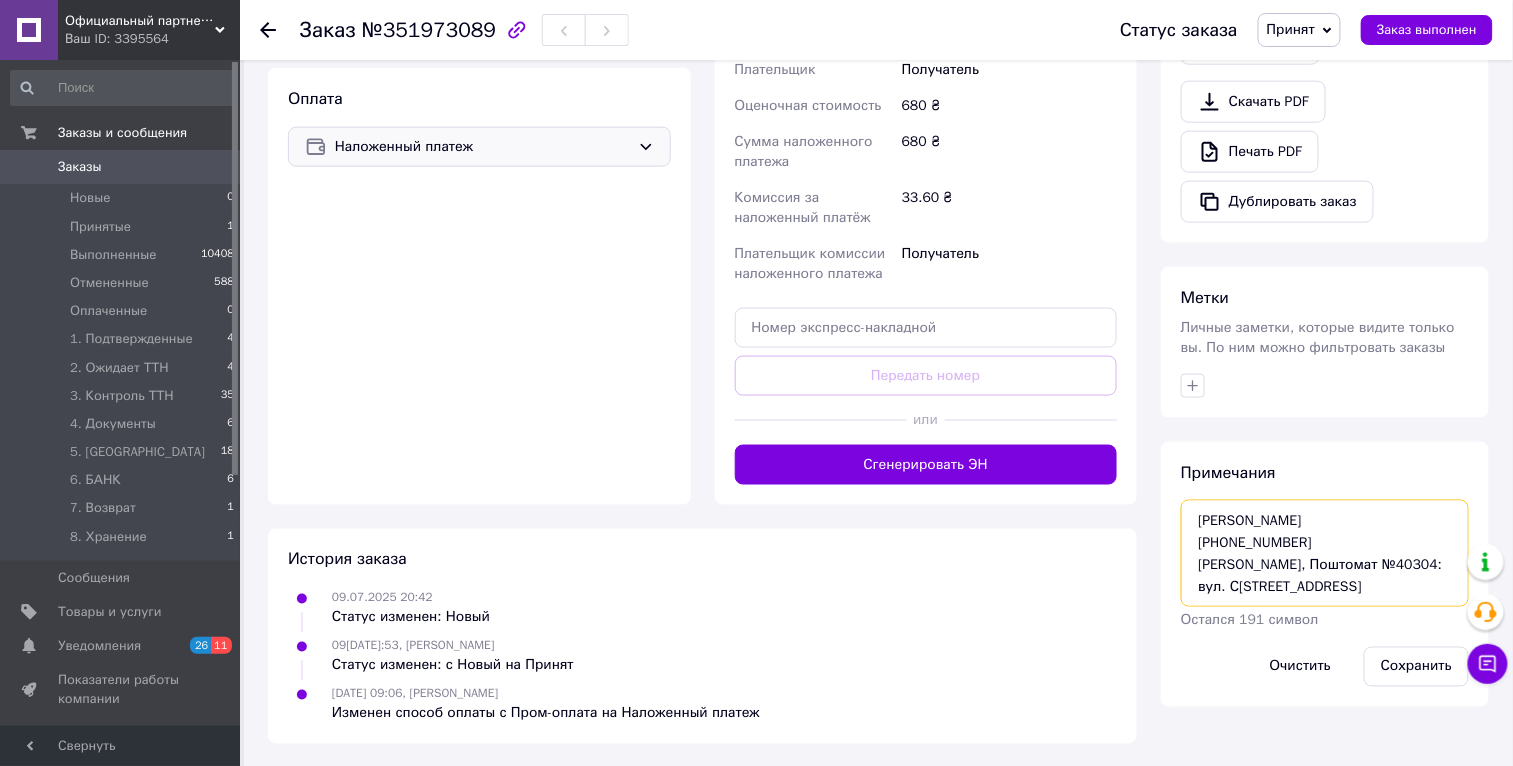 click on "1кг - Краска для плитки MG Голубая
Паламарчук Оксана
+380968386676
Кодима, Поштомат №40304: вул. Соборна, 86" at bounding box center [1325, 553] 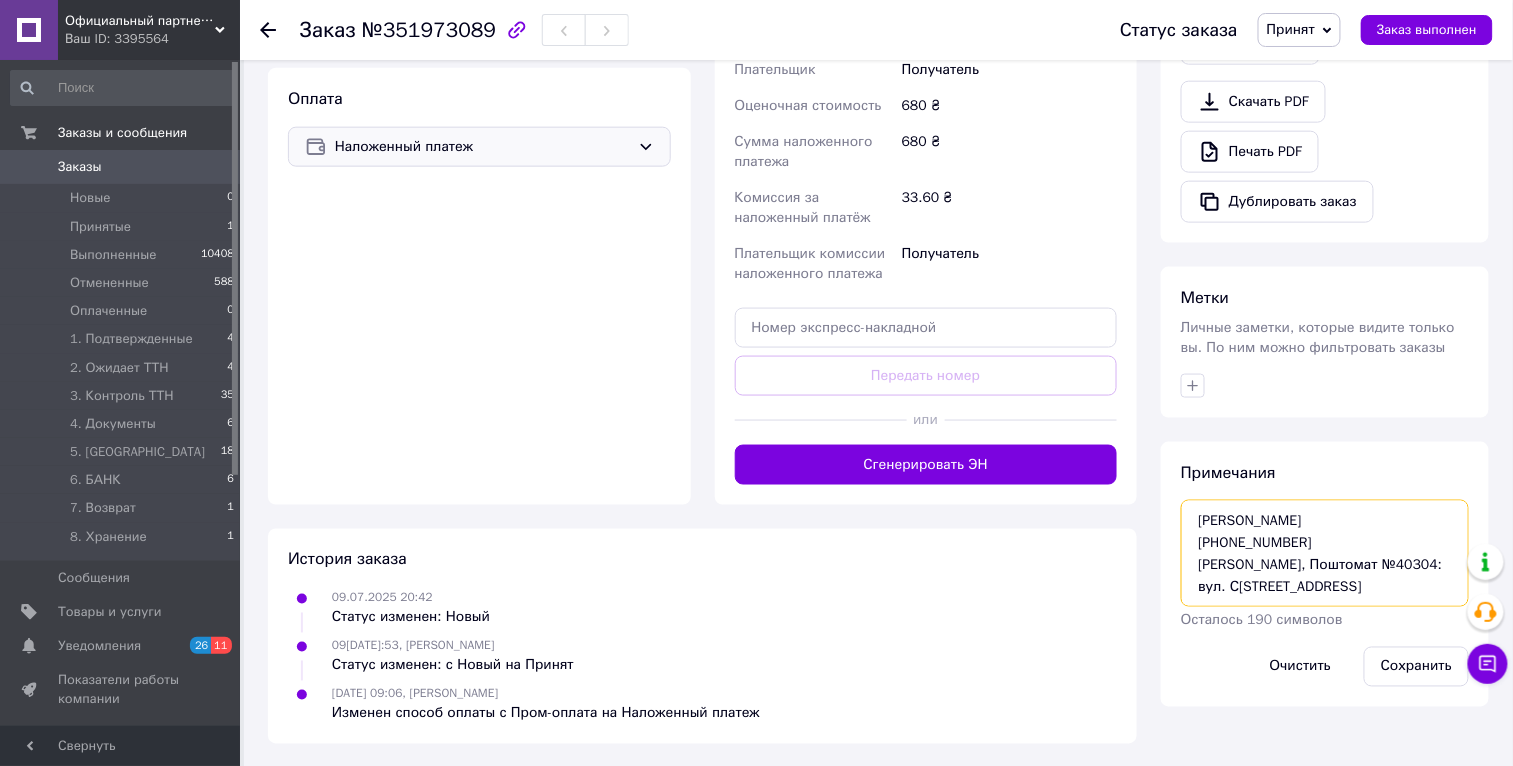 scroll, scrollTop: 76, scrollLeft: 0, axis: vertical 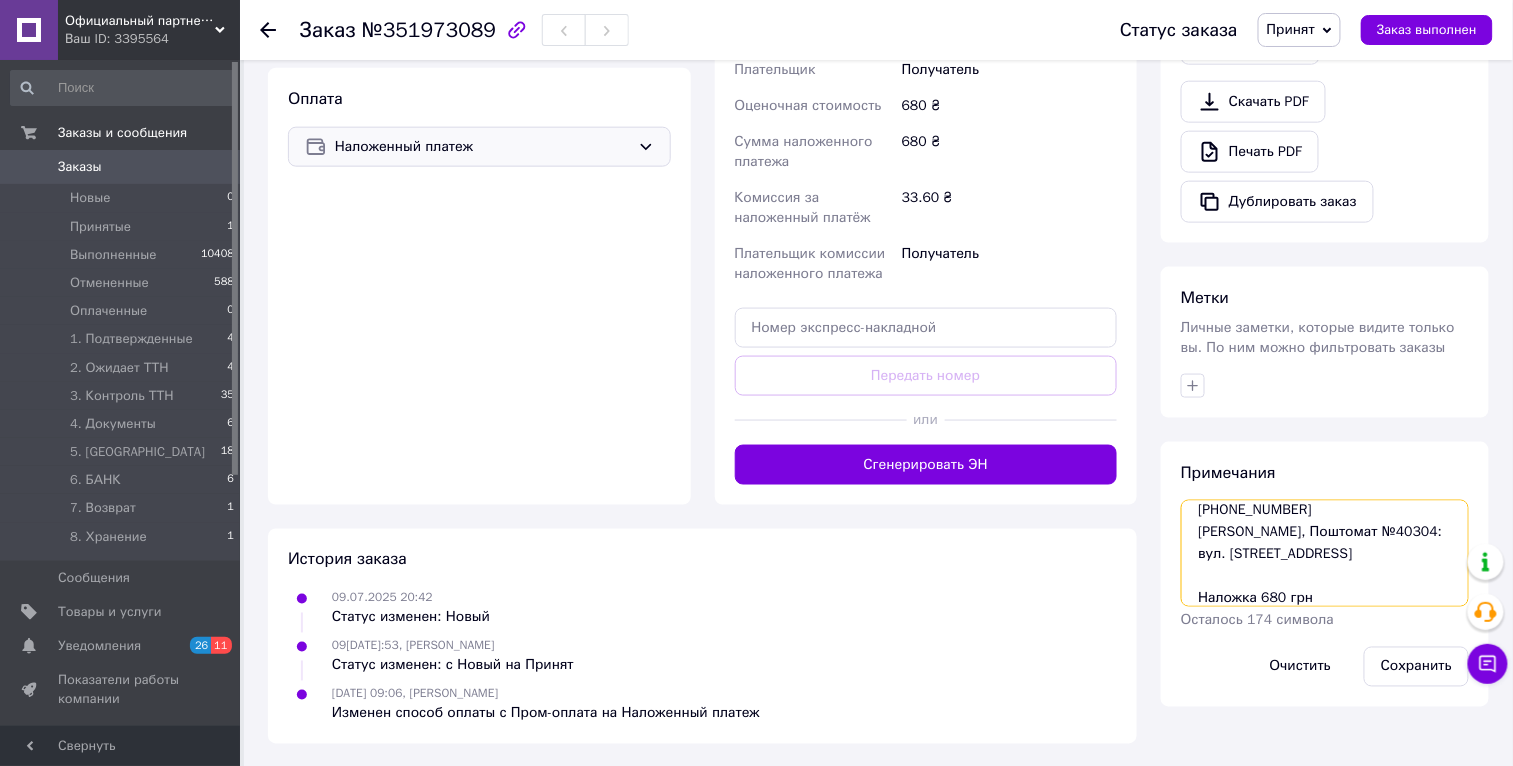 type on "1кг - Краска для плитки MG Голубая
Паламарчук Оксана
+380968386676
Кодима, Поштомат №40304: вул. Соборна, 86
Наложка 680 грн" 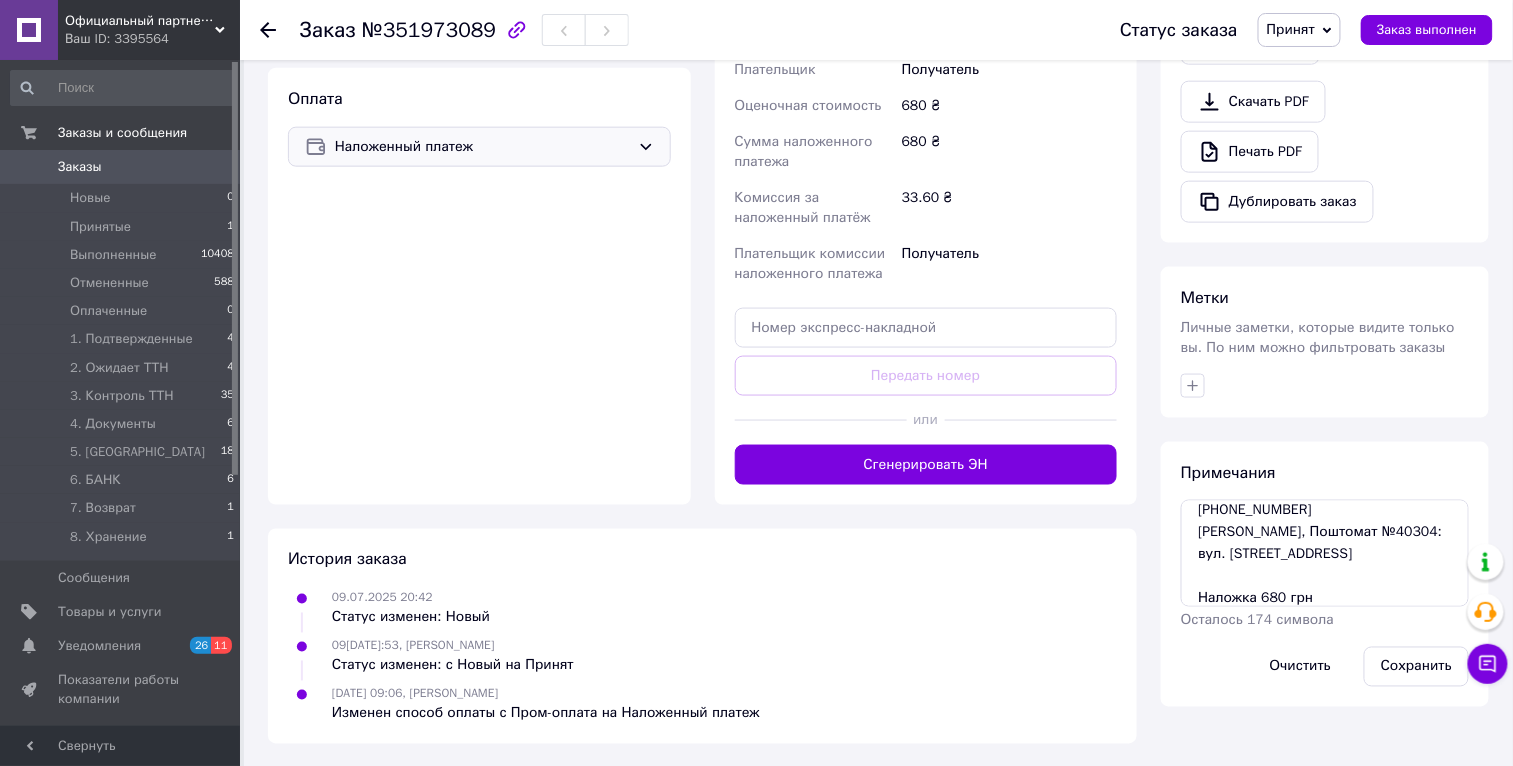 click on "Сохранить" at bounding box center [1416, 667] 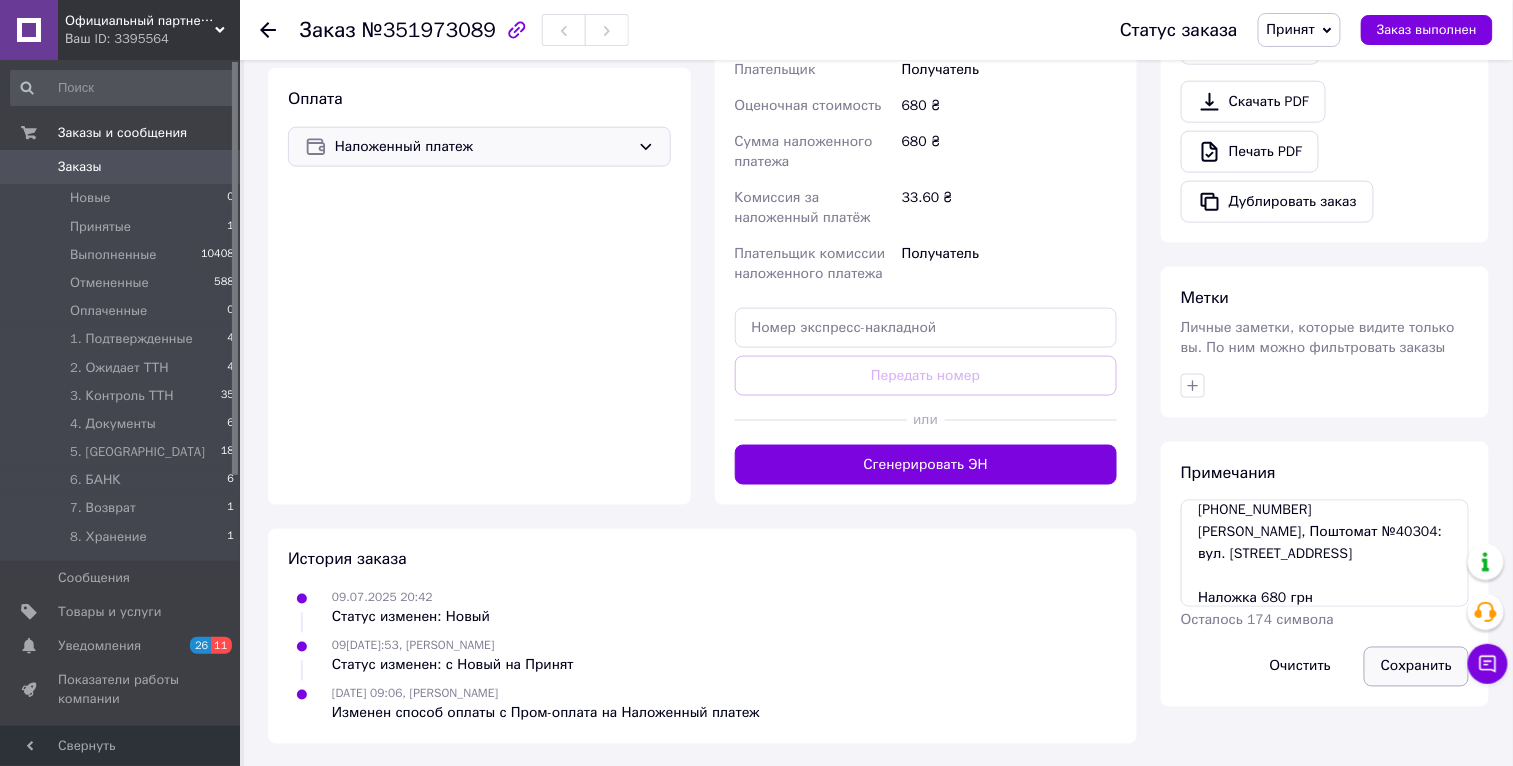click on "Сохранить" at bounding box center (1416, 667) 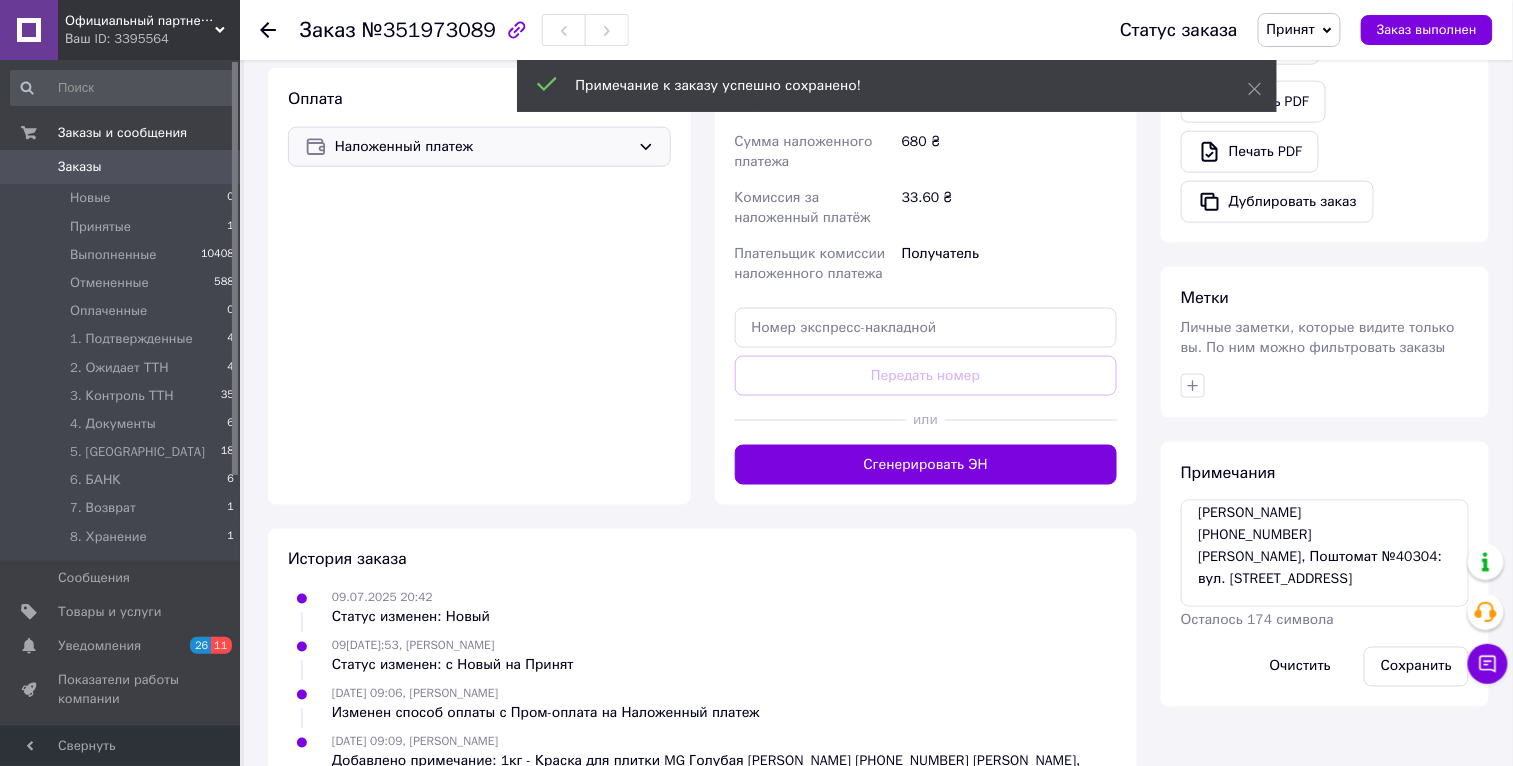 scroll, scrollTop: 0, scrollLeft: 0, axis: both 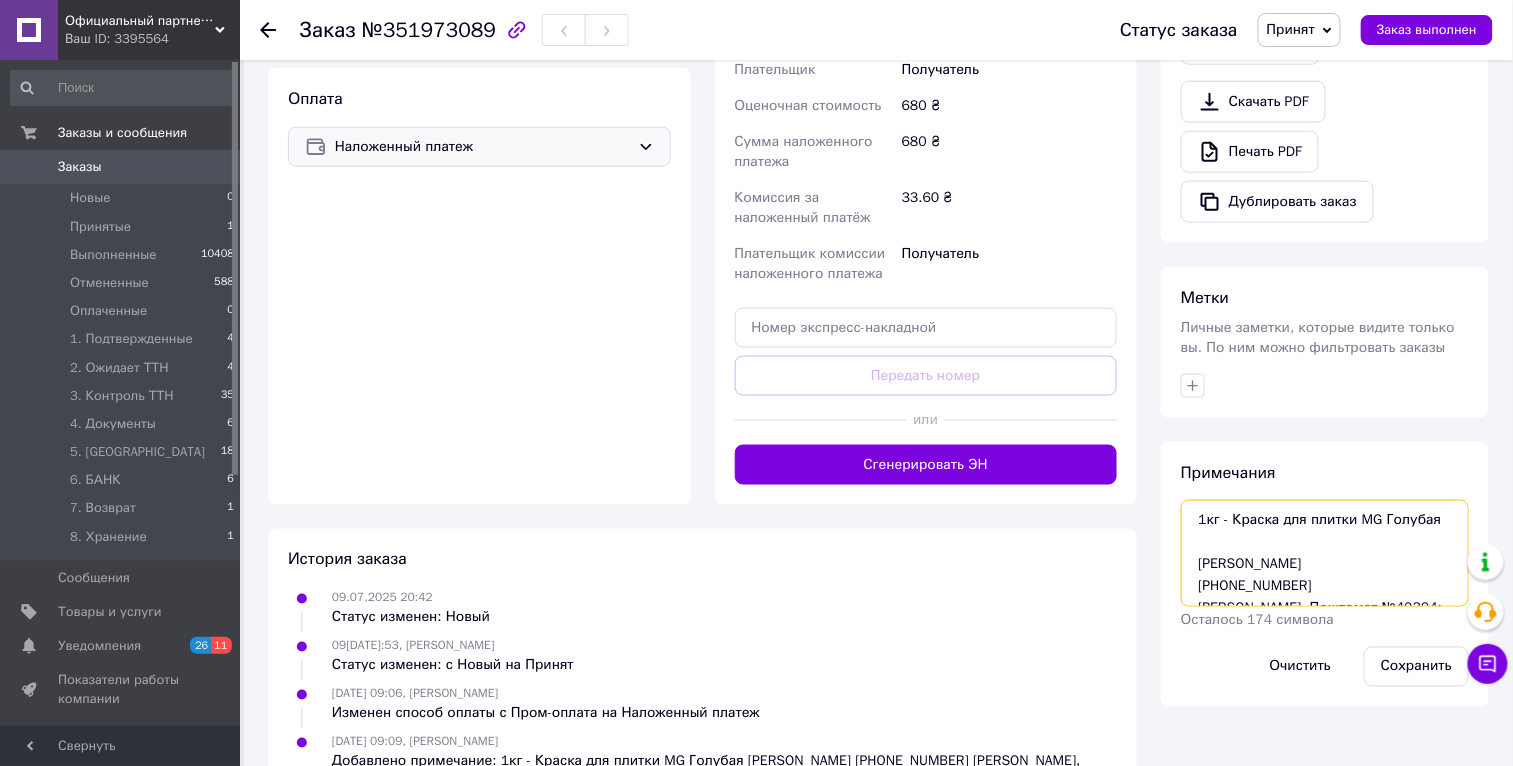 drag, startPoint x: 1445, startPoint y: 521, endPoint x: 1118, endPoint y: 517, distance: 327.02448 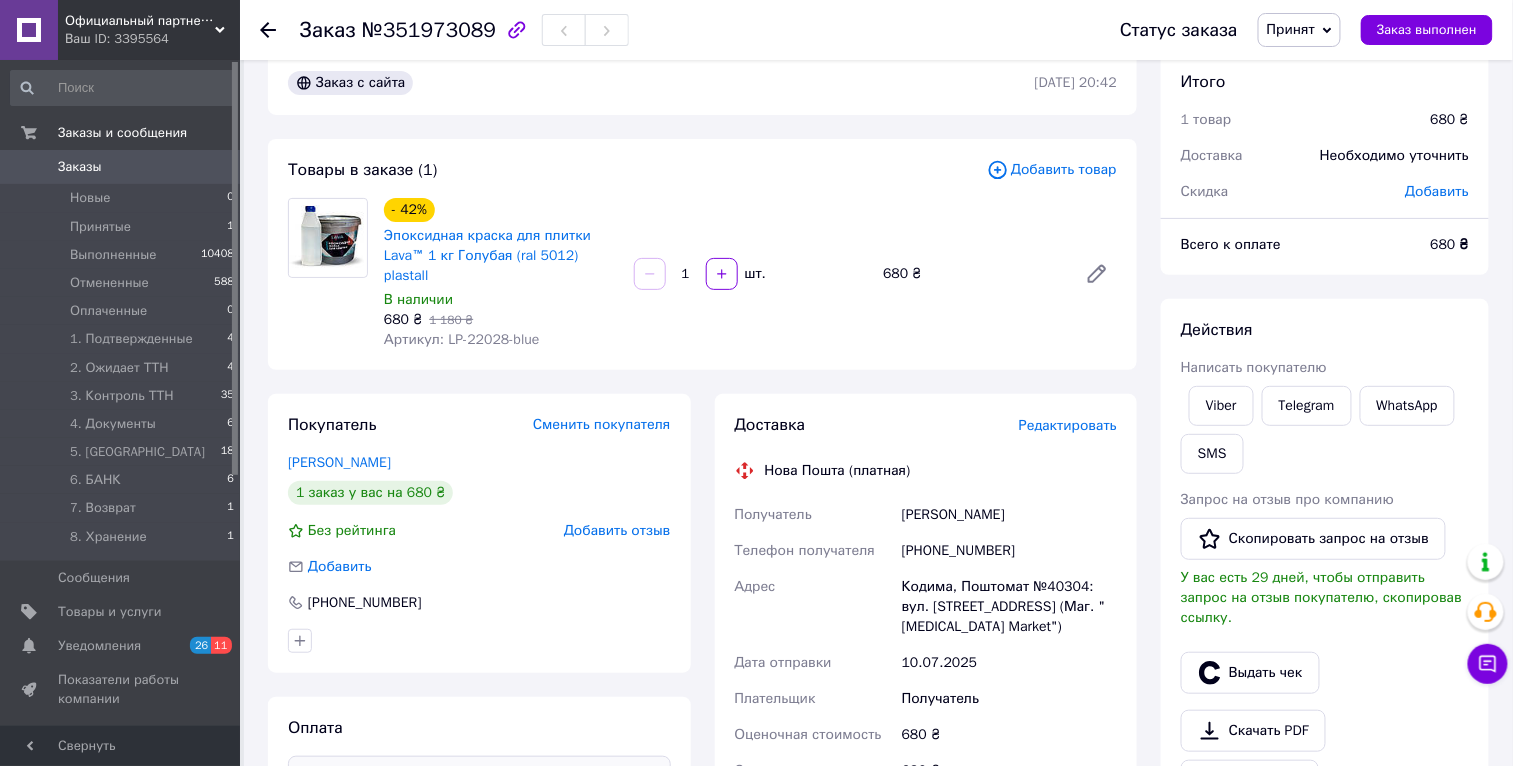 scroll, scrollTop: 26, scrollLeft: 0, axis: vertical 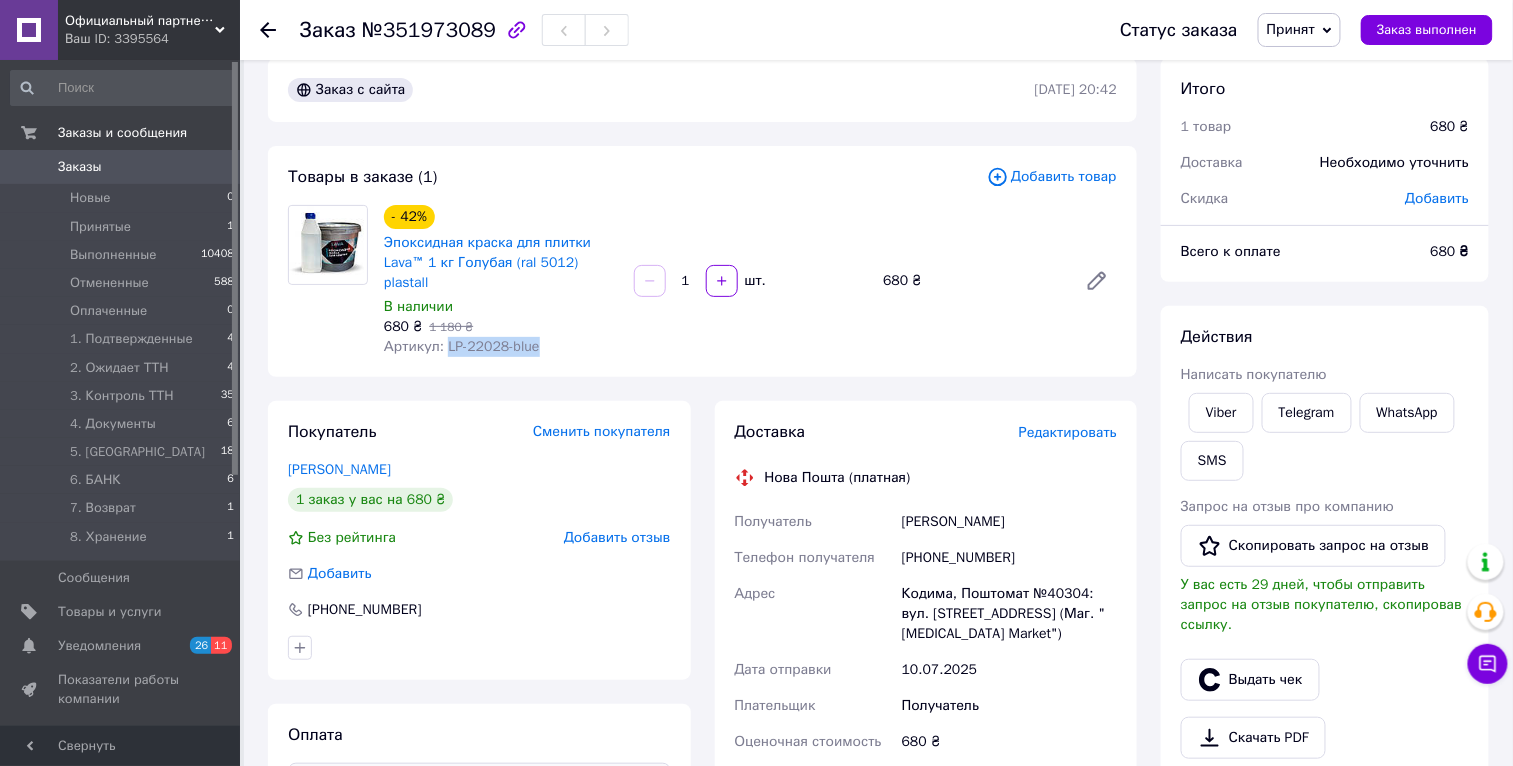 drag, startPoint x: 552, startPoint y: 355, endPoint x: 446, endPoint y: 347, distance: 106.30146 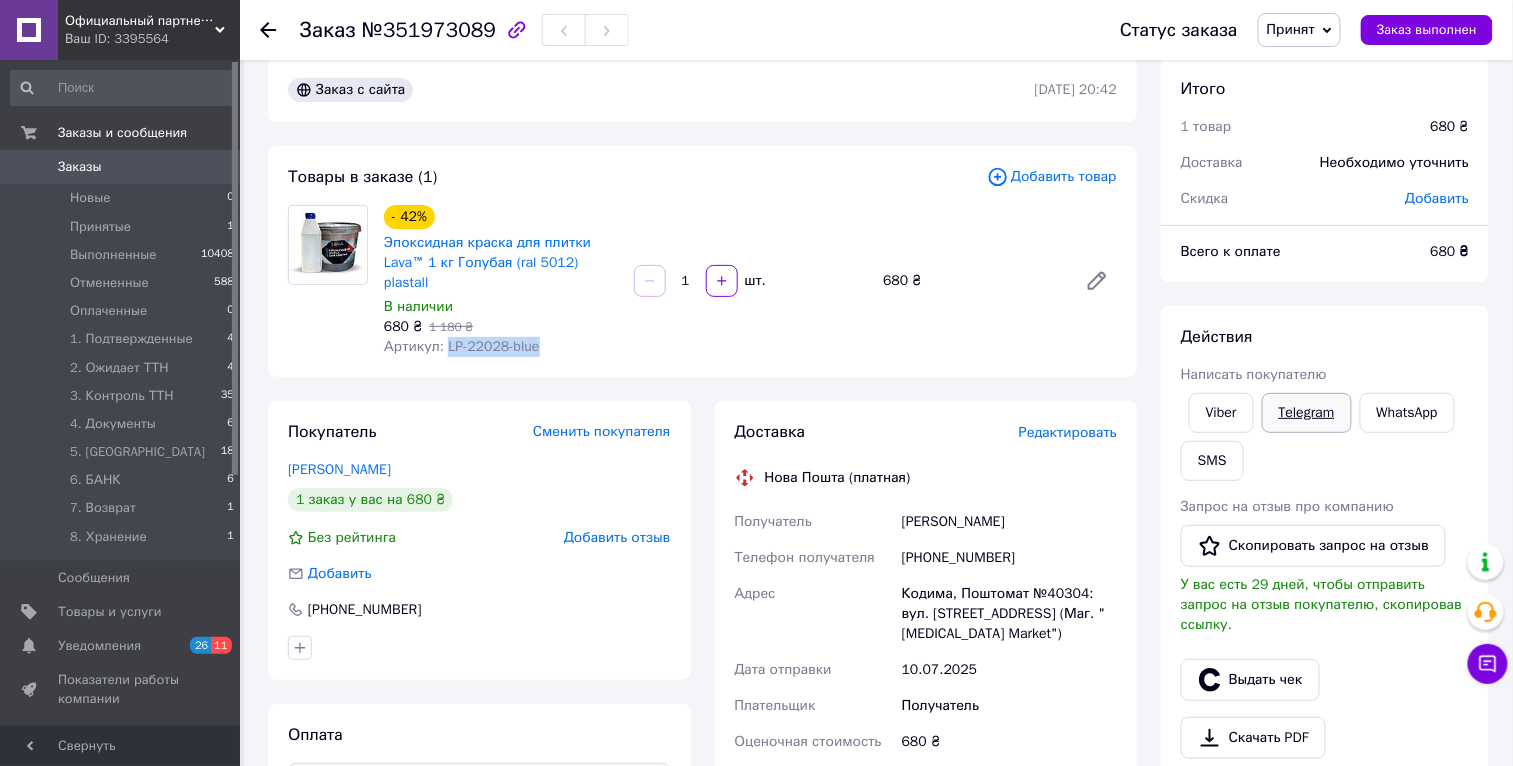 scroll, scrollTop: 730, scrollLeft: 0, axis: vertical 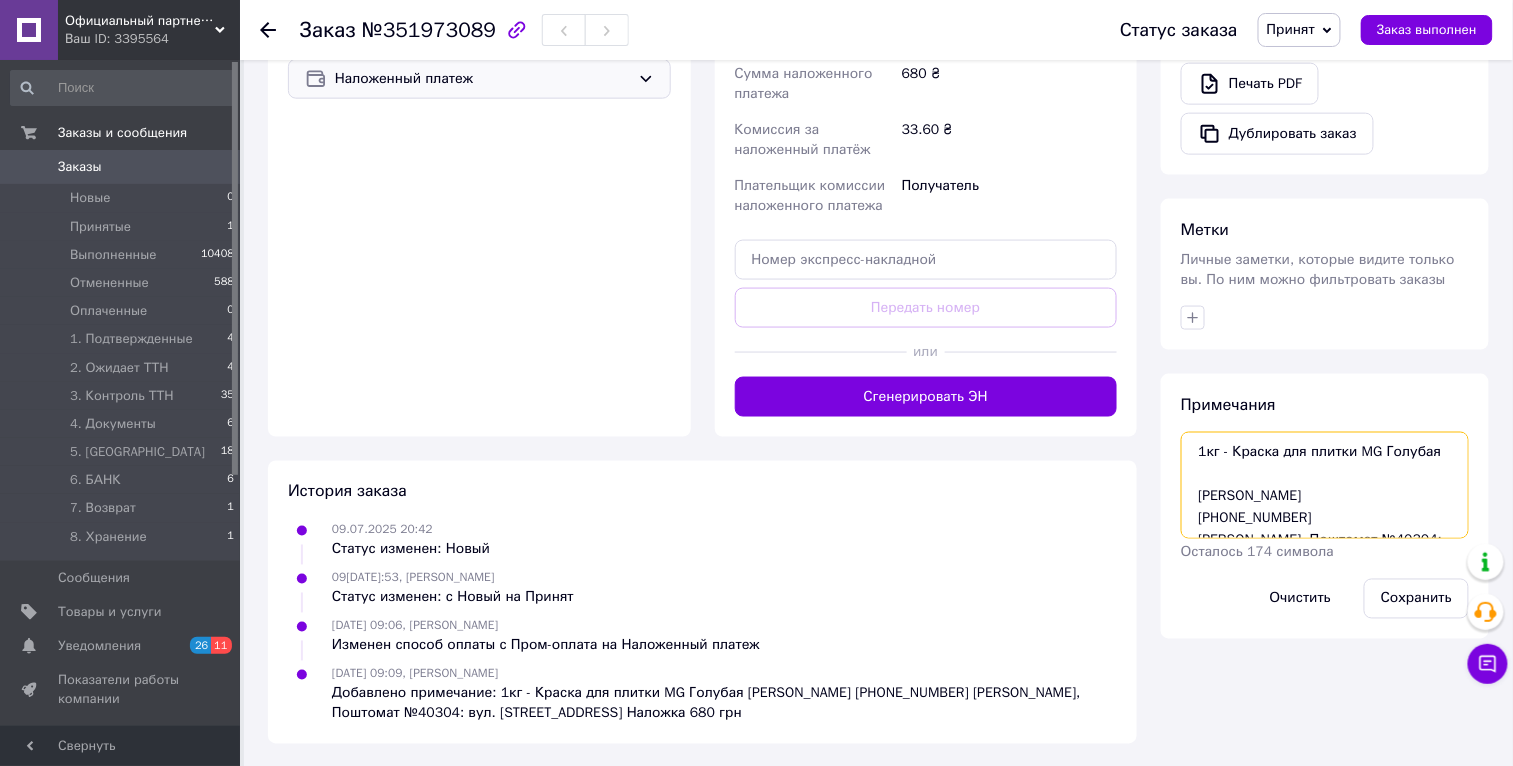 drag, startPoint x: 1450, startPoint y: 449, endPoint x: 1052, endPoint y: 442, distance: 398.06155 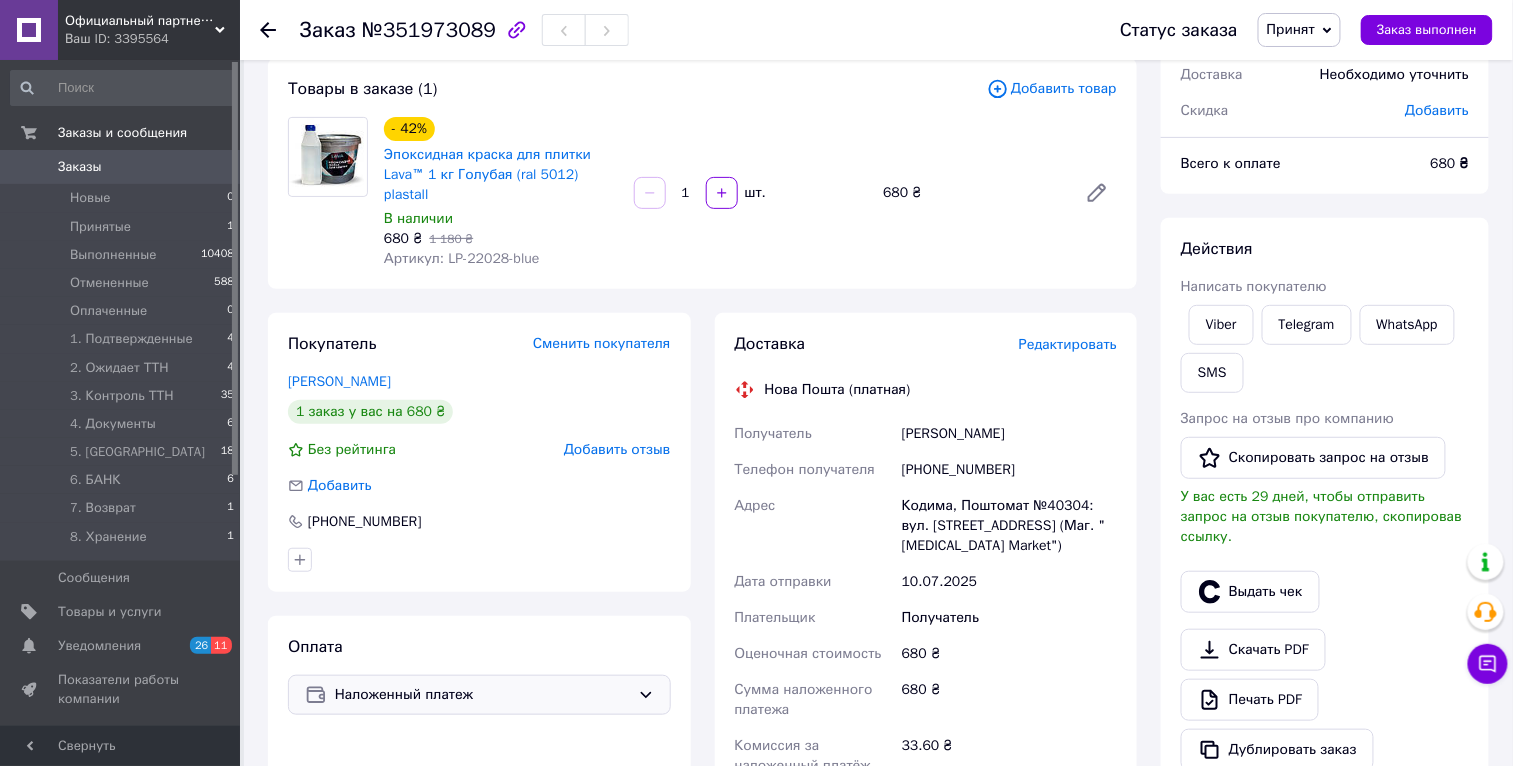 scroll, scrollTop: 0, scrollLeft: 0, axis: both 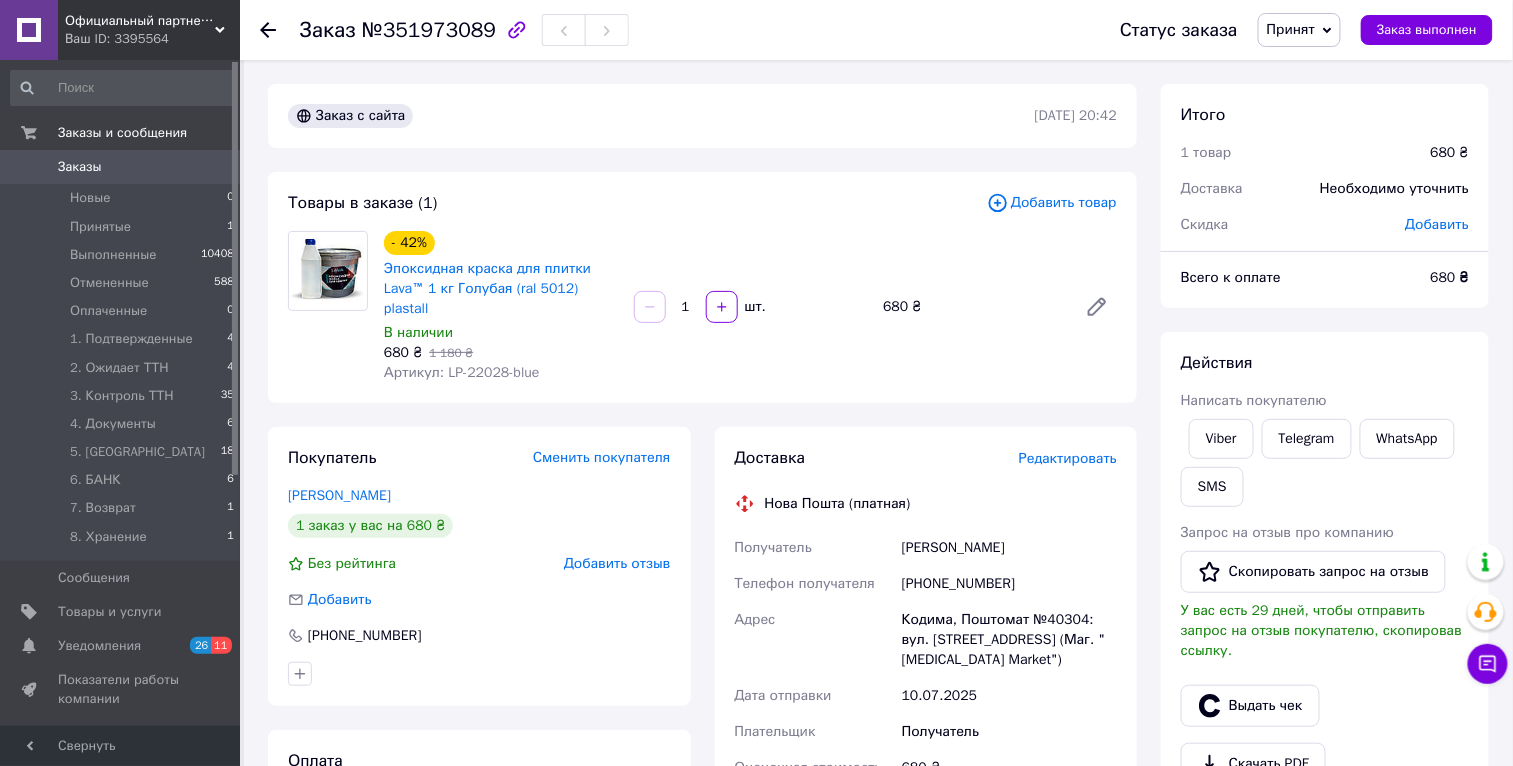 click on "+380968386676" at bounding box center (1009, 584) 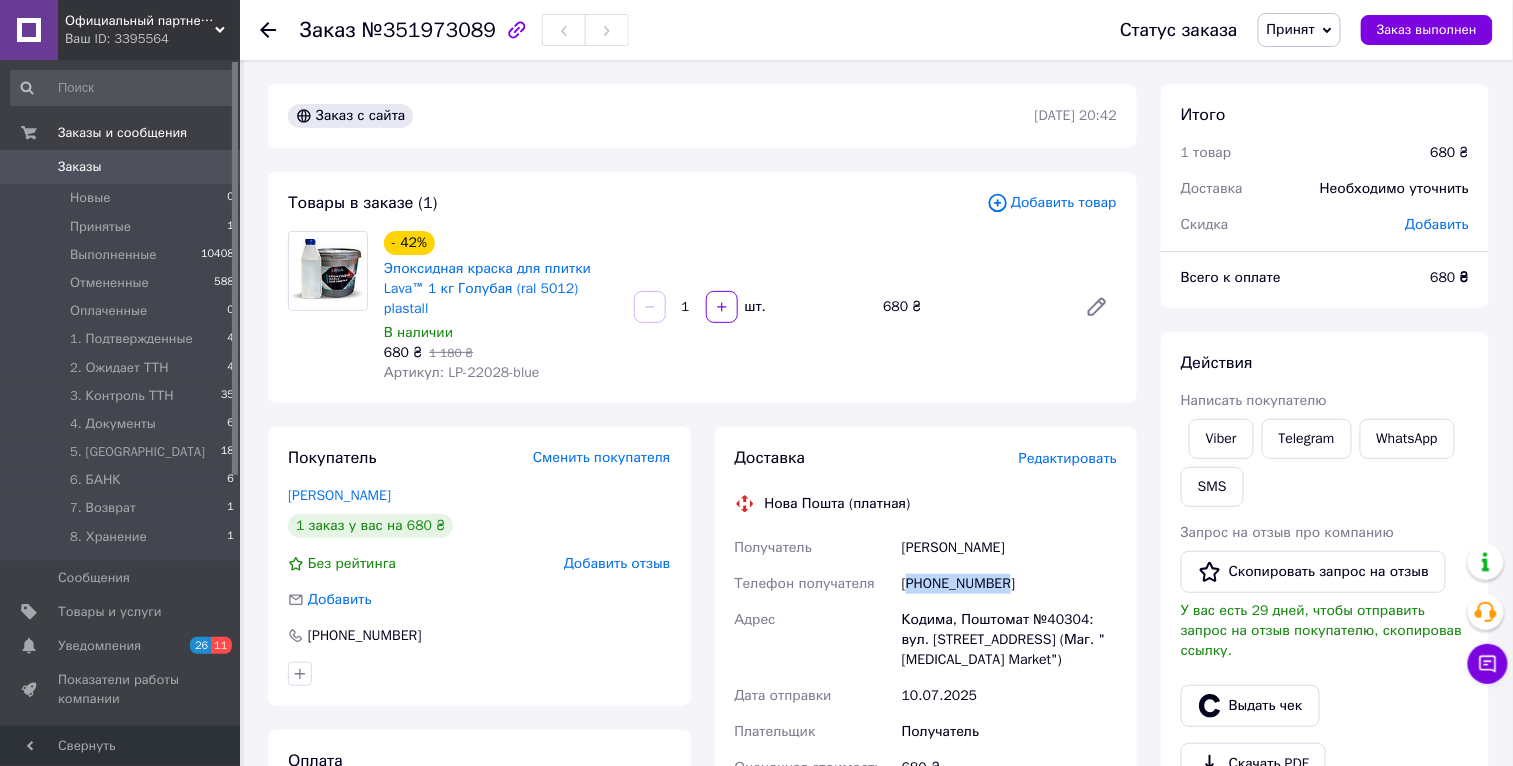 click on "+380968386676" at bounding box center (1009, 584) 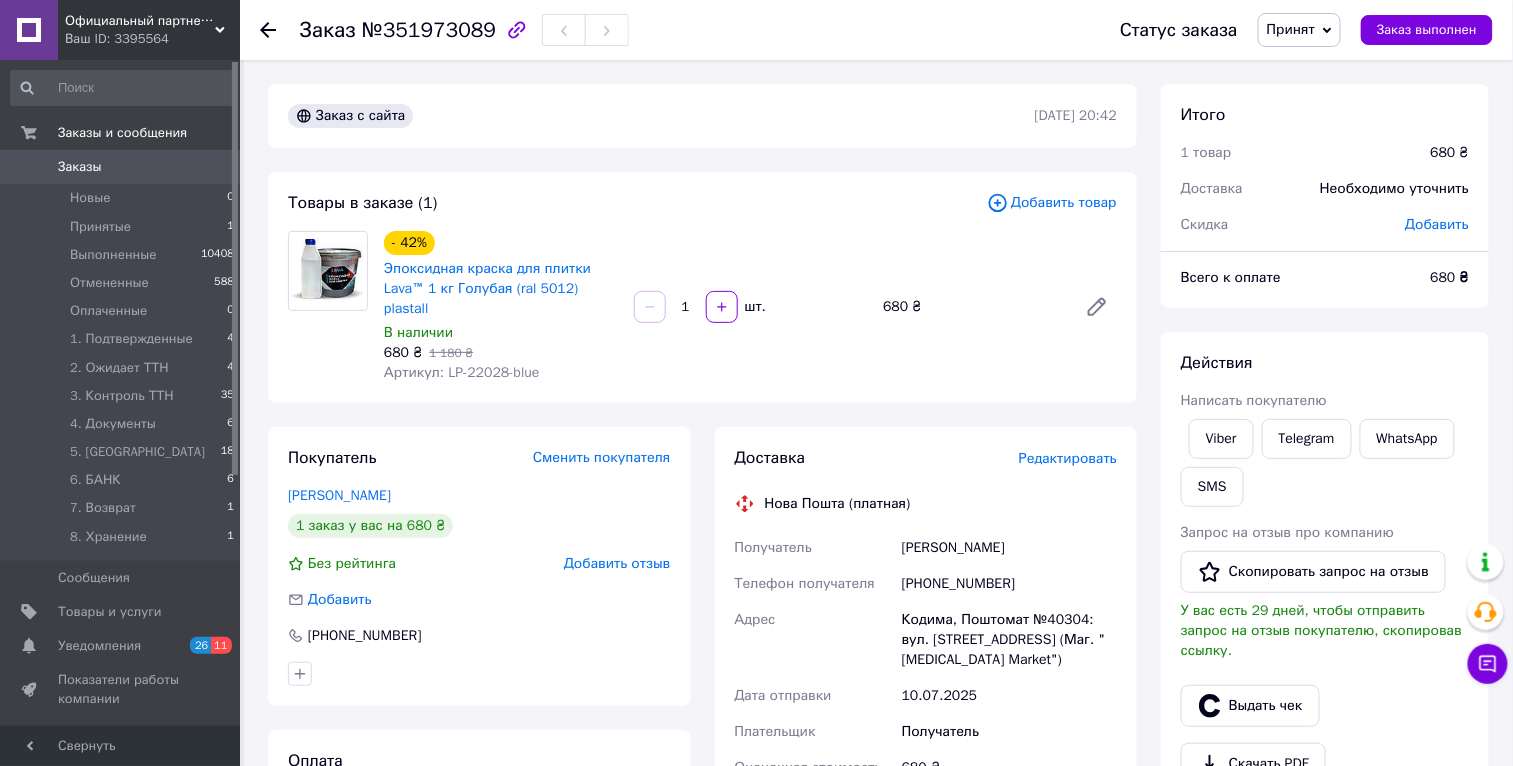 click on "Паламарчук Оксана" at bounding box center [1009, 548] 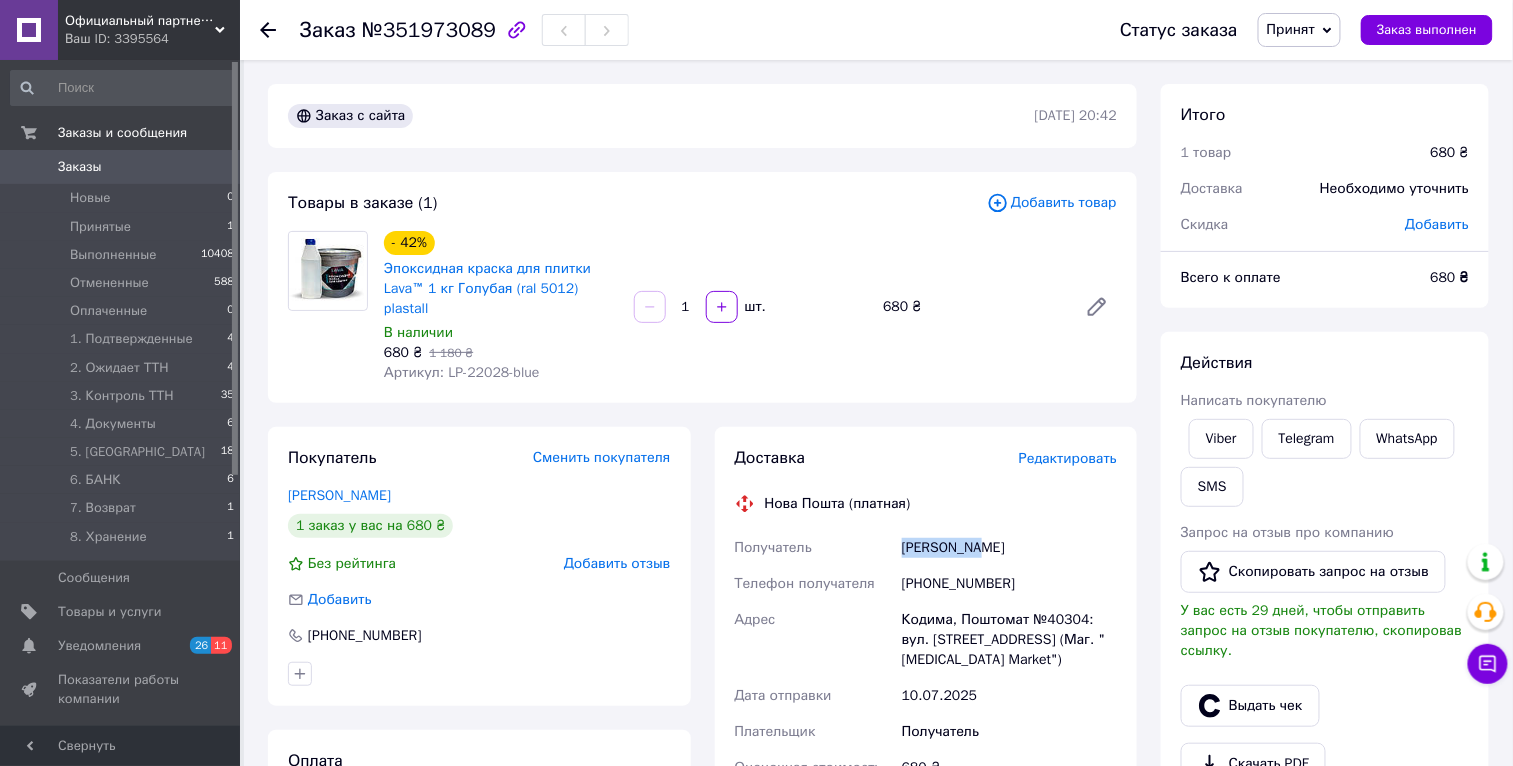 click on "Паламарчук Оксана" at bounding box center [1009, 548] 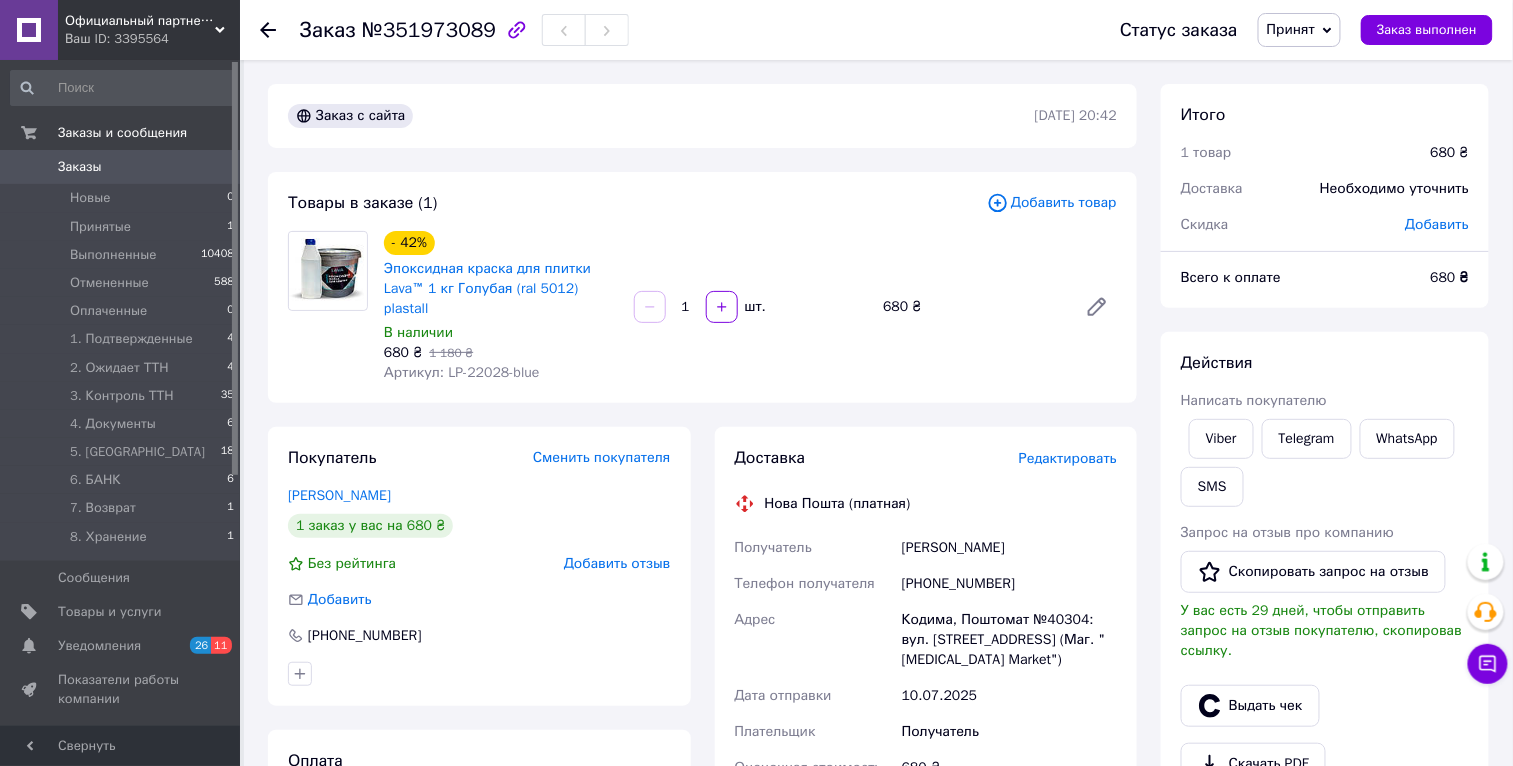 click on "Паламарчук Оксана" at bounding box center [1009, 548] 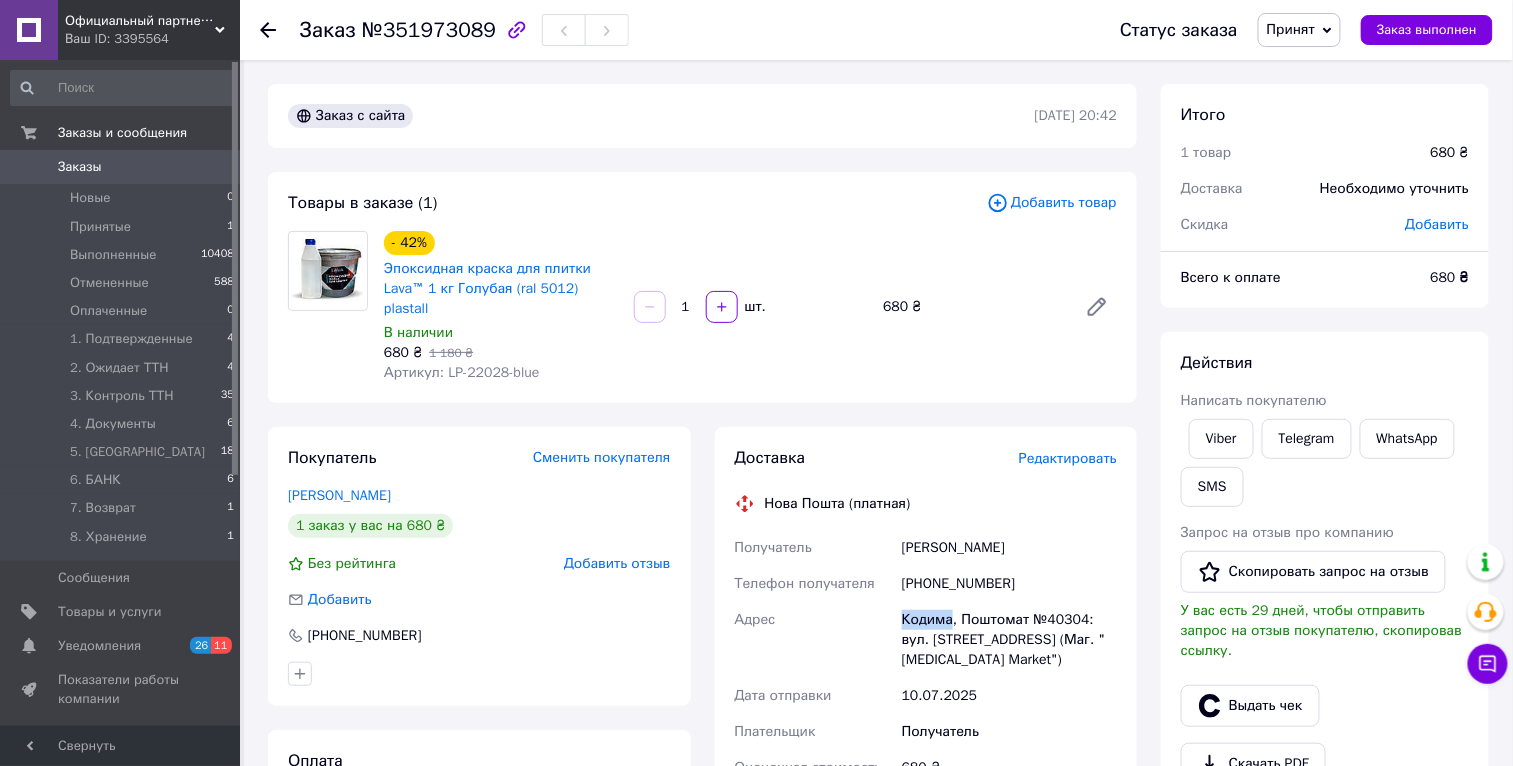 click on "Кодима, Поштомат №40304: вул. Соборна, 86 (Маг. "Gastro Market")" at bounding box center [1009, 640] 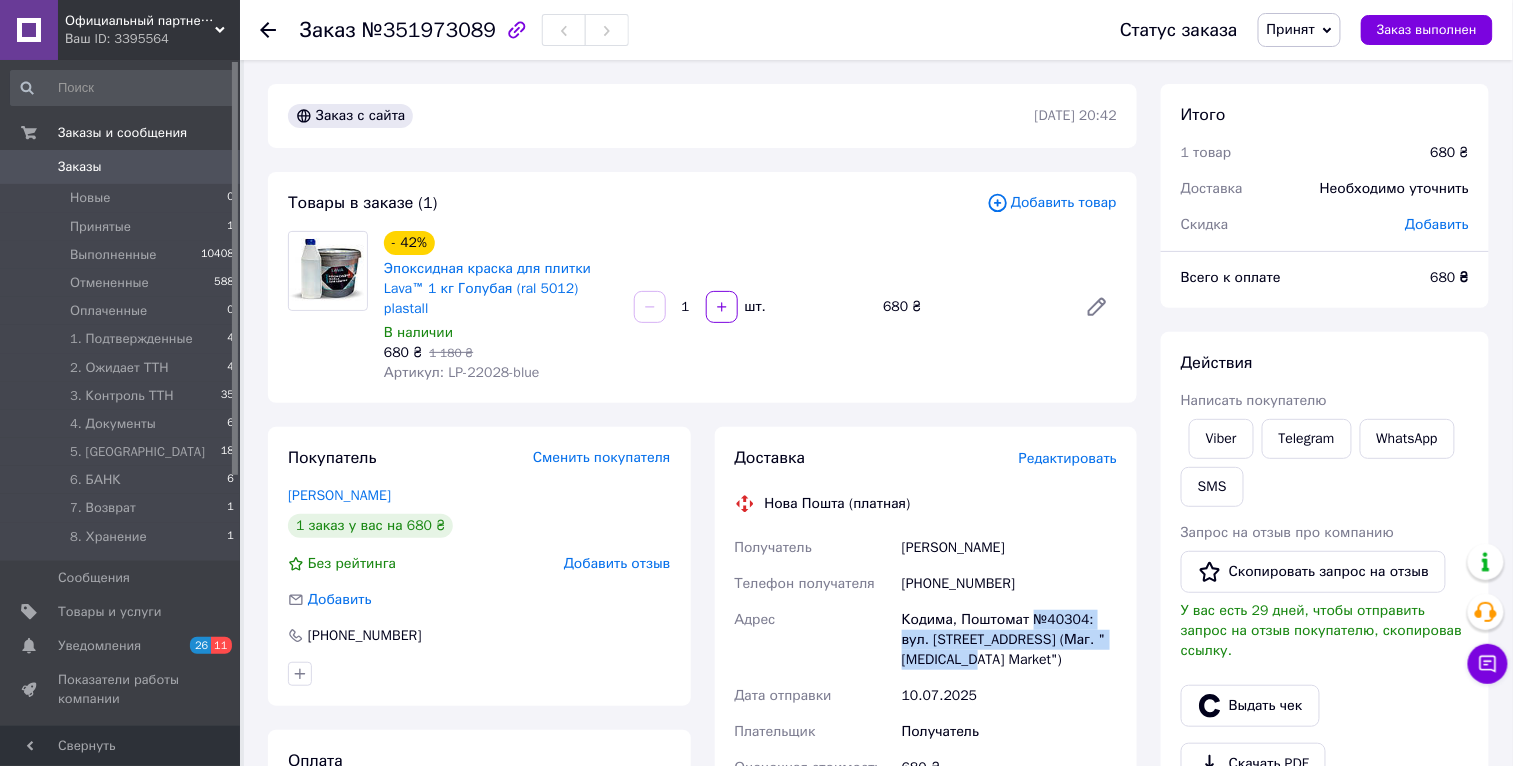 drag, startPoint x: 1038, startPoint y: 618, endPoint x: 1050, endPoint y: 656, distance: 39.849716 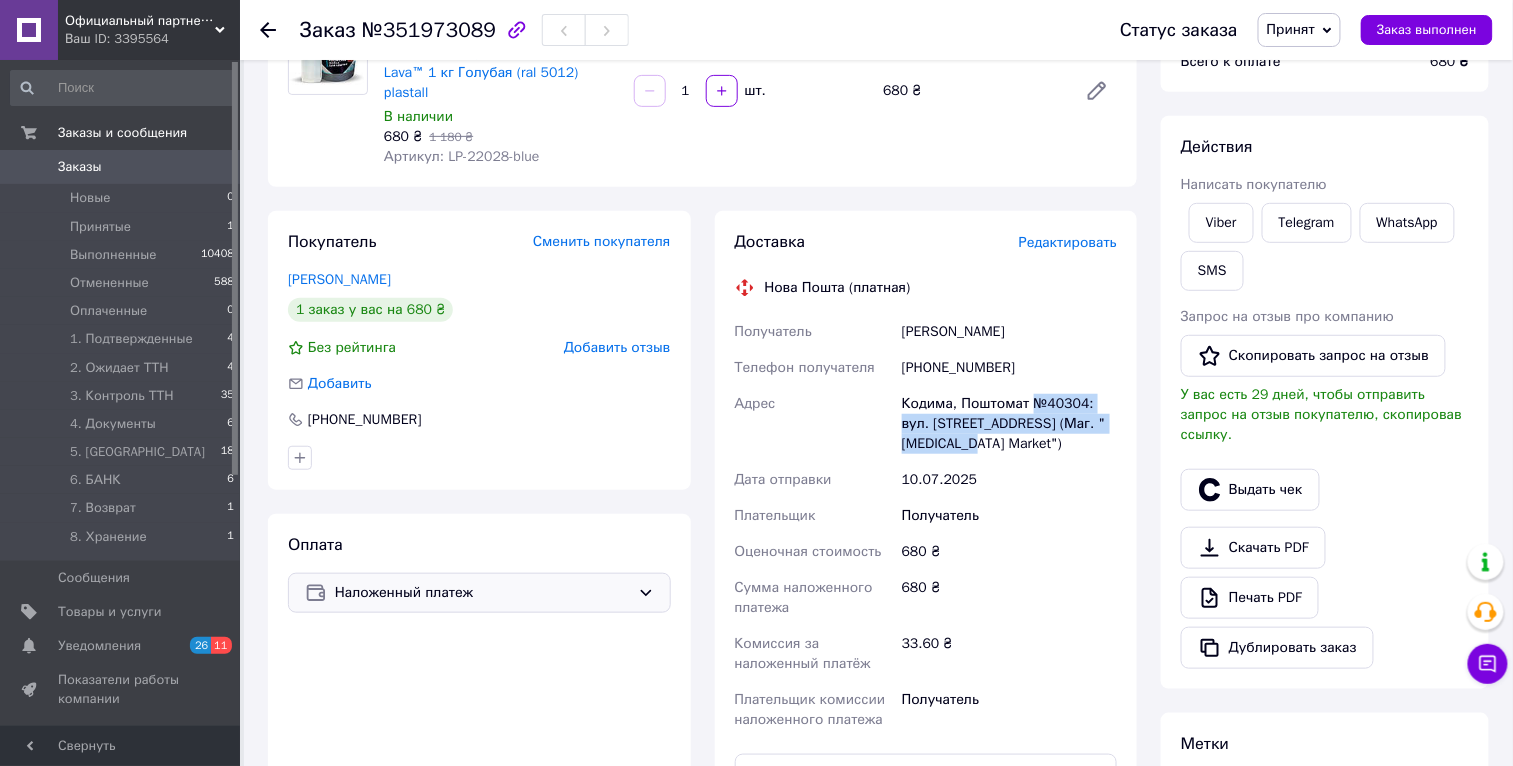 scroll, scrollTop: 514, scrollLeft: 0, axis: vertical 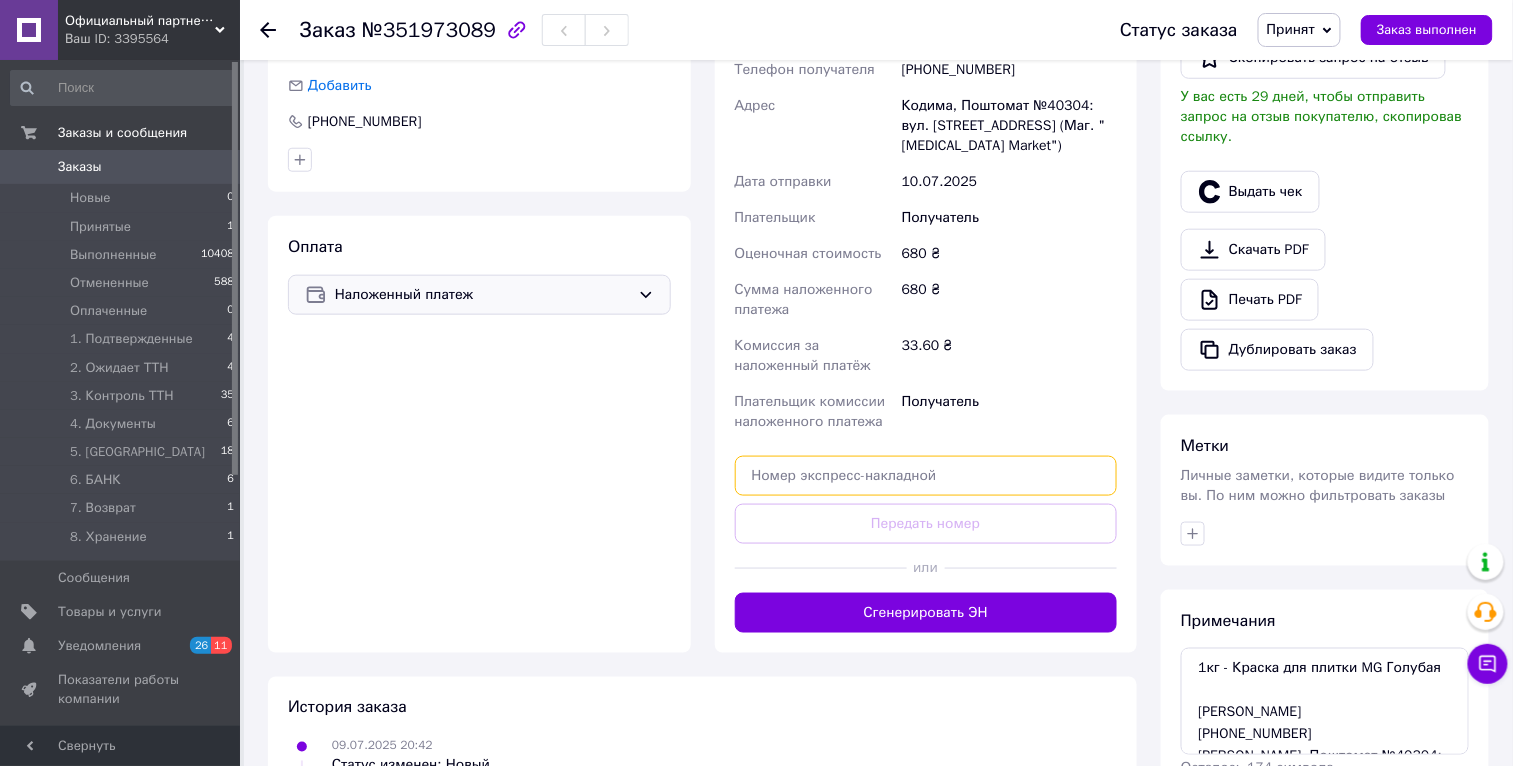 click at bounding box center (926, 476) 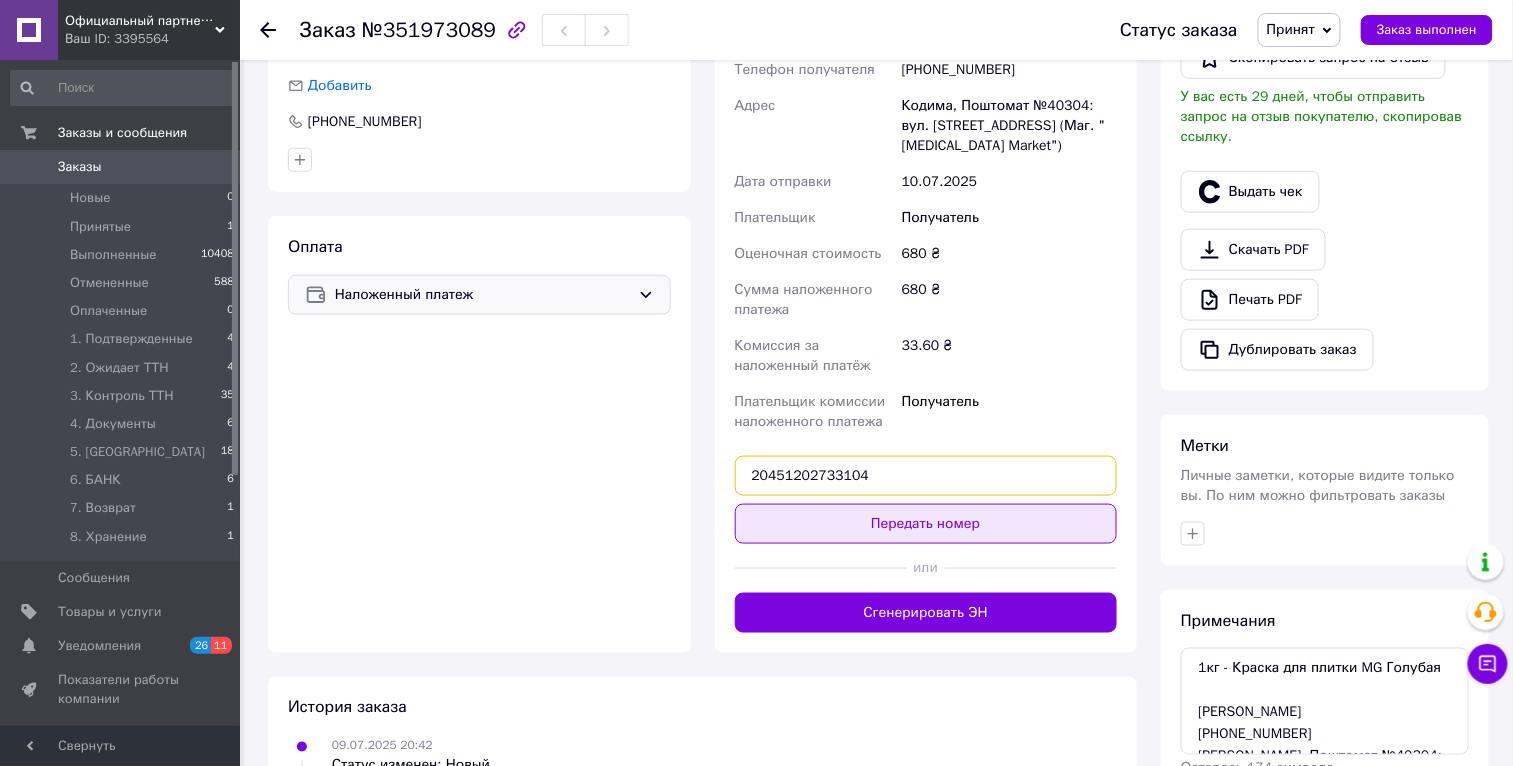 type on "20451202733104" 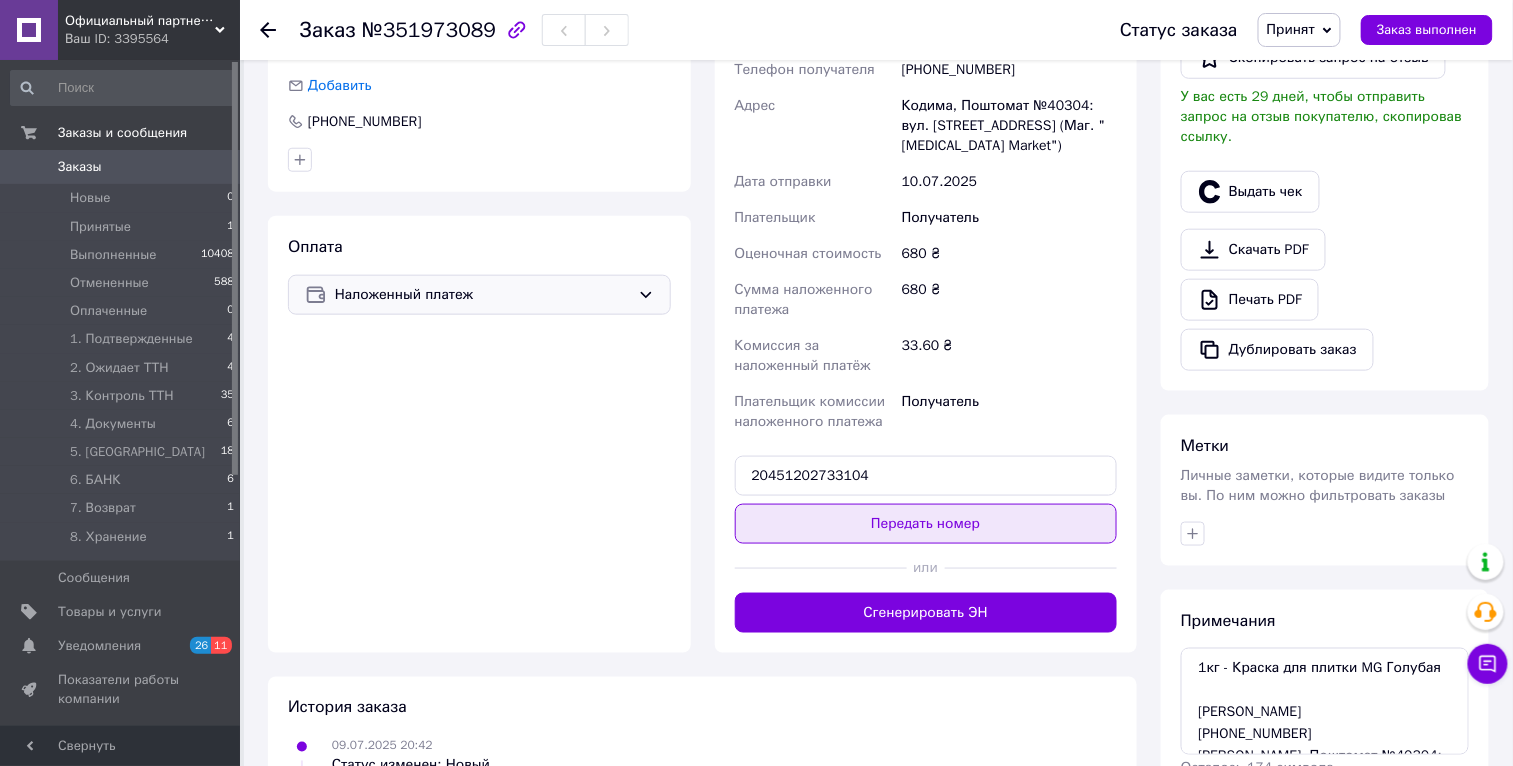 click on "Передать номер" at bounding box center [926, 524] 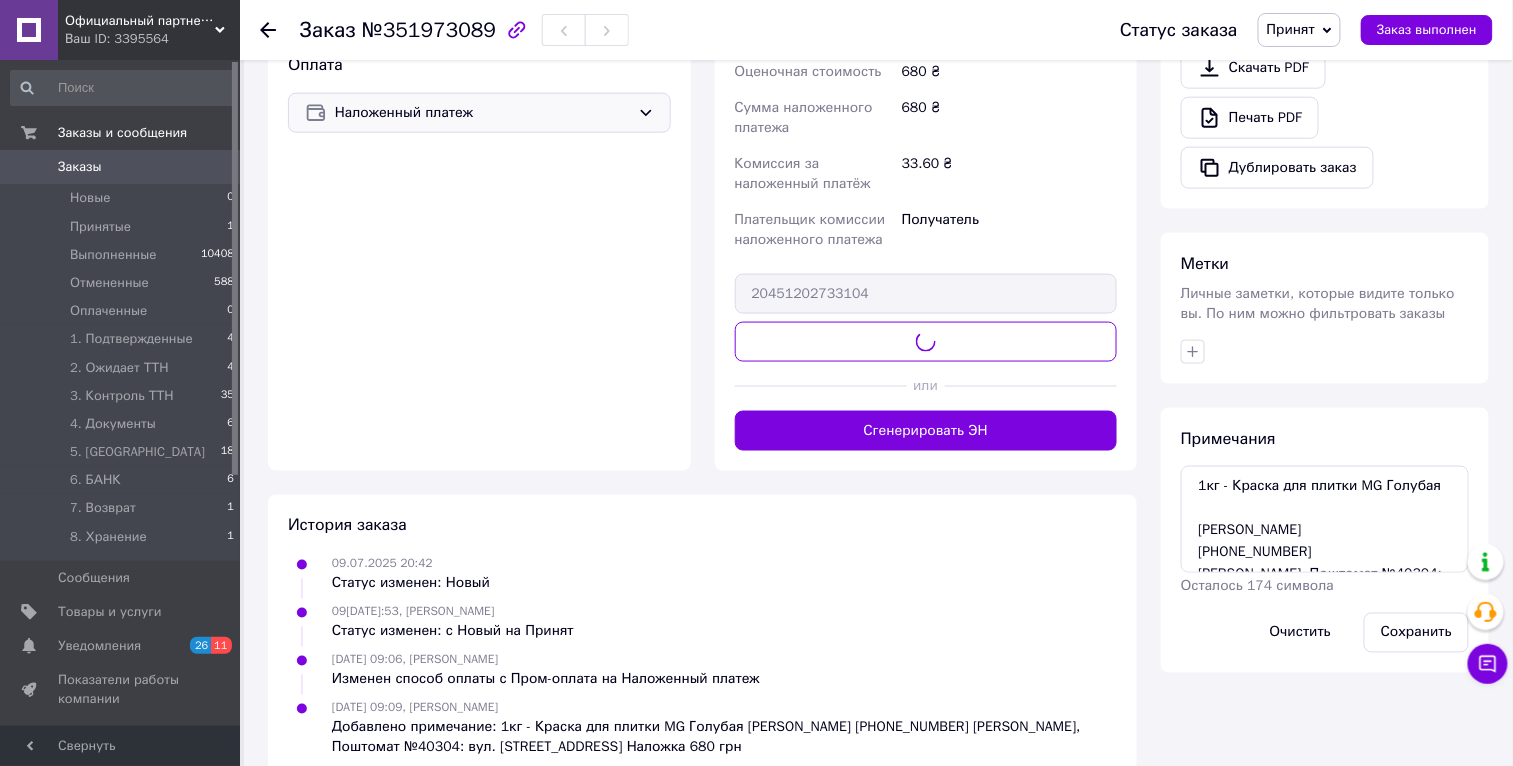 scroll, scrollTop: 730, scrollLeft: 0, axis: vertical 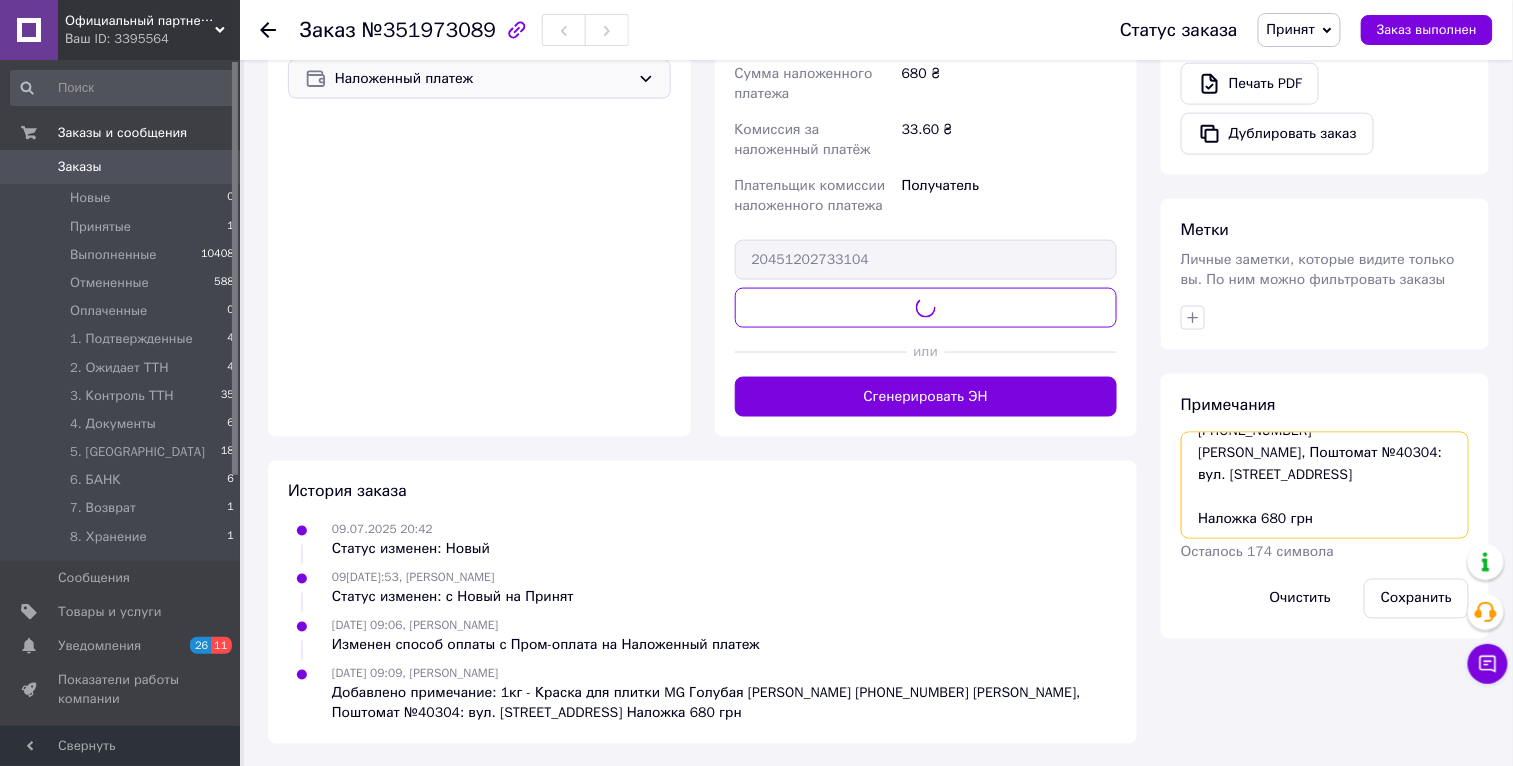 click on "1кг - Краска для плитки MG Голубая
Паламарчук Оксана
+380968386676
Кодима, Поштомат №40304: вул. Соборна, 86
Наложка 680 грн" at bounding box center (1325, 485) 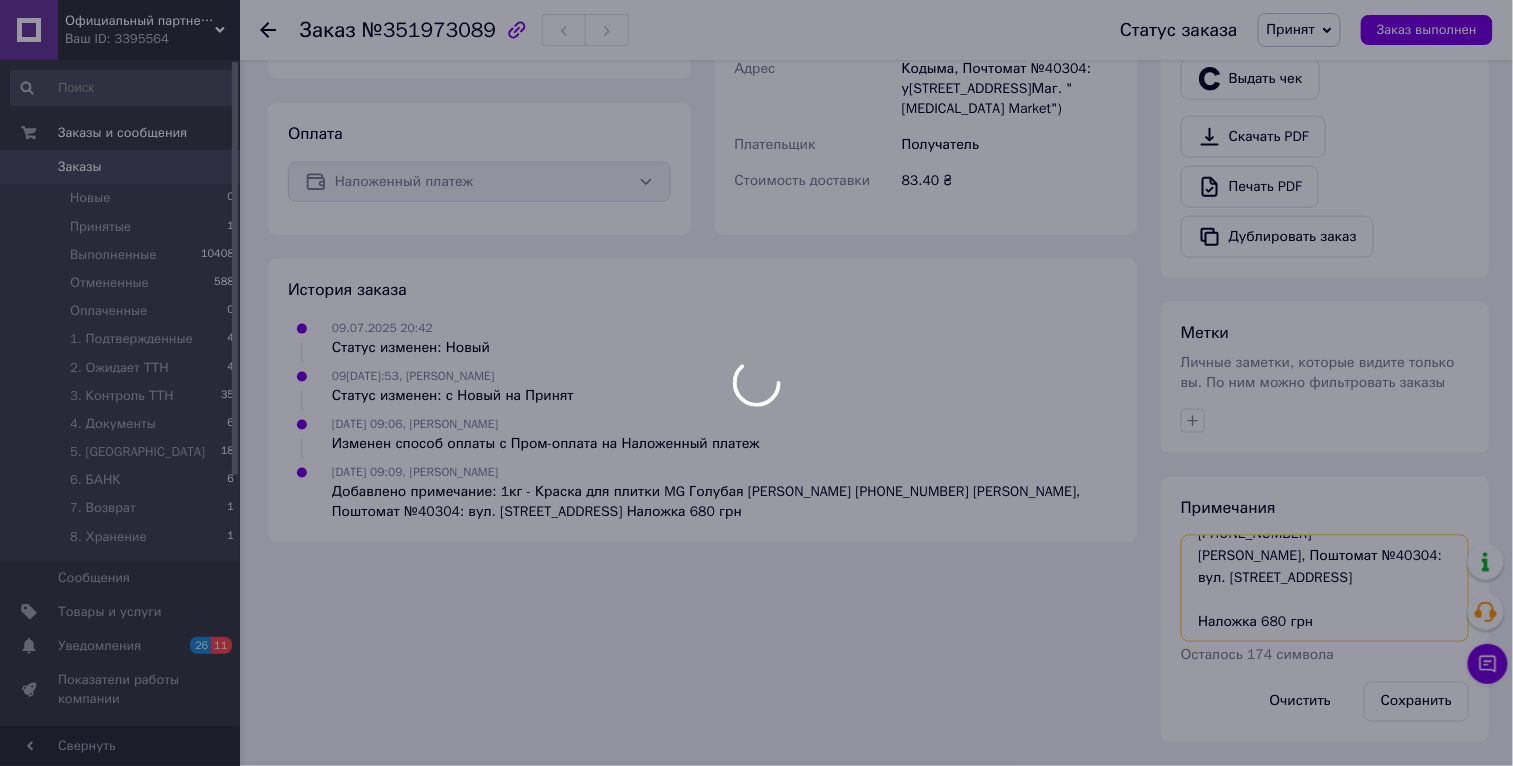 scroll, scrollTop: 624, scrollLeft: 0, axis: vertical 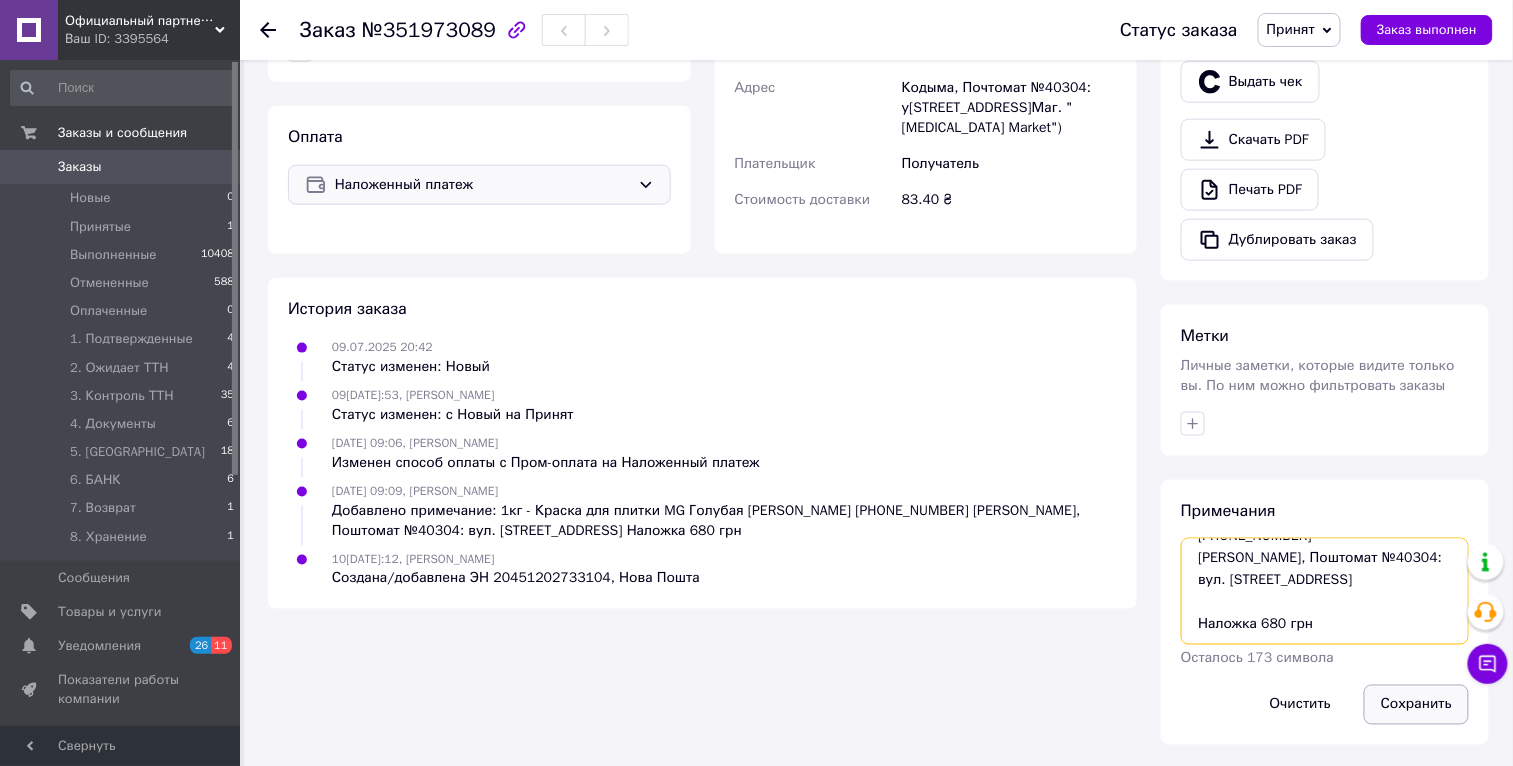 paste on "20451202733104" 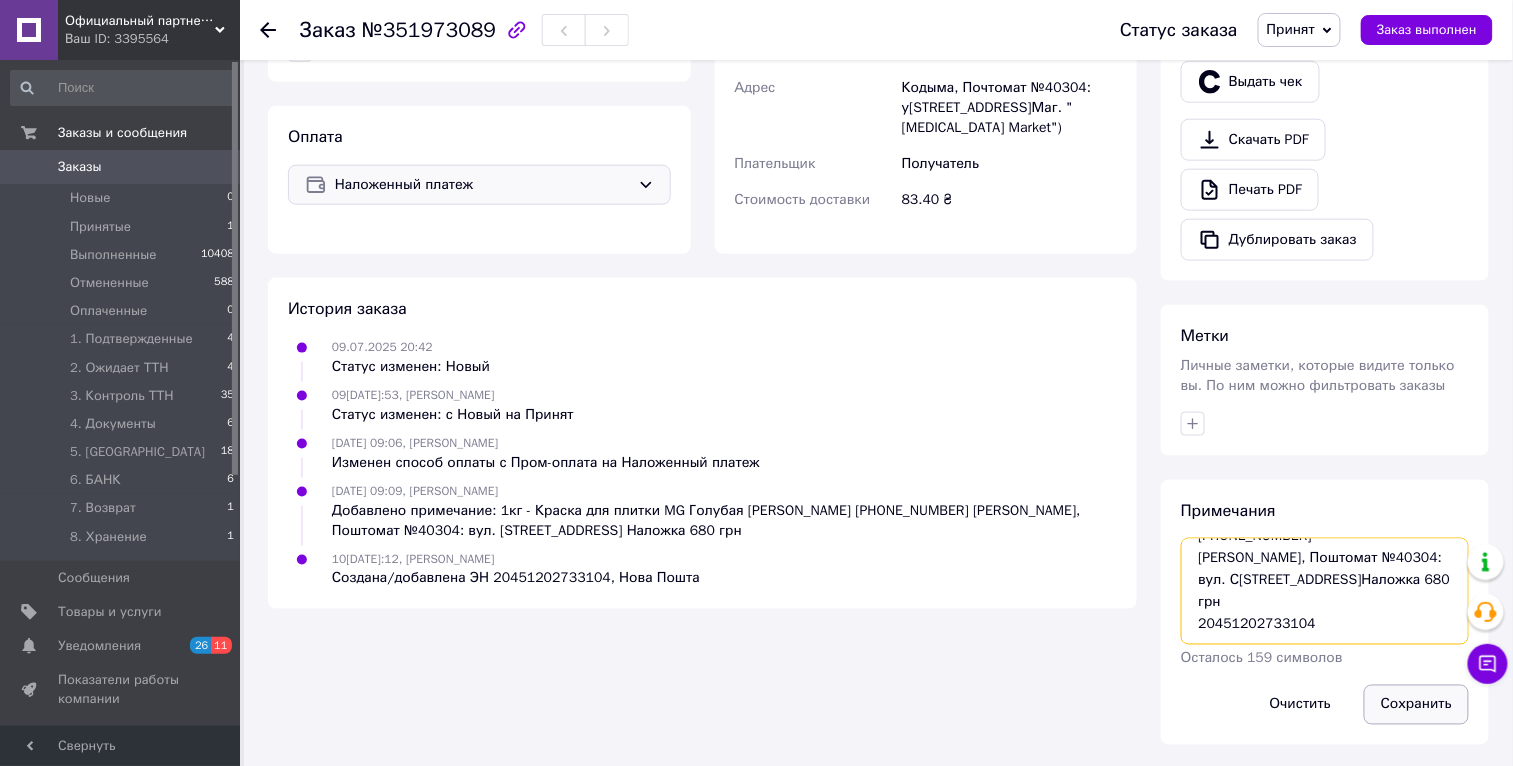 type on "1кг - Краска для плитки MG Голубая
Паламарчук Оксана
+380968386676
Кодима, Поштомат №40304: вул. Соборна, 86
Наложка 680 грн
20451202733104" 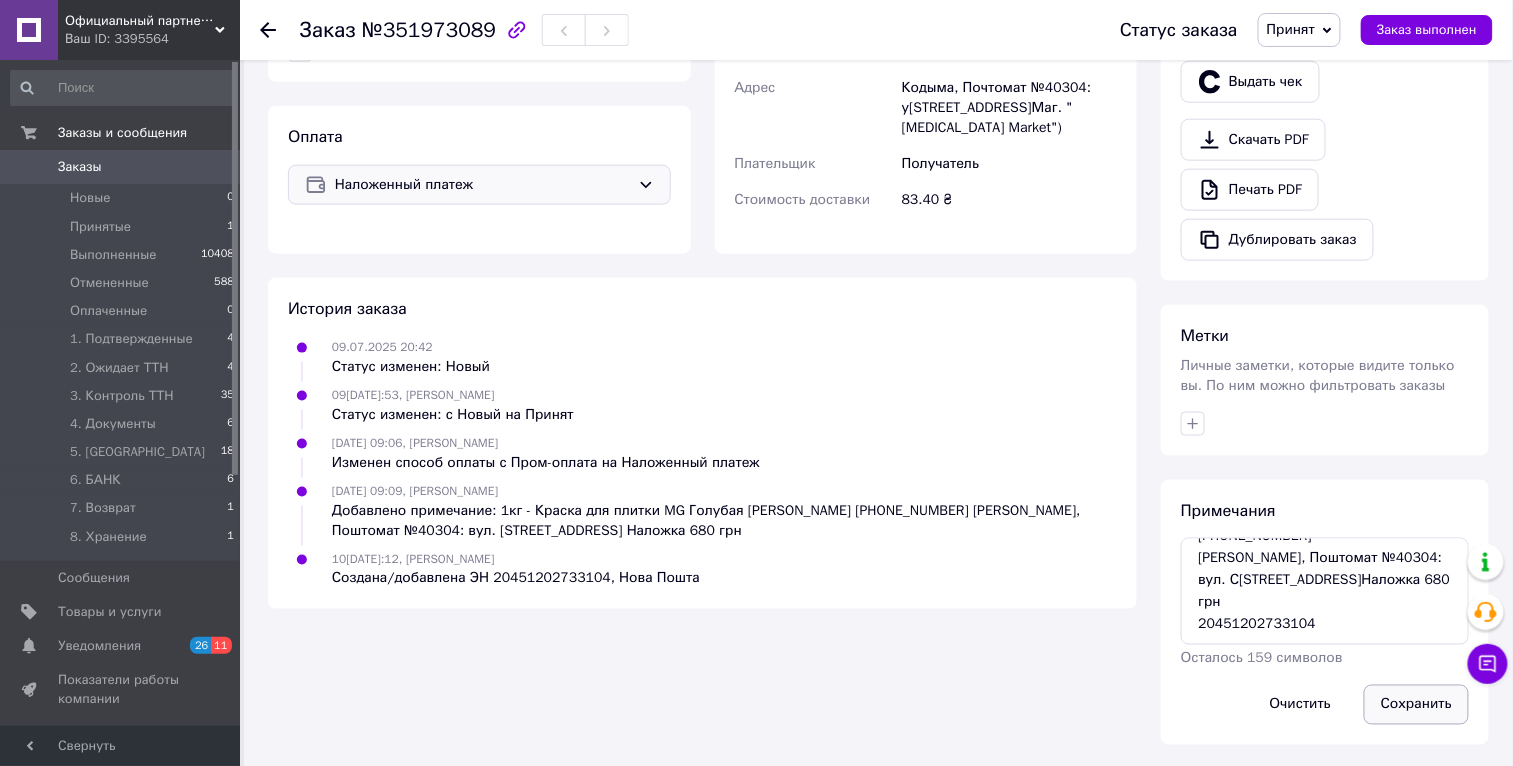 click on "Сохранить" at bounding box center [1416, 705] 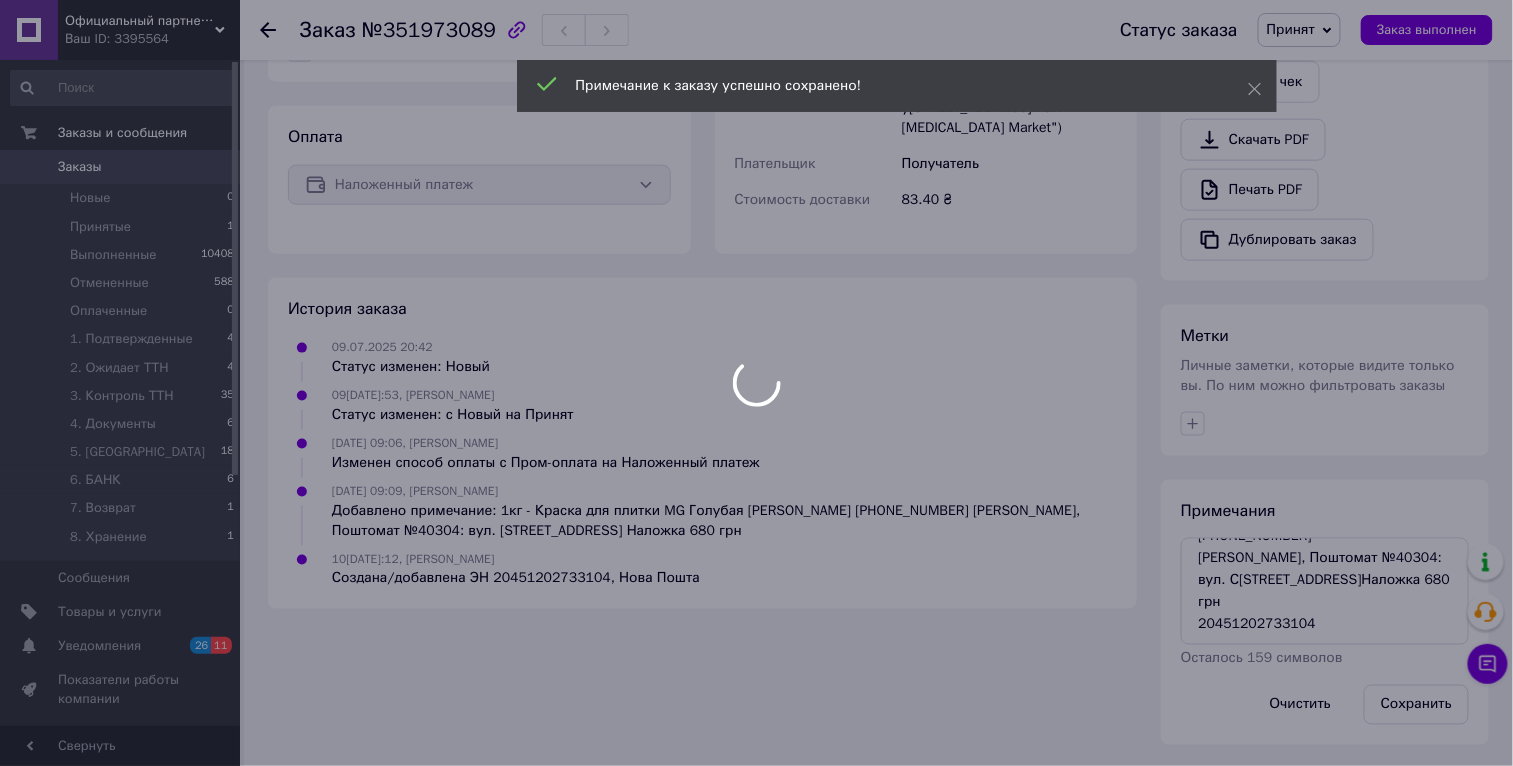 drag, startPoint x: 1335, startPoint y: 635, endPoint x: 1325, endPoint y: 629, distance: 11.661903 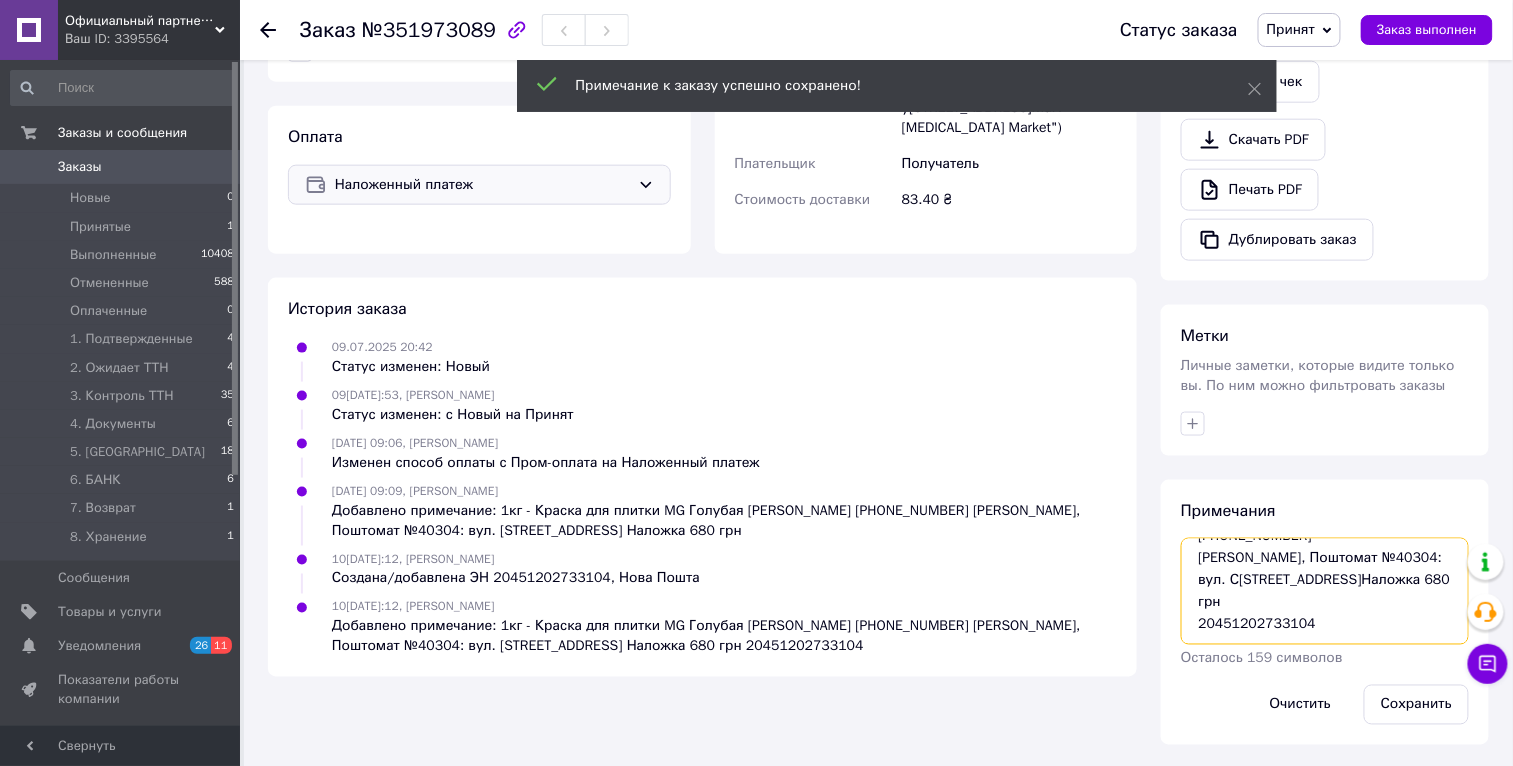 click on "1кг - Краска для плитки MG Голубая
Паламарчук Оксана
+380968386676
Кодима, Поштомат №40304: вул. Соборна, 86
Наложка 680 грн
20451202733104" at bounding box center (1325, 591) 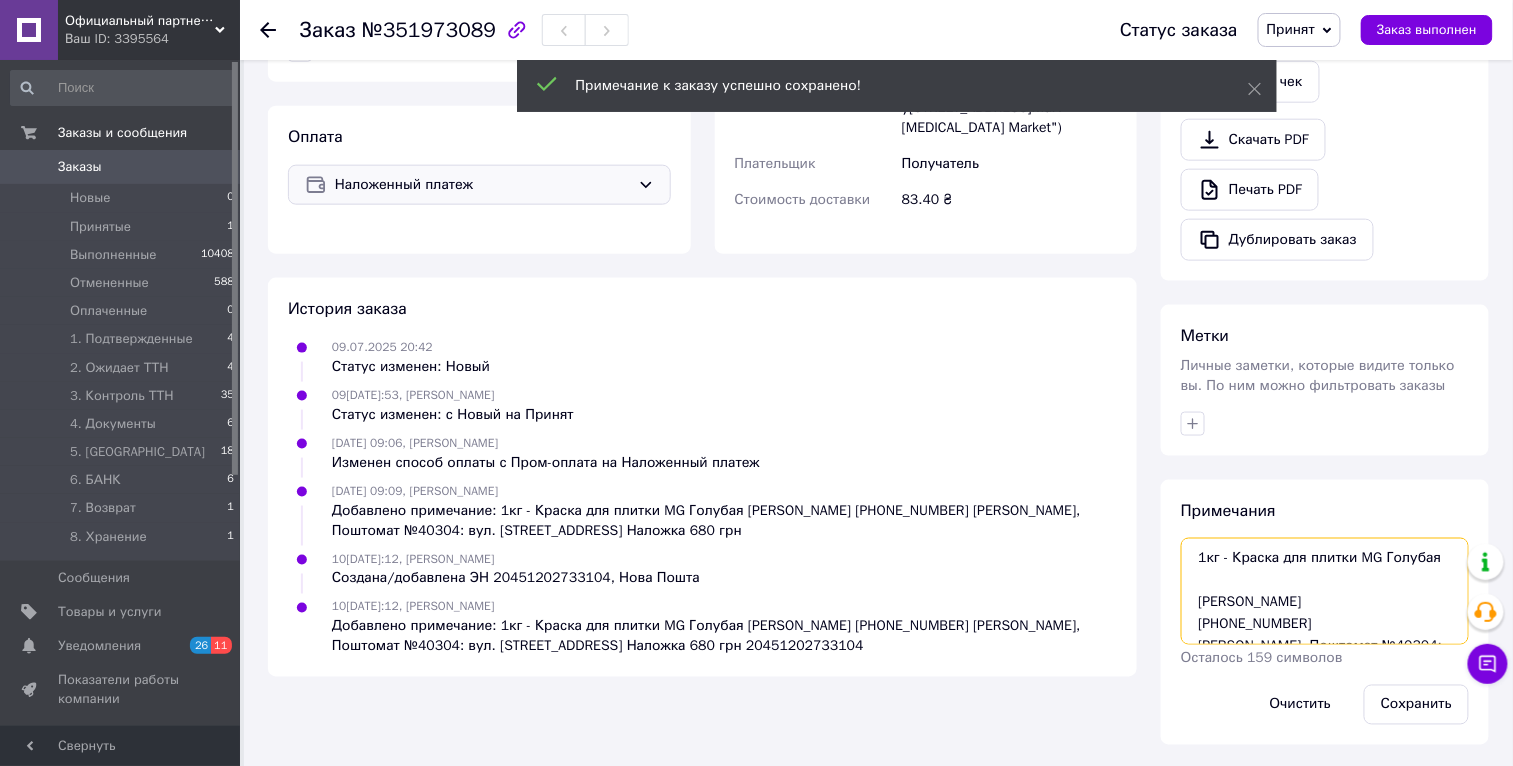 drag, startPoint x: 1335, startPoint y: 633, endPoint x: 1177, endPoint y: 472, distance: 225.57704 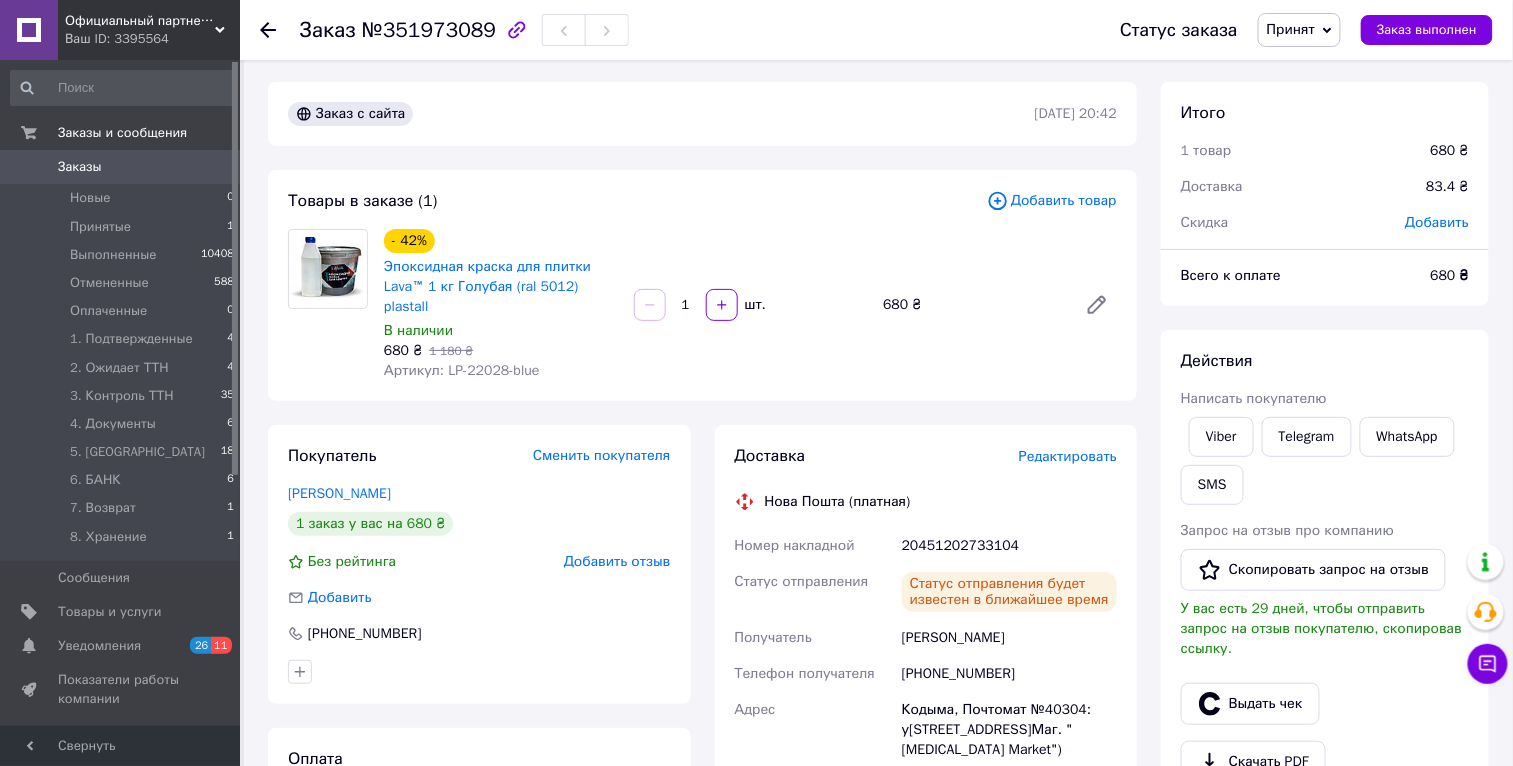 scroll, scrollTop: 0, scrollLeft: 0, axis: both 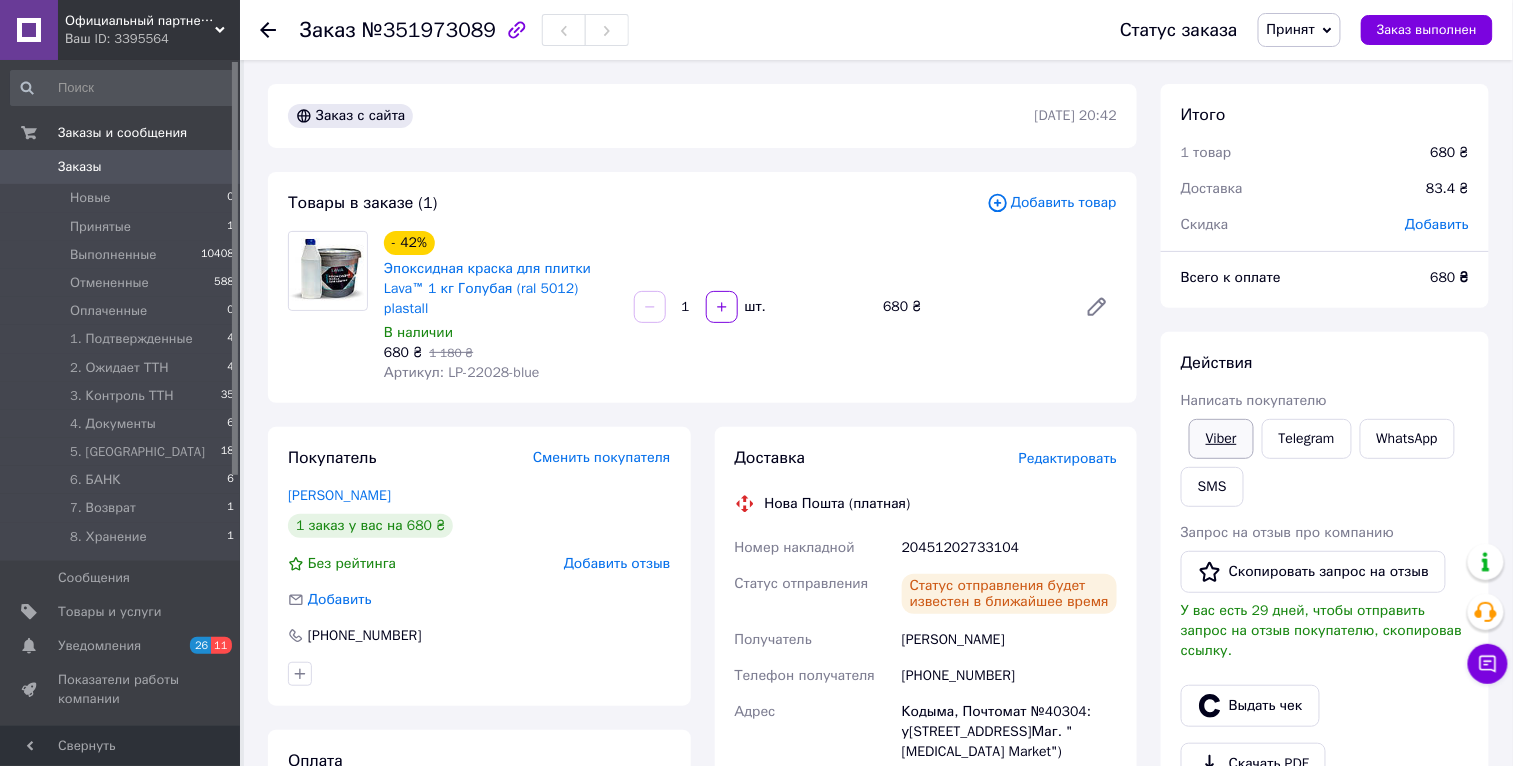 click on "Viber" at bounding box center [1221, 439] 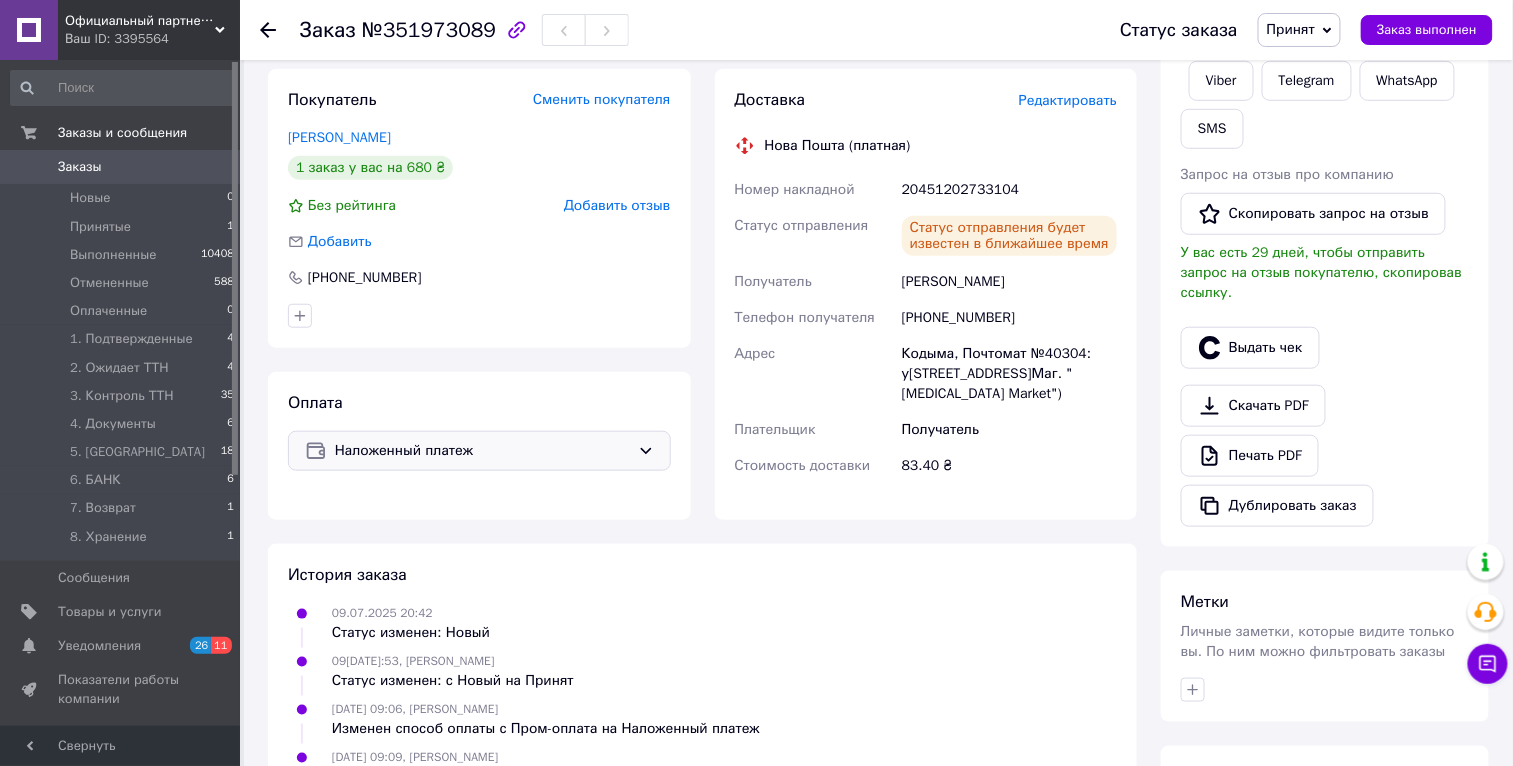 scroll, scrollTop: 624, scrollLeft: 0, axis: vertical 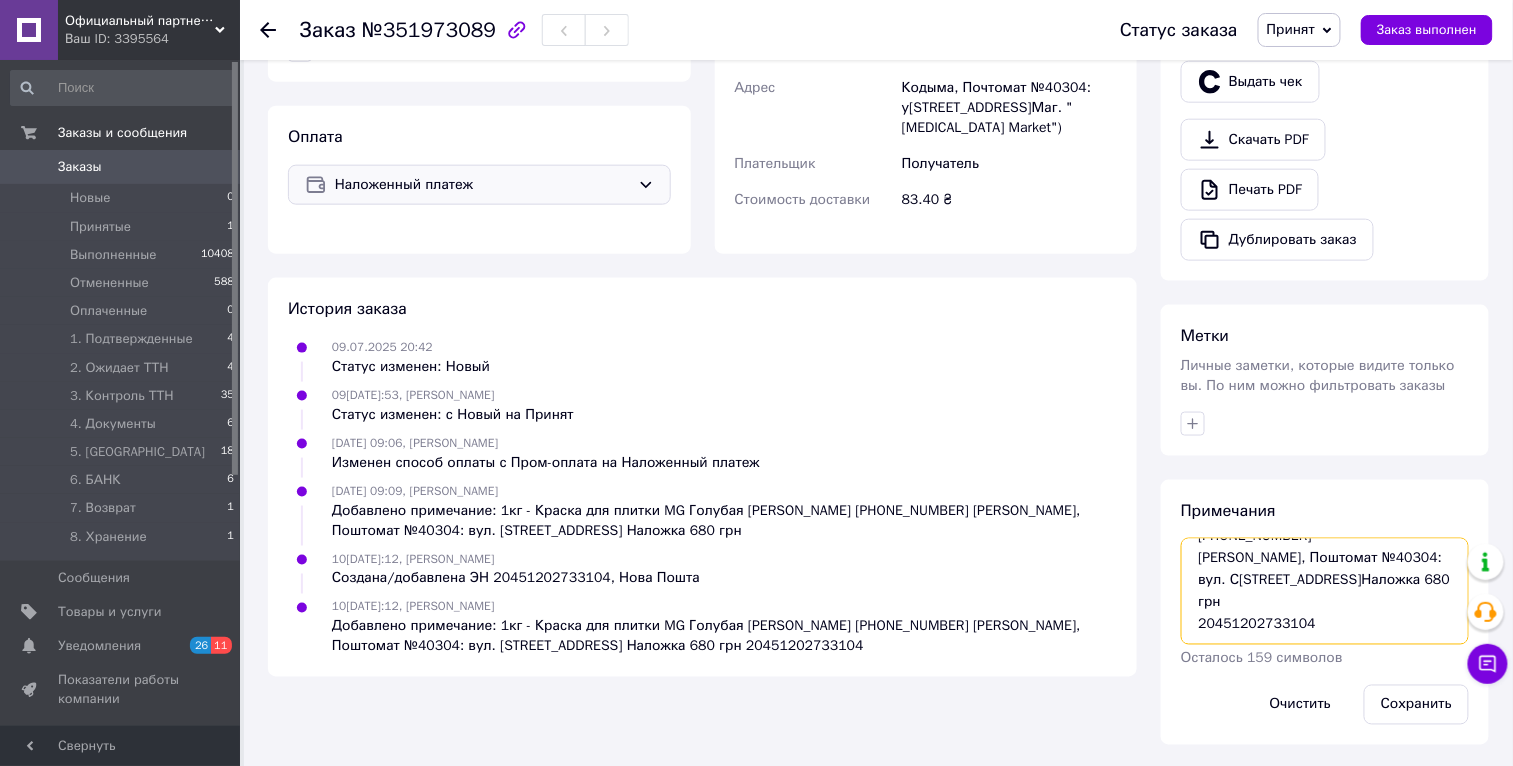 click on "1кг - Краска для плитки MG Голубая
Паламарчук Оксана
+380968386676
Кодима, Поштомат №40304: вул. Соборна, 86
Наложка 680 грн
20451202733104" at bounding box center (1325, 591) 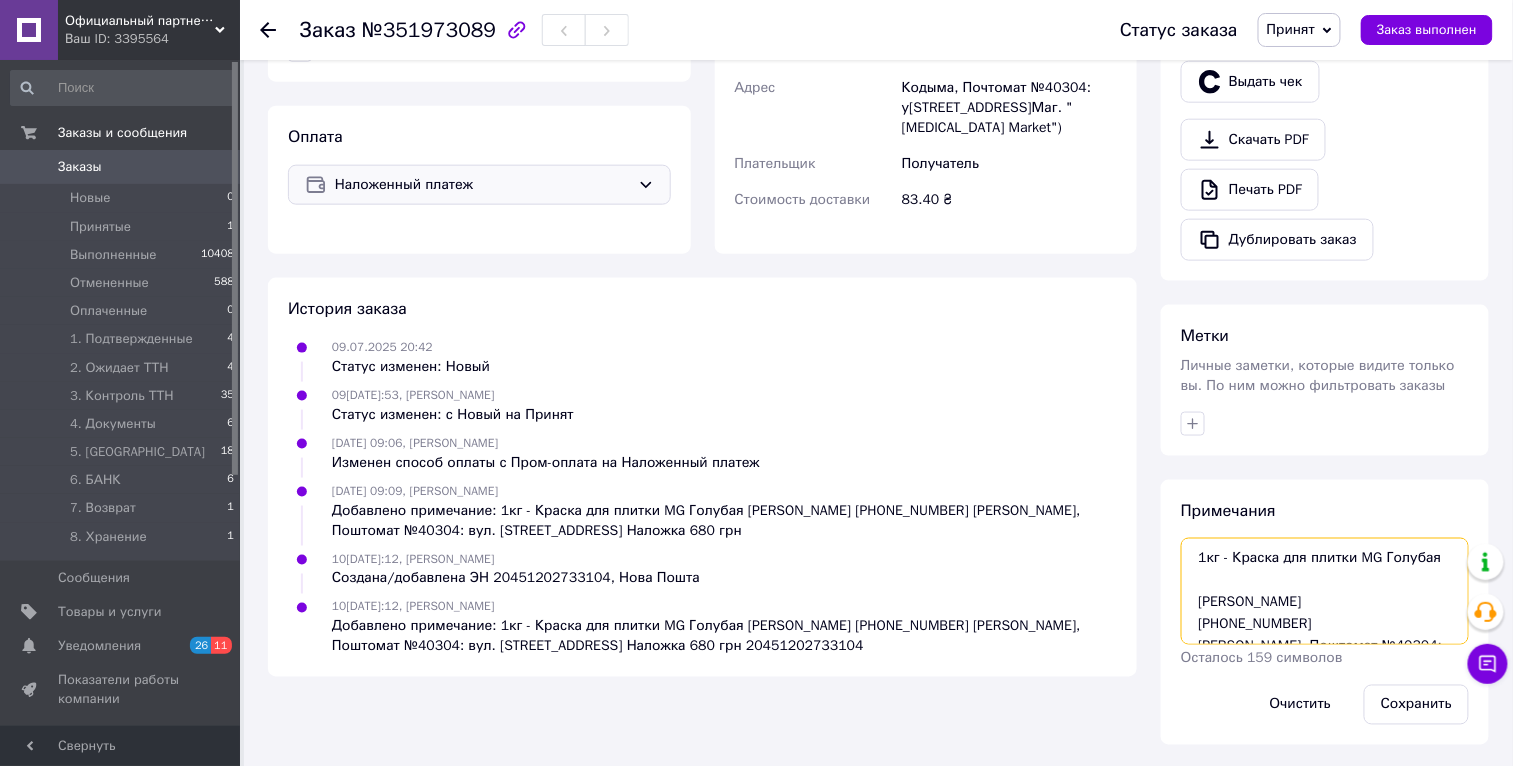 drag, startPoint x: 1348, startPoint y: 631, endPoint x: 1172, endPoint y: 460, distance: 245.39153 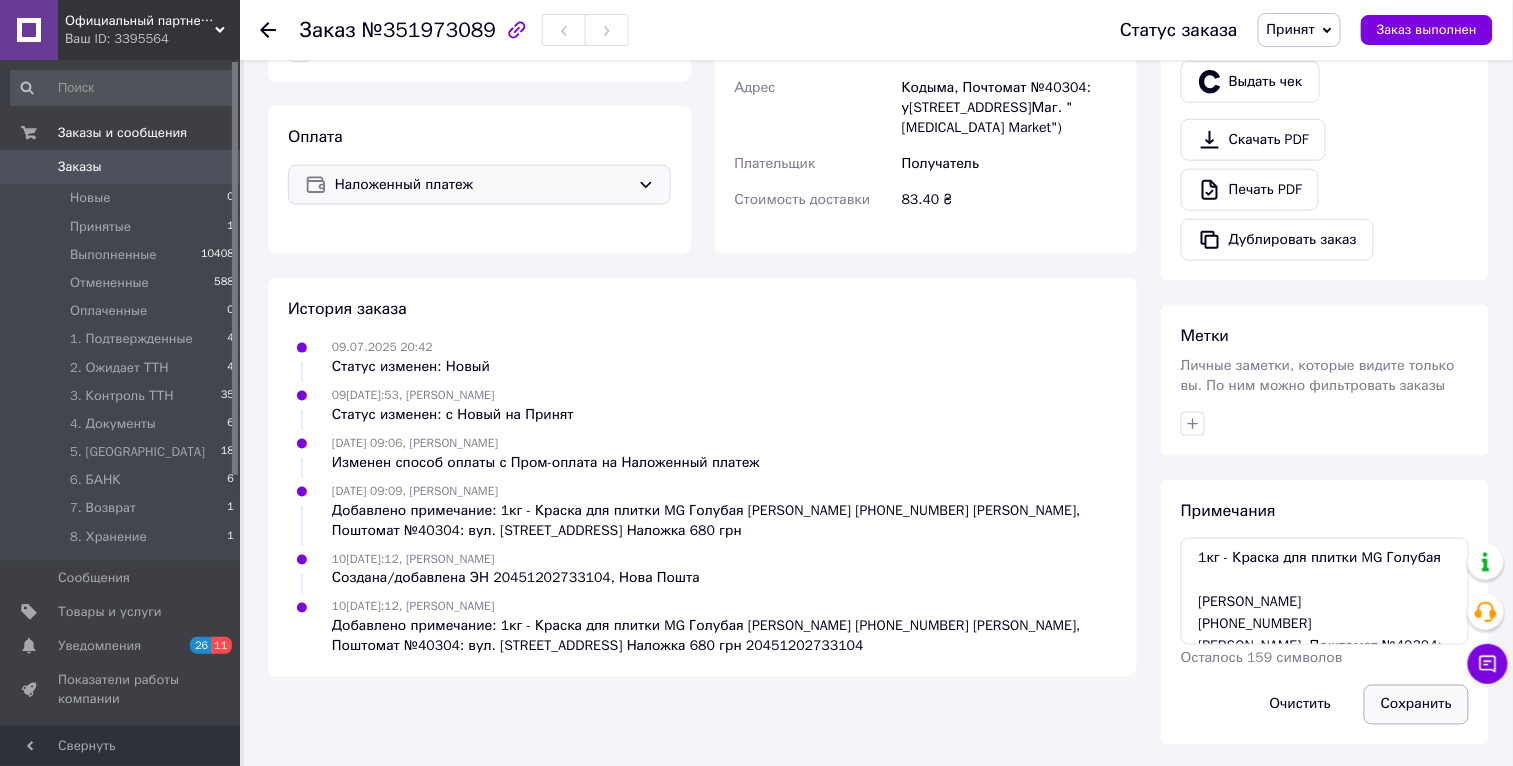 click on "Сохранить" at bounding box center (1416, 705) 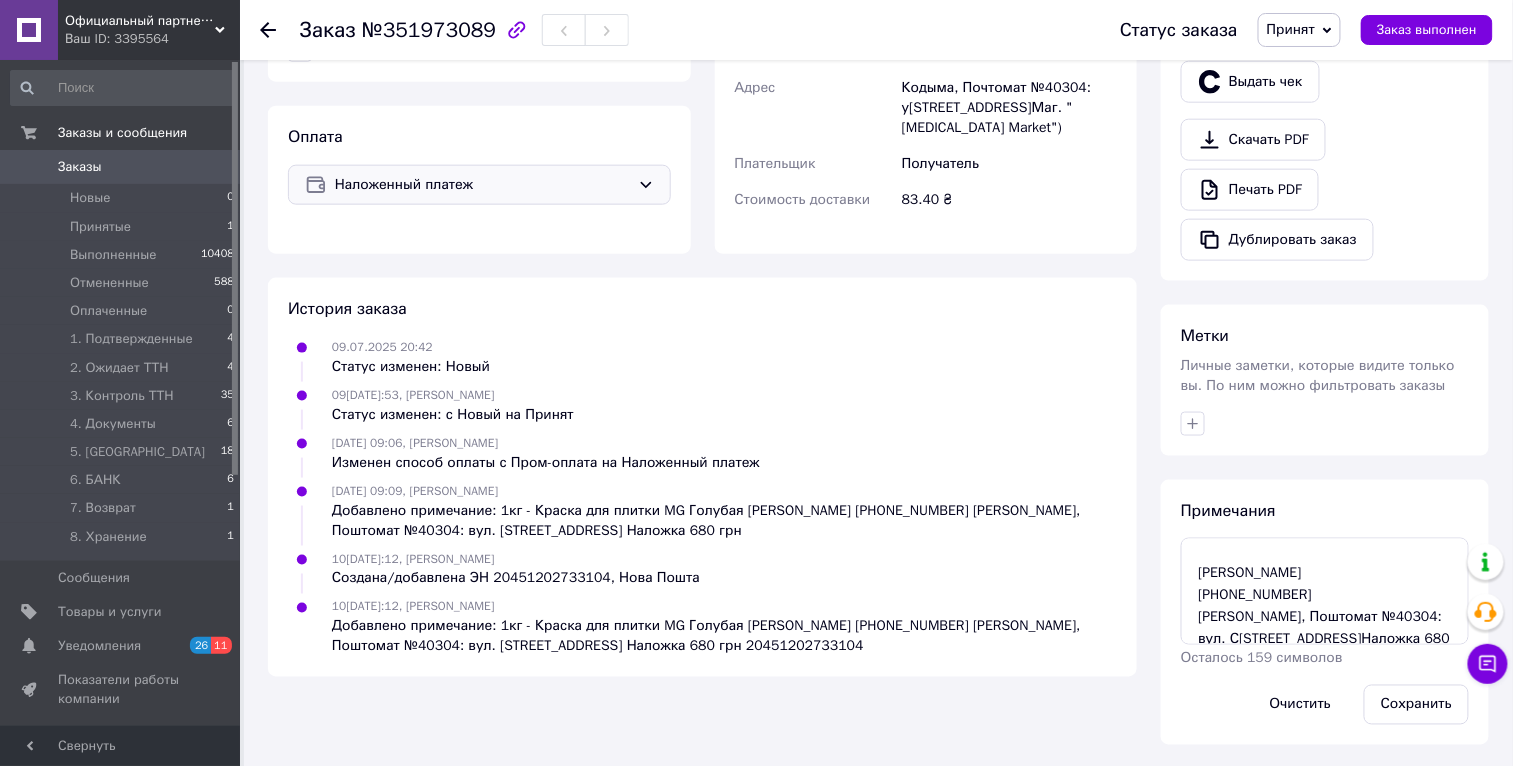scroll, scrollTop: 30, scrollLeft: 0, axis: vertical 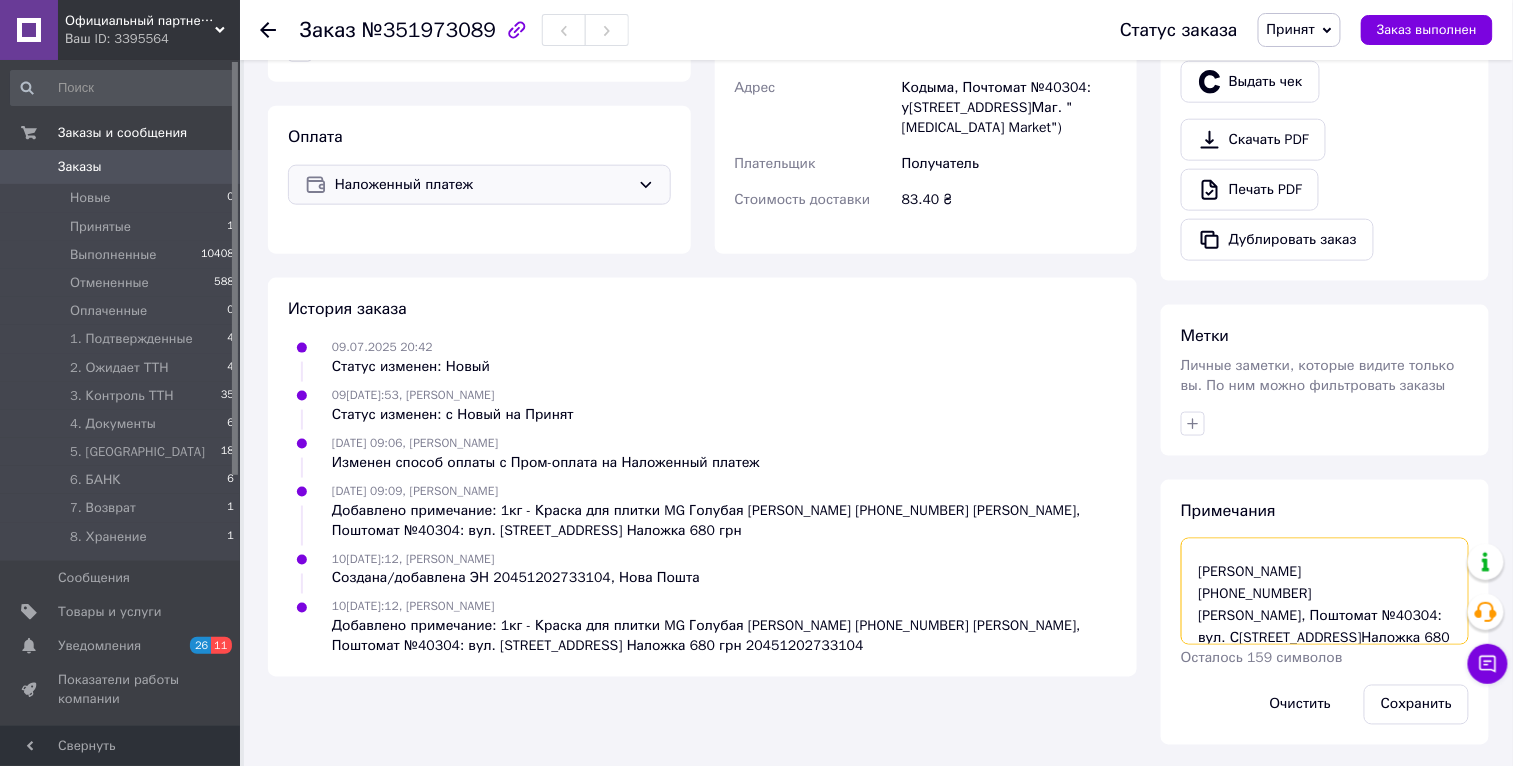 click on "1кг - Краска для плитки MG Голубая
Паламарчук Оксана
+380968386676
Кодима, Поштомат №40304: вул. Соборна, 86
Наложка 680 грн
20451202733104" at bounding box center [1325, 591] 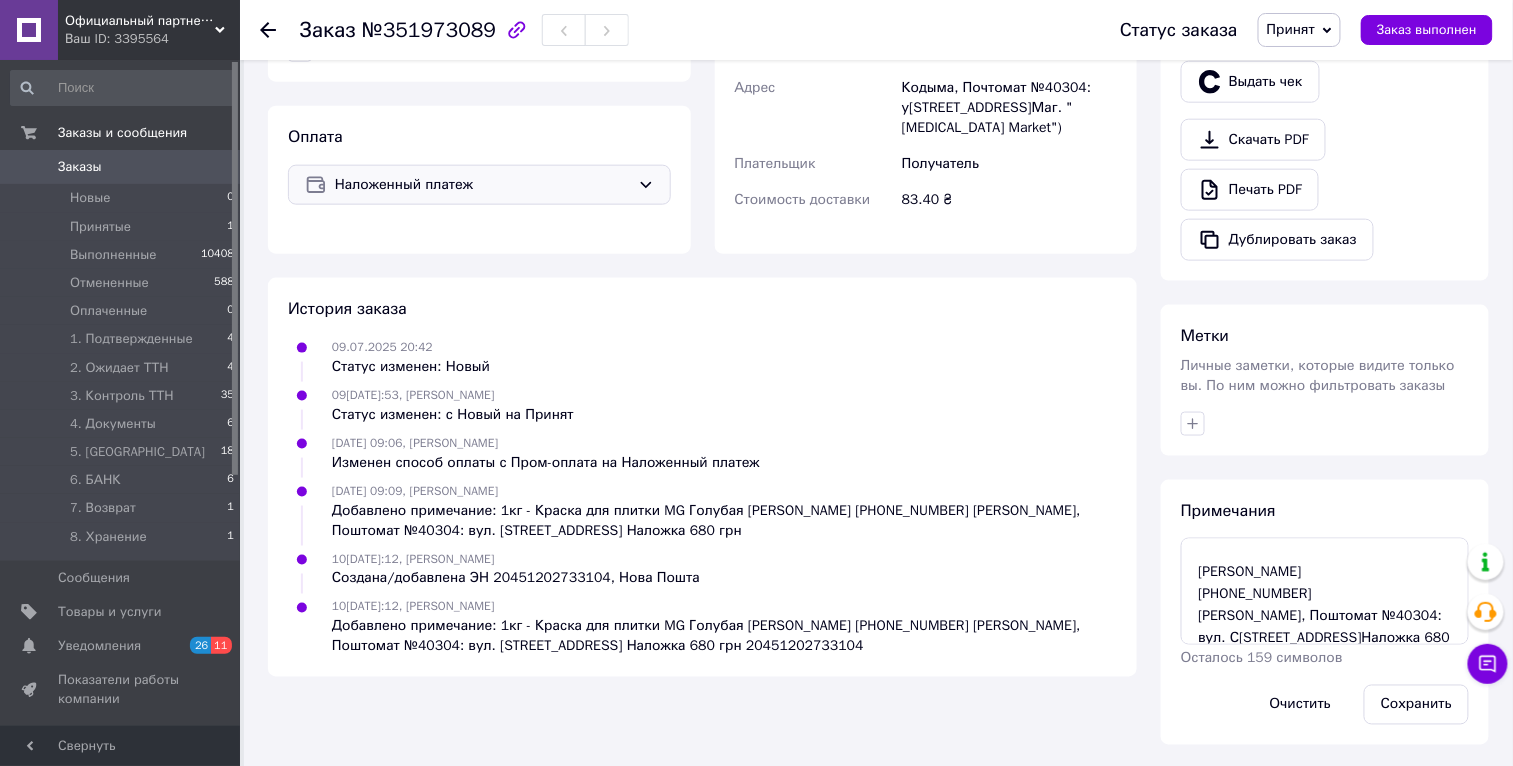 click on "Доставка Редактировать Нова Пошта (платная) Номер накладной 20451202733104 Статус отправления Статус отправления будет известен в ближайшее время Получатель Паламарчук Оксана Телефон получателя +380968386676 Адрес Кодыма, Почтомат №40304: ул. Соборная, 86 (Маг. "Gastro Market") Плательщик Получатель Стоимость доставки 83.40 ₴" at bounding box center [926, 28] 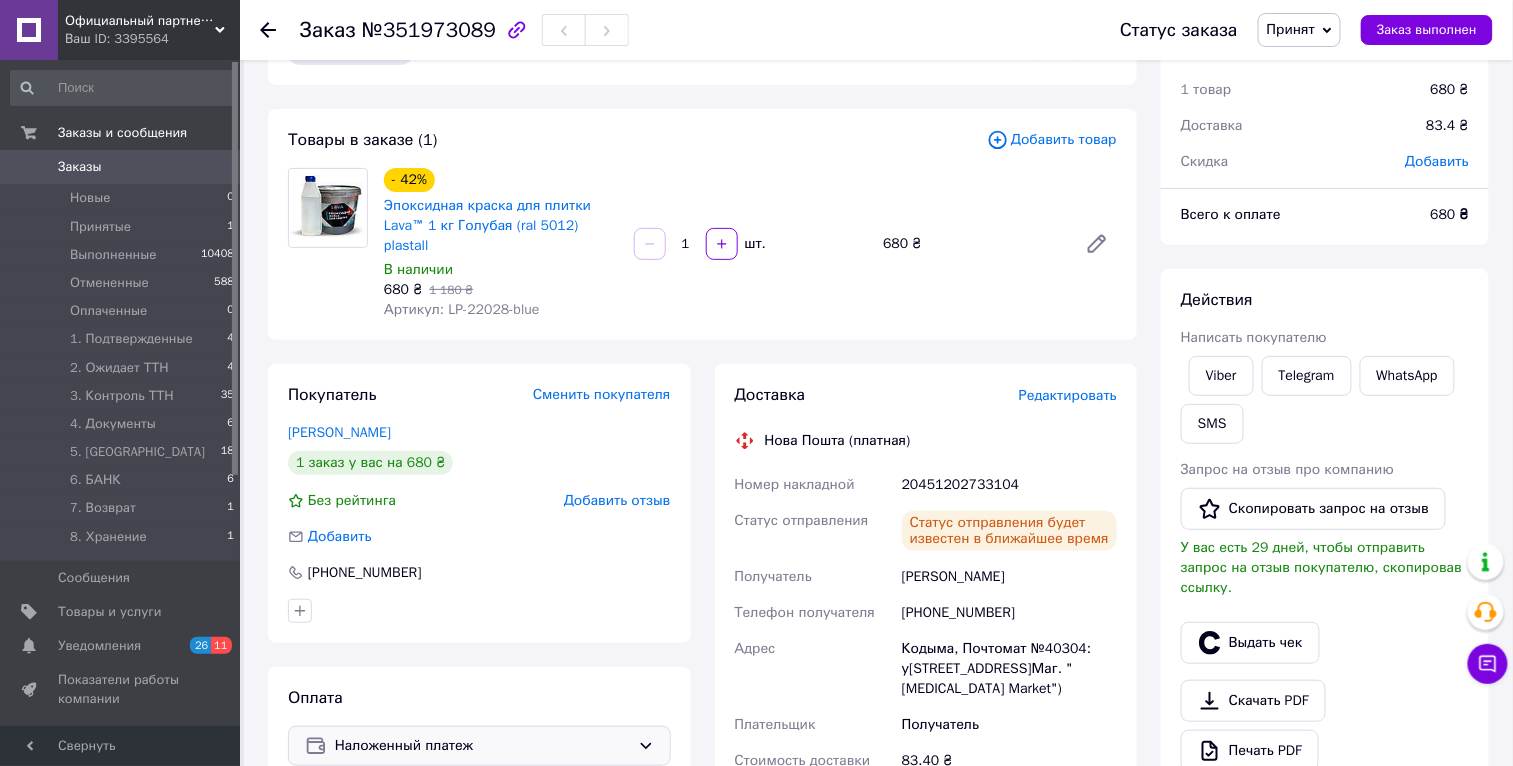 scroll, scrollTop: 0, scrollLeft: 0, axis: both 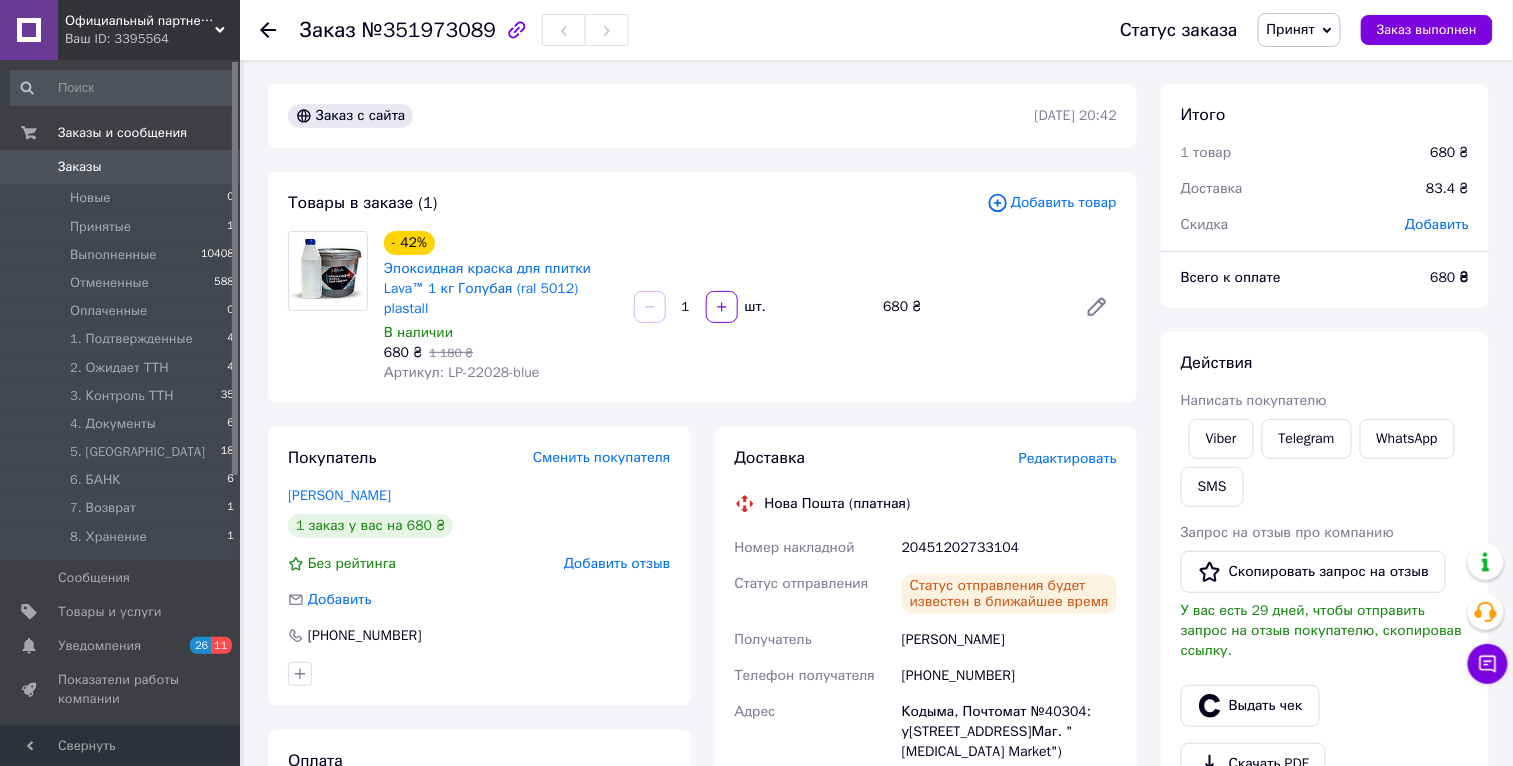 click on "Принят" at bounding box center [1291, 29] 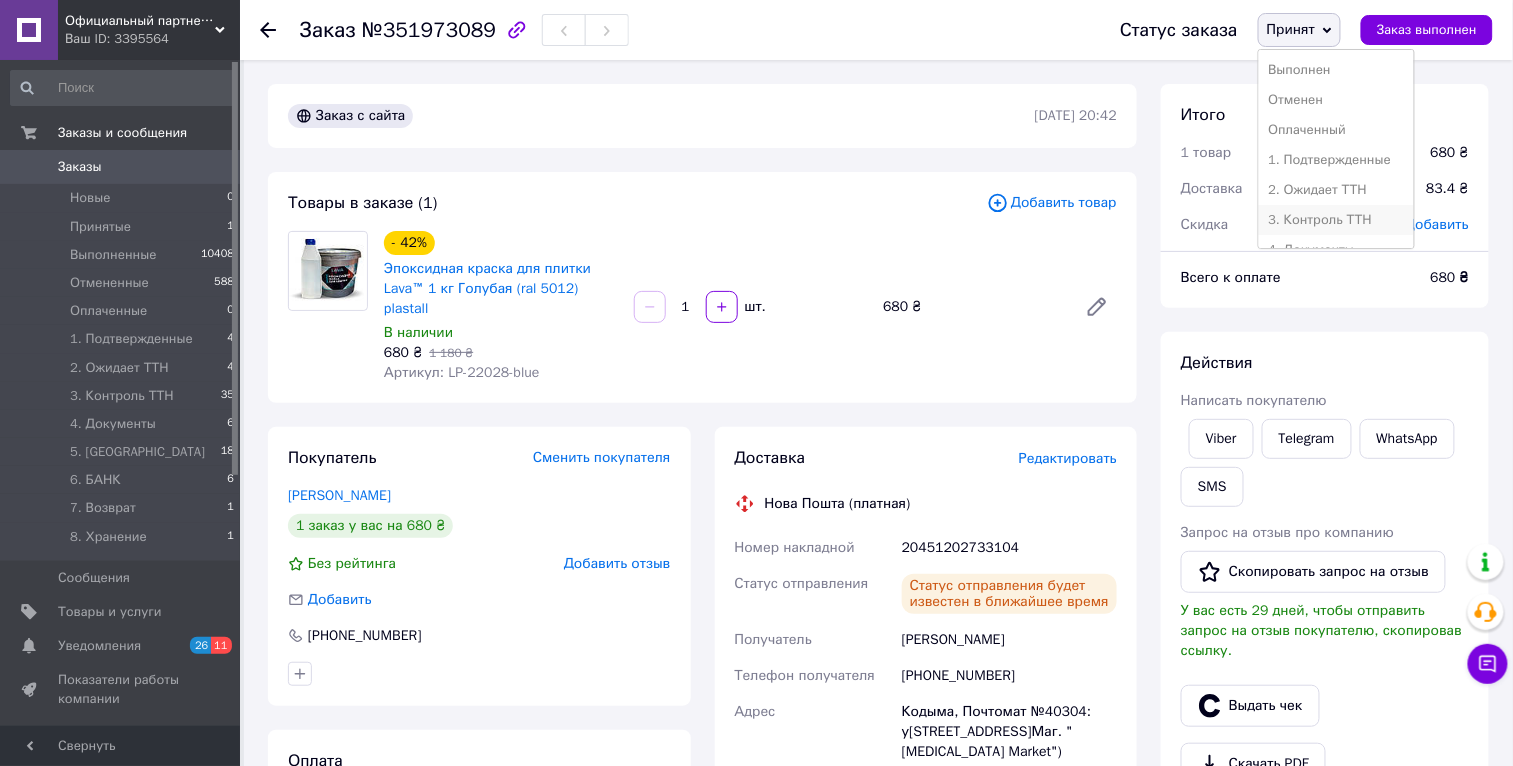click on "3. Контроль ТТН" at bounding box center (1336, 220) 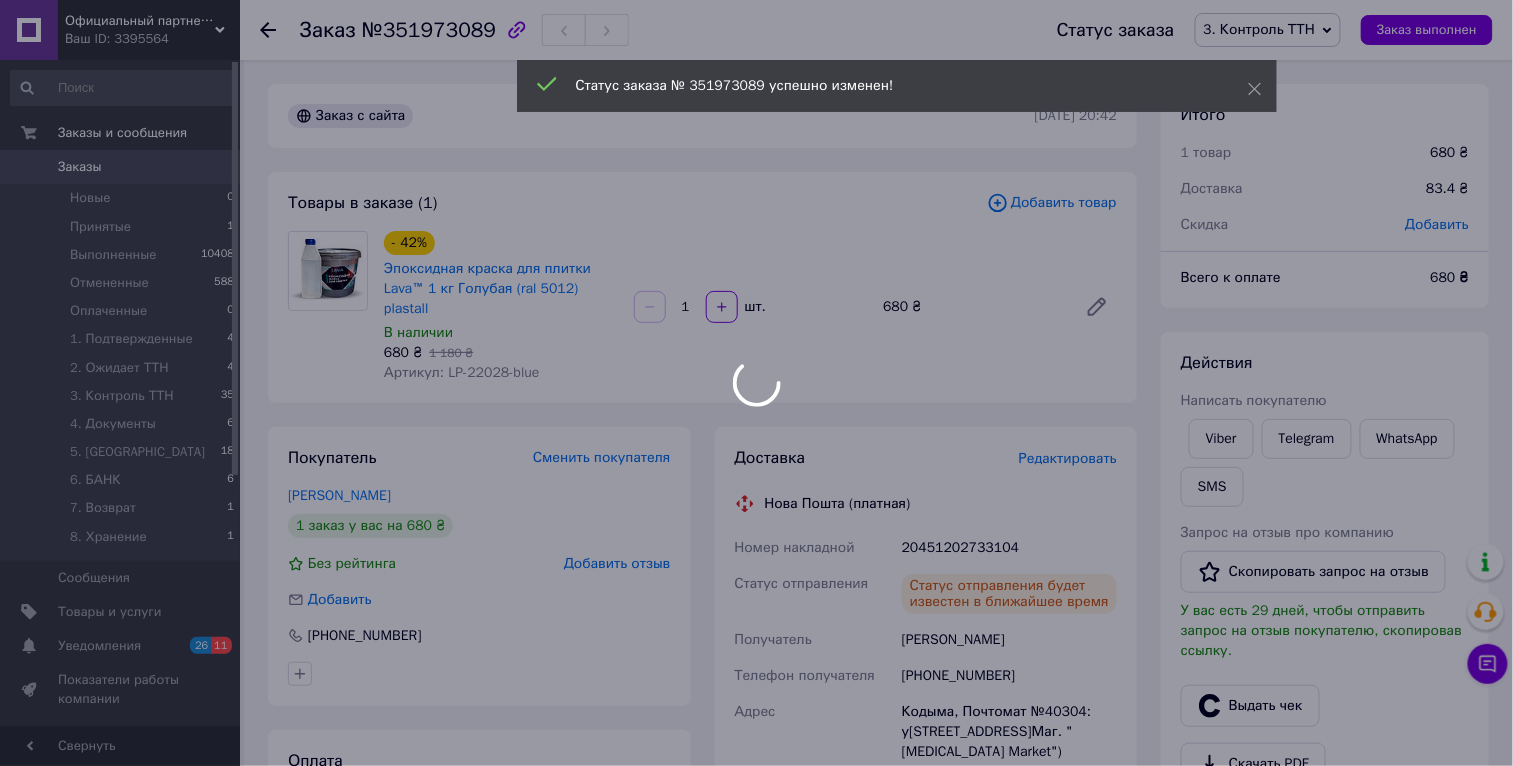 click on "20451202733104" at bounding box center [1009, 548] 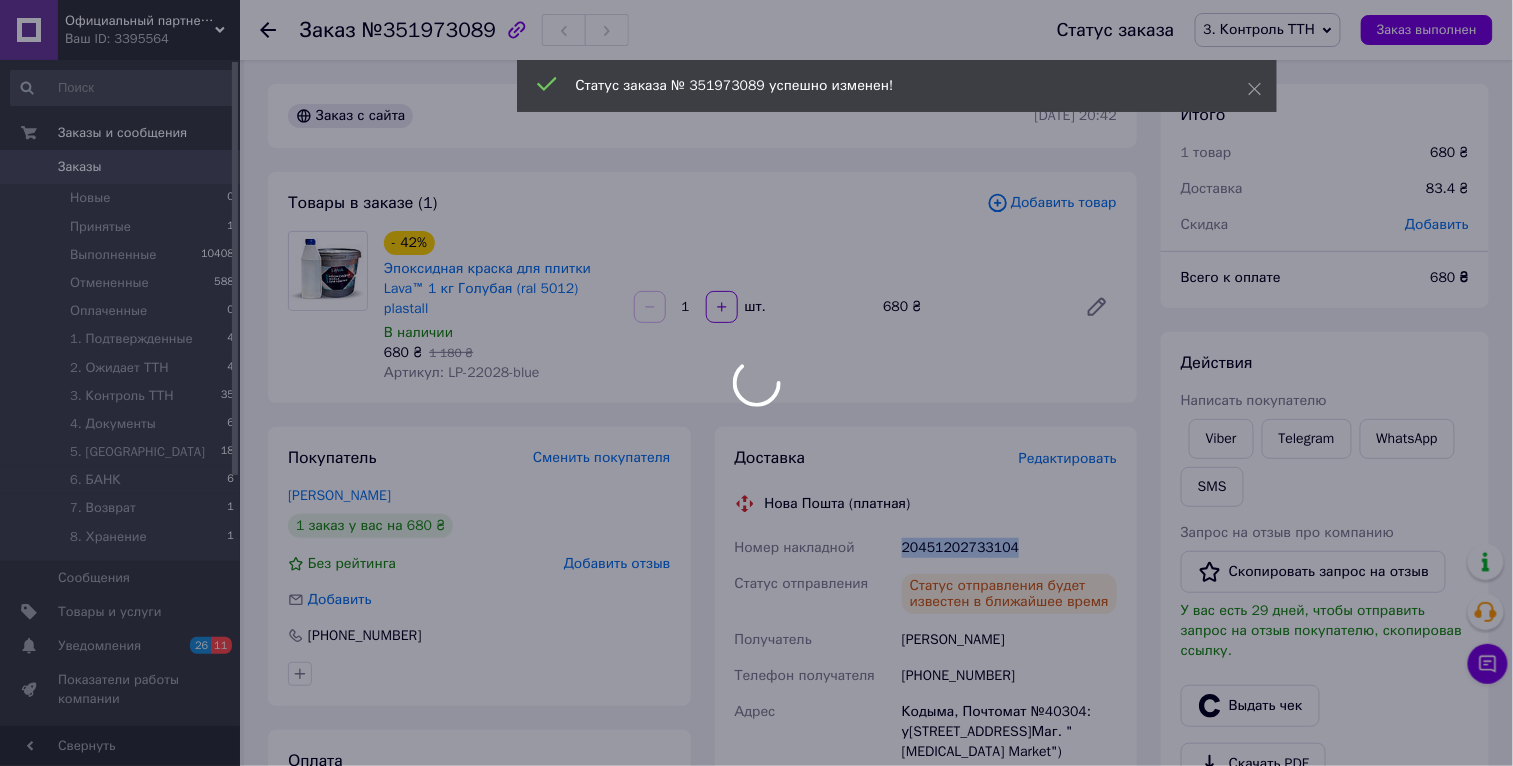 click on "Официальный партнер Plastall Украина Ваш ID: 3395564 Сайт Официальный партнер Plastall Украин... Кабинет покупателя Проверить состояние системы Страница на портале Маркетплейс "Daymart" товары от производ... Маркетплейс "7 Трав" товары от производи... Интернет-магазин "hotdeal" Справка Выйти Заказы и сообщения Заказы 0 Новые 0 Принятые 1 Выполненные 10408 Отмененные 588 Оплаченные 0 1. Подтвержденные 4 2. Ожидает ТТН 4 3. Контроль ТТН 35 4. Документы 6 5. Свалка 18 6. БАНК 6 7. Возврат 1 8. Хранение 1 Сообщения 0 Товары и услуги Уведомления 26 11 Отзывы" at bounding box center [756, 696] 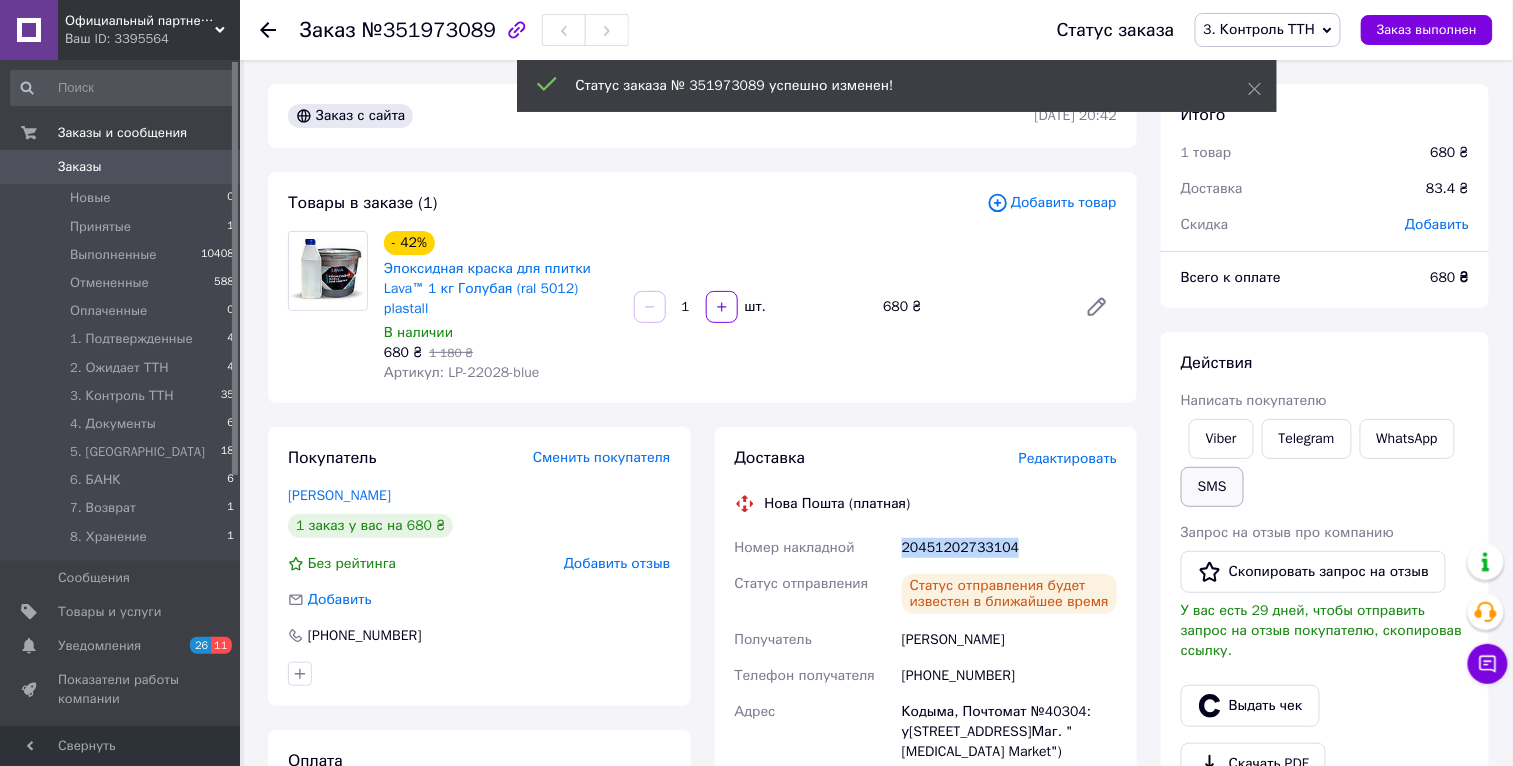 click on "SMS" at bounding box center (1212, 487) 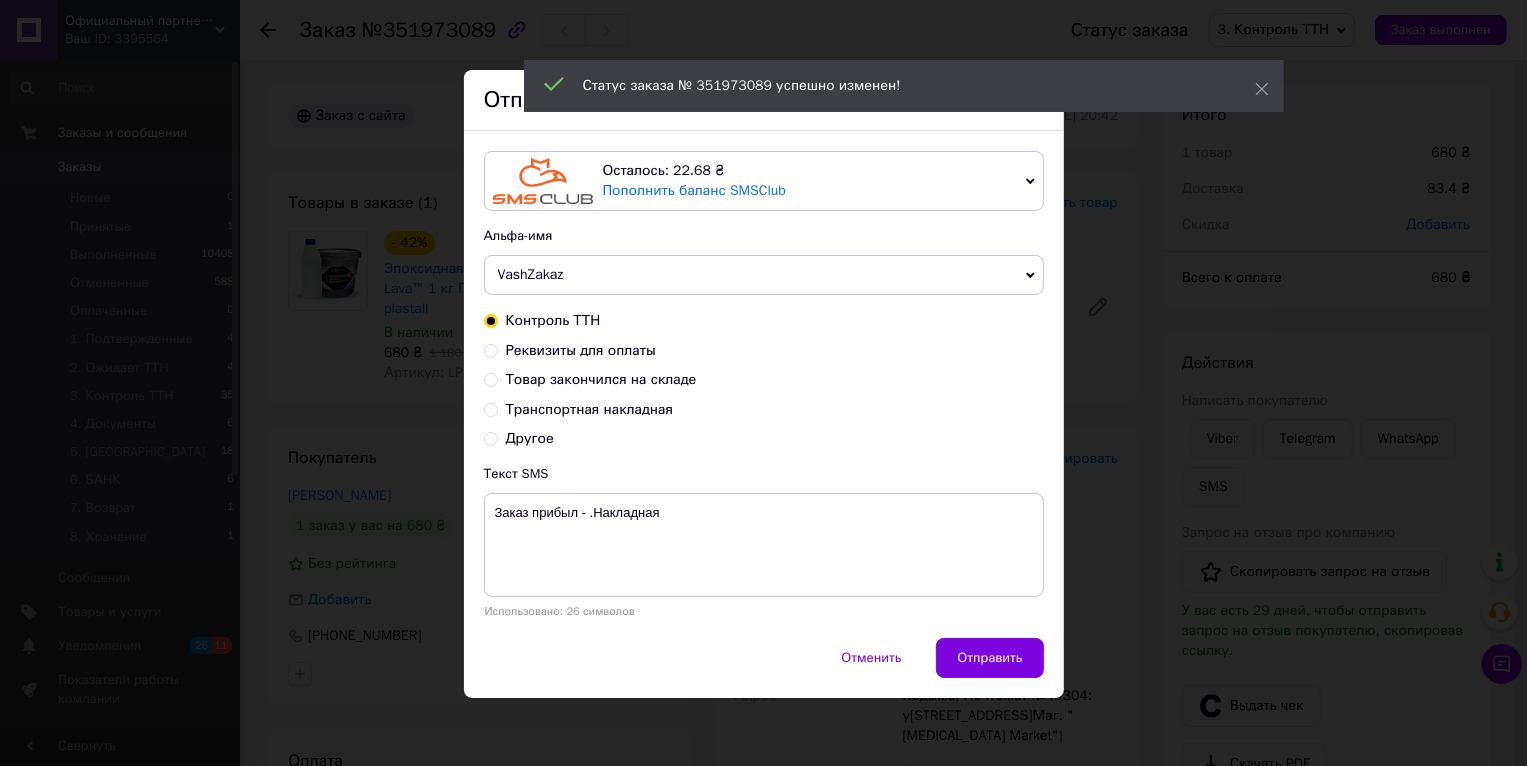click on "Транспортная накладная" at bounding box center [590, 409] 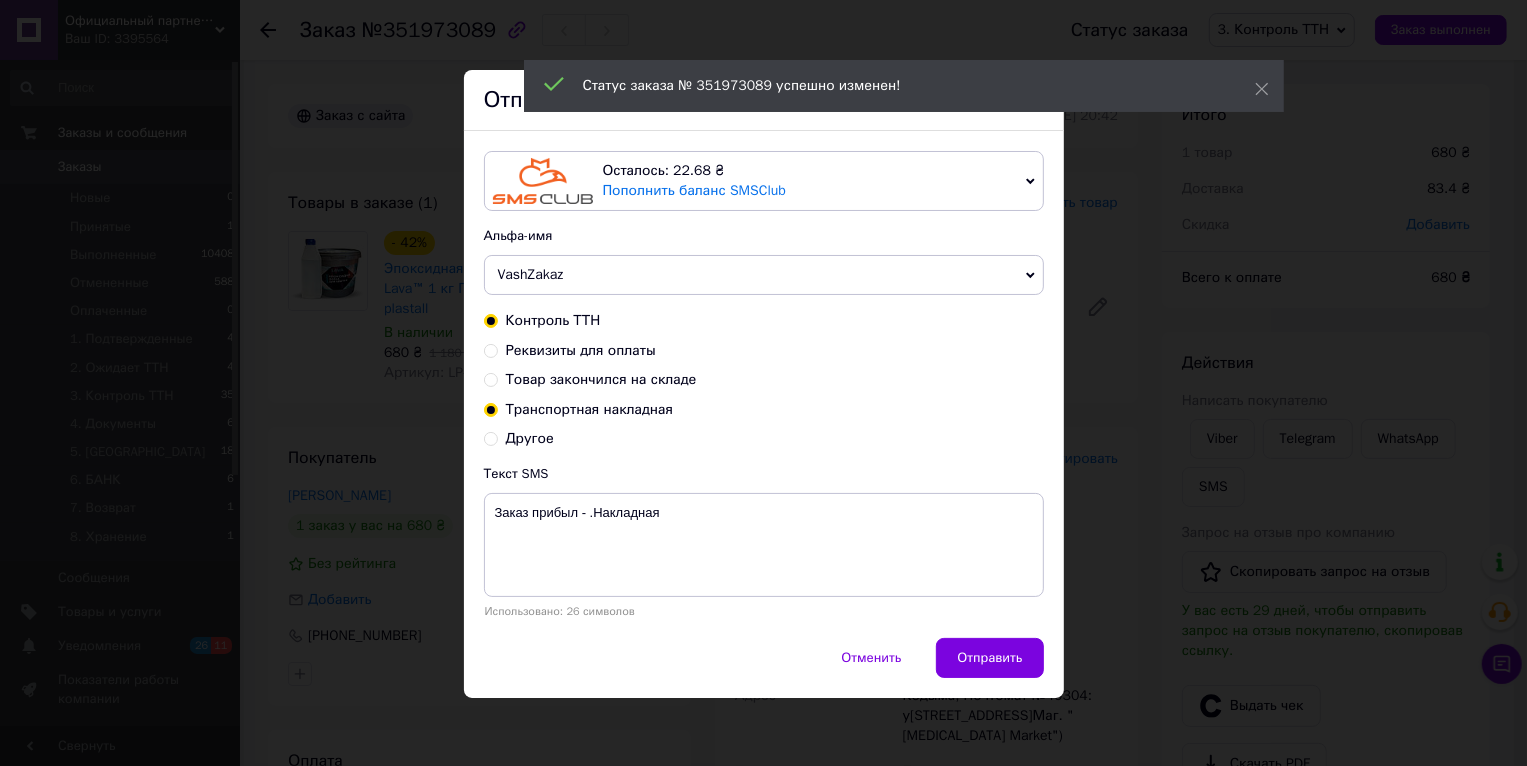 radio on "false" 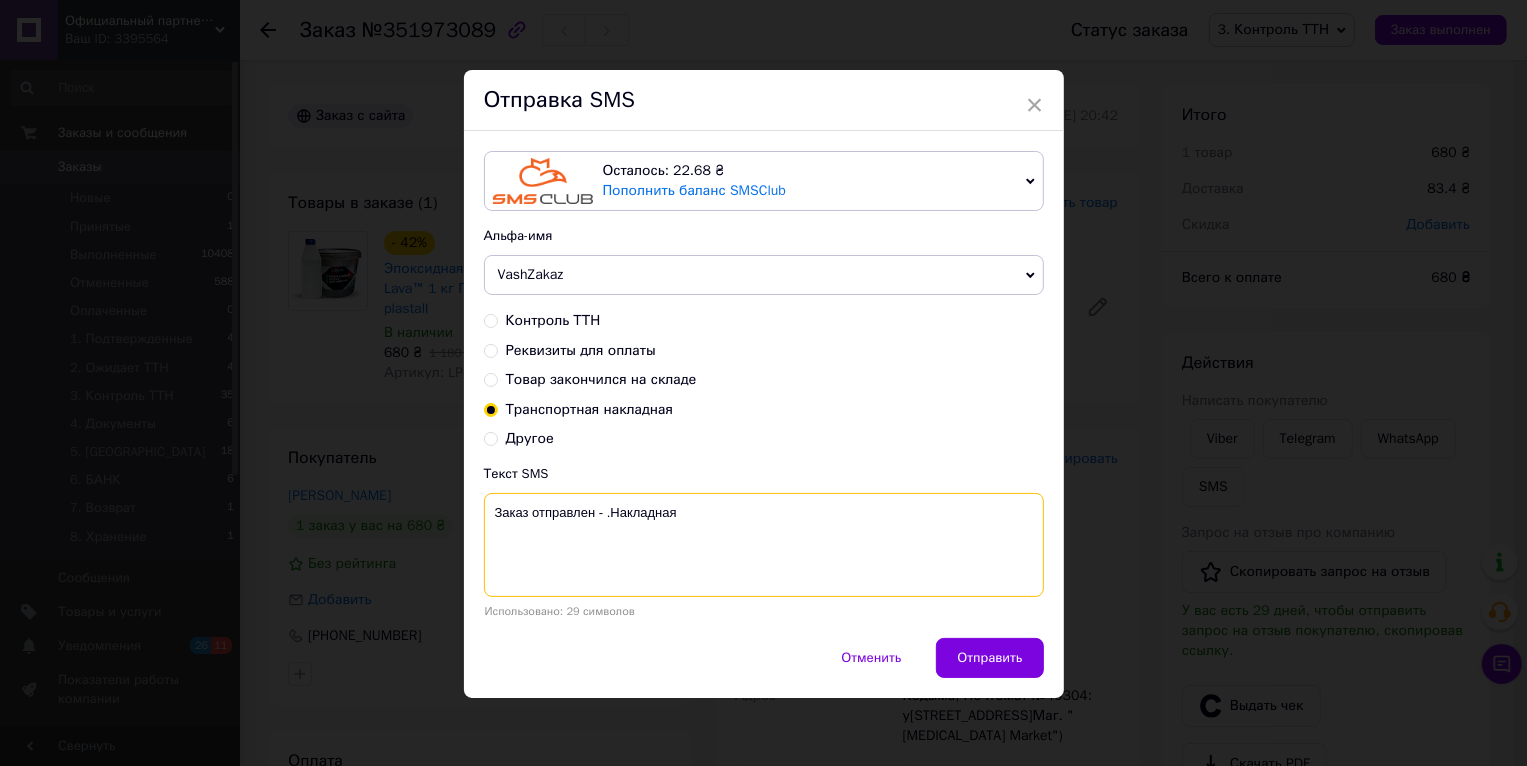 click on "Заказ отправлен - .Накладная" at bounding box center (764, 545) 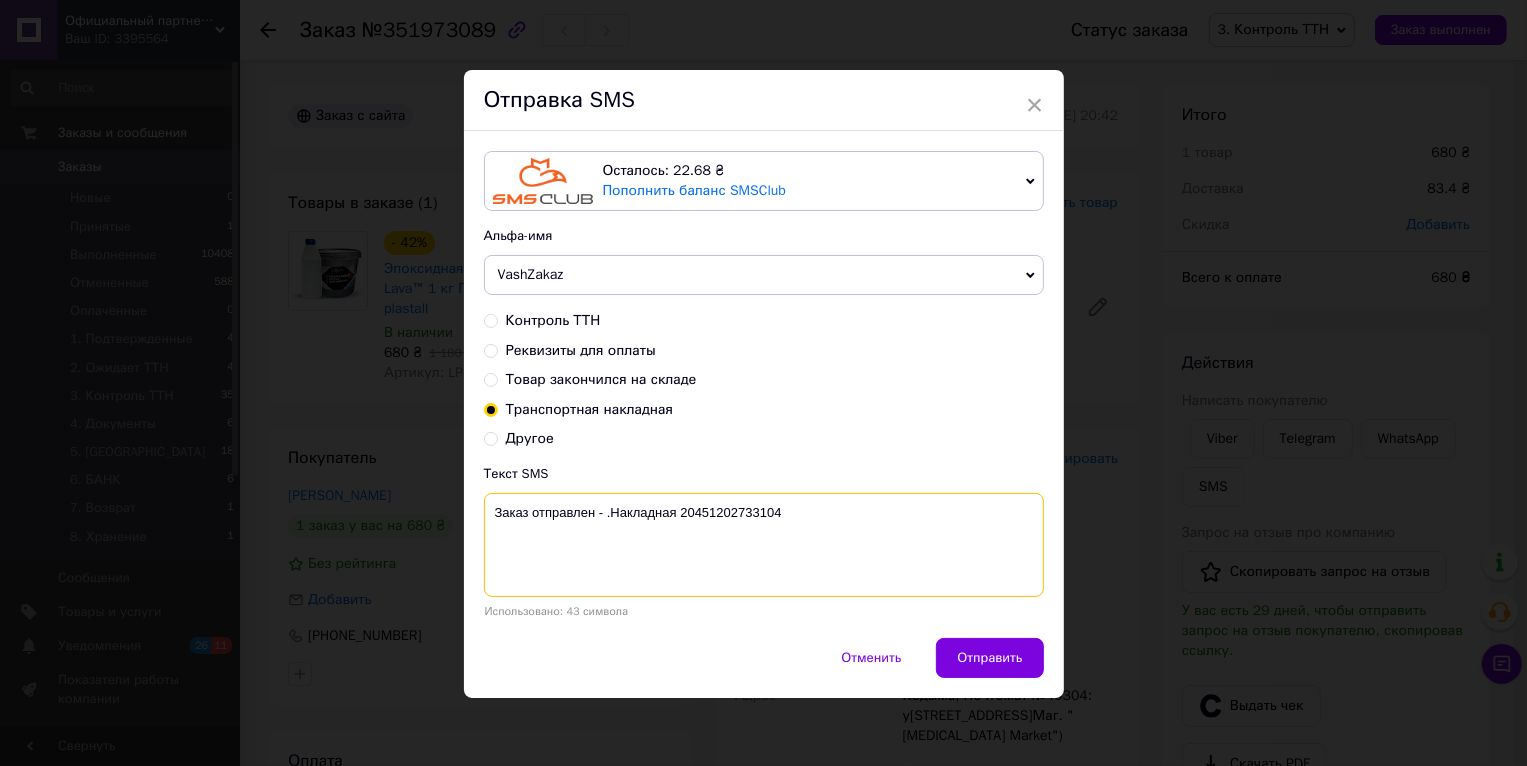 click on "Заказ отправлен - .Накладная 20451202733104" at bounding box center [764, 545] 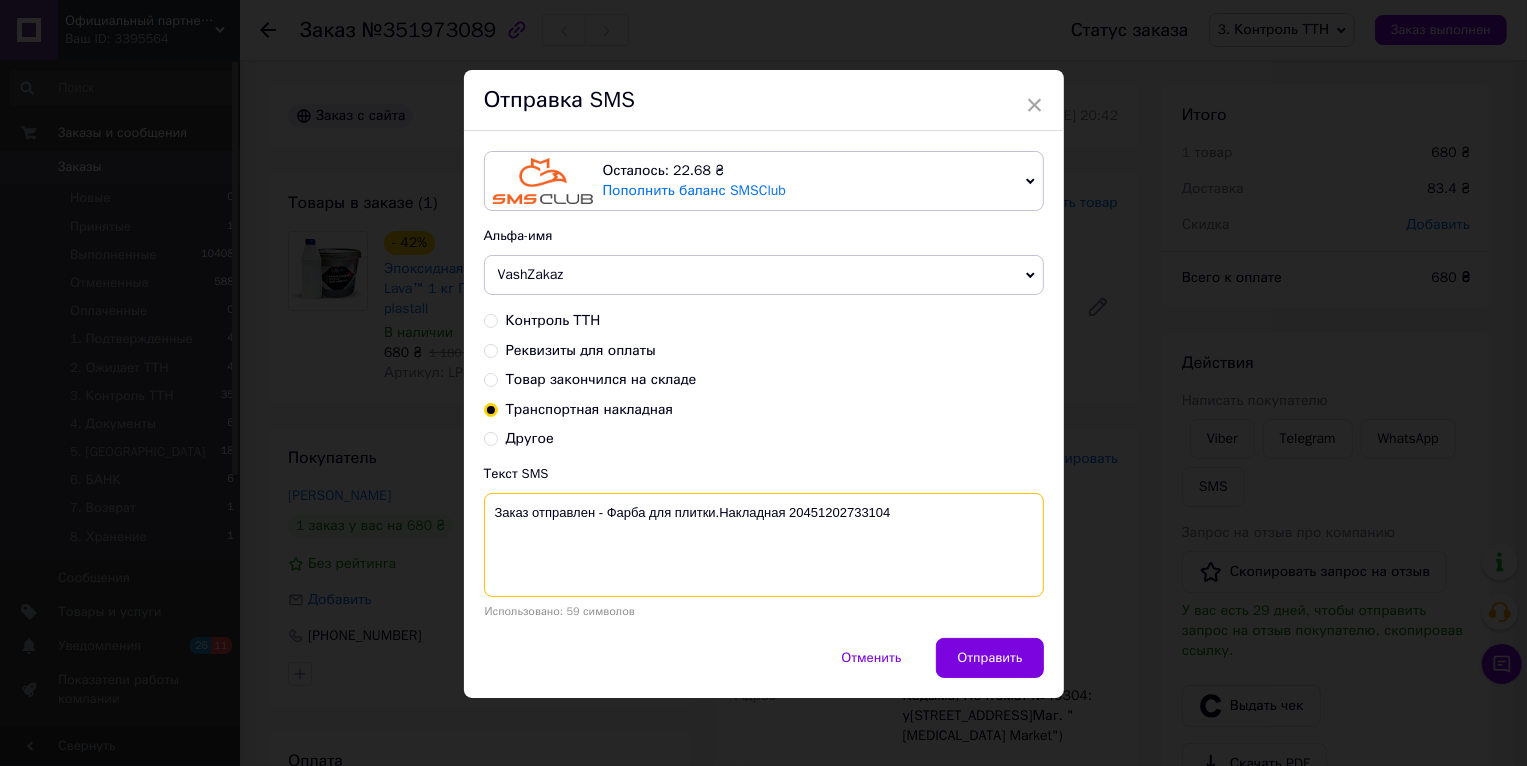 click on "Заказ отправлен - Фарба для плитки.Накладная 20451202733104" at bounding box center (764, 545) 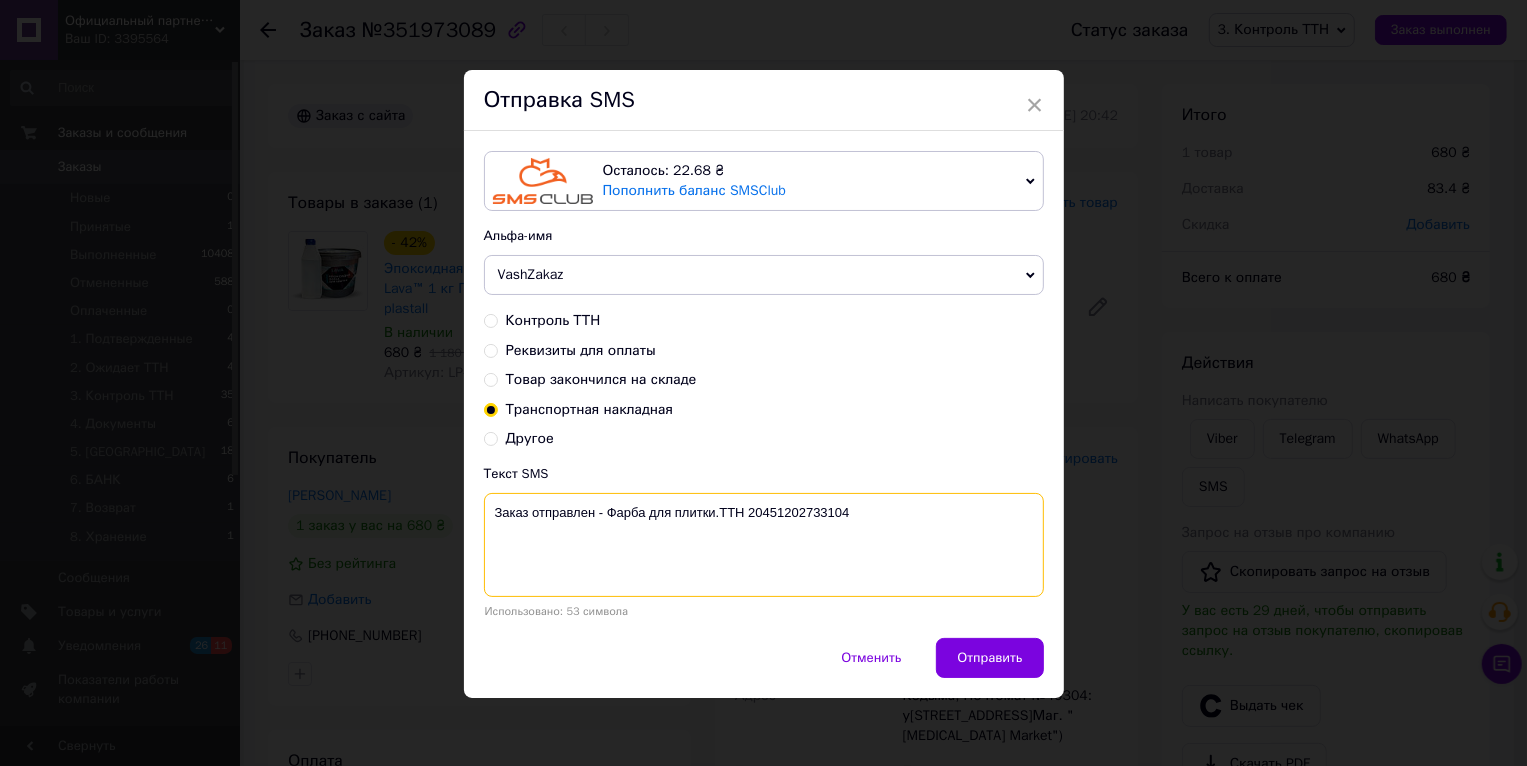 type on "Заказ отправлен - Фарба для плитки.ТТН 20451202733104" 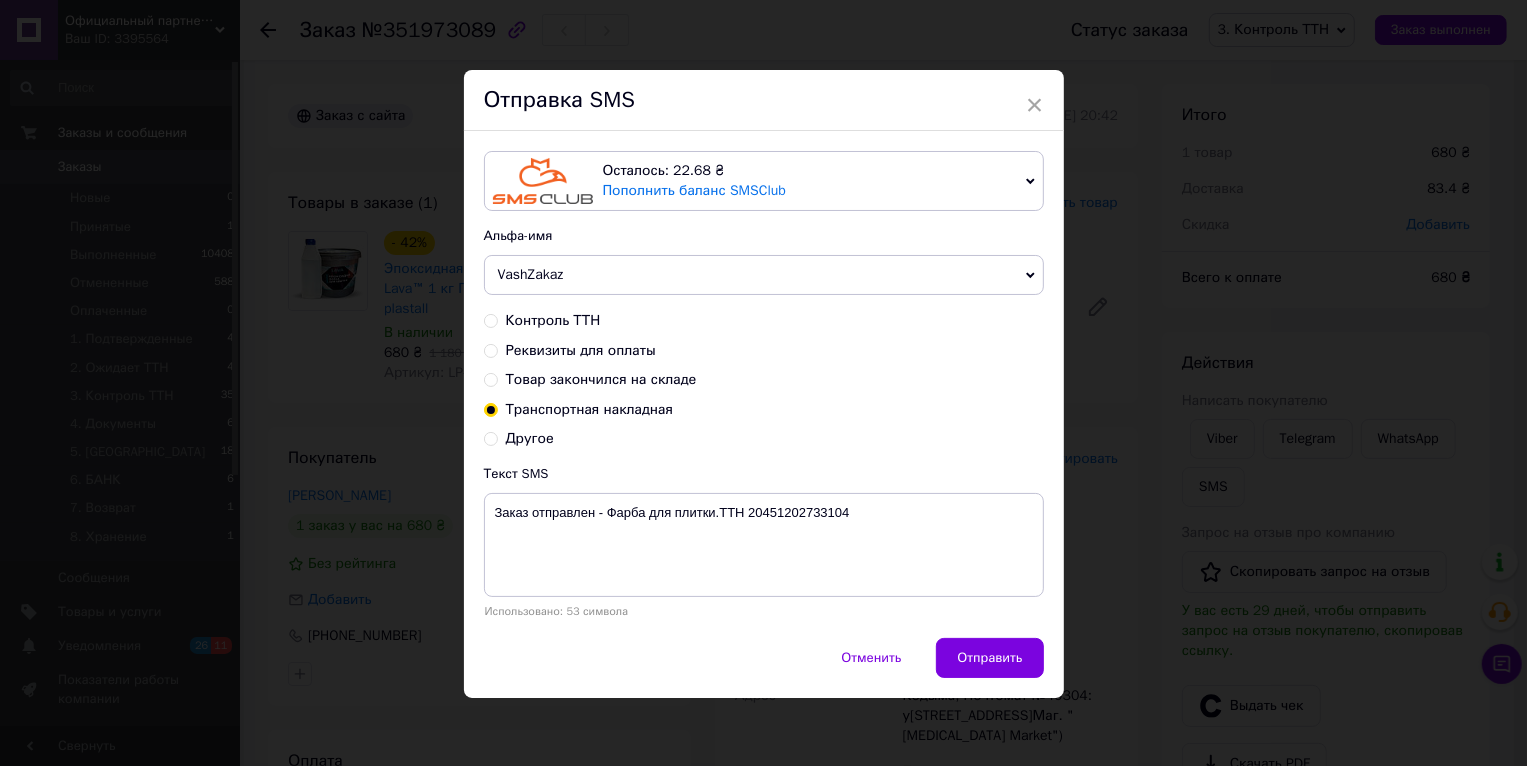 click on "Осталось: 22.68 ₴ Пополнить баланс SMSClub Подключить LetsAds Альфа-имя  VashZakaz +380********* Обновить список альфа-имен Контроль ТТН Реквизиты для оплаты Товар закончился на складе Транспортная накладная Другое Текст SMS Заказ отправлен - Фарба для плитки.ТТН 20451202733104 Использовано: 53 символа" at bounding box center [764, 384] 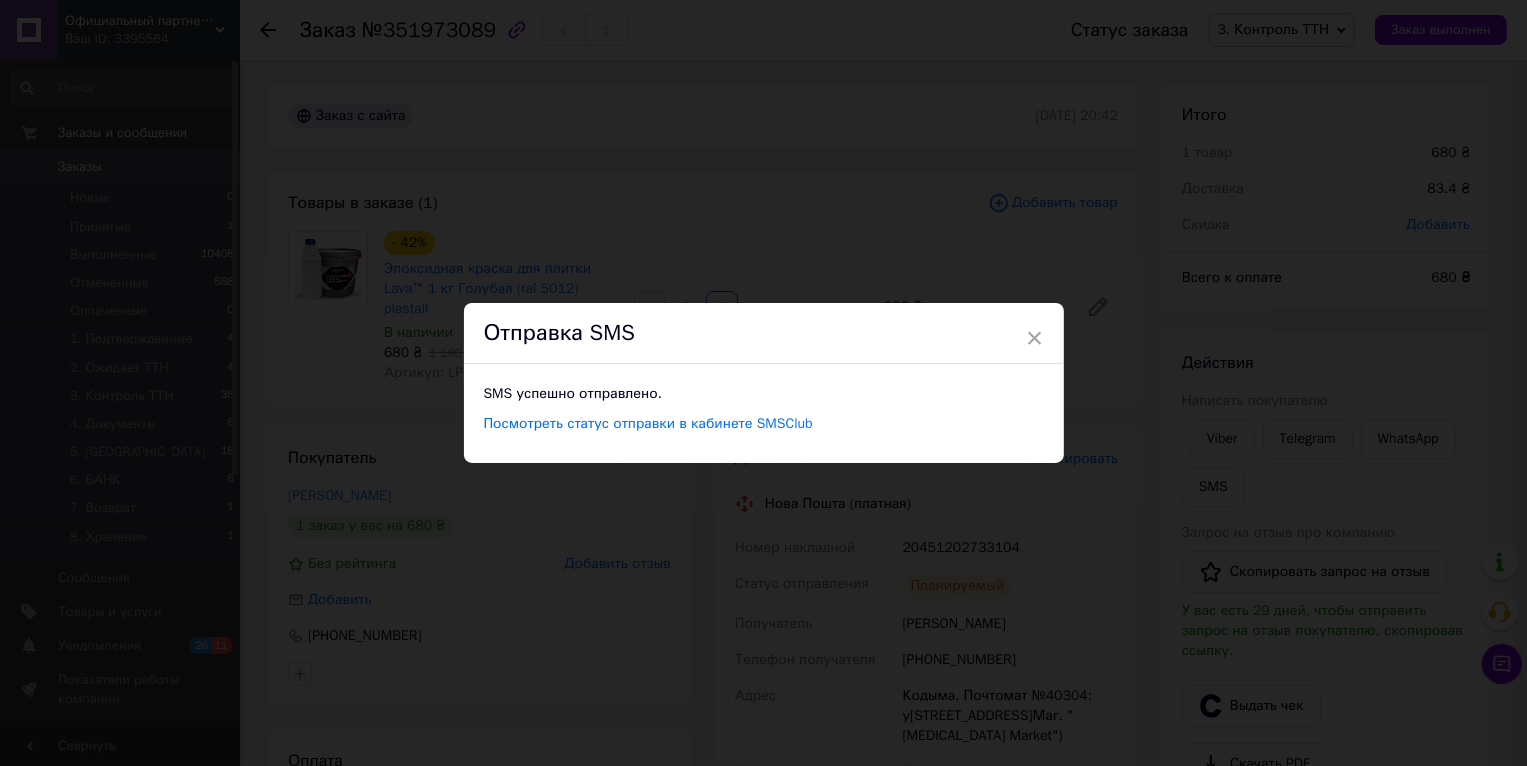 click on "× Отправка SMS SMS успешно отправлено. Посмотреть статус отправки в кабинете SMSClub" at bounding box center [763, 383] 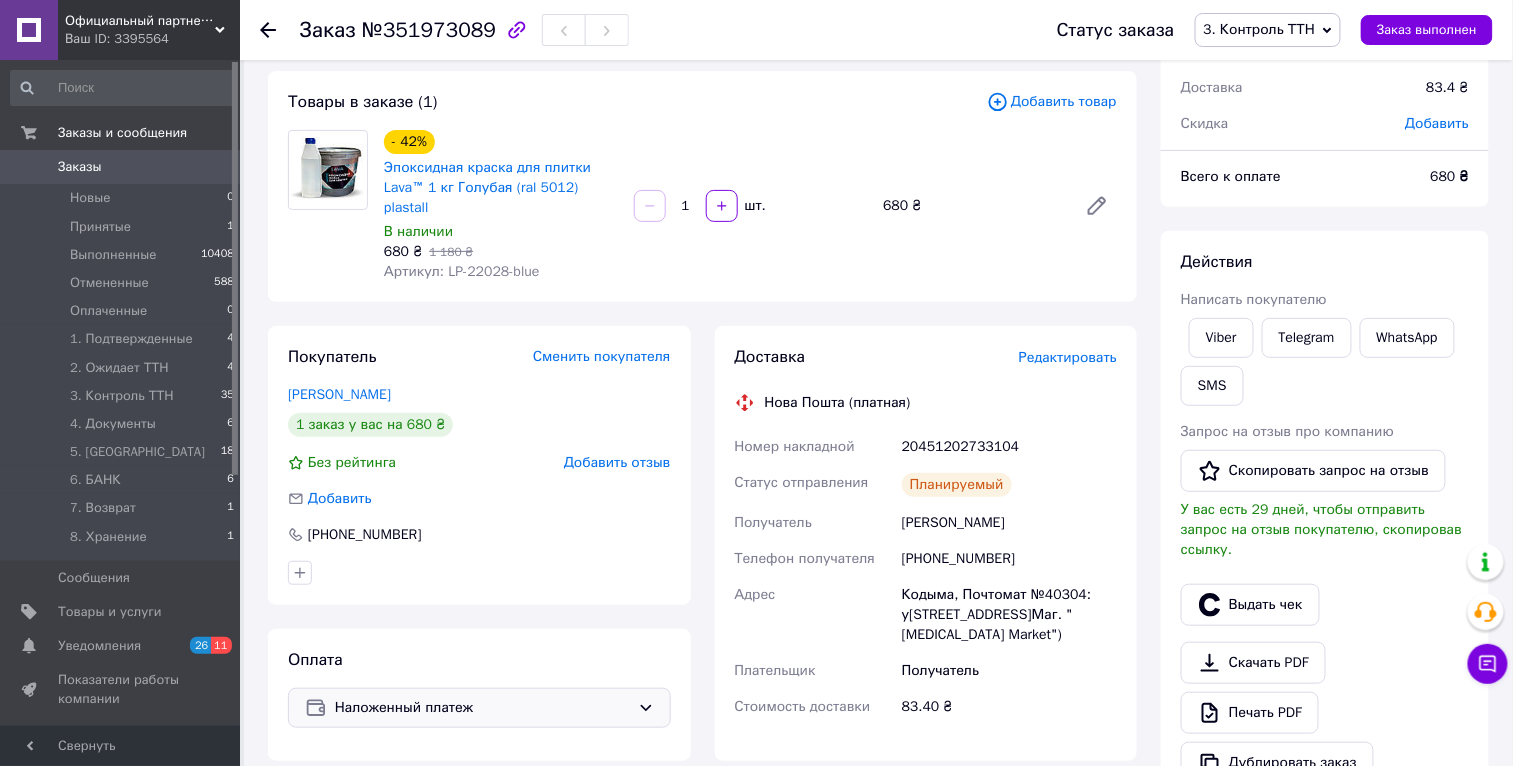 scroll, scrollTop: 624, scrollLeft: 0, axis: vertical 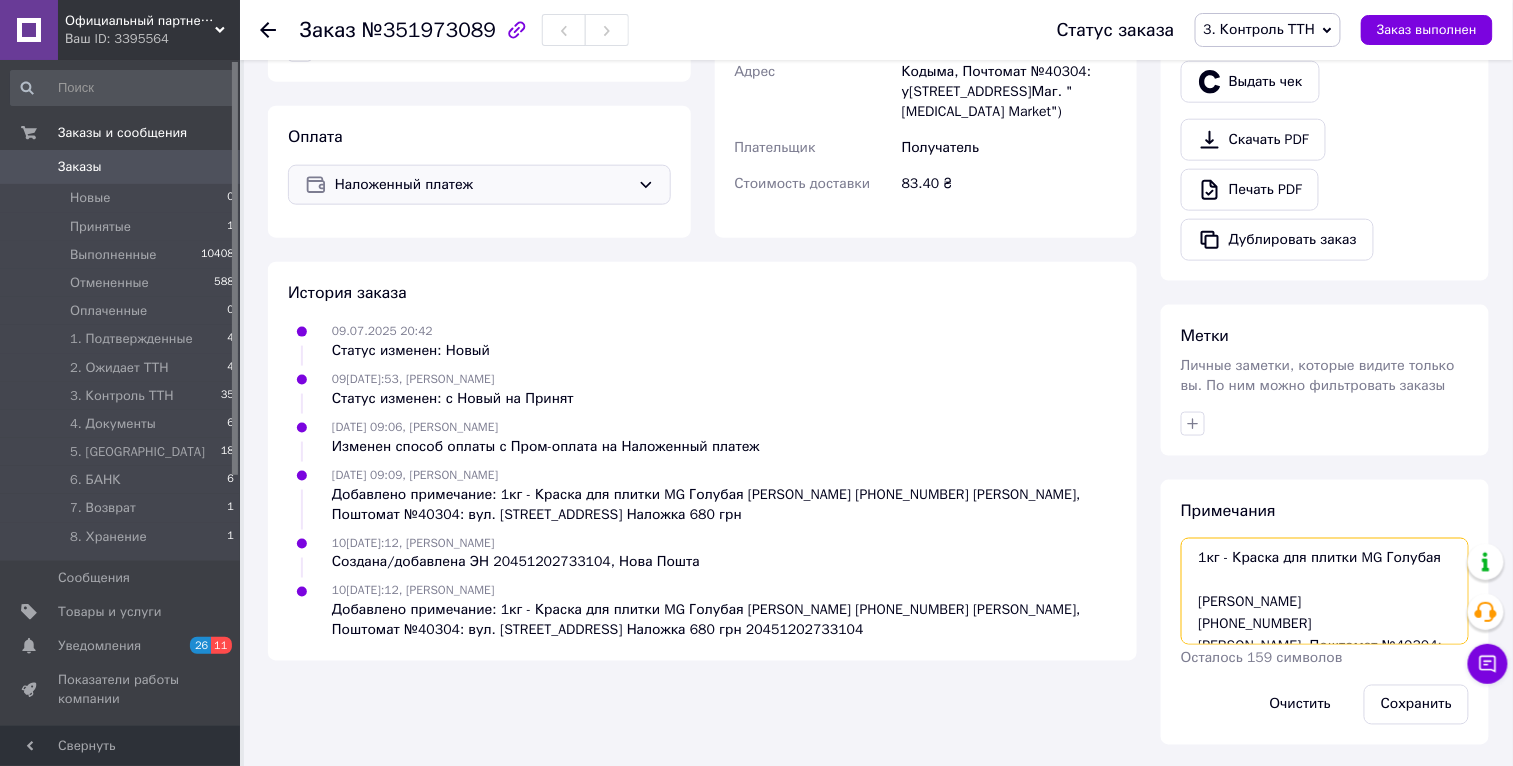 drag, startPoint x: 1441, startPoint y: 554, endPoint x: 1135, endPoint y: 538, distance: 306.41803 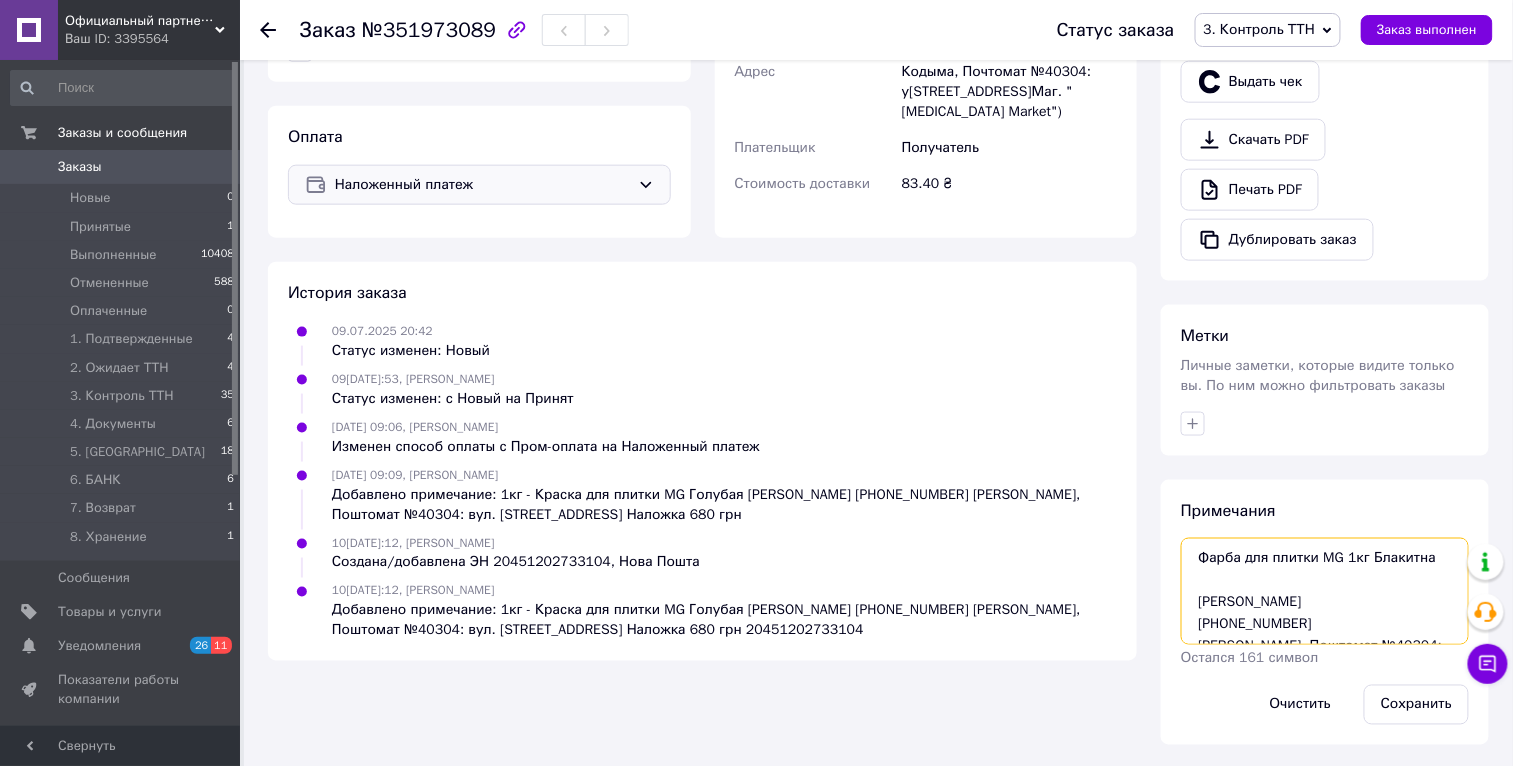 scroll, scrollTop: 109, scrollLeft: 0, axis: vertical 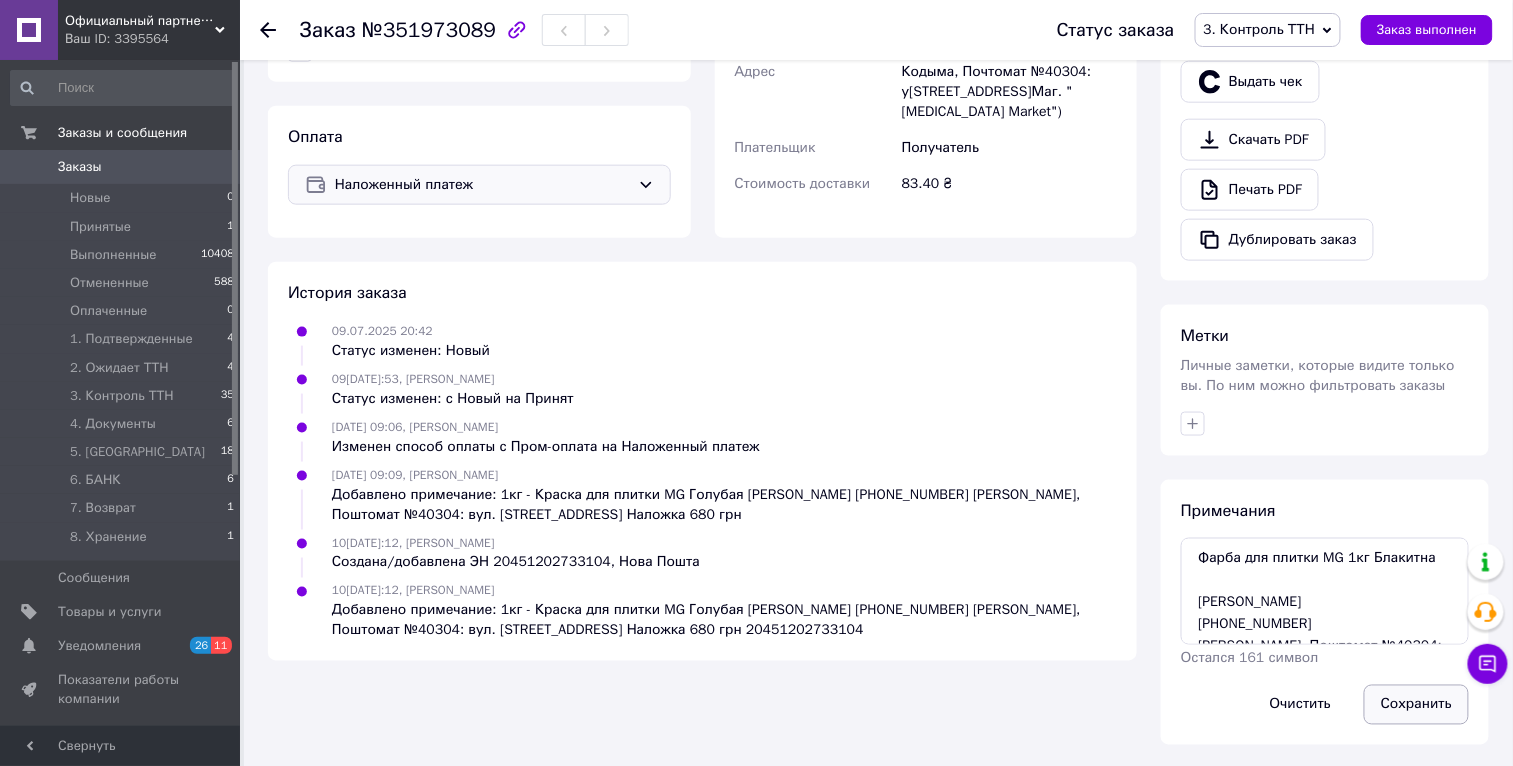 click on "Сохранить" at bounding box center (1416, 705) 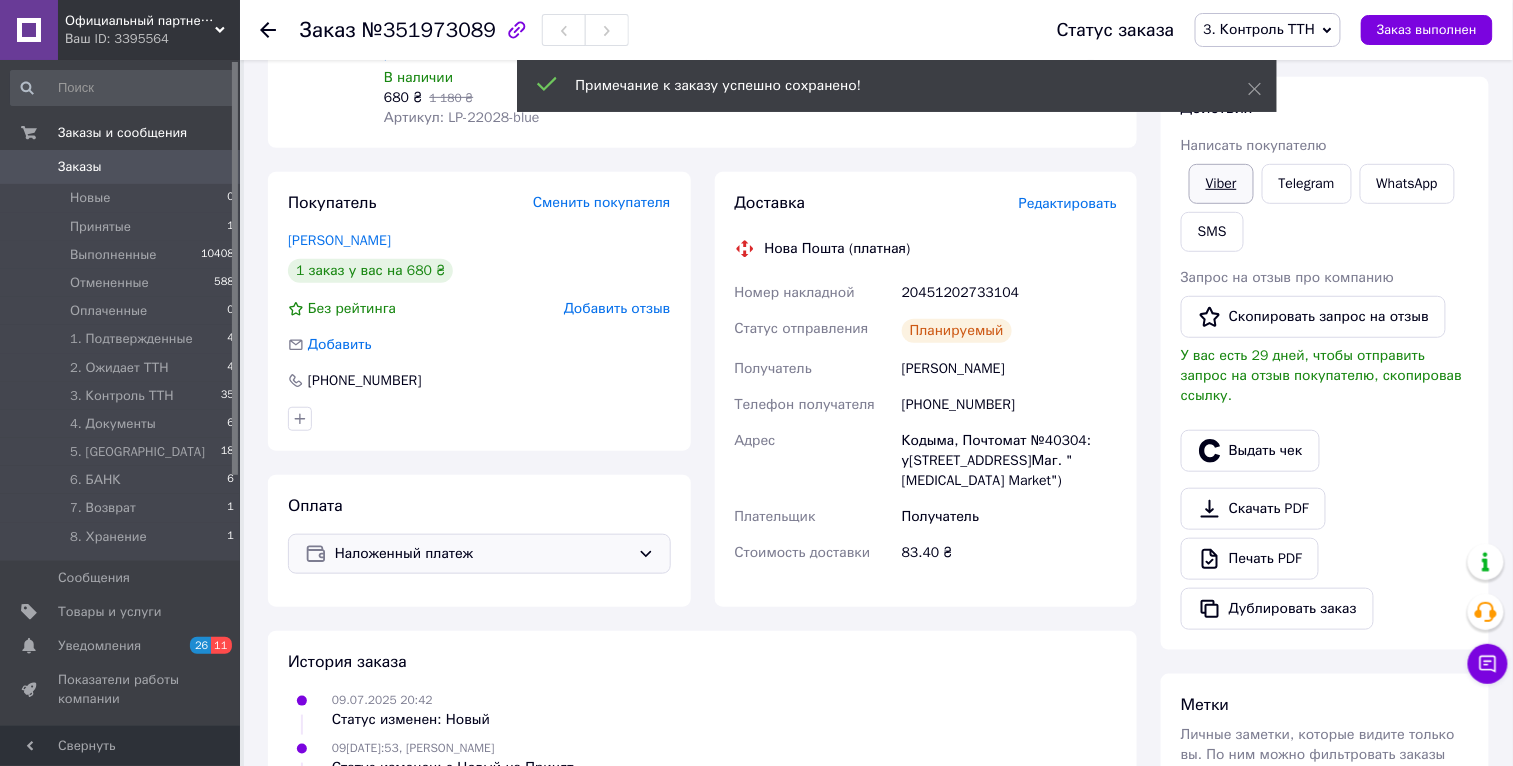 scroll, scrollTop: 0, scrollLeft: 0, axis: both 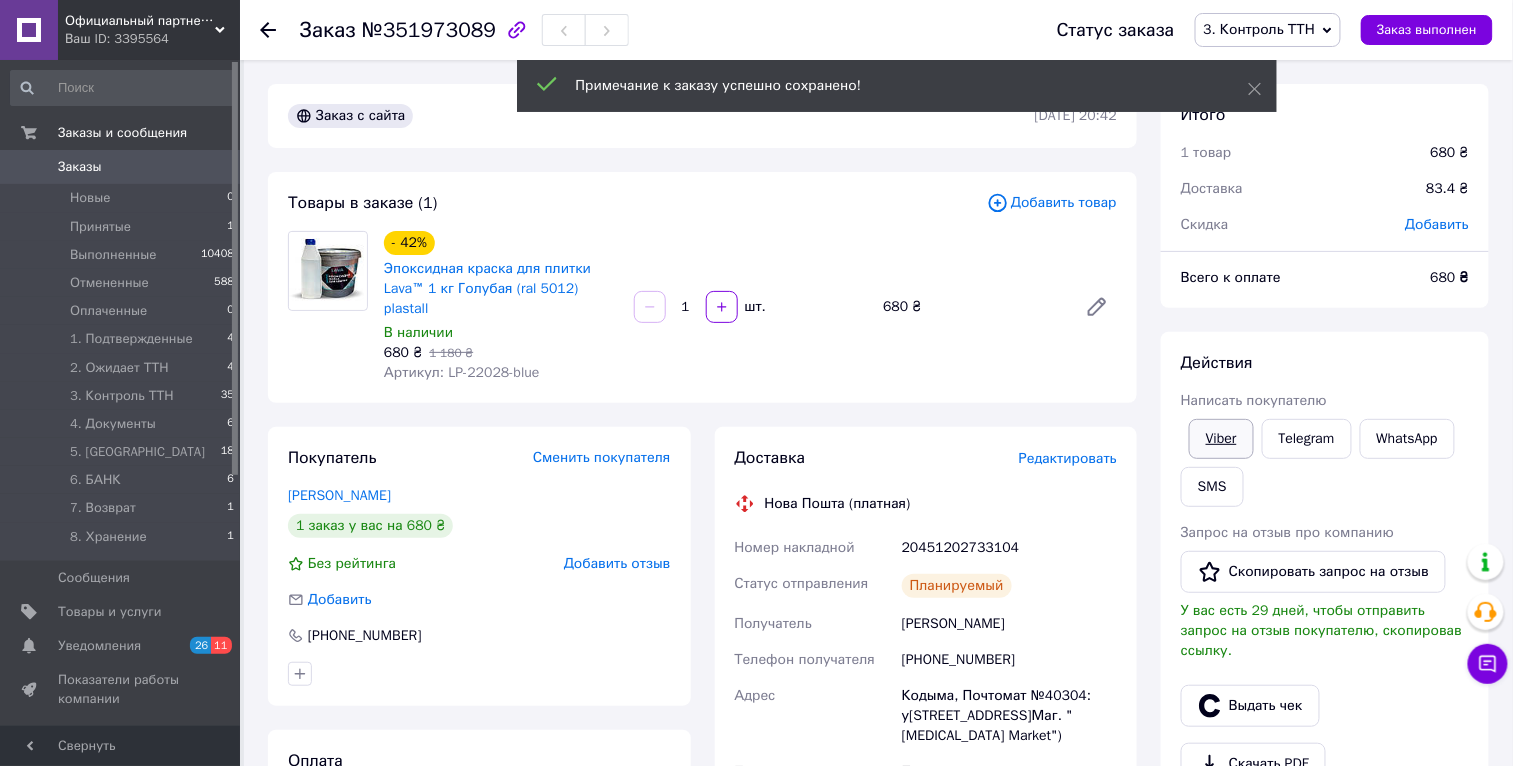 click on "Viber" at bounding box center [1221, 439] 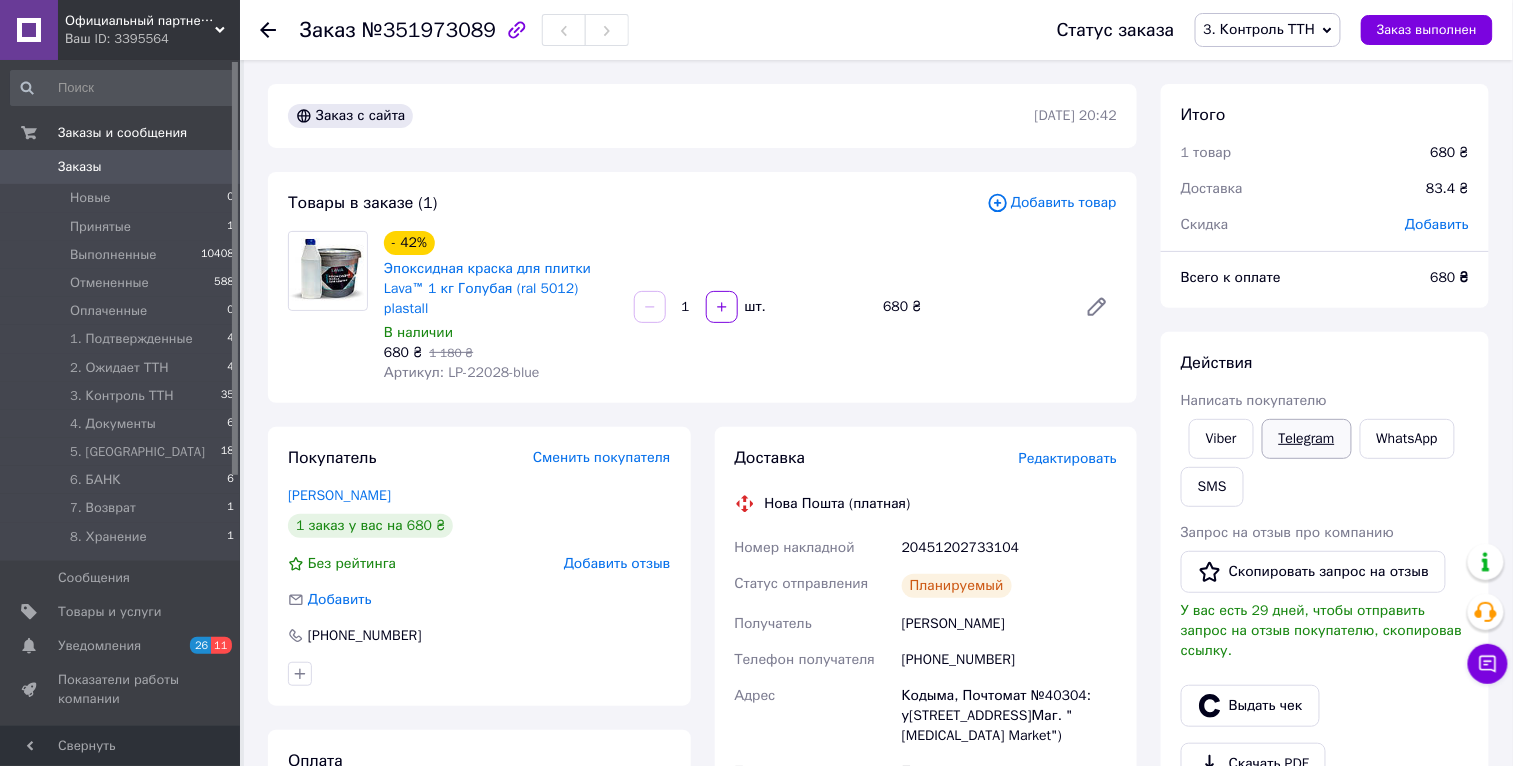 click on "Telegram" at bounding box center (1307, 439) 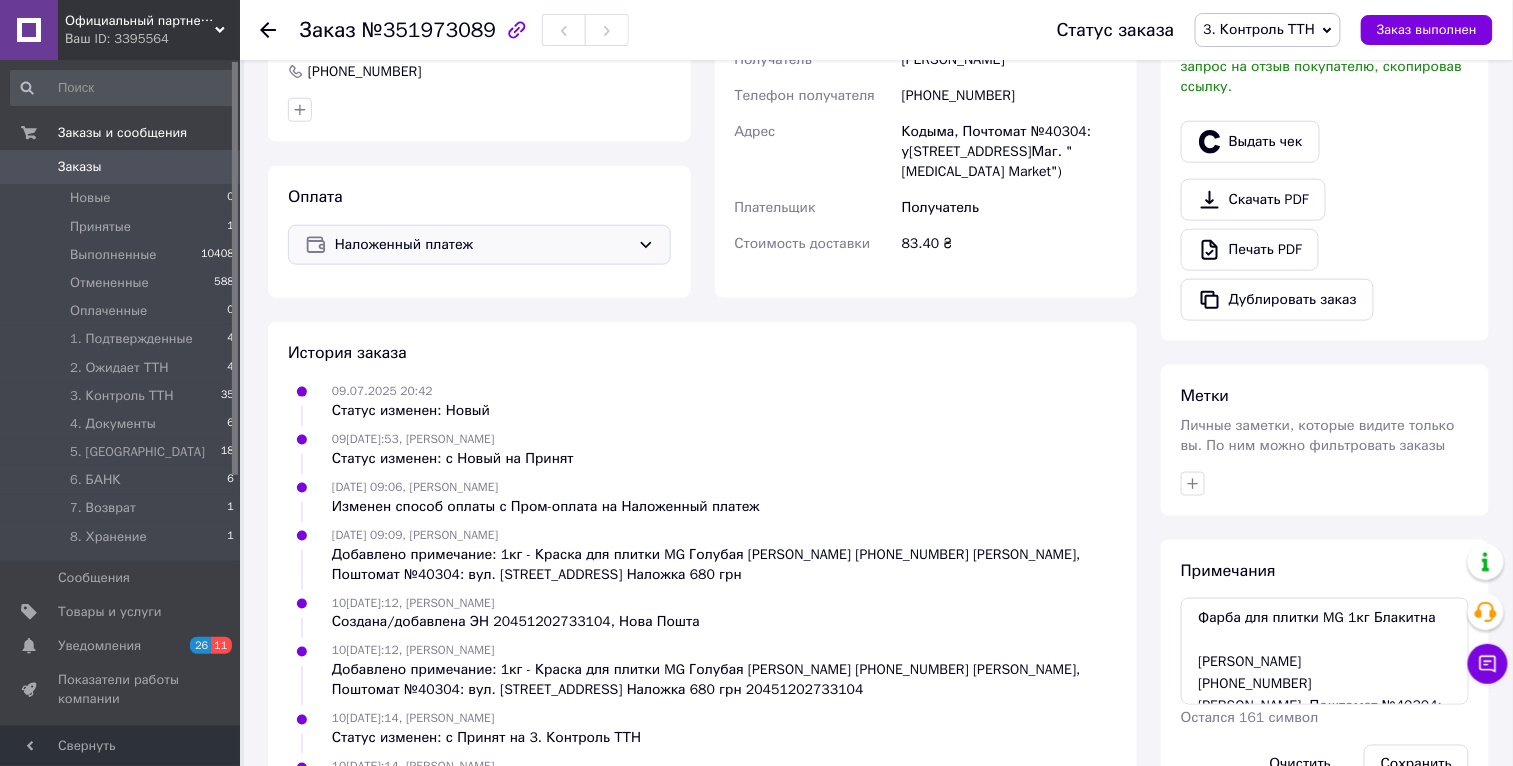 scroll, scrollTop: 705, scrollLeft: 0, axis: vertical 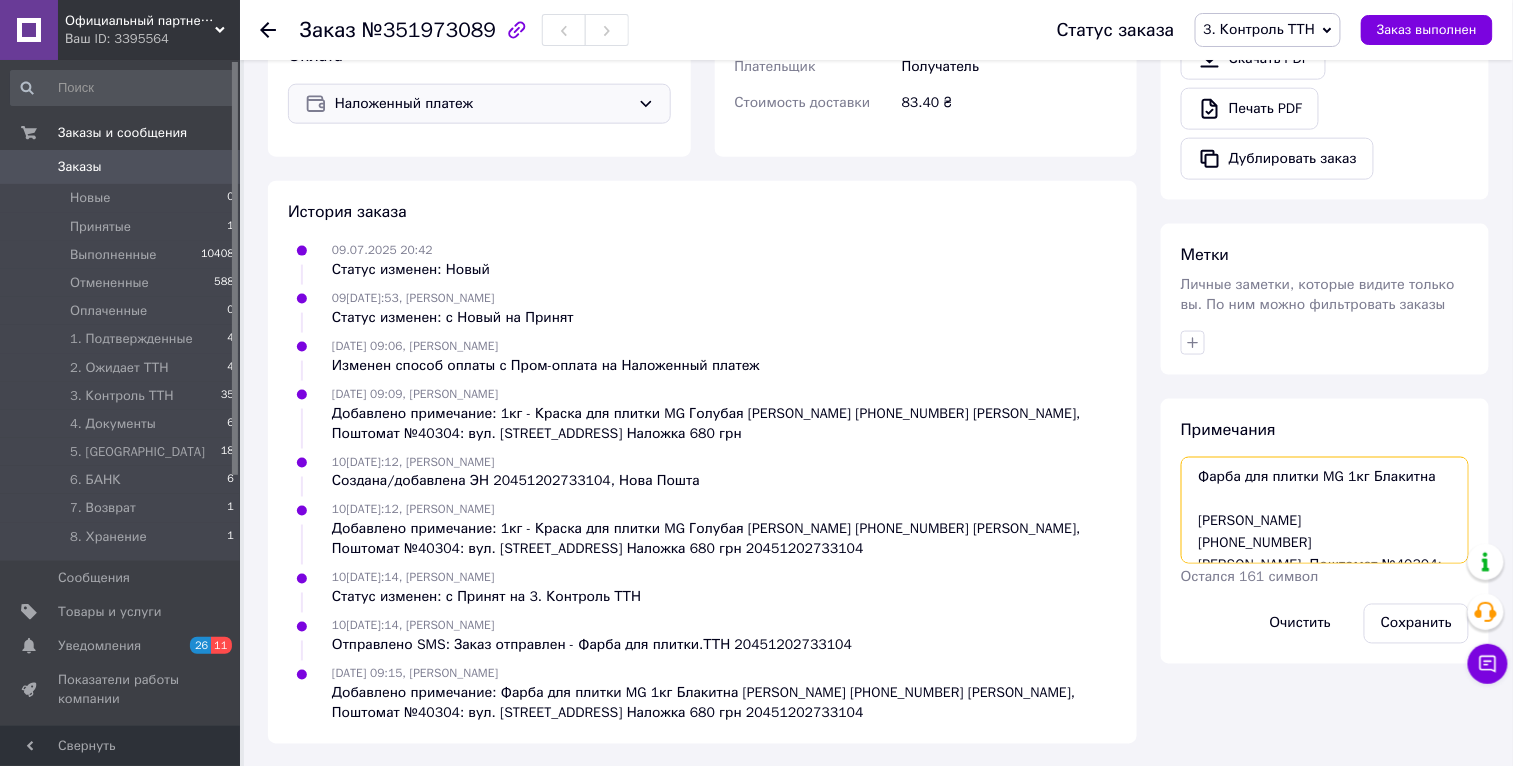 click on "Фарба для плитки MG 1кг Блакитна
Паламарчук Оксана
+380968386676
Кодима, Поштомат №40304: вул. Соборна, 86
Наложка 680 грн
20451202733104" at bounding box center [1325, 510] 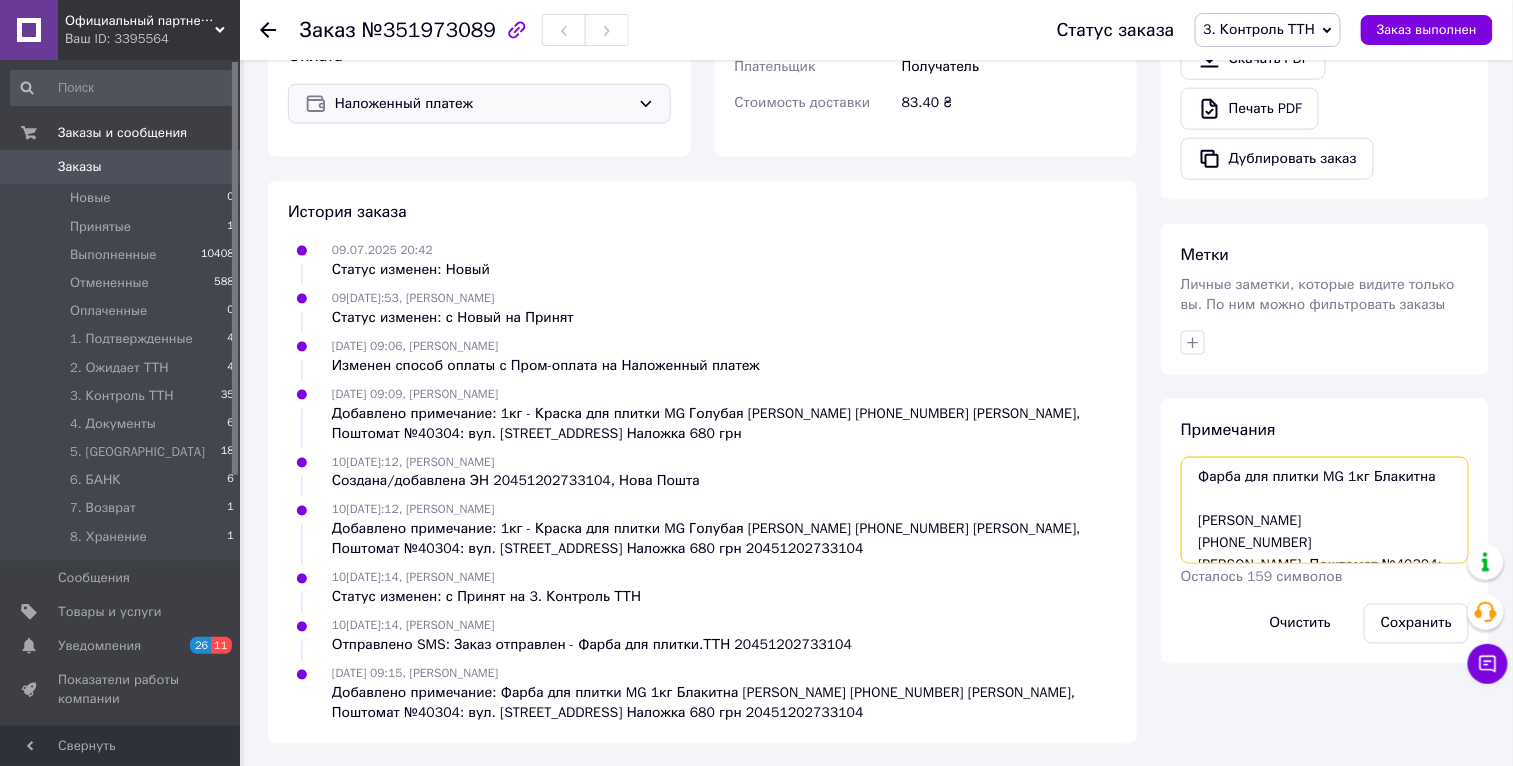 click on "Фарба для плитки MG 1кг Блакитна
Паламарчук Оксана
+380968386676
Кодима, Поштомат №40304: вул. Соборна, 86
Наложка 680 грн
20451202733104" at bounding box center [1325, 510] 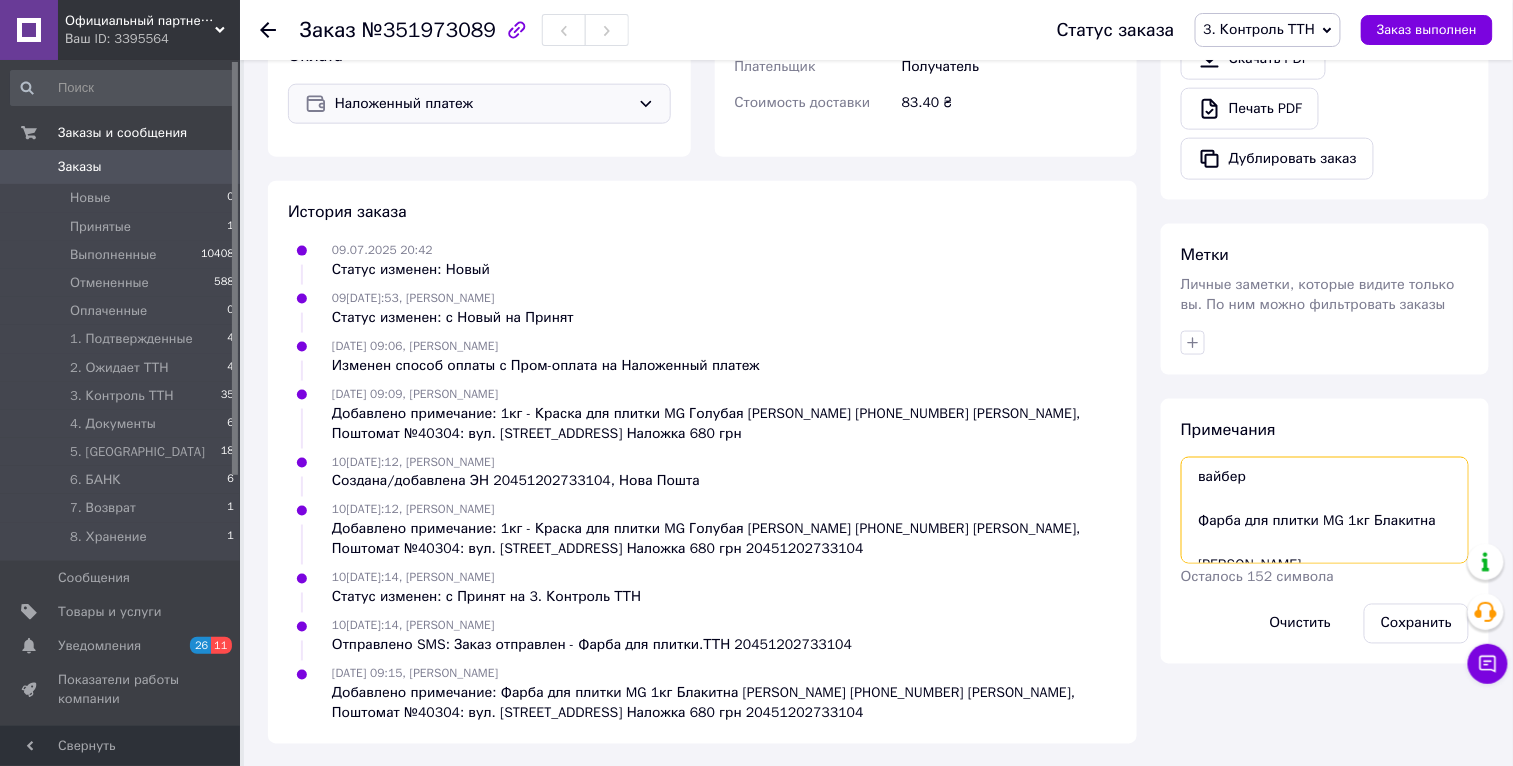 paste on "+380987046112" 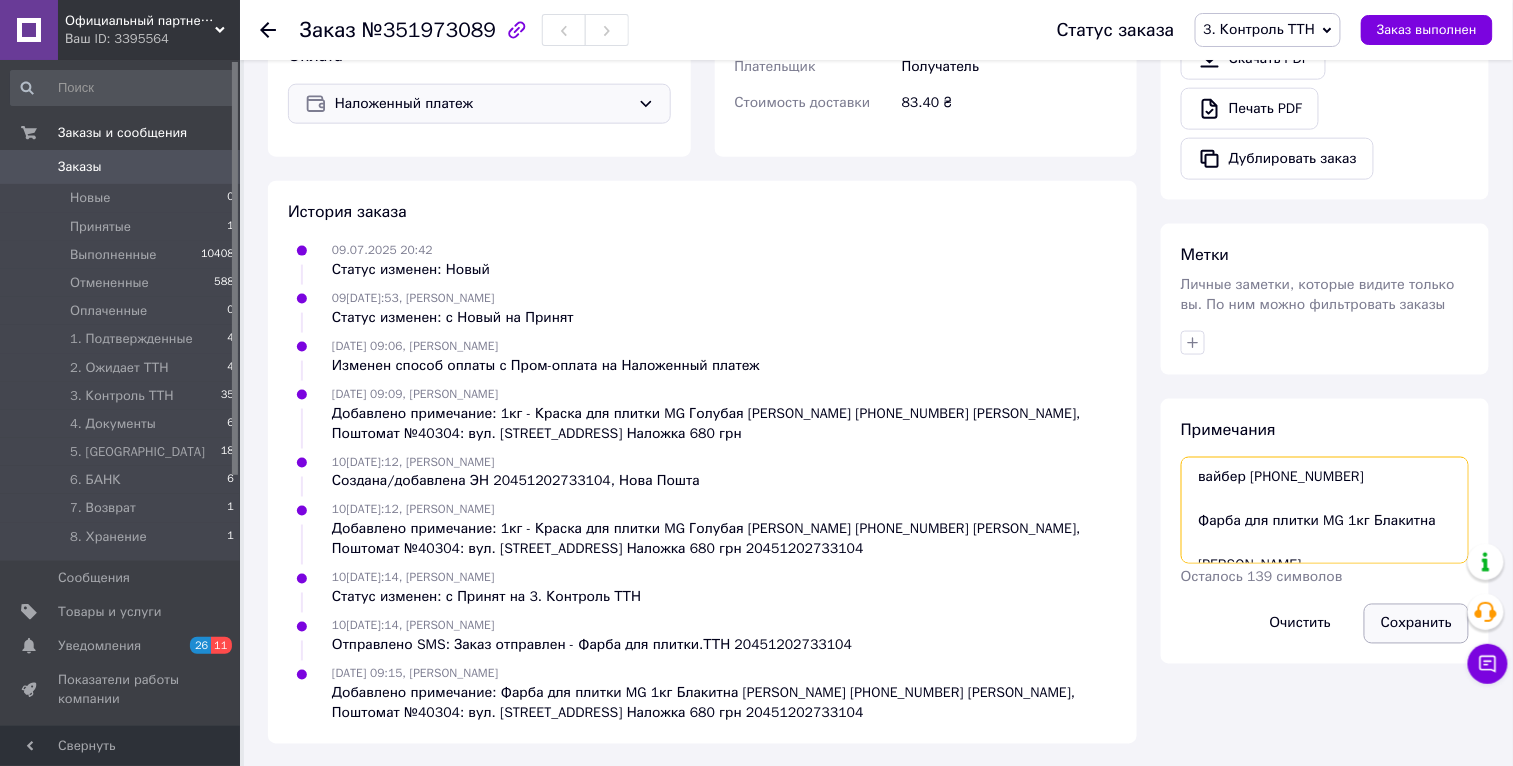 type on "вайбер +380987046112
Фарба для плитки MG 1кг Блакитна
Паламарчук Оксана
+380968386676
Кодима, Поштомат №40304: вул. Соборна, 86
Наложка 680 грн
20451202733104" 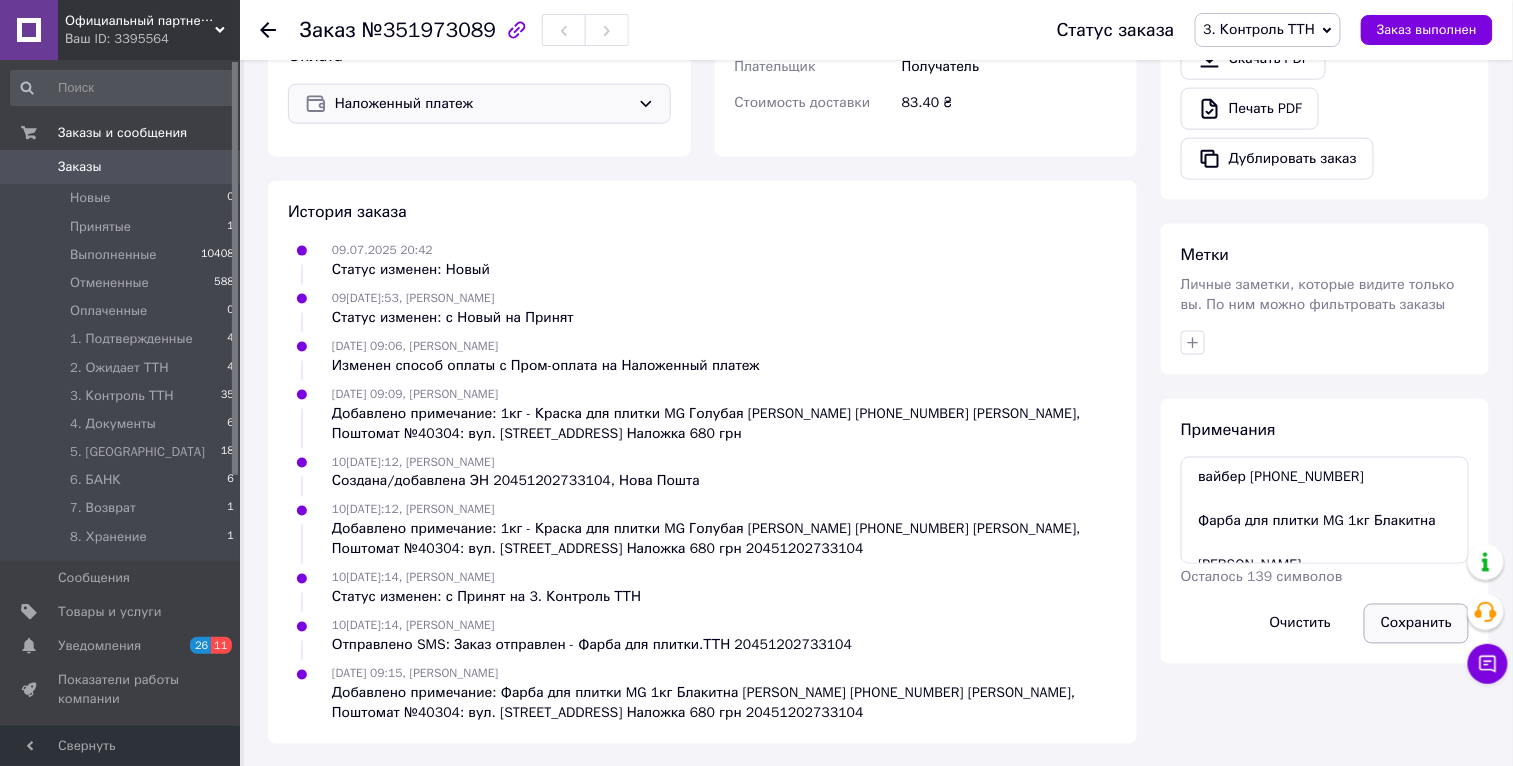 click on "Сохранить" at bounding box center (1416, 624) 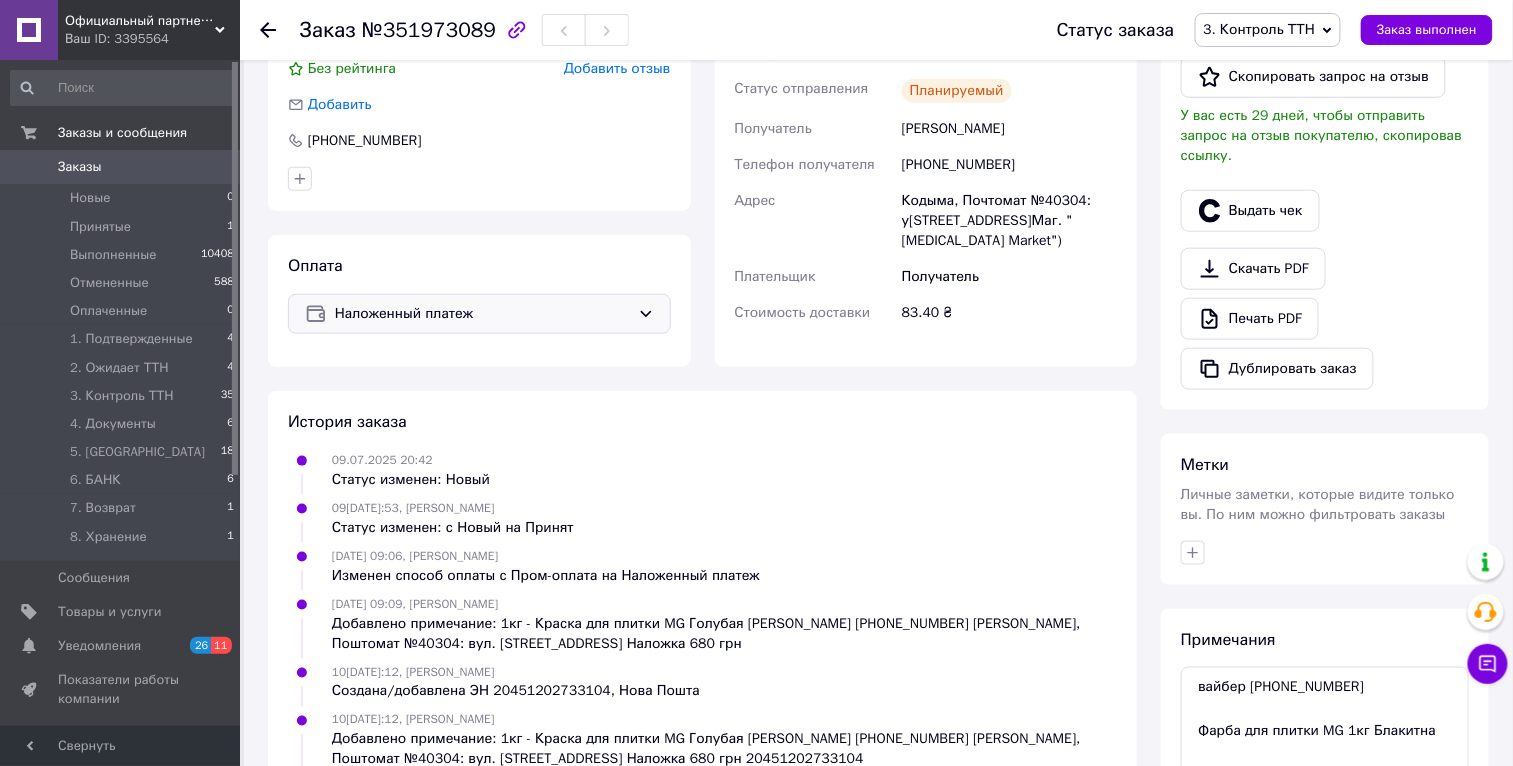scroll, scrollTop: 774, scrollLeft: 0, axis: vertical 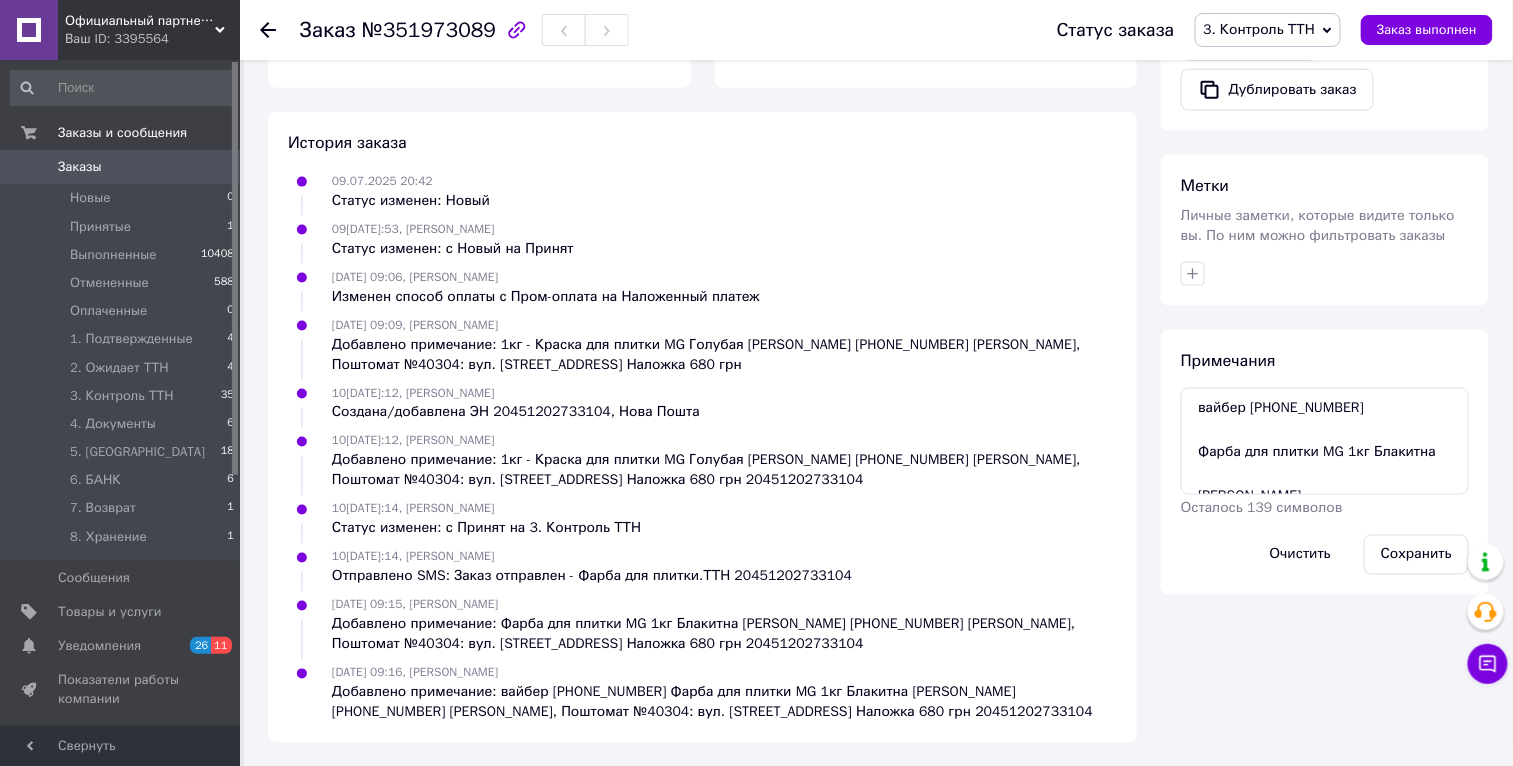 click on "Заказы" at bounding box center (121, 167) 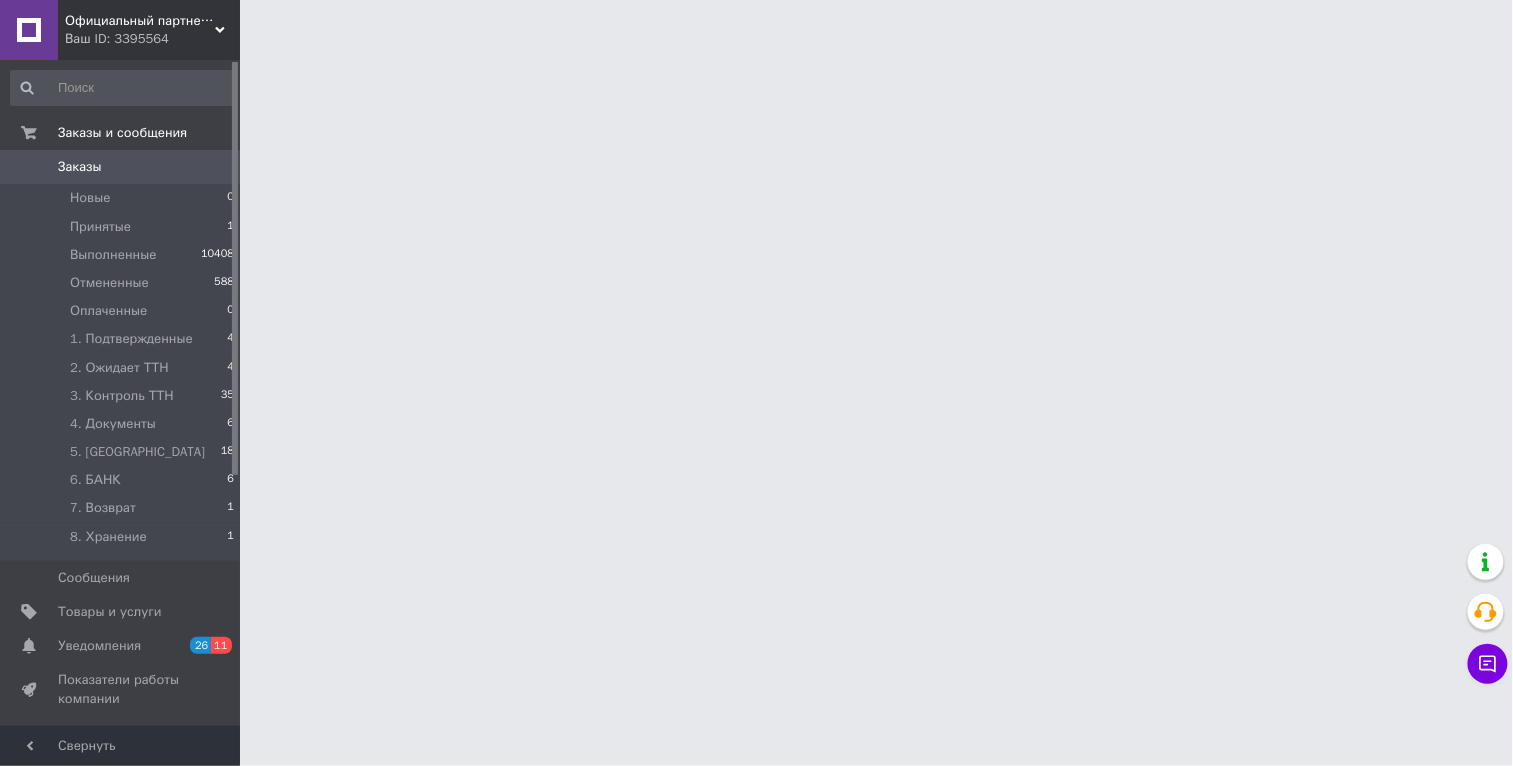 scroll, scrollTop: 0, scrollLeft: 0, axis: both 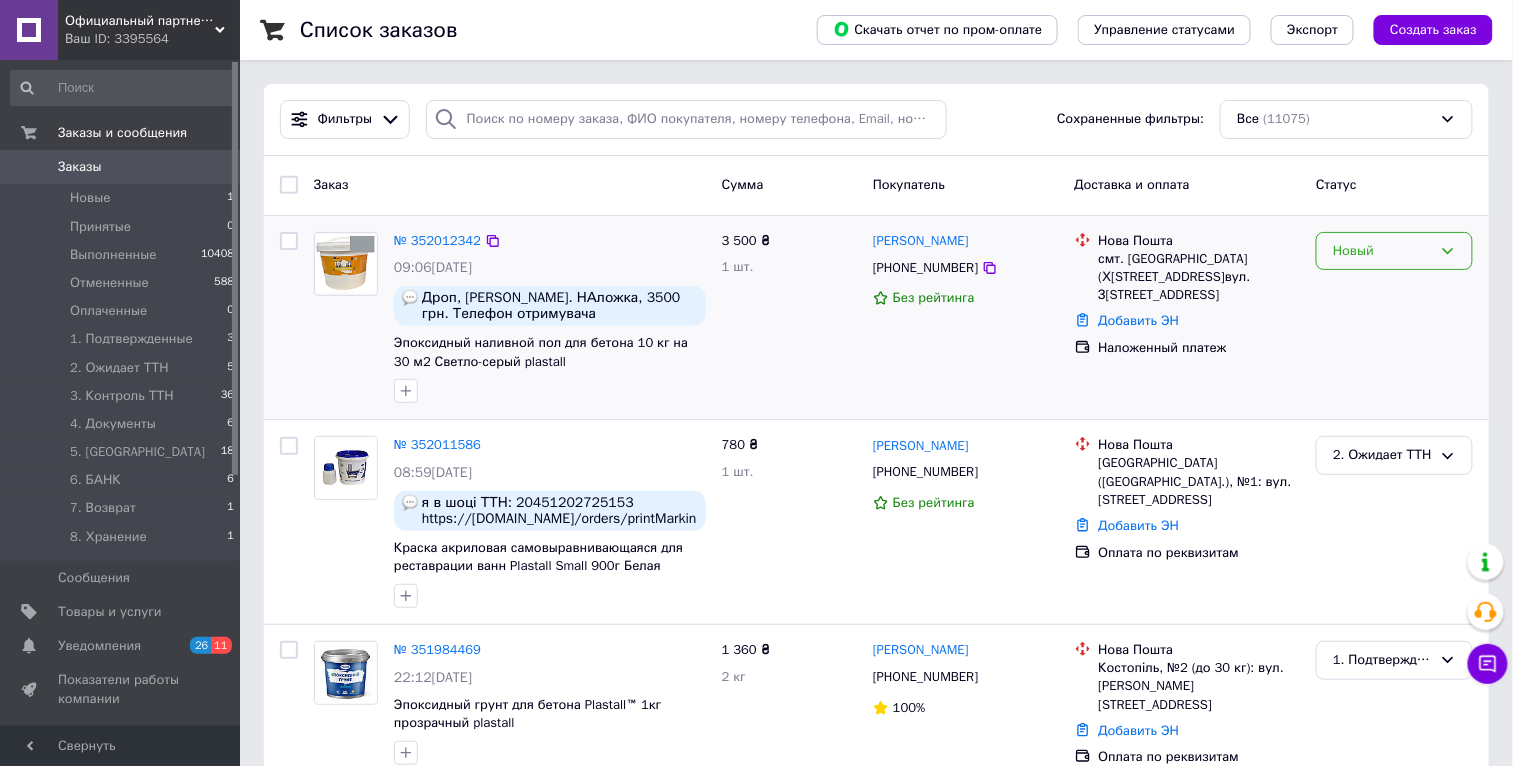 click on "Новый" at bounding box center [1394, 251] 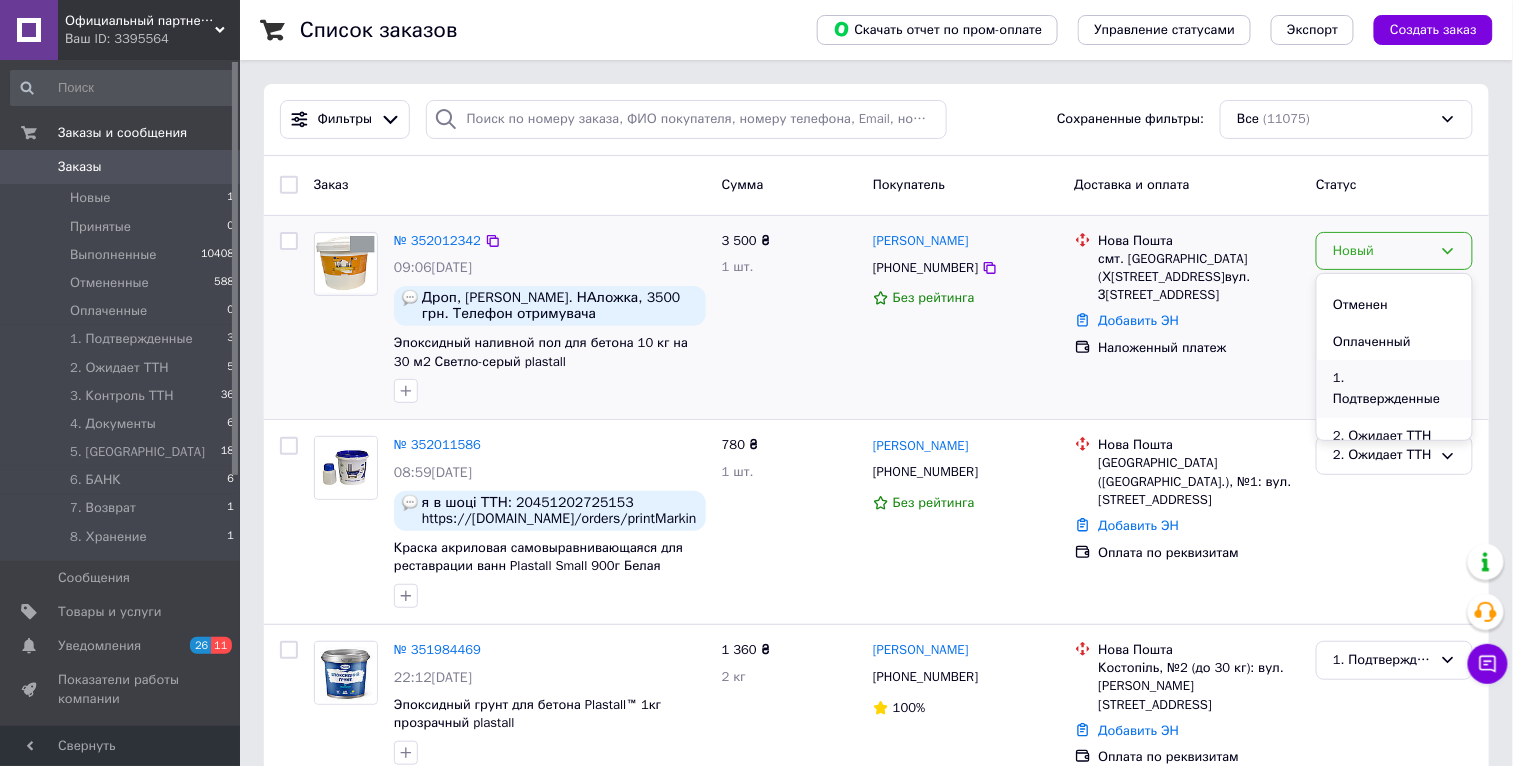 scroll, scrollTop: 73, scrollLeft: 0, axis: vertical 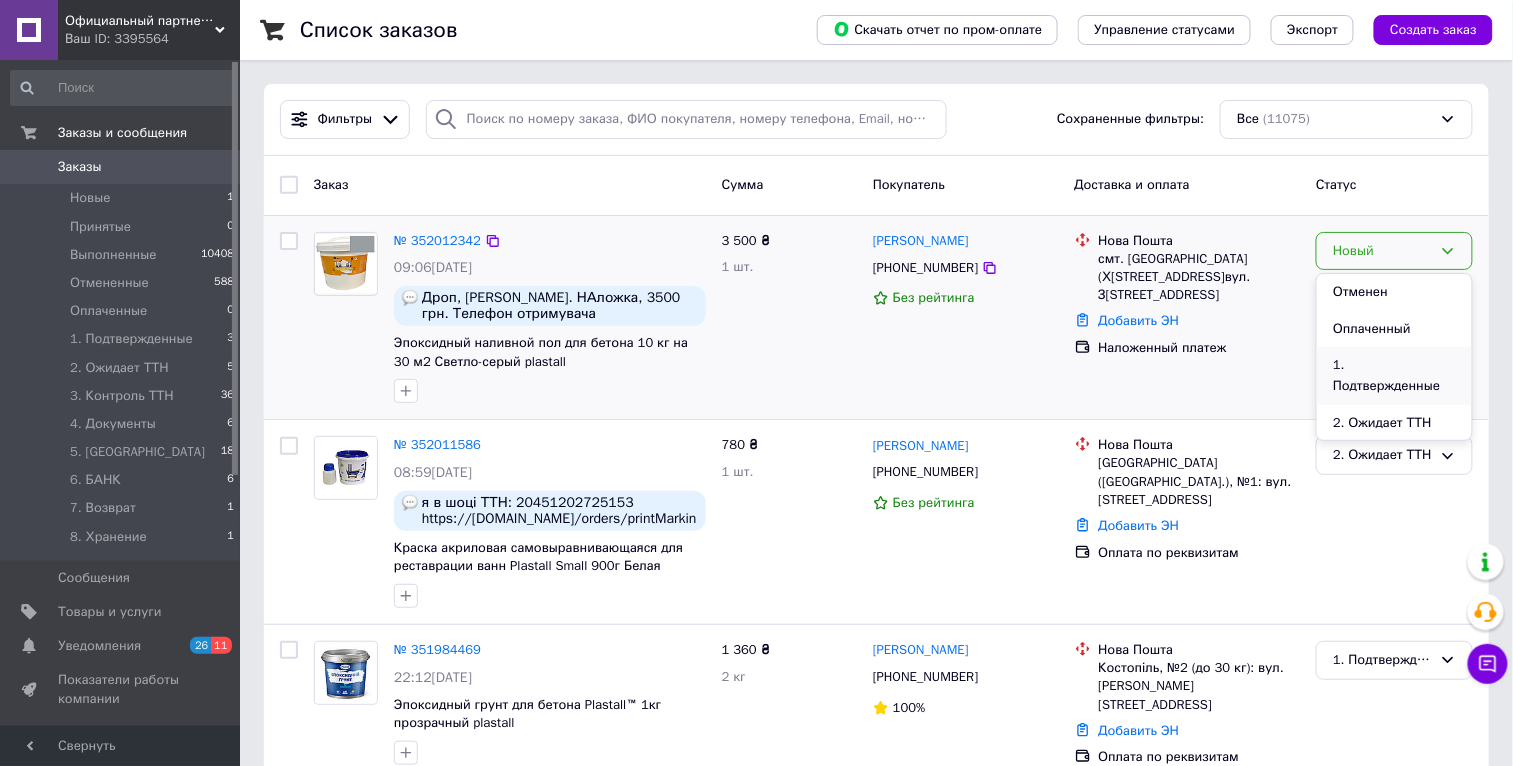 click on "1. Подтвержденные" at bounding box center [1394, 375] 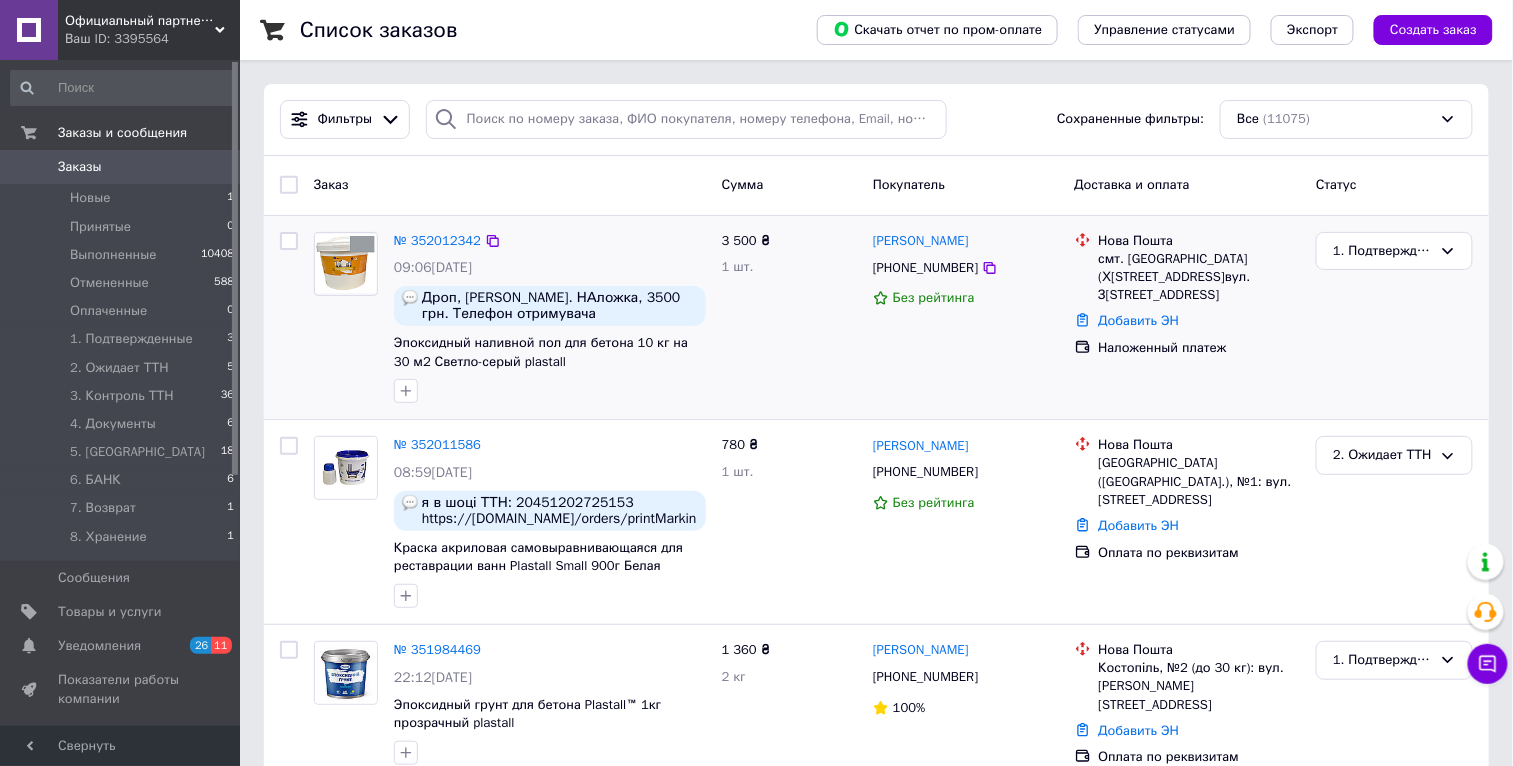 click on "1. Подтвержденные" at bounding box center (1394, 318) 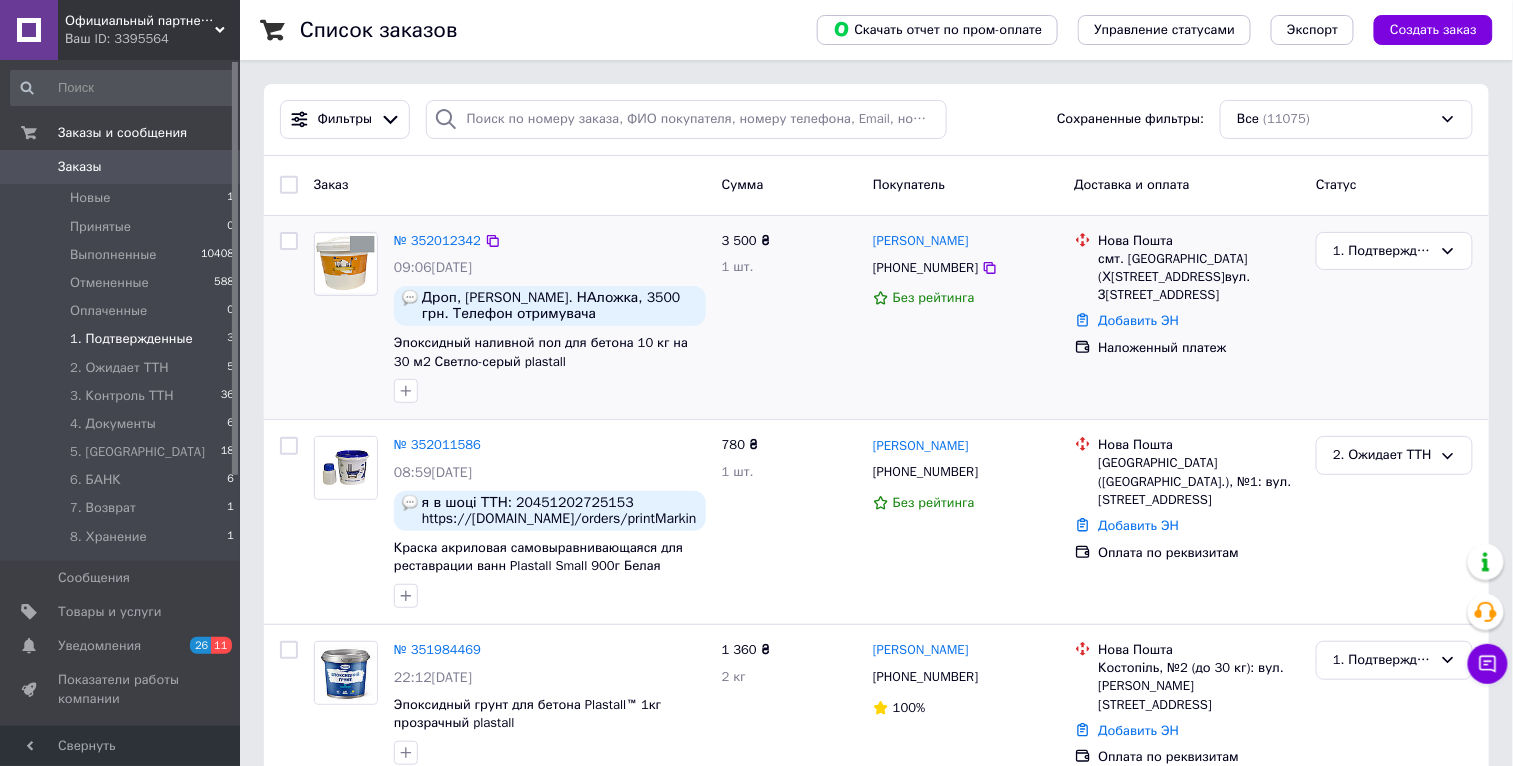 click on "1. Подтвержденные 3" at bounding box center (123, 339) 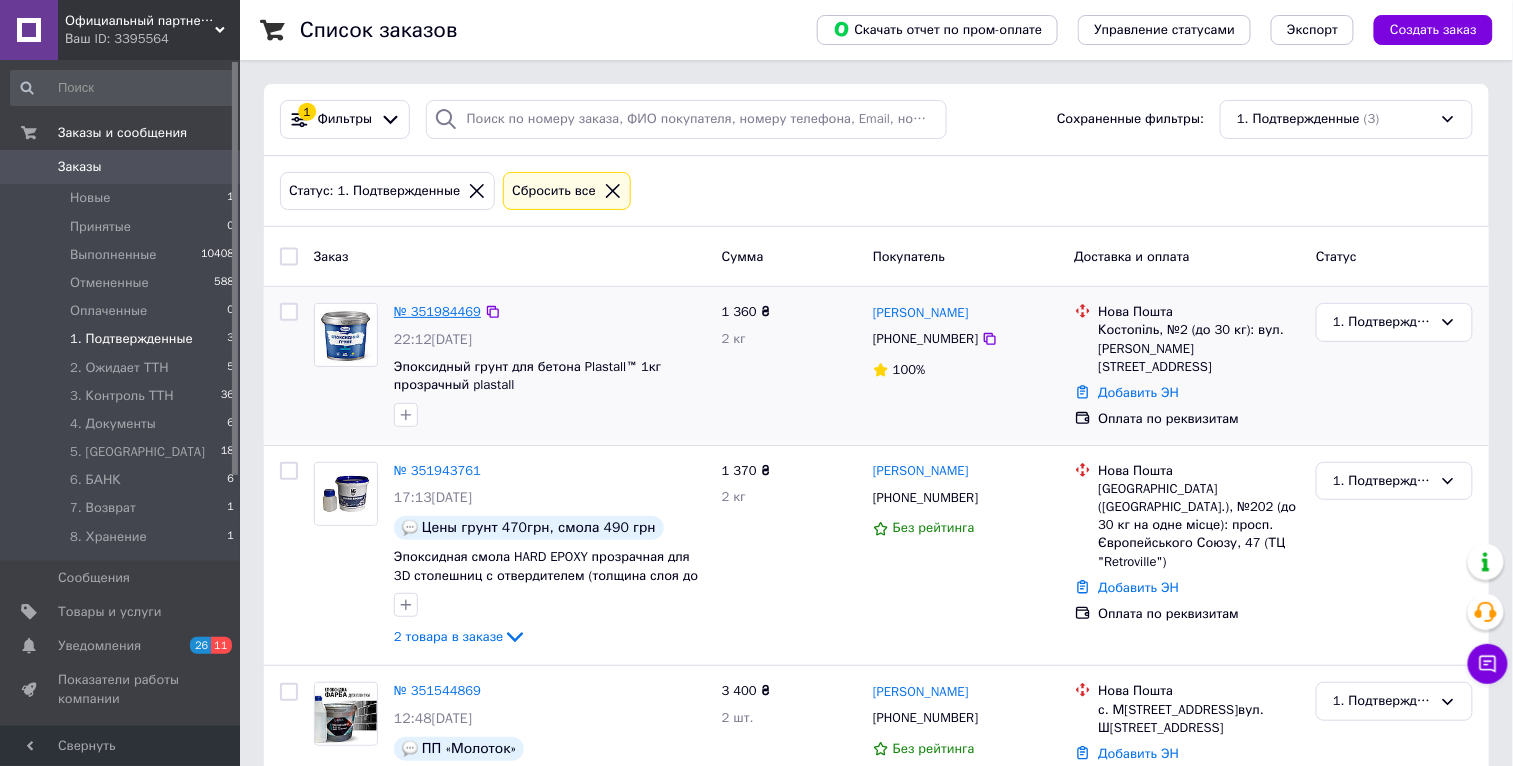 click on "№ 351984469" at bounding box center (437, 311) 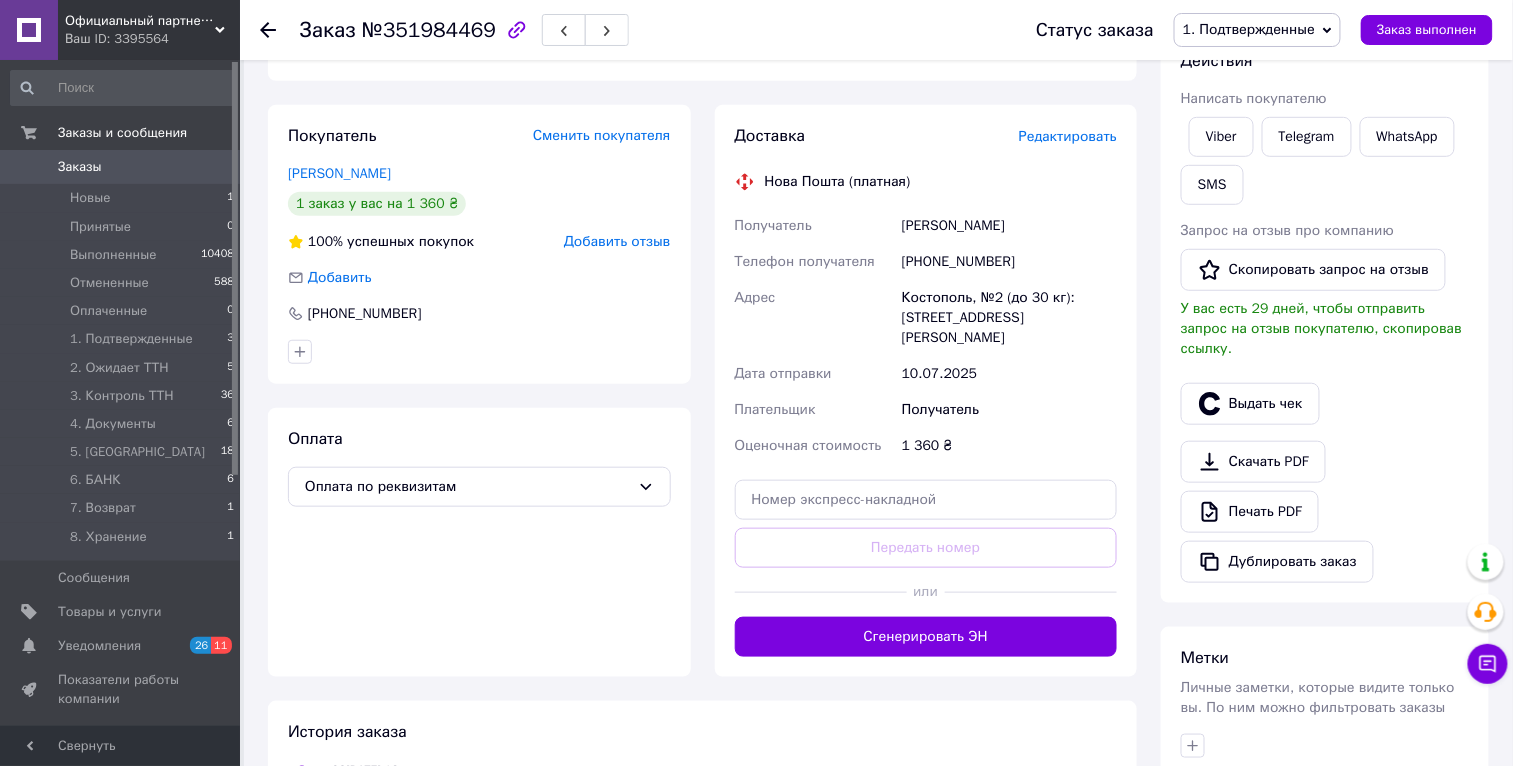 scroll, scrollTop: 533, scrollLeft: 0, axis: vertical 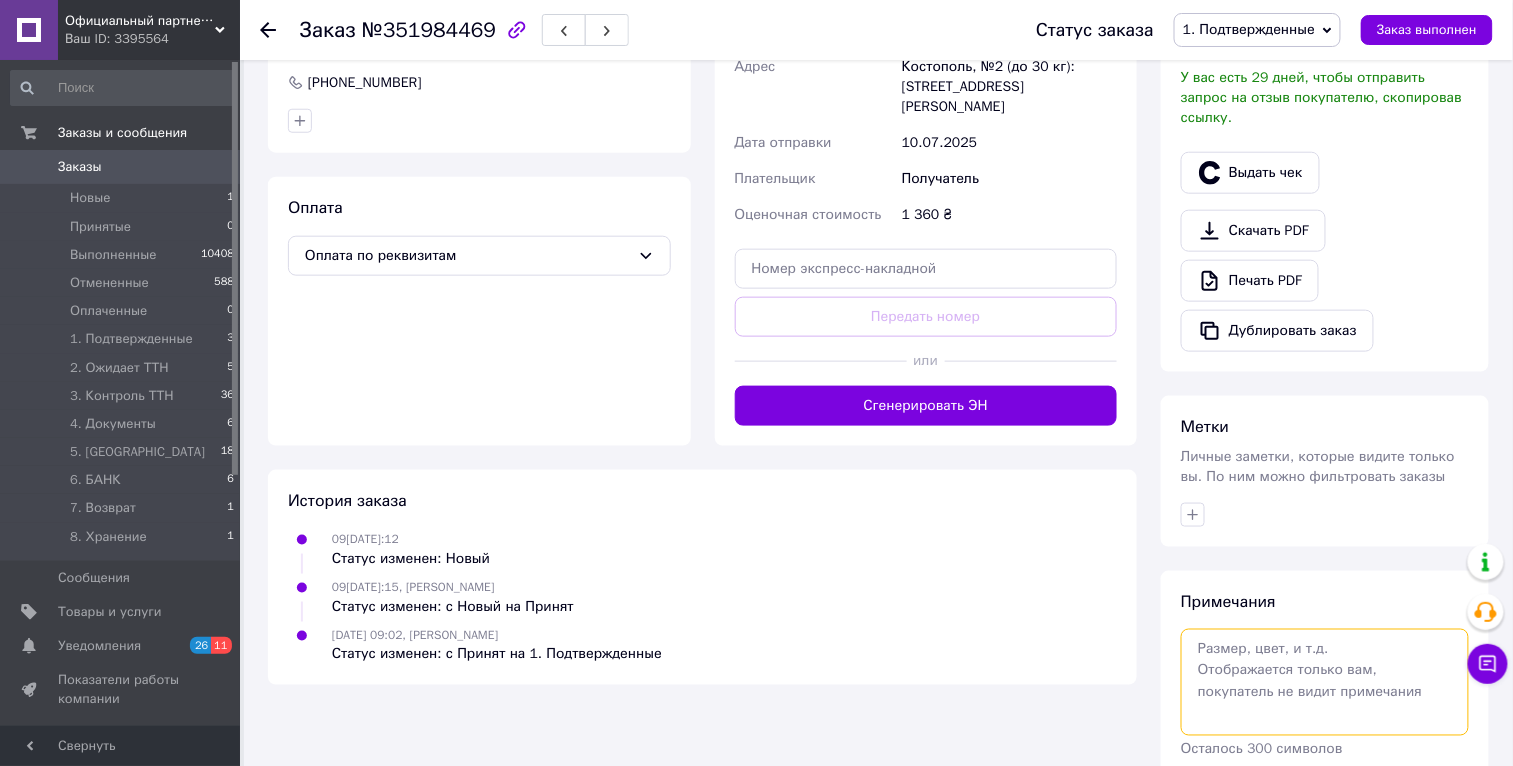 click at bounding box center [1325, 682] 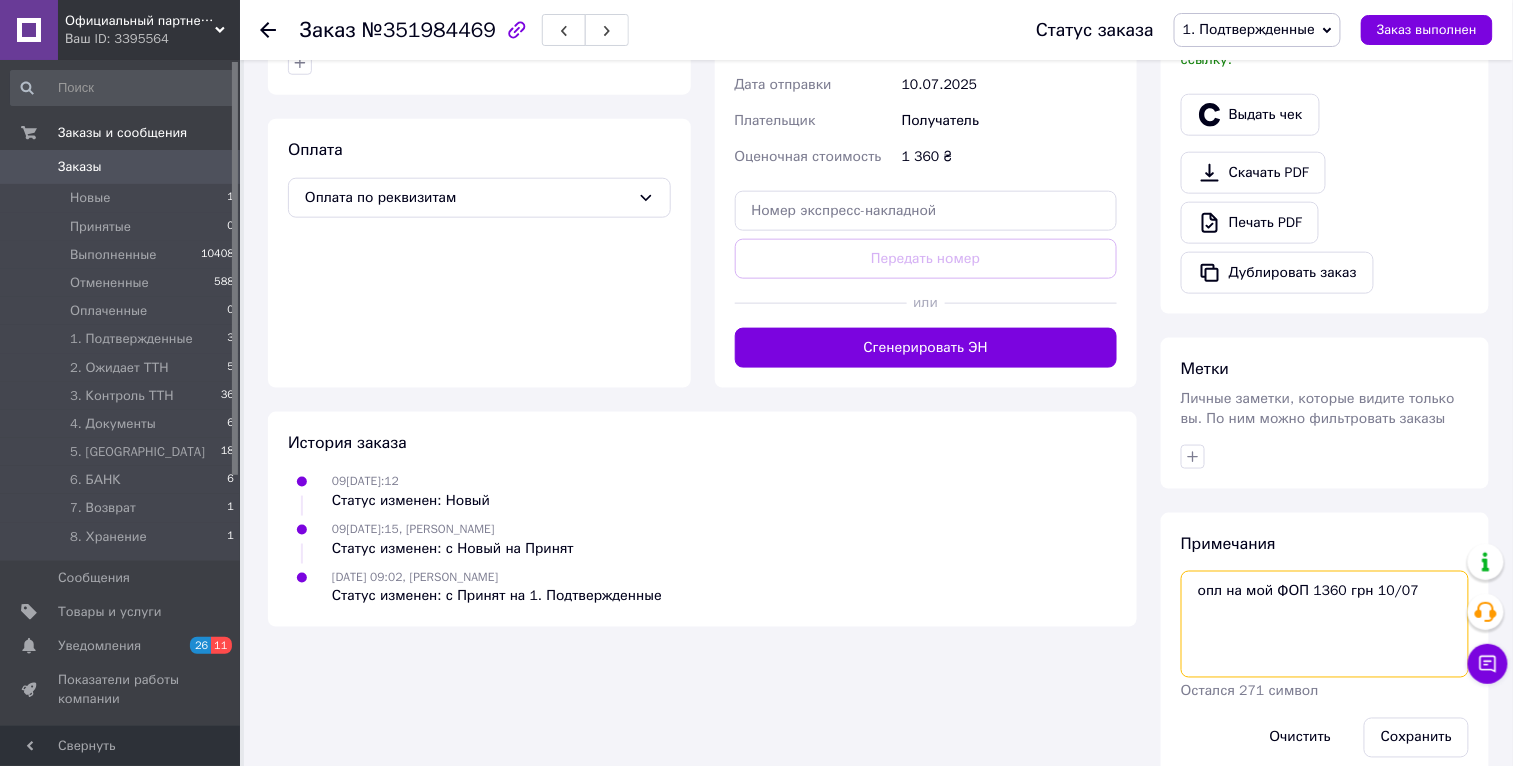 scroll, scrollTop: 624, scrollLeft: 0, axis: vertical 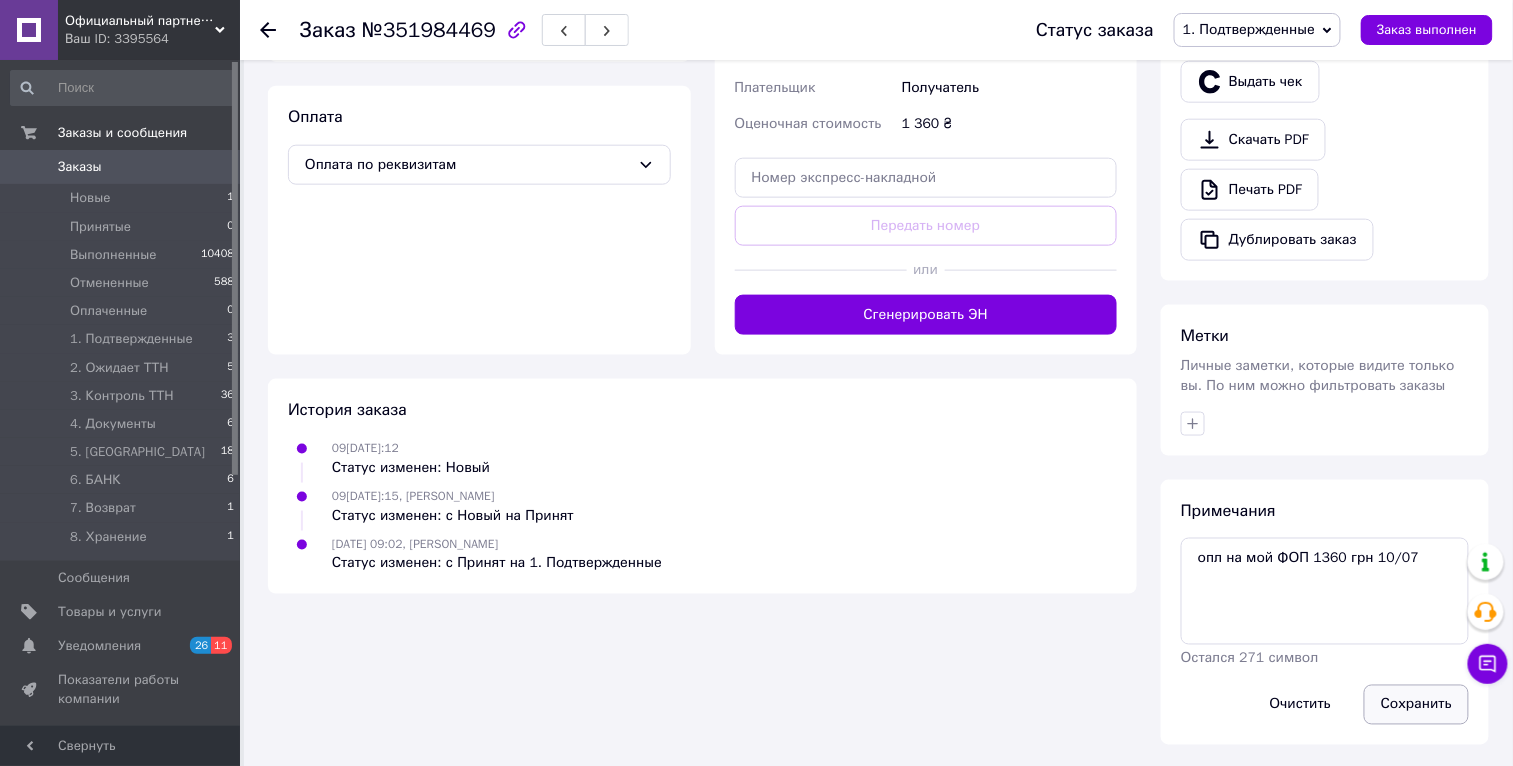 click on "Сохранить" at bounding box center (1416, 705) 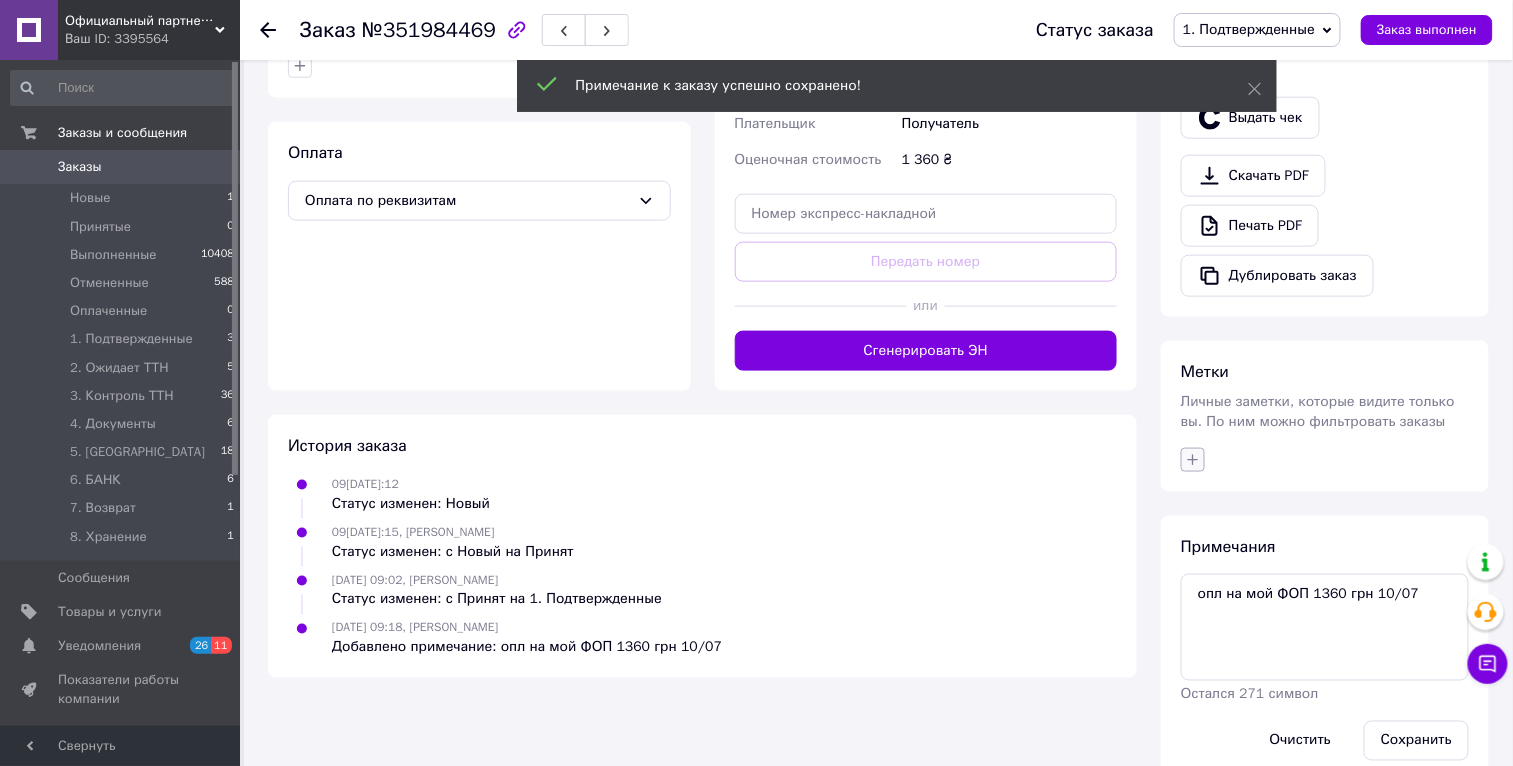 scroll, scrollTop: 624, scrollLeft: 0, axis: vertical 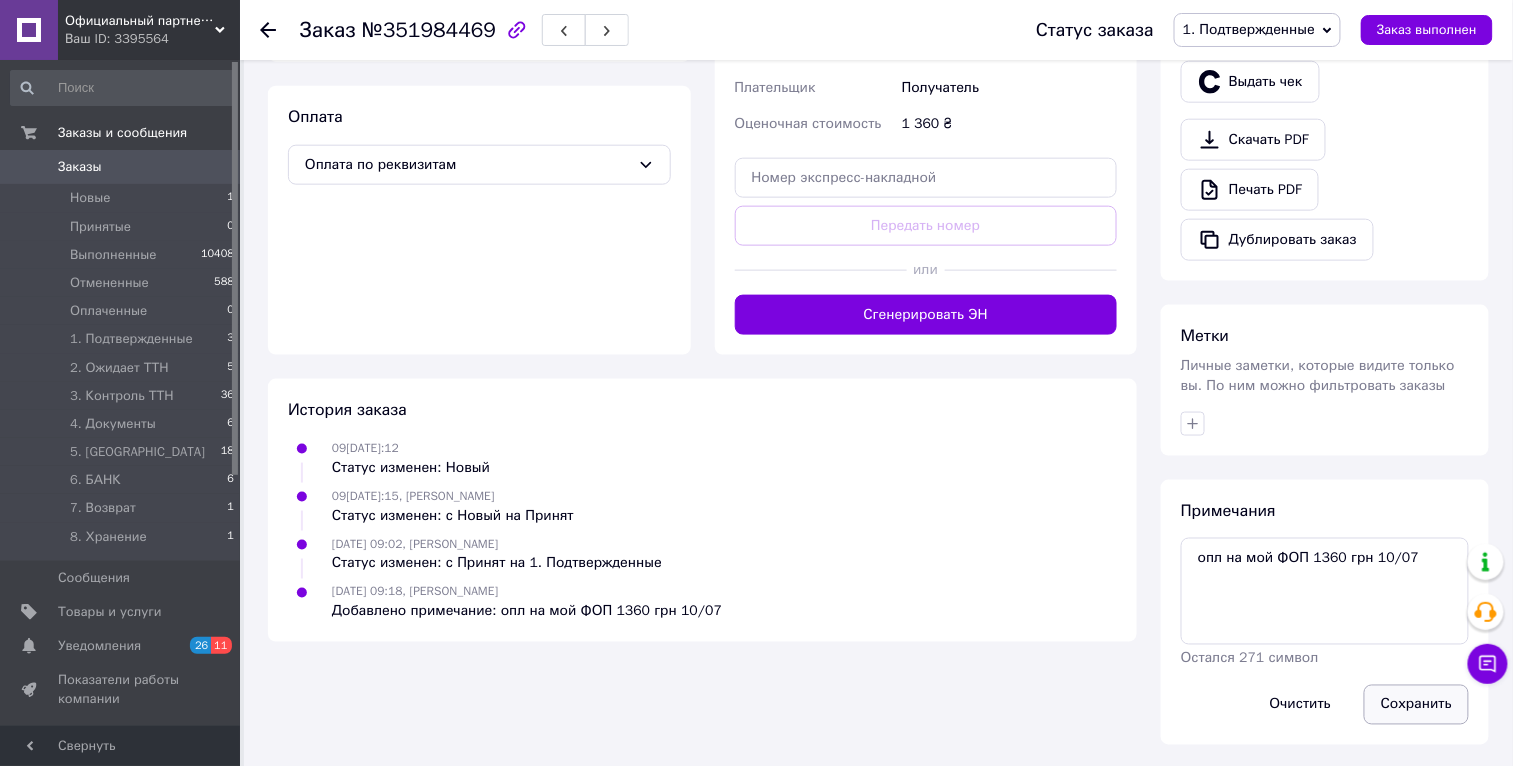 click on "Сохранить" at bounding box center [1416, 705] 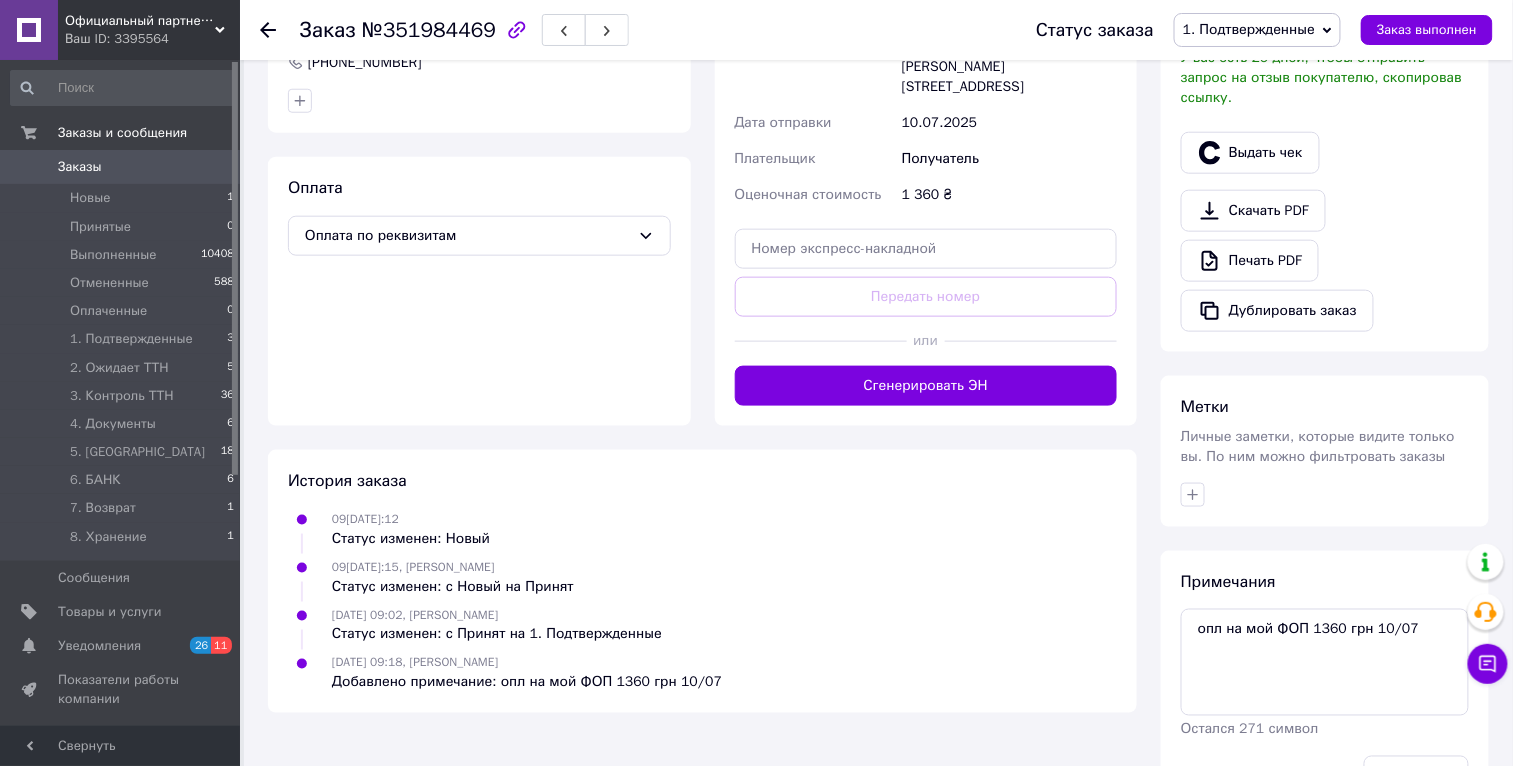 scroll, scrollTop: 624, scrollLeft: 0, axis: vertical 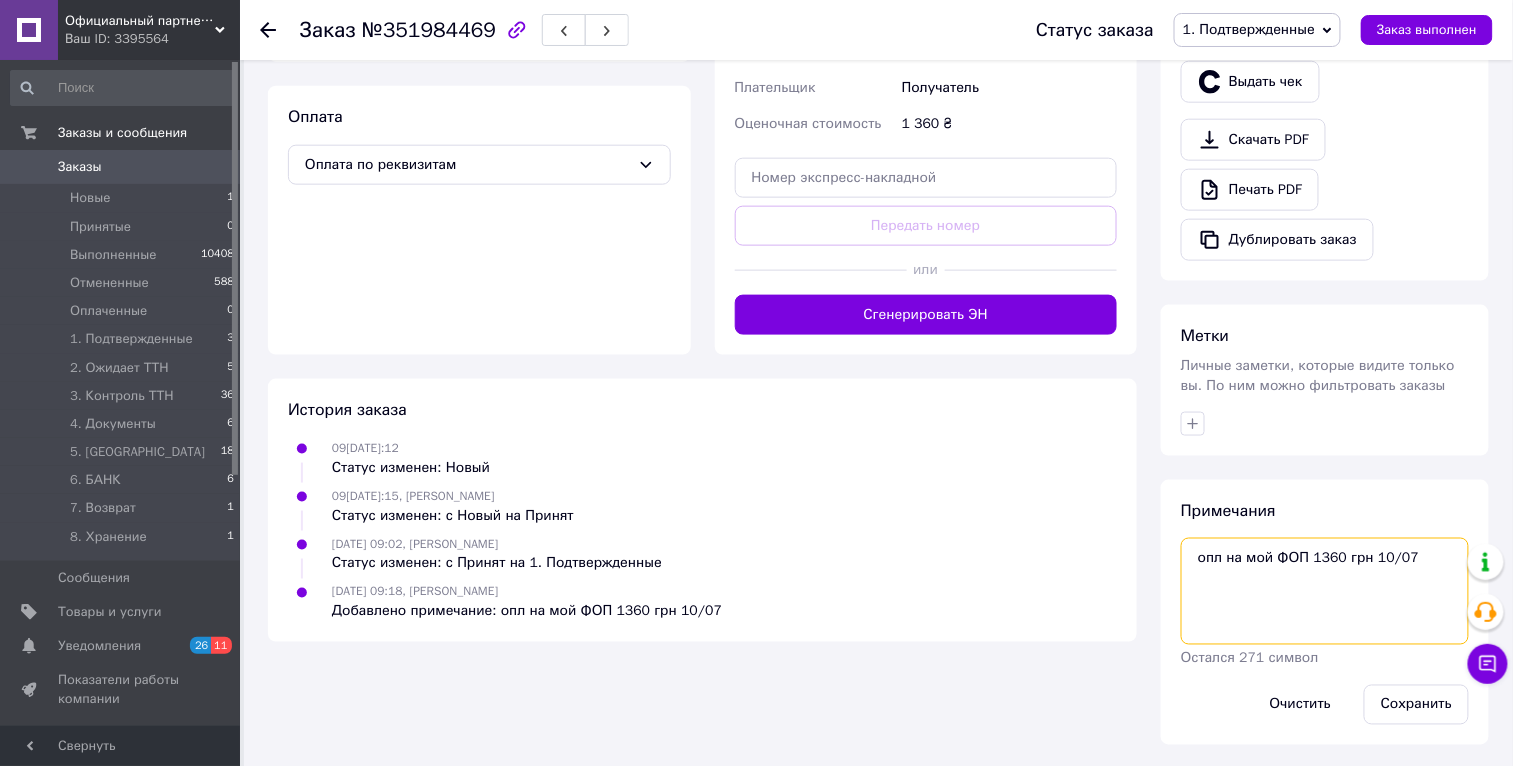 click on "опл на мой ФОП 1360 грн 10/07" at bounding box center (1325, 591) 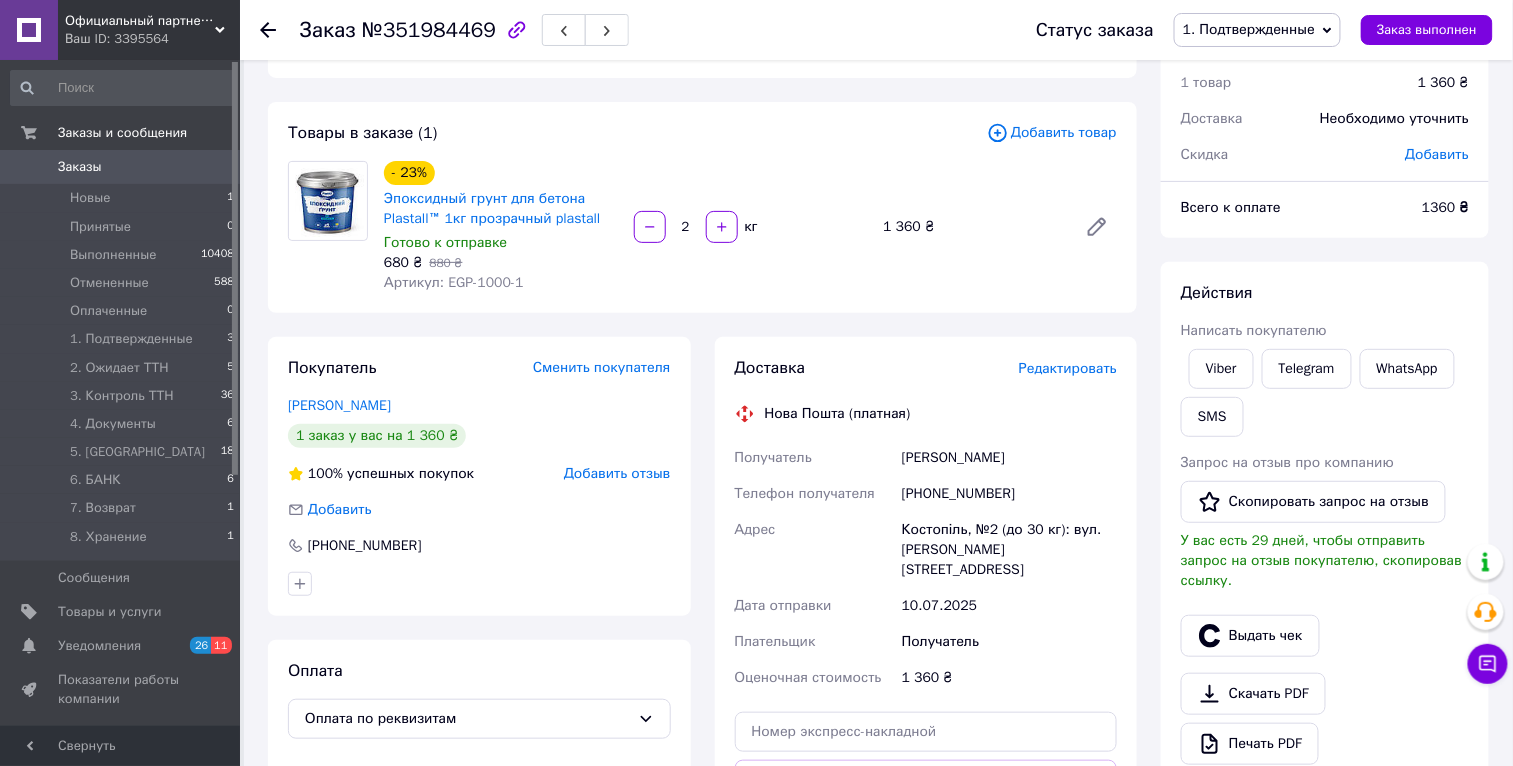 scroll, scrollTop: 0, scrollLeft: 0, axis: both 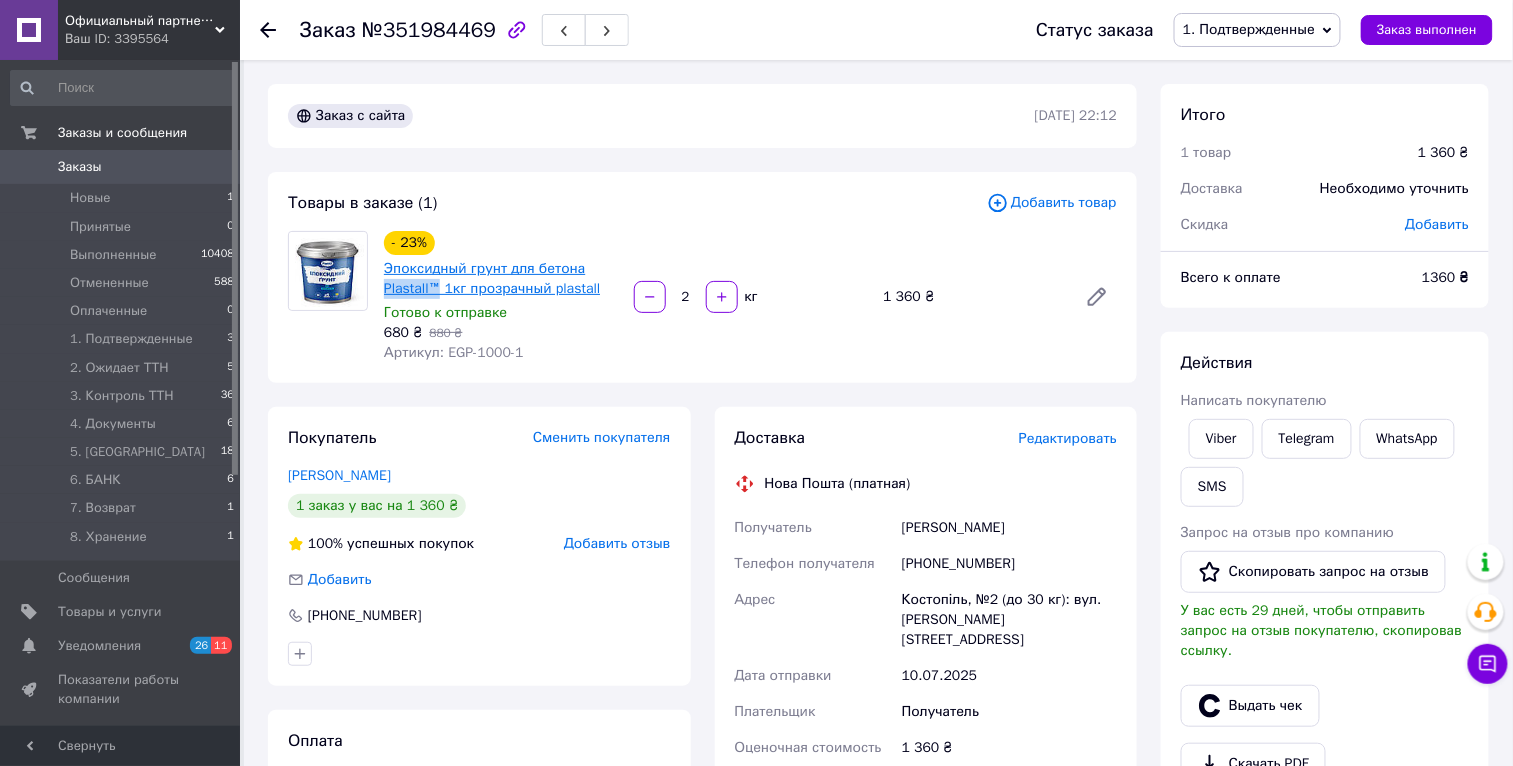 drag, startPoint x: 381, startPoint y: 285, endPoint x: 440, endPoint y: 288, distance: 59.07622 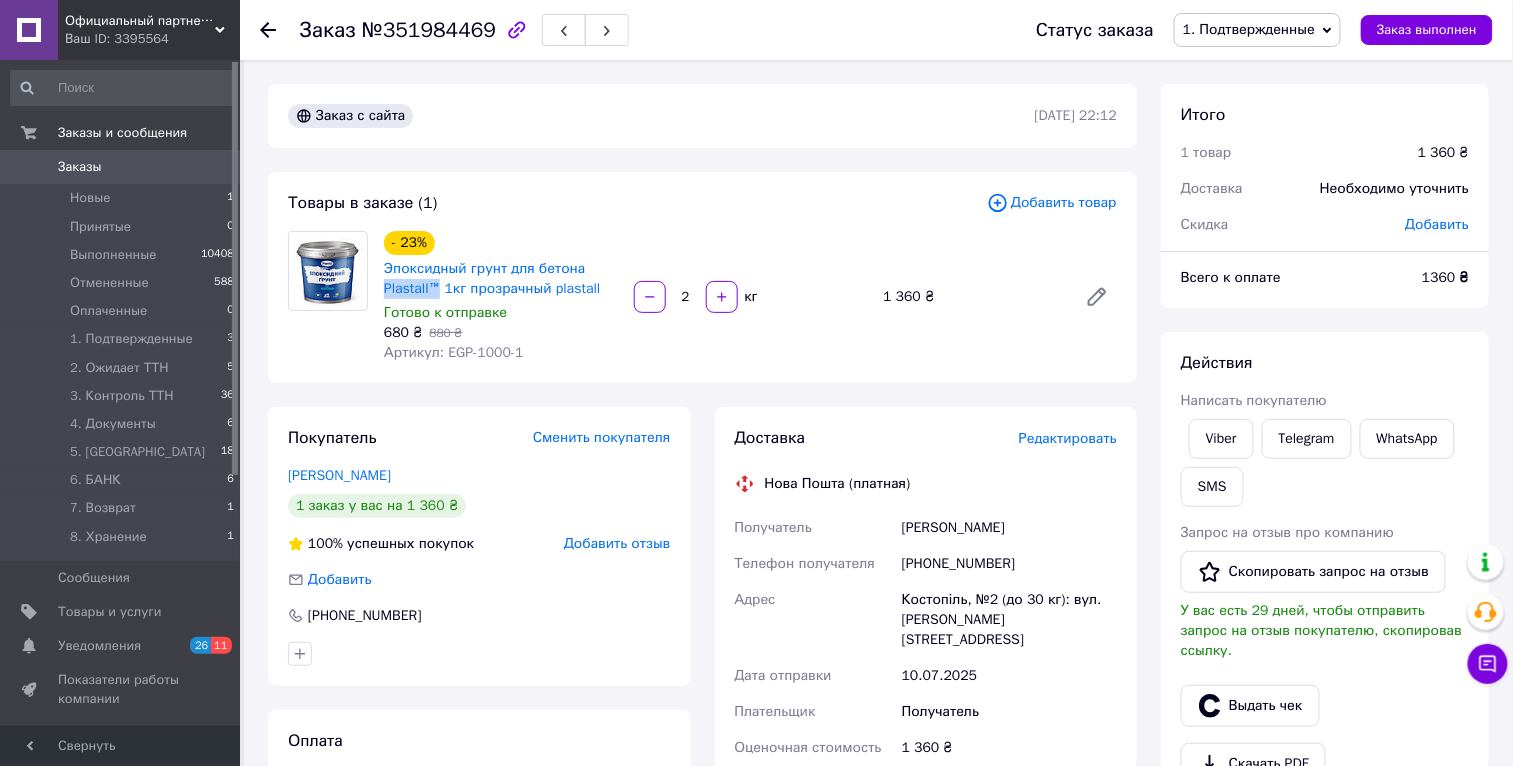 scroll, scrollTop: 624, scrollLeft: 0, axis: vertical 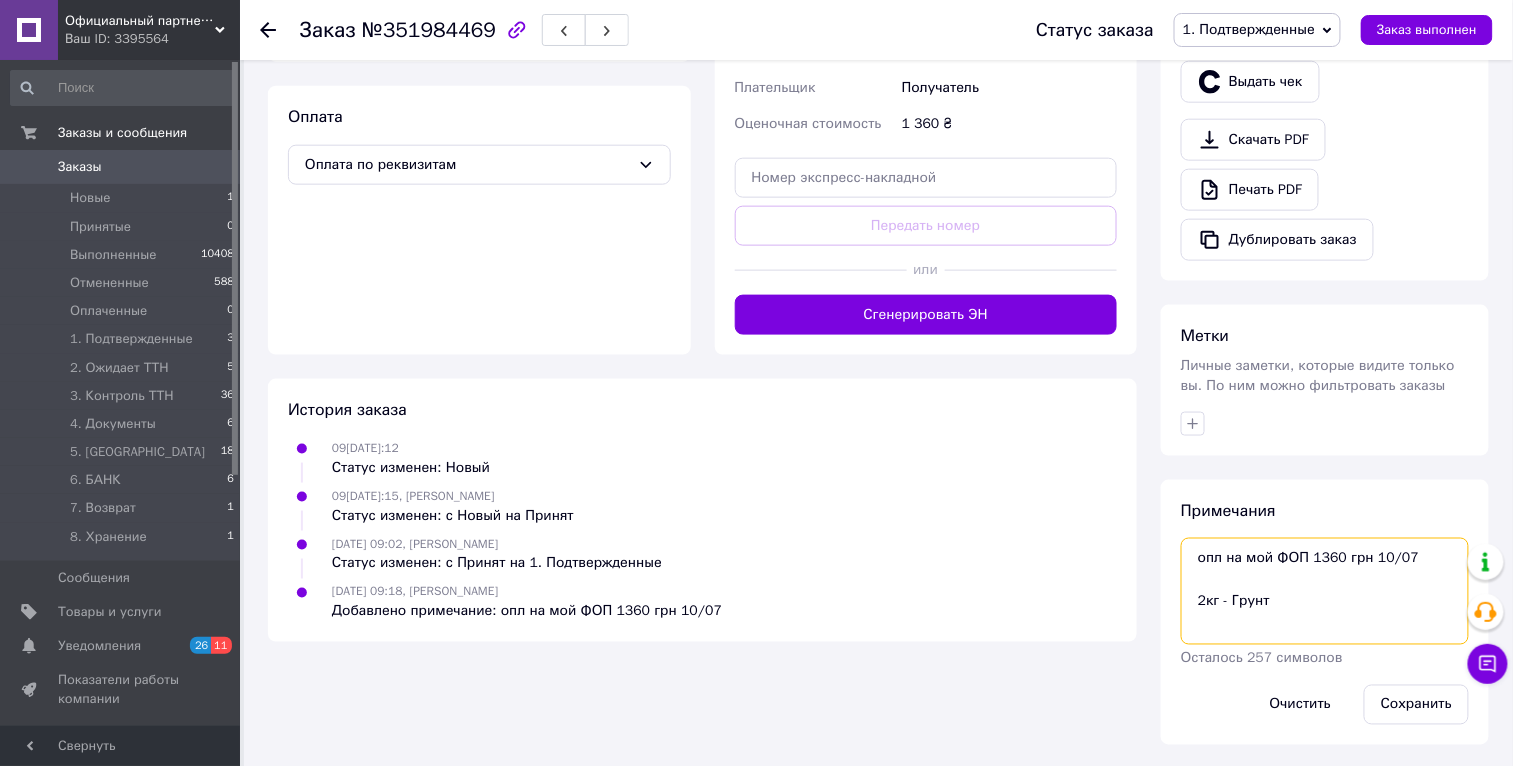 paste on "Plastall™" 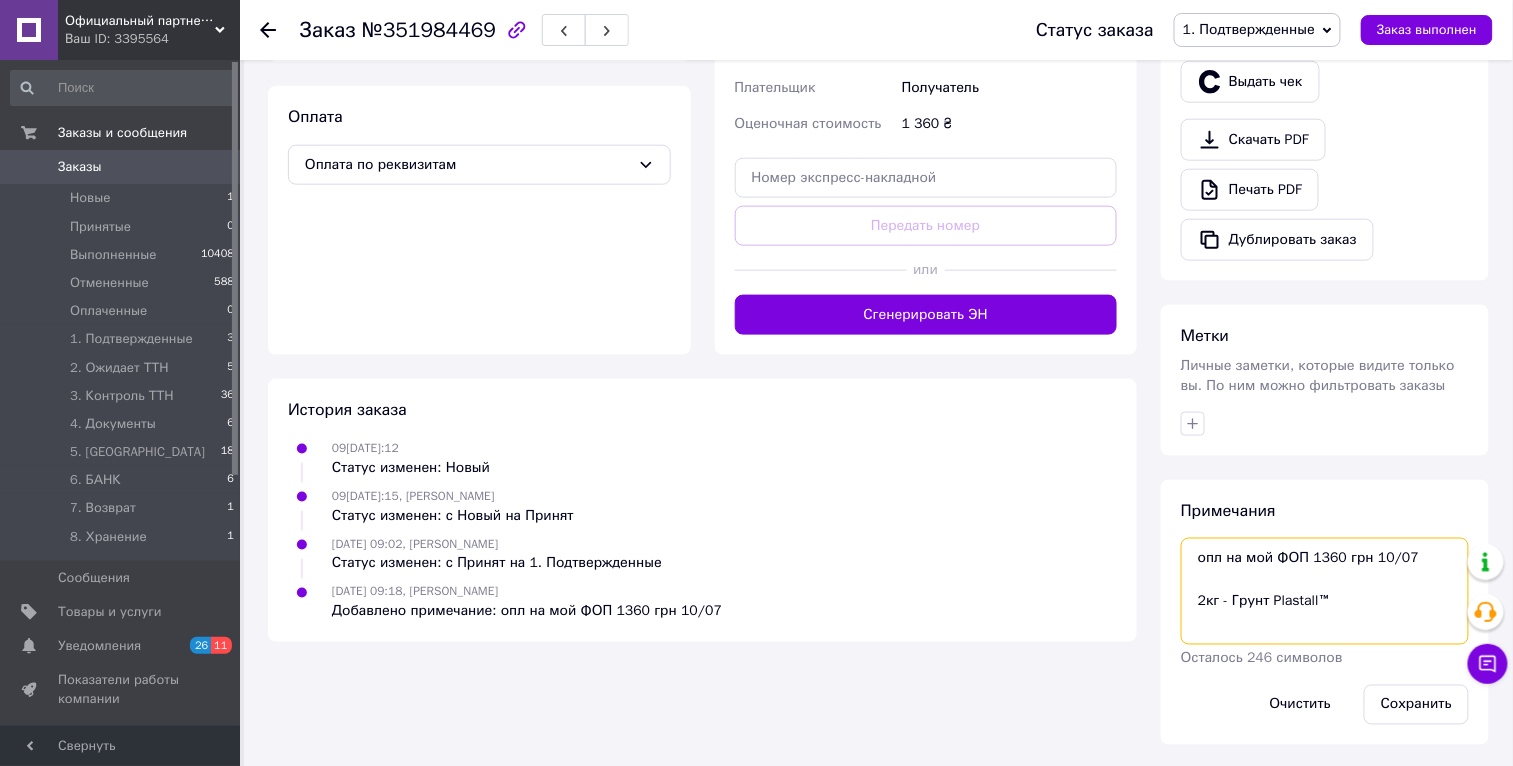 scroll, scrollTop: 10, scrollLeft: 0, axis: vertical 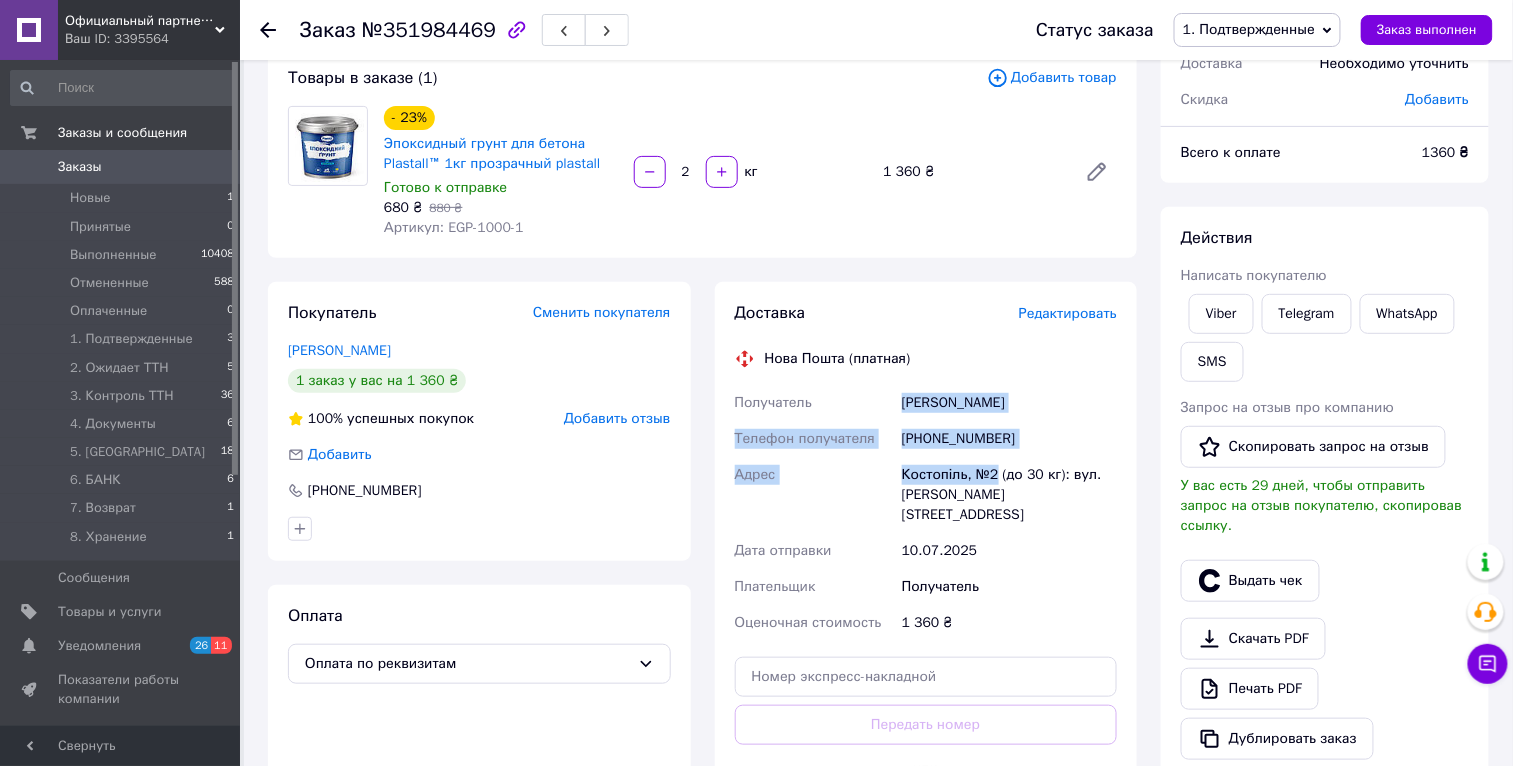 drag, startPoint x: 902, startPoint y: 398, endPoint x: 998, endPoint y: 472, distance: 121.21056 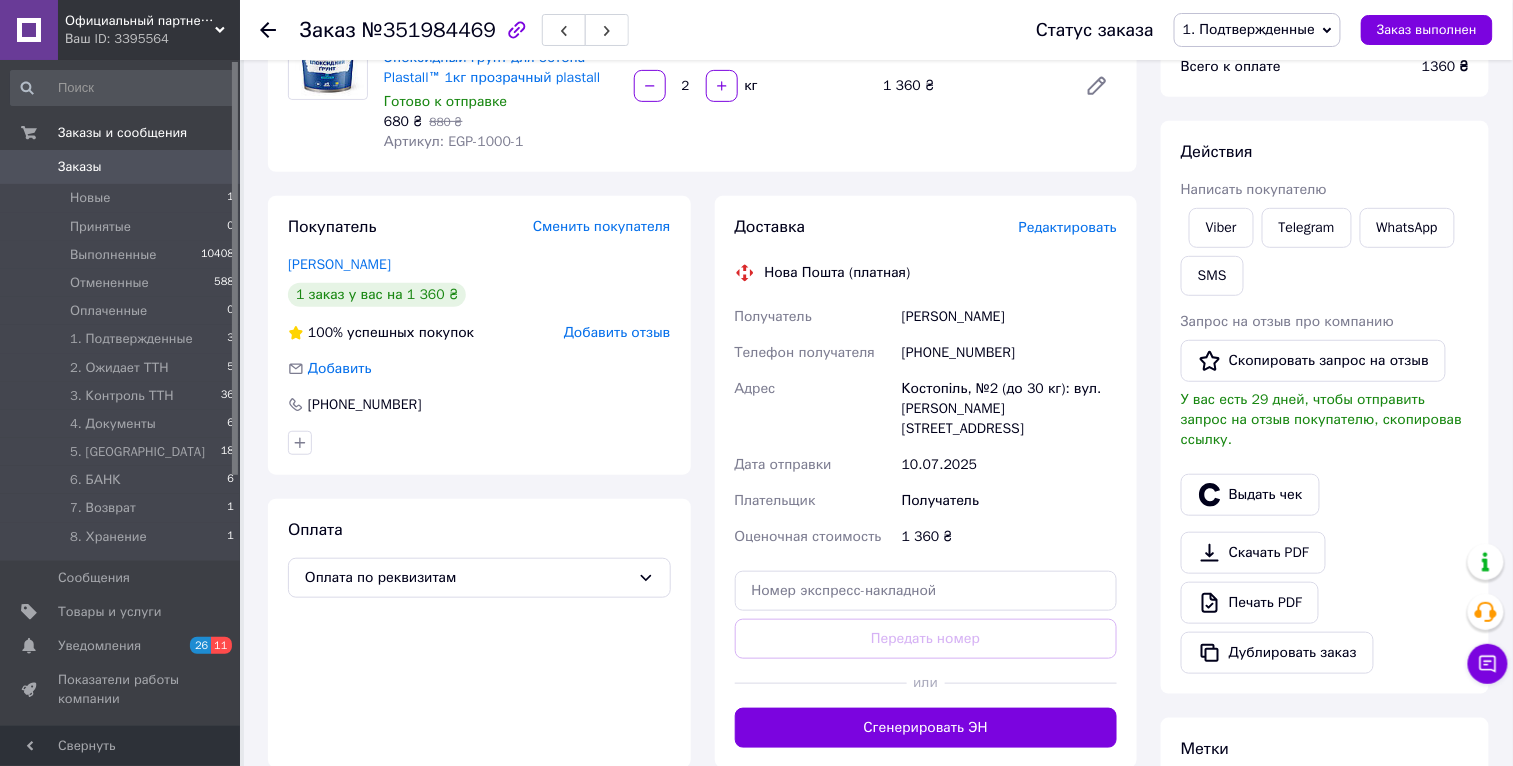 scroll, scrollTop: 82, scrollLeft: 0, axis: vertical 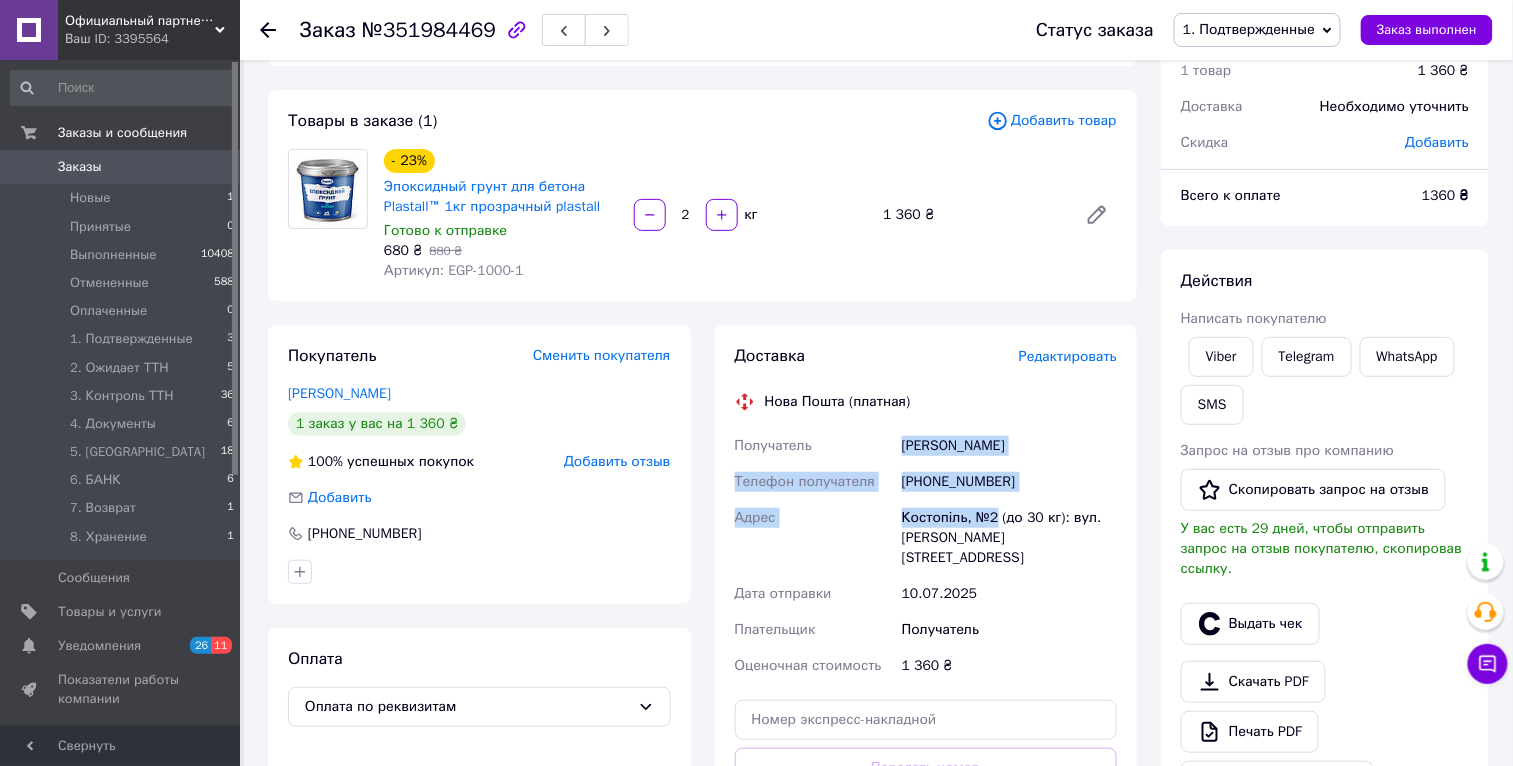 drag, startPoint x: 903, startPoint y: 440, endPoint x: 999, endPoint y: 514, distance: 121.21056 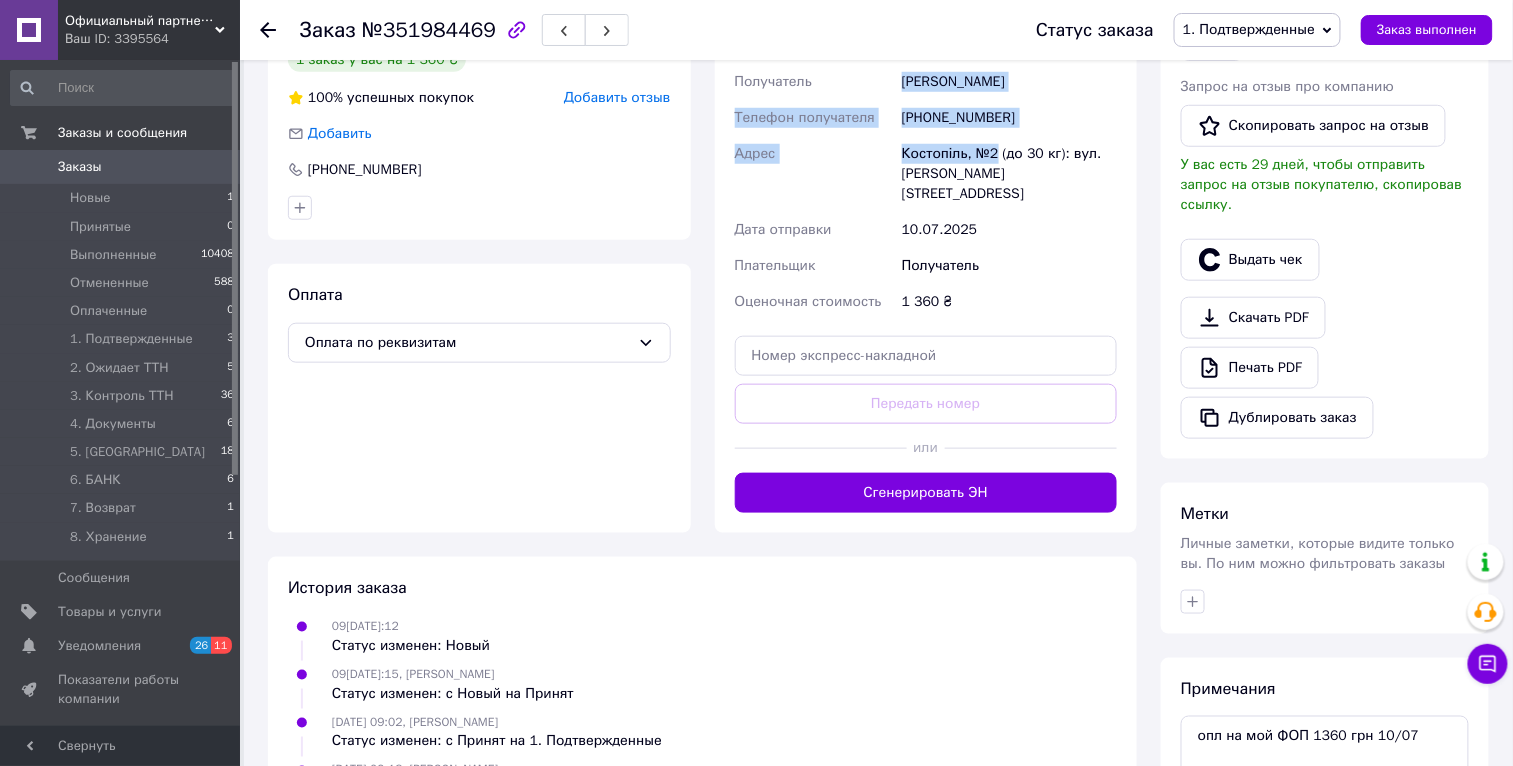 scroll, scrollTop: 624, scrollLeft: 0, axis: vertical 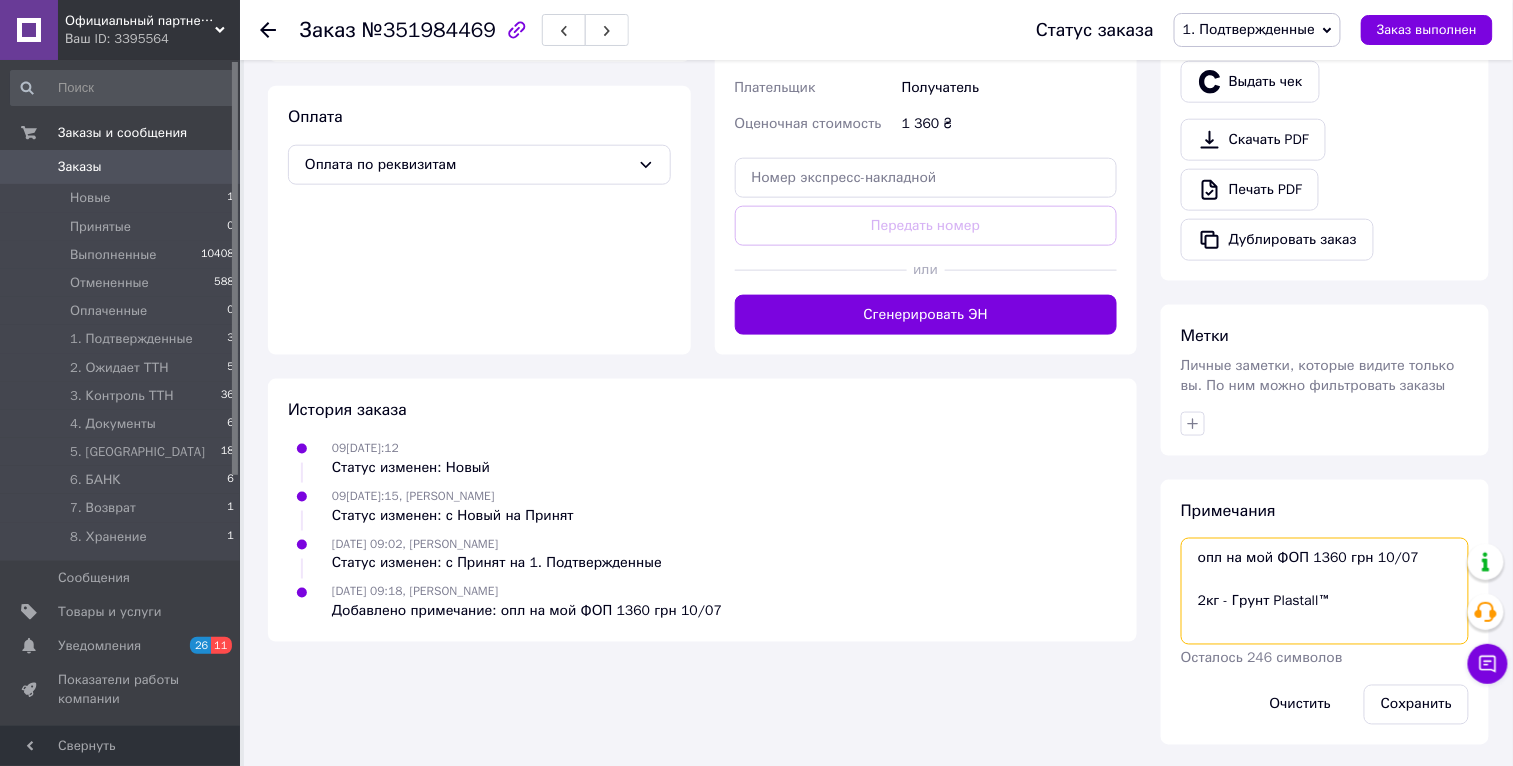 click on "опл на мой ФОП 1360 грн 10/07
2кг - Грунт Plastall™" at bounding box center (1325, 591) 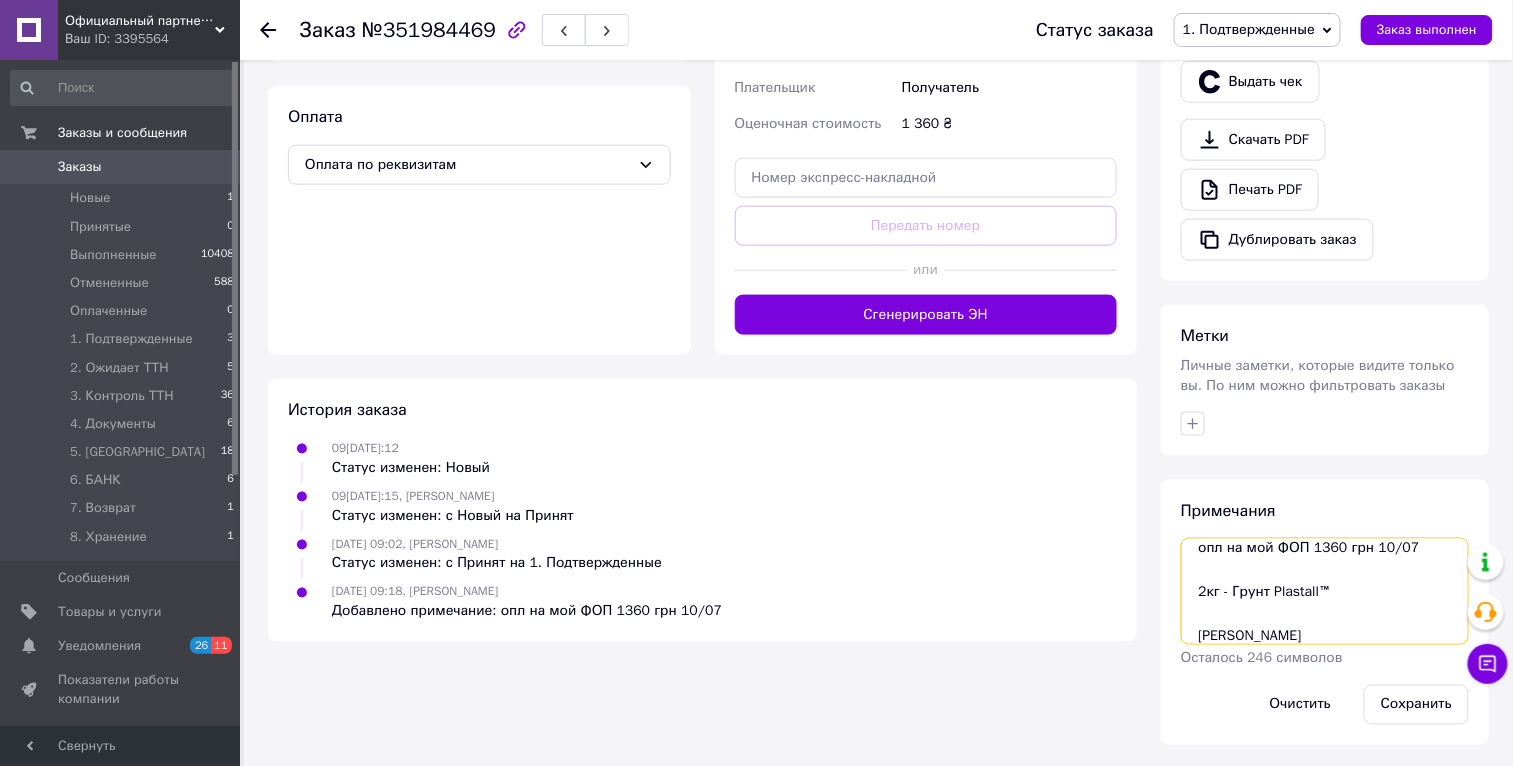 scroll, scrollTop: 98, scrollLeft: 0, axis: vertical 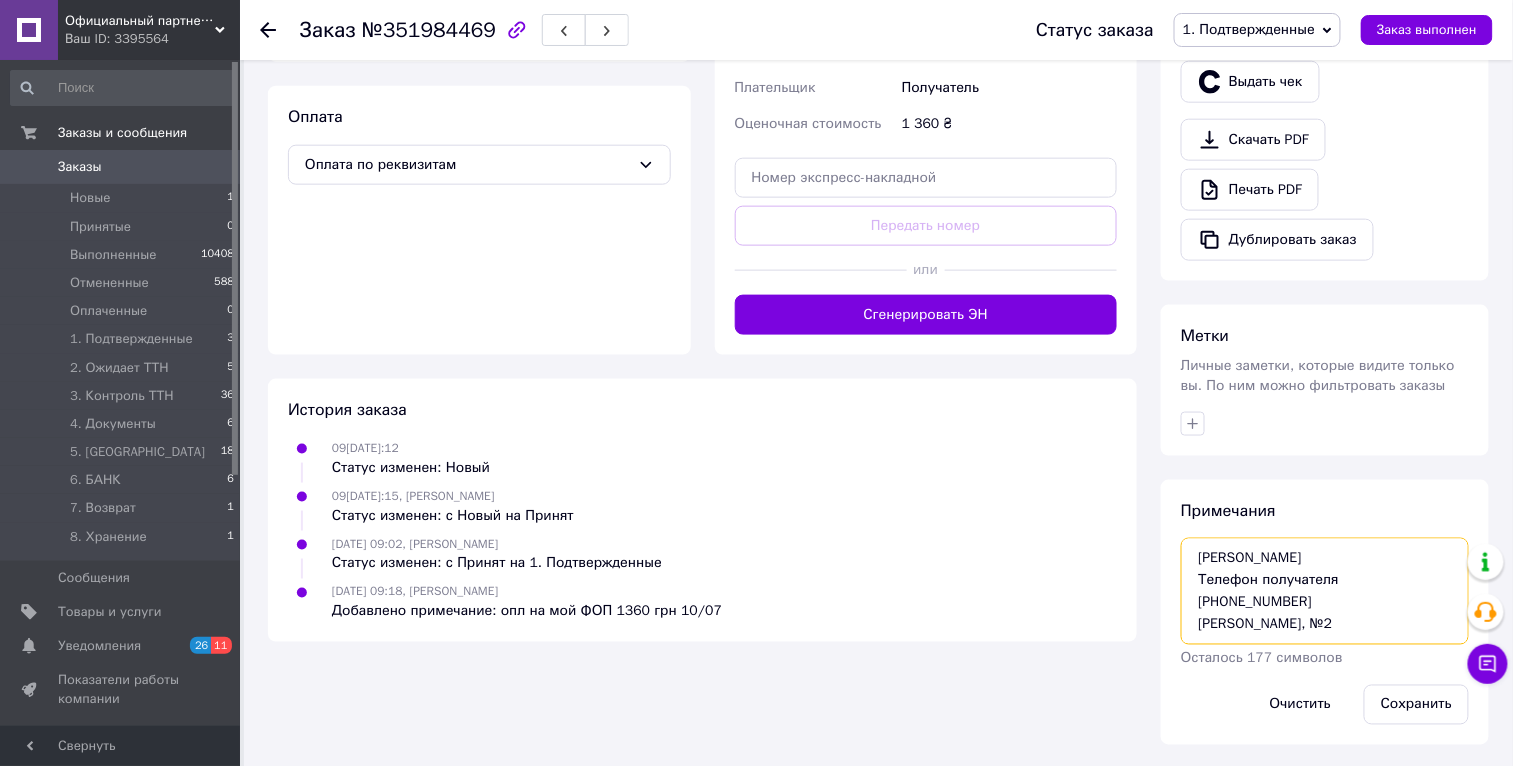 drag, startPoint x: 1361, startPoint y: 565, endPoint x: 1152, endPoint y: 567, distance: 209.00957 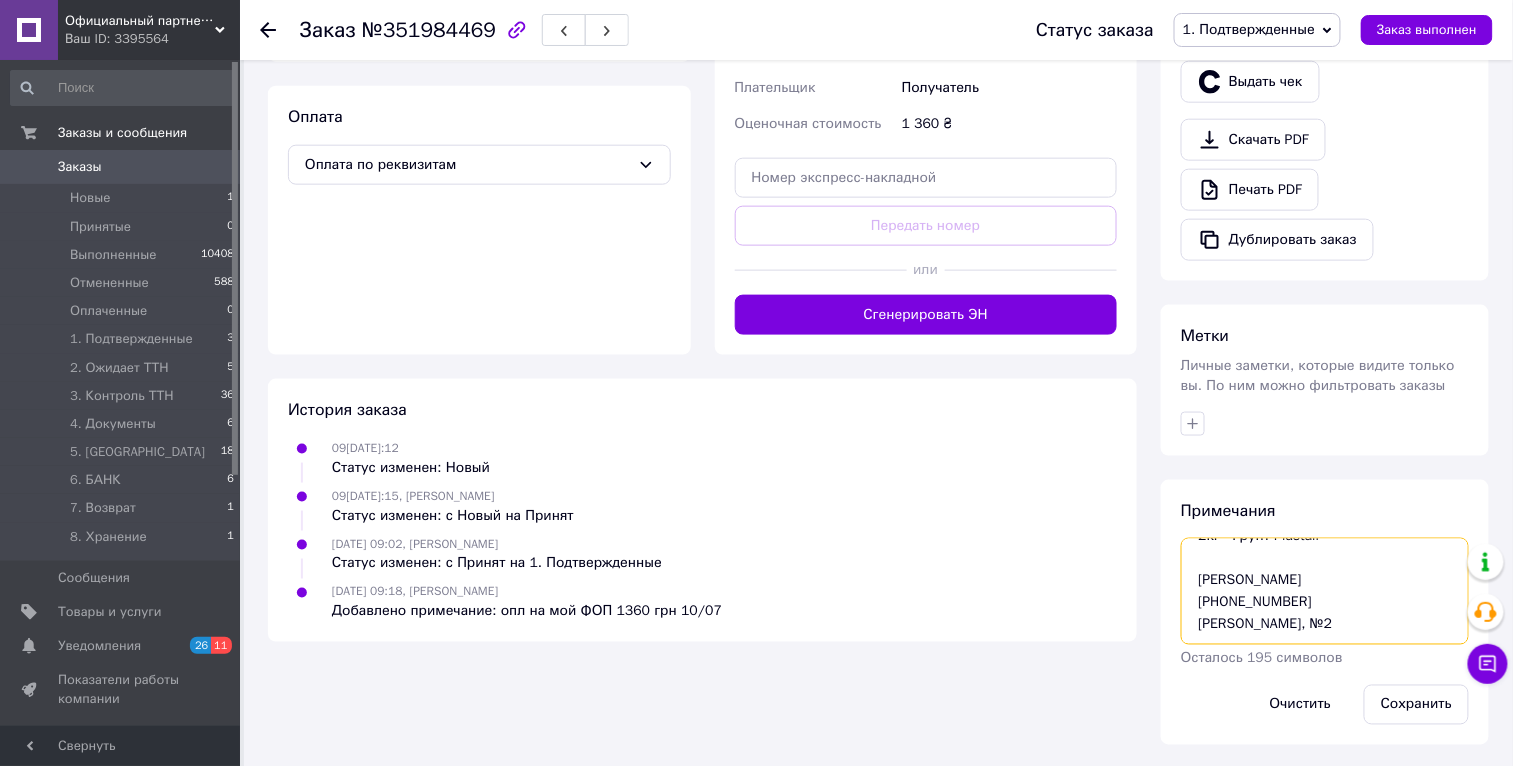 scroll, scrollTop: 87, scrollLeft: 0, axis: vertical 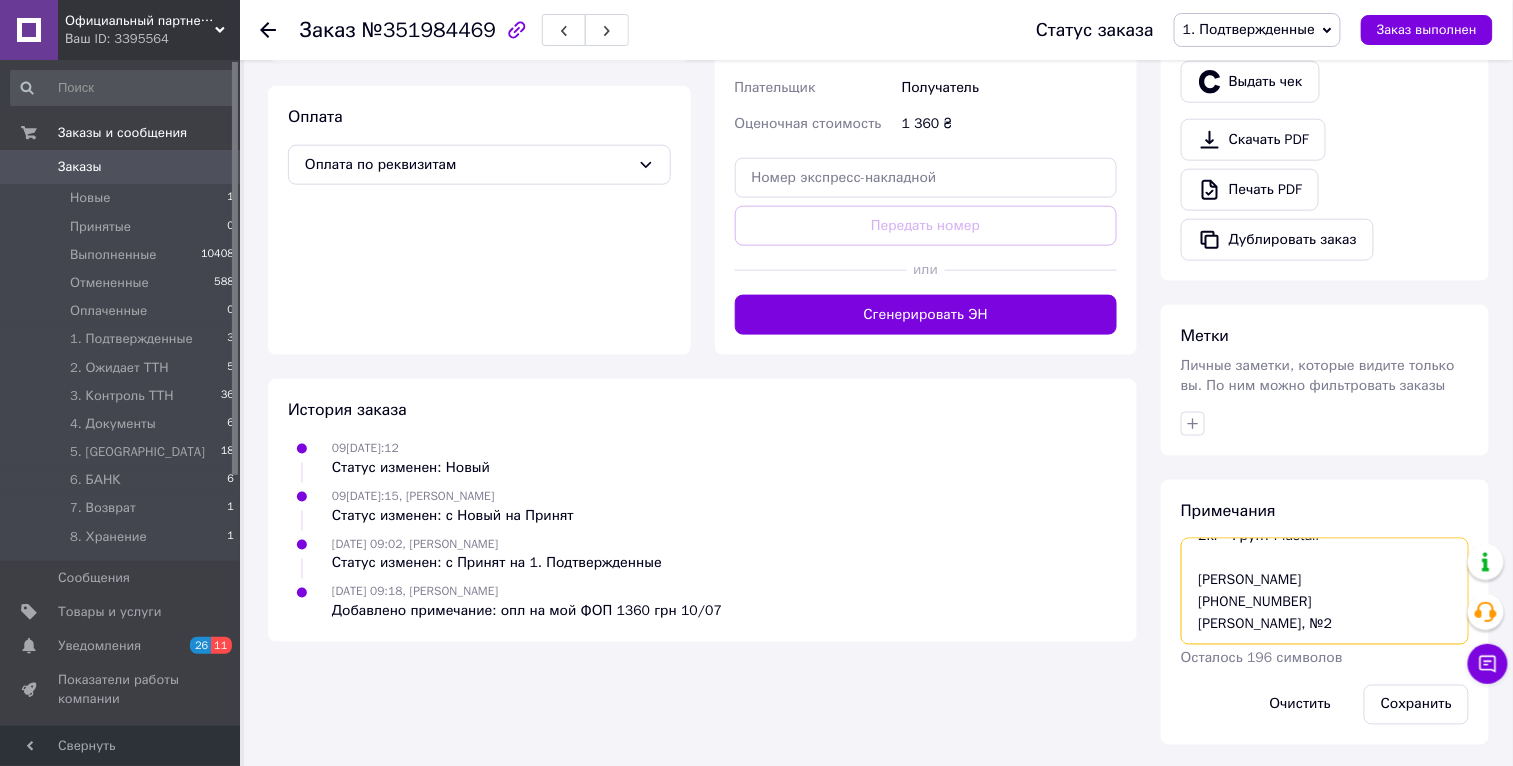 drag, startPoint x: 1249, startPoint y: 605, endPoint x: 1159, endPoint y: 605, distance: 90 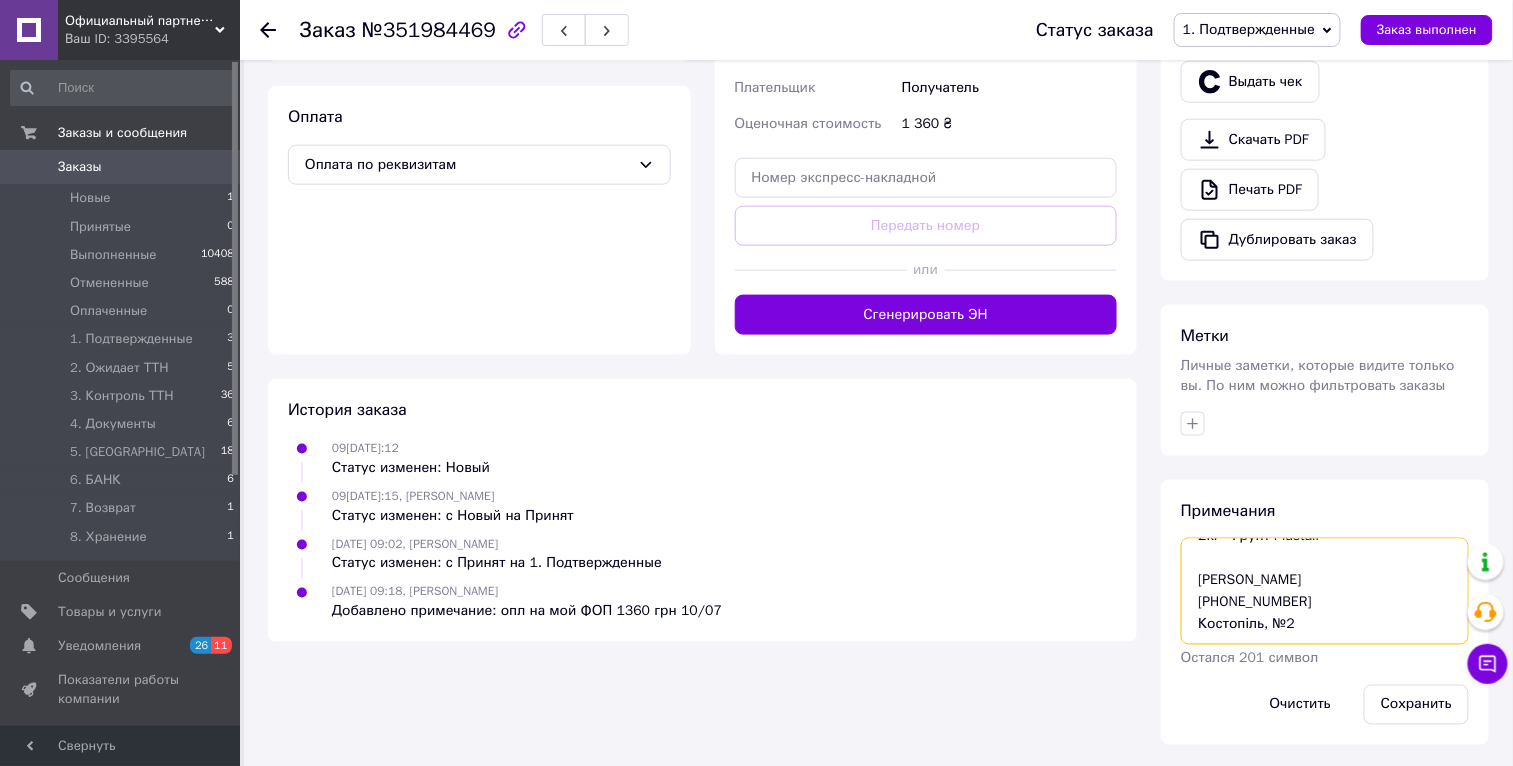 scroll, scrollTop: 65, scrollLeft: 0, axis: vertical 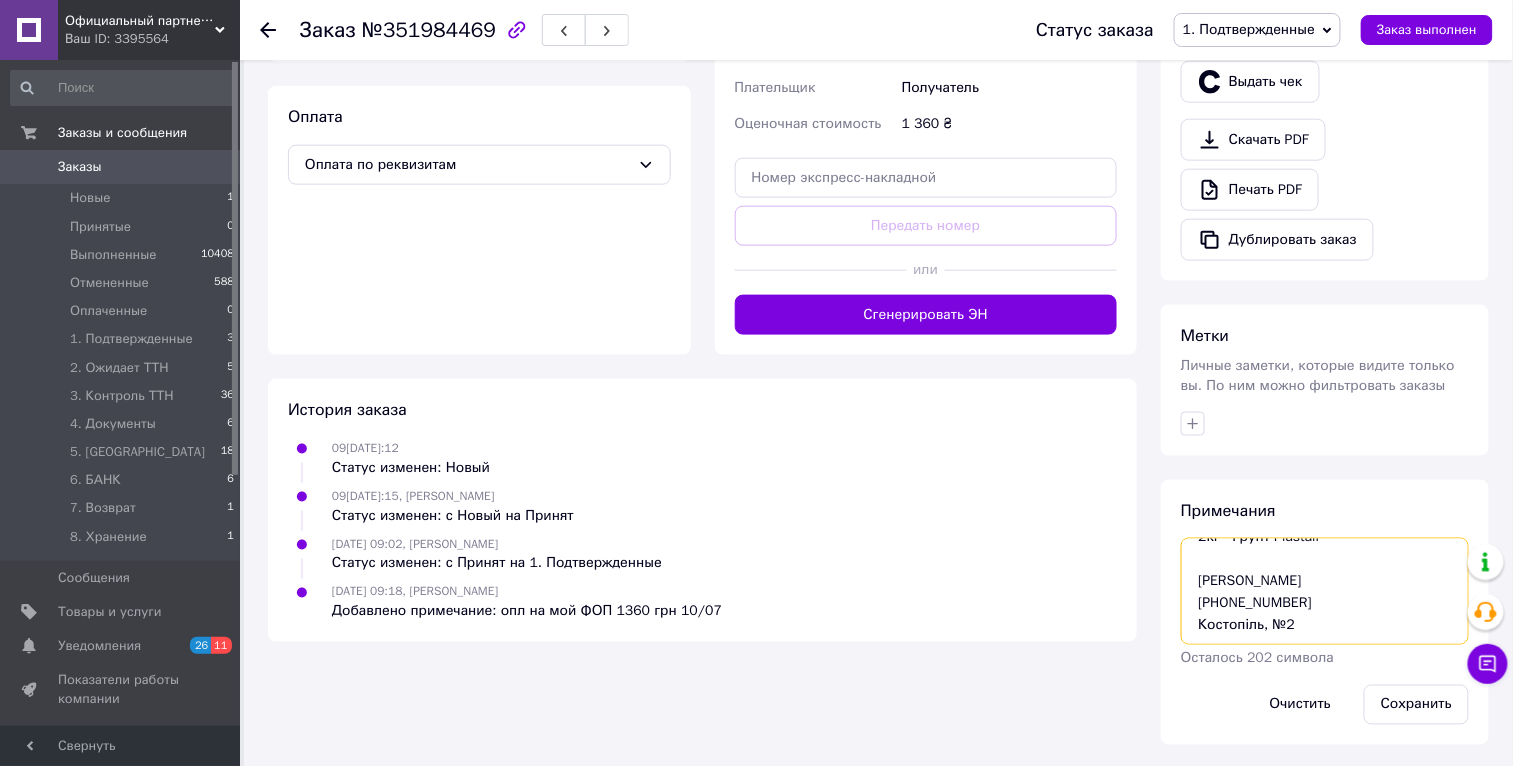 click on "опл на мой ФОП 1360 грн 10/07
2кг - Грунт Plastall™
Сосновчик Галина
+380967211697
Костопіль, №2" at bounding box center [1325, 591] 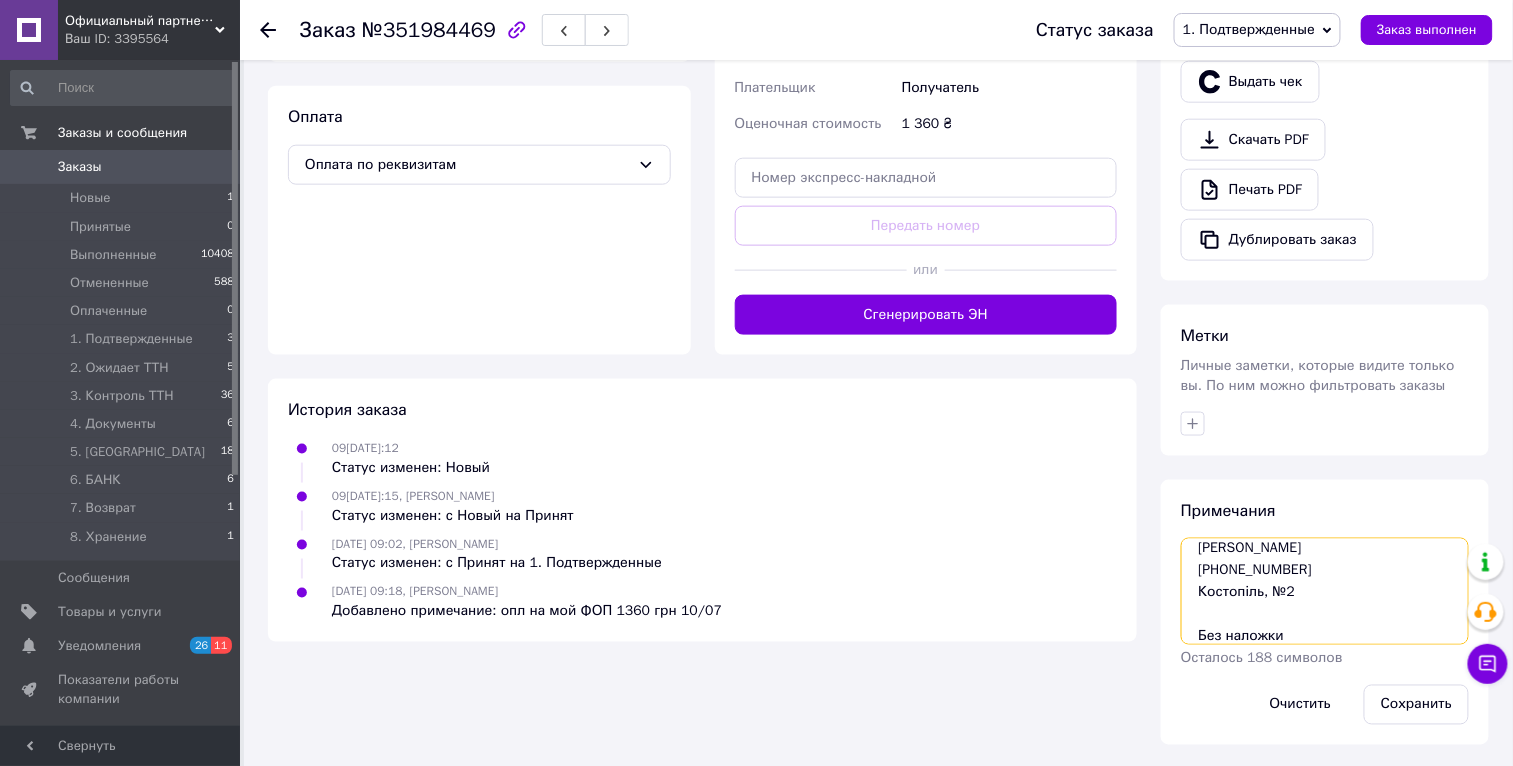 scroll, scrollTop: 120, scrollLeft: 0, axis: vertical 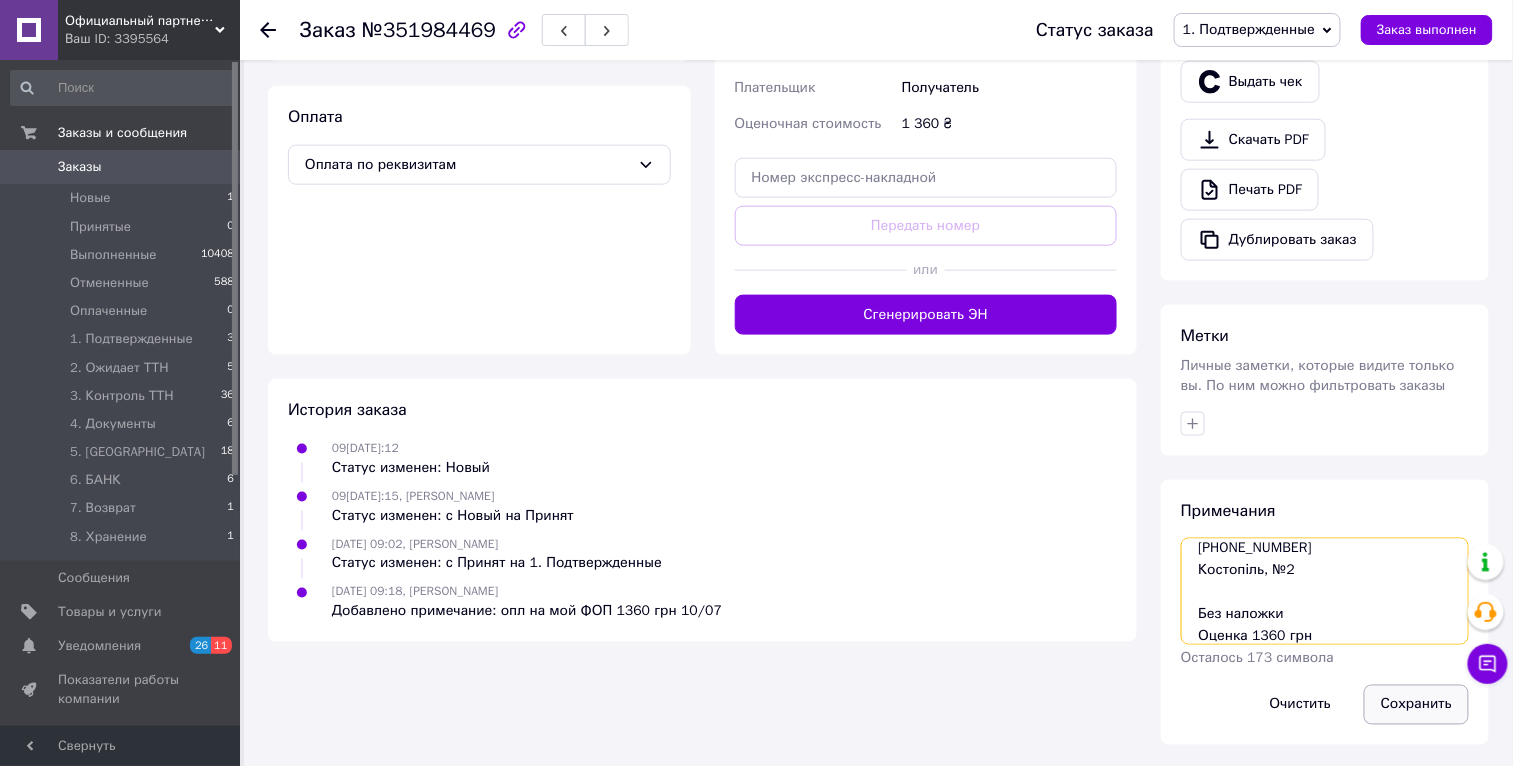 type on "опл на мой ФОП 1360 грн 10/07
2кг - Грунт Plastall™
Сосновчик Галина
+380967211697
Костопіль, №2
Без наложки
Оценка 1360 грн" 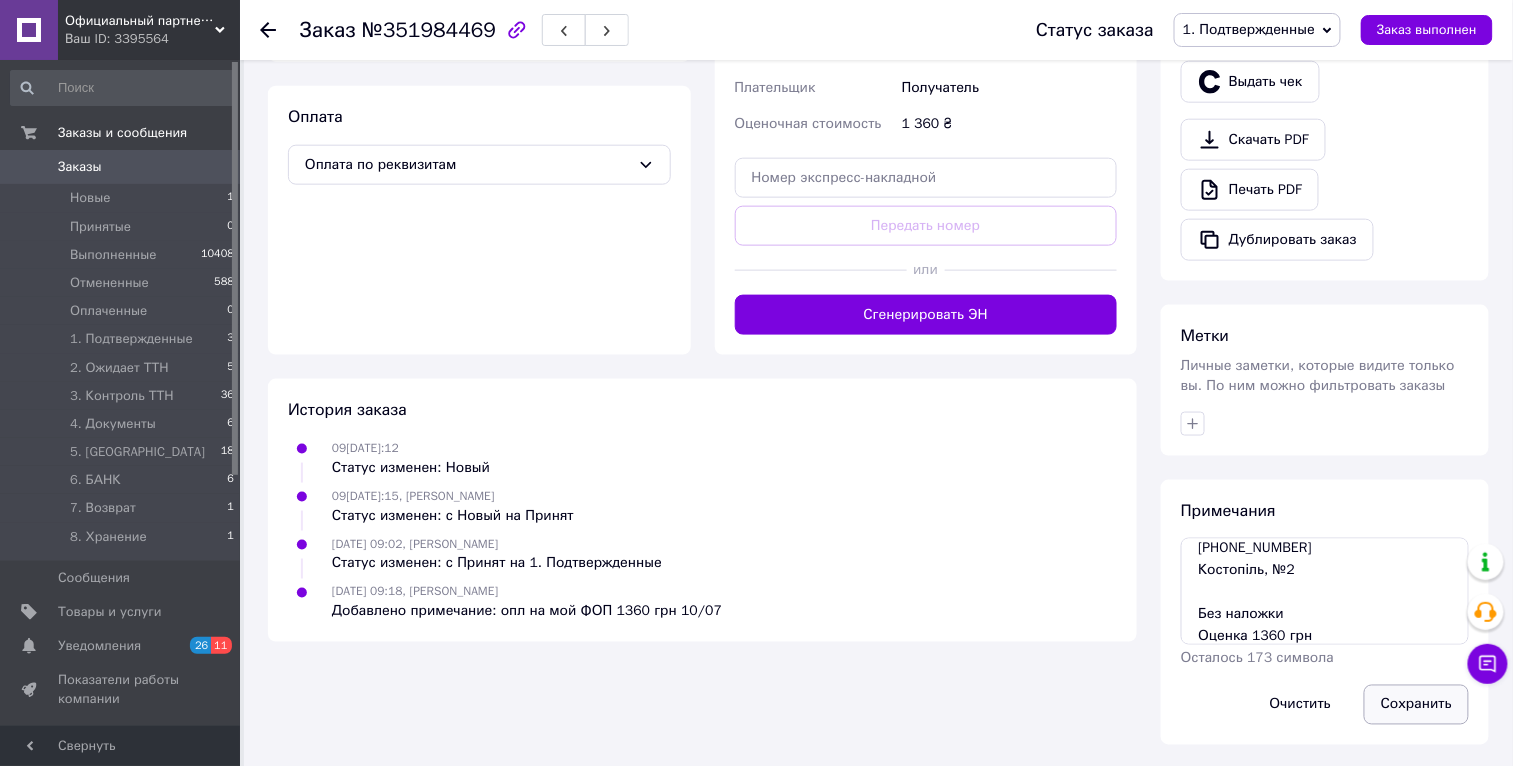 click on "Сохранить" at bounding box center [1416, 705] 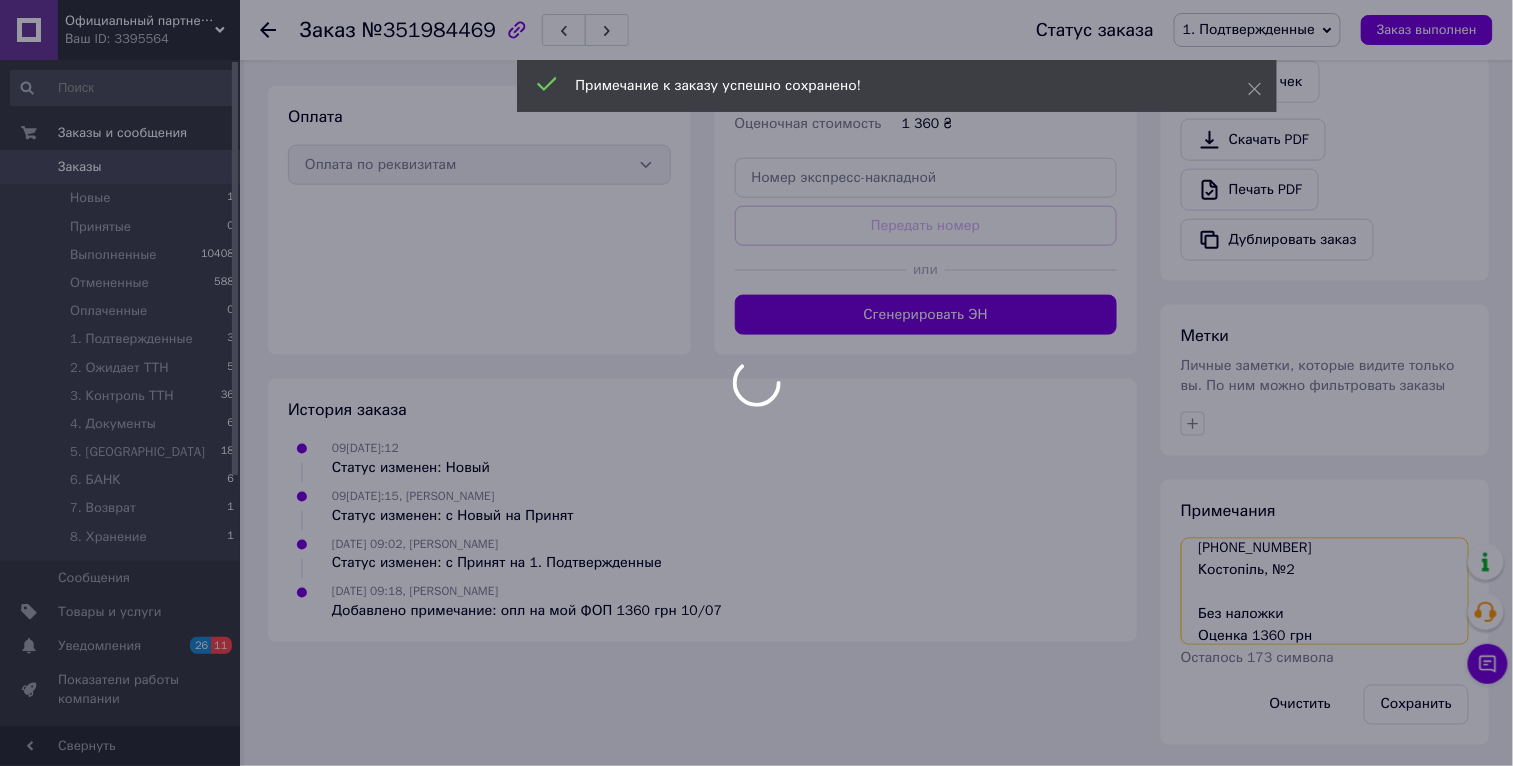 click on "опл на мой ФОП 1360 грн 10/07
2кг - Грунт Plastall™
Сосновчик Галина
+380967211697
Костопіль, №2
Без наложки
Оценка 1360 грн" at bounding box center (1325, 591) 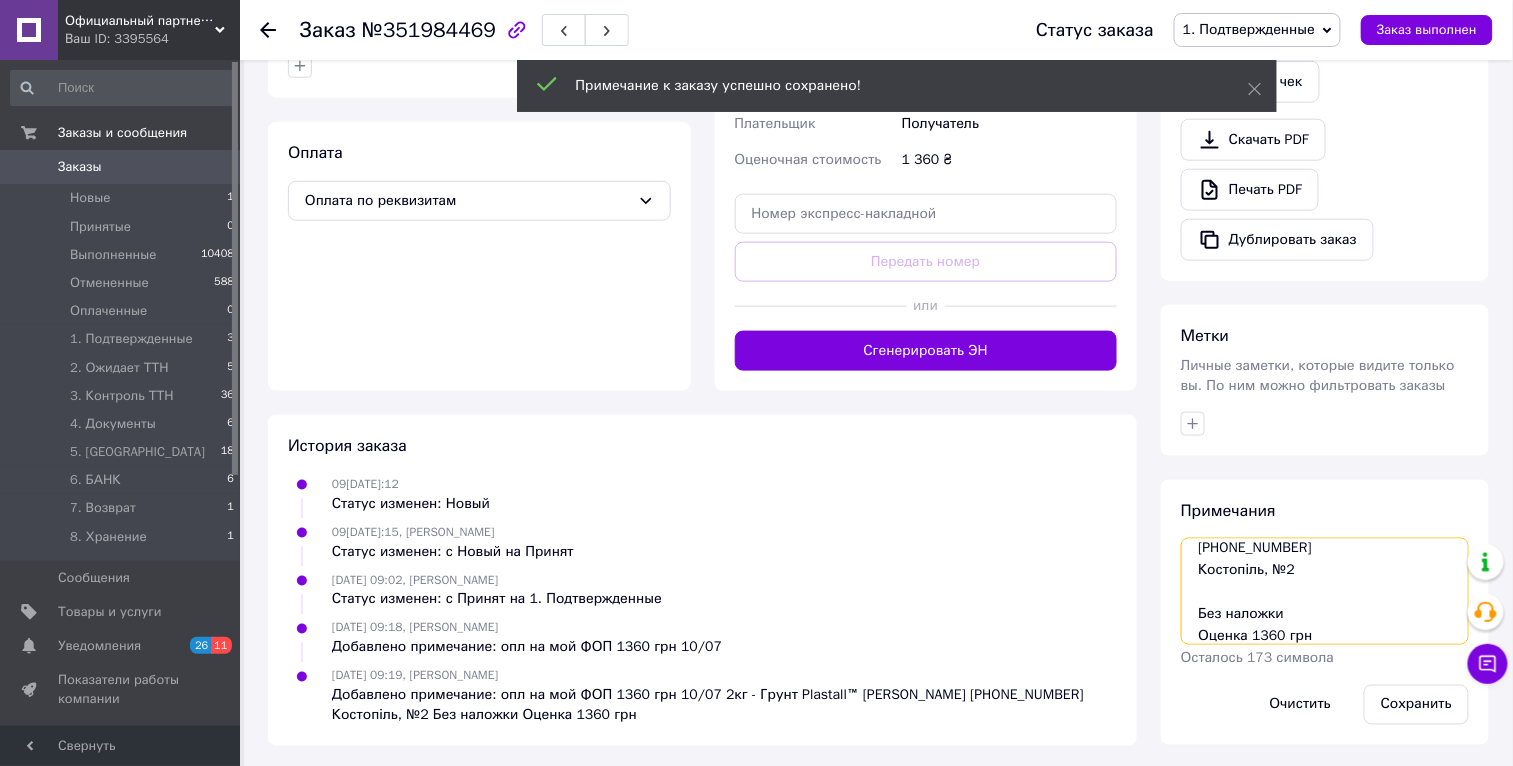 drag, startPoint x: 1330, startPoint y: 632, endPoint x: 1269, endPoint y: 601, distance: 68.42514 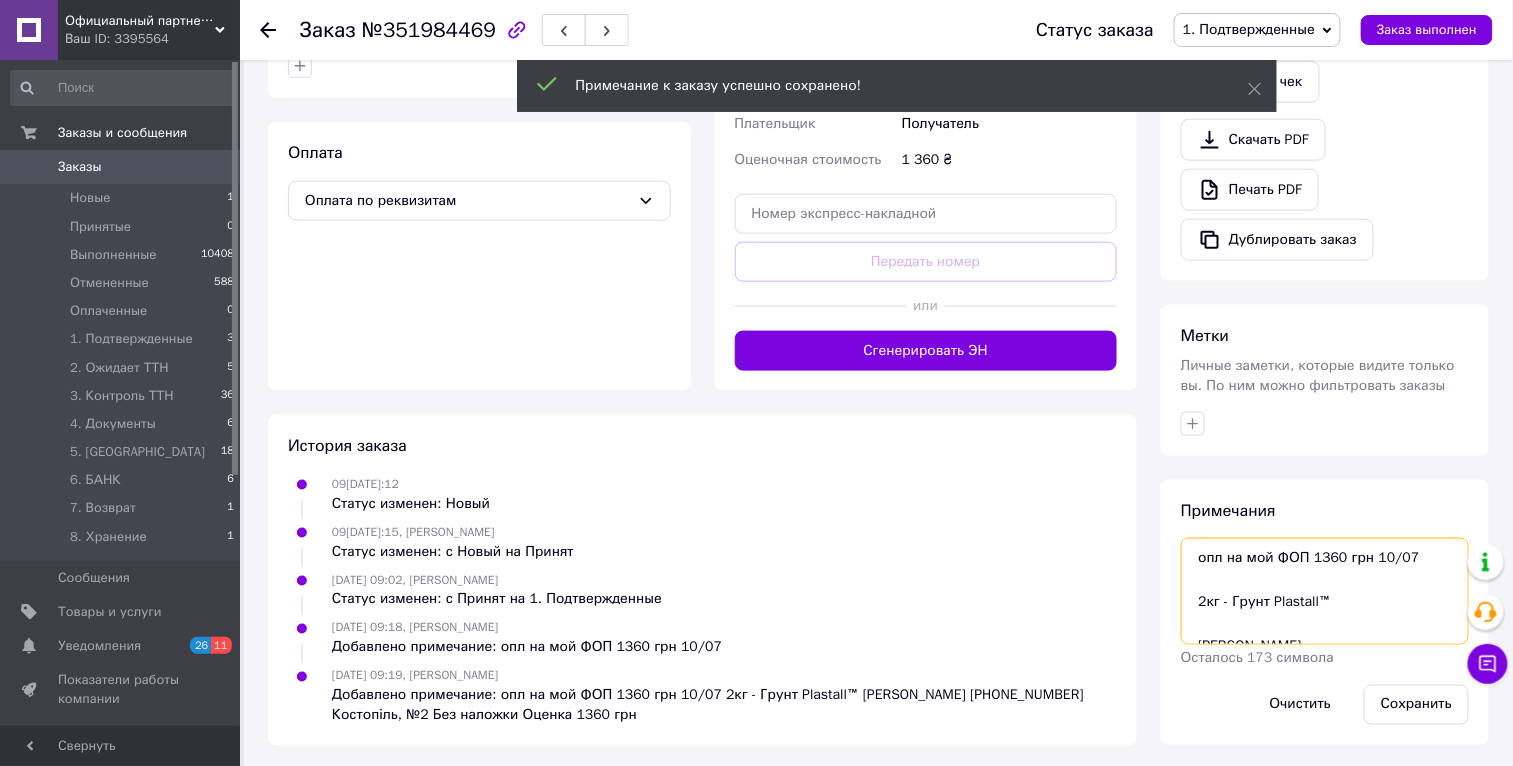 click on "Итого 1 товар 1 360 ₴ Скидка Добавить Всего к оплате 1 360 ₴ Действия Написать покупателю Viber Telegram WhatsApp SMS Запрос на отзыв про компанию   Скопировать запрос на отзыв У вас есть 29 дней, чтобы отправить запрос на отзыв покупателю, скопировав ссылку.   Выдать чек   Скачать PDF   Печать PDF   Дублировать заказ Метки Личные заметки, которые видите только вы. По ним можно фильтровать заказы Примечания опл на мой ФОП 1360 грн 10/07
2кг - Грунт Plastall™
Сосновчик Галина
+380967211697
Костопіль, №2
Без наложки
Оценка 1360 грн Осталось 173 символа Очистить Сохранить" at bounding box center (1325, 120) 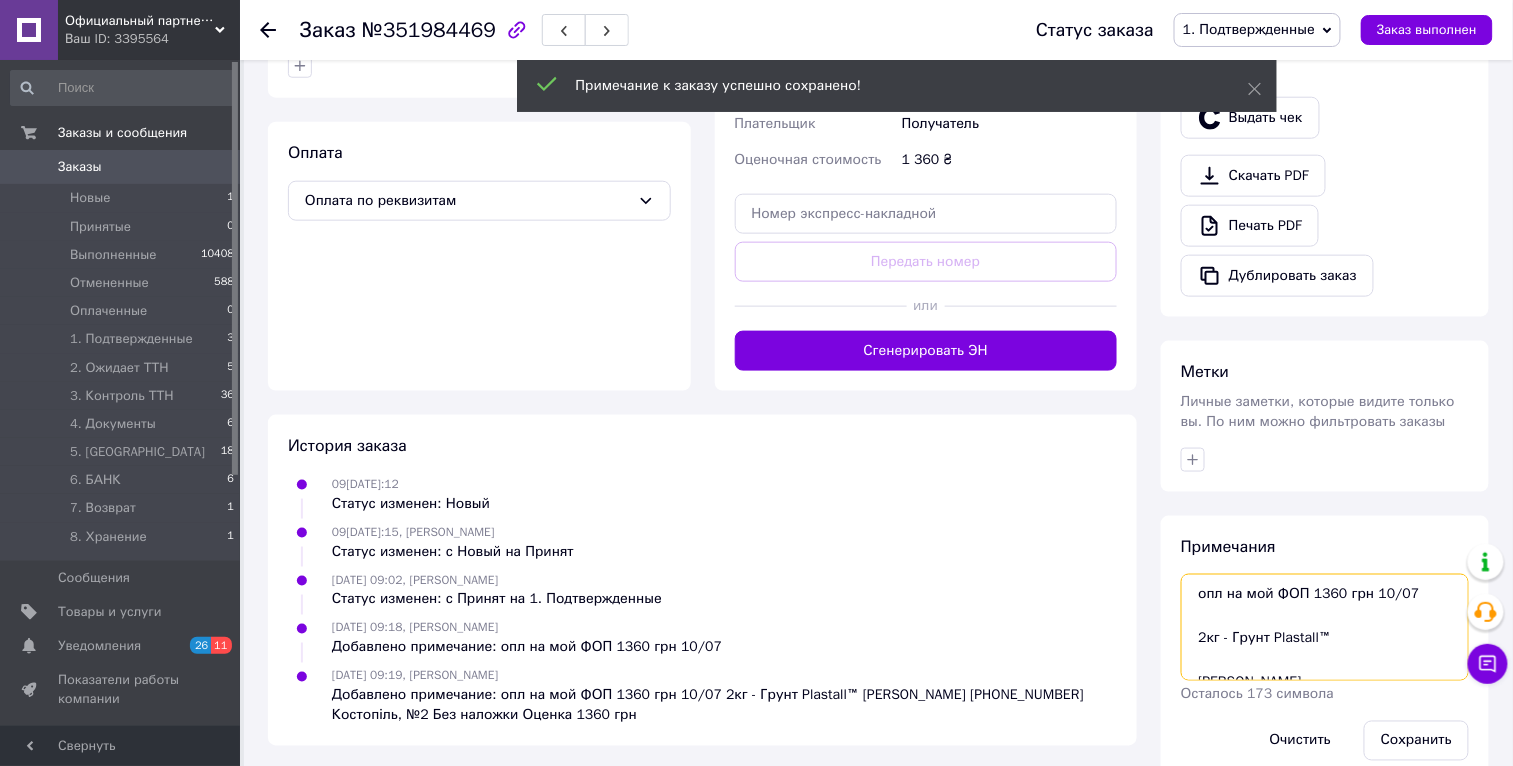 click on "опл на мой ФОП 1360 грн 10/07
2кг - Грунт Plastall™
Сосновчик Галина
+380967211697
Костопіль, №2
Без наложки
Оценка 1360 грн" at bounding box center (1325, 627) 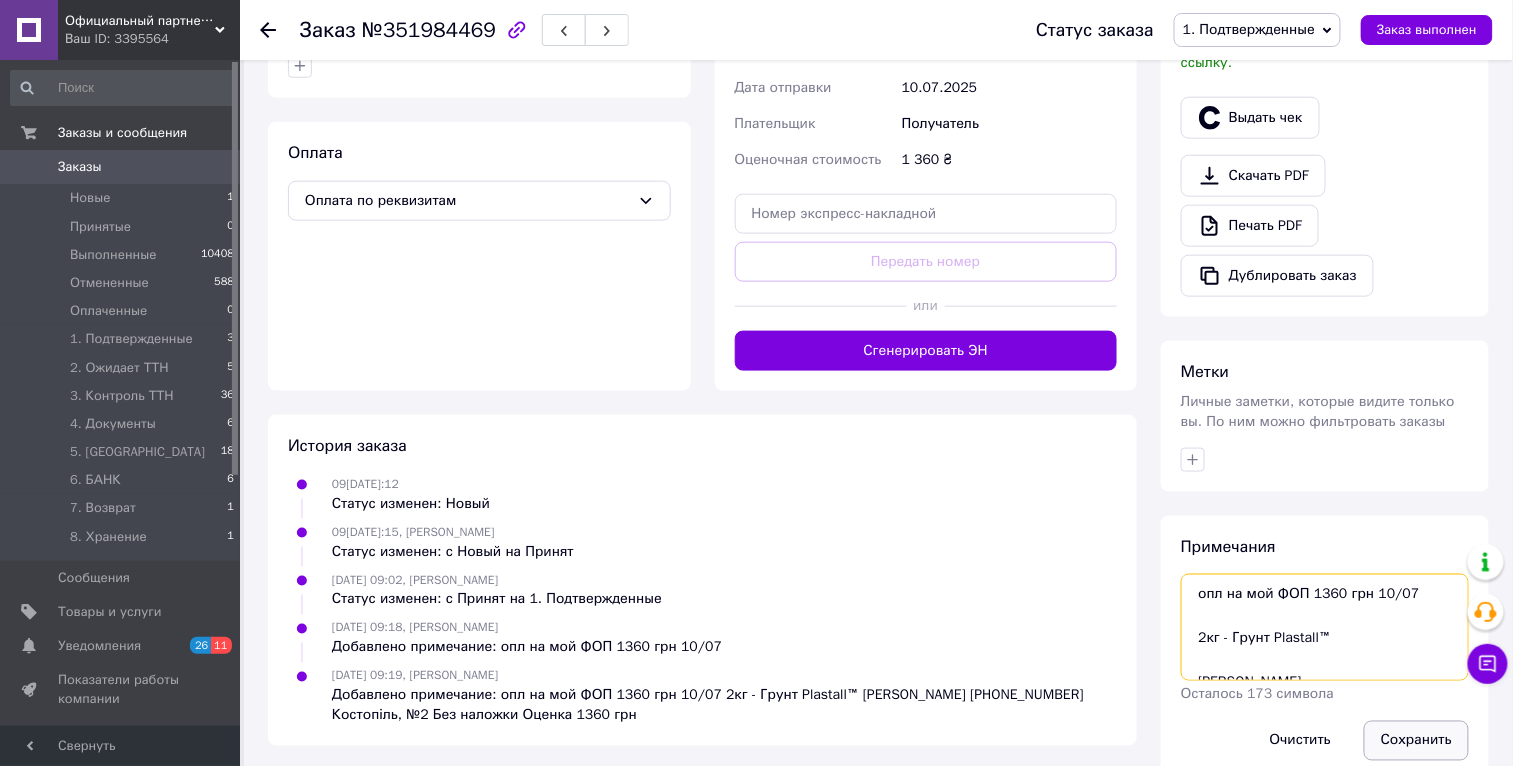 scroll, scrollTop: 131, scrollLeft: 0, axis: vertical 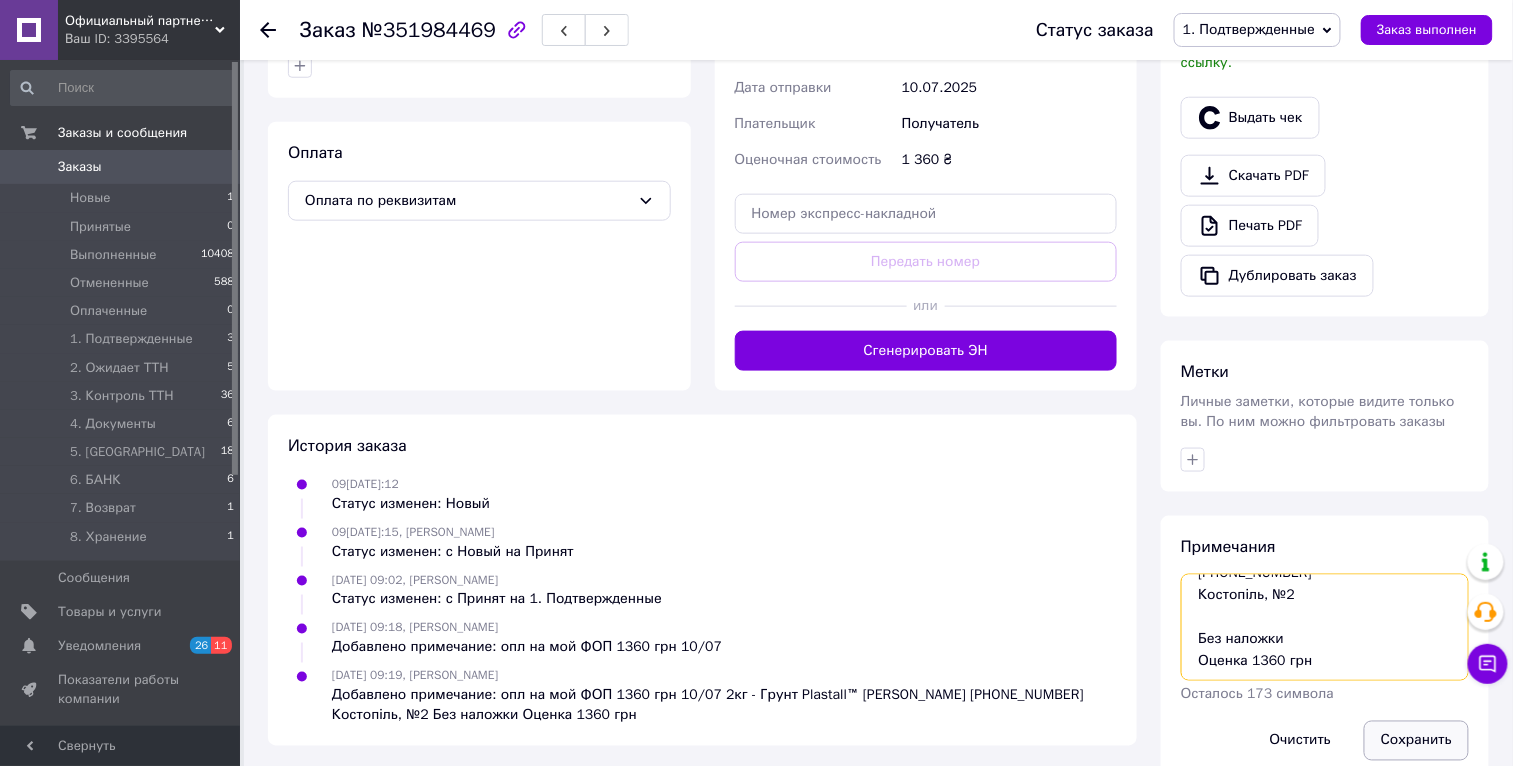 drag, startPoint x: 1192, startPoint y: 632, endPoint x: 1422, endPoint y: 734, distance: 251.60286 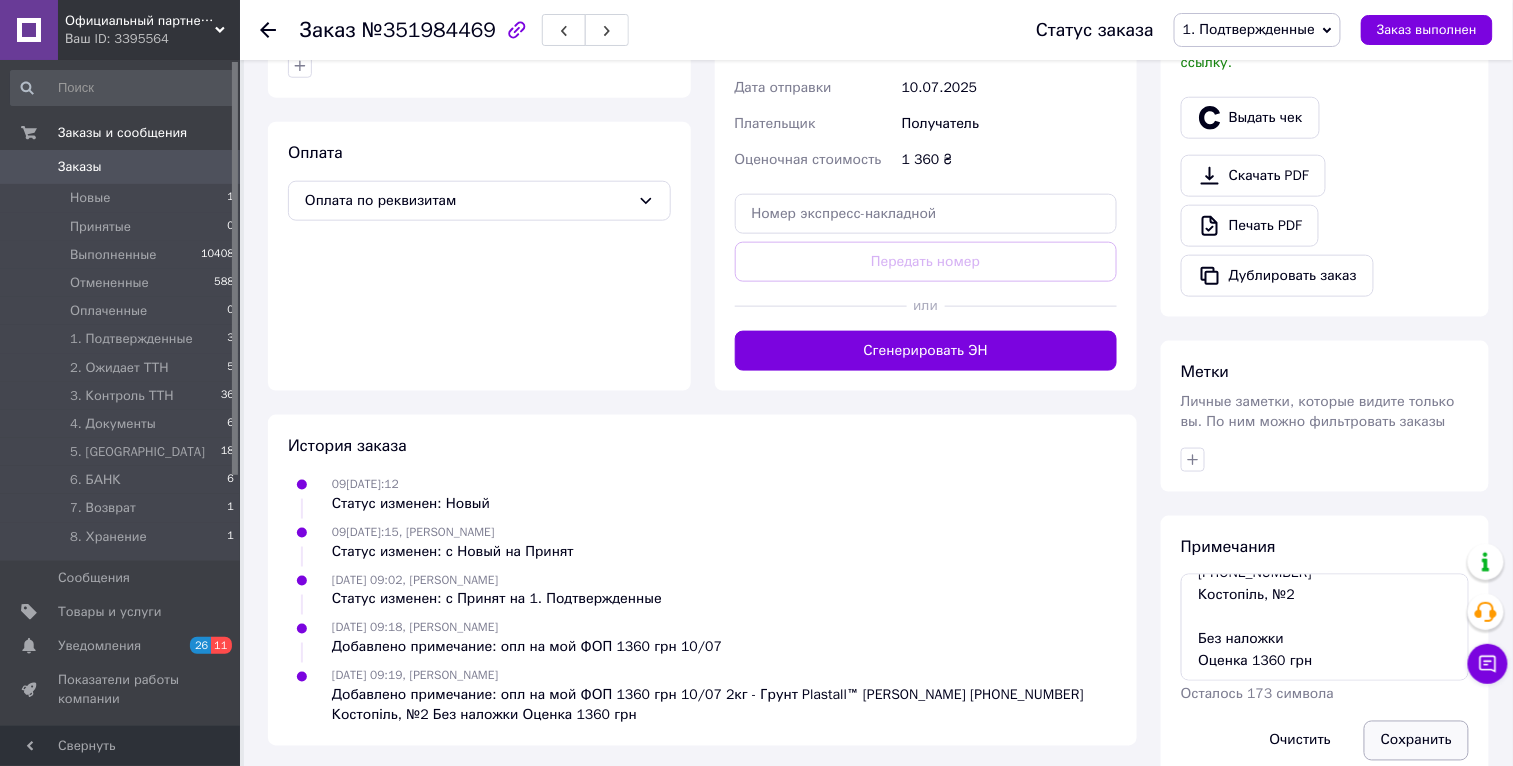click on "Сохранить" at bounding box center (1416, 741) 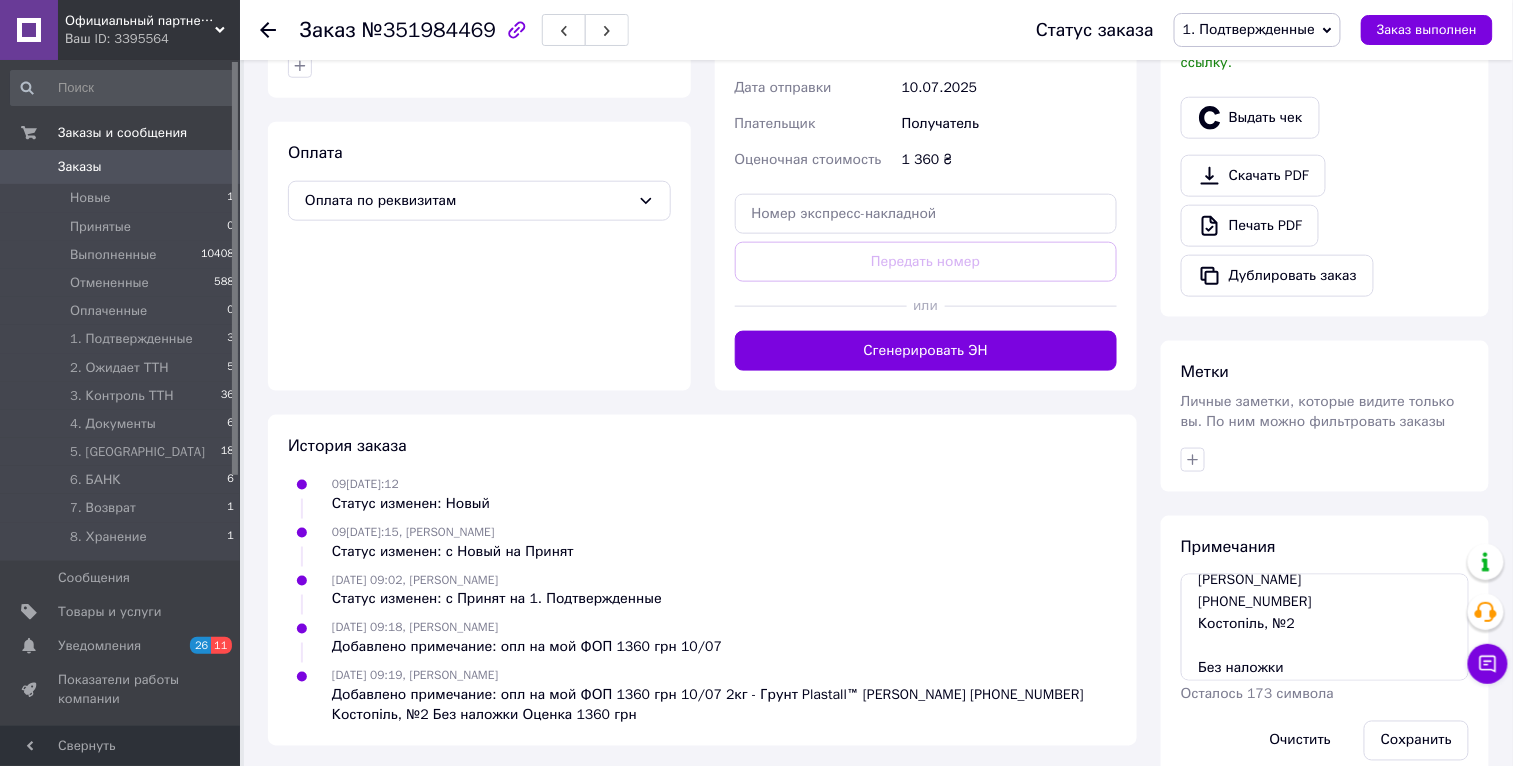 scroll, scrollTop: 100, scrollLeft: 0, axis: vertical 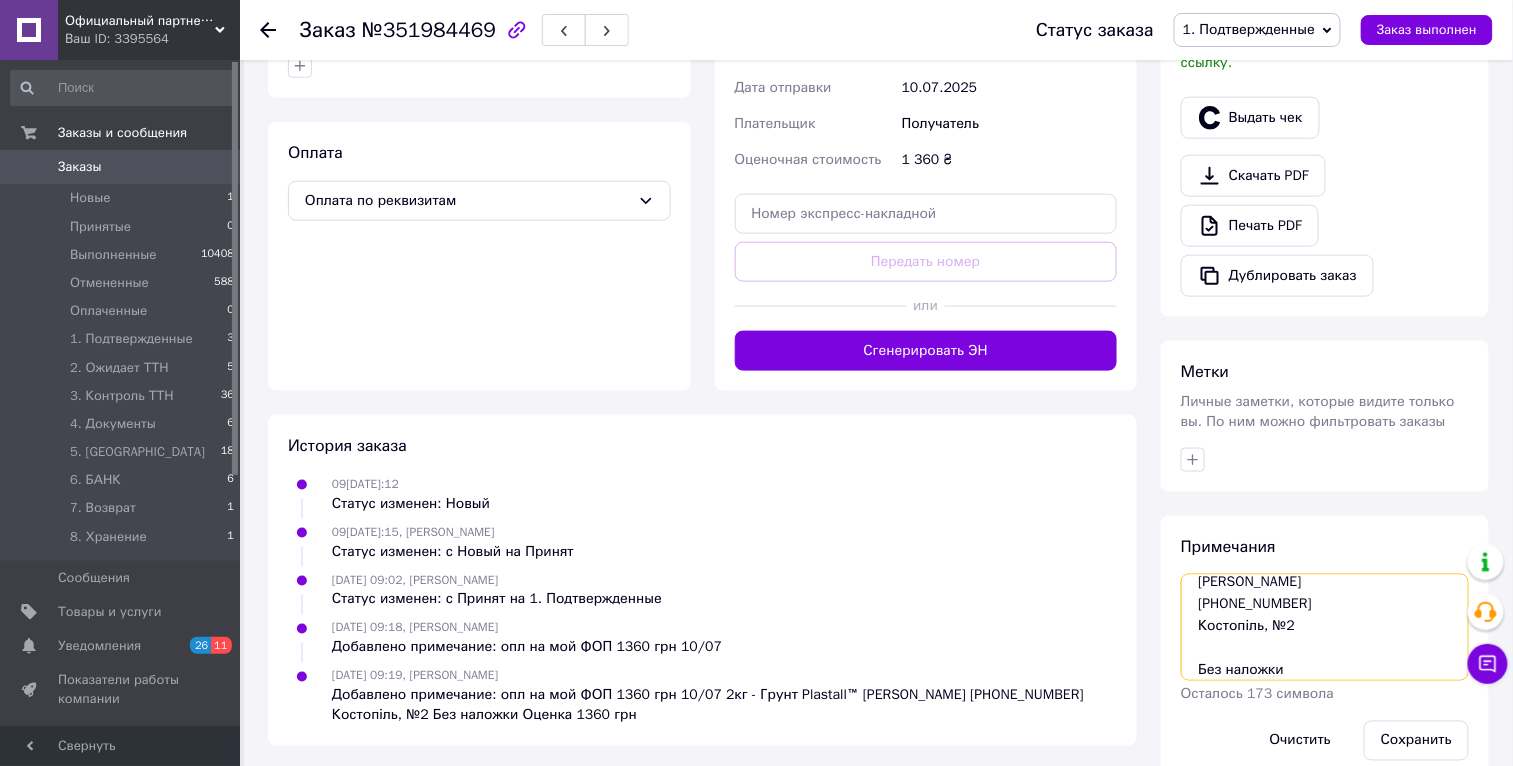 drag, startPoint x: 1304, startPoint y: 628, endPoint x: 1194, endPoint y: 586, distance: 117.74549 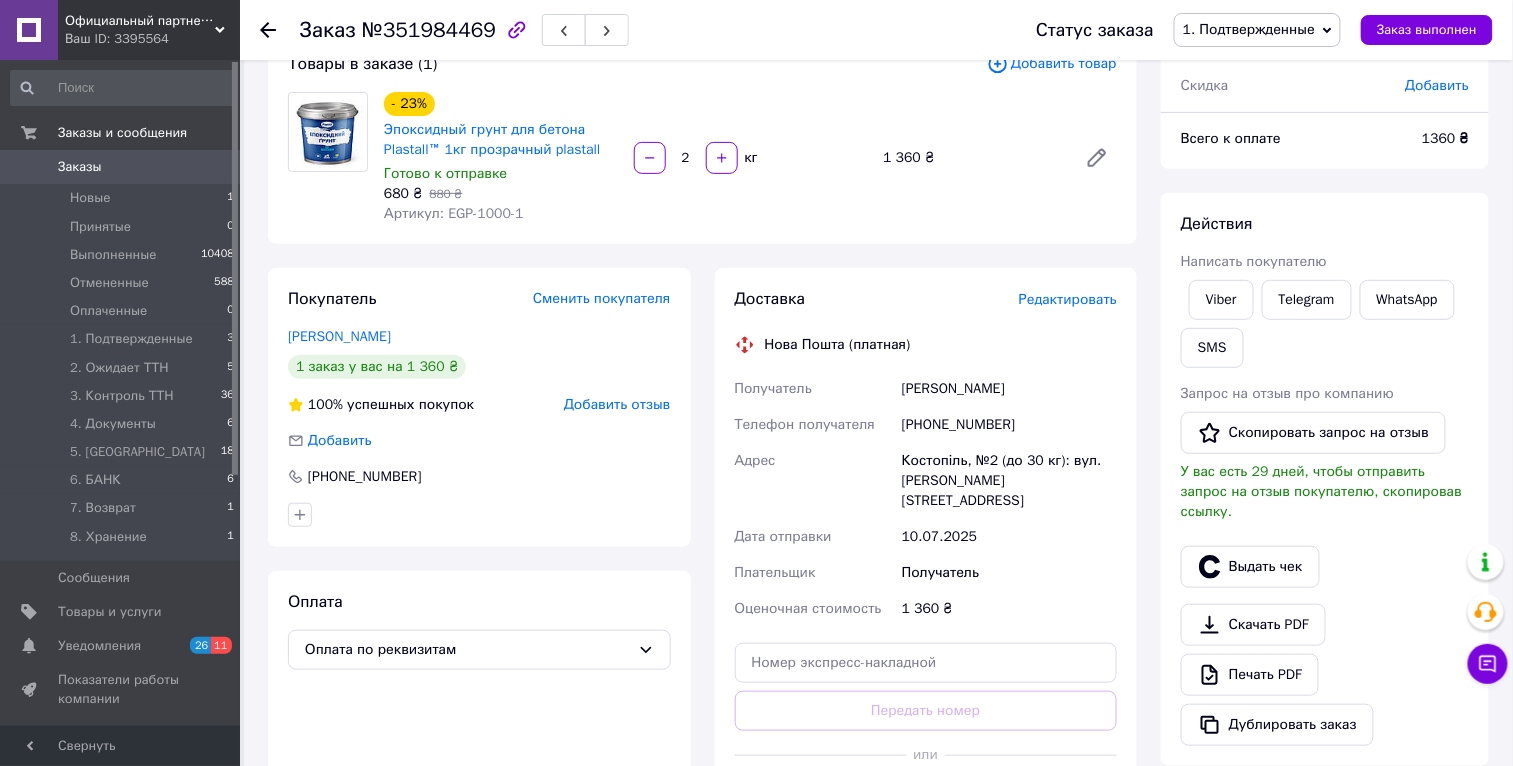 scroll, scrollTop: 0, scrollLeft: 0, axis: both 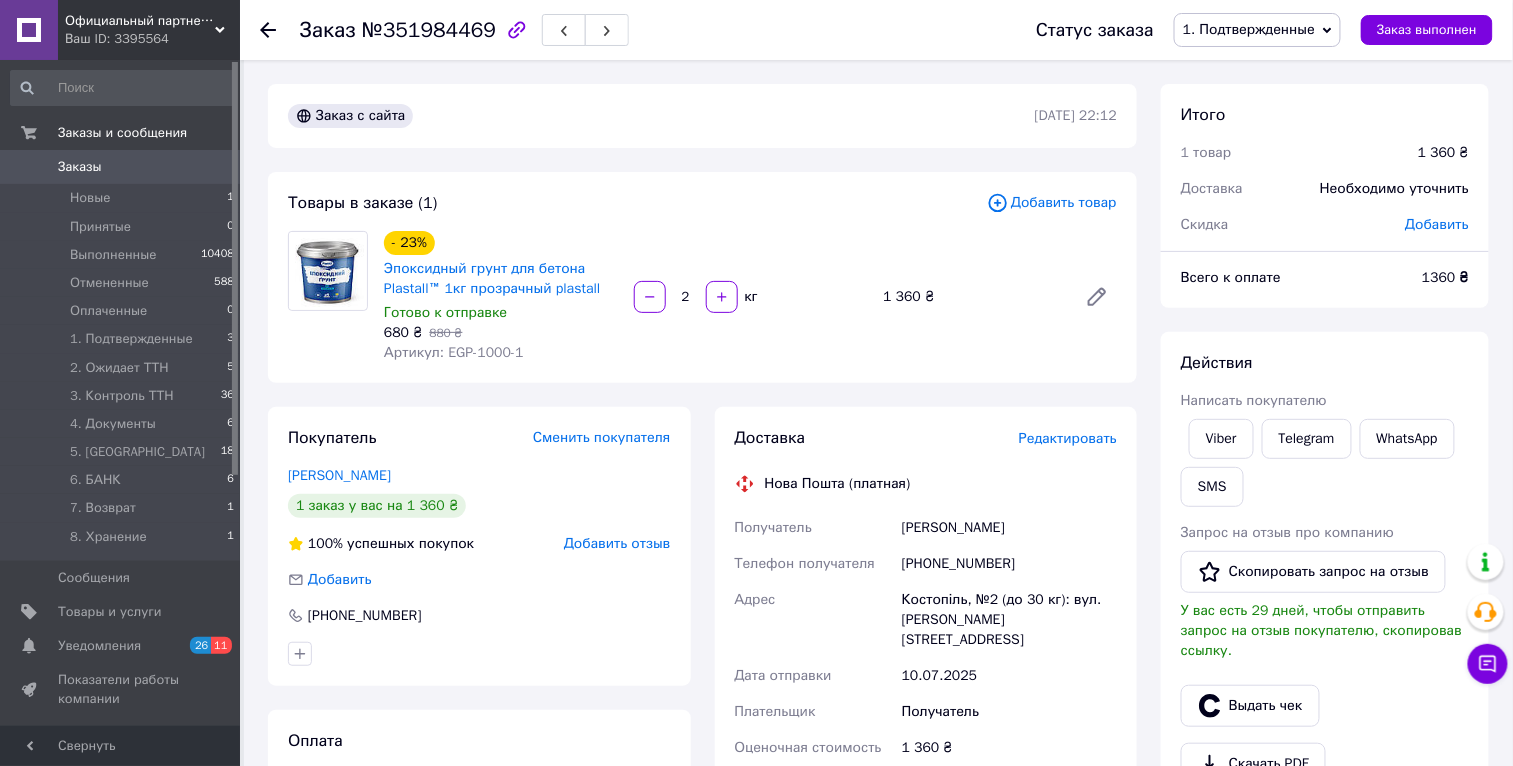 click on "1. Подтвержденные" at bounding box center [1249, 29] 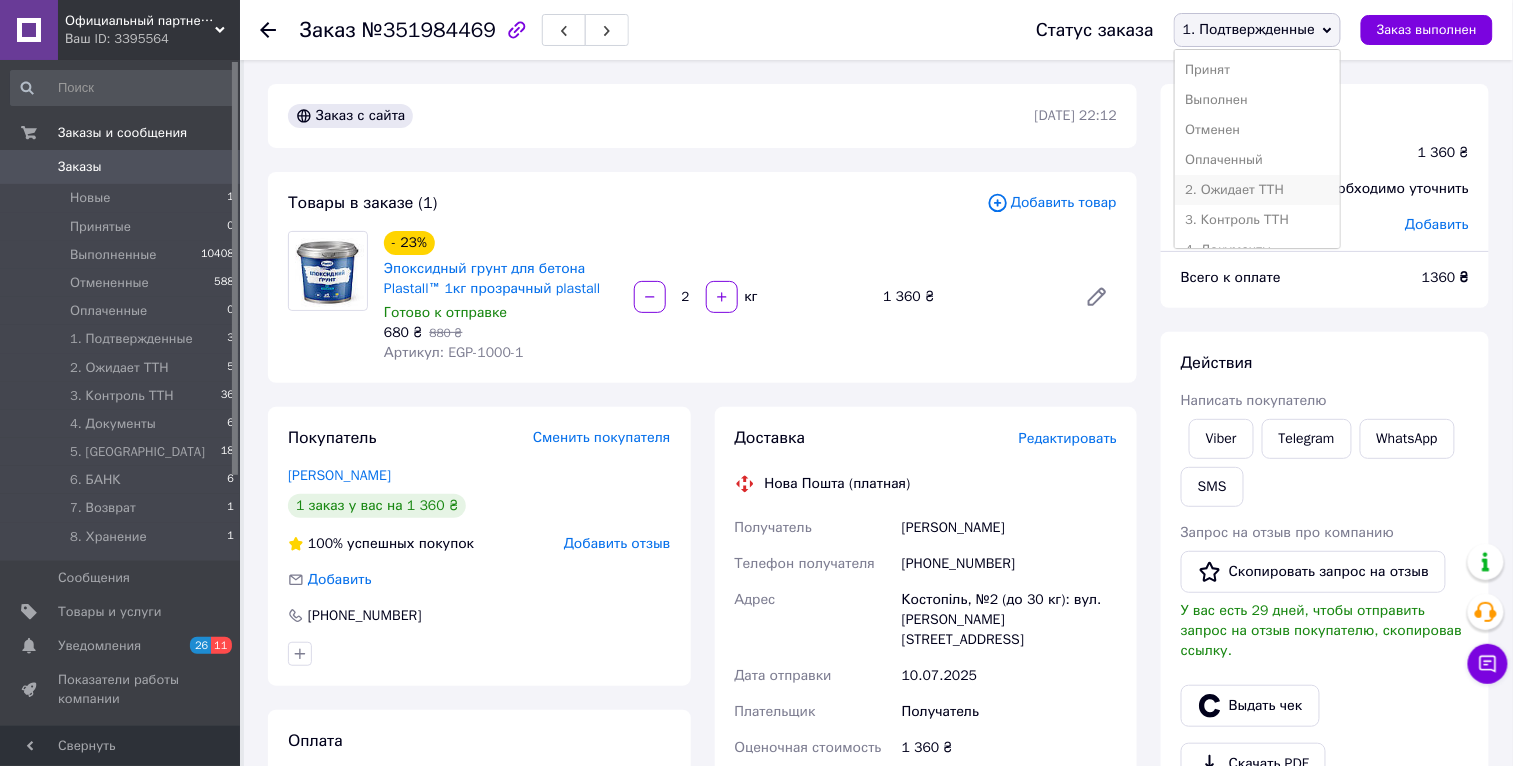 click on "2. Ожидает ТТН" at bounding box center [1257, 190] 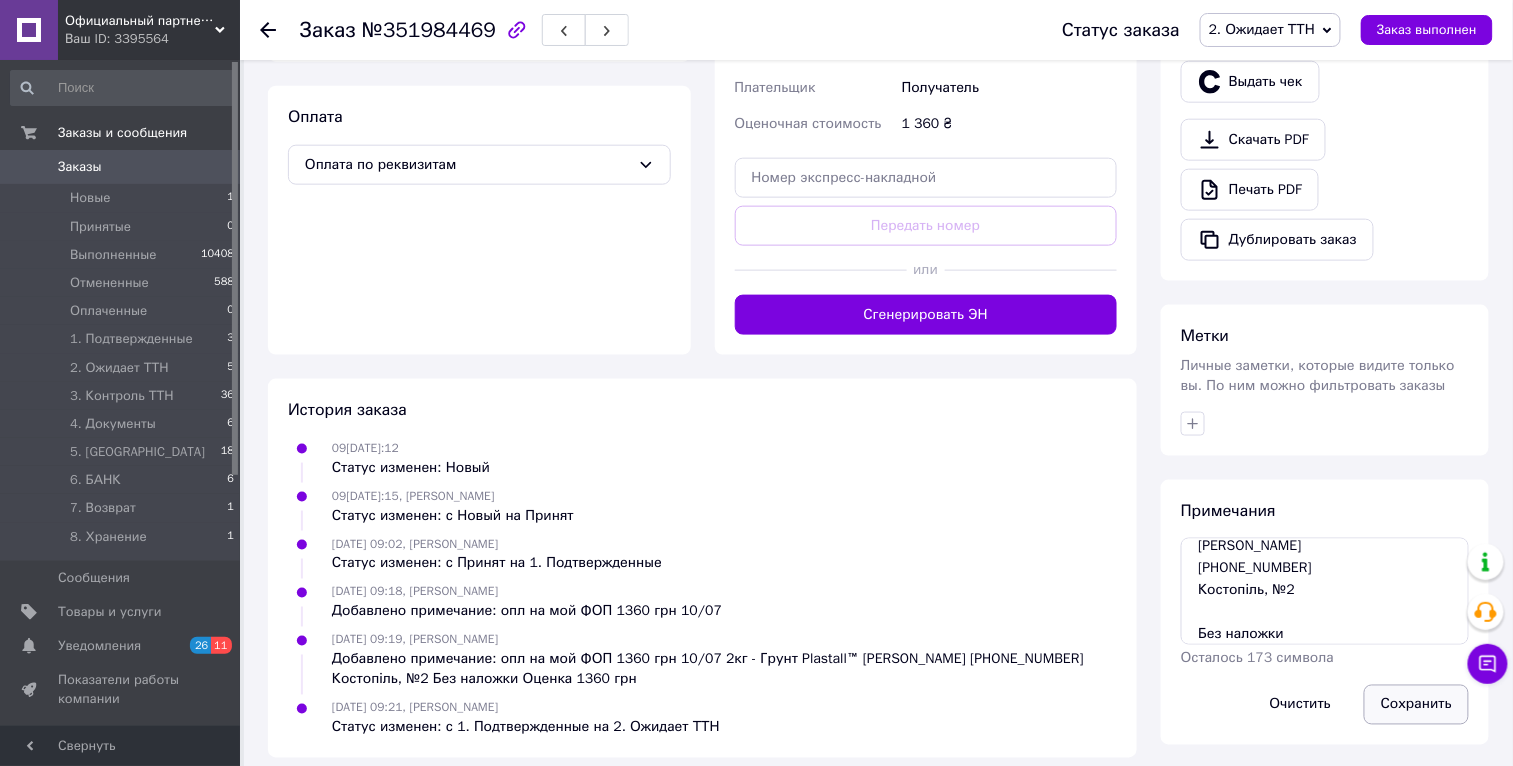 click on "Сохранить" at bounding box center (1416, 705) 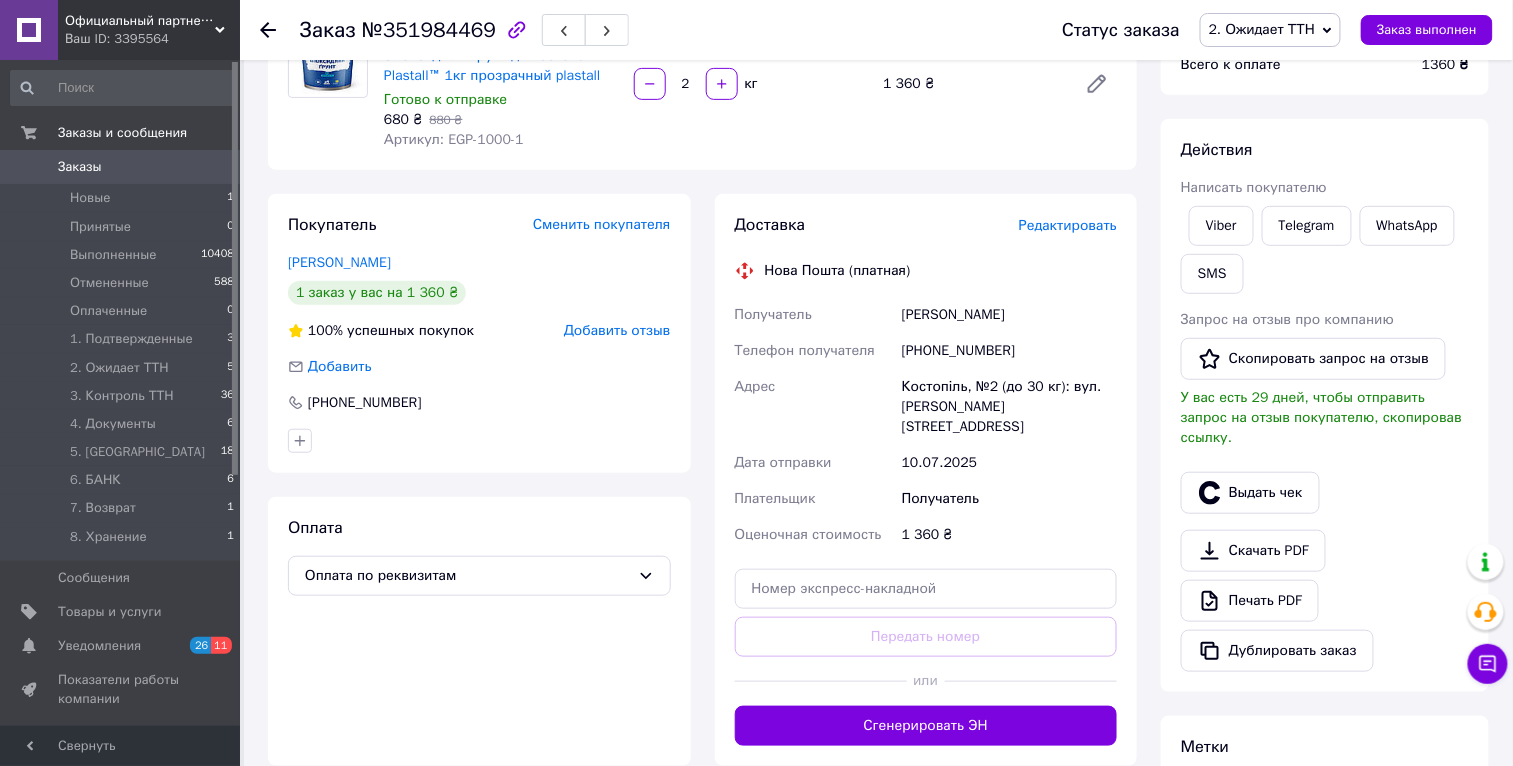 scroll, scrollTop: 0, scrollLeft: 0, axis: both 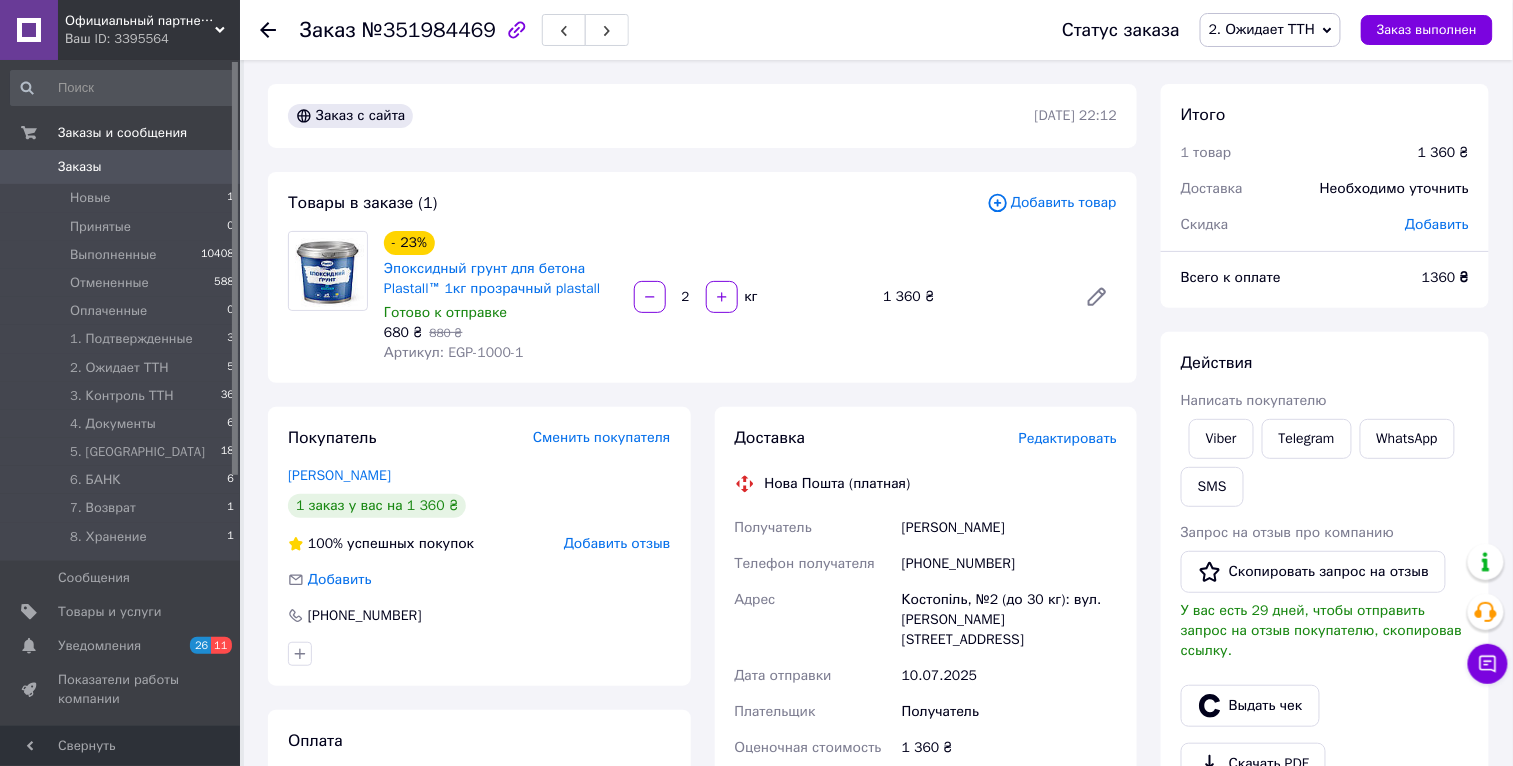 click on "Заказы" at bounding box center [80, 167] 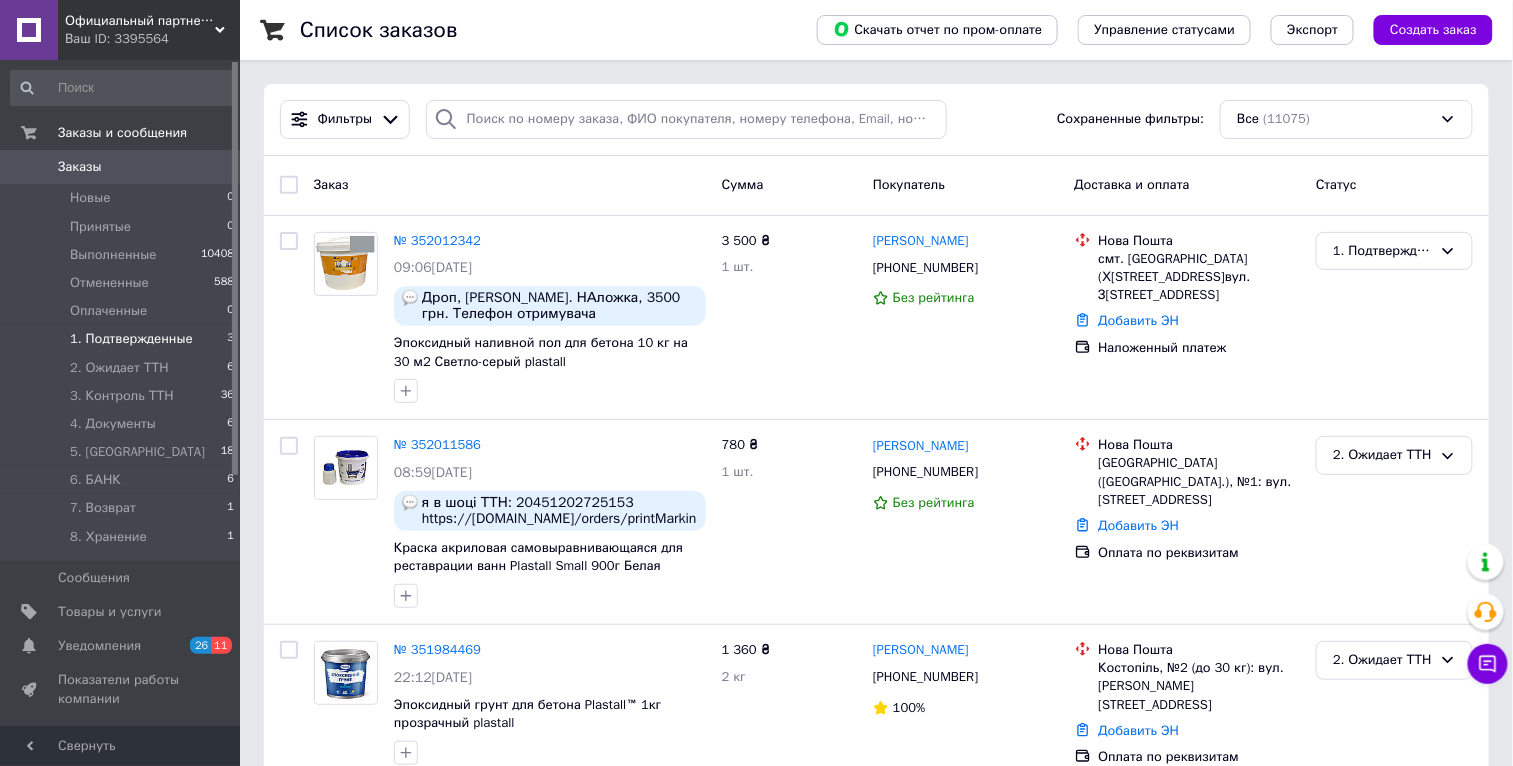 click on "1. Подтвержденные" at bounding box center (131, 339) 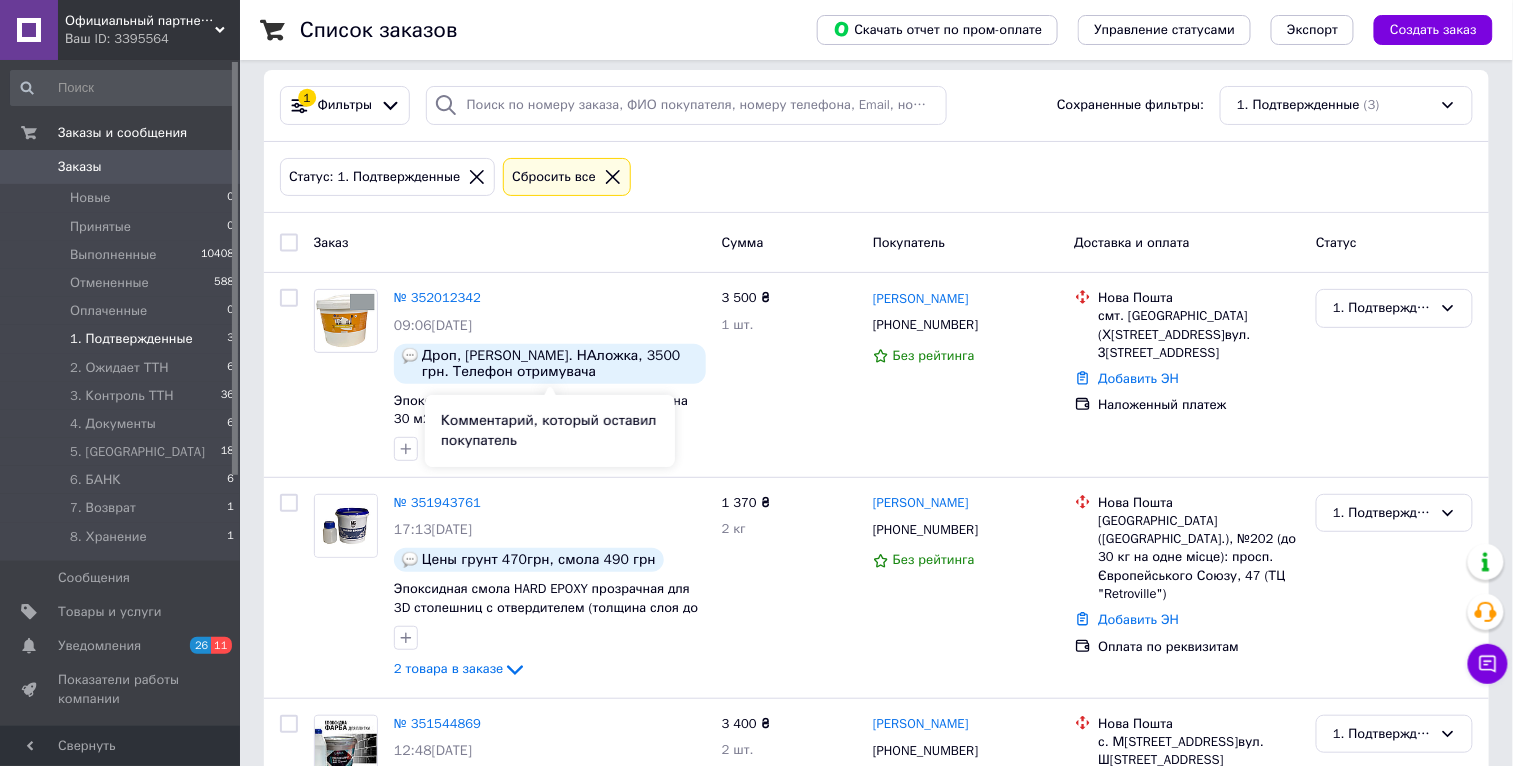 scroll, scrollTop: 13, scrollLeft: 0, axis: vertical 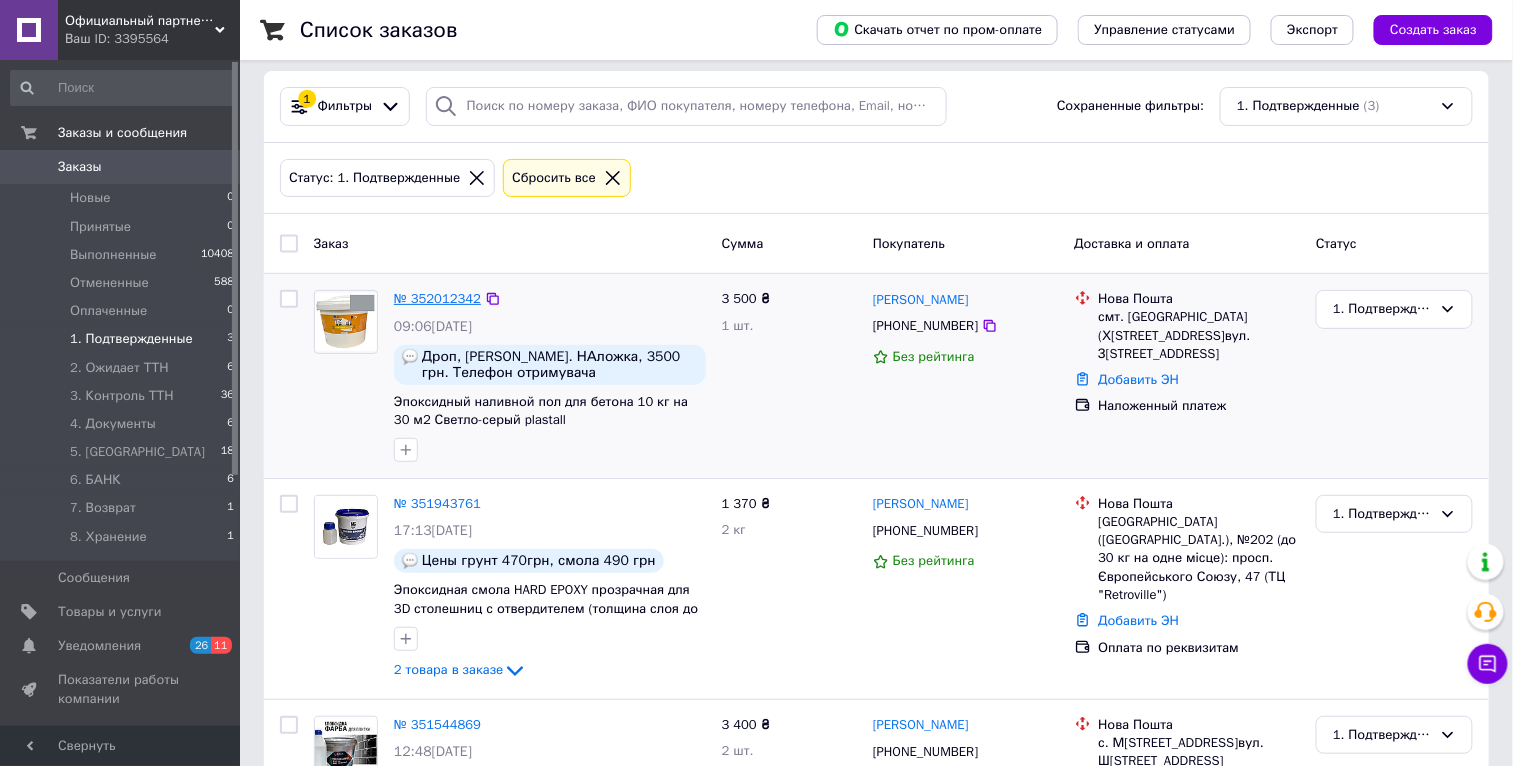 click on "№ 352012342" at bounding box center [437, 298] 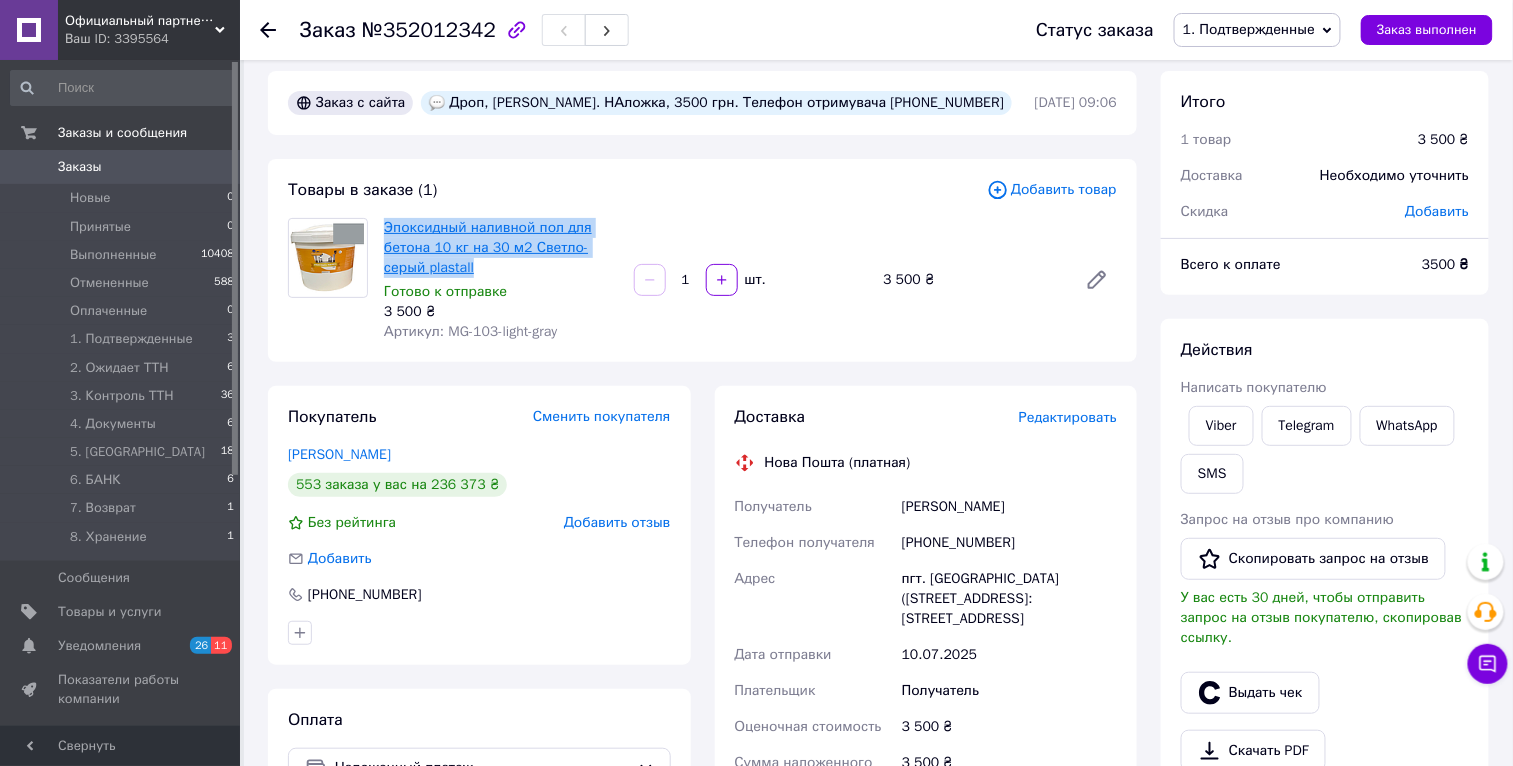 drag, startPoint x: 490, startPoint y: 266, endPoint x: 389, endPoint y: 226, distance: 108.63241 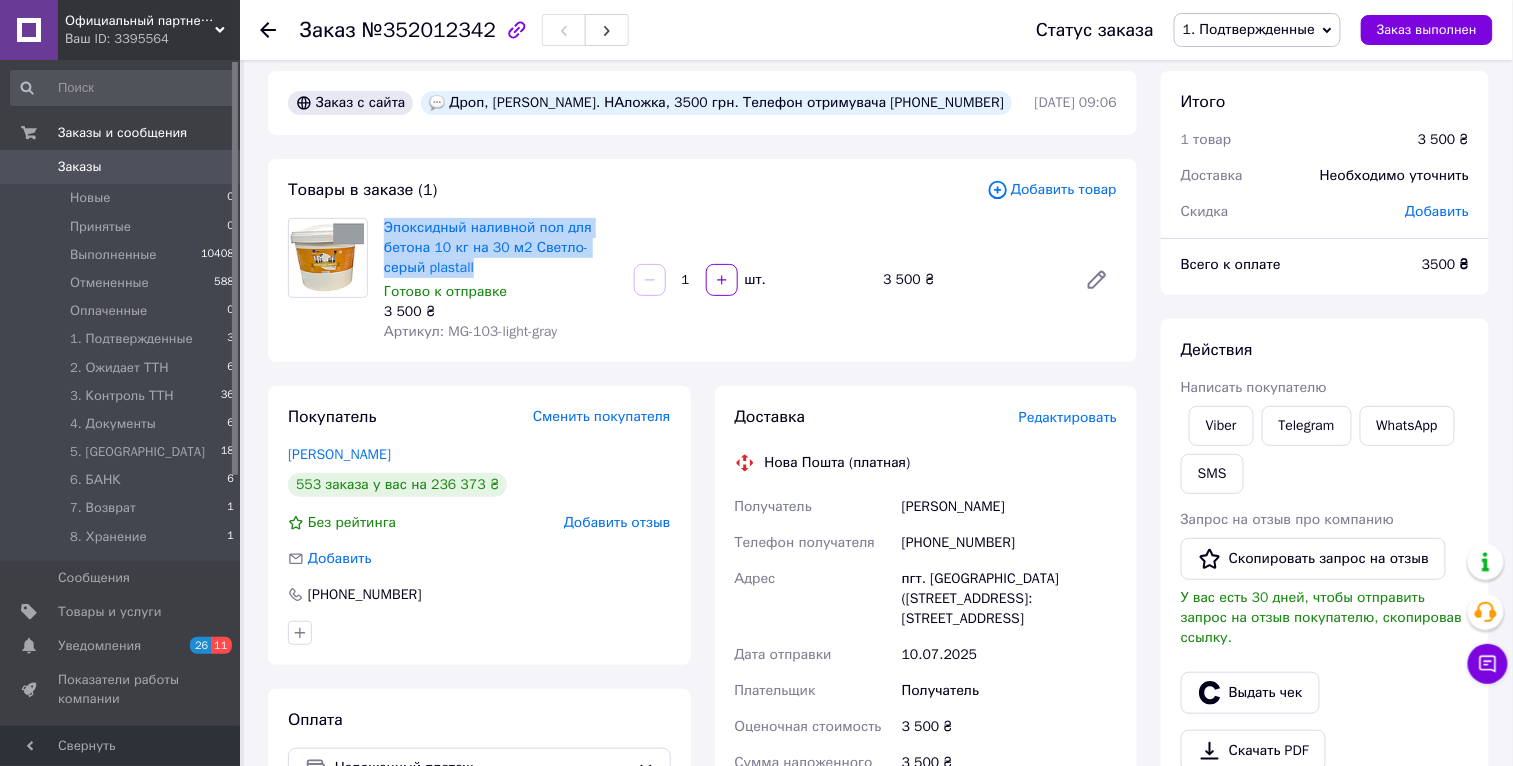 scroll, scrollTop: 624, scrollLeft: 0, axis: vertical 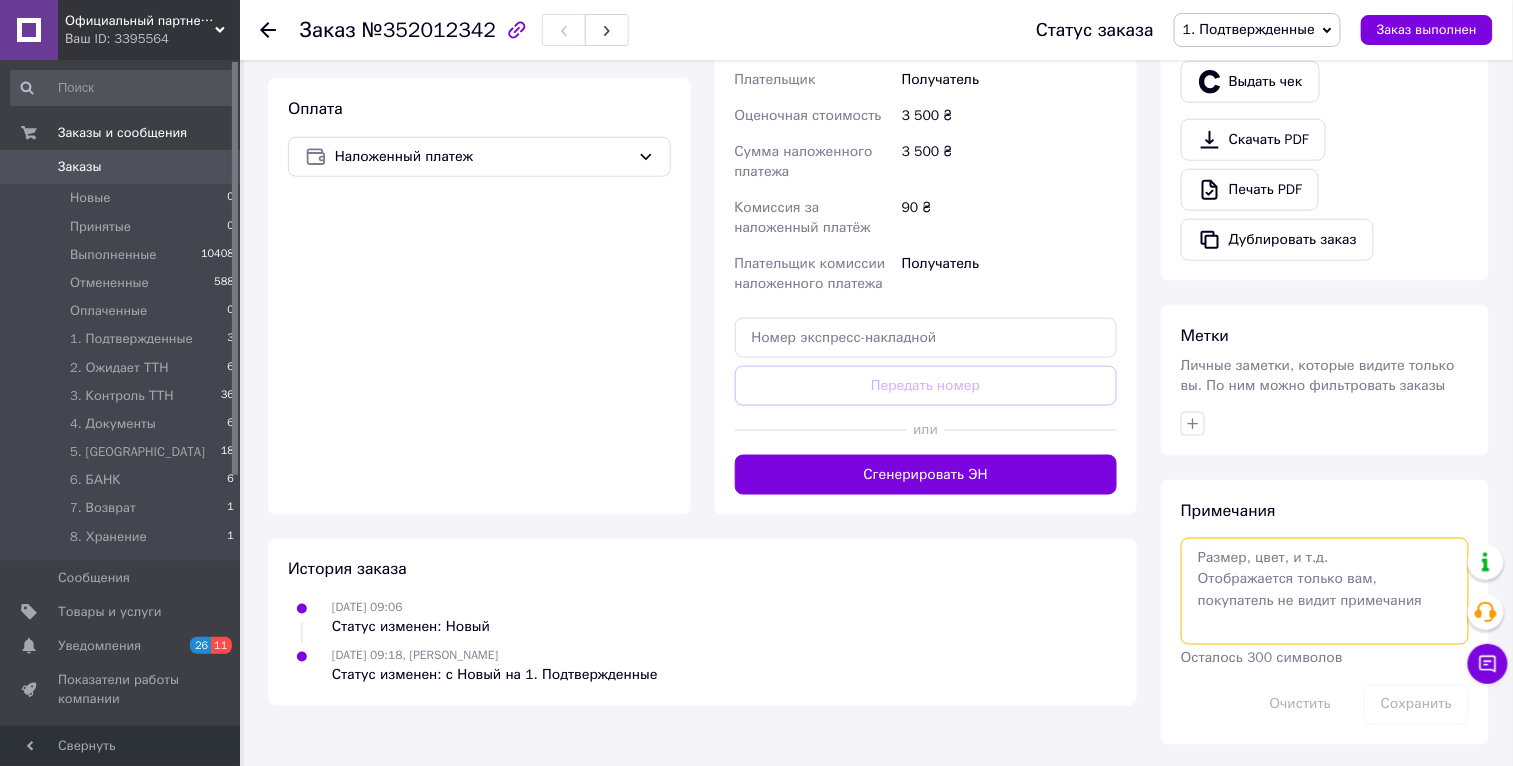 click at bounding box center [1325, 591] 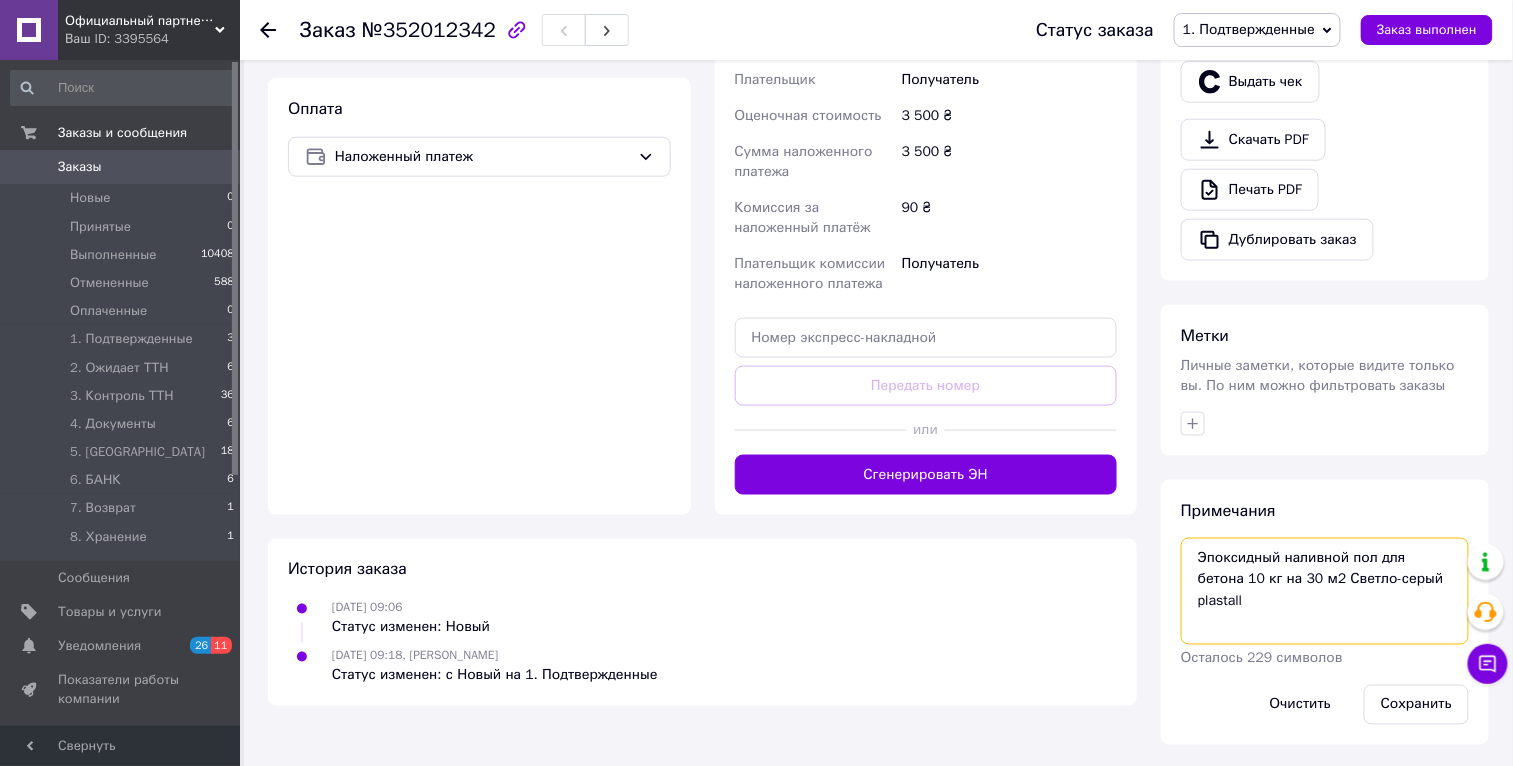 click on "Эпоксидный наливной пол для бетона 10 кг на 30 м2 Светло-серый plastall" at bounding box center [1325, 591] 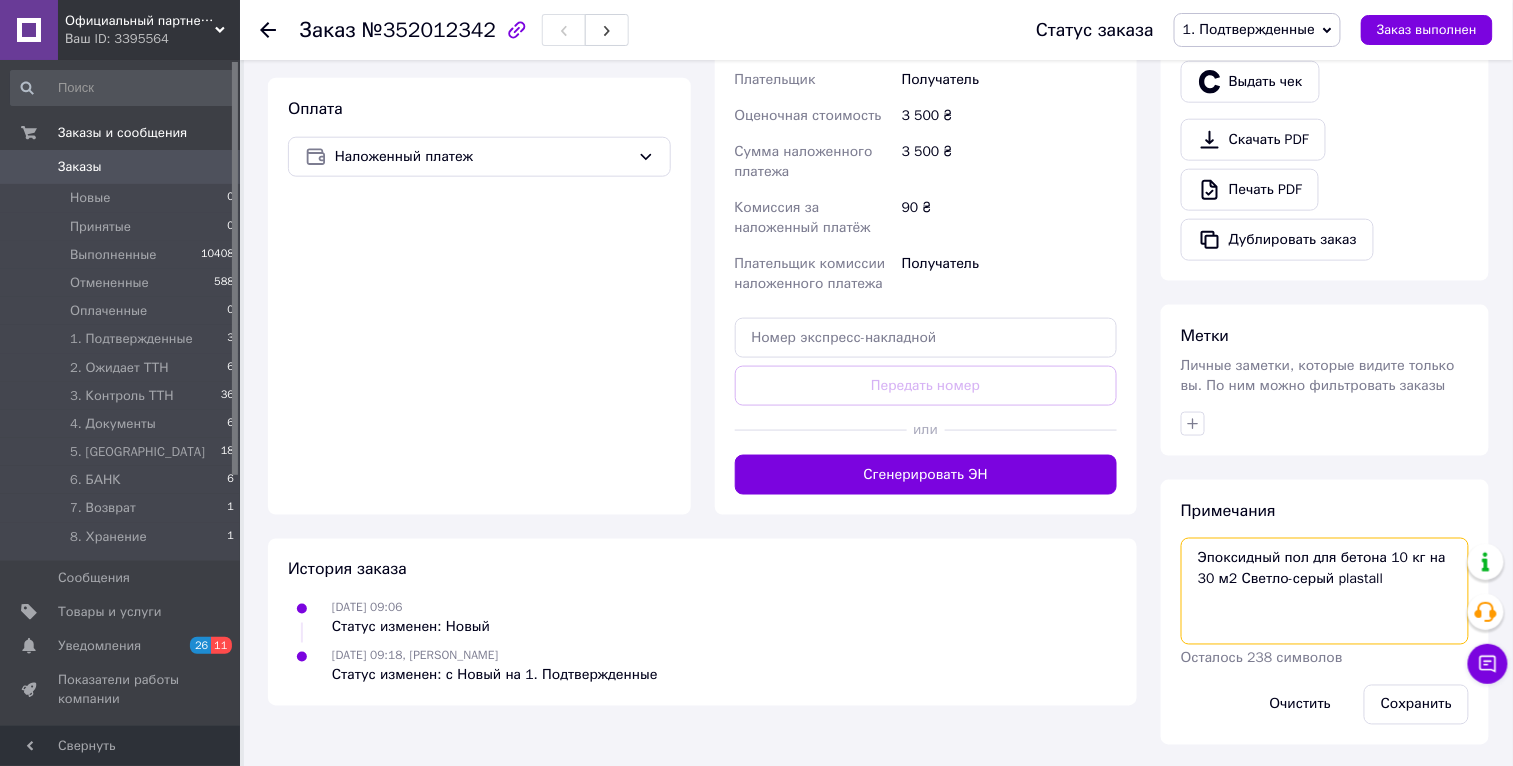 drag, startPoint x: 1313, startPoint y: 553, endPoint x: 1381, endPoint y: 554, distance: 68.007355 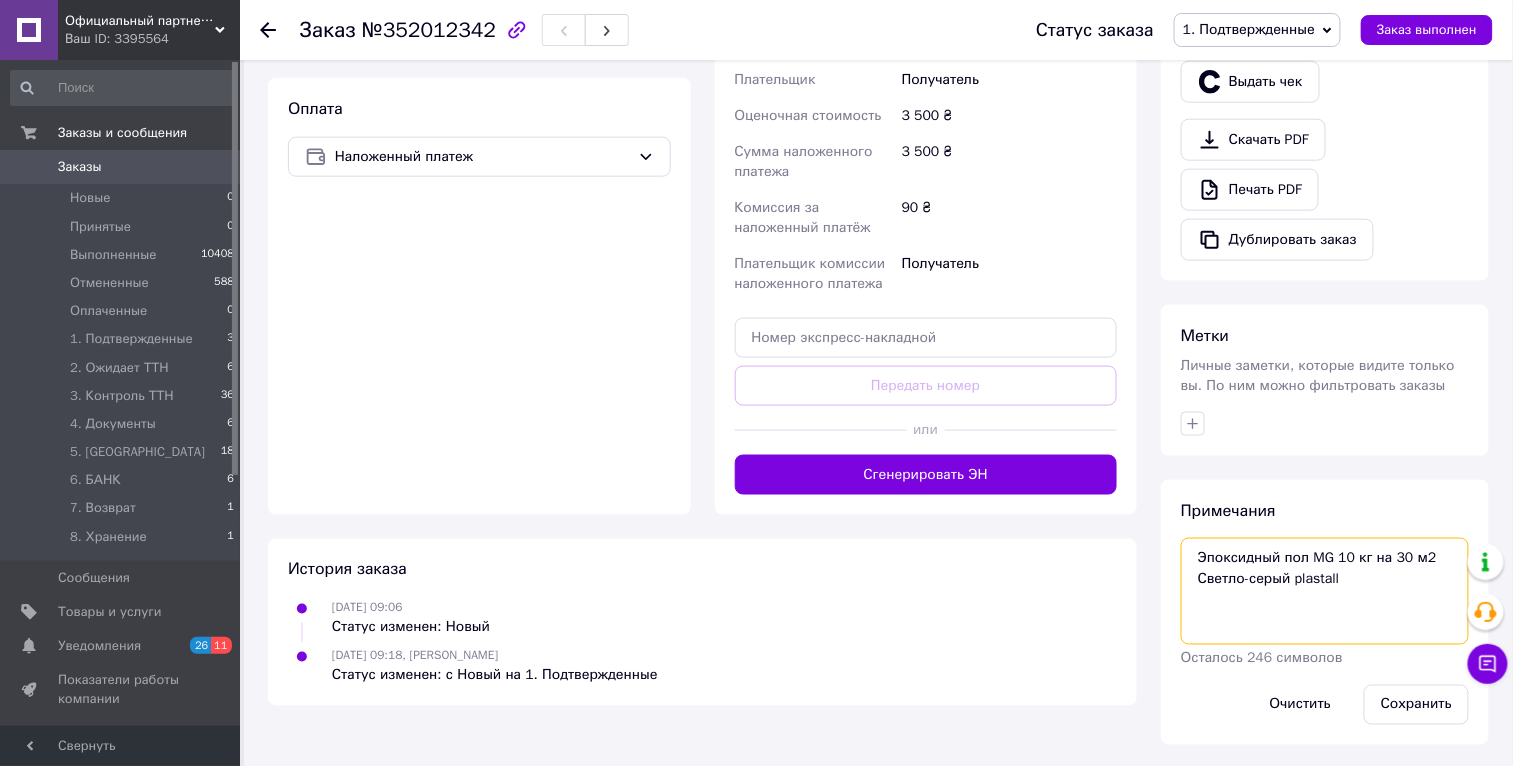 click on "Эпоксидный пол MG 10 кг на 30 м2 Светло-серый plastall" at bounding box center [1325, 591] 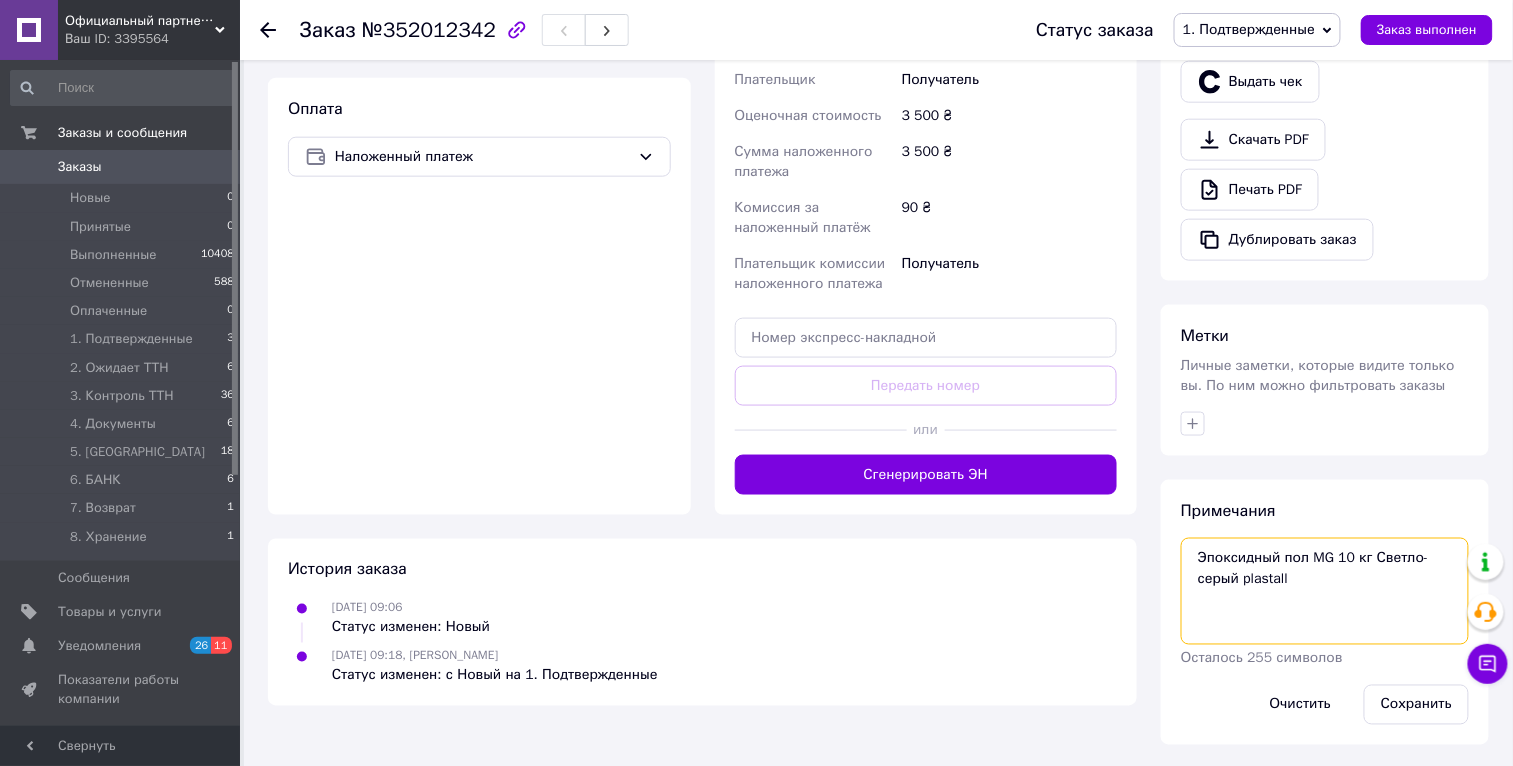 click on "Эпоксидный пол MG 10 кг Светло-серый plastall" at bounding box center [1325, 591] 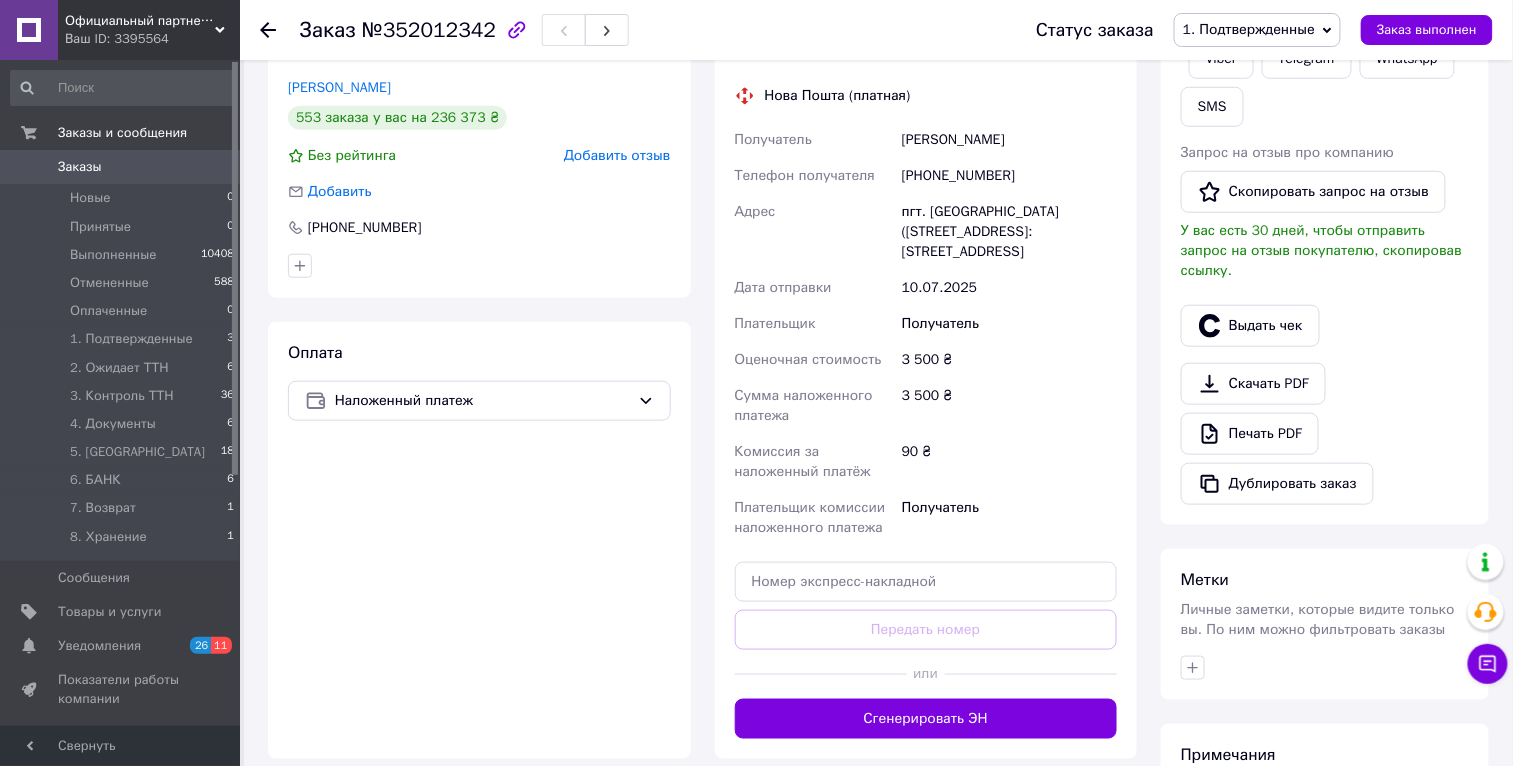 scroll, scrollTop: 0, scrollLeft: 0, axis: both 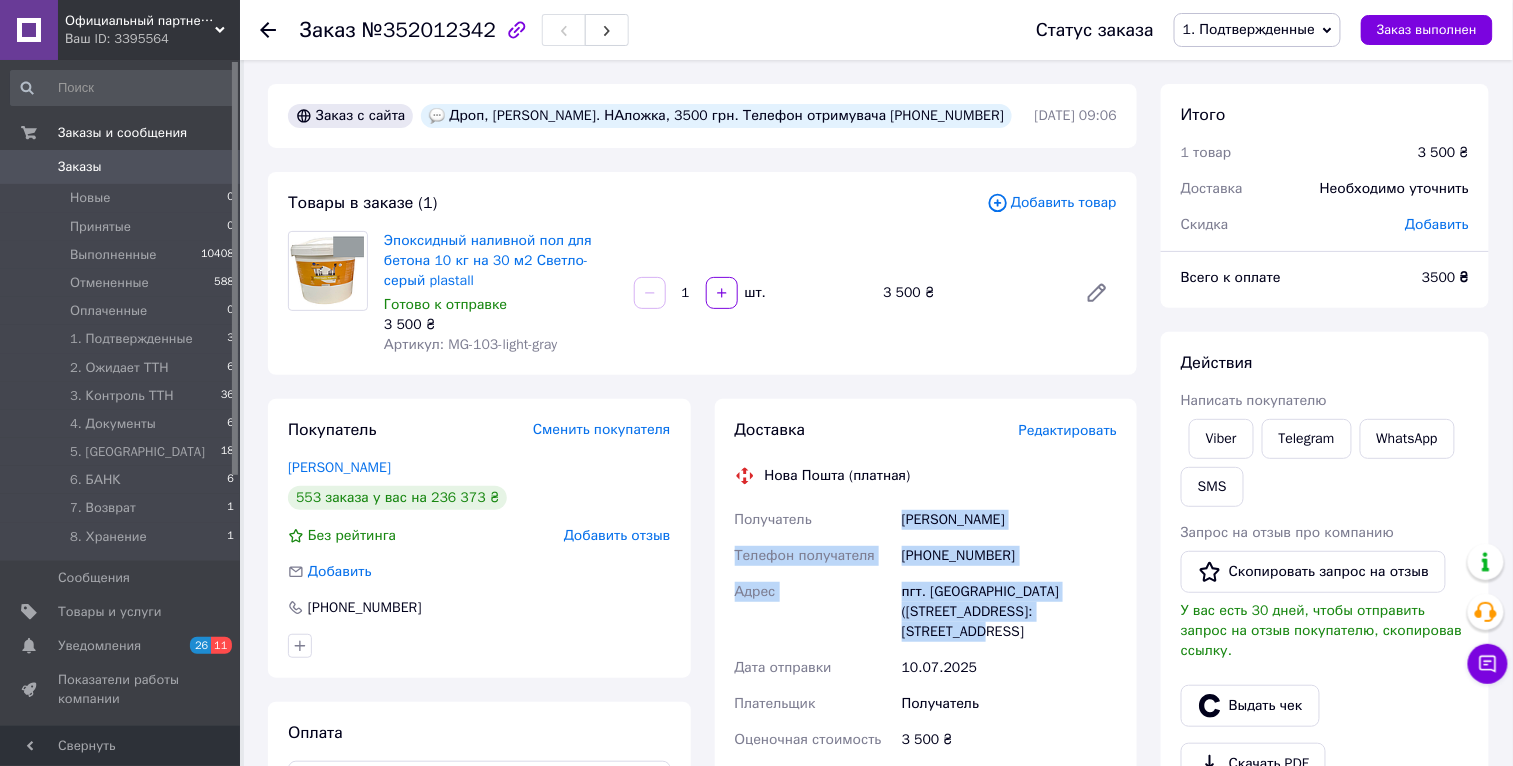 drag, startPoint x: 903, startPoint y: 514, endPoint x: 1050, endPoint y: 602, distance: 171.32718 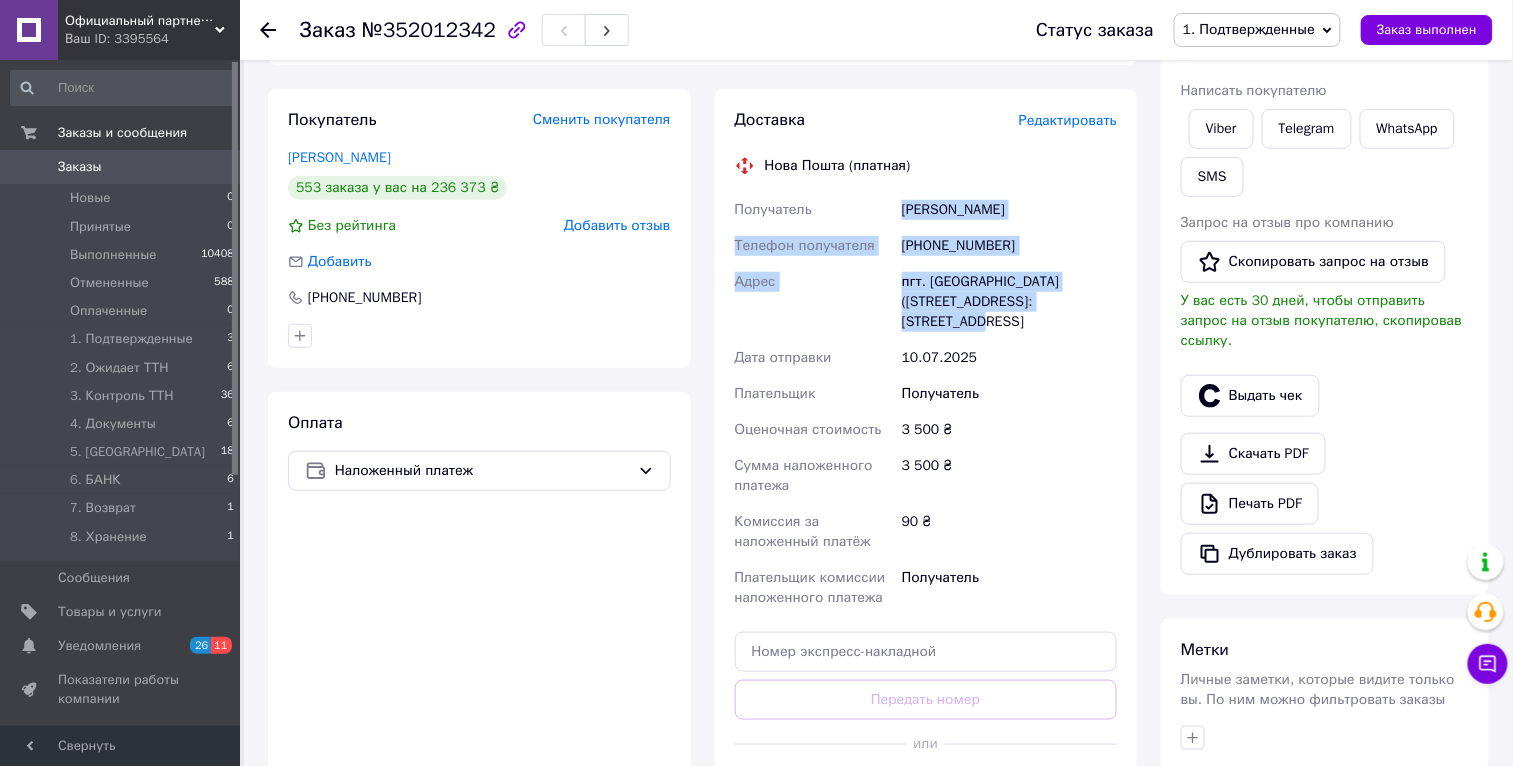 scroll, scrollTop: 624, scrollLeft: 0, axis: vertical 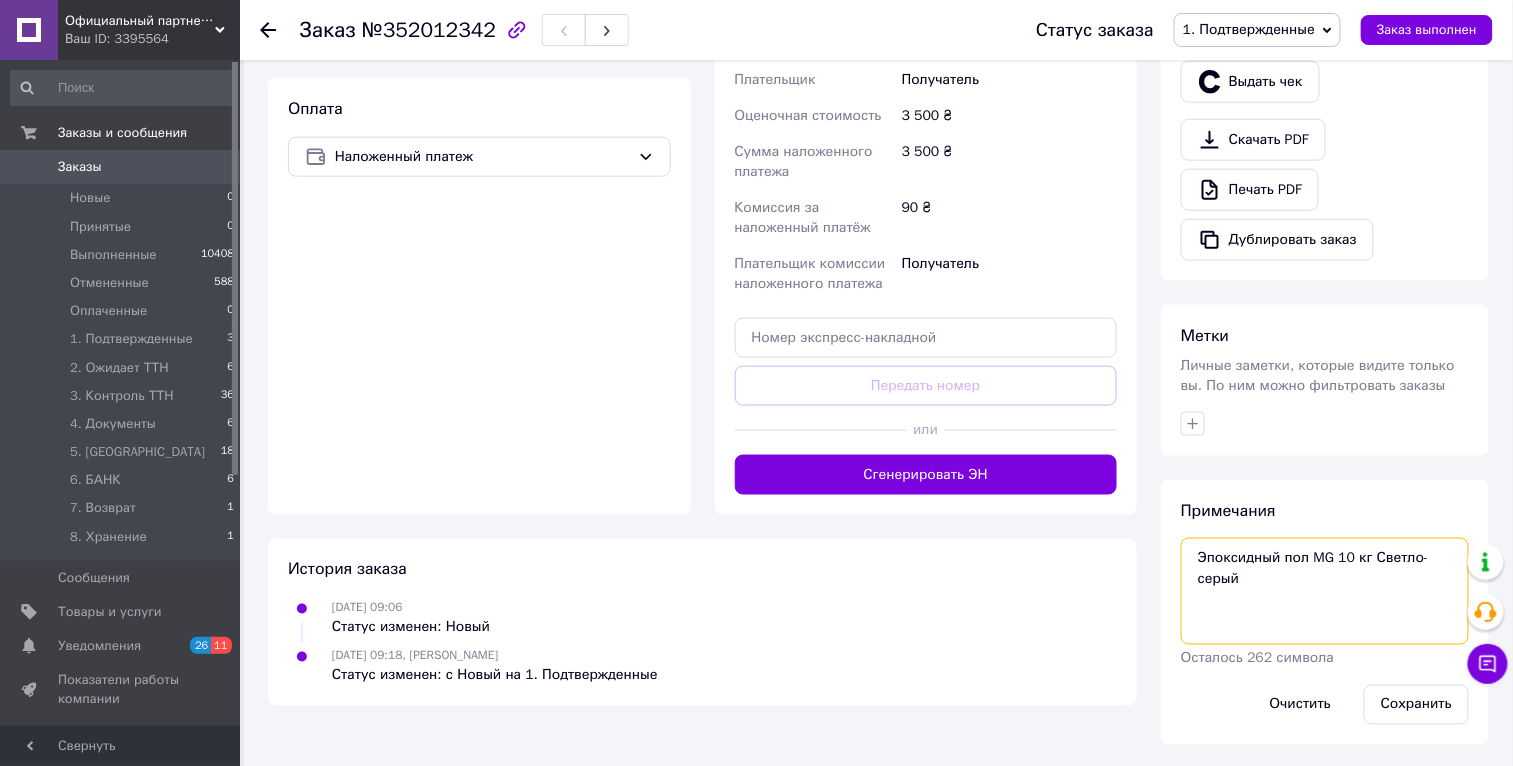 click on "Эпоксидный пол MG 10 кг Светло-серый" at bounding box center (1325, 591) 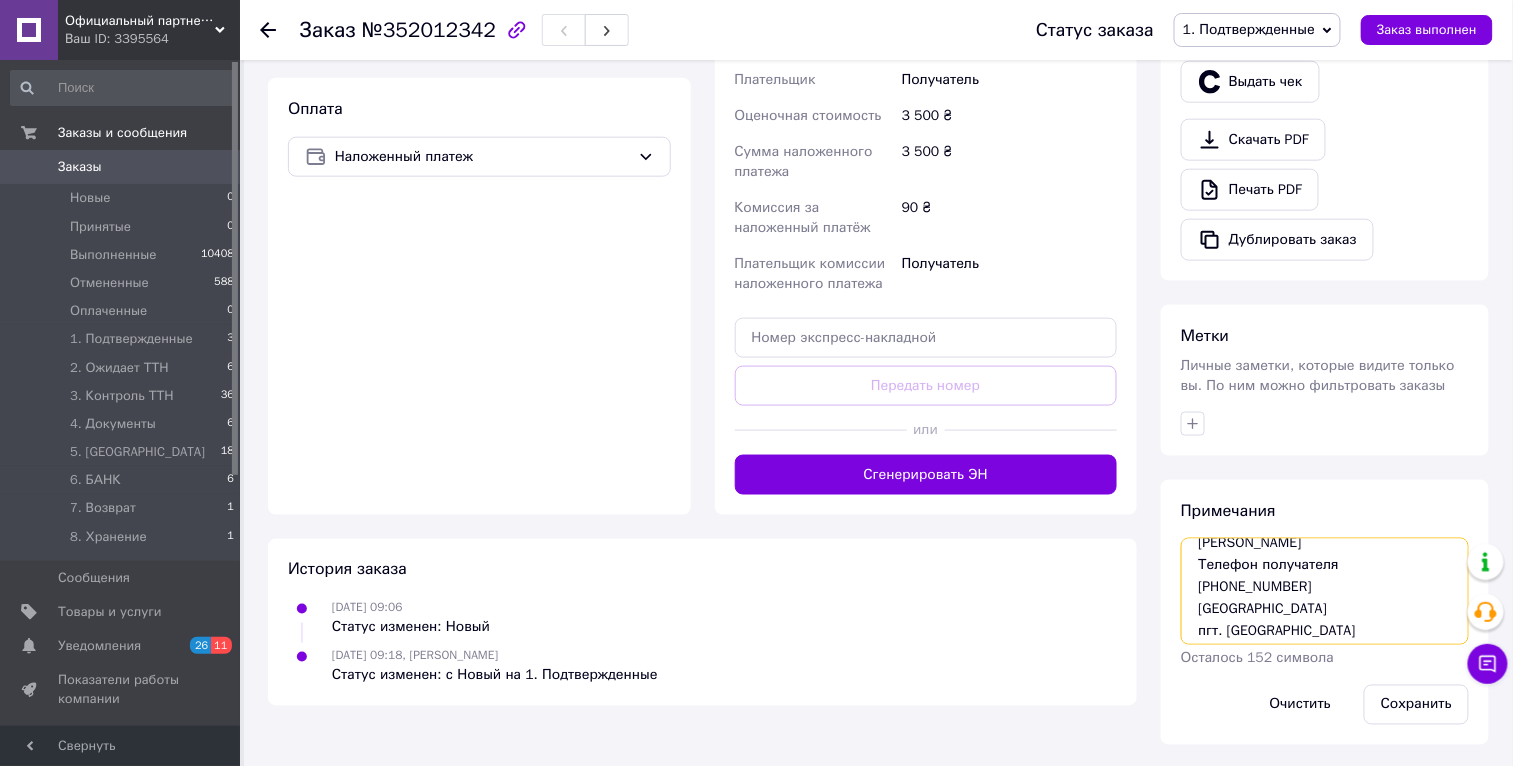 scroll, scrollTop: 80, scrollLeft: 0, axis: vertical 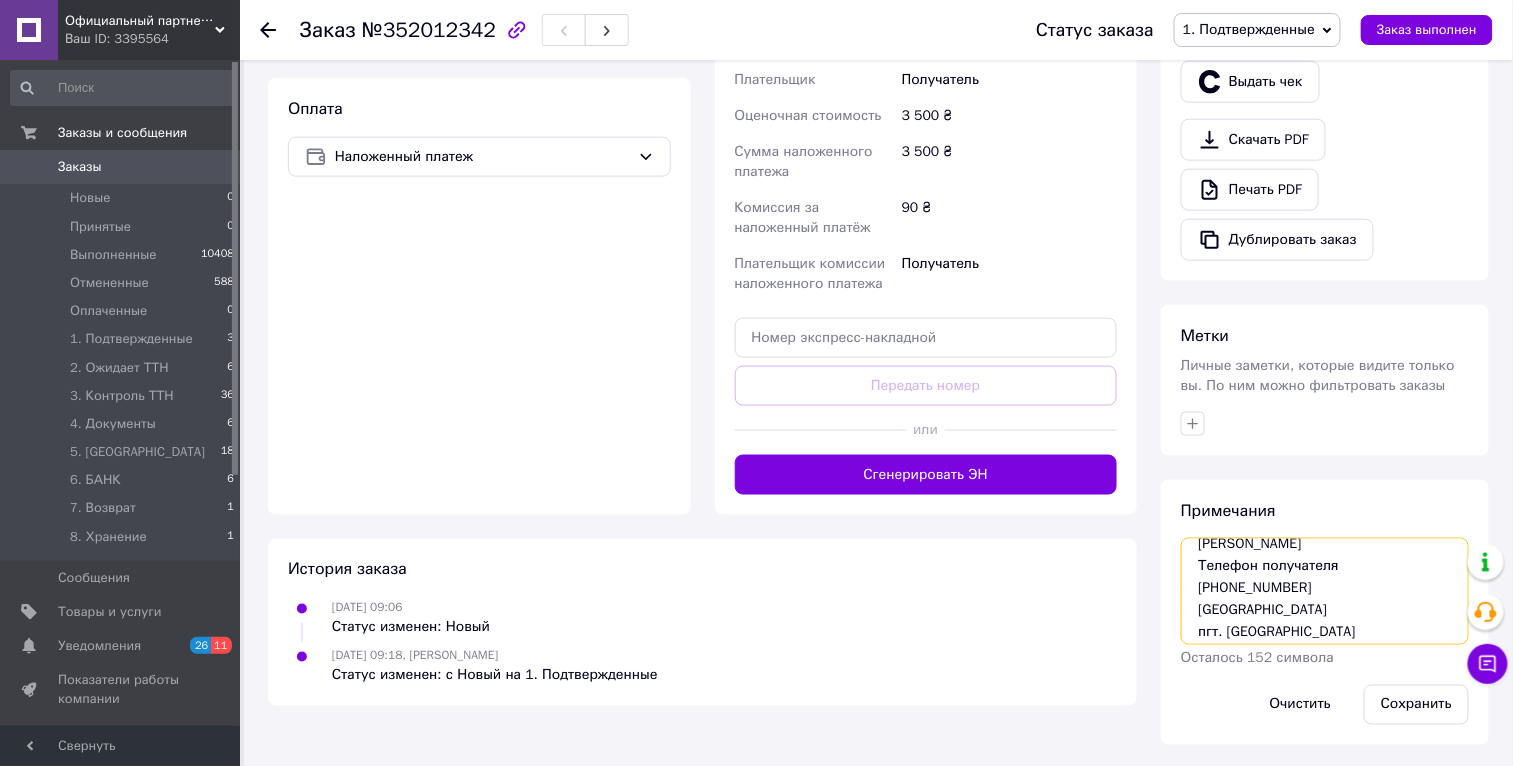drag, startPoint x: 1351, startPoint y: 564, endPoint x: 1152, endPoint y: 562, distance: 199.01006 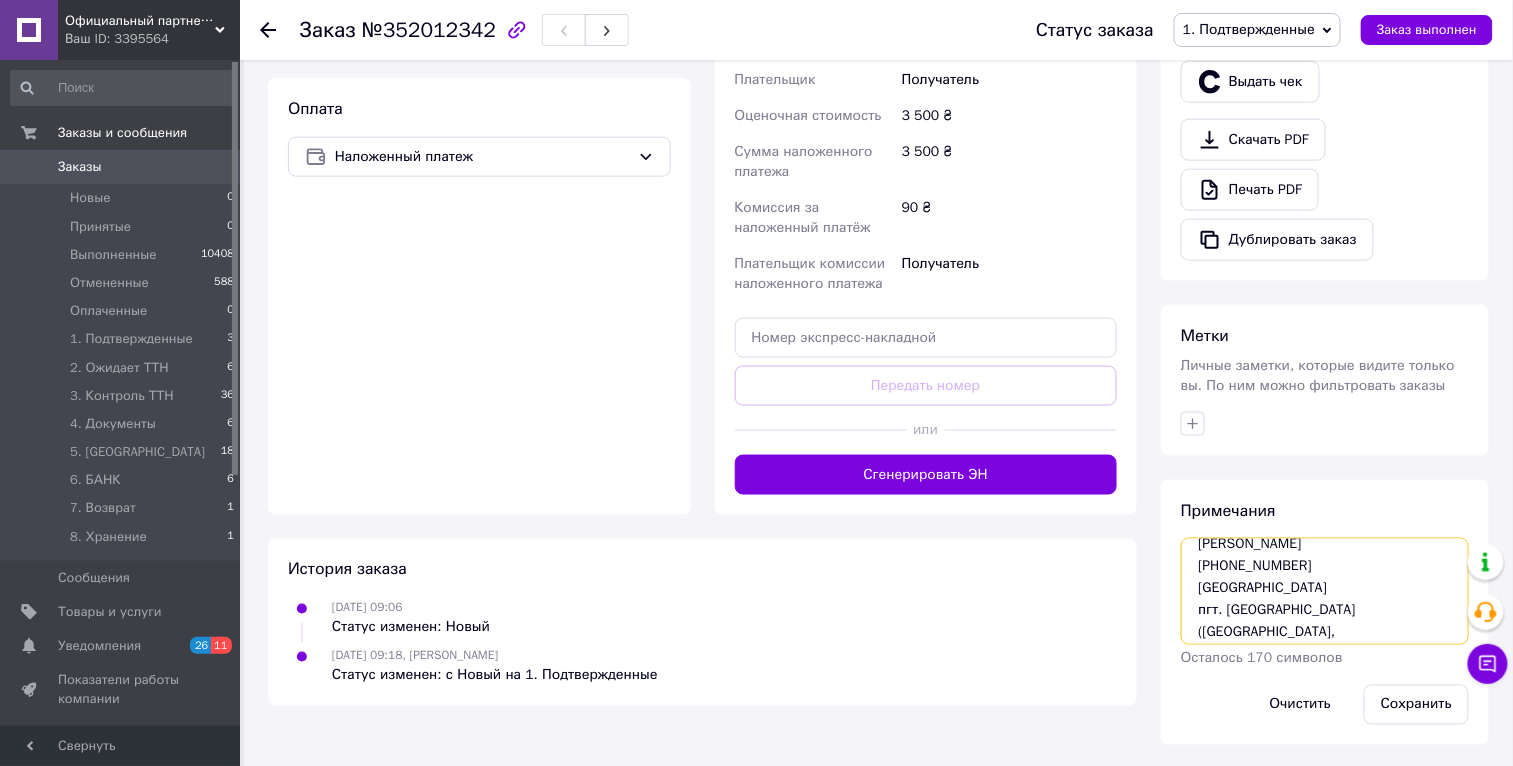 scroll, scrollTop: 76, scrollLeft: 0, axis: vertical 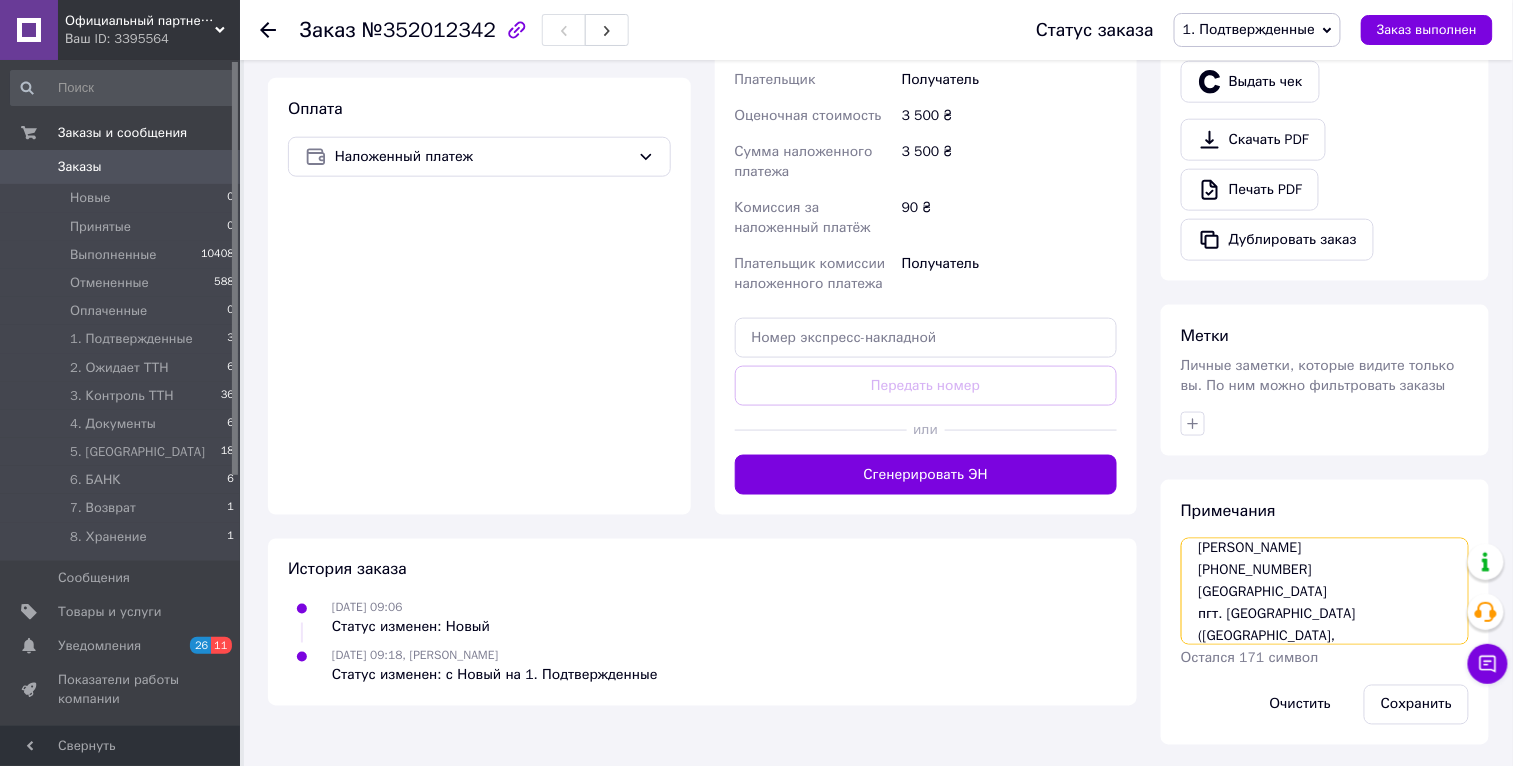drag, startPoint x: 1256, startPoint y: 591, endPoint x: 1129, endPoint y: 585, distance: 127.141655 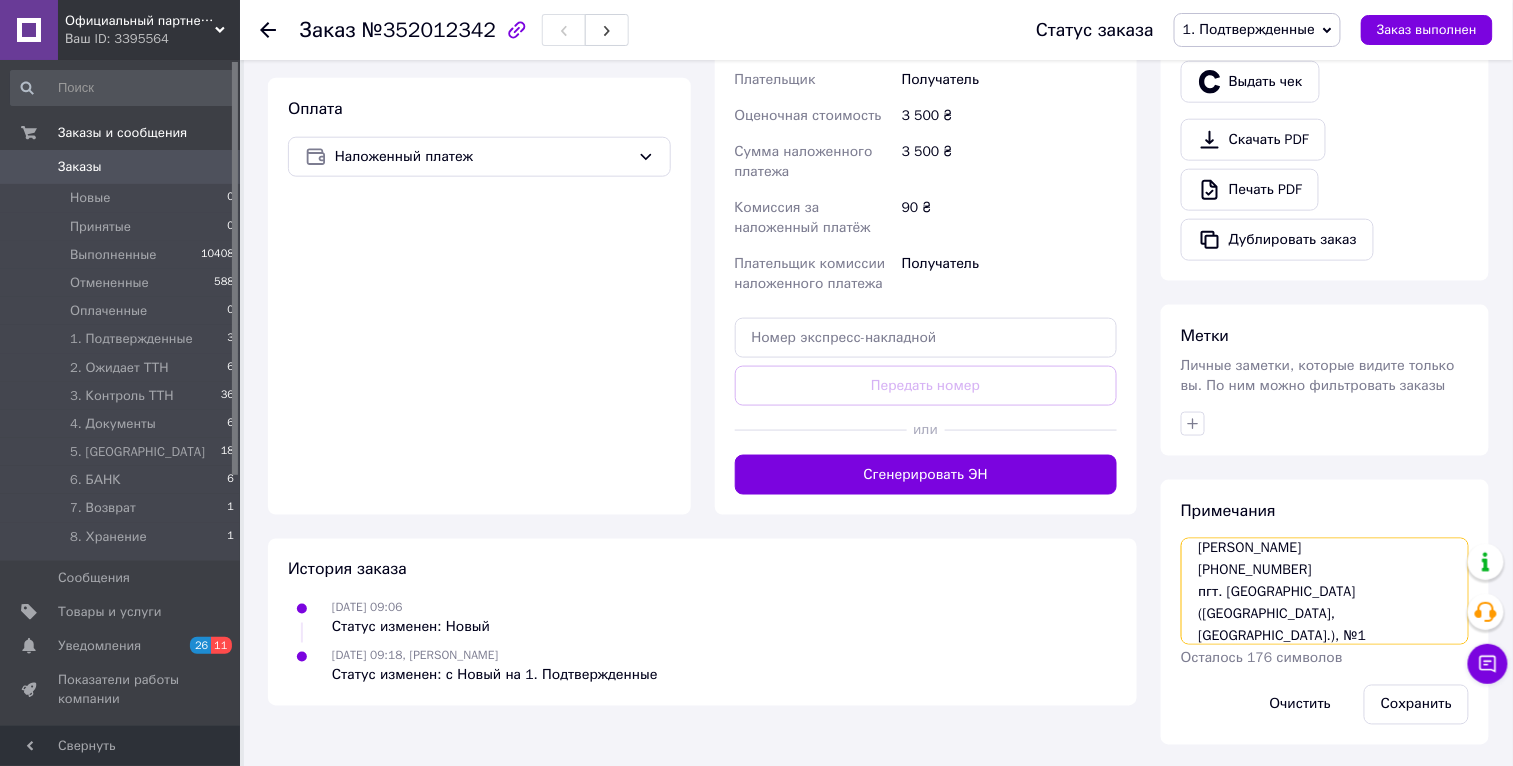 scroll, scrollTop: 65, scrollLeft: 0, axis: vertical 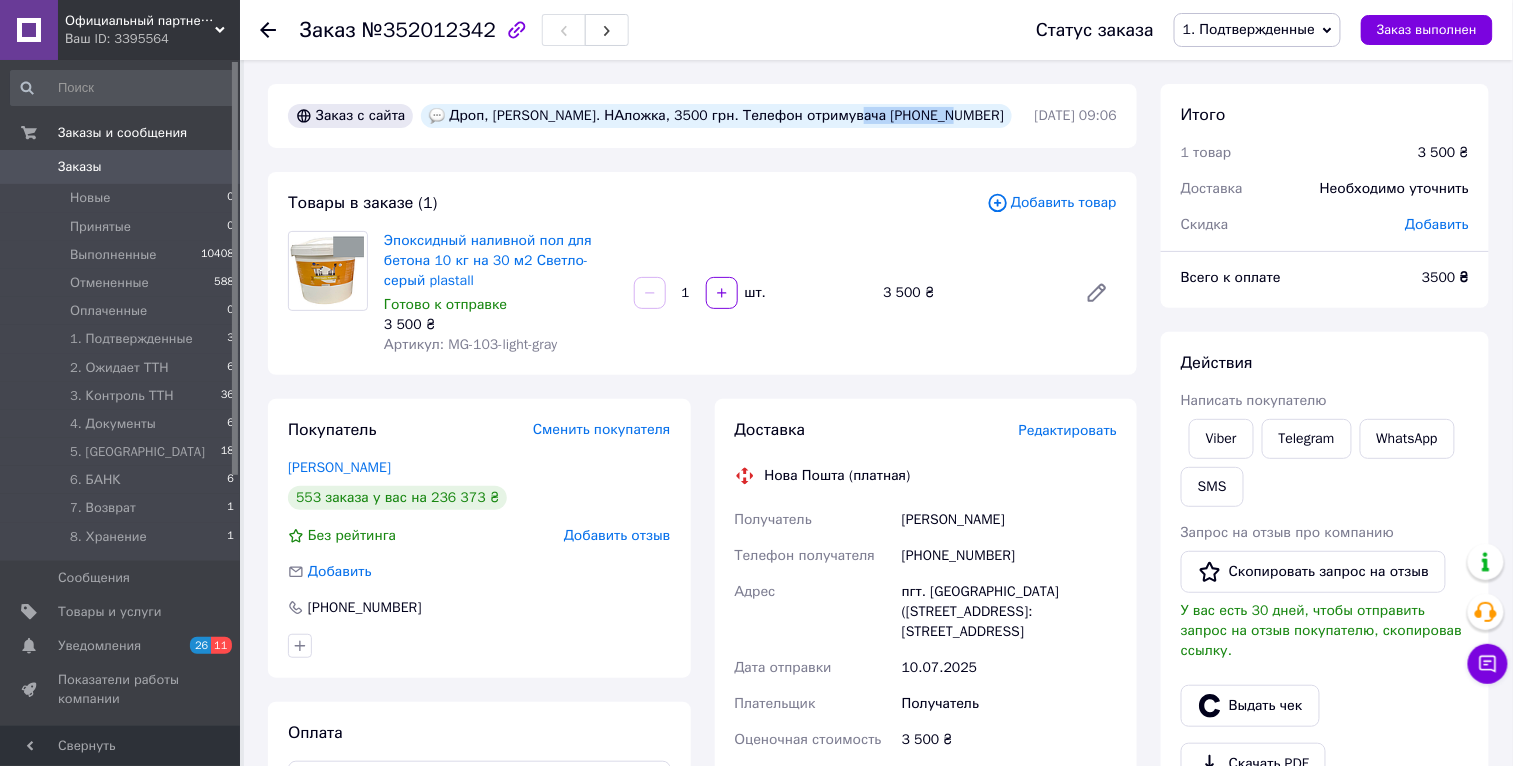 drag, startPoint x: 843, startPoint y: 116, endPoint x: 954, endPoint y: 120, distance: 111.07205 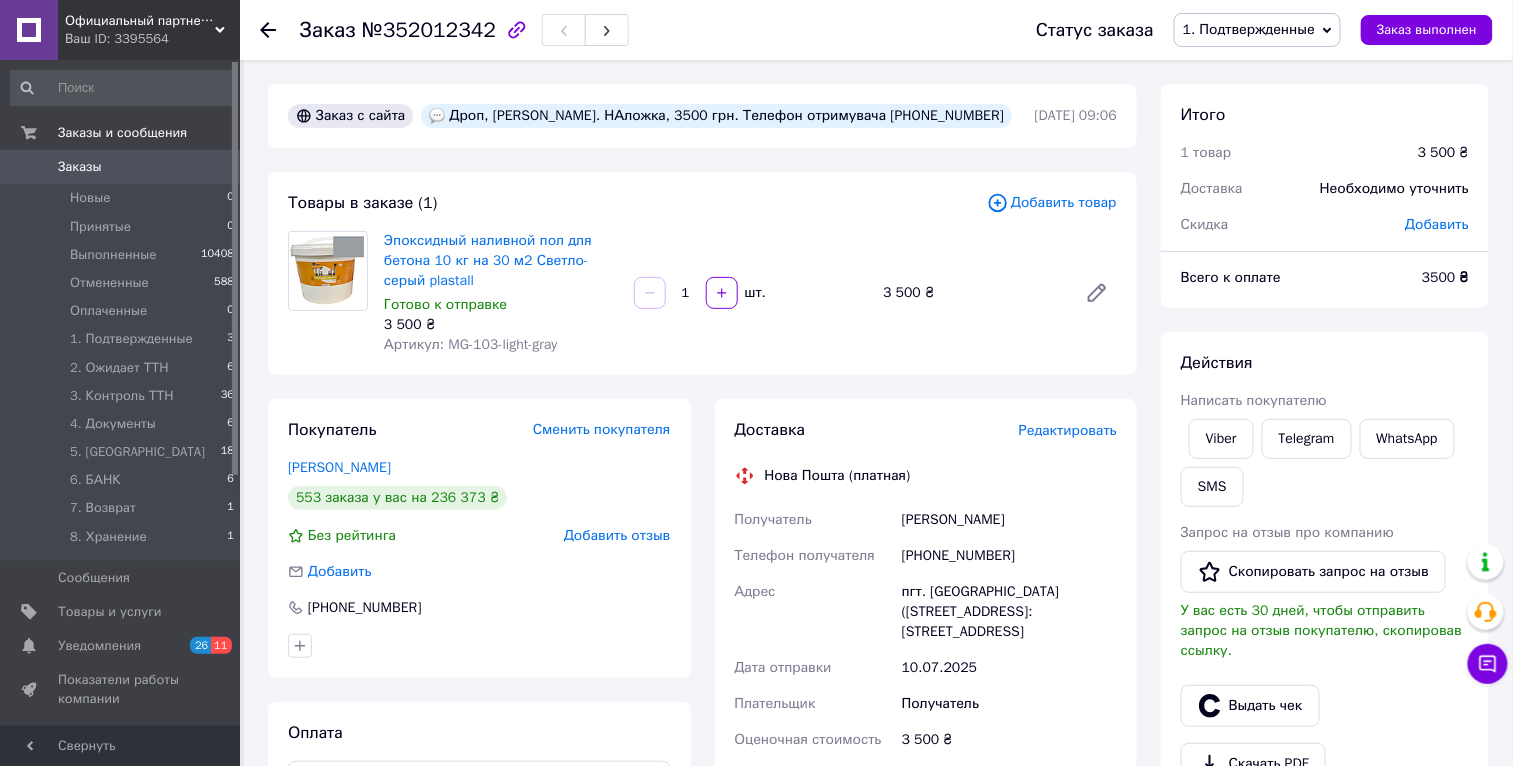 click on "Дроп, [PERSON_NAME]. НАложка, 3500 грн.
Телефон отримувача
[PHONE_NUMBER]" at bounding box center [716, 116] 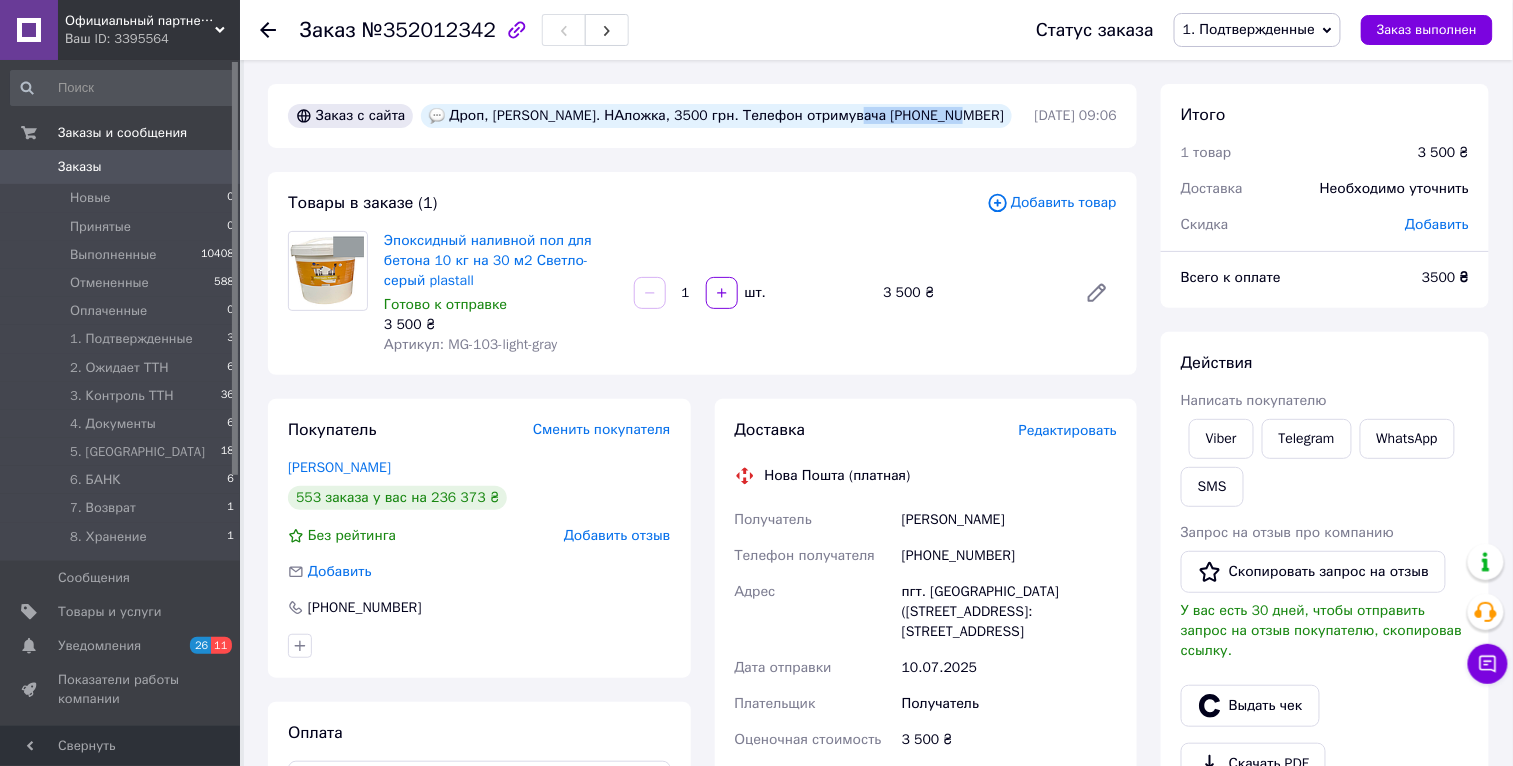 drag, startPoint x: 845, startPoint y: 117, endPoint x: 957, endPoint y: 119, distance: 112.01785 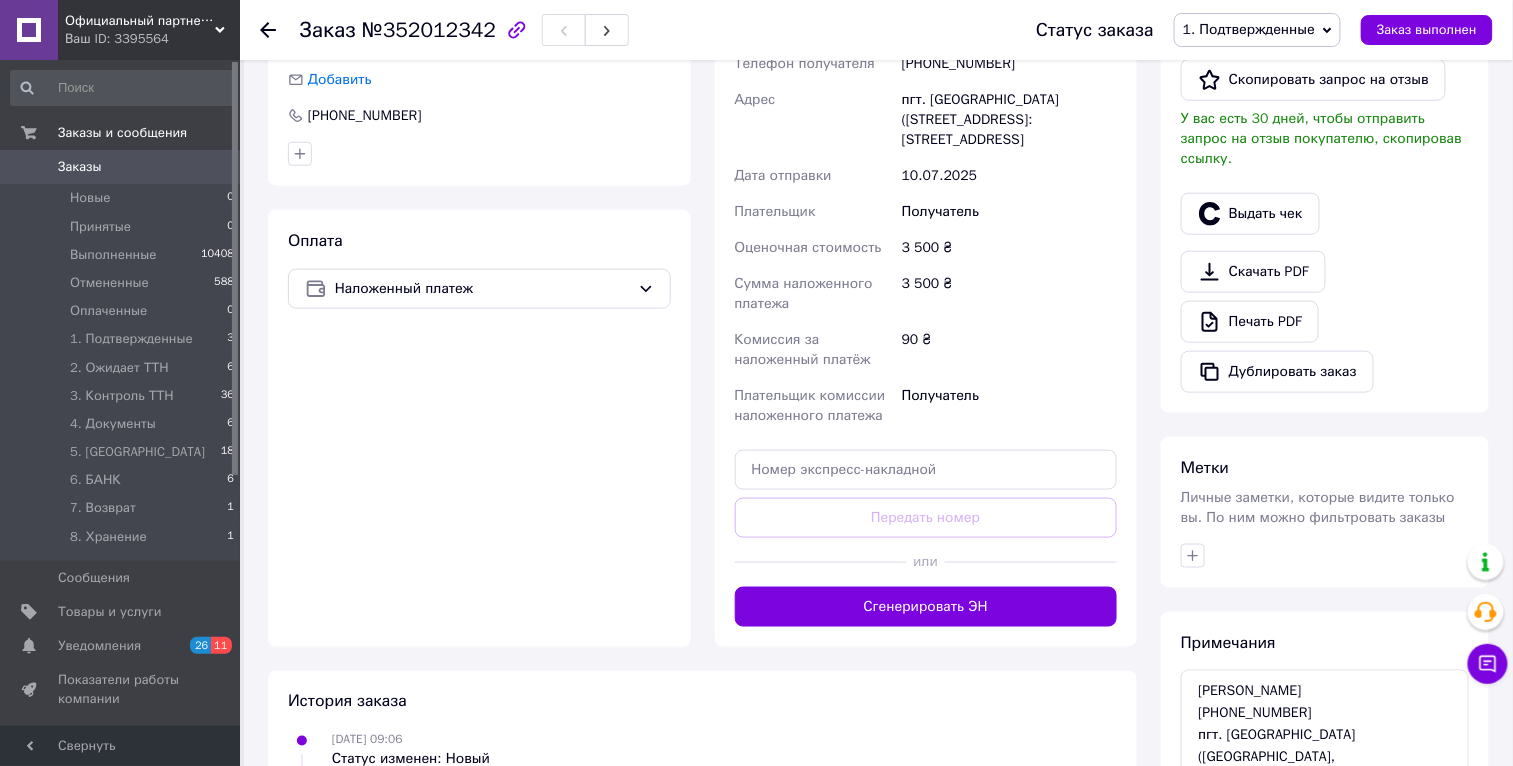 scroll, scrollTop: 624, scrollLeft: 0, axis: vertical 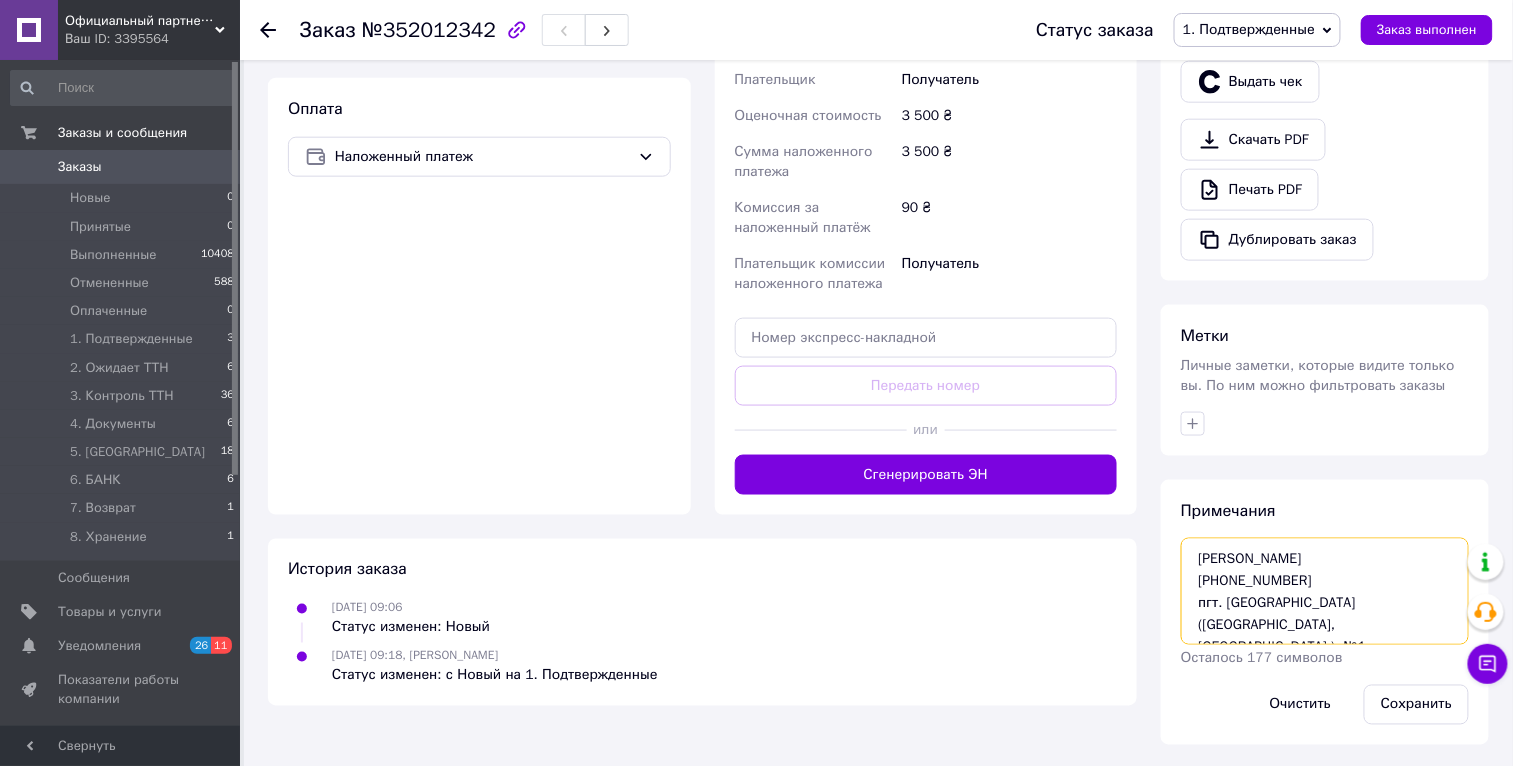 drag, startPoint x: 1276, startPoint y: 575, endPoint x: 1133, endPoint y: 573, distance: 143.01399 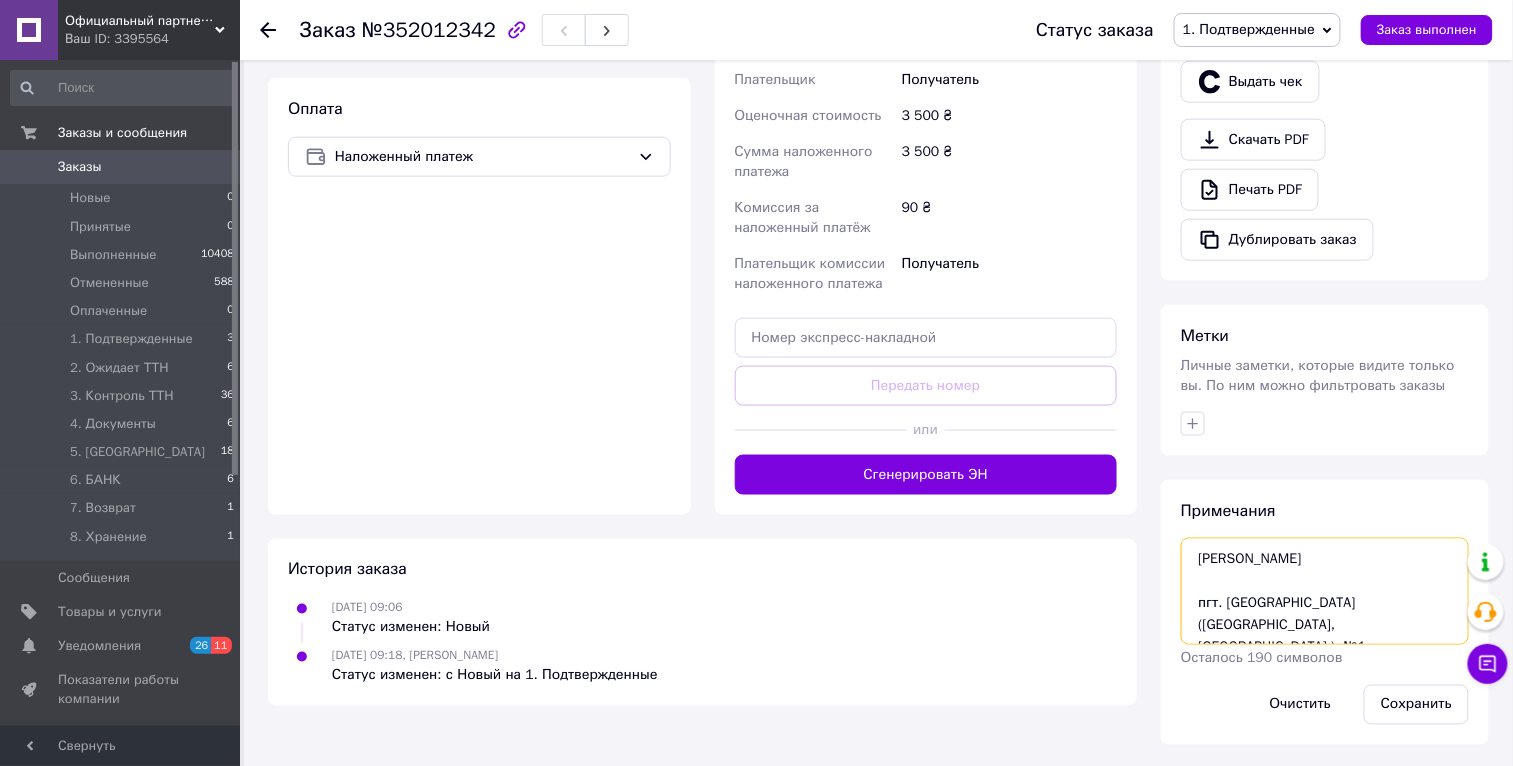 paste on "+380503020505" 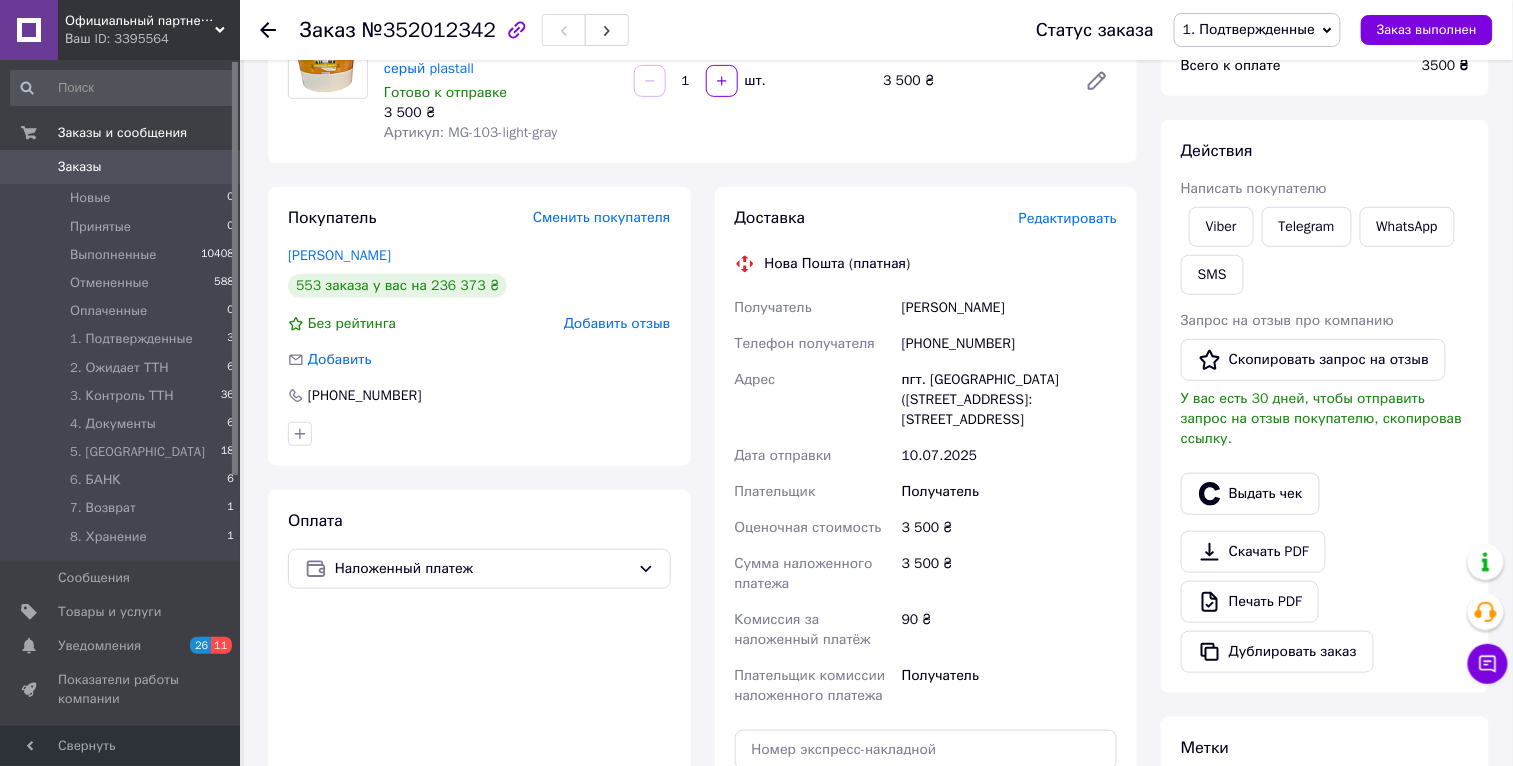 scroll, scrollTop: 539, scrollLeft: 0, axis: vertical 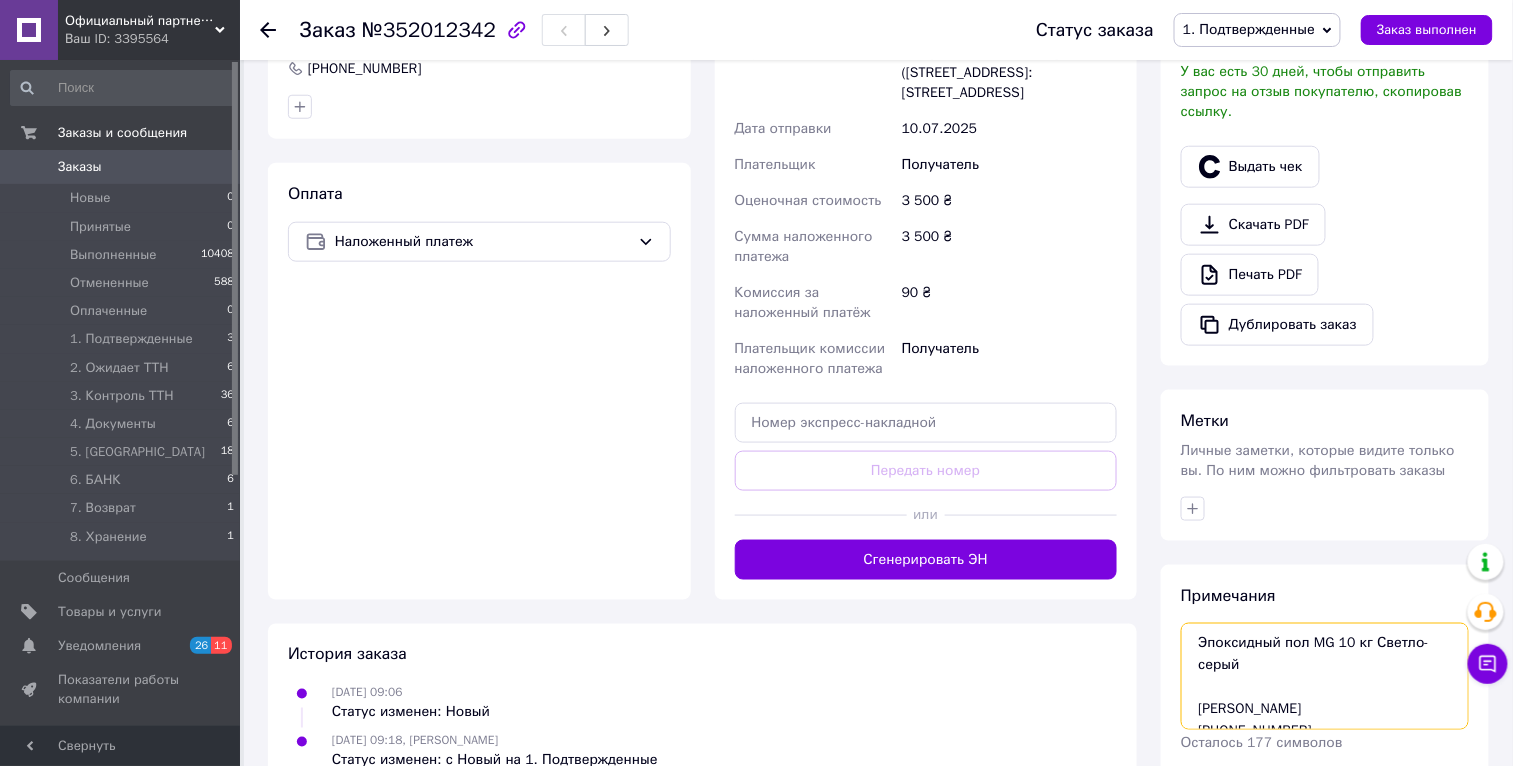 drag, startPoint x: 1244, startPoint y: 667, endPoint x: 1153, endPoint y: 626, distance: 99.80982 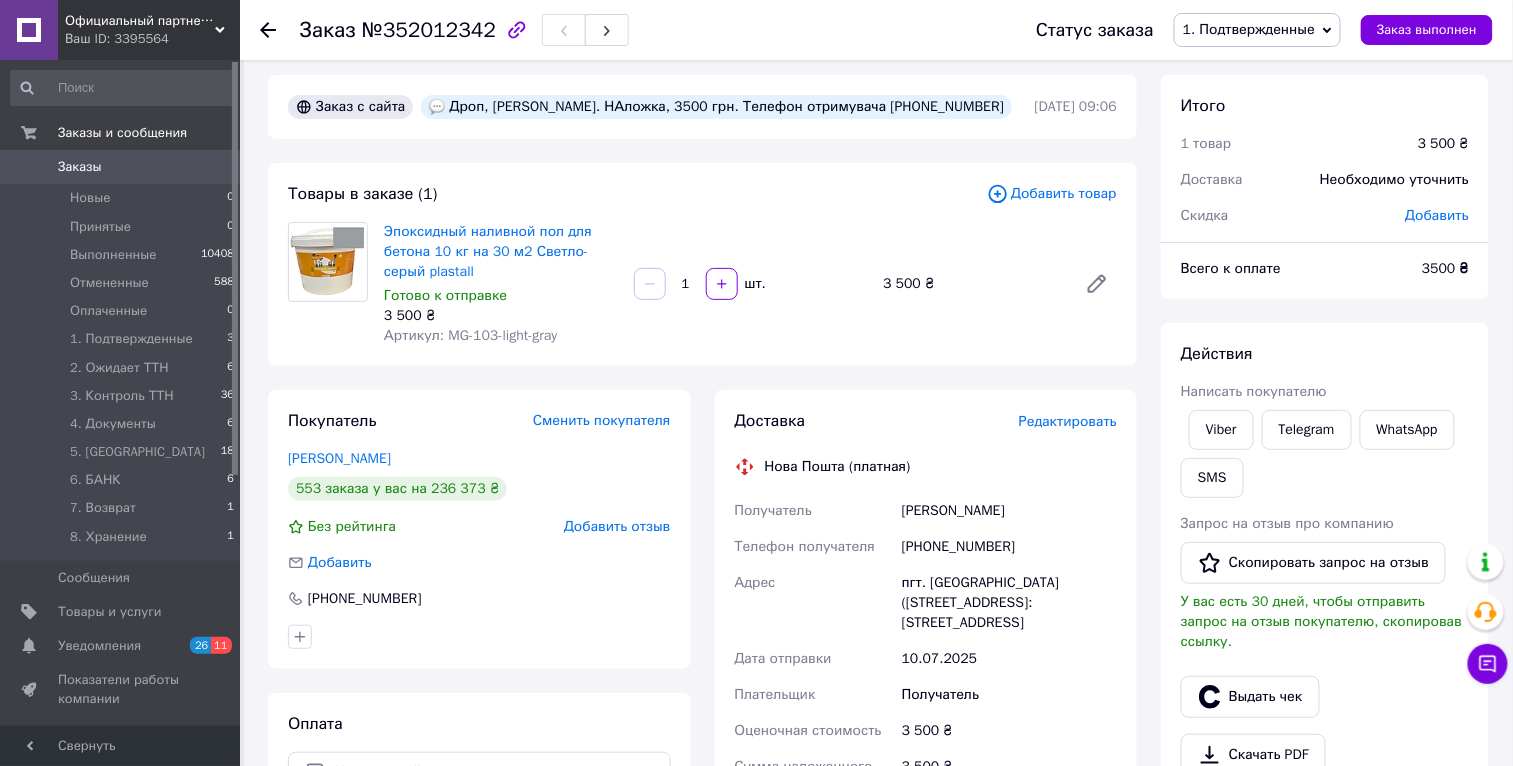scroll, scrollTop: 0, scrollLeft: 0, axis: both 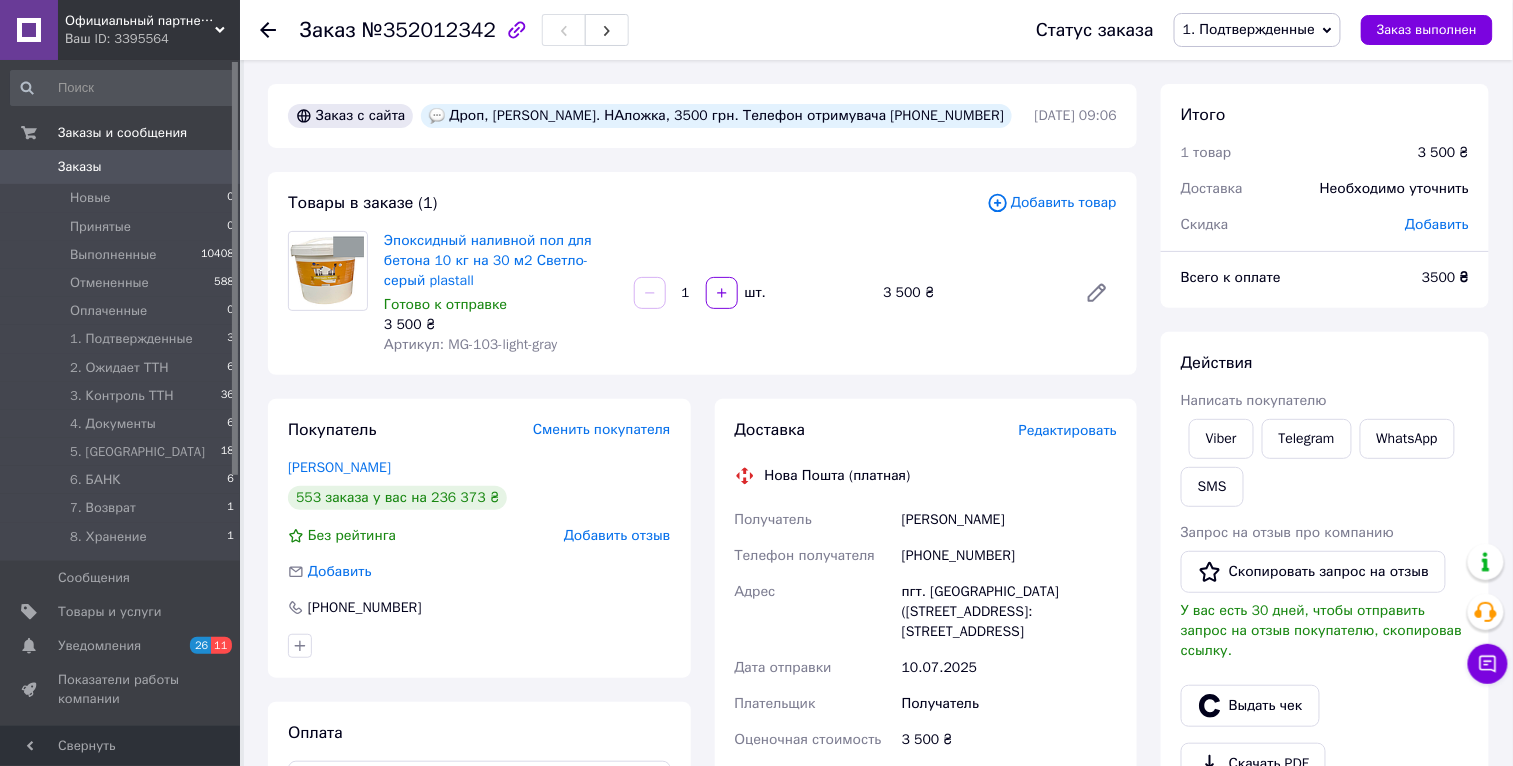 click on "Дроп, [PERSON_NAME]. НАложка, 3500 грн.
Телефон отримувача
[PHONE_NUMBER]" at bounding box center [716, 116] 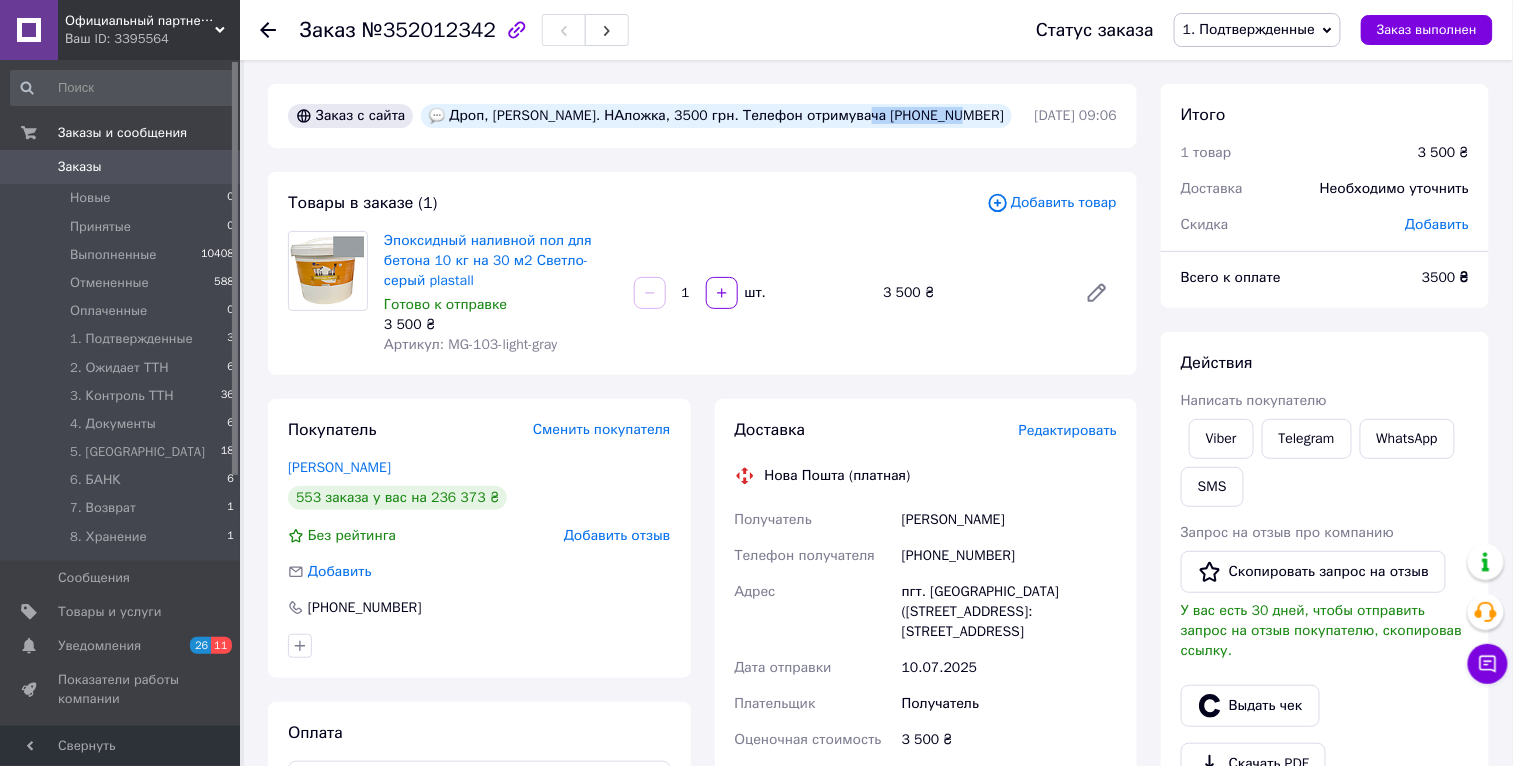 click on "Дроп, [PERSON_NAME]. НАложка, 3500 грн.
Телефон отримувача
[PHONE_NUMBER]" at bounding box center [716, 116] 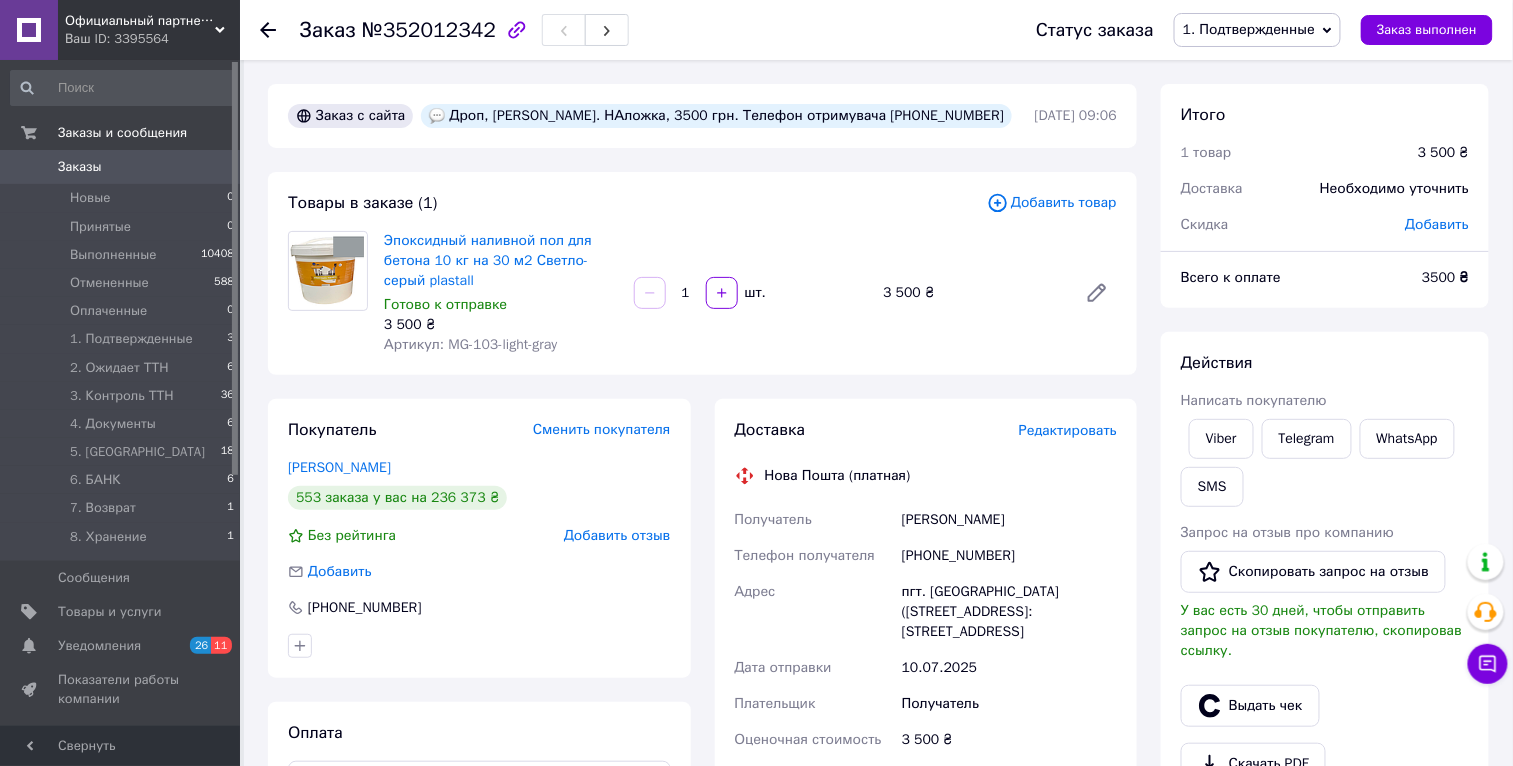 click on "Майстренко Сергій" at bounding box center [1009, 520] 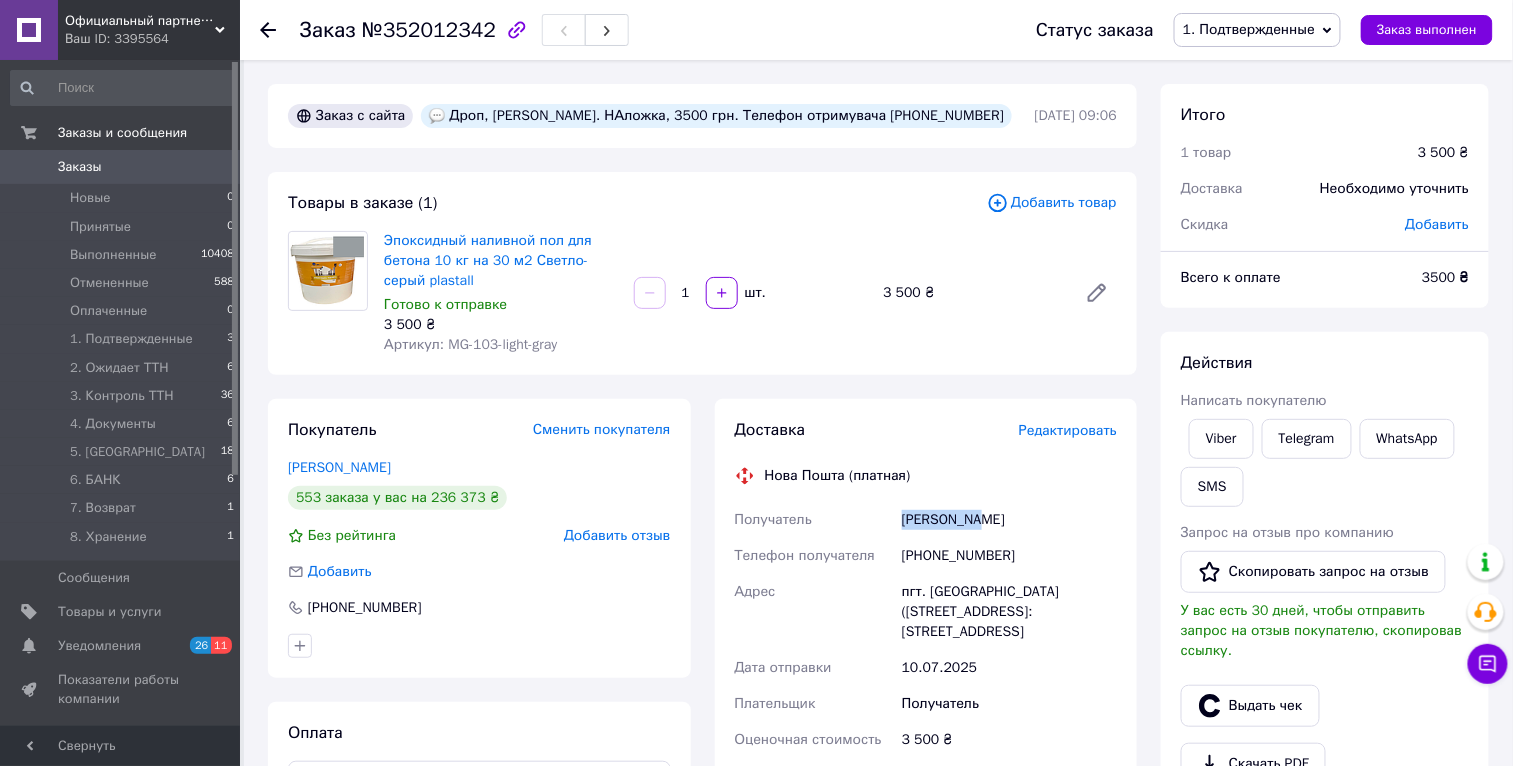 click on "Майстренко Сергій" at bounding box center [1009, 520] 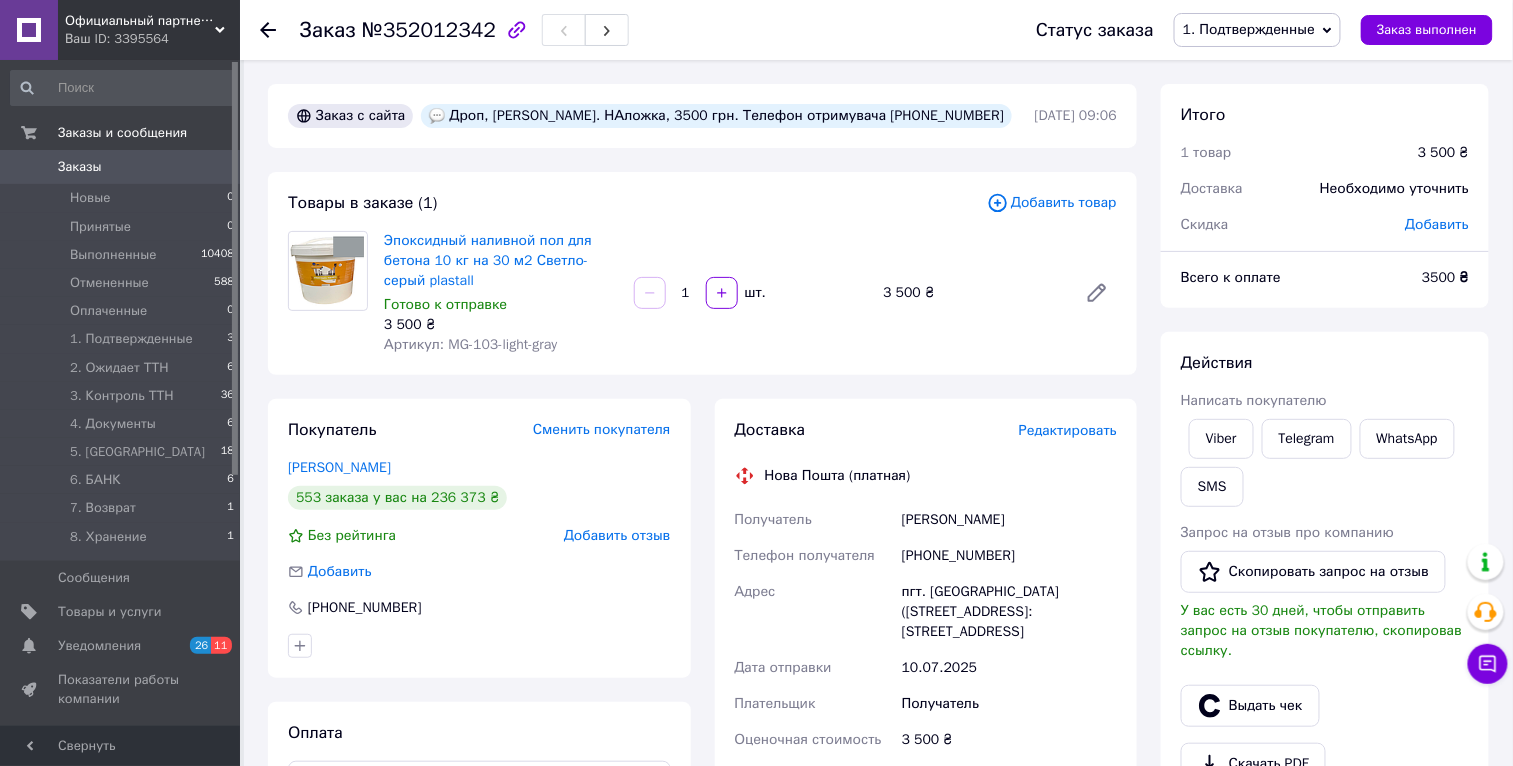 click on "Майстренко Сергій" at bounding box center (1009, 520) 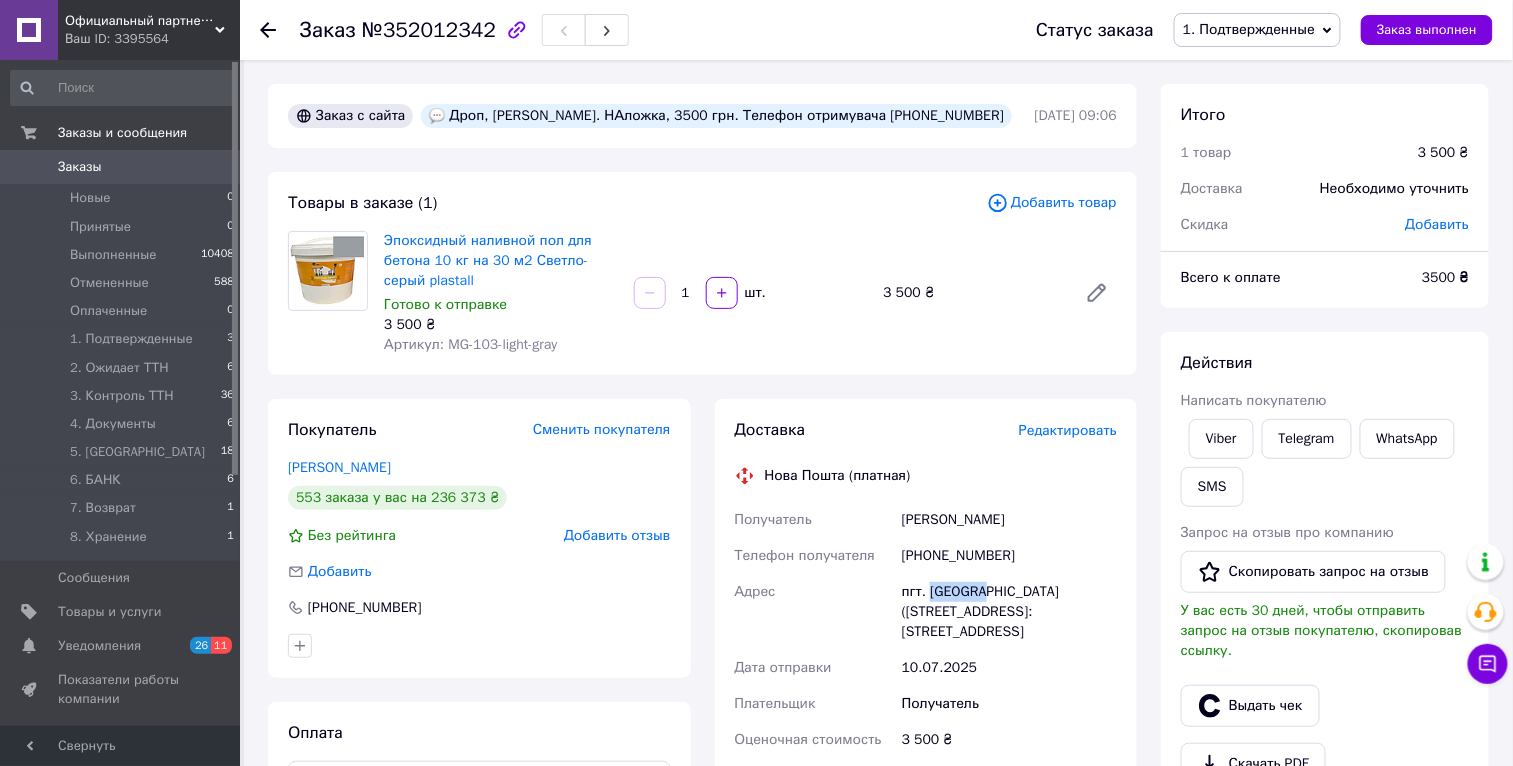 click on "пгт. Песочин (Харьковская обл., Харьковский р-н.), №1: ул. Заводская, 2" at bounding box center [1009, 612] 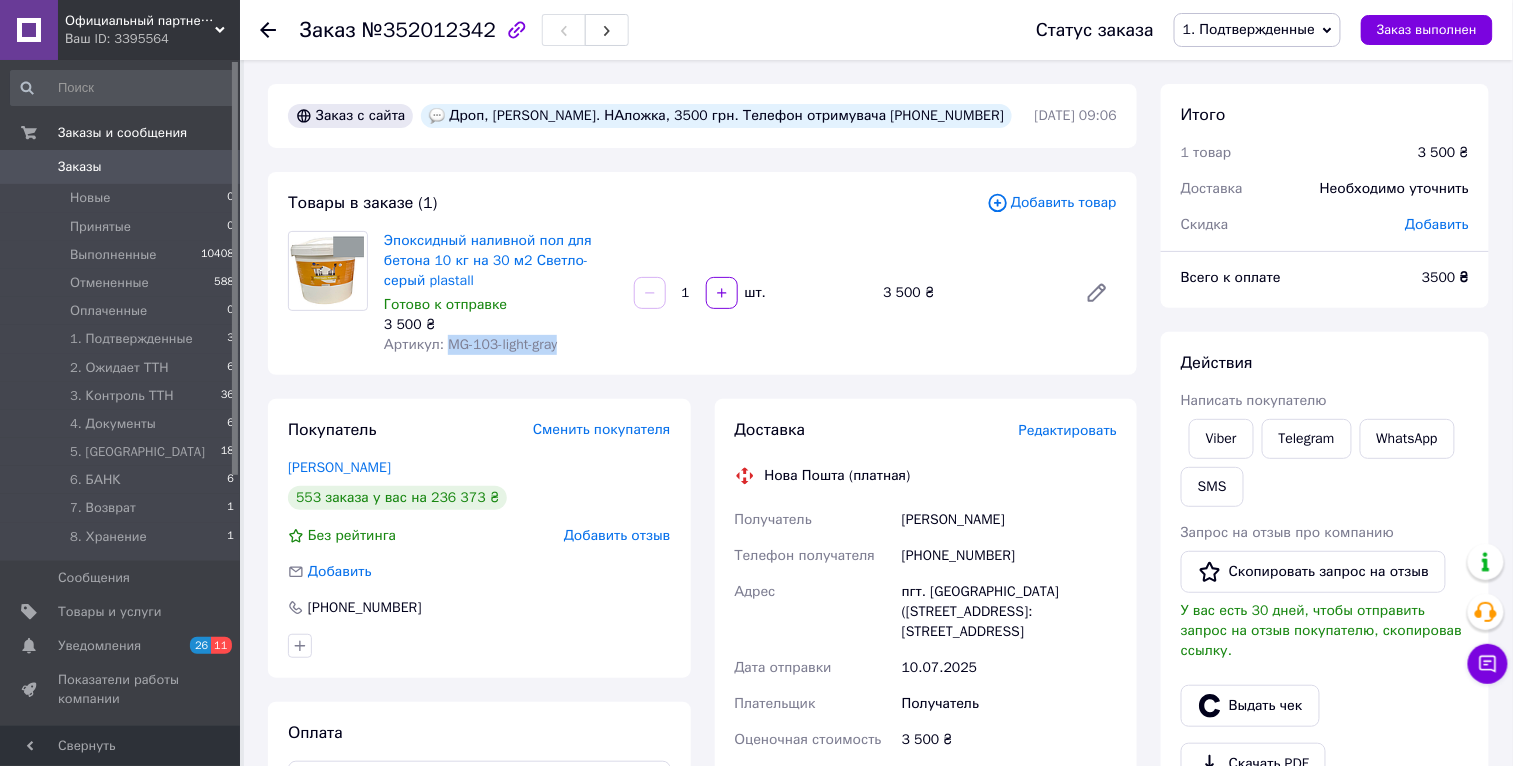 drag, startPoint x: 447, startPoint y: 345, endPoint x: 607, endPoint y: 351, distance: 160.11246 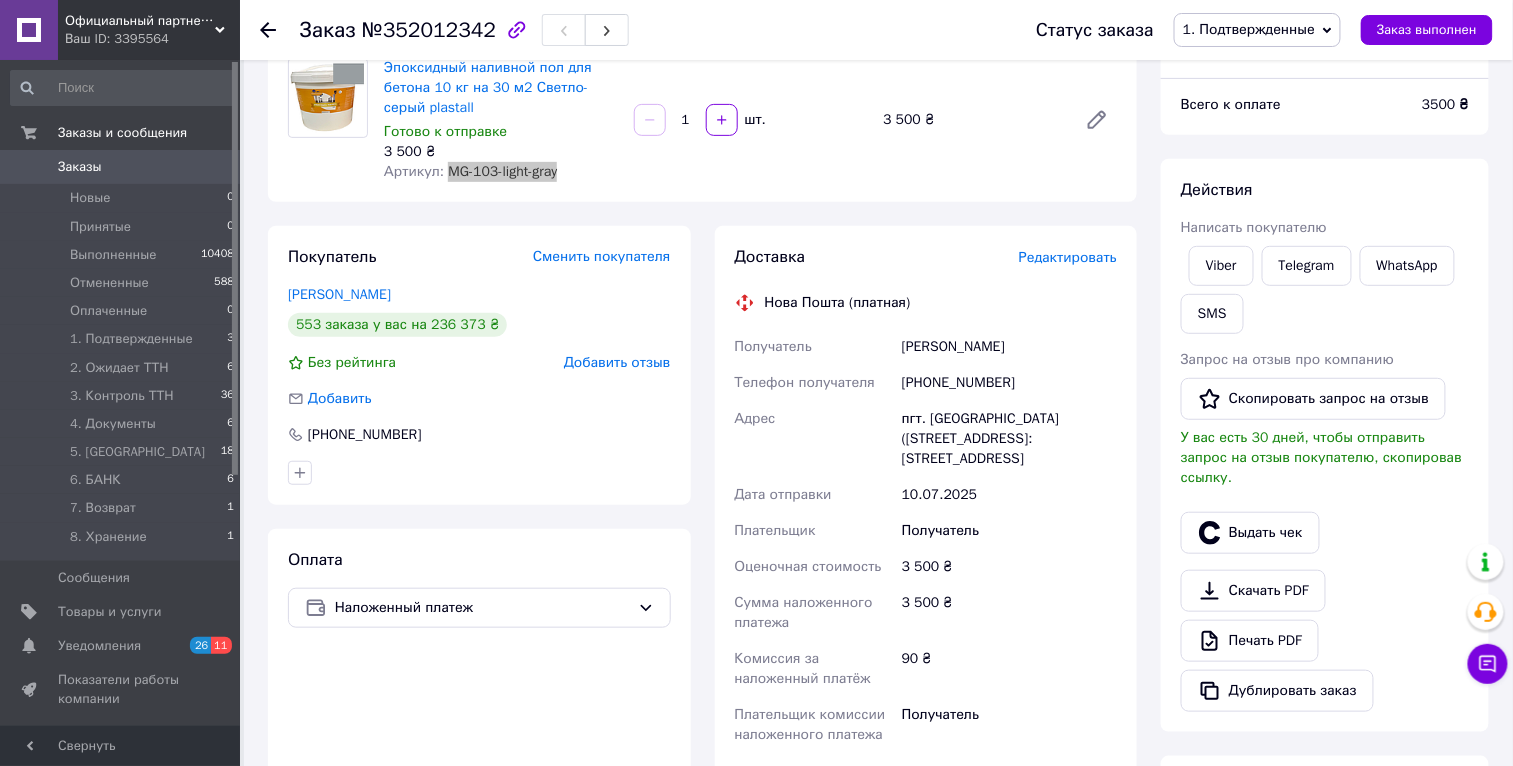 scroll, scrollTop: 624, scrollLeft: 0, axis: vertical 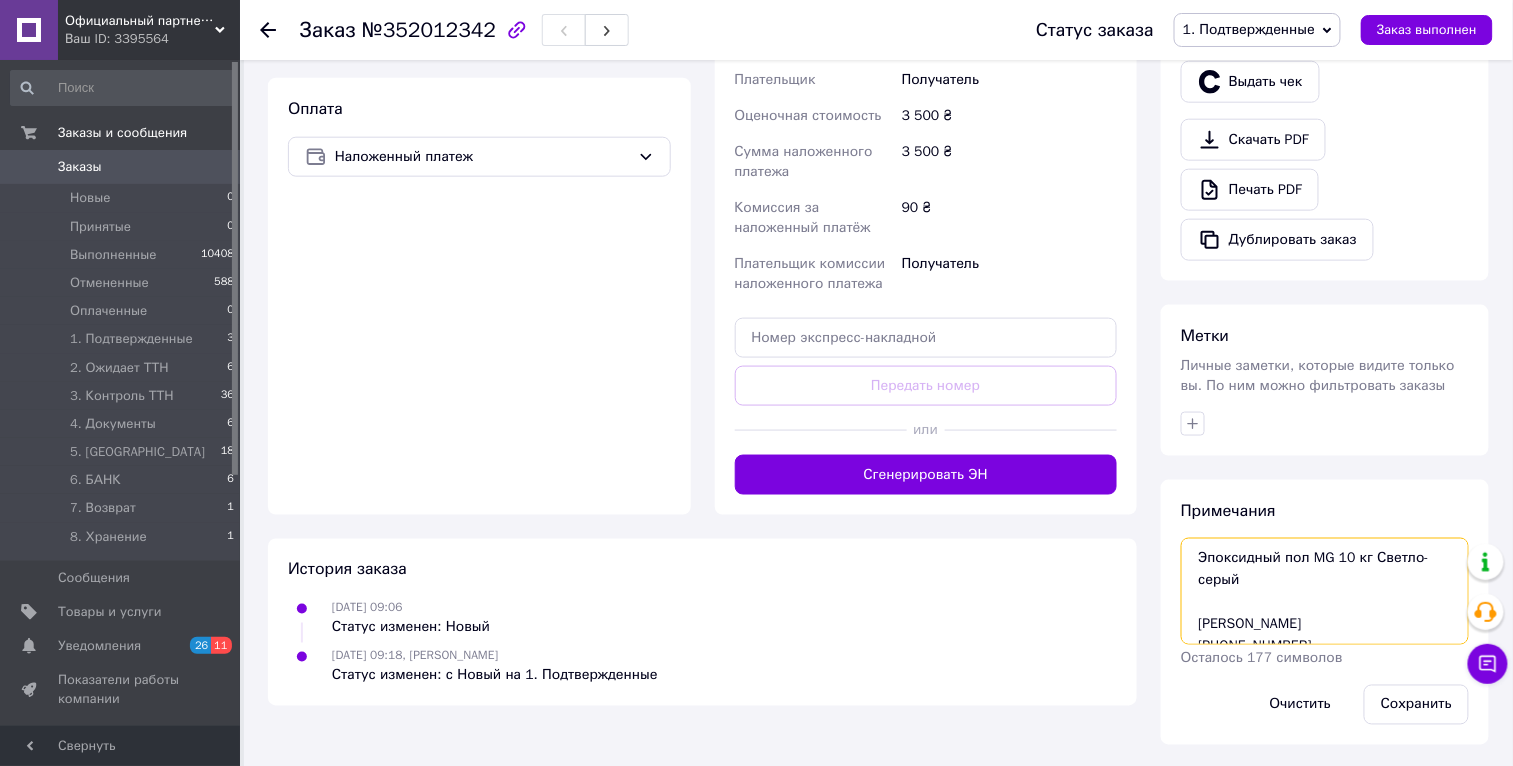 drag, startPoint x: 1258, startPoint y: 576, endPoint x: 1110, endPoint y: 495, distance: 168.71574 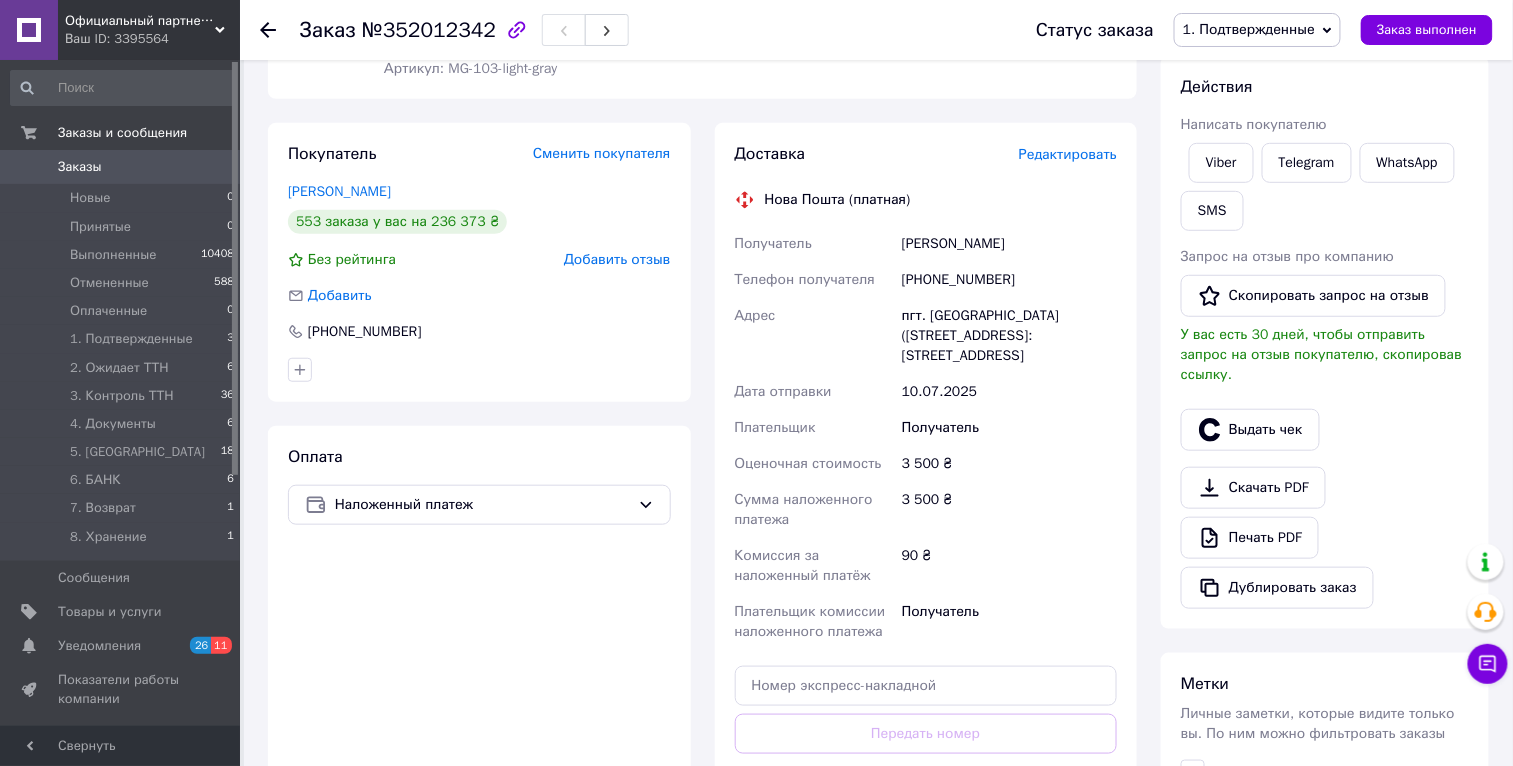 scroll, scrollTop: 0, scrollLeft: 0, axis: both 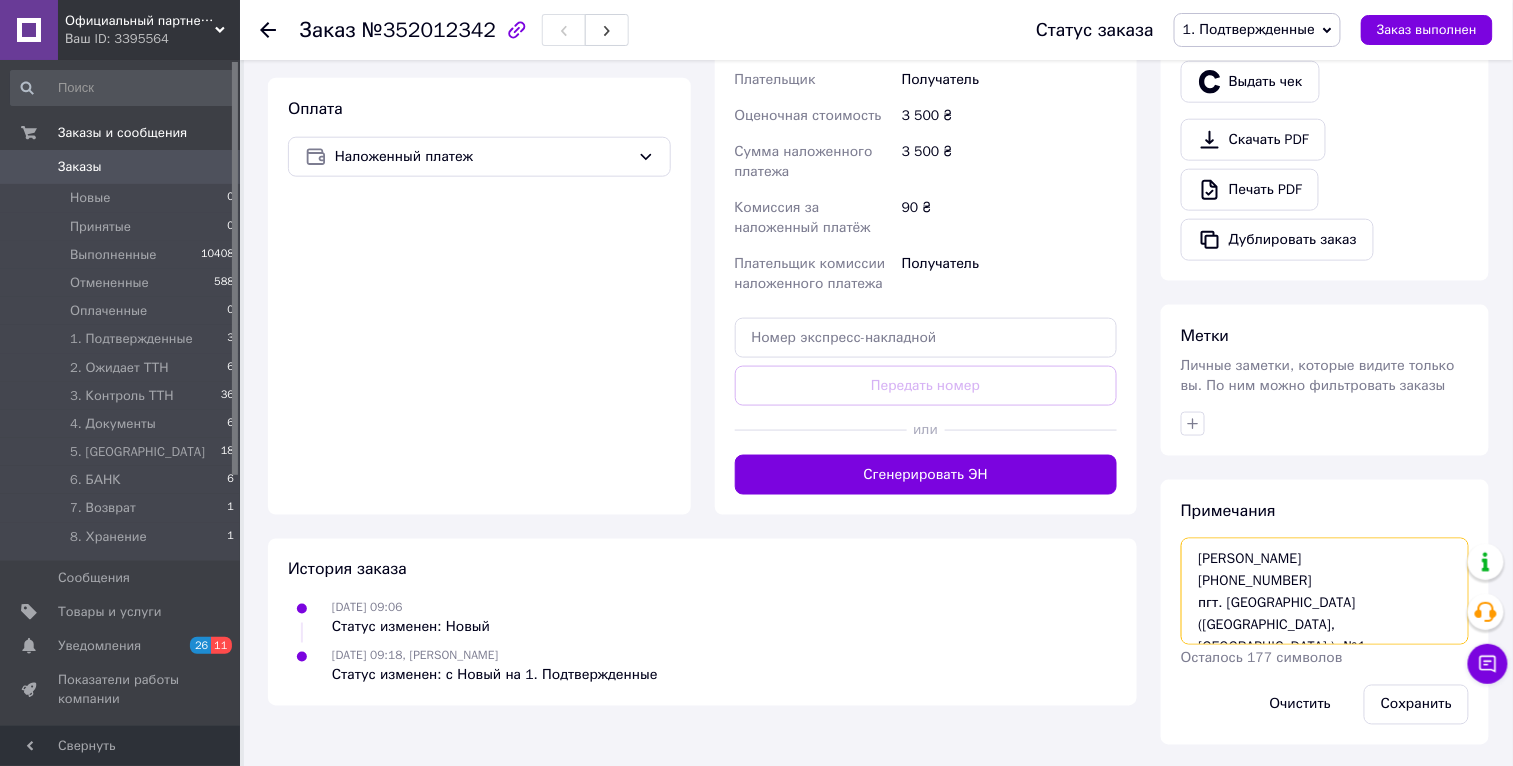 click on "Эпоксидный пол MG 10 кг Светло-серый
Майстренко Сергій
+380503020505
пгт. Песочин (Харьковская обл., Харьковский р-н.), №1" at bounding box center [1325, 591] 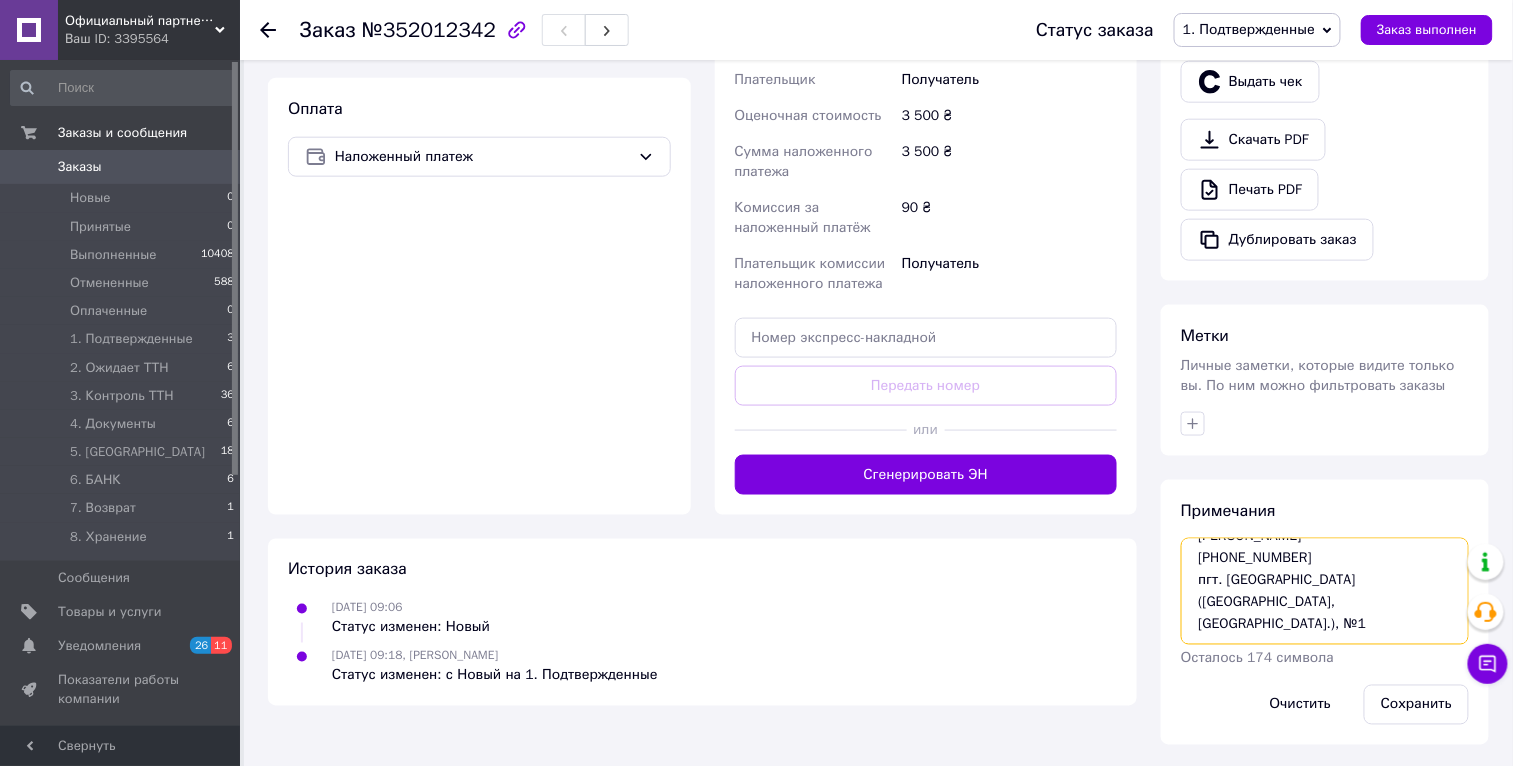 paste on "20451202742557" 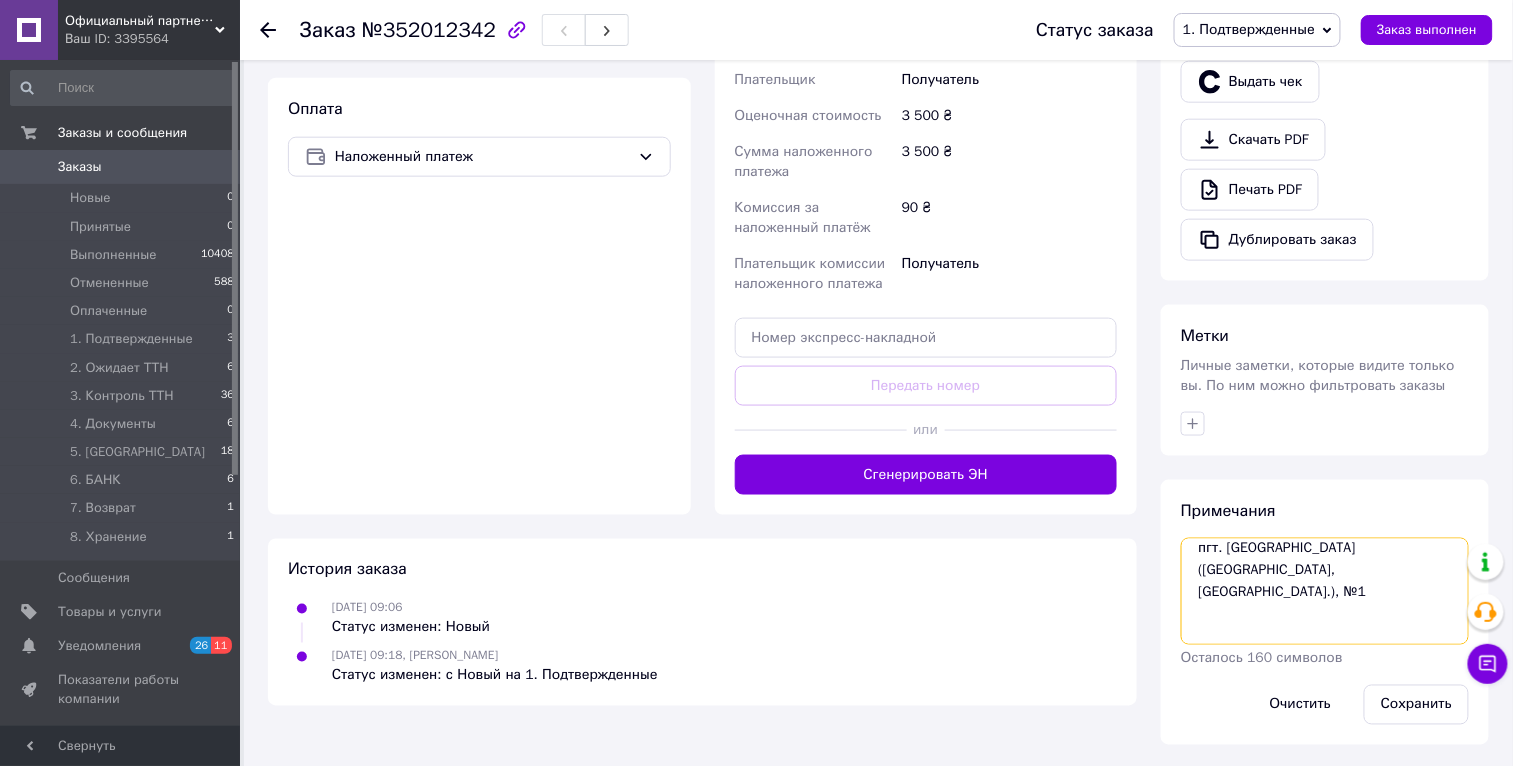 click on "Эпоксидный пол MG 10 кг Светло-серый
Майстренко Сергій
+380503020505
пгт. Песочин (Харьковская обл., Харьковский р-н.), №1
20451202742557" at bounding box center (1325, 591) 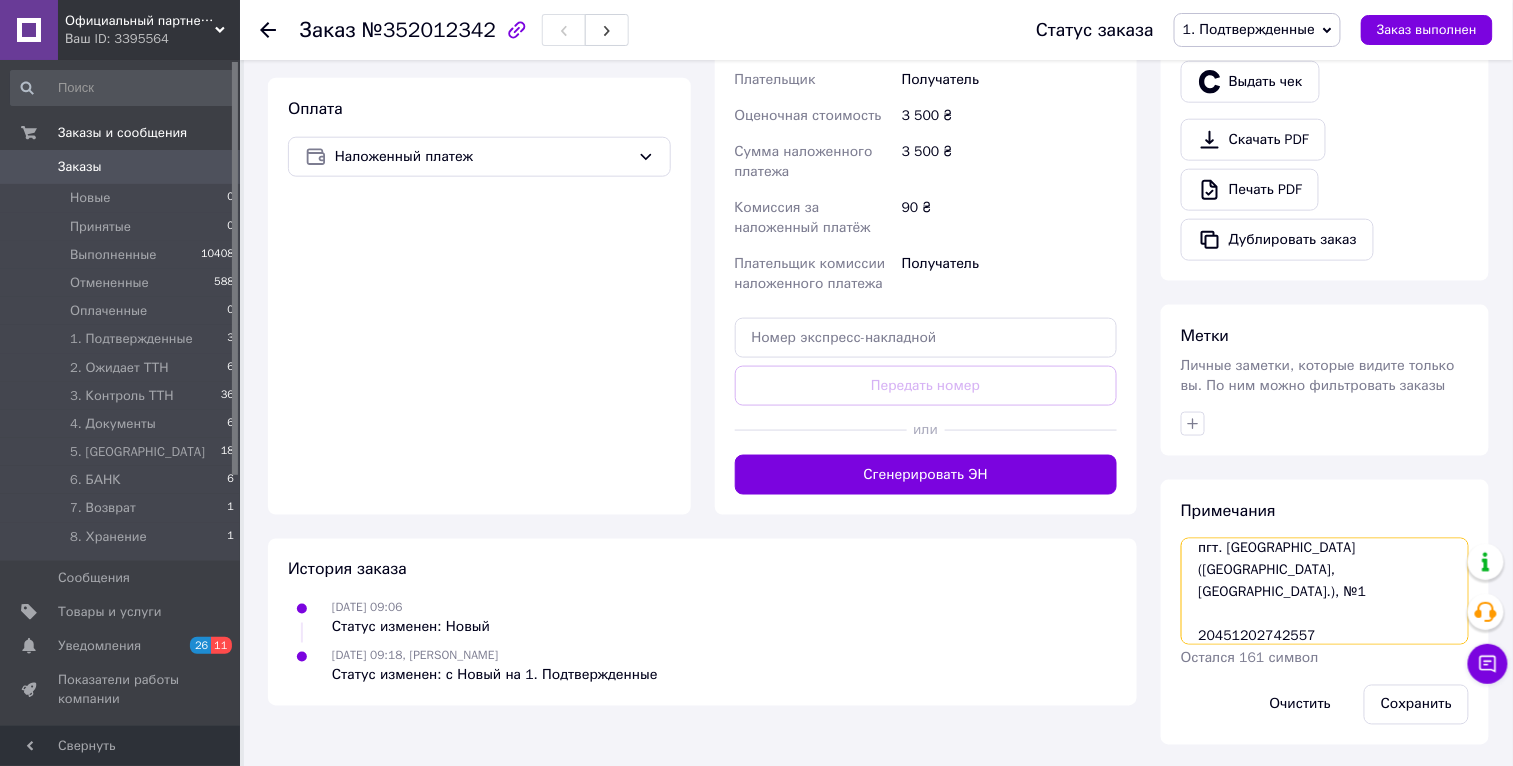 scroll, scrollTop: 109, scrollLeft: 0, axis: vertical 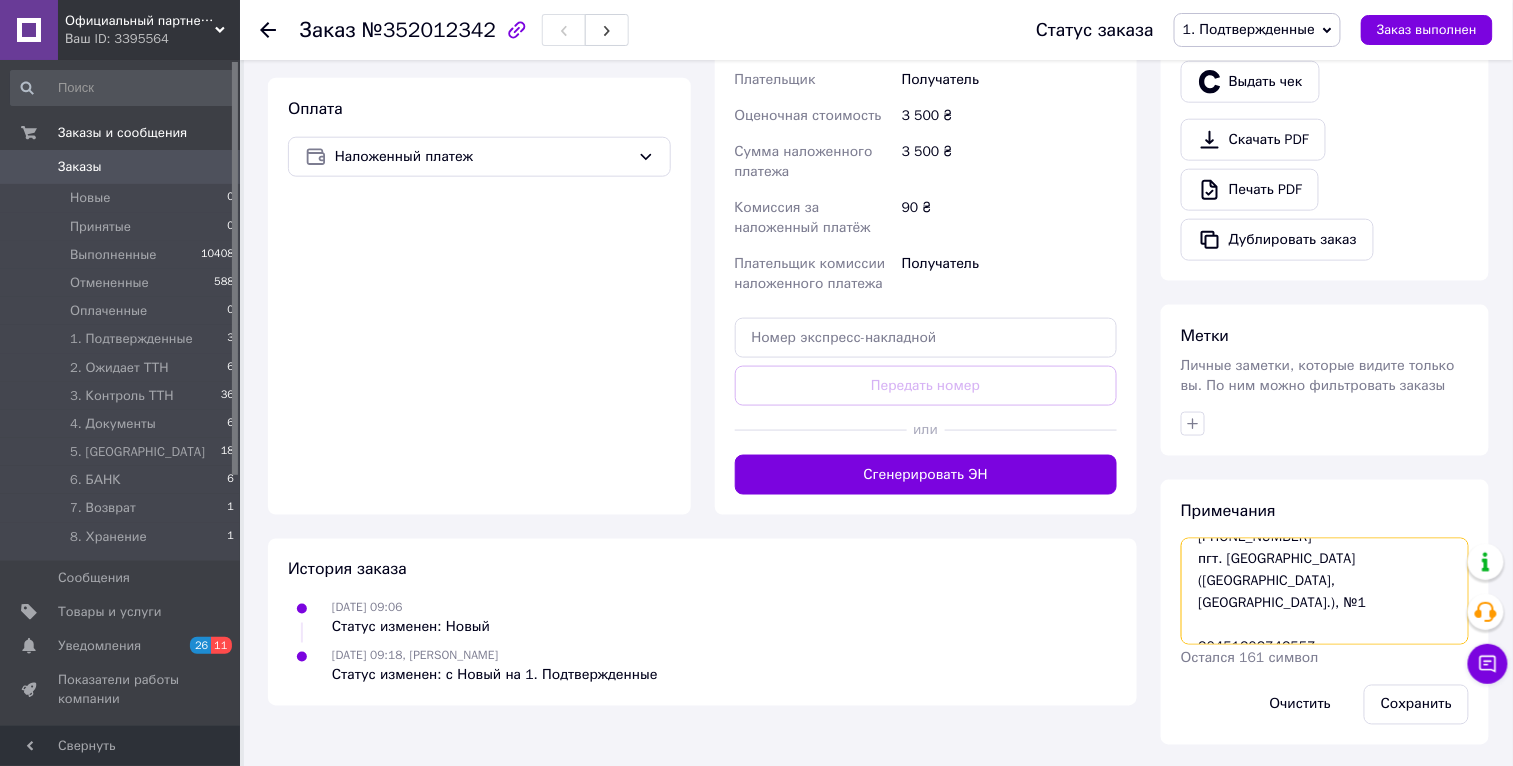 type on "Эпоксидный пол MG 10 кг Светло-серый
Майстренко Сергій
+380503020505
пгт. Песочин (Харьковская обл., Харьковский р-н.), №1
20451202742557" 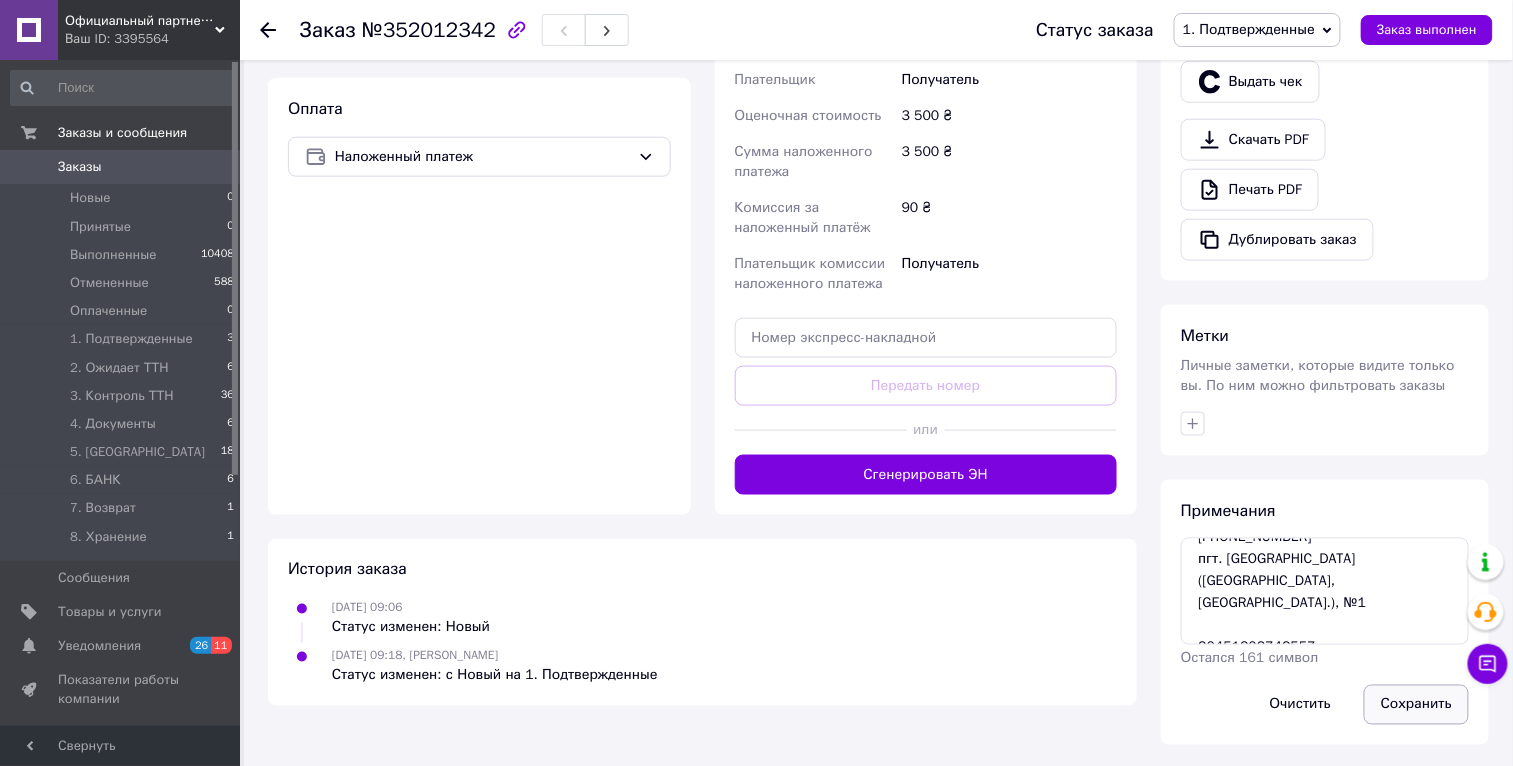 click on "Сохранить" at bounding box center [1416, 705] 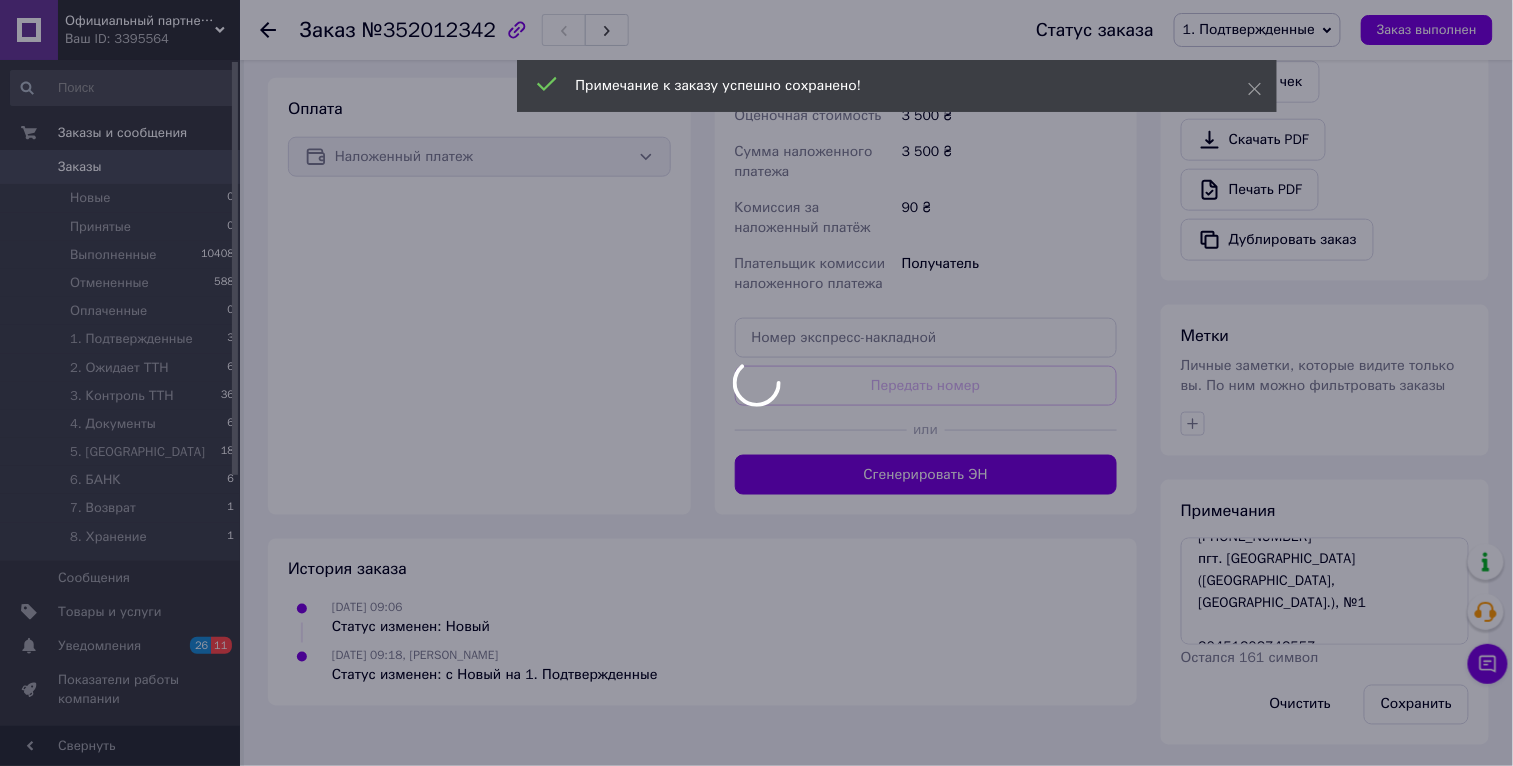 click at bounding box center (756, 383) 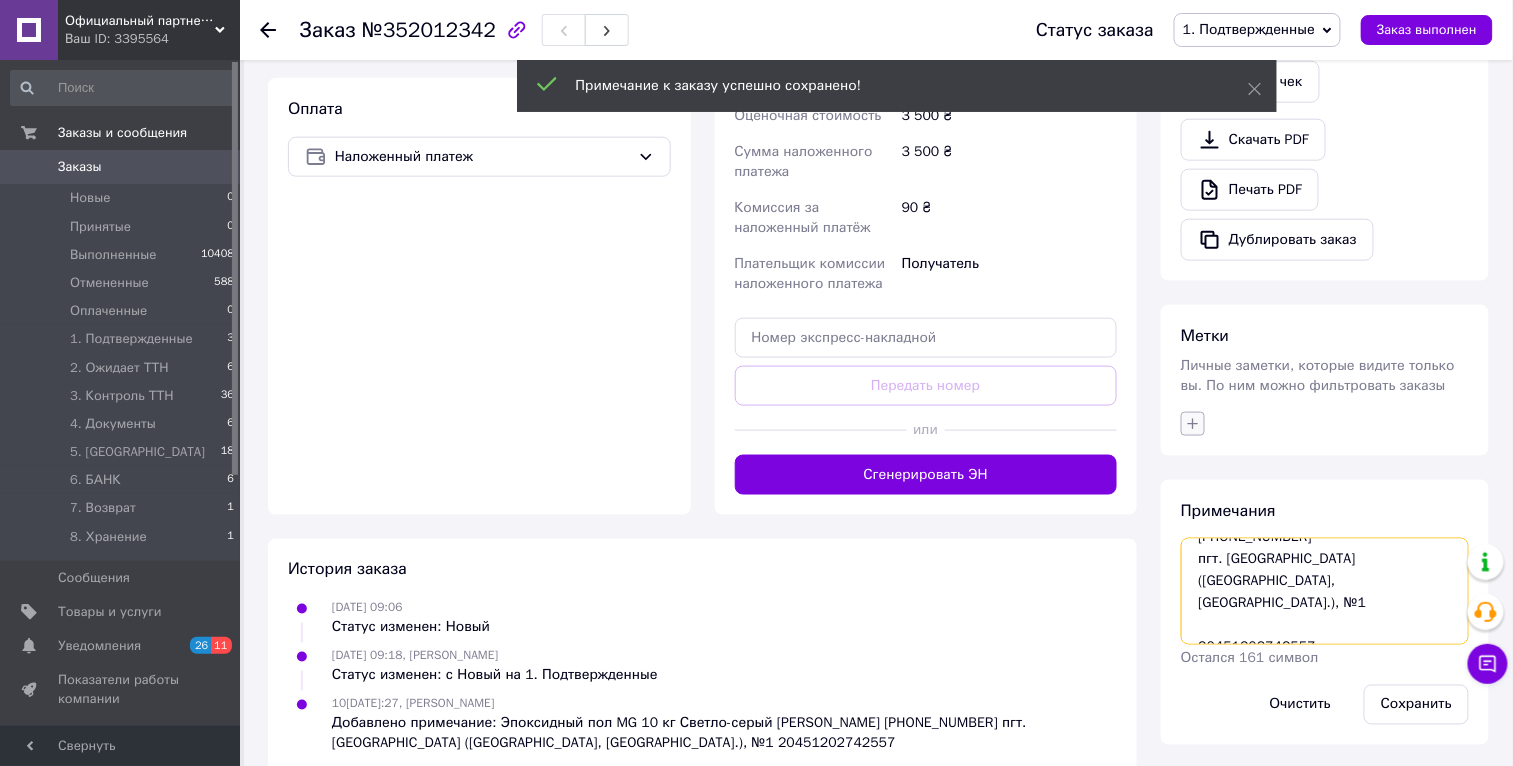 scroll, scrollTop: 0, scrollLeft: 0, axis: both 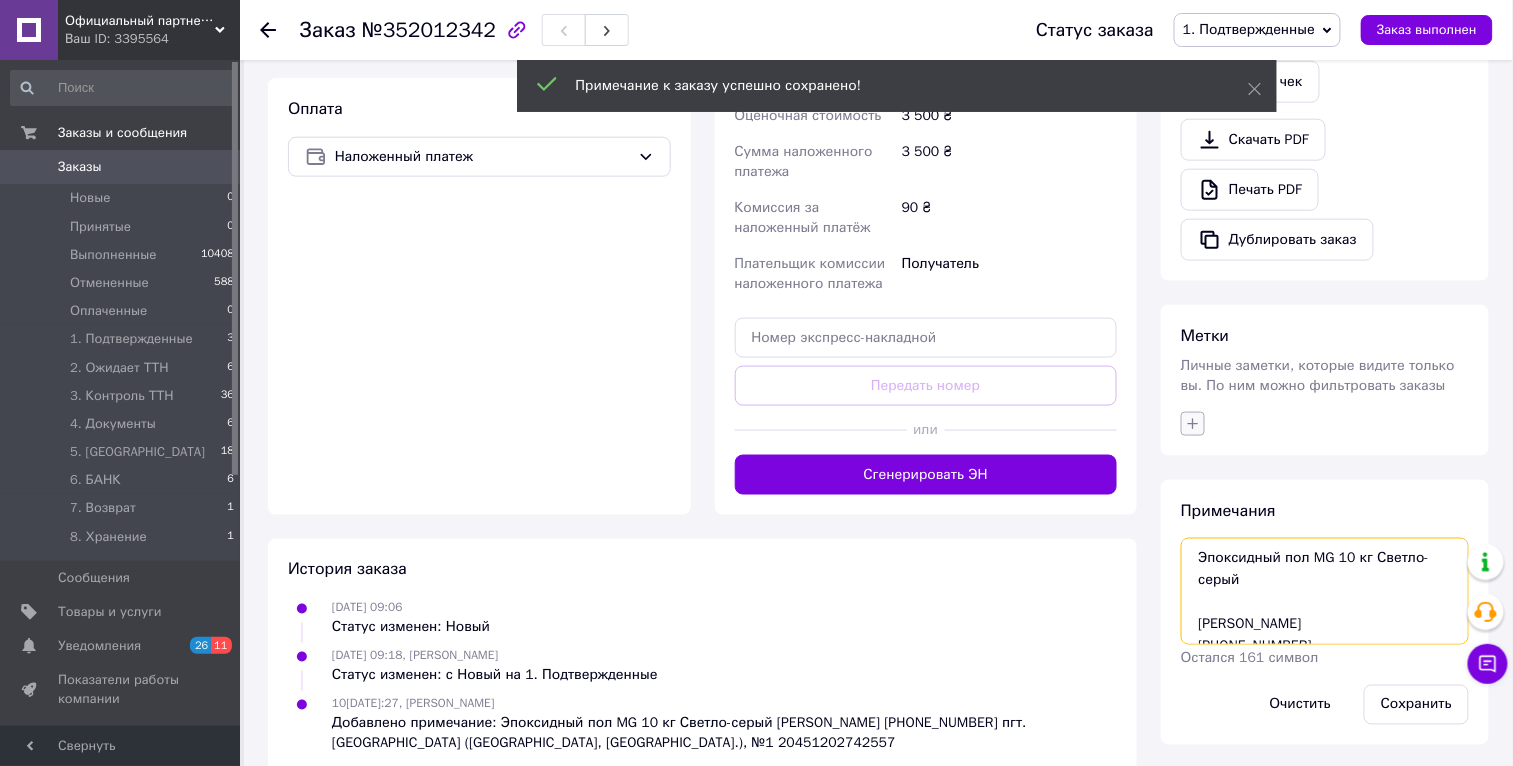 drag, startPoint x: 1327, startPoint y: 594, endPoint x: 1184, endPoint y: 421, distance: 224.45044 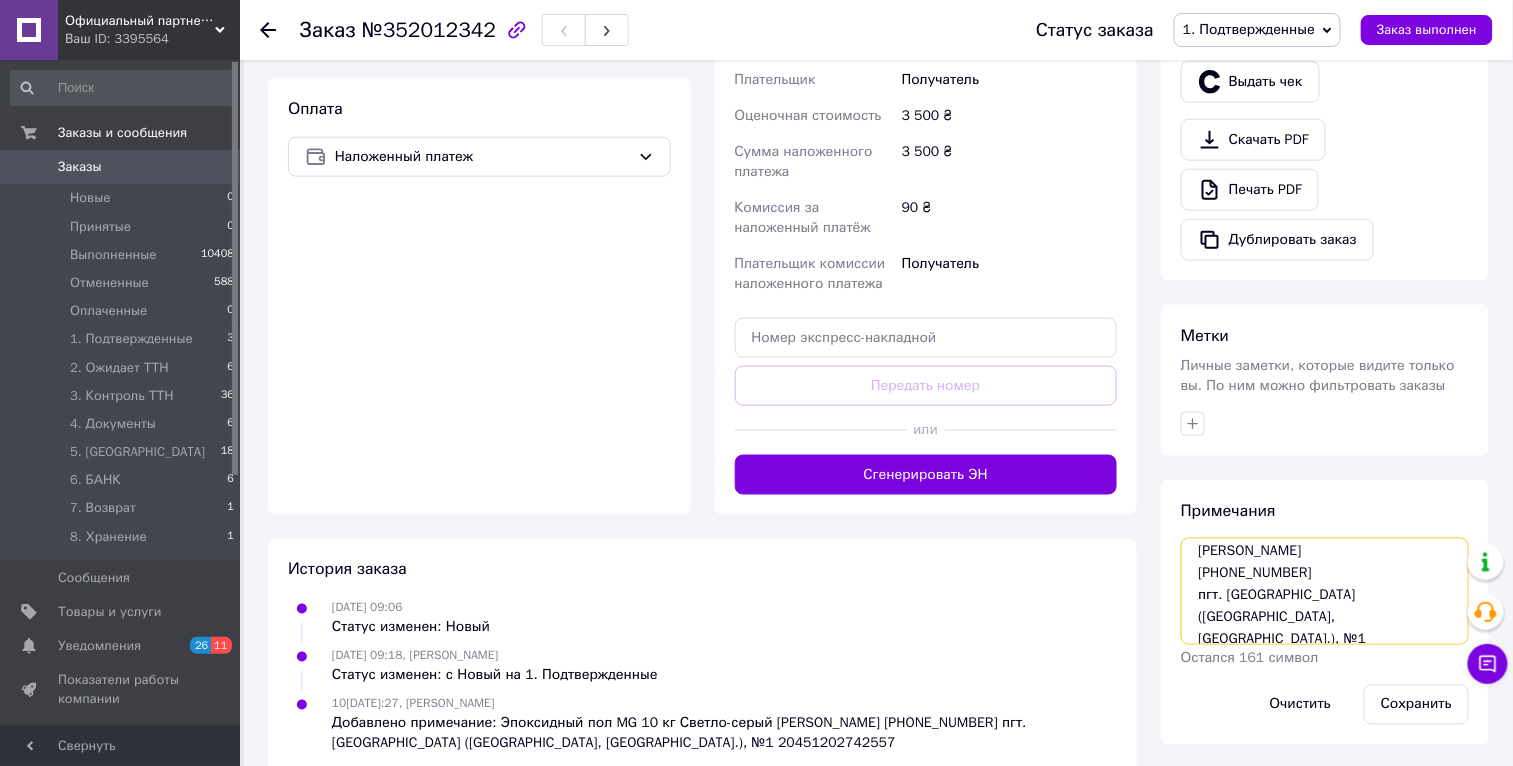 click on "Эпоксидный пол MG 10 кг Светло-серый
Майстренко Сергій
+380503020505
пгт. Песочин (Харьковская обл., Харьковский р-н.), №1
20451202742557" at bounding box center (1325, 591) 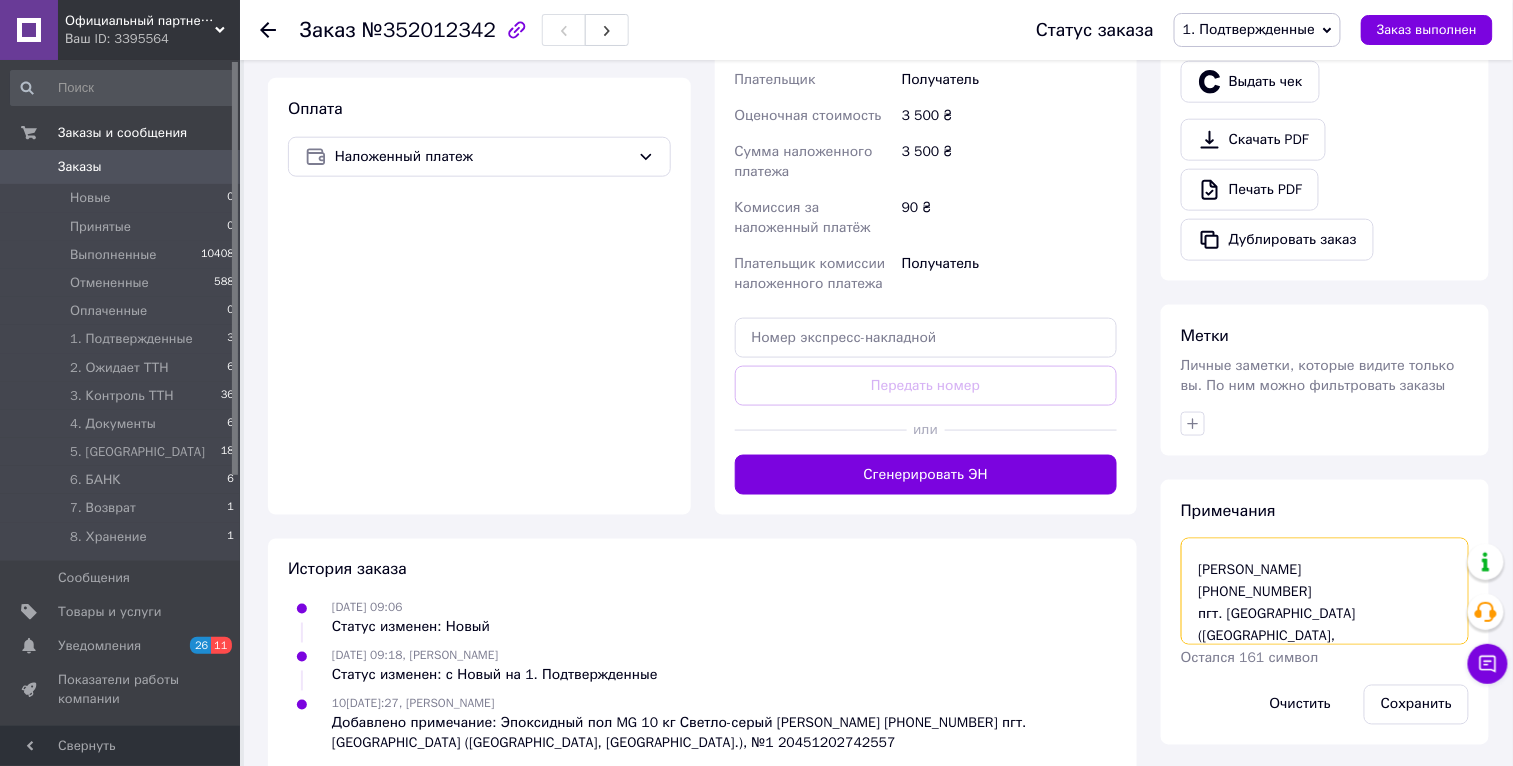 drag, startPoint x: 1317, startPoint y: 593, endPoint x: 1371, endPoint y: 593, distance: 54 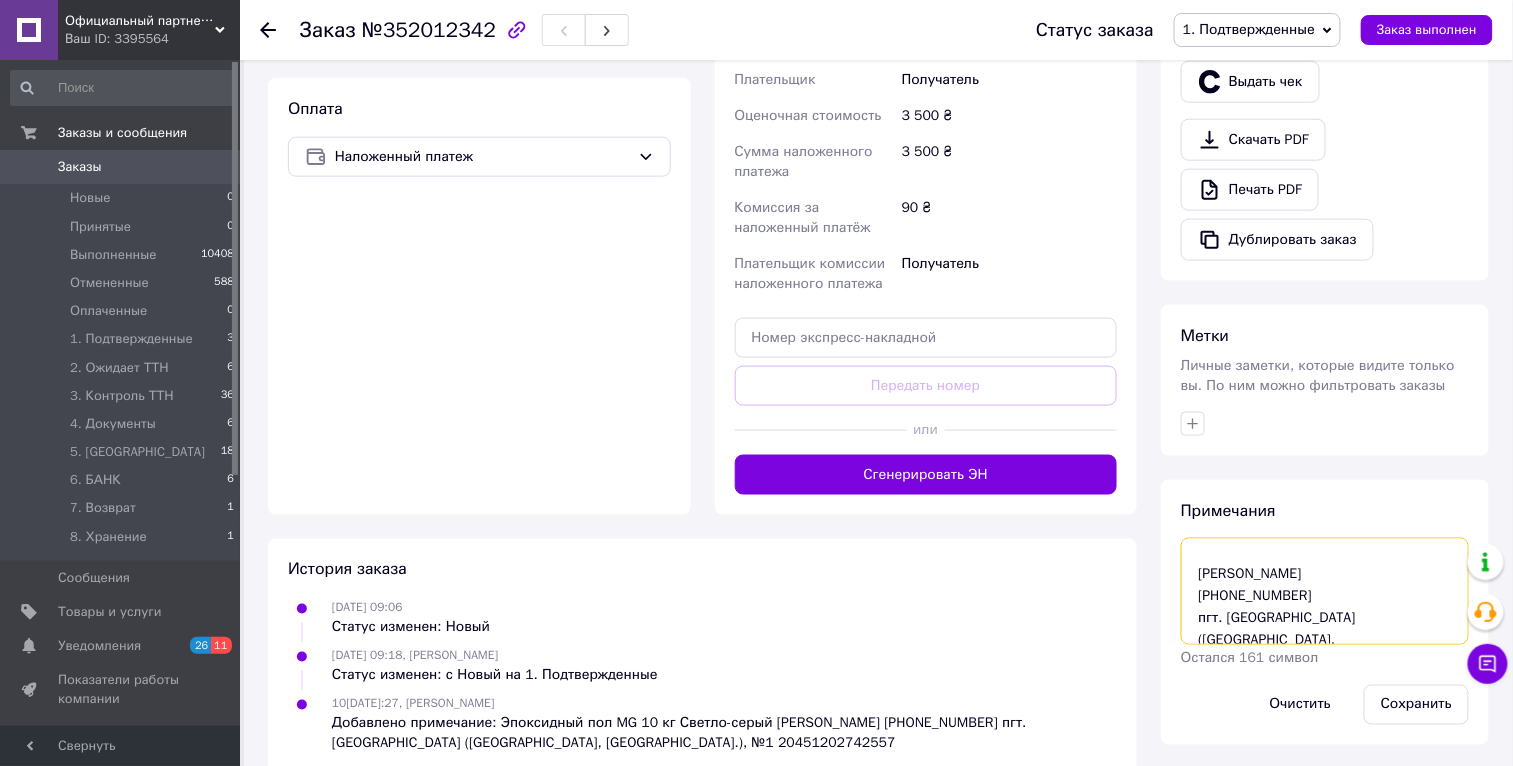 drag, startPoint x: 1357, startPoint y: 585, endPoint x: 1341, endPoint y: 589, distance: 16.492422 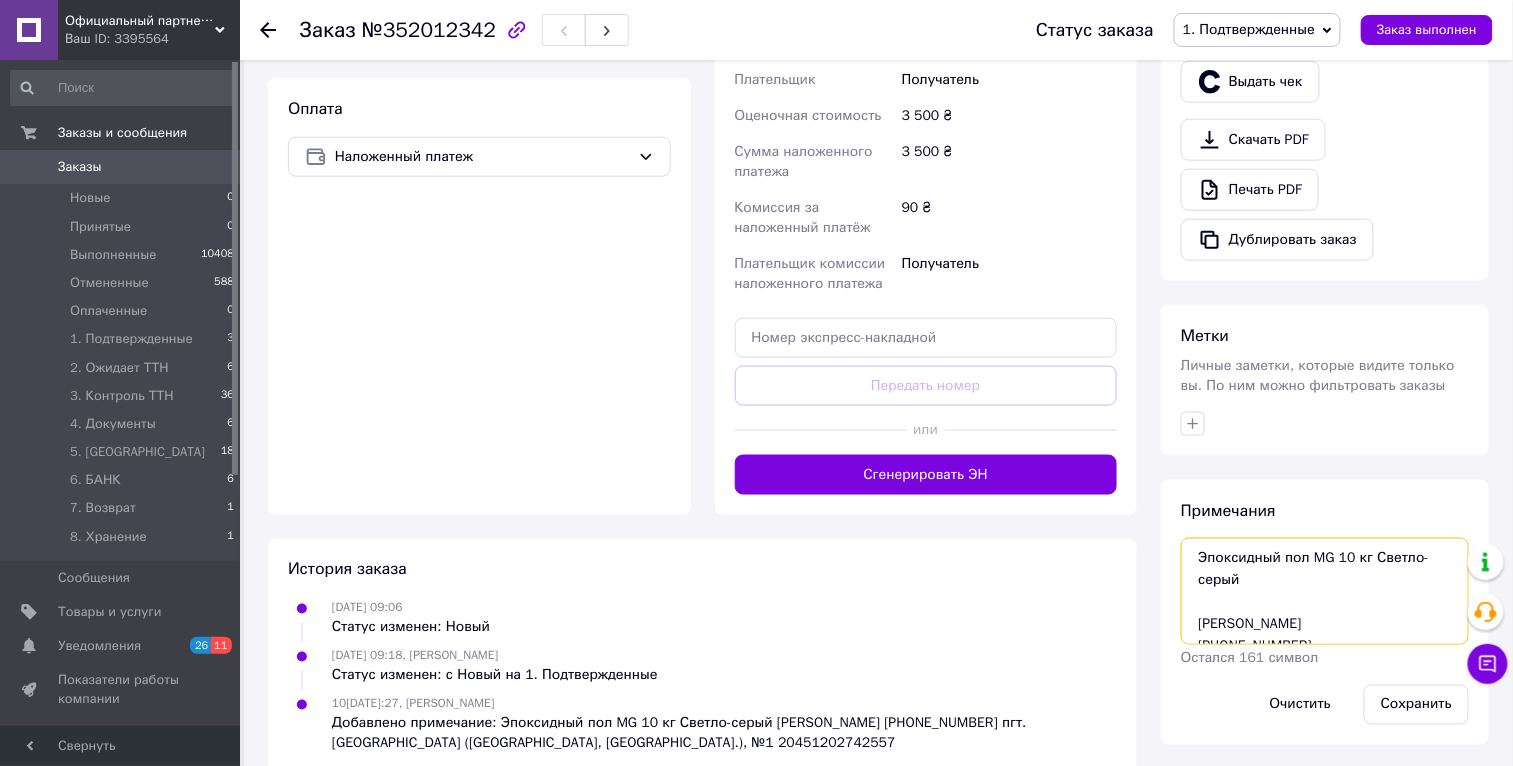 drag, startPoint x: 1333, startPoint y: 590, endPoint x: 1192, endPoint y: 541, distance: 149.27156 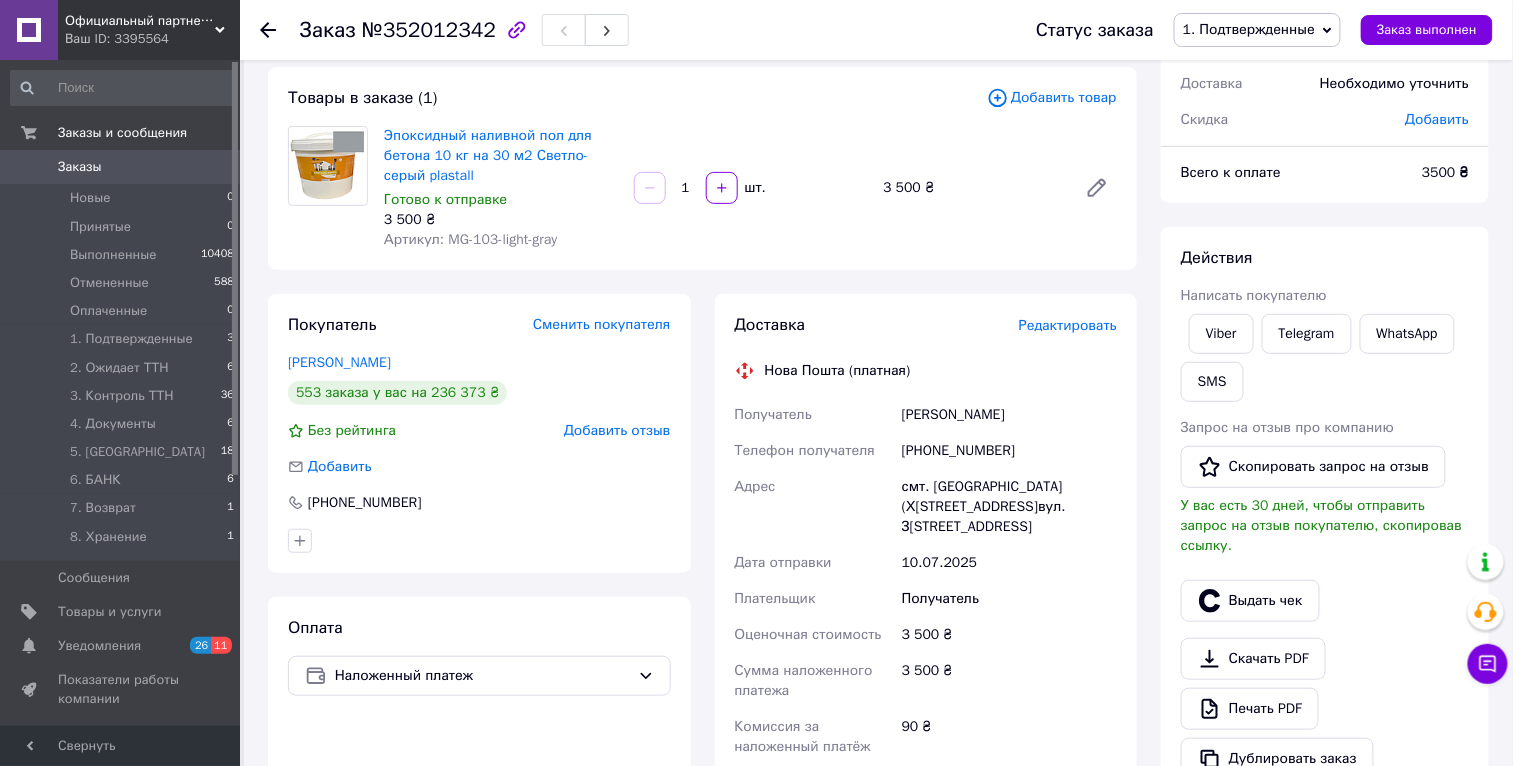 scroll, scrollTop: 0, scrollLeft: 0, axis: both 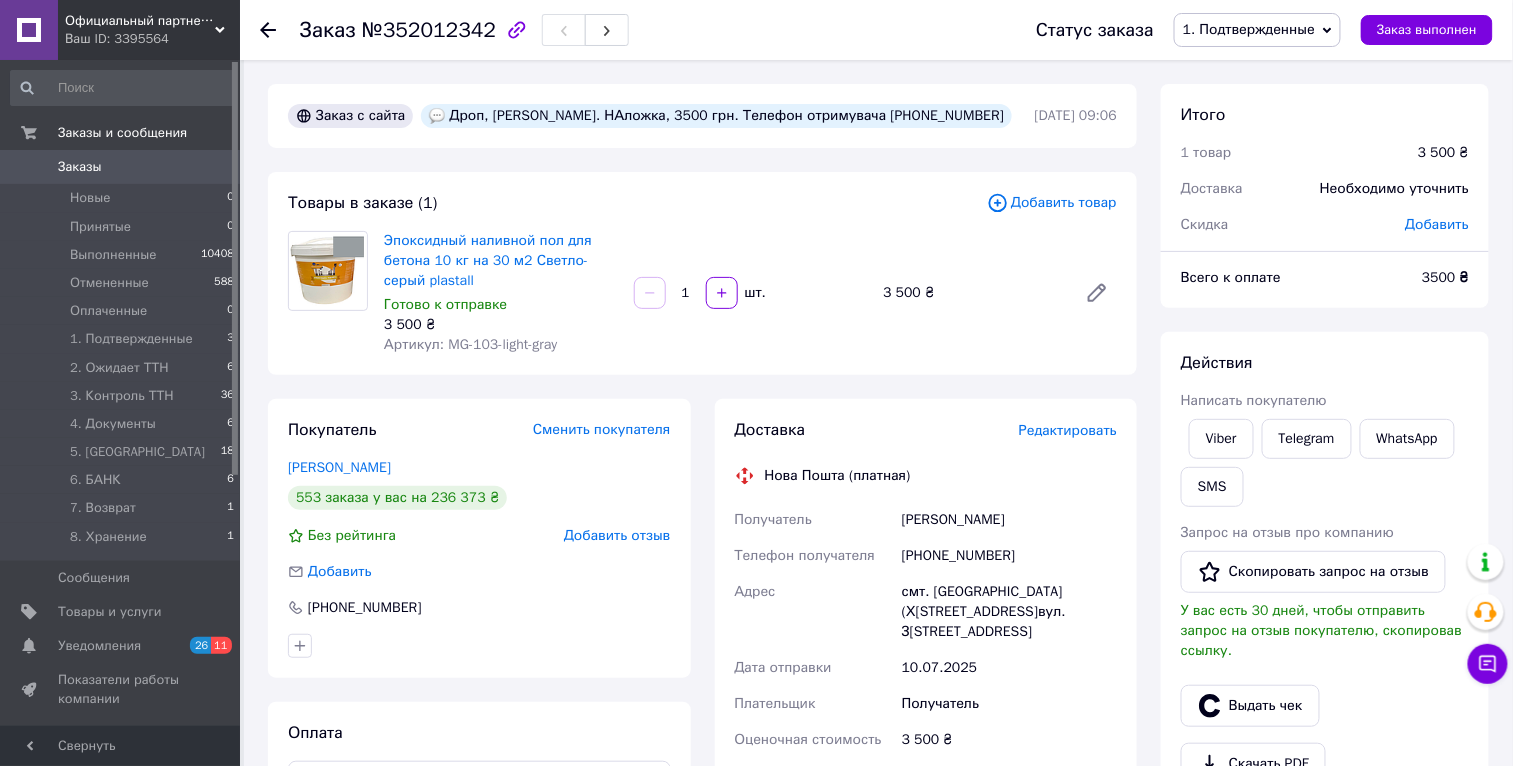 click on "1. Подтвержденные" at bounding box center (1249, 29) 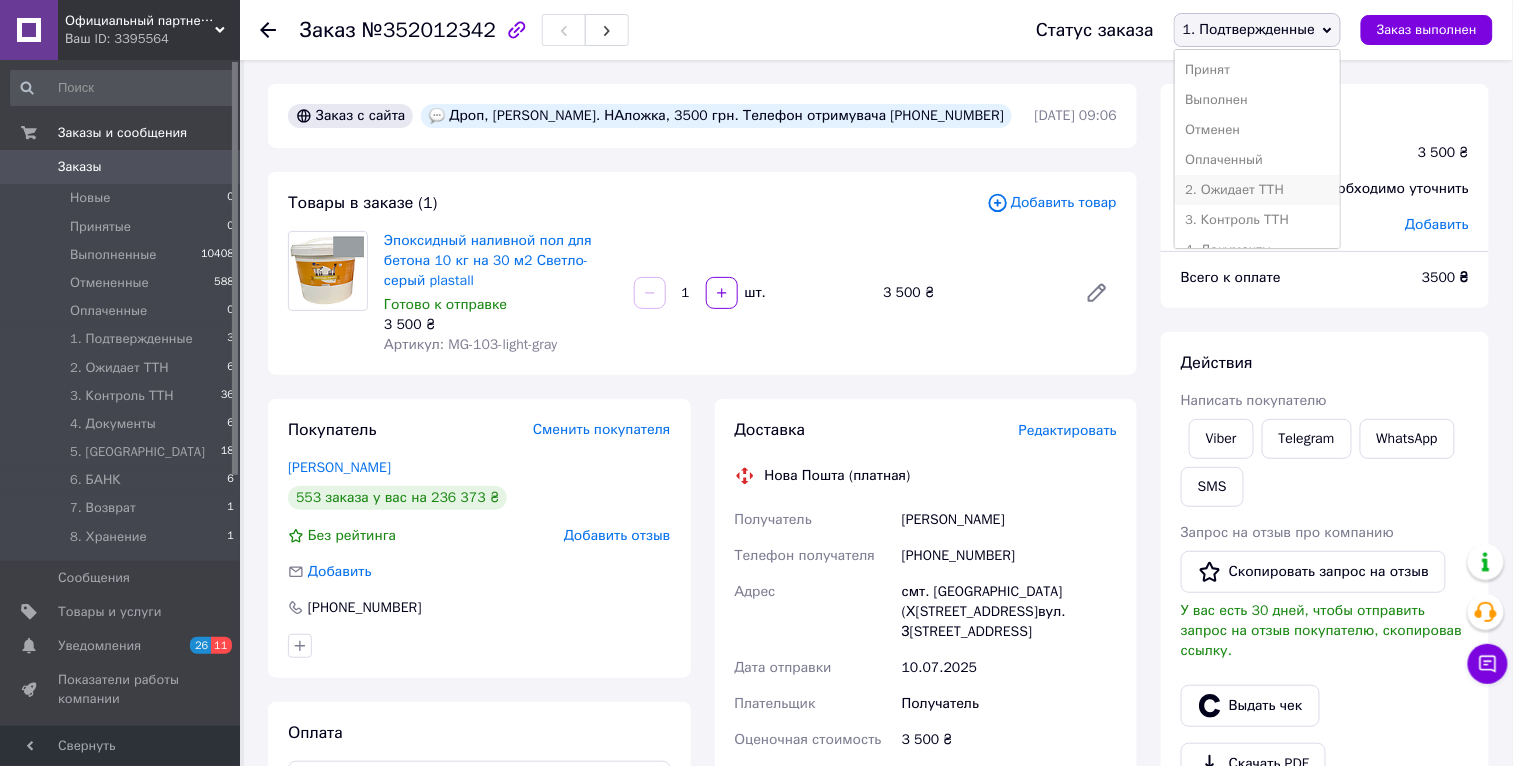 click on "2. Ожидает ТТН" at bounding box center [1257, 190] 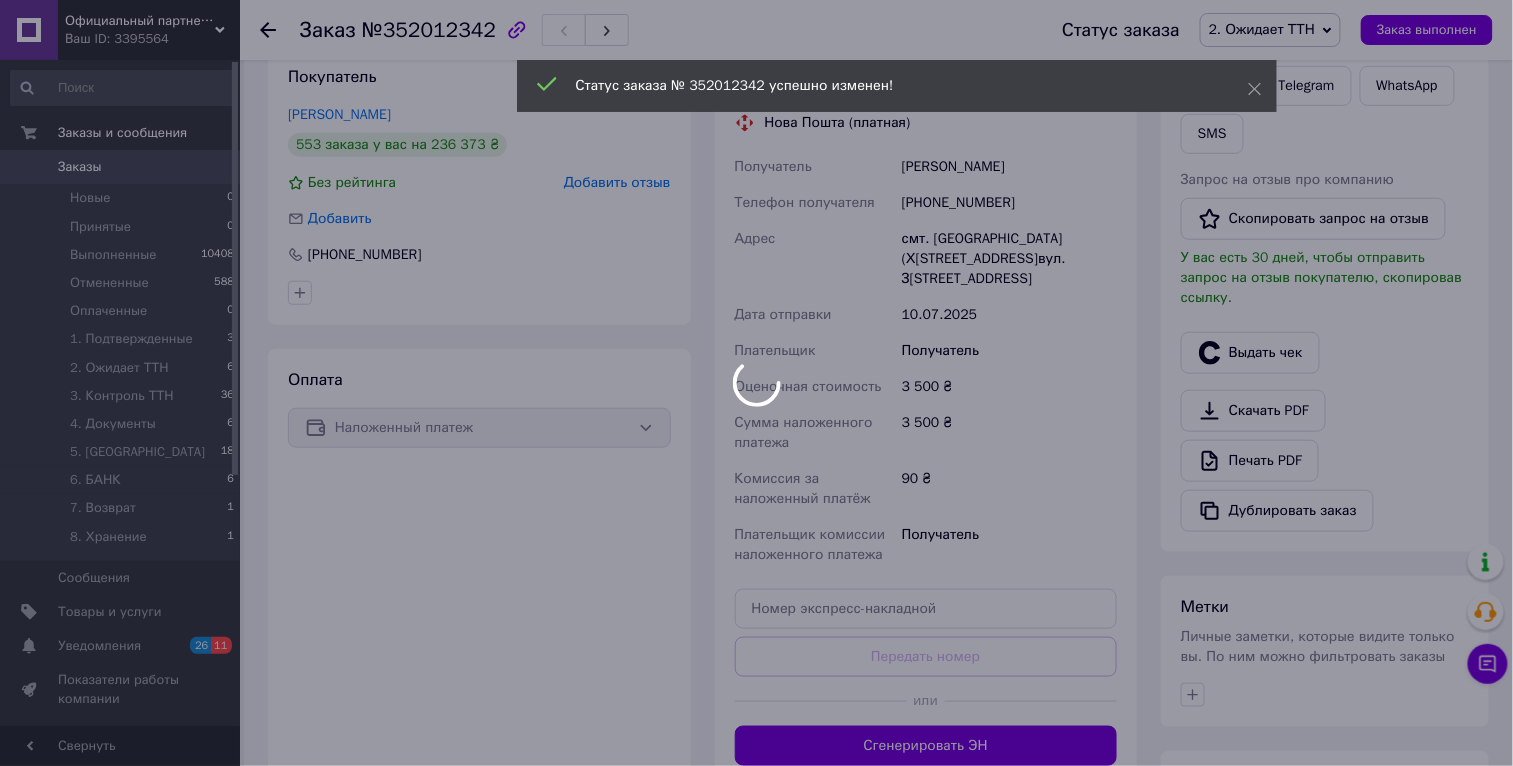 scroll, scrollTop: 654, scrollLeft: 0, axis: vertical 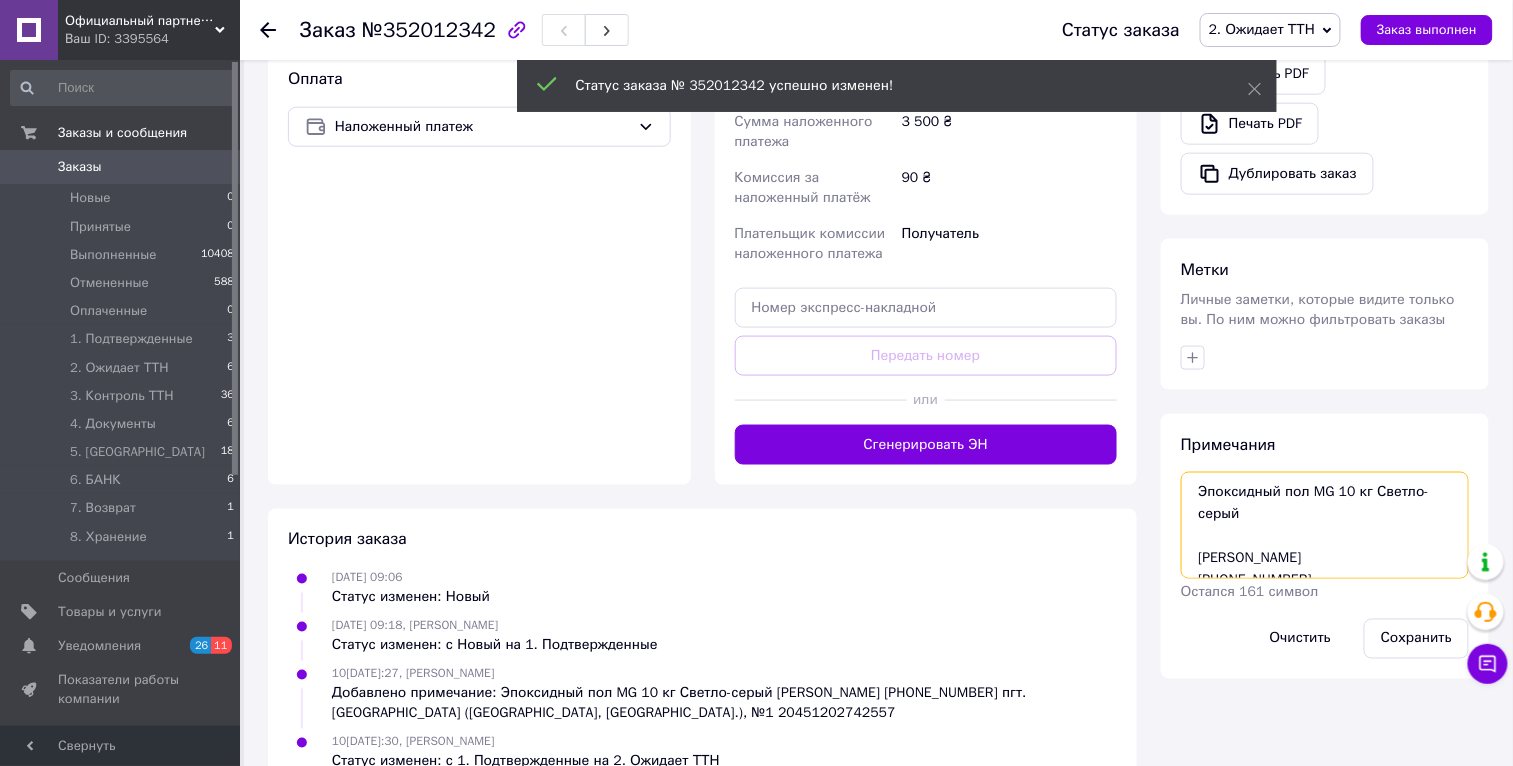 click on "Эпоксидный пол MG 10 кг Светло-серый
Майстренко Сергій
+380503020505
пгт. Песочин (Харьковская обл., Харьковский р-н.), №1
20451202742557" at bounding box center (1325, 525) 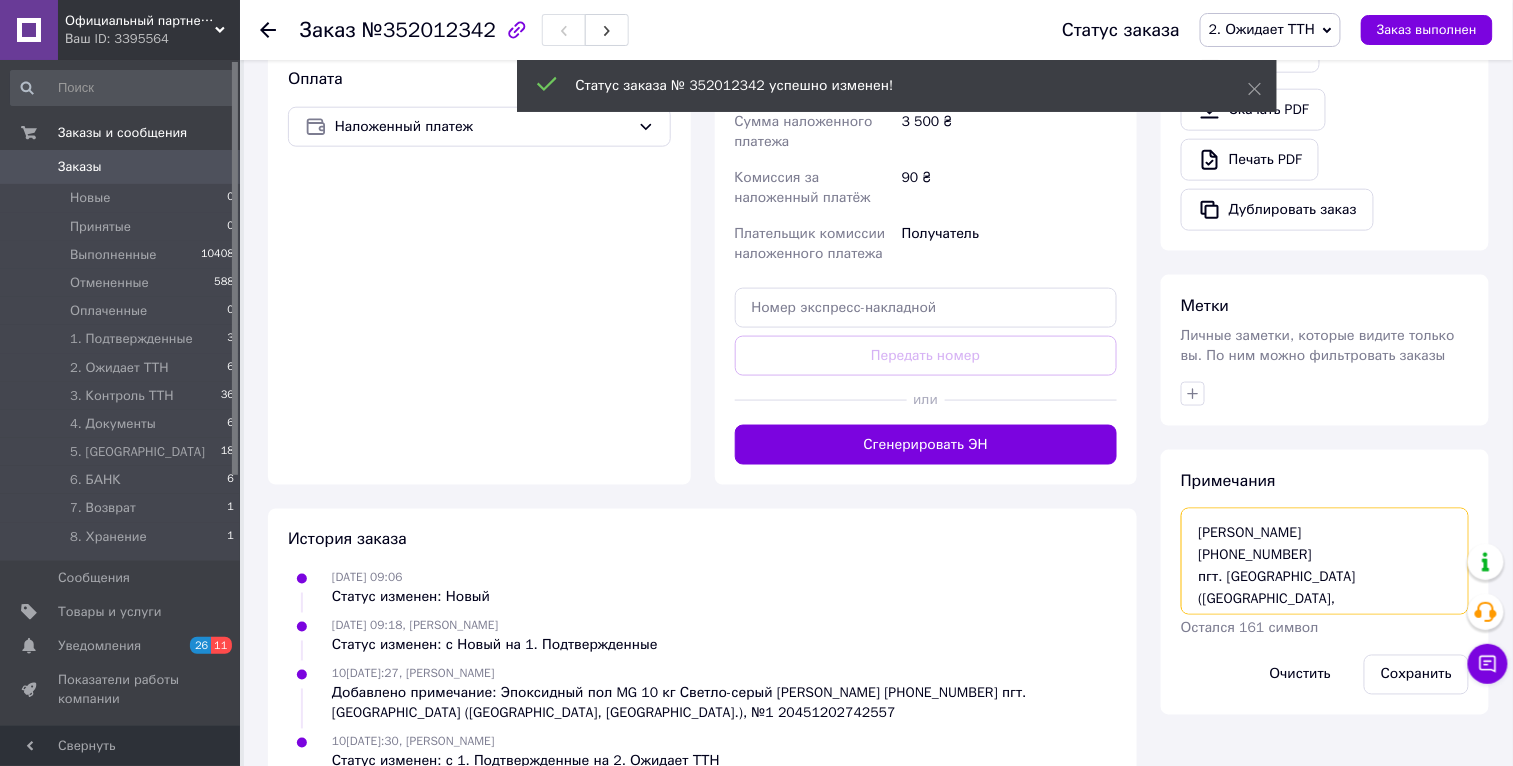 scroll, scrollTop: 60, scrollLeft: 0, axis: vertical 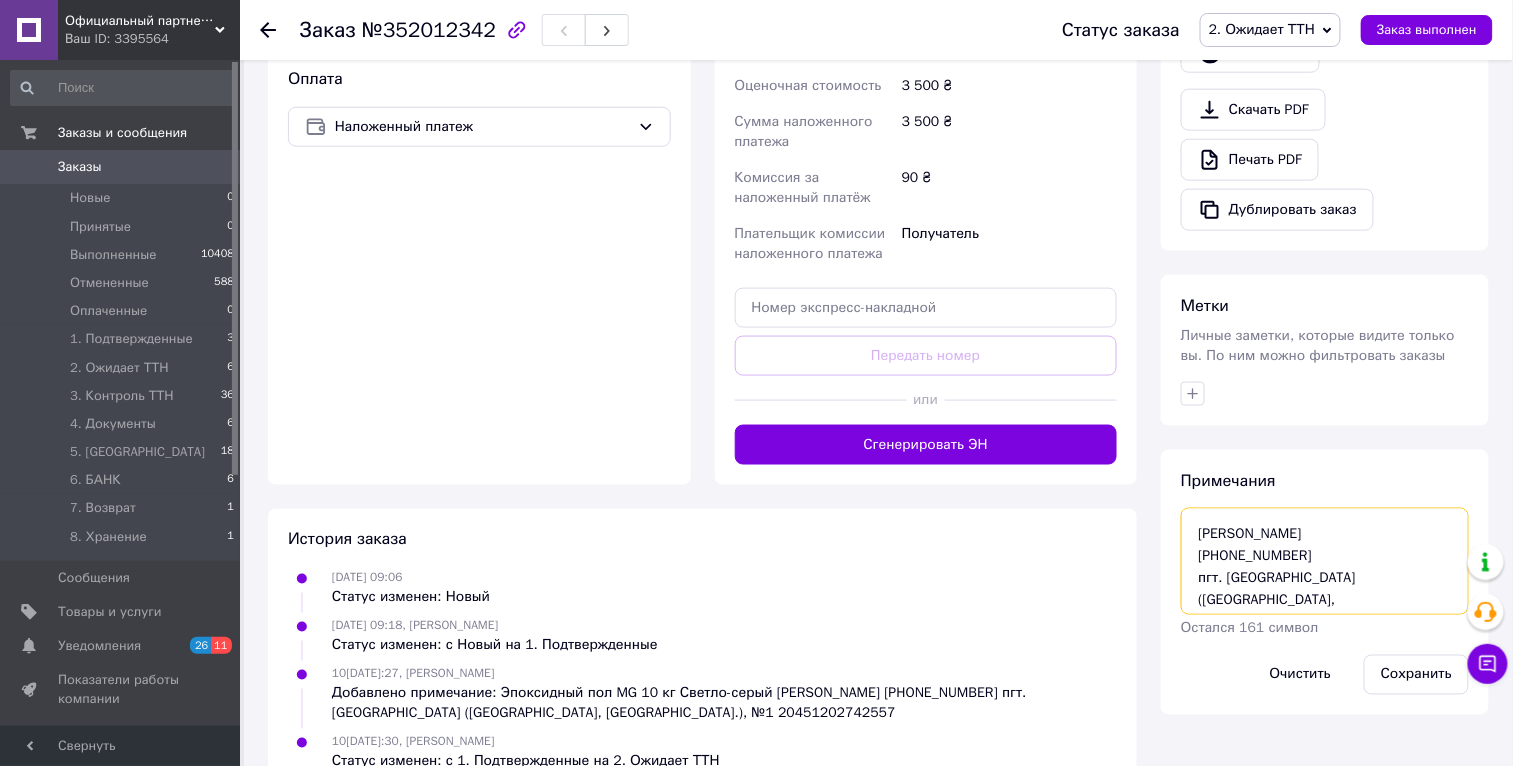 drag, startPoint x: 1355, startPoint y: 598, endPoint x: 1192, endPoint y: 548, distance: 170.49634 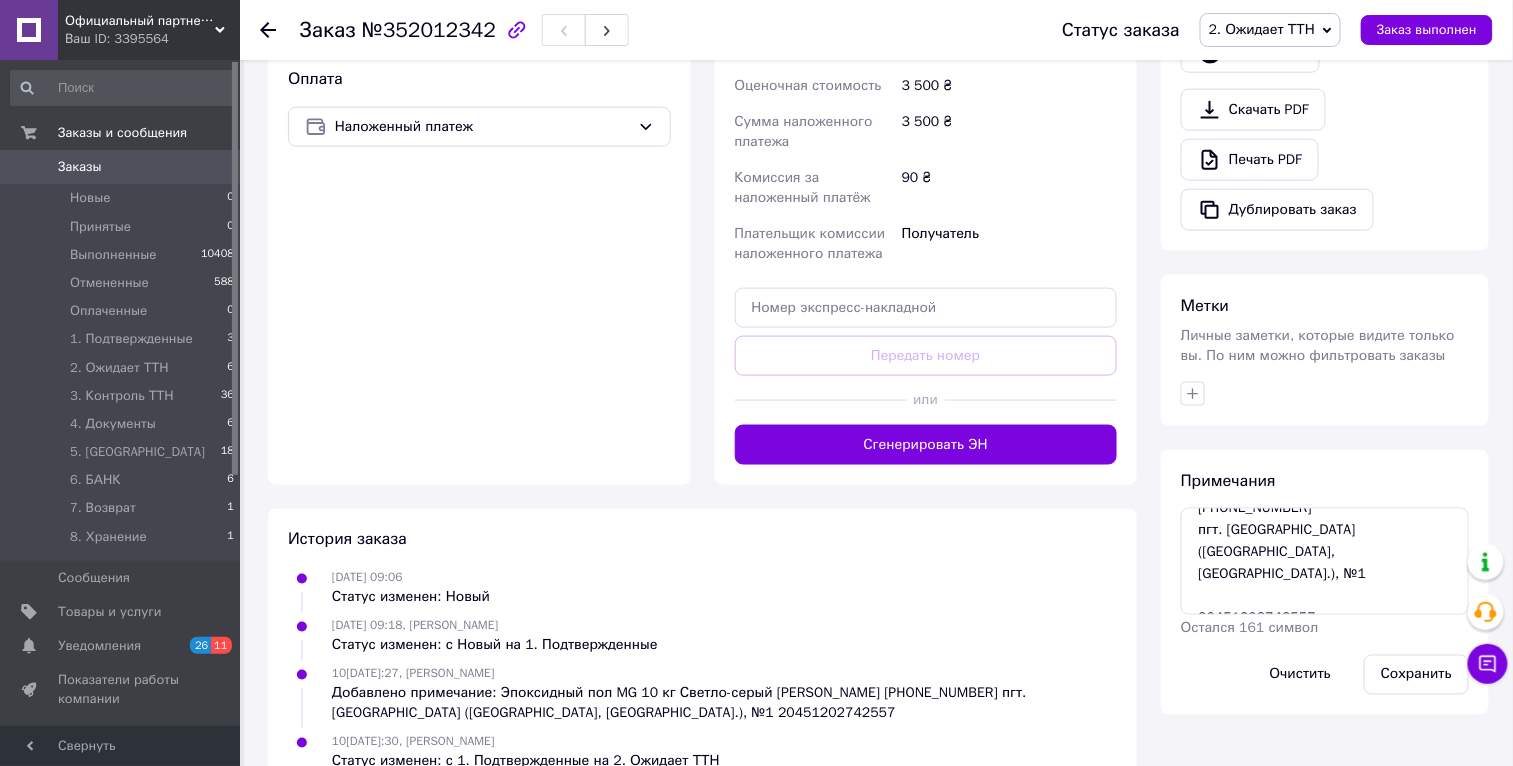 scroll, scrollTop: 109, scrollLeft: 0, axis: vertical 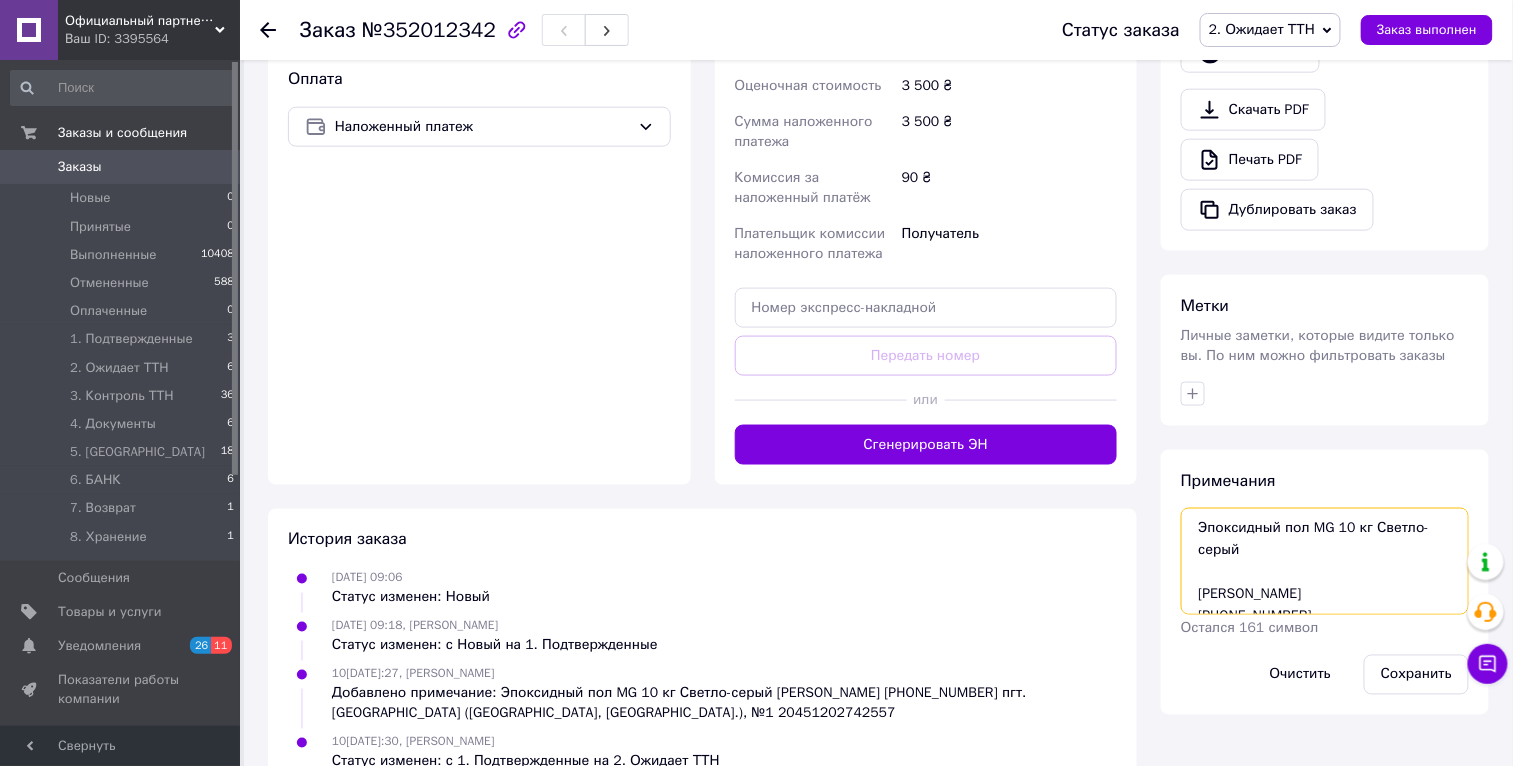 drag, startPoint x: 1348, startPoint y: 596, endPoint x: 1192, endPoint y: 454, distance: 210.95023 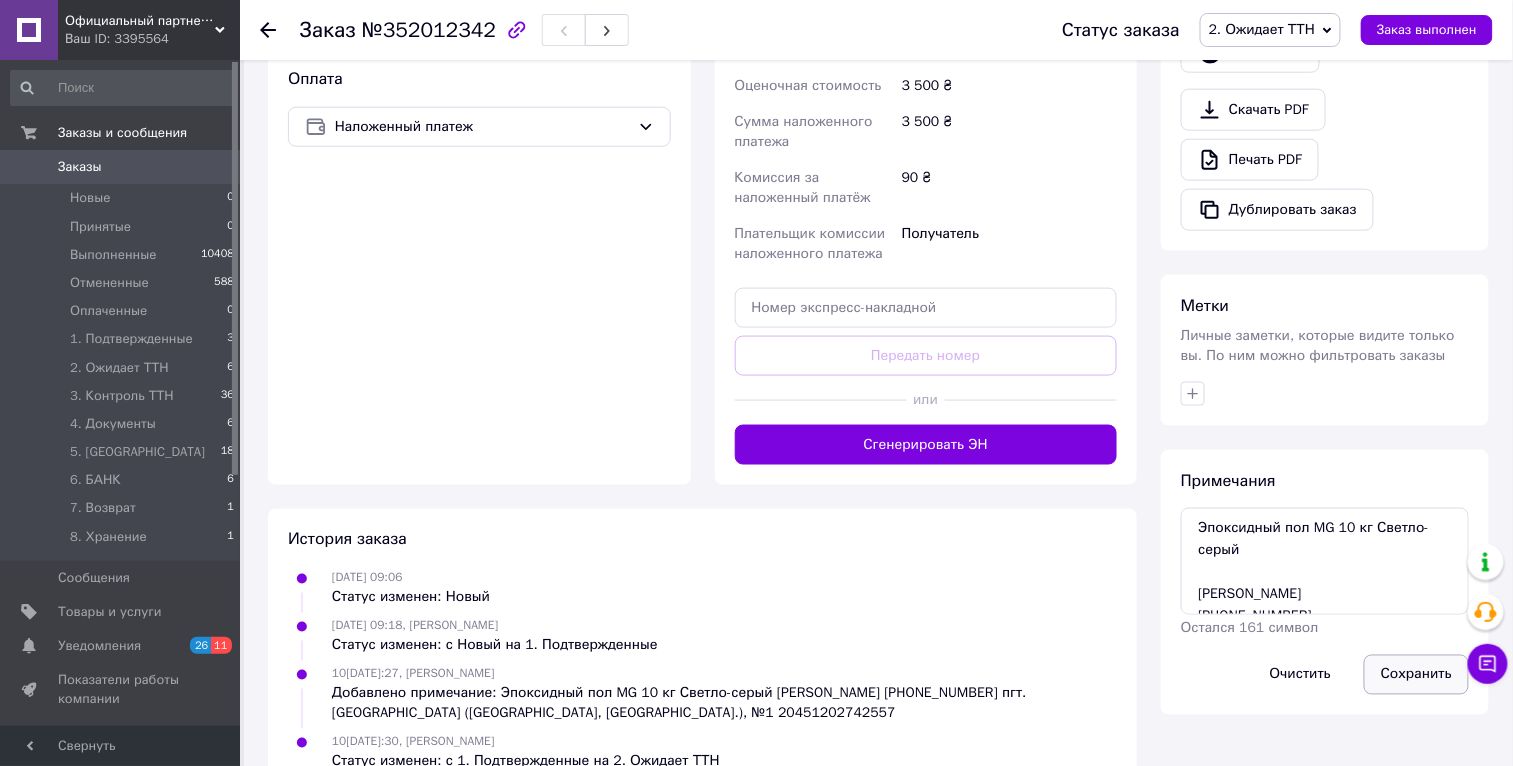 click on "Сохранить" at bounding box center [1416, 675] 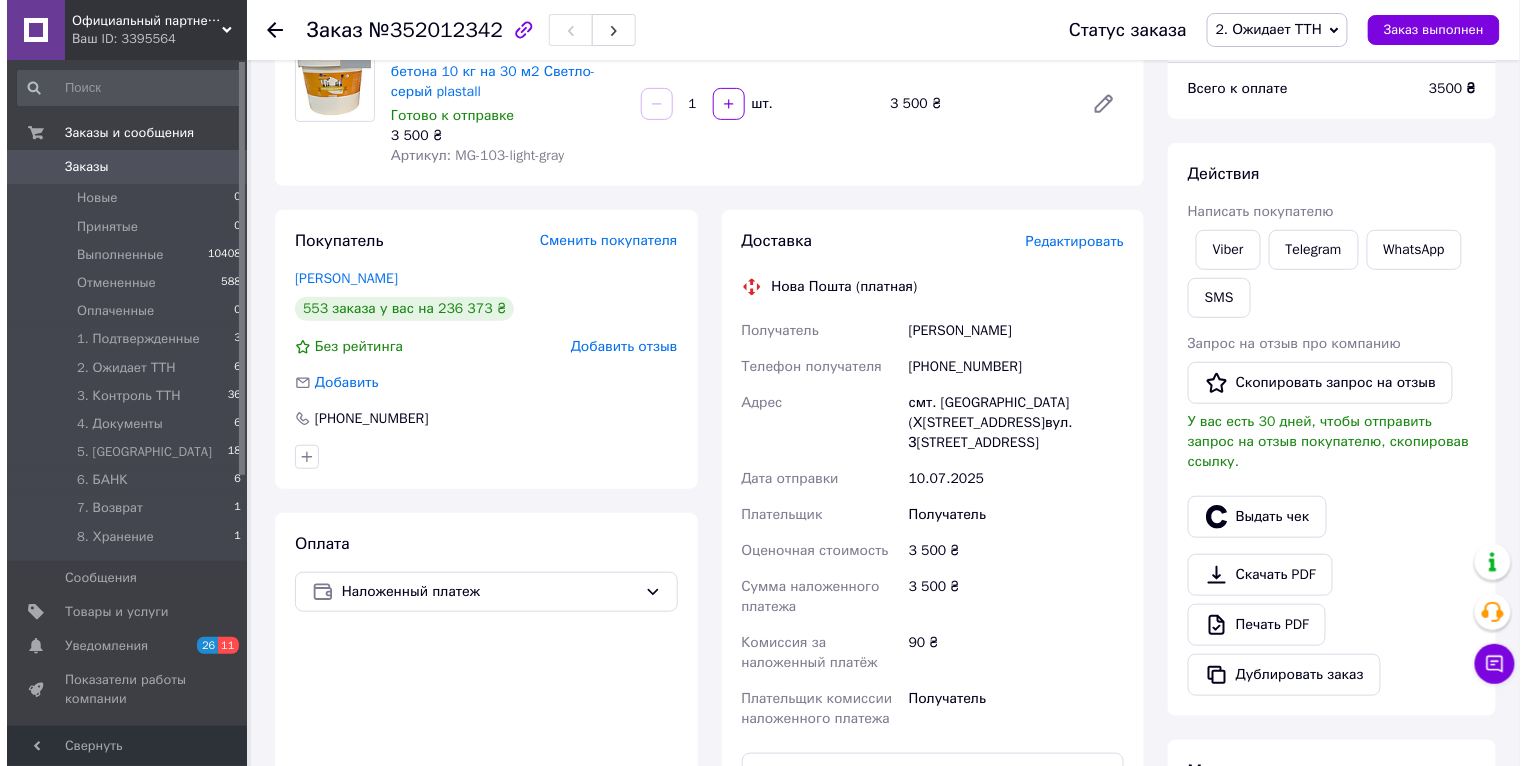 scroll, scrollTop: 0, scrollLeft: 0, axis: both 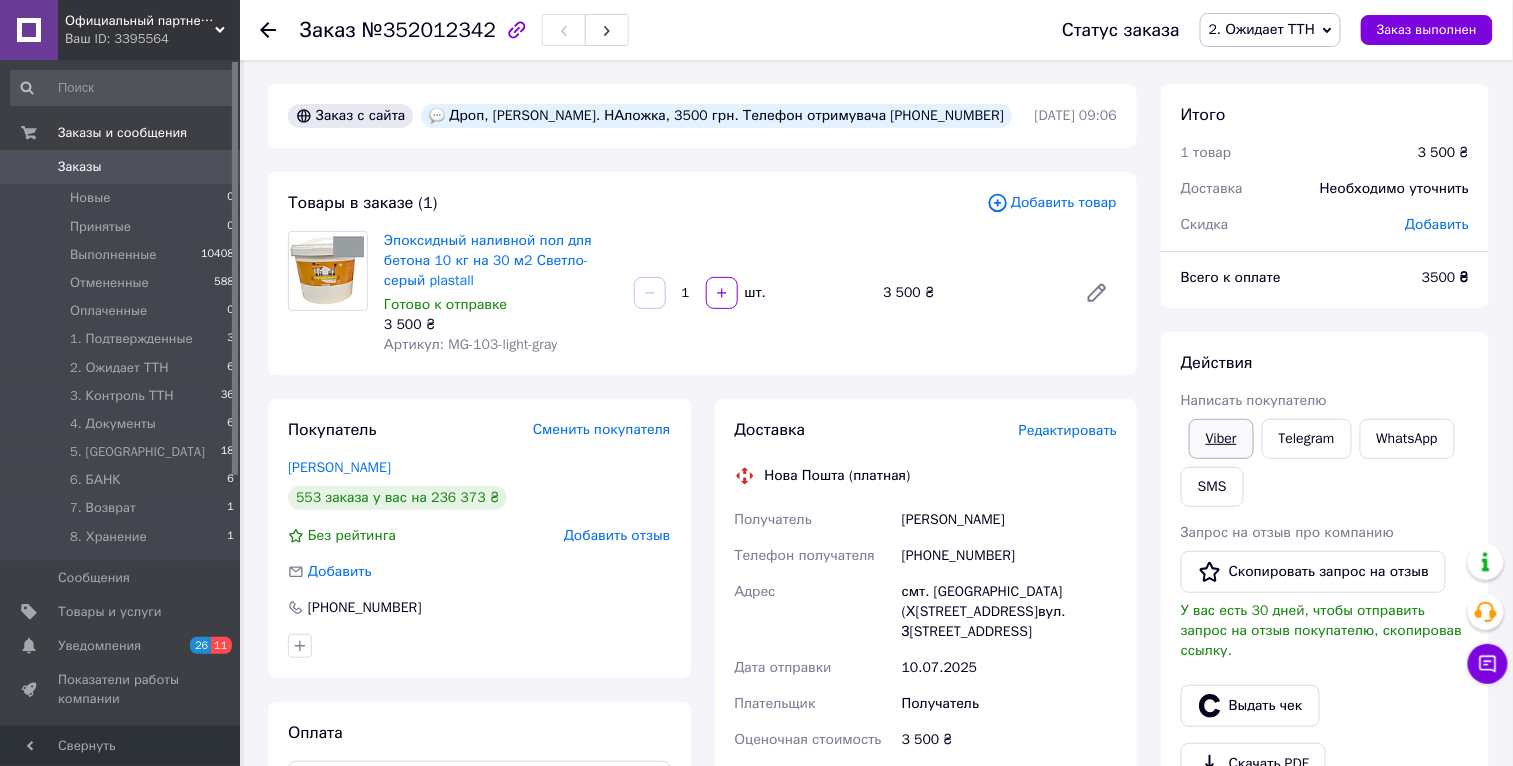 click on "Viber" at bounding box center (1221, 439) 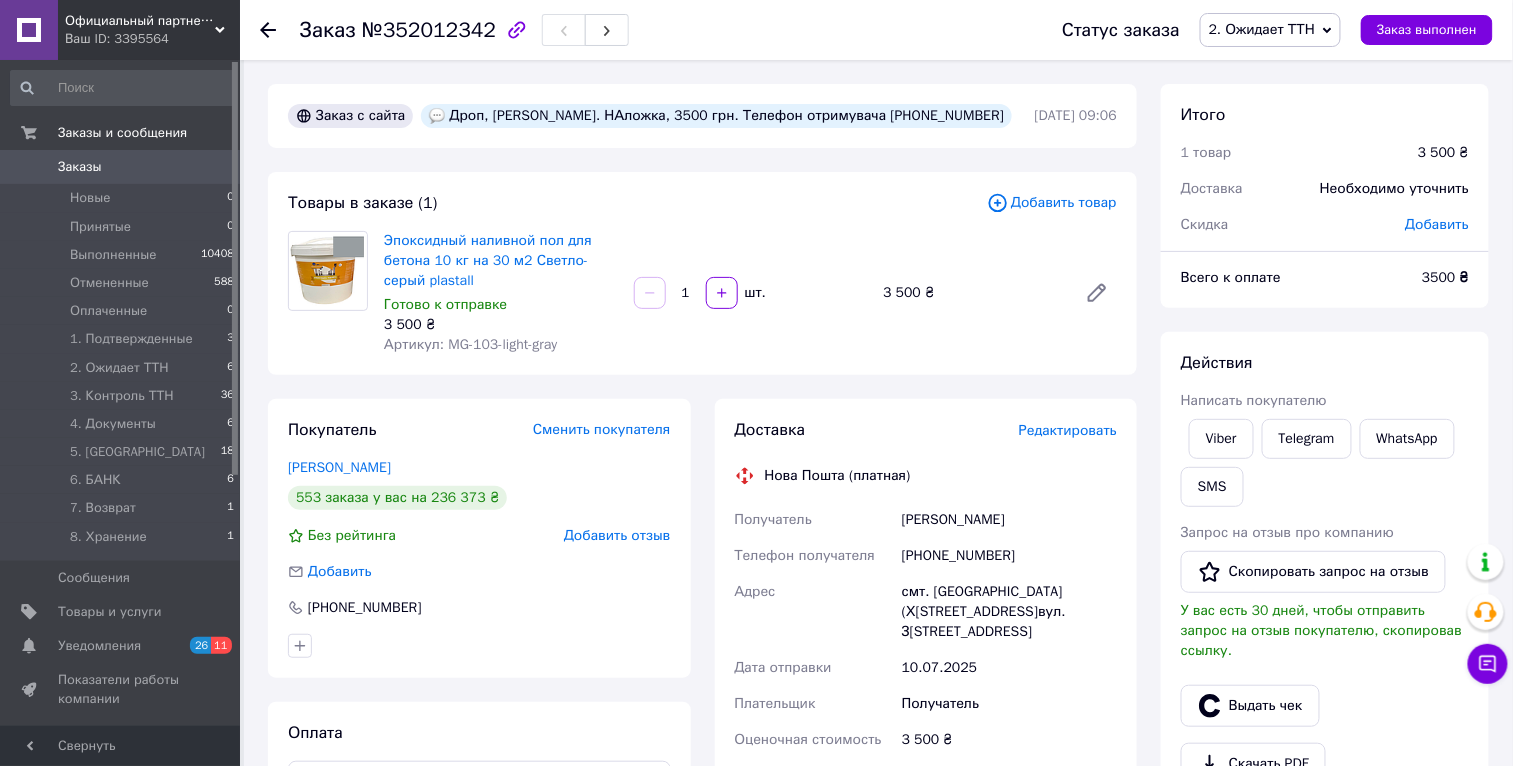 click on "2. Ожидает ТТН" at bounding box center [1262, 29] 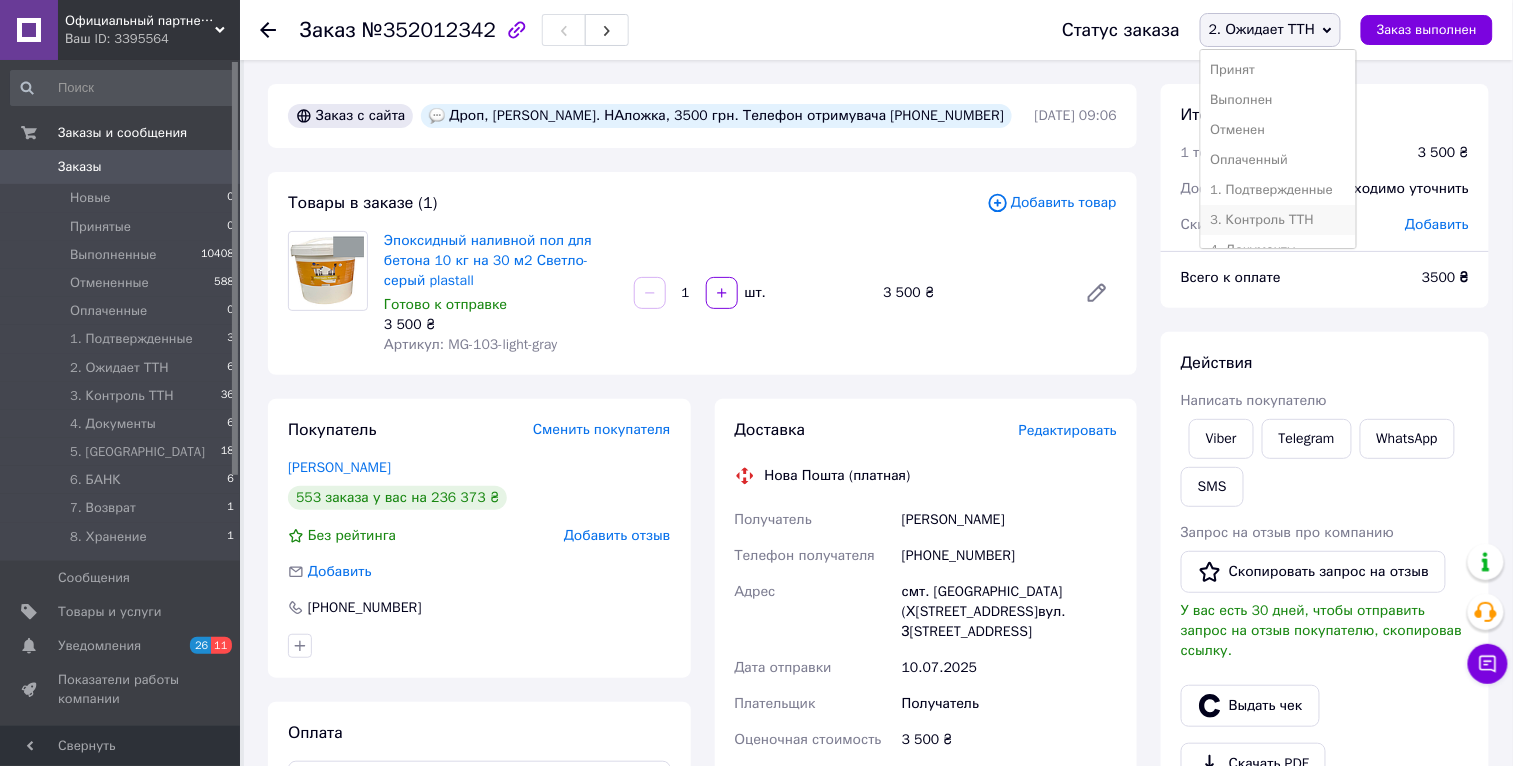 click on "3. Контроль ТТН" at bounding box center [1278, 220] 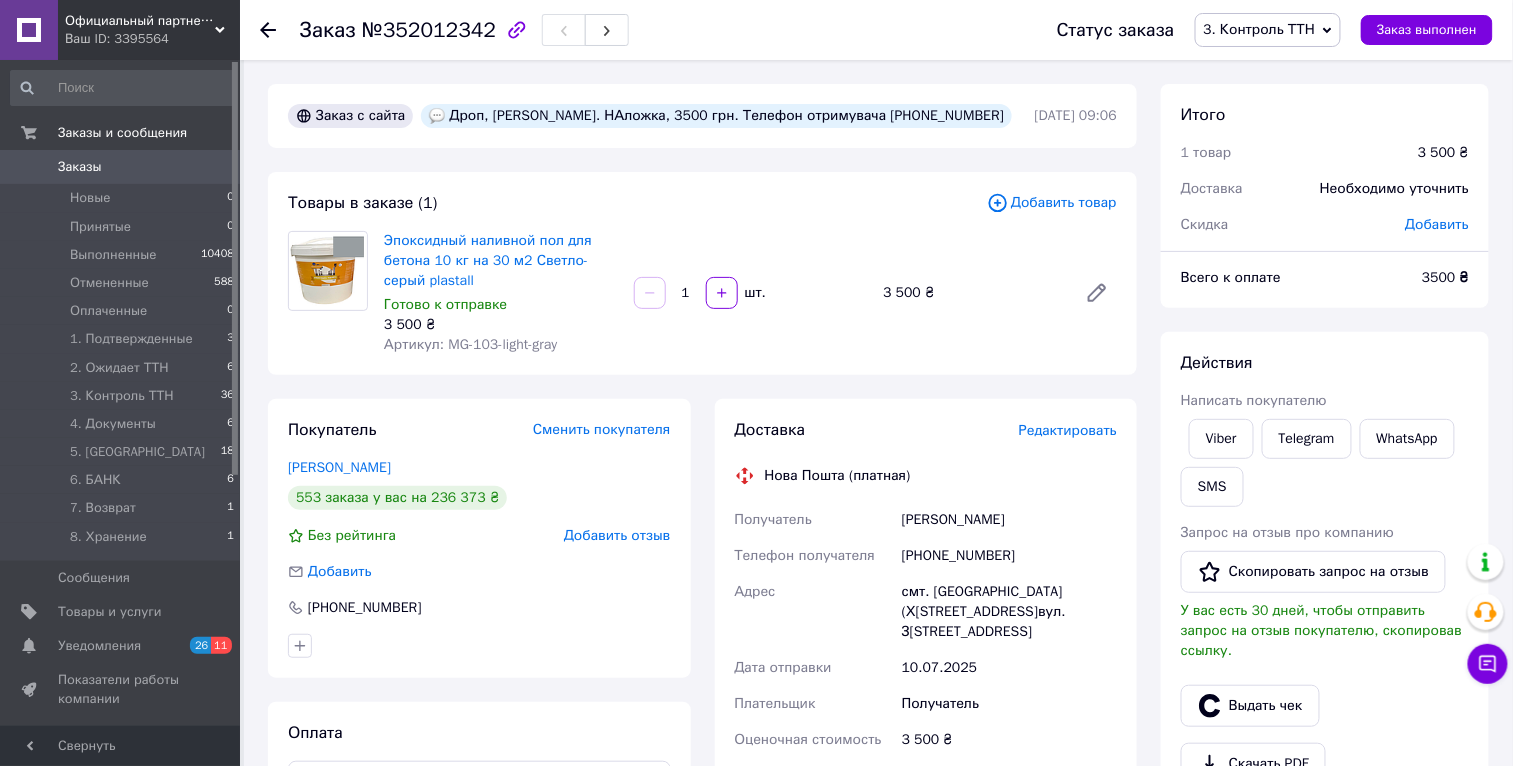 click on "Заказы" at bounding box center (121, 167) 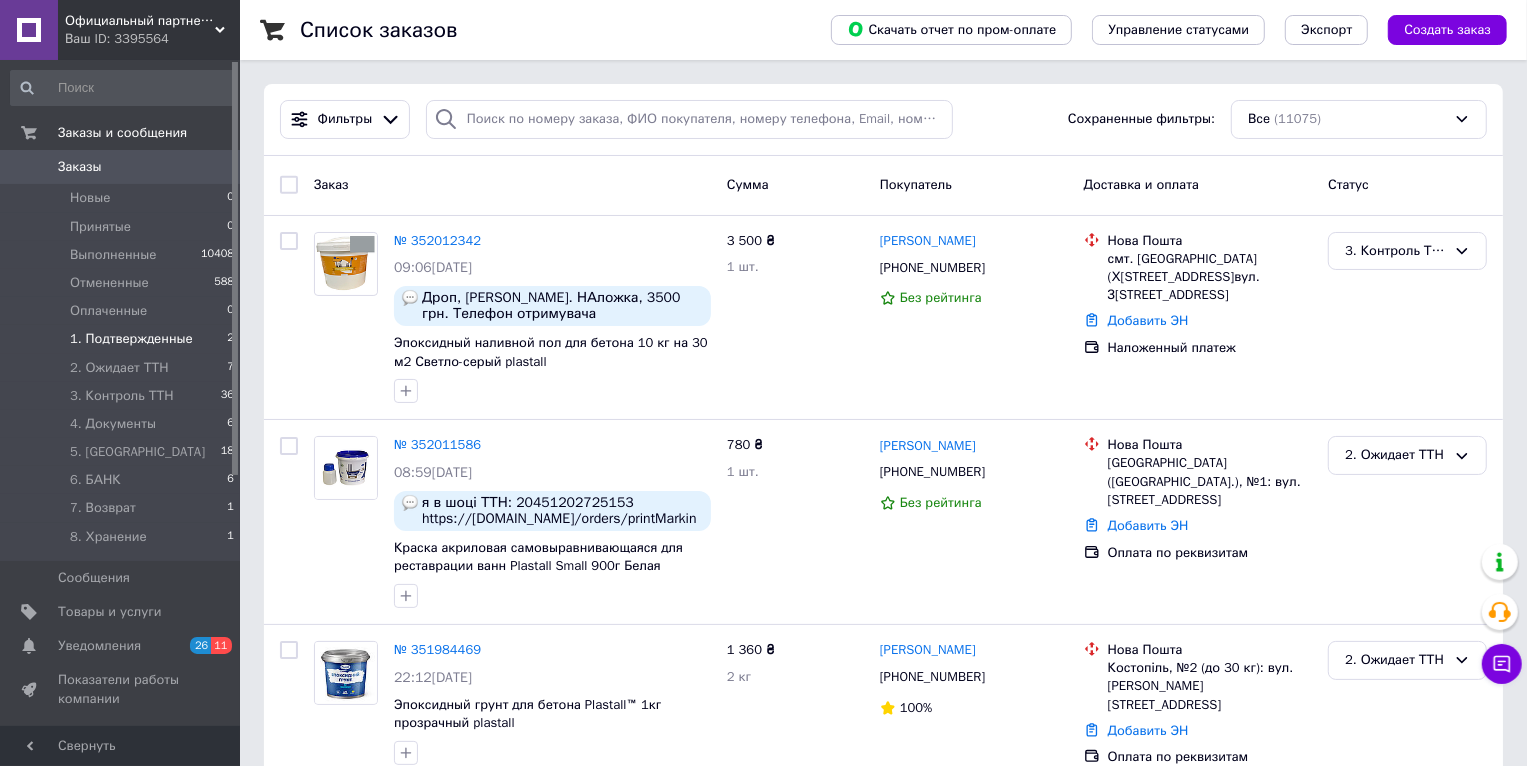 click on "1. Подтвержденные 2" at bounding box center [123, 339] 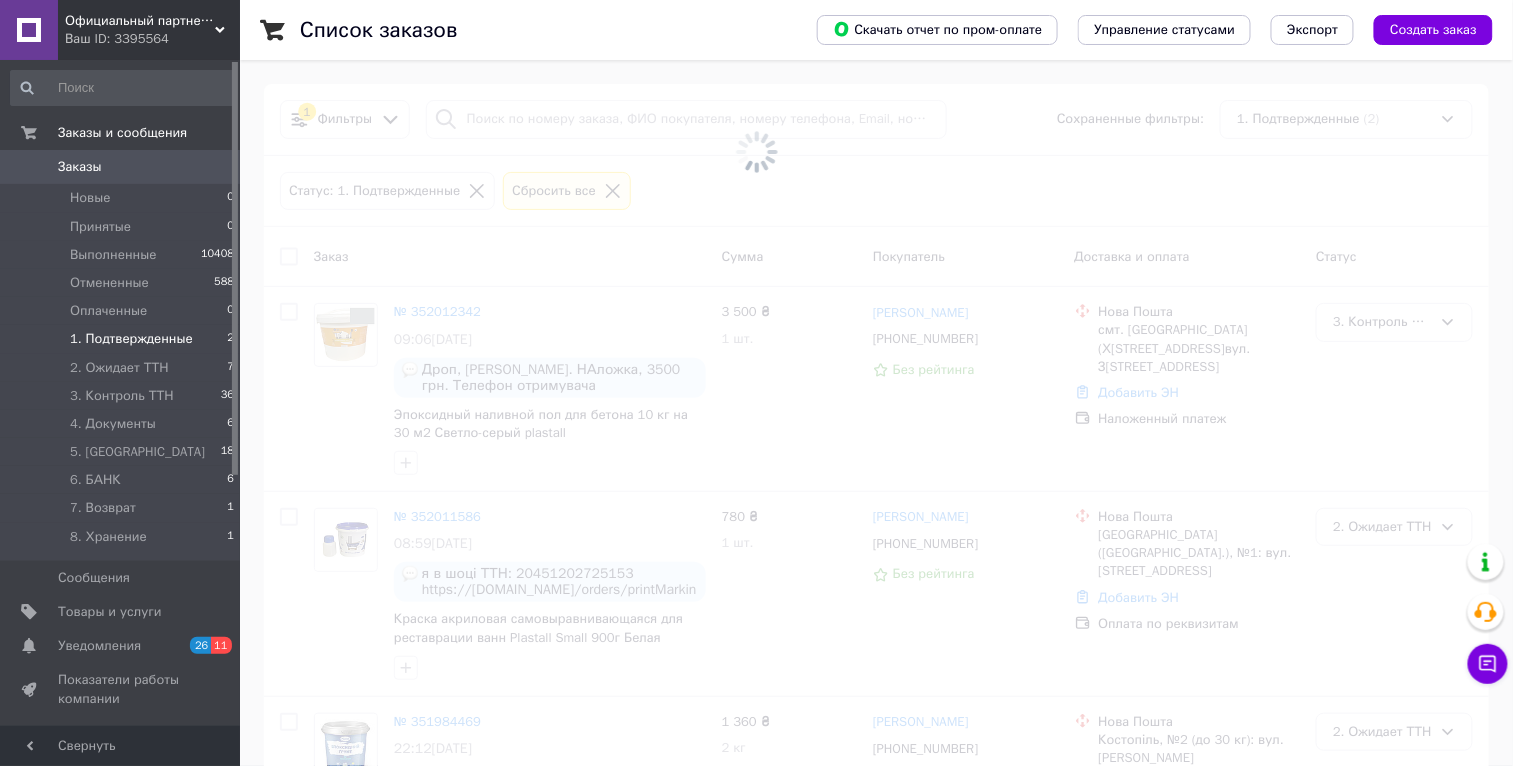 click on "1. Подтвержденные" at bounding box center (131, 339) 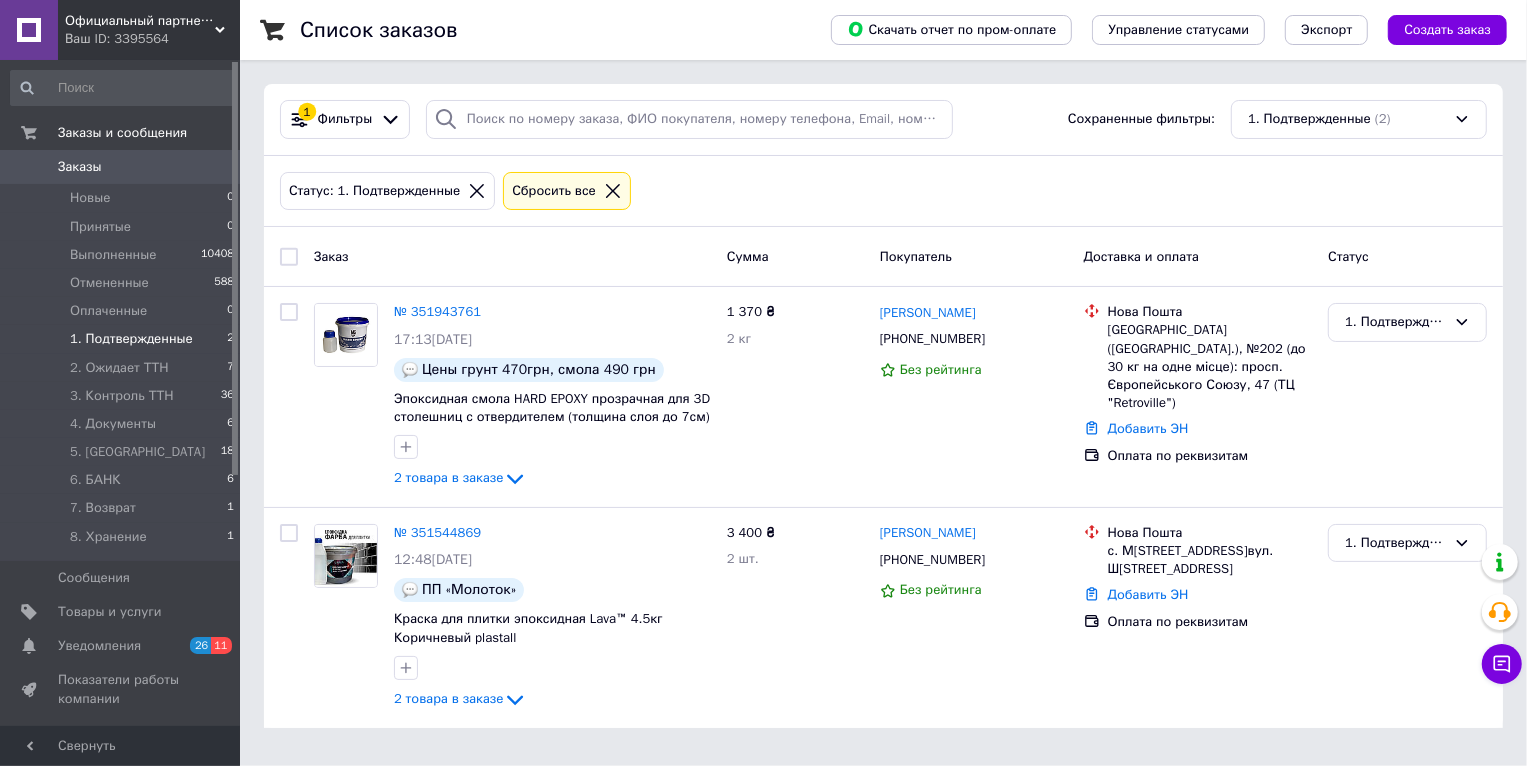 click on "Официальный партнер Plastall Украина Ваш ID: 3395564" at bounding box center [149, 30] 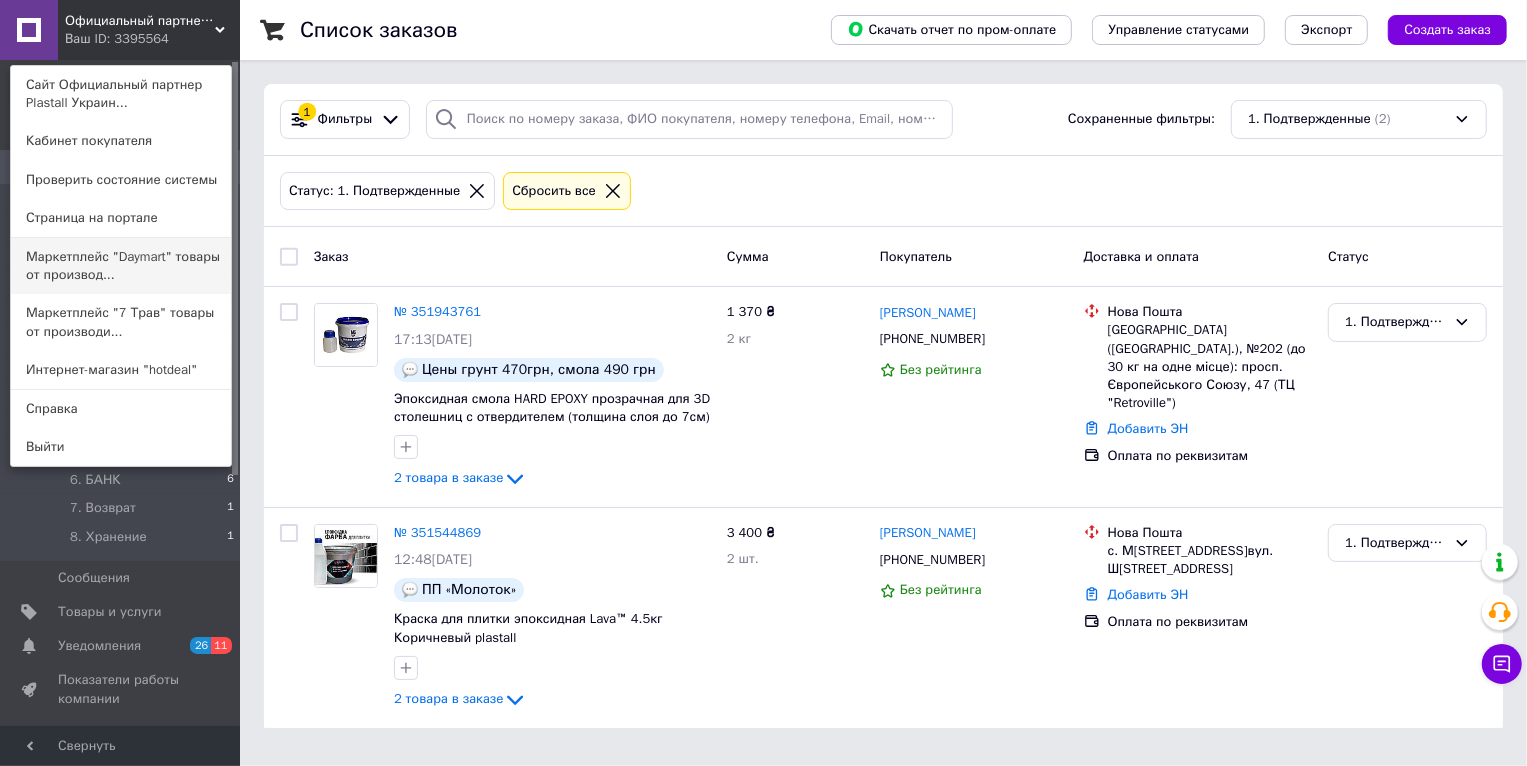 click on "Маркетплейс "Daymart" товары от производ..." at bounding box center [121, 266] 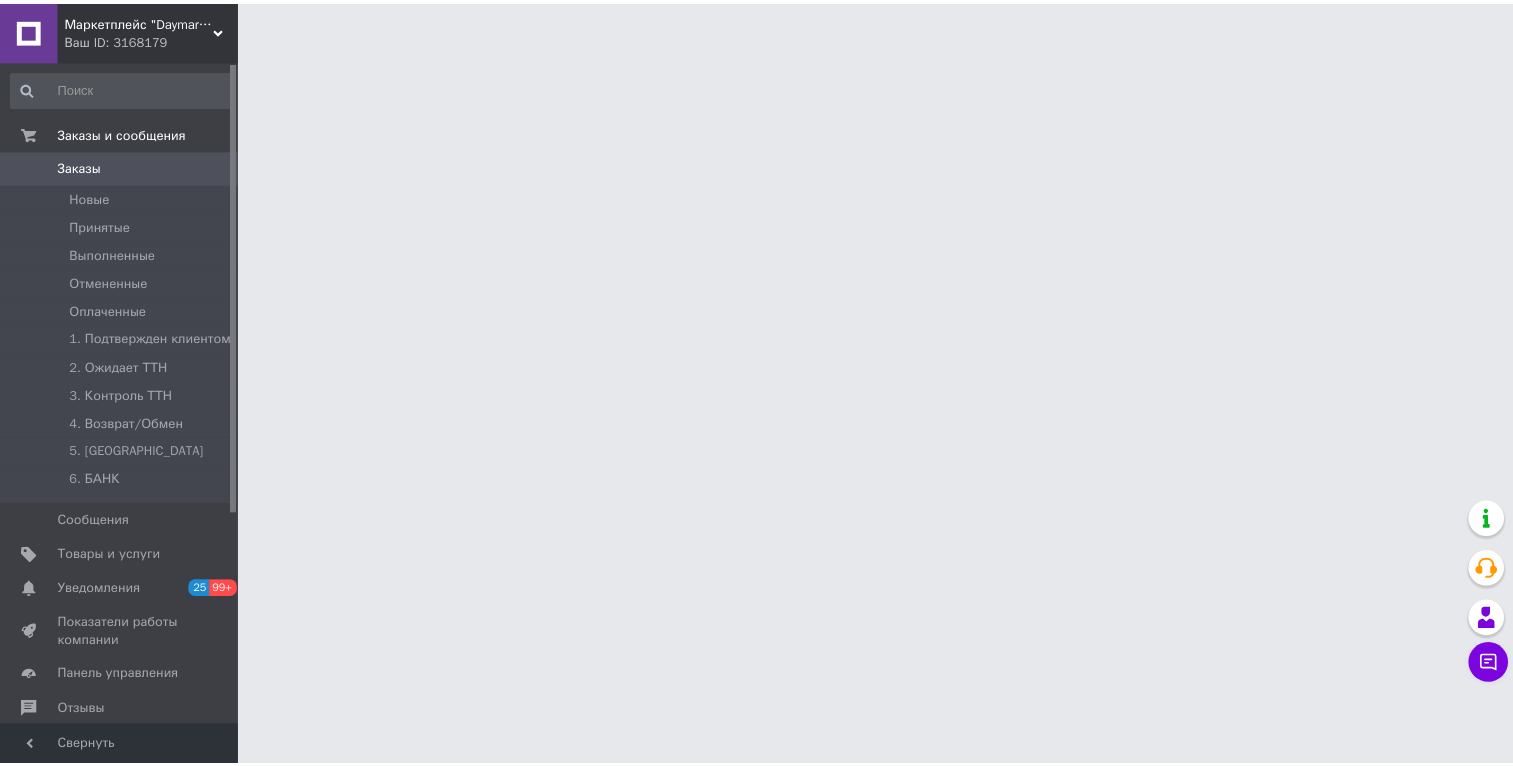 scroll, scrollTop: 0, scrollLeft: 0, axis: both 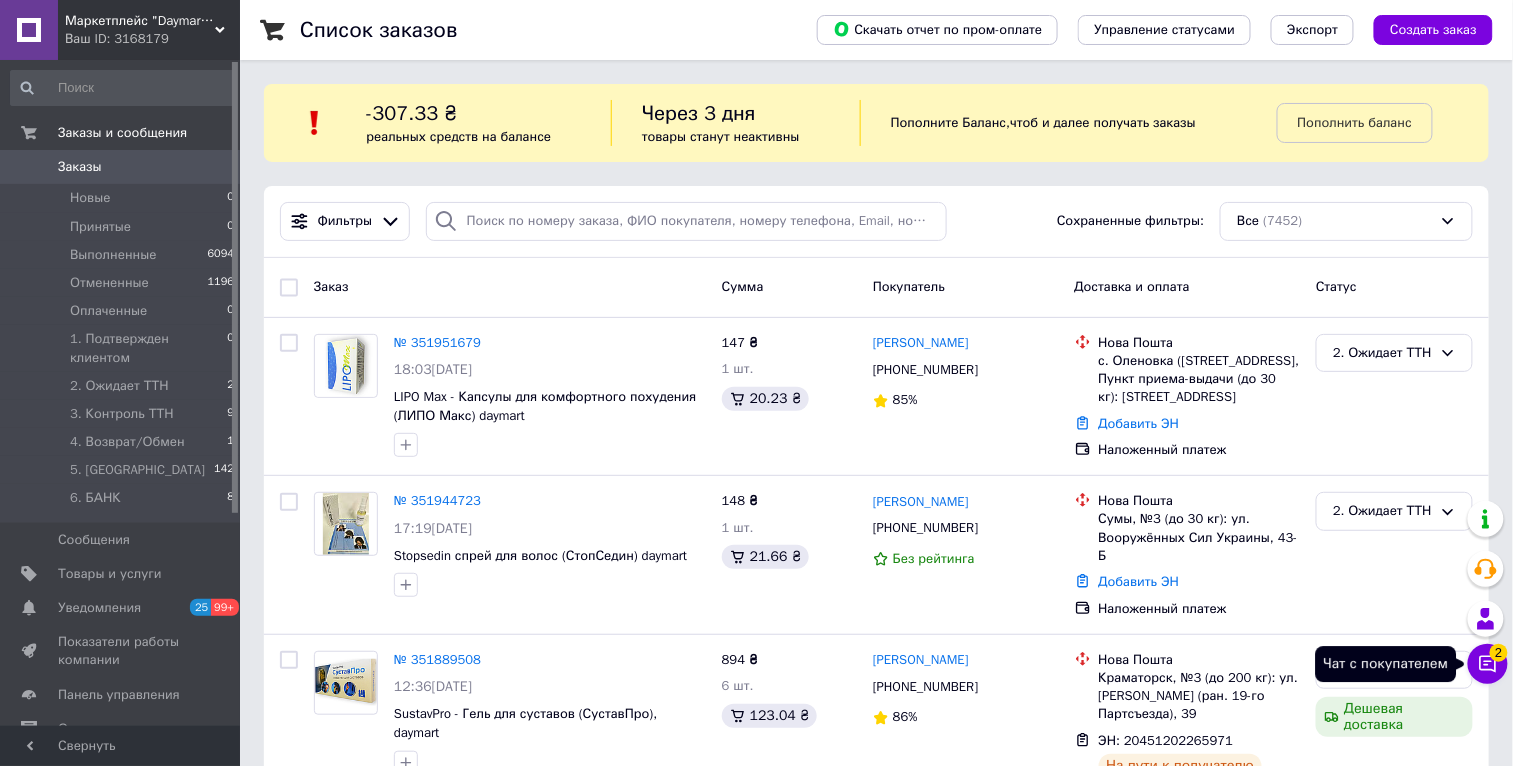 click 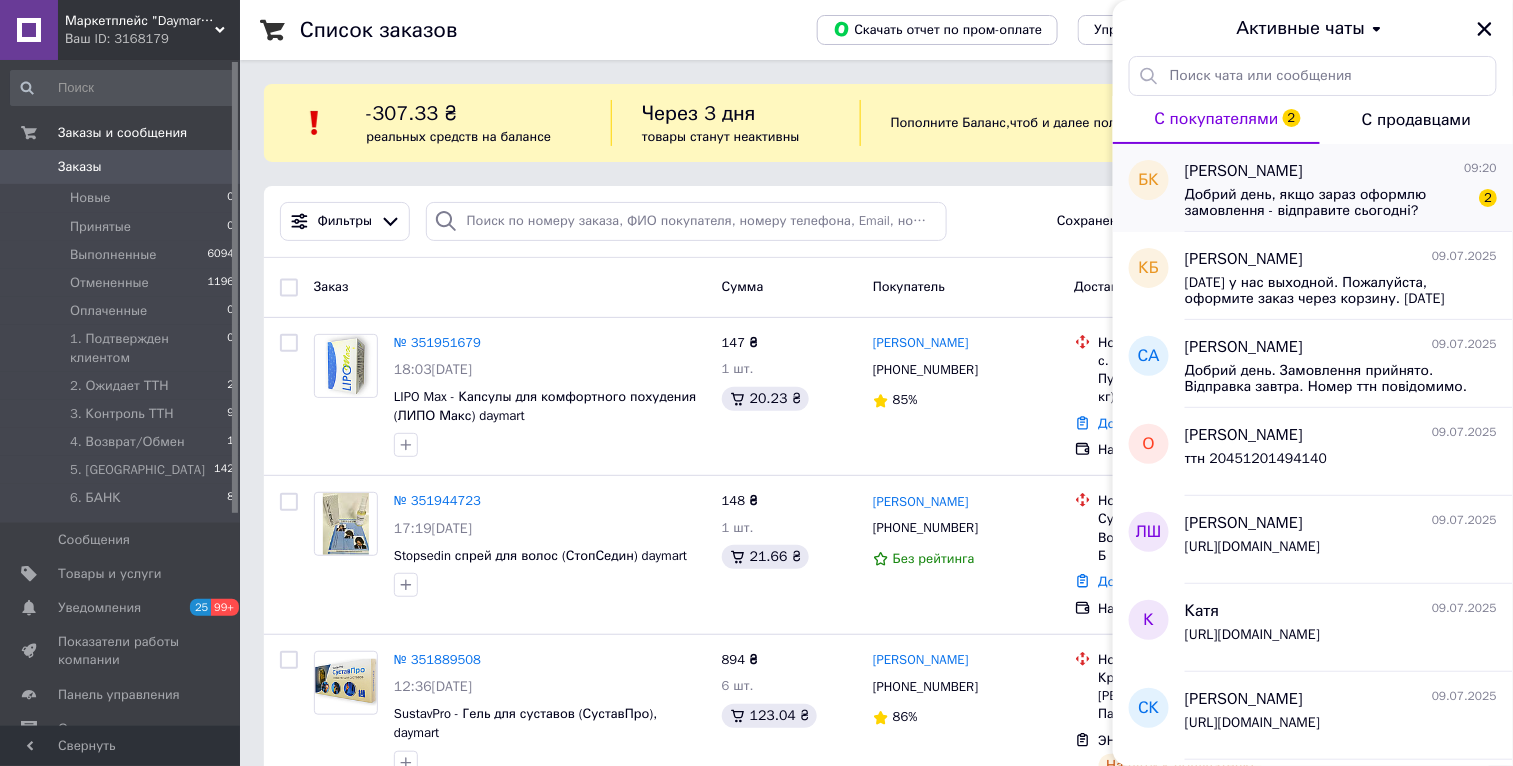 click on "Добрий день, якщо зараз оформлю замовлення - відправите сьогодні?" at bounding box center [1327, 203] 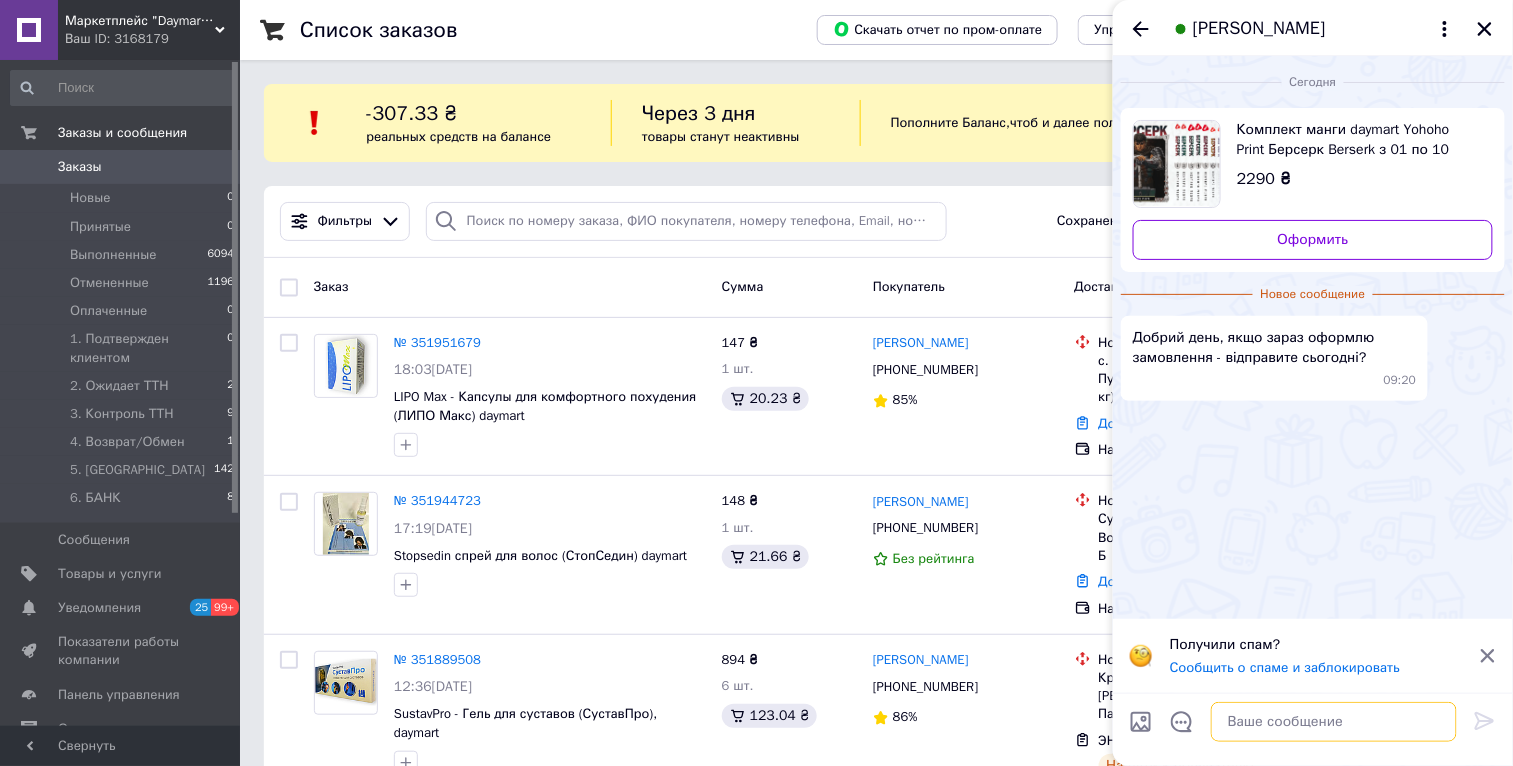 click at bounding box center [1334, 722] 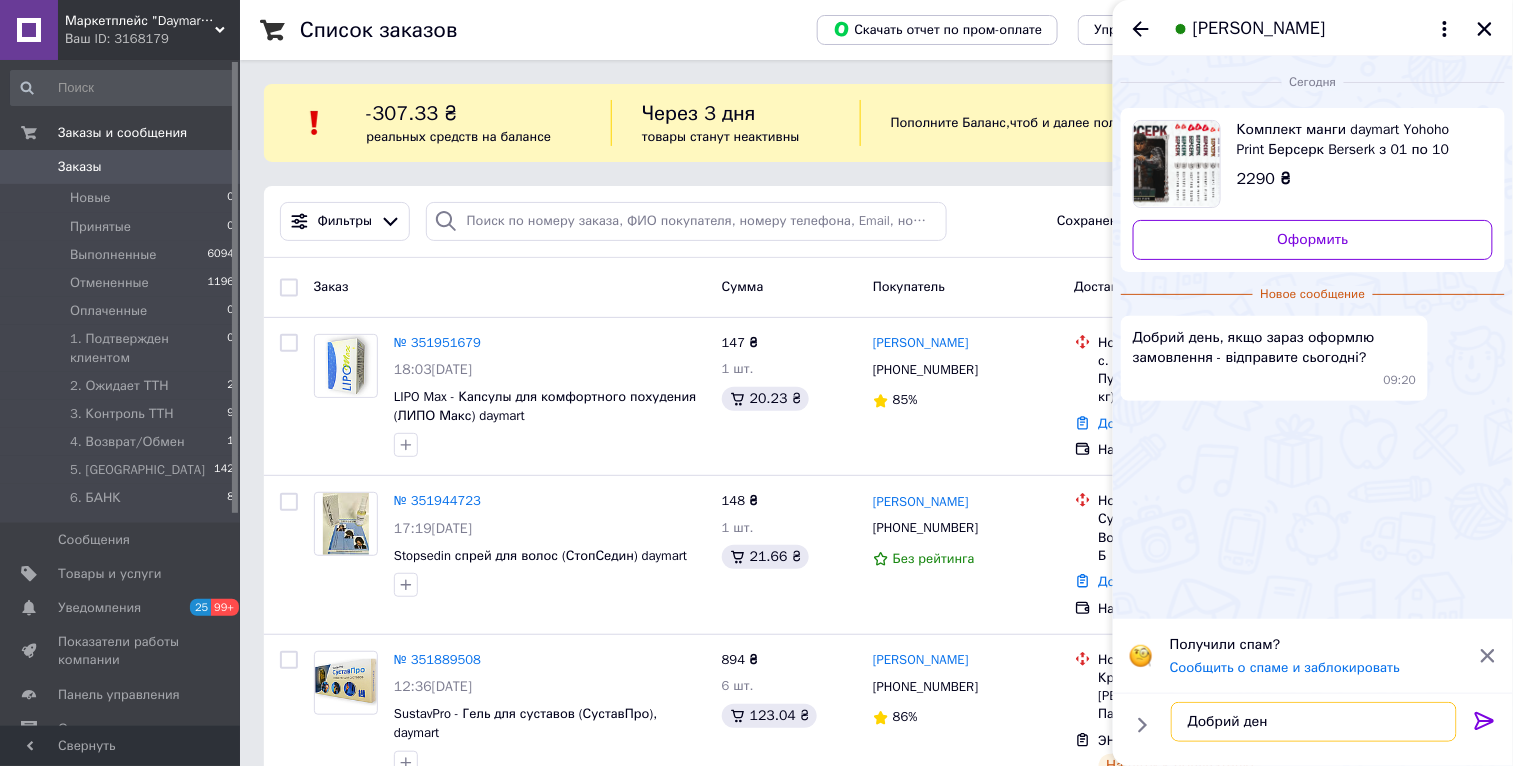 type on "Добрий день" 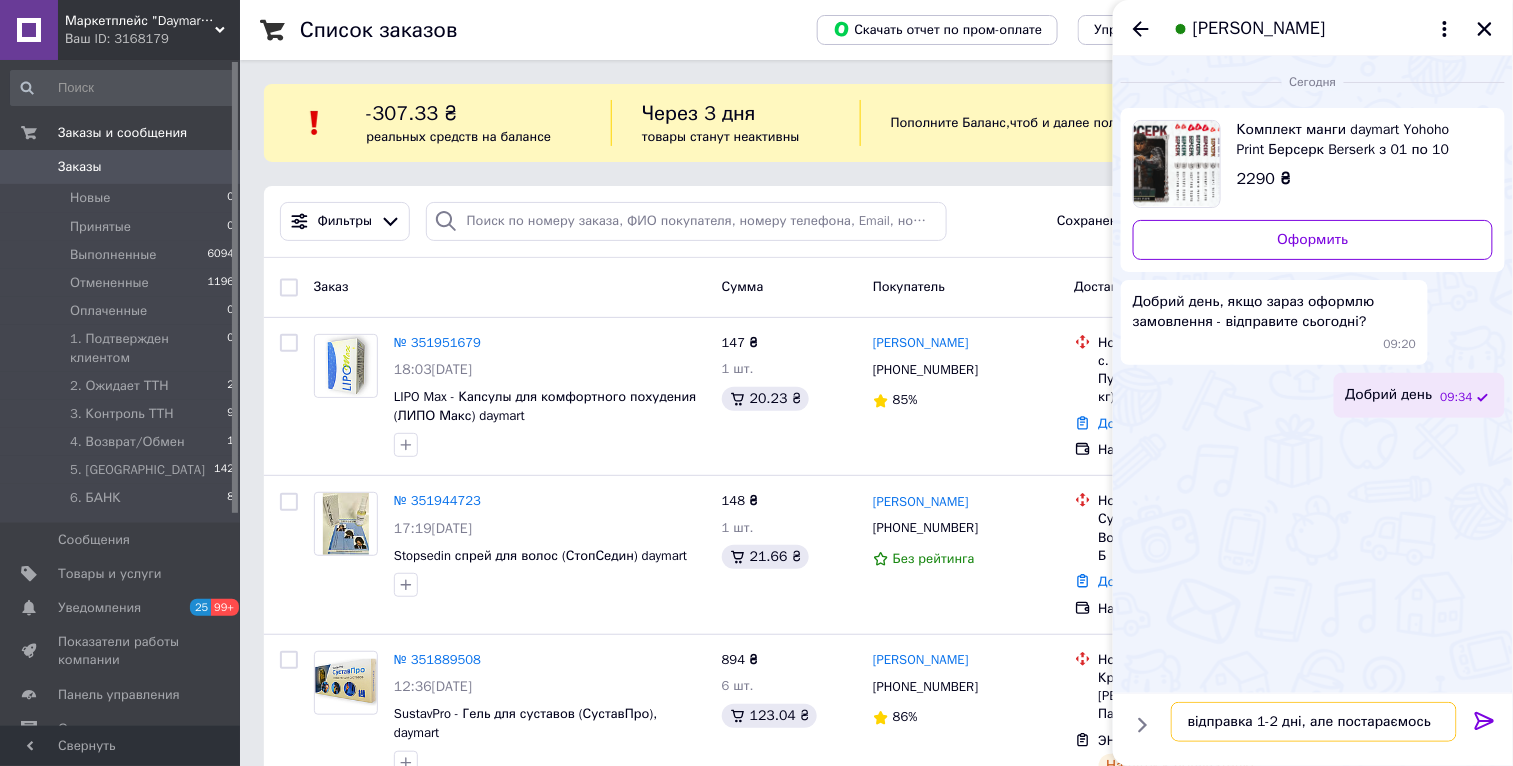 type on "відправка 1-2 дні, але постараємось" 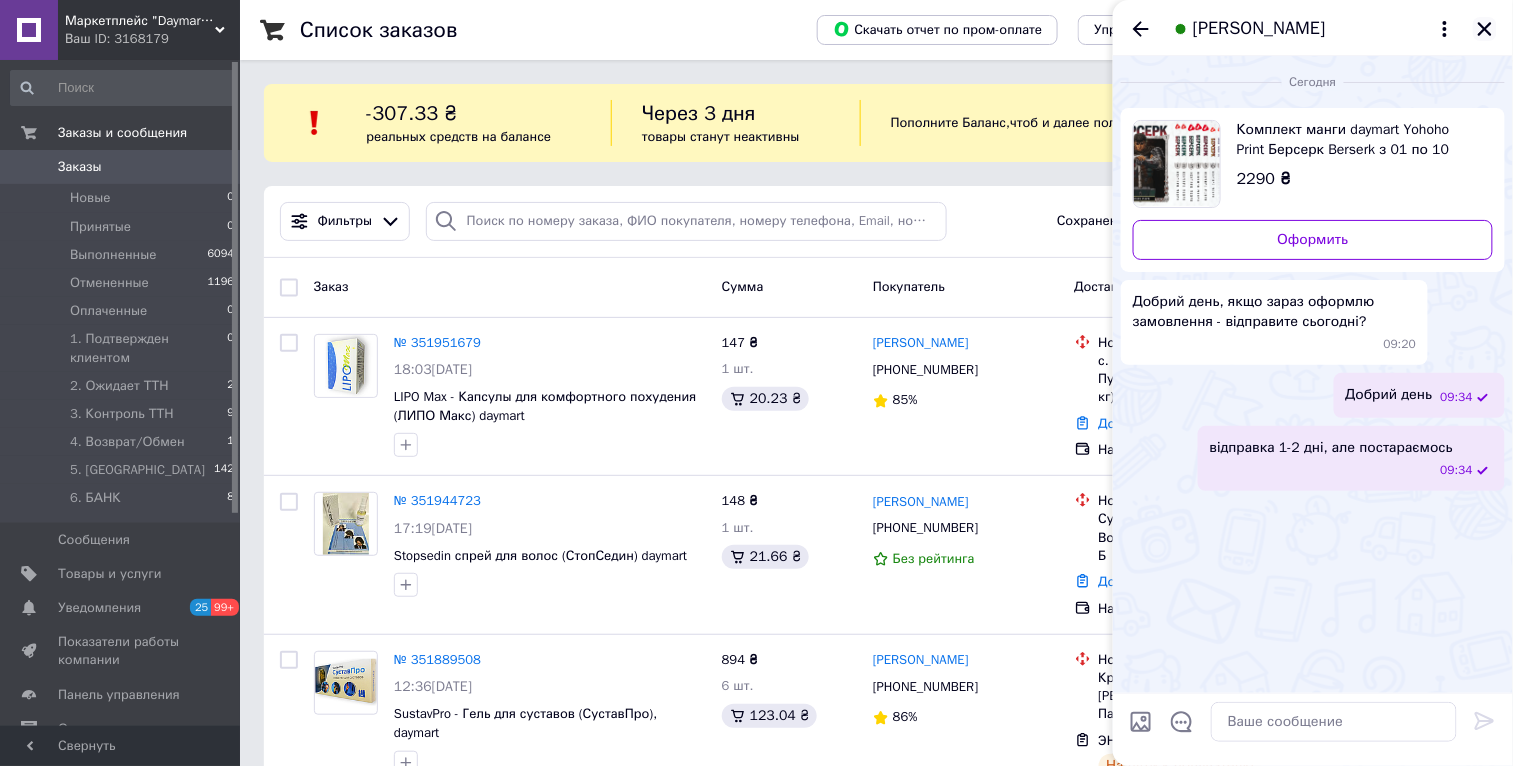 click 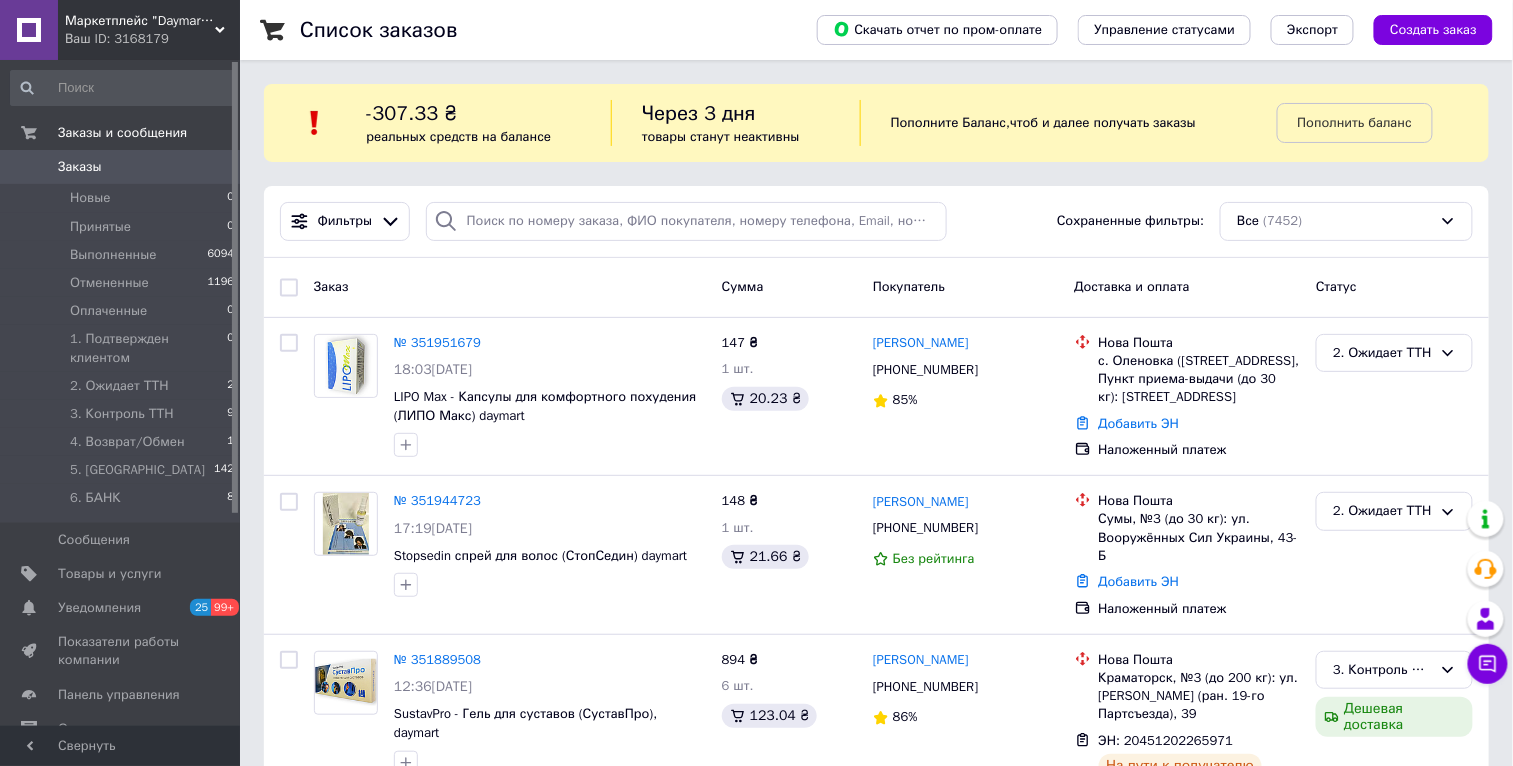 click on "Маркетплейс "Daymart" товары от производителей Украины, Европы и Азии Ваш ID: 3168179" at bounding box center [149, 30] 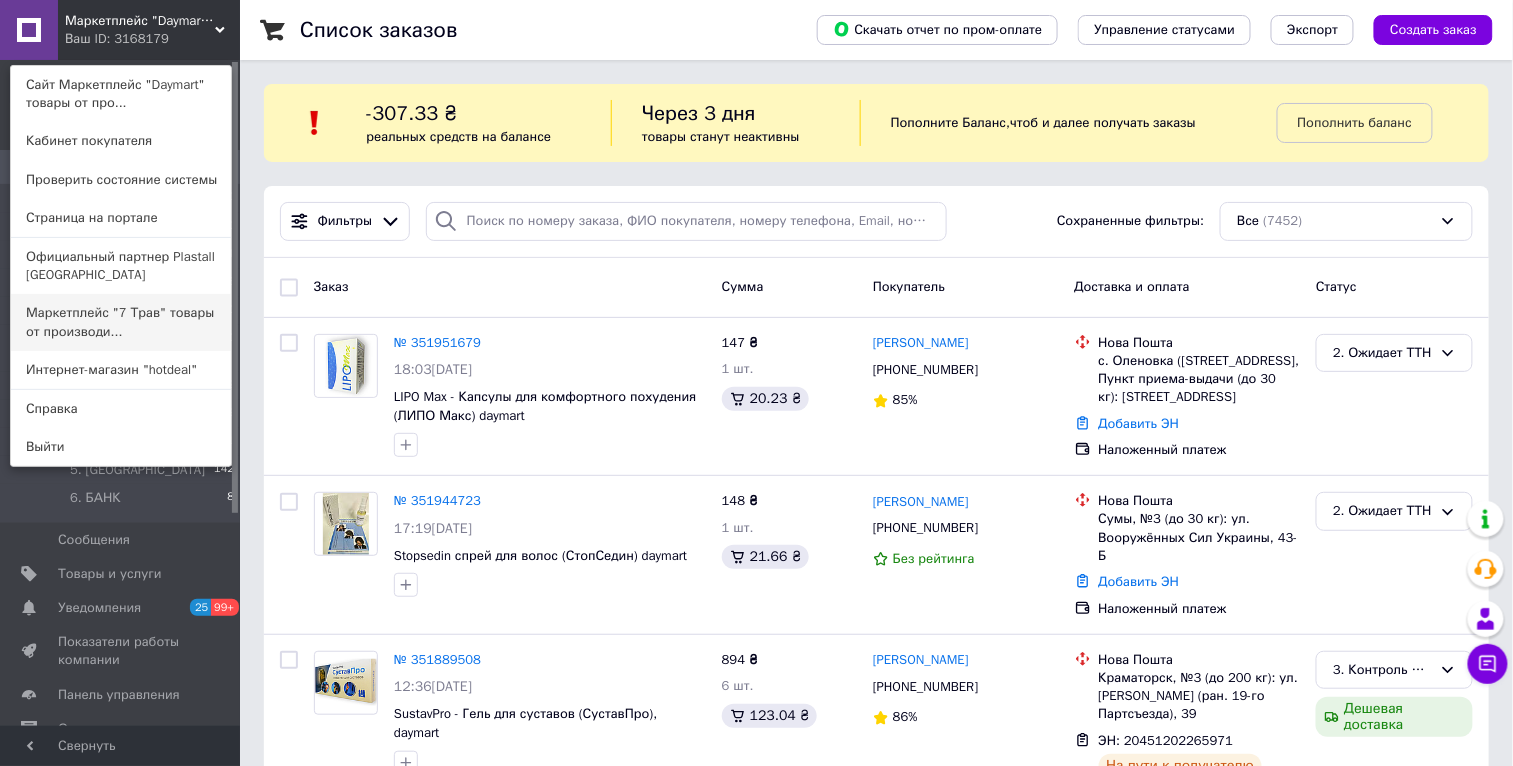 click on "Маркетплейс "7 Трав" товары от производи..." at bounding box center (121, 322) 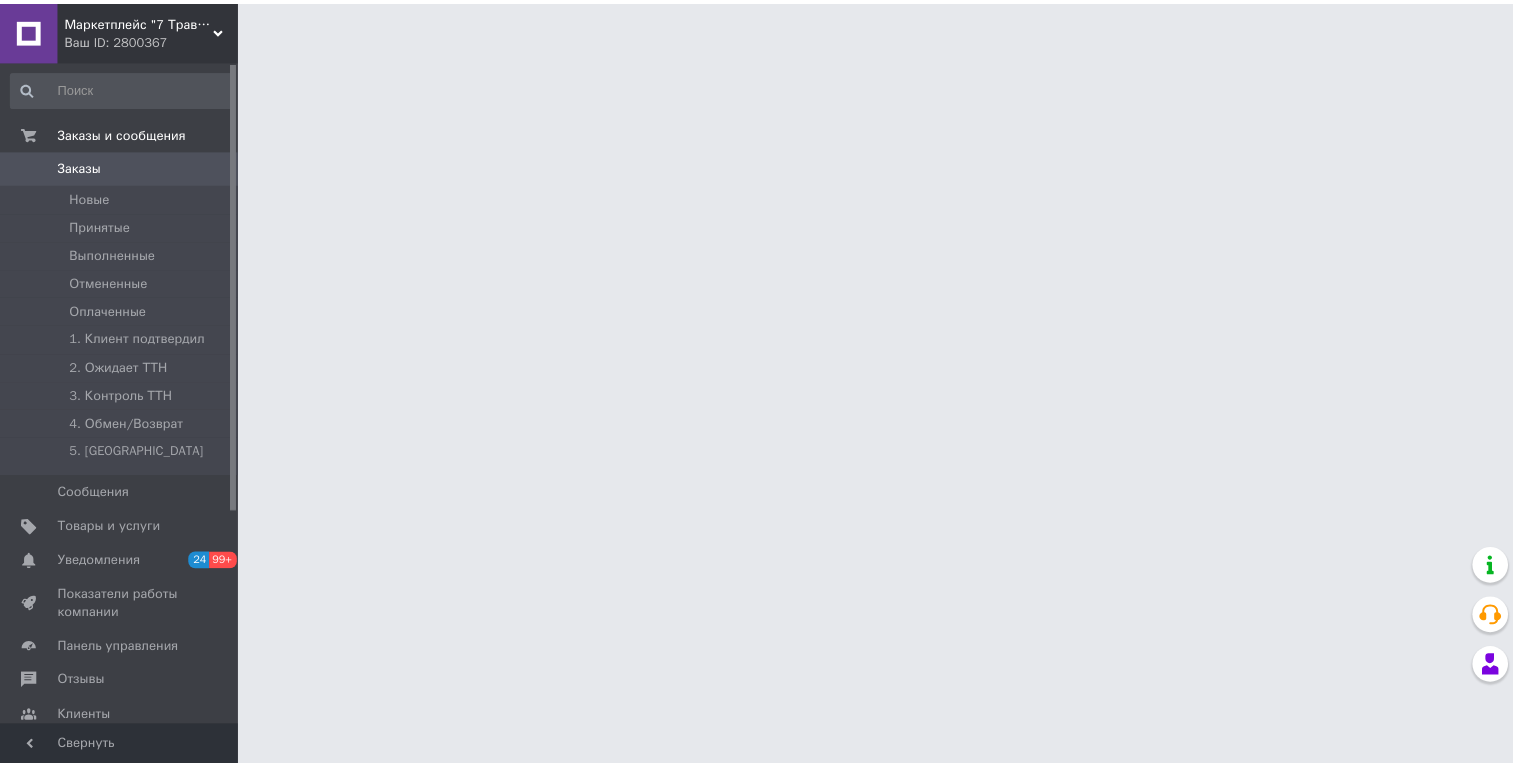 scroll, scrollTop: 0, scrollLeft: 0, axis: both 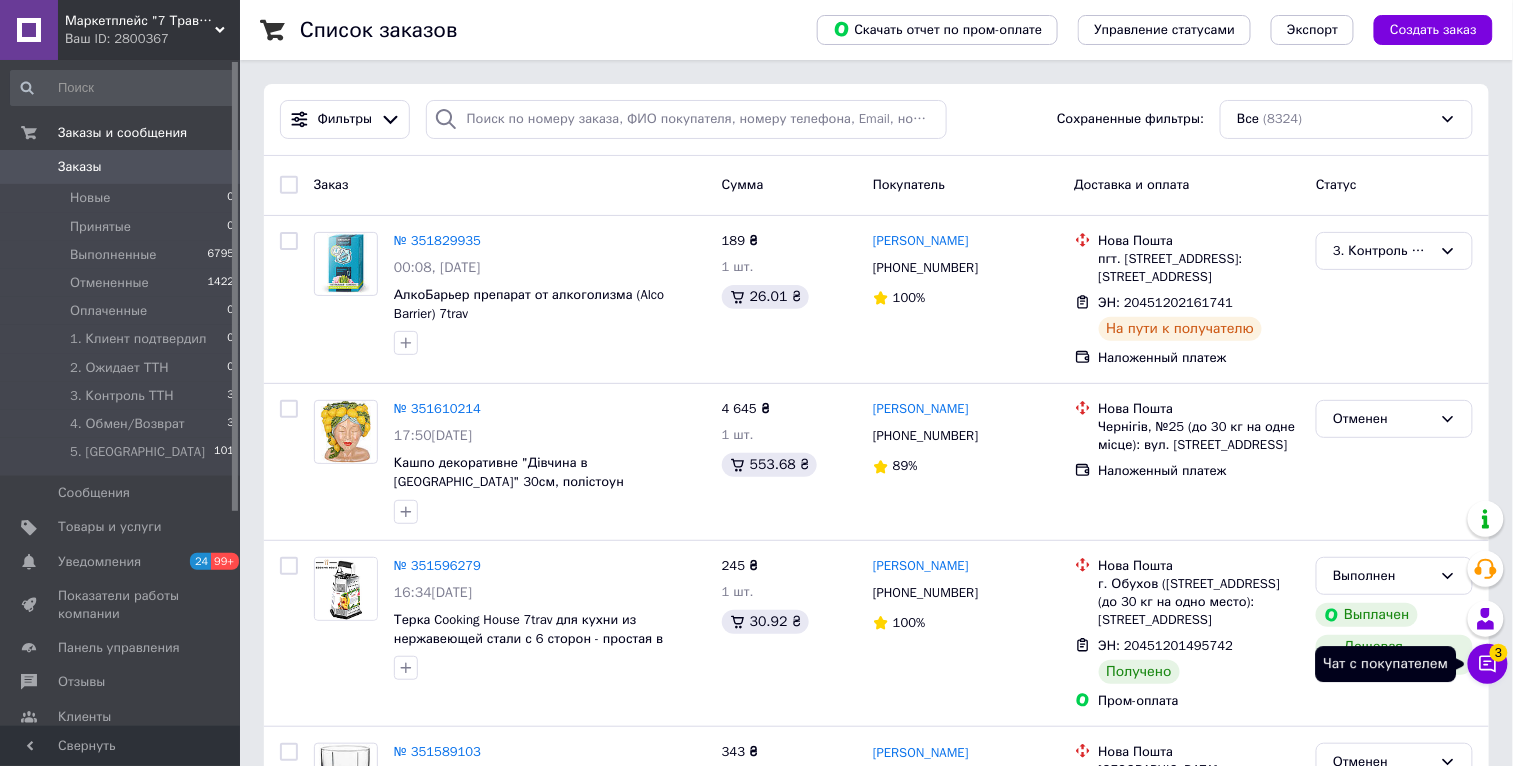 click 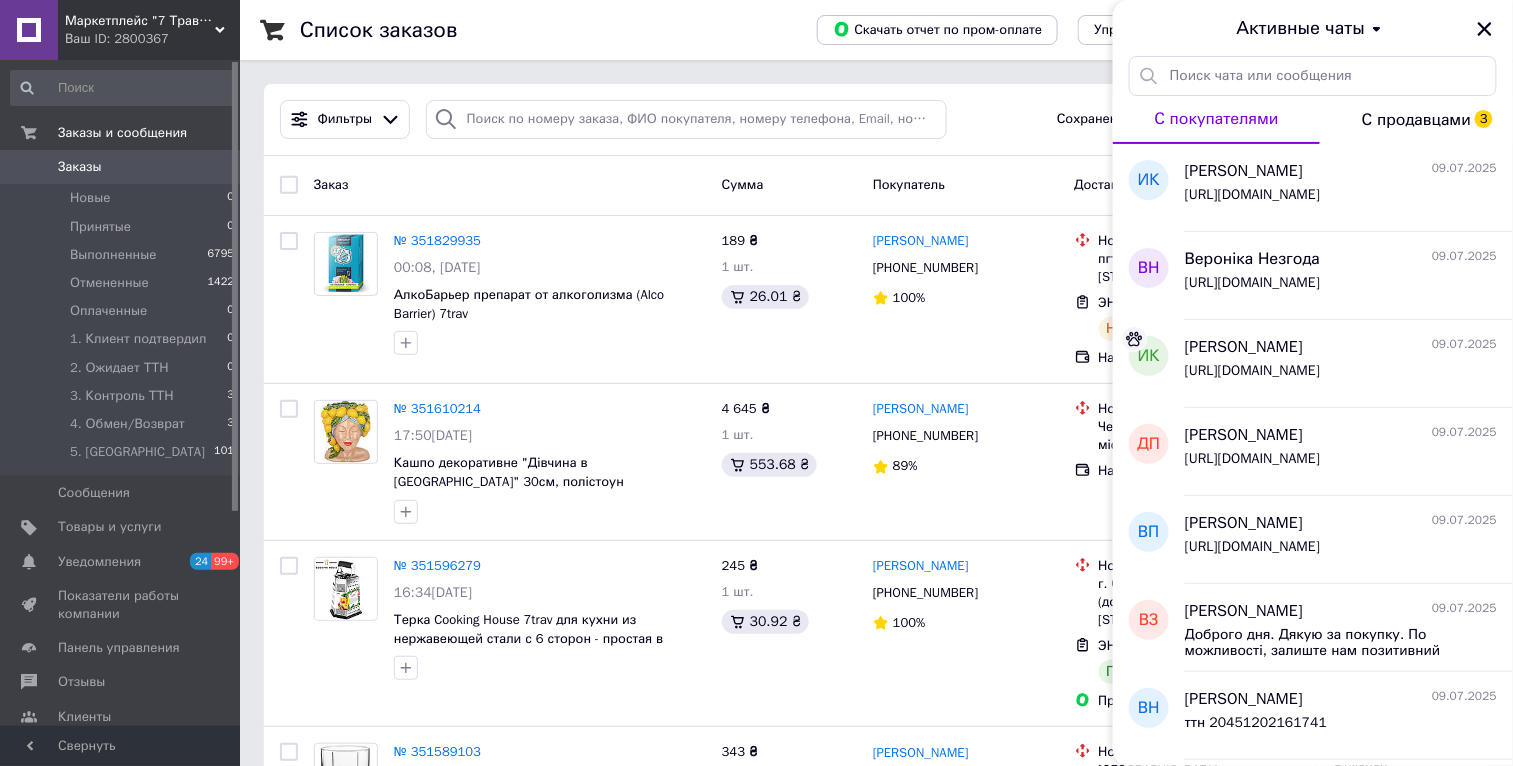 click on "С продавцами 3" at bounding box center [1416, 120] 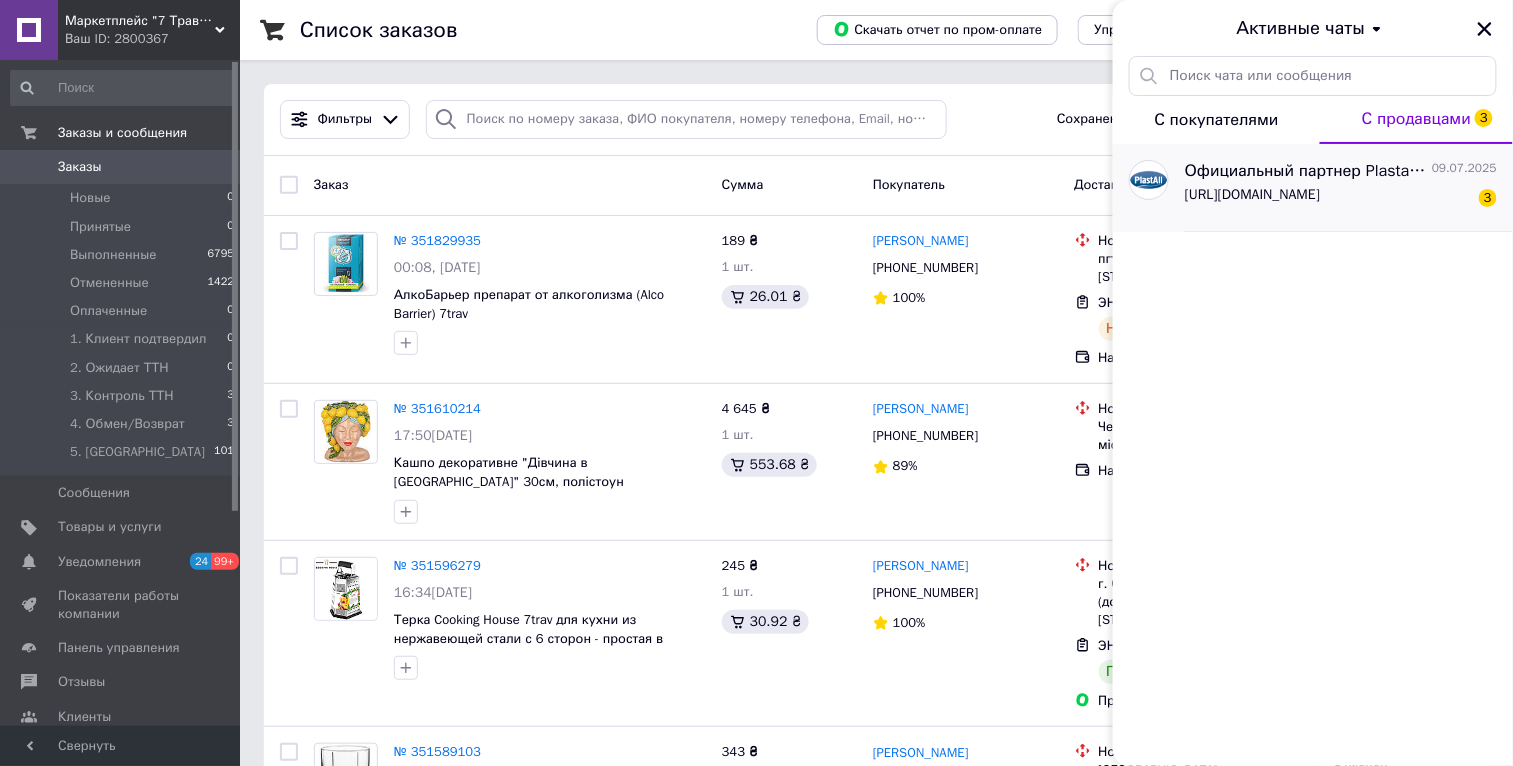 click on "[URL][DOMAIN_NAME]" at bounding box center (1252, 195) 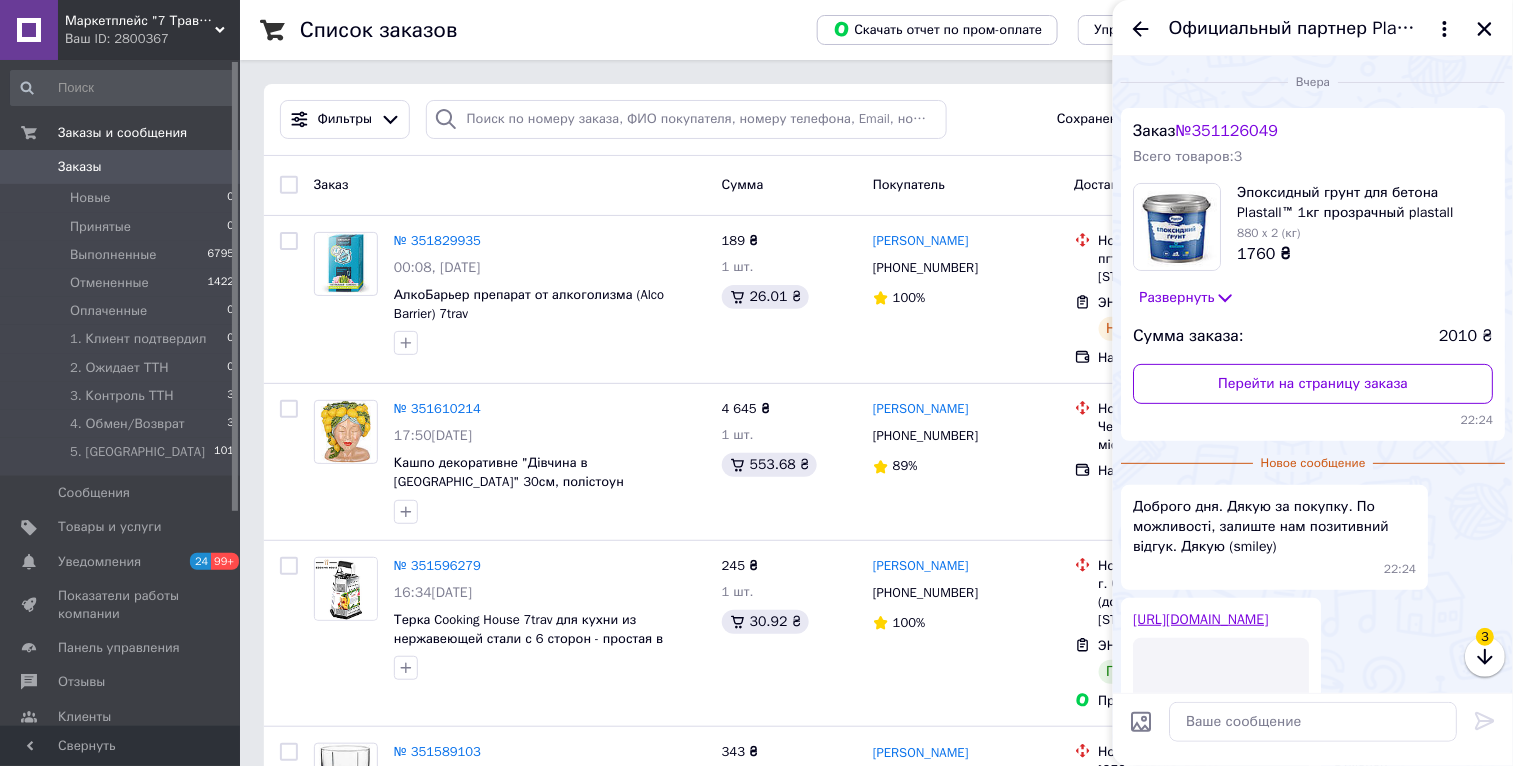 scroll, scrollTop: 225, scrollLeft: 0, axis: vertical 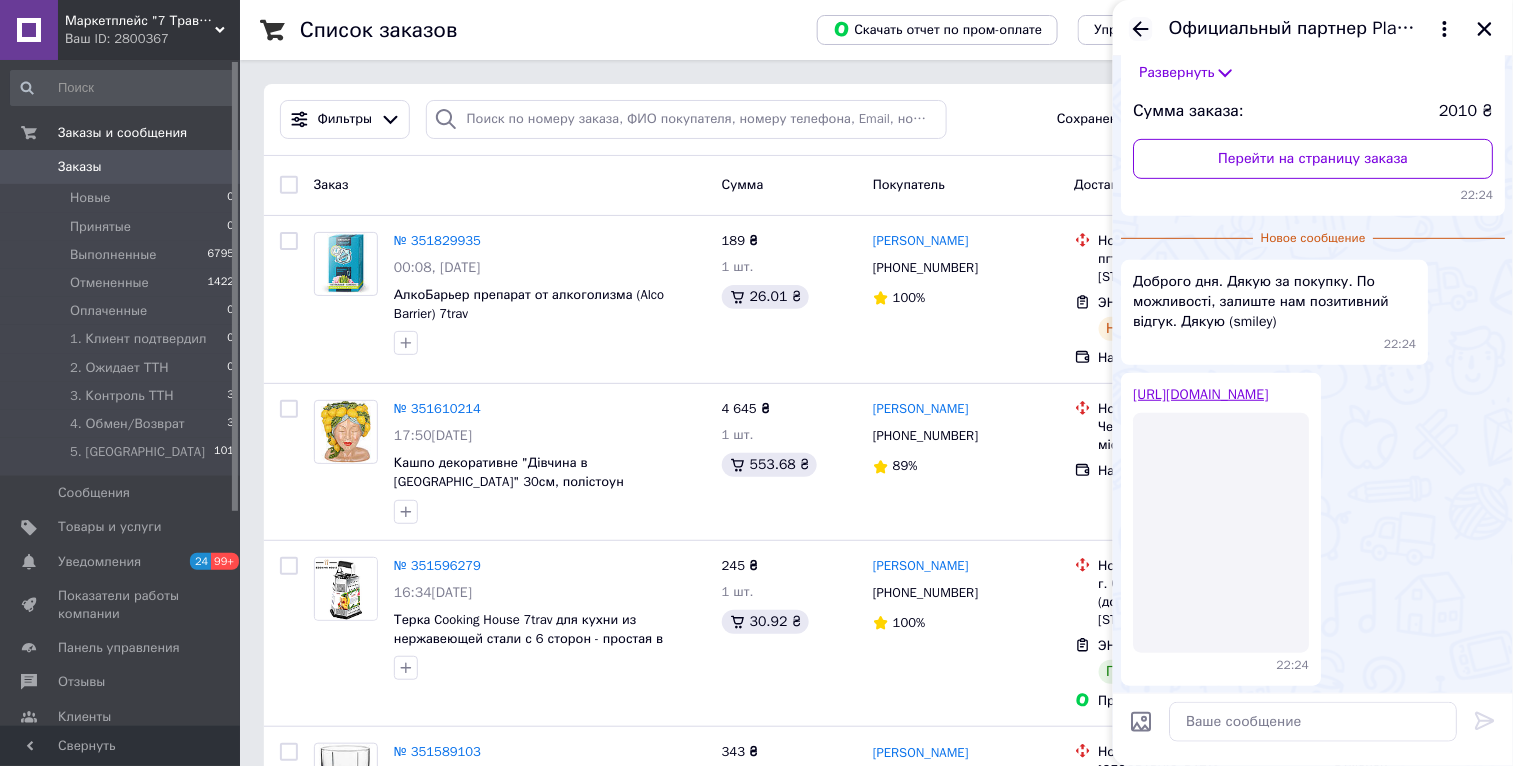 click 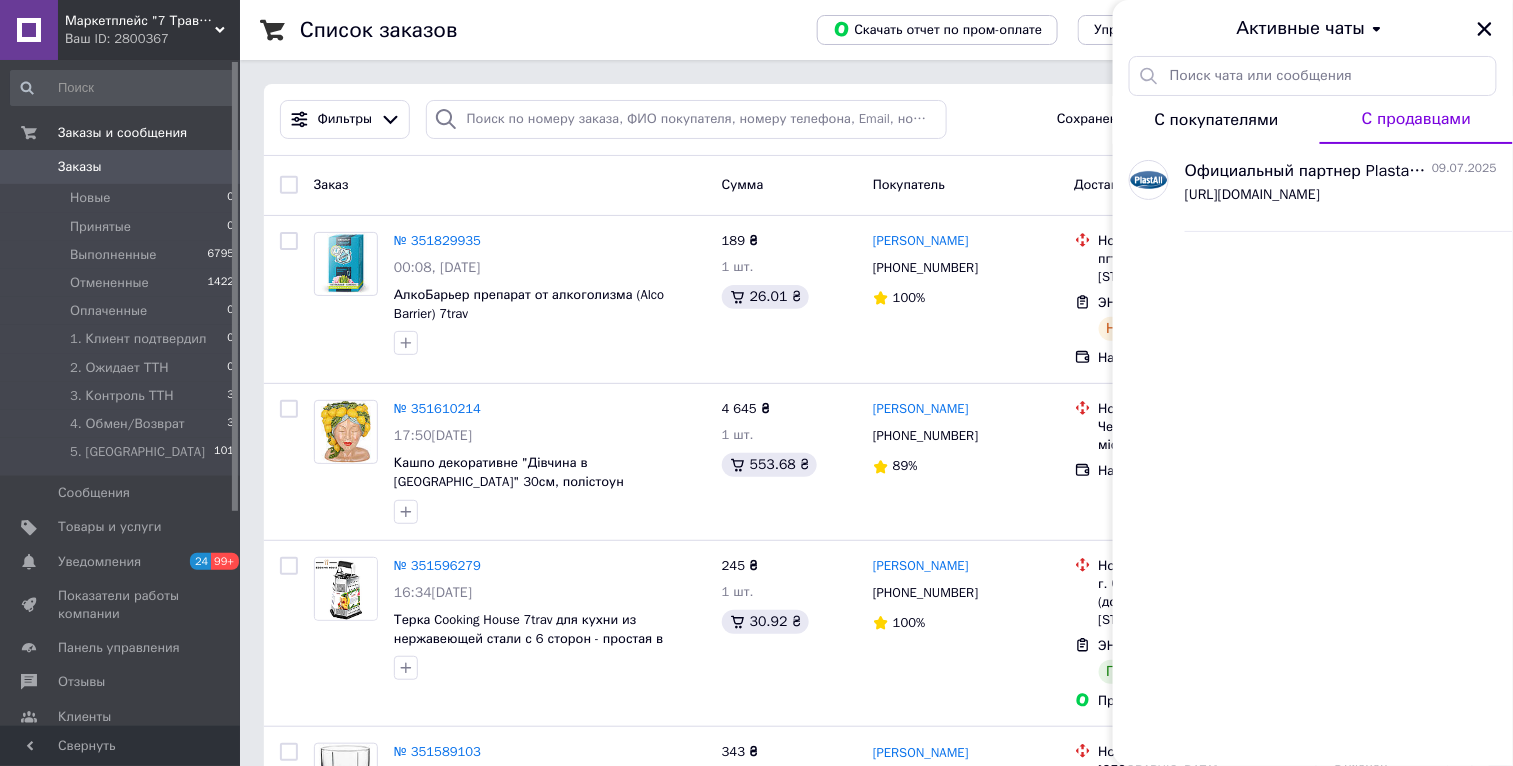 click on "С покупателями" at bounding box center (1217, 120) 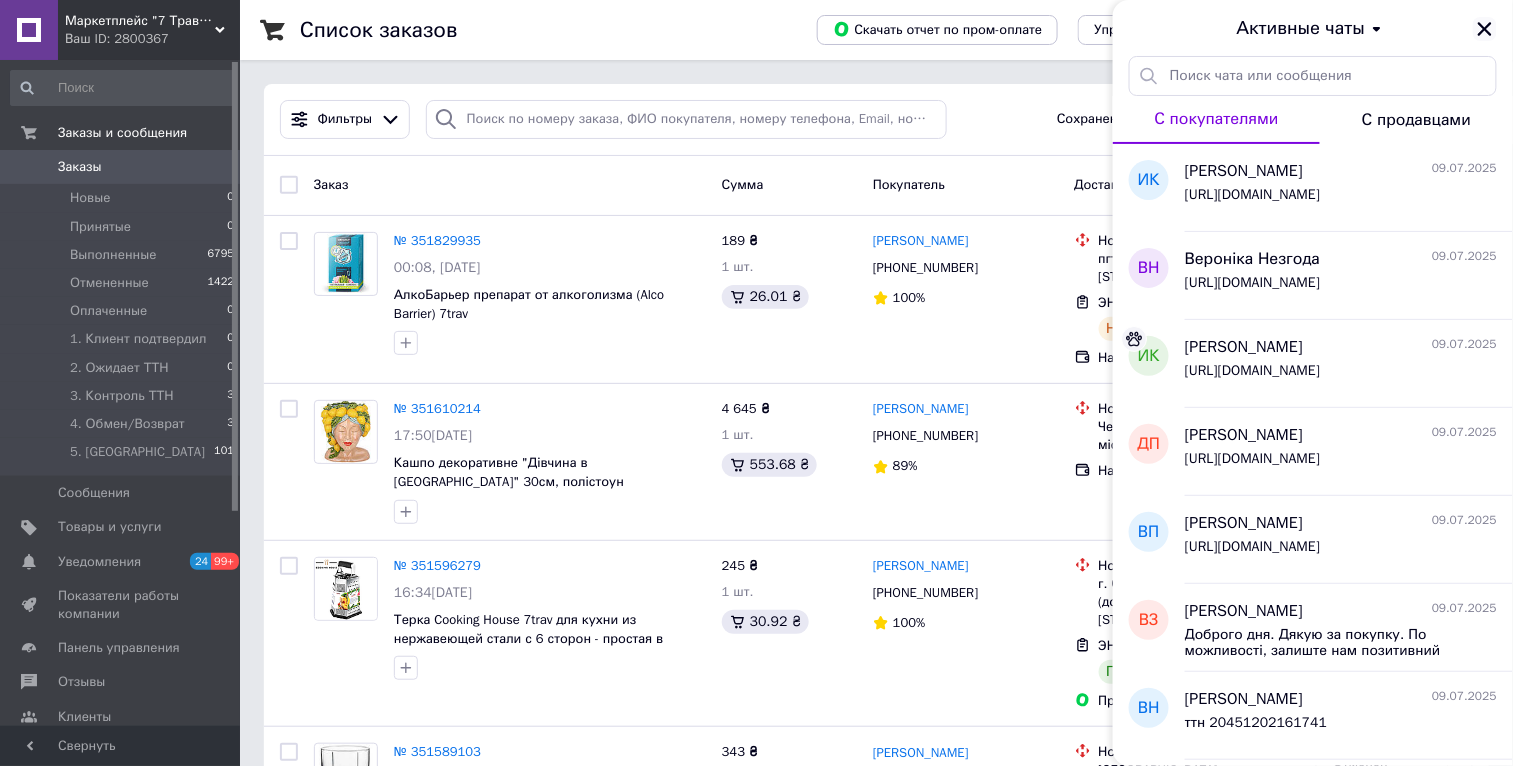 click 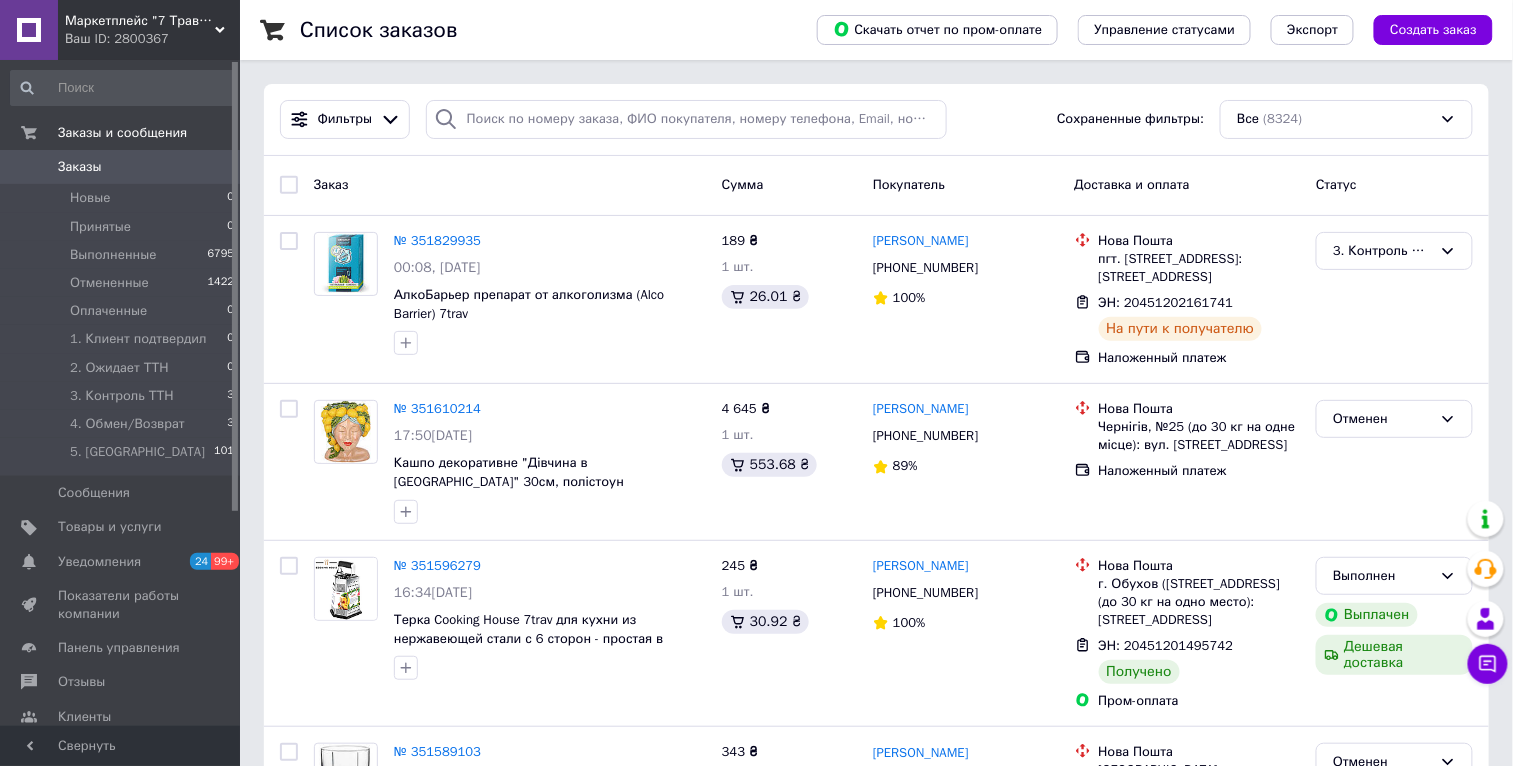 click on "Маркетплейс "7 Трав" товары от производителей [GEOGRAPHIC_DATA], [GEOGRAPHIC_DATA] и [GEOGRAPHIC_DATA]" at bounding box center (140, 21) 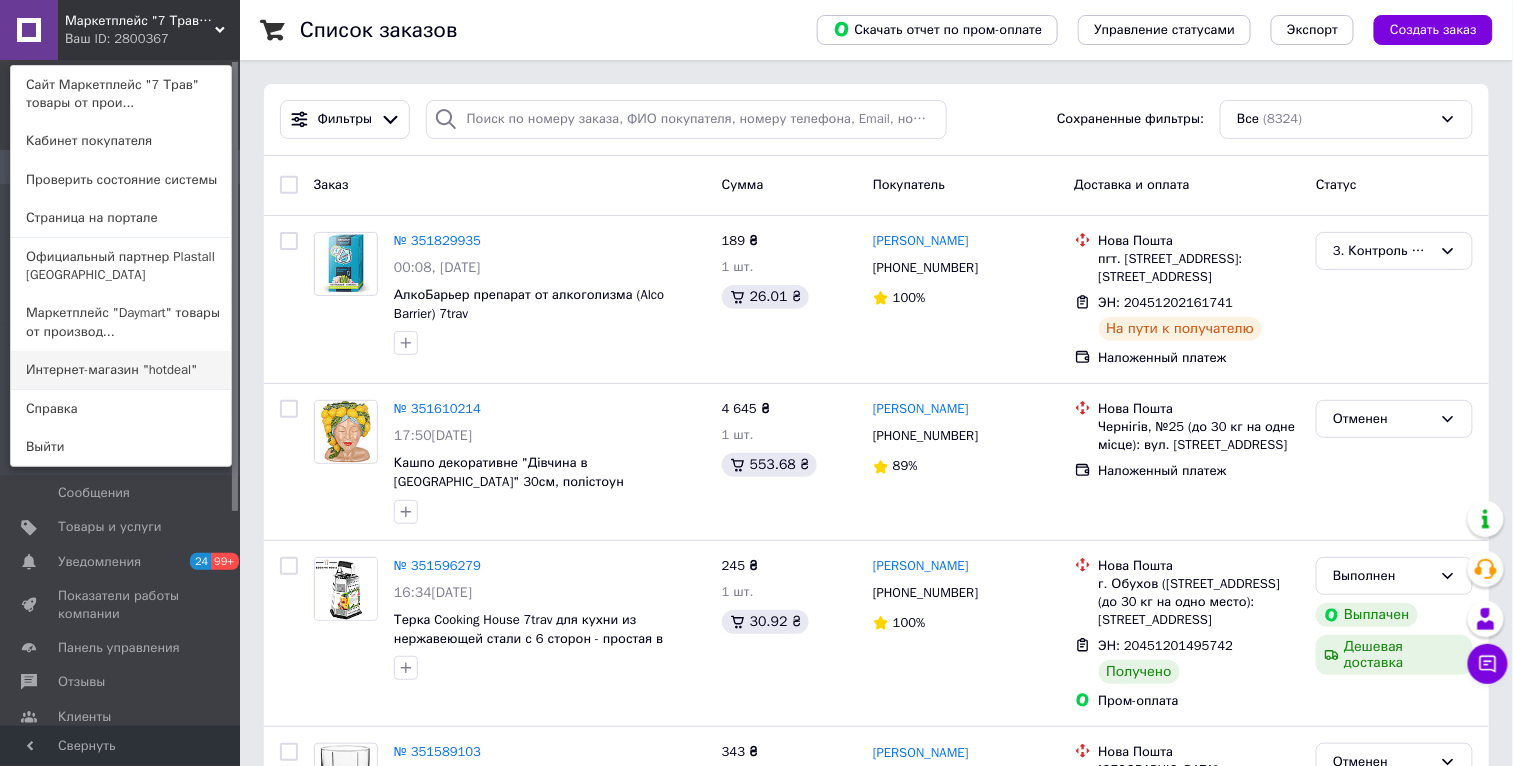 click on "Интернет-магазин "hotdeal"" at bounding box center (121, 370) 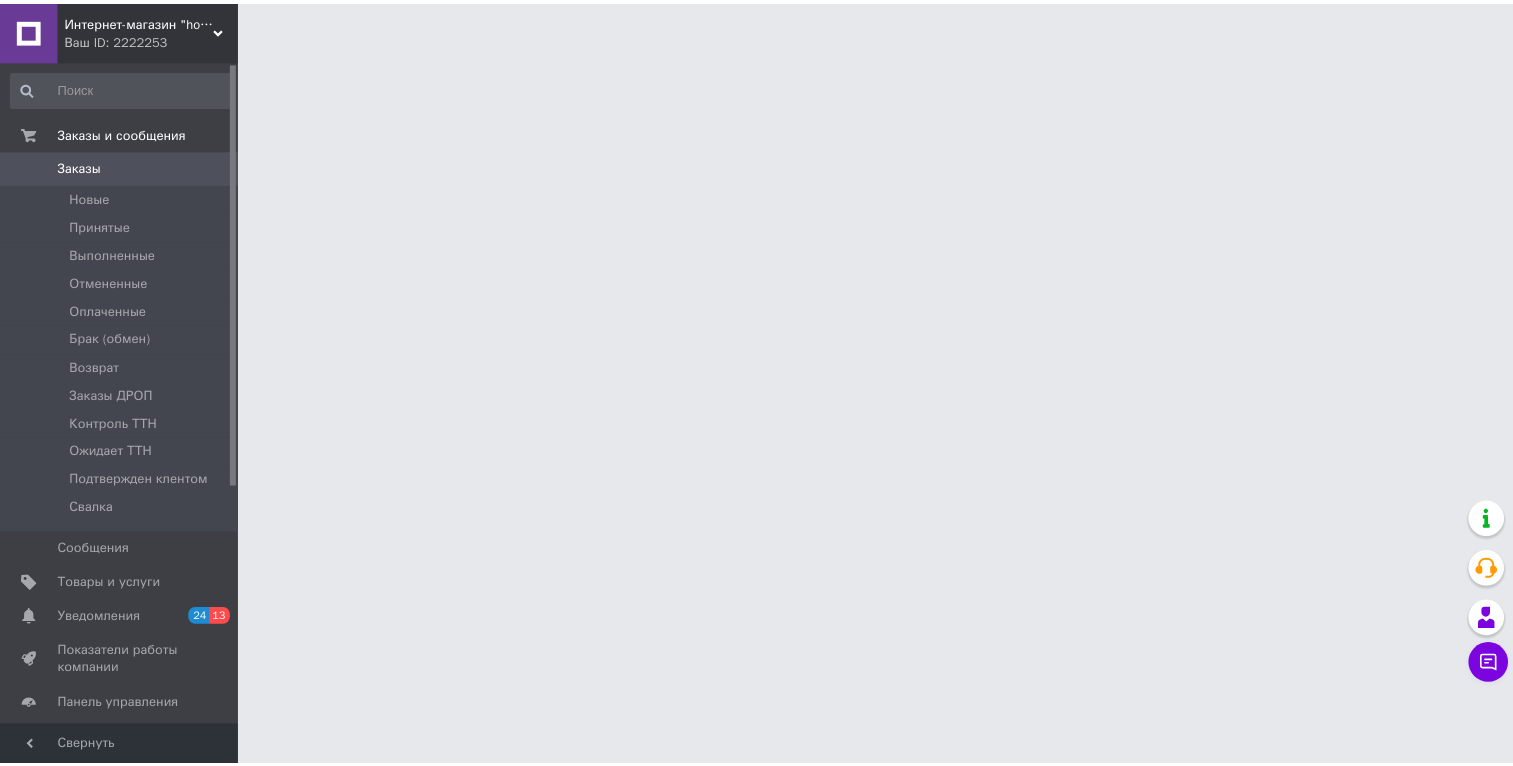 scroll, scrollTop: 0, scrollLeft: 0, axis: both 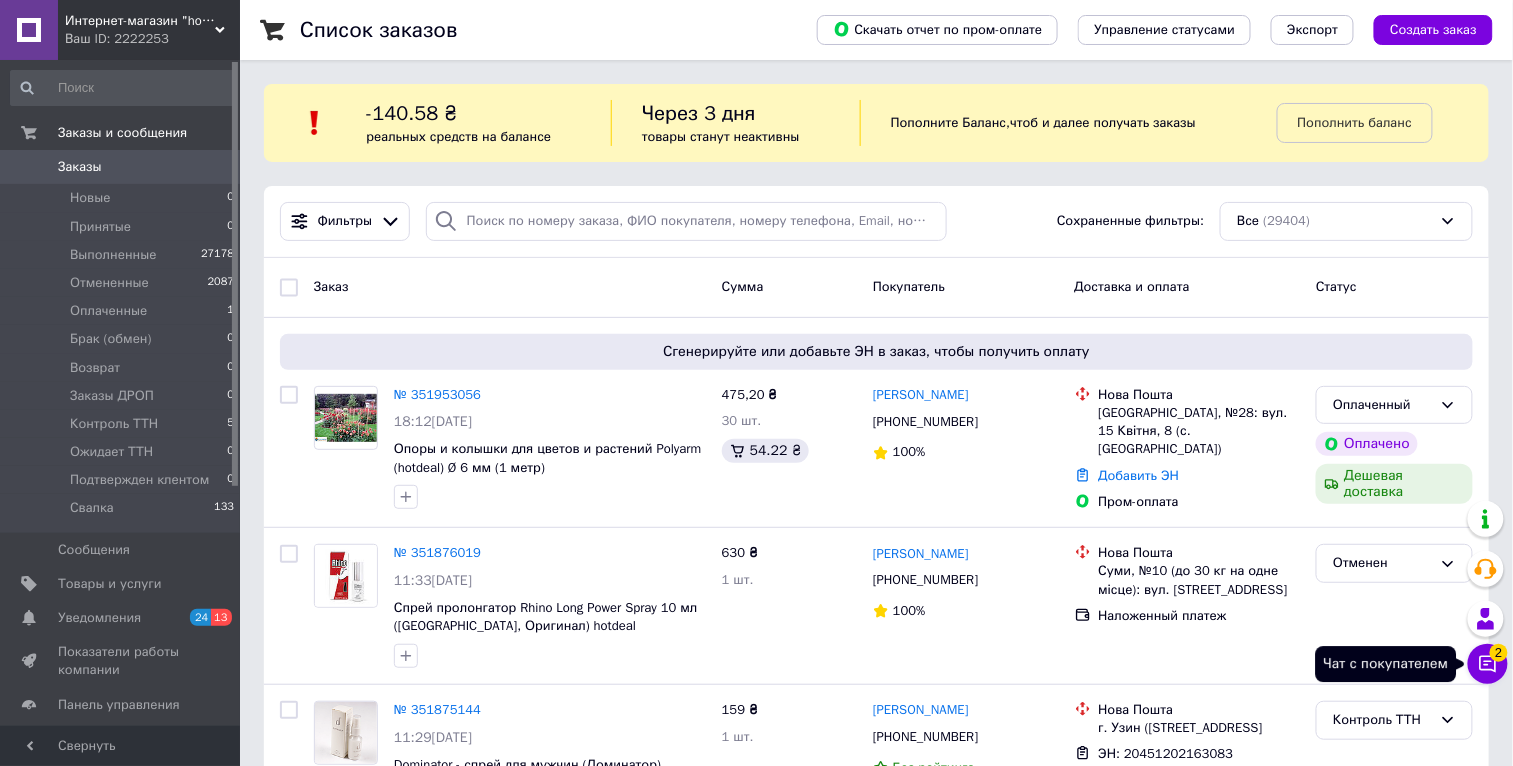 click 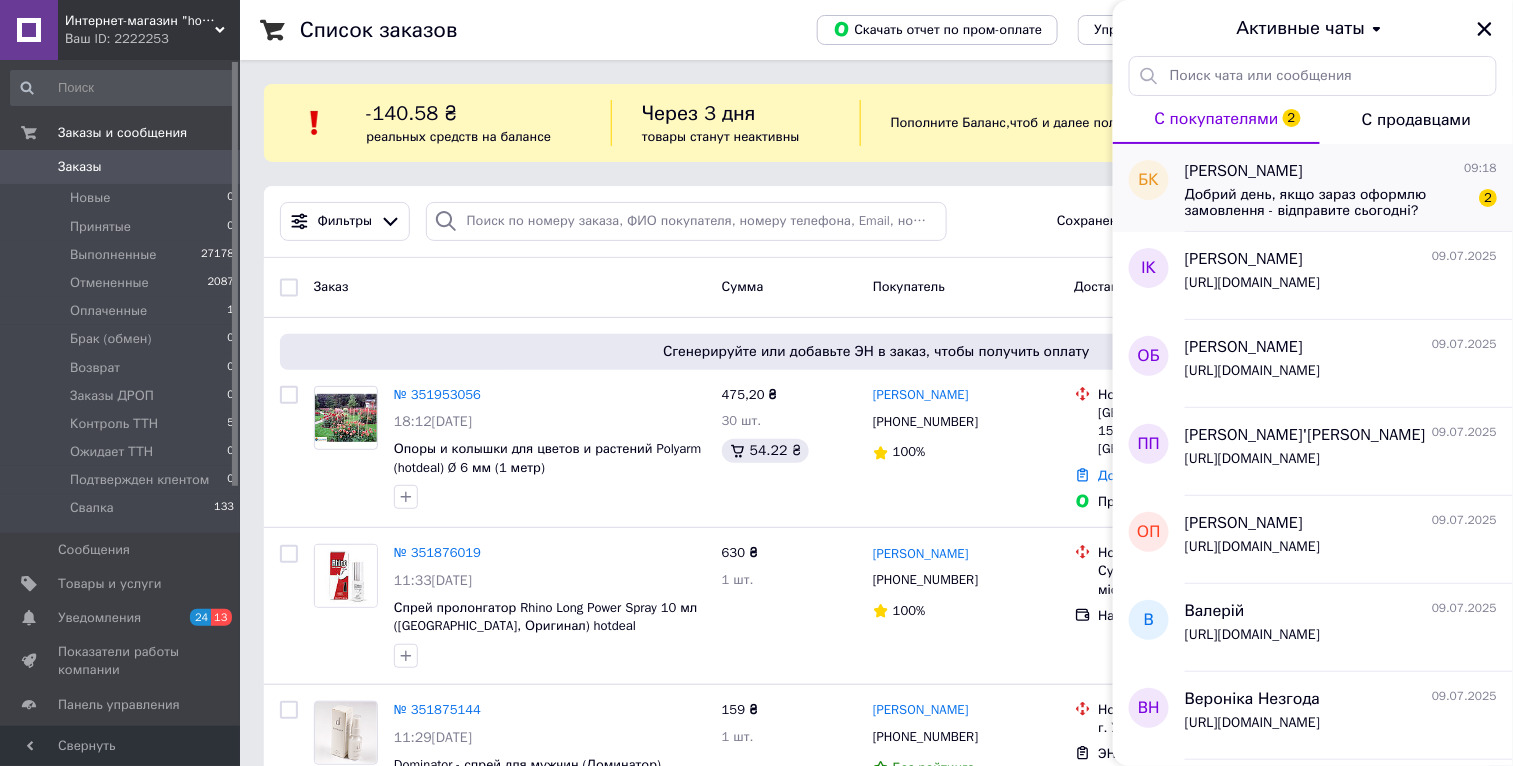 click on "Добрий день, якщо зараз оформлю замовлення - відправите сьогодні?" at bounding box center (1327, 203) 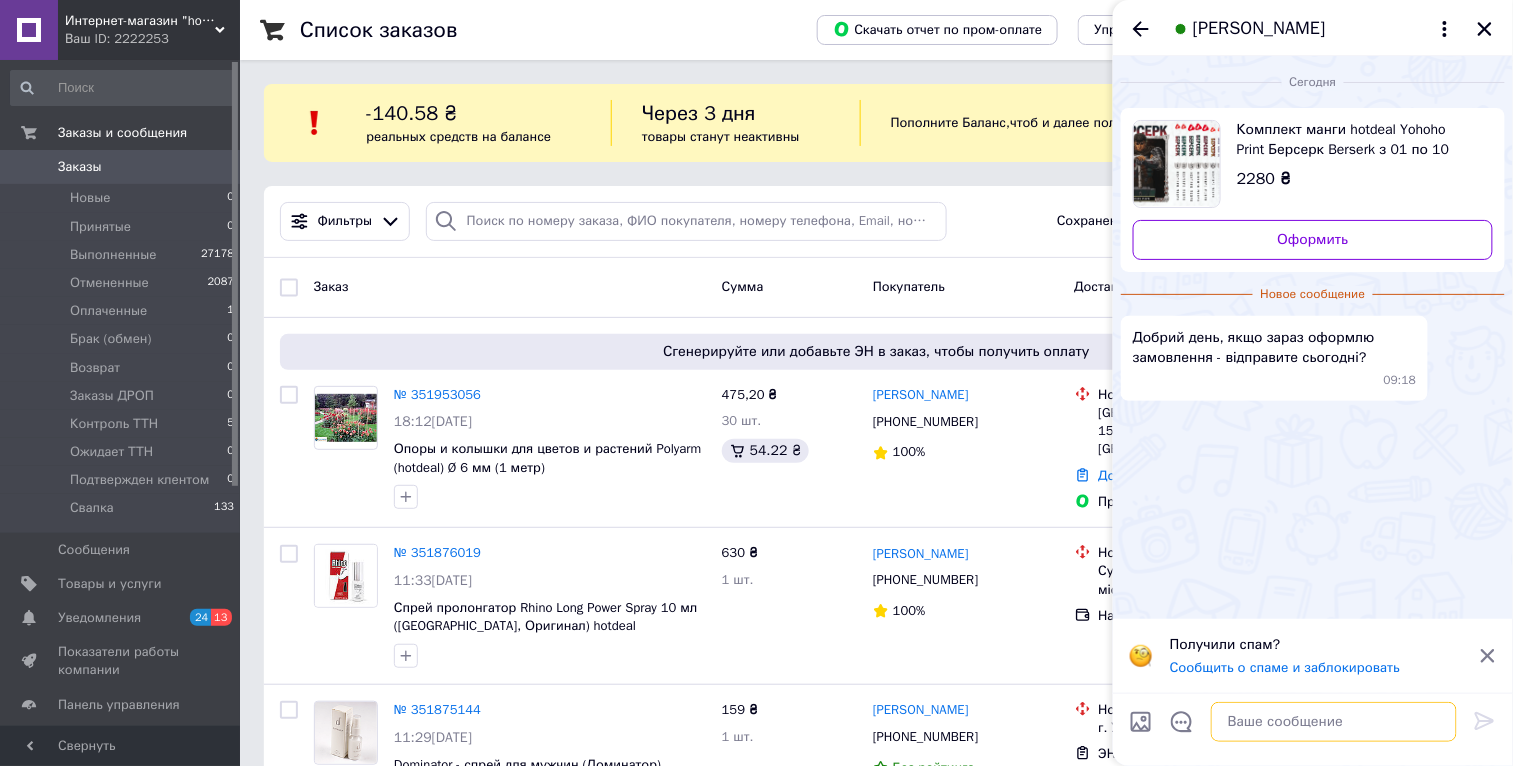click at bounding box center [1334, 722] 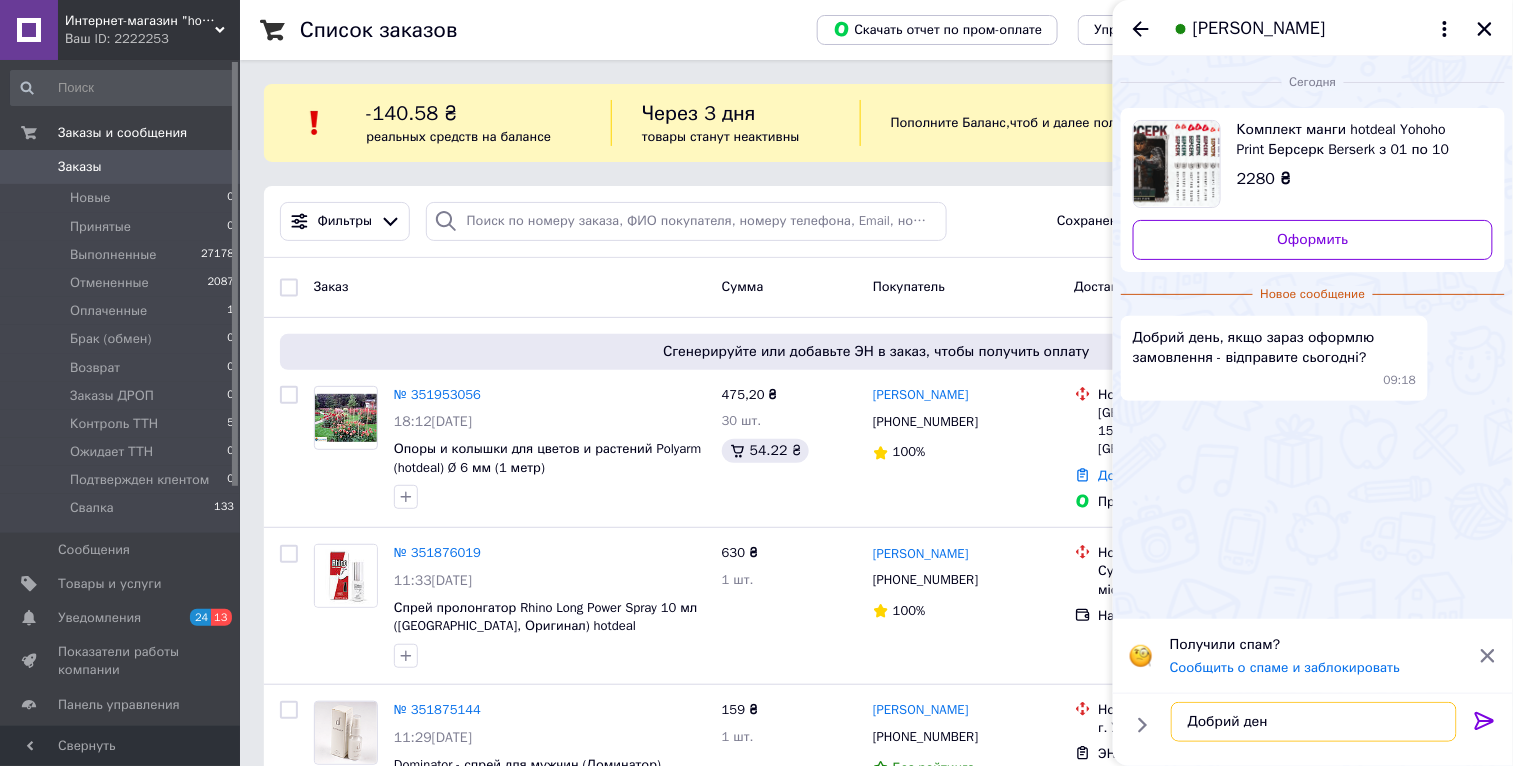 type on "Добрий день" 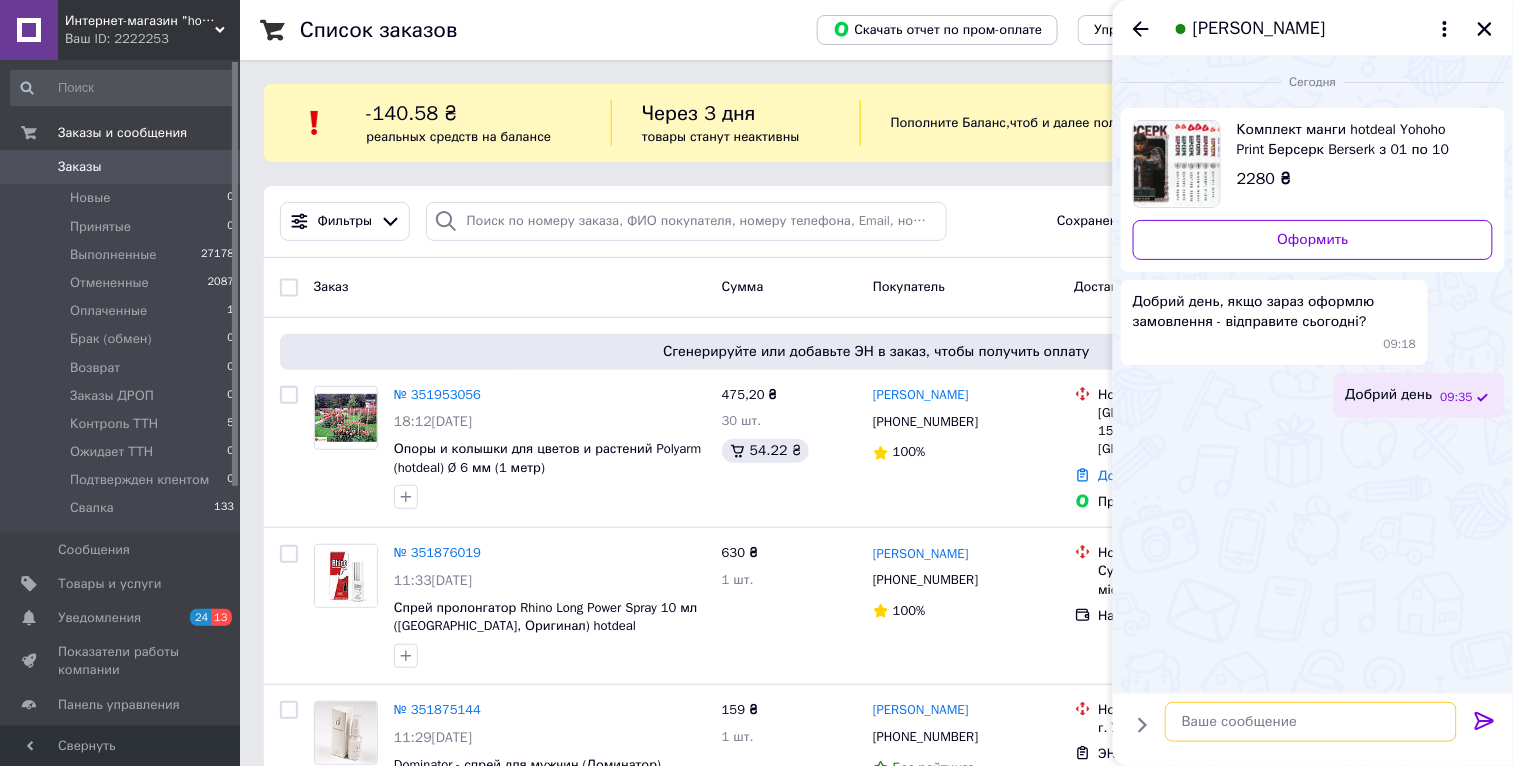 type on "В" 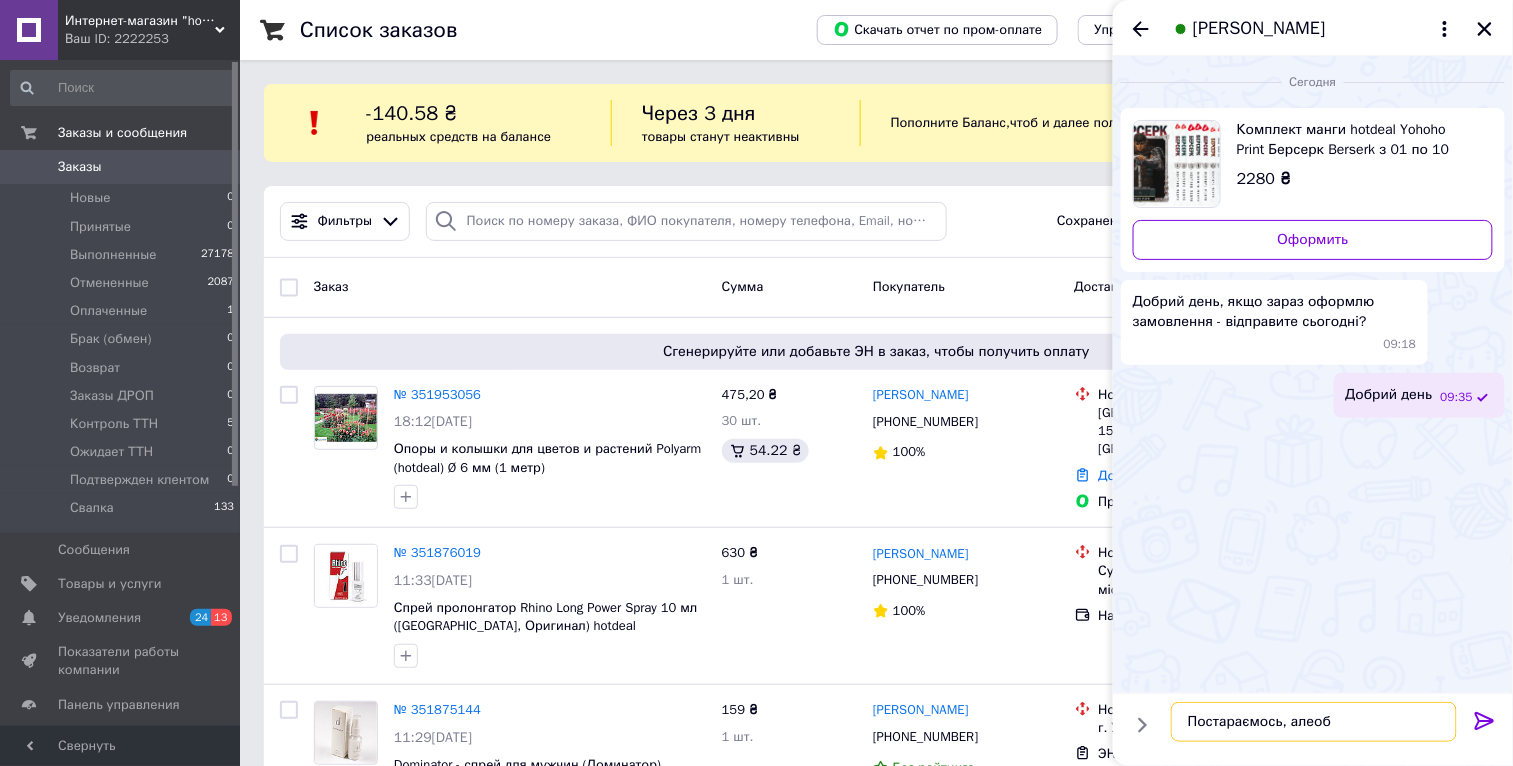 click on "Постараємось, алеоб" at bounding box center (1314, 722) 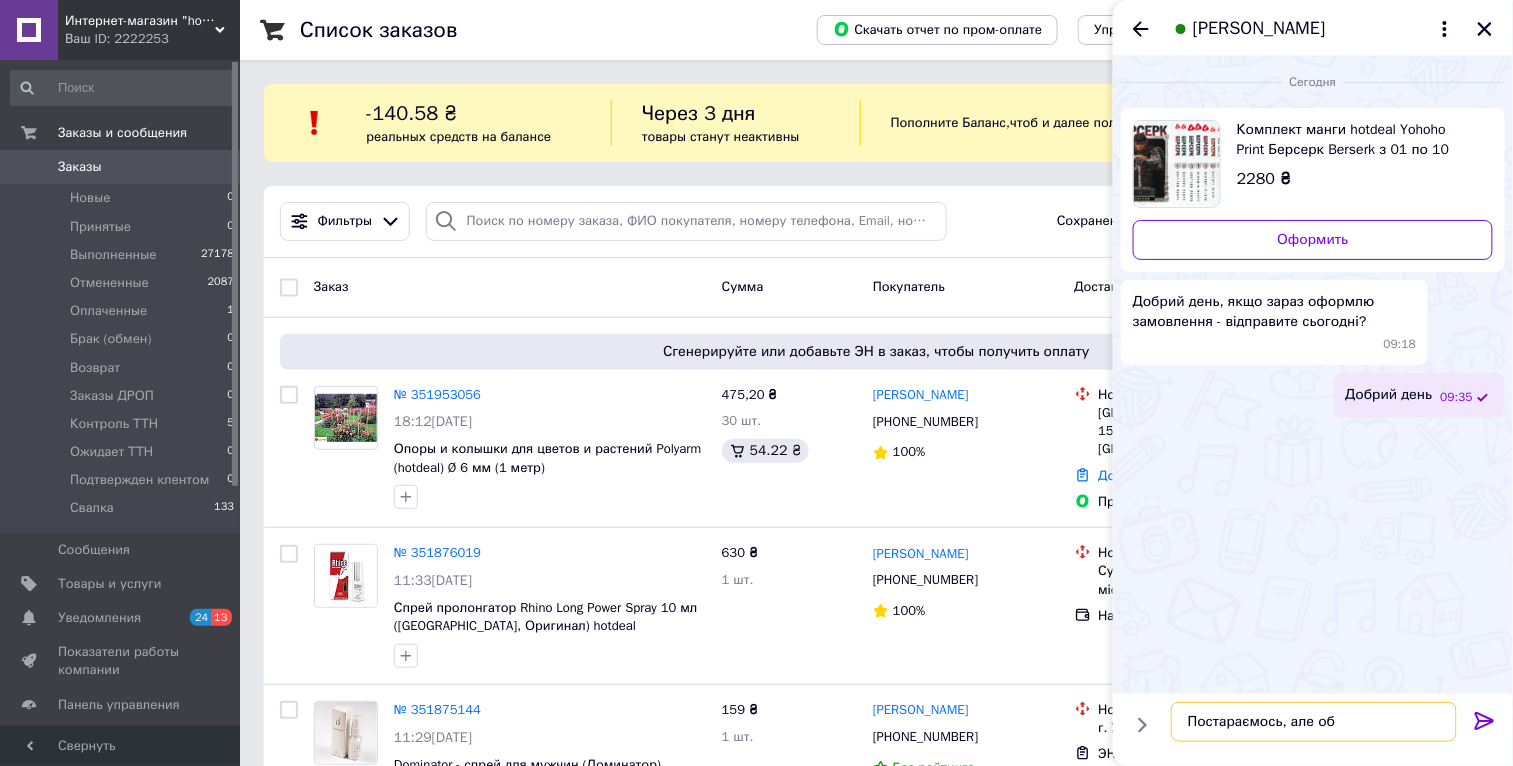 click on "Постараємось, але об" at bounding box center (1314, 722) 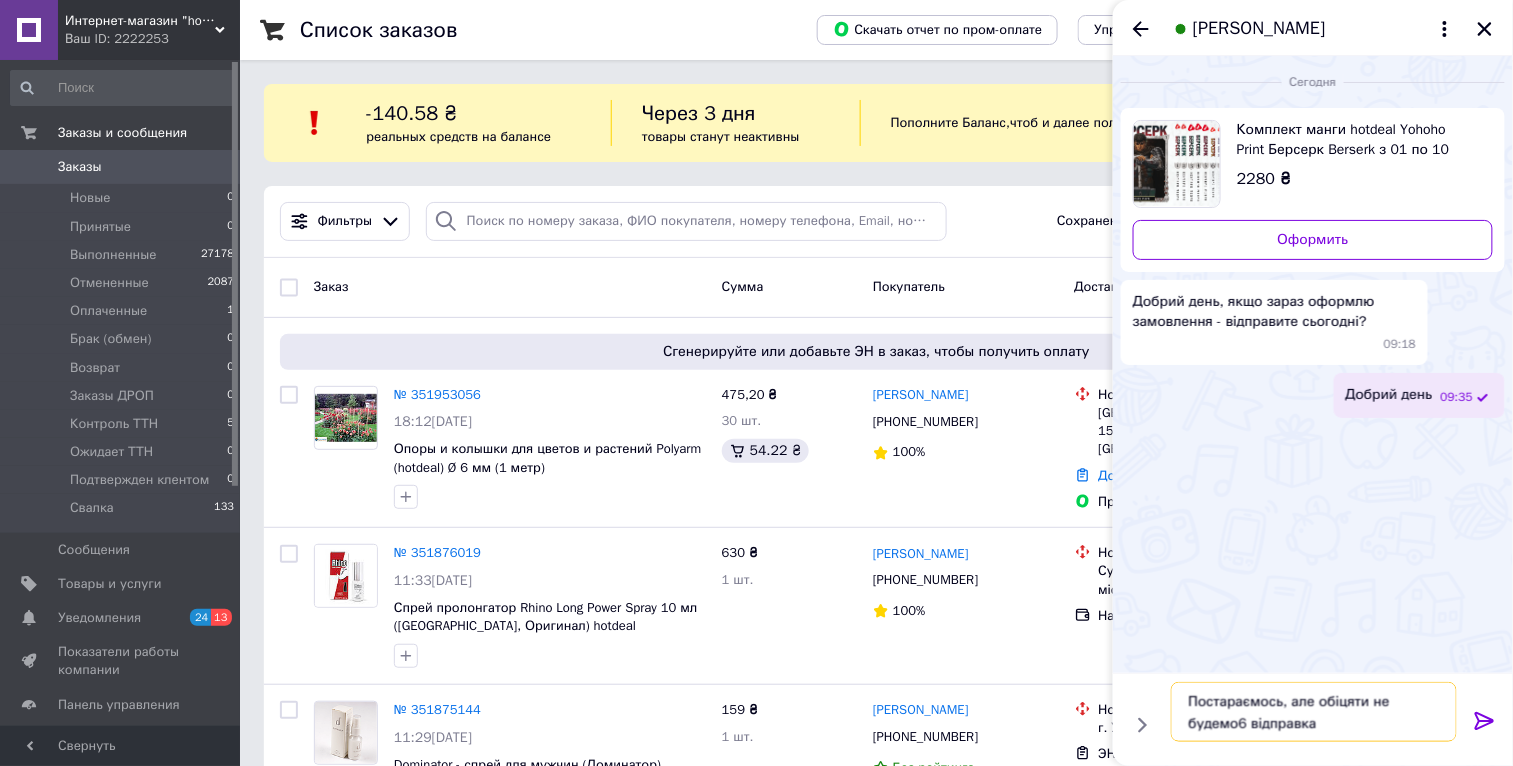 click on "Постараємось, але обіцяти не будемо6 відправка" at bounding box center [1314, 712] 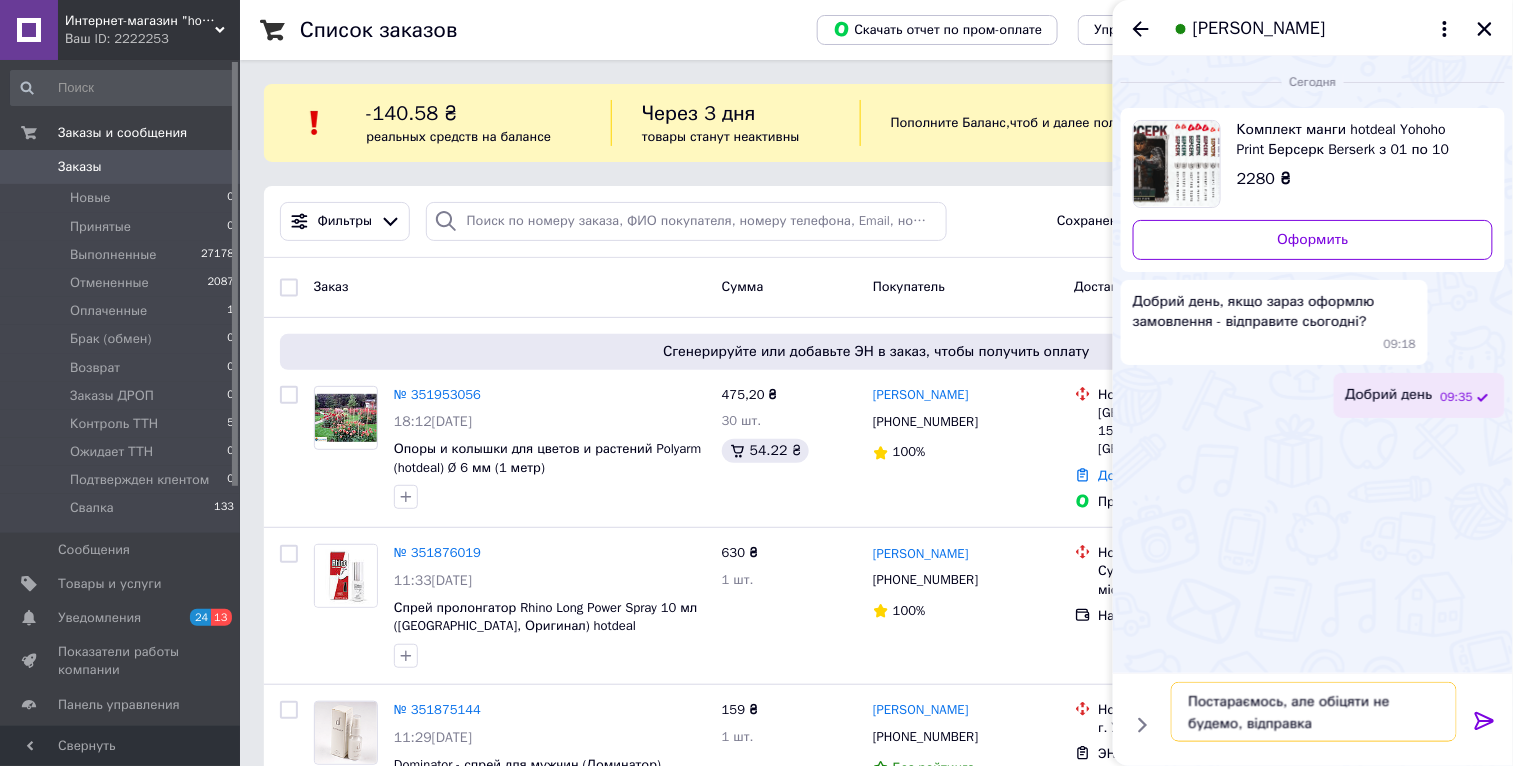 click on "Постараємось, але обіцяти не будемо, відправка" at bounding box center (1314, 712) 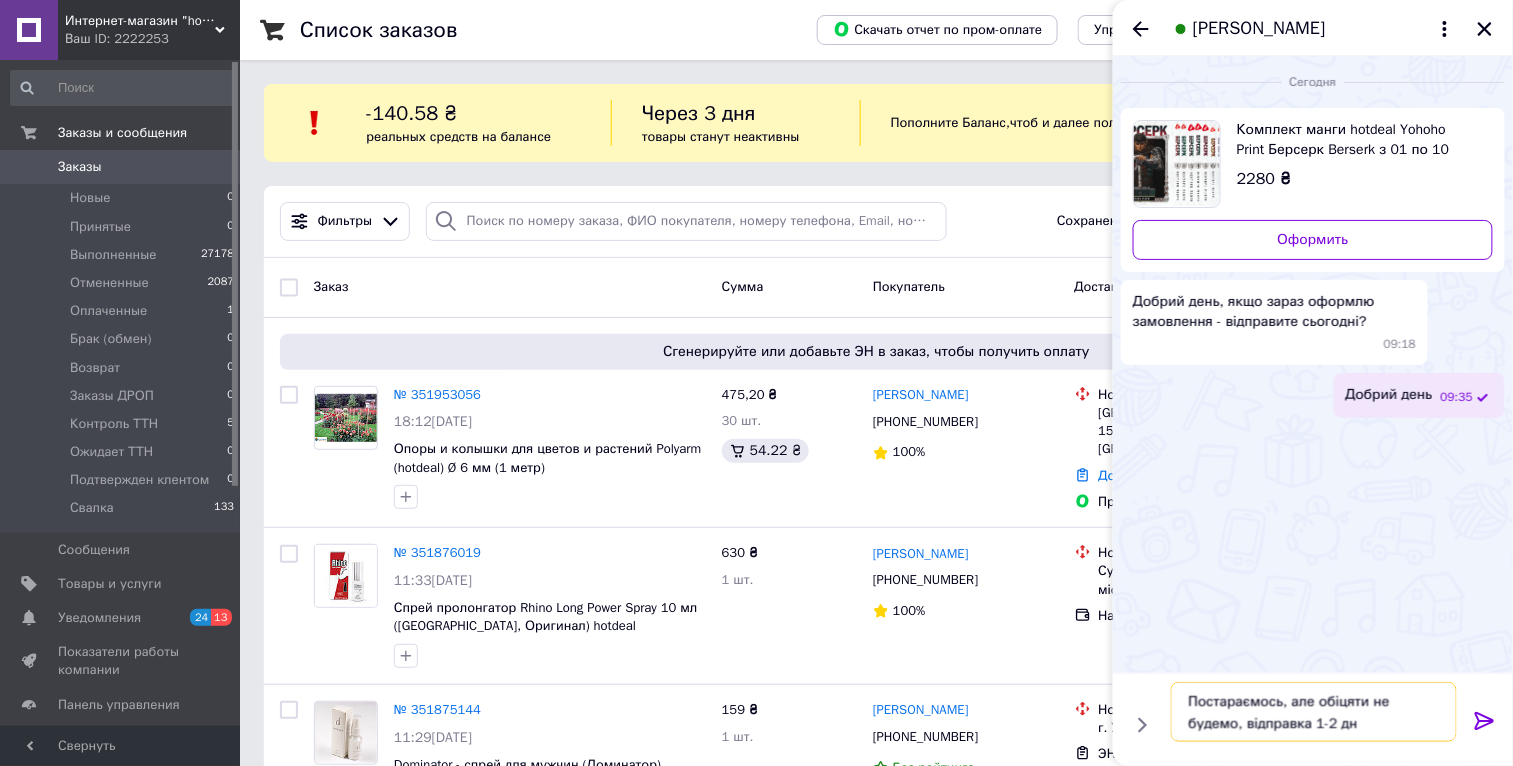 type on "Постараємось, але обіцяти не будемо, відправка 1-2 дні" 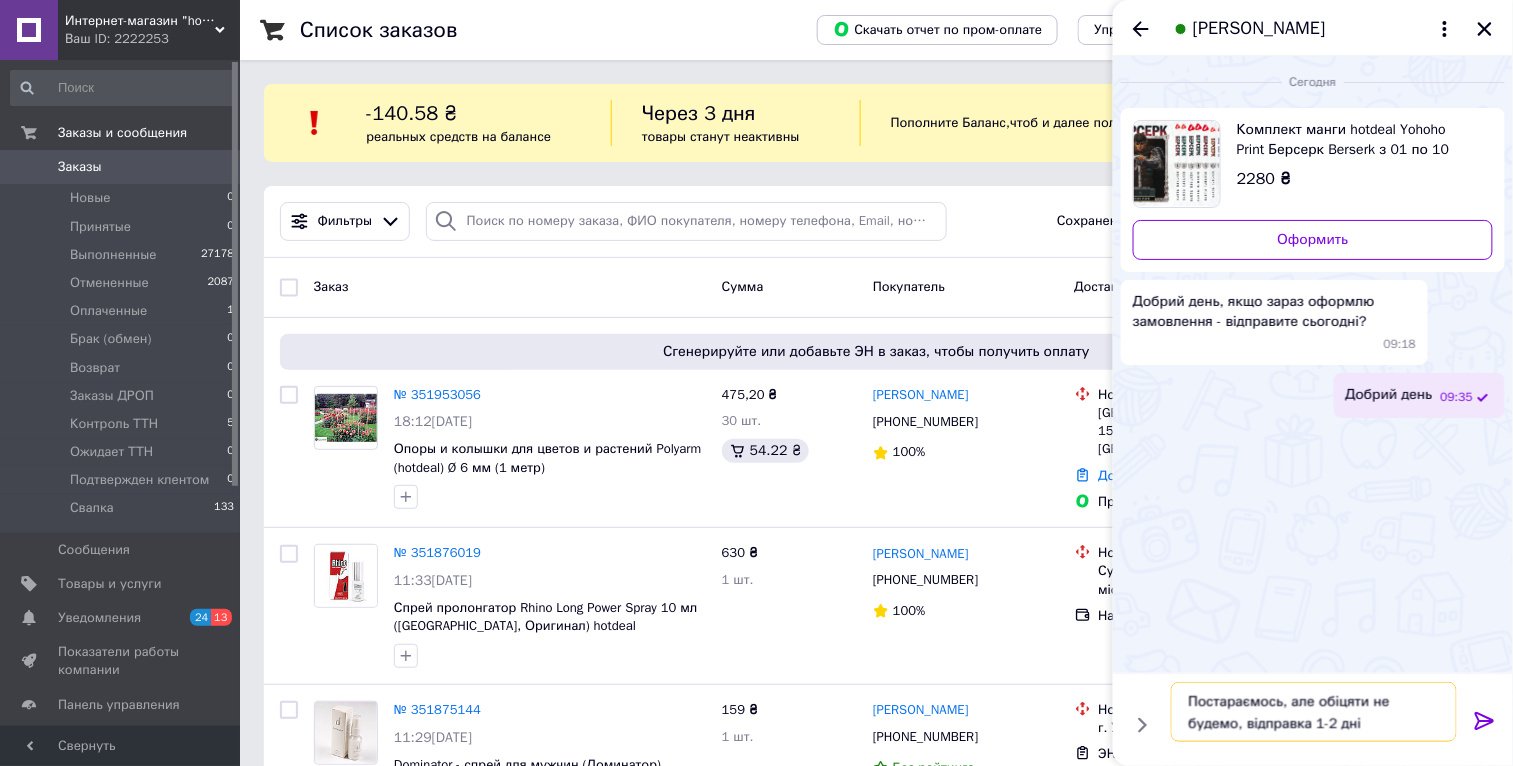 type 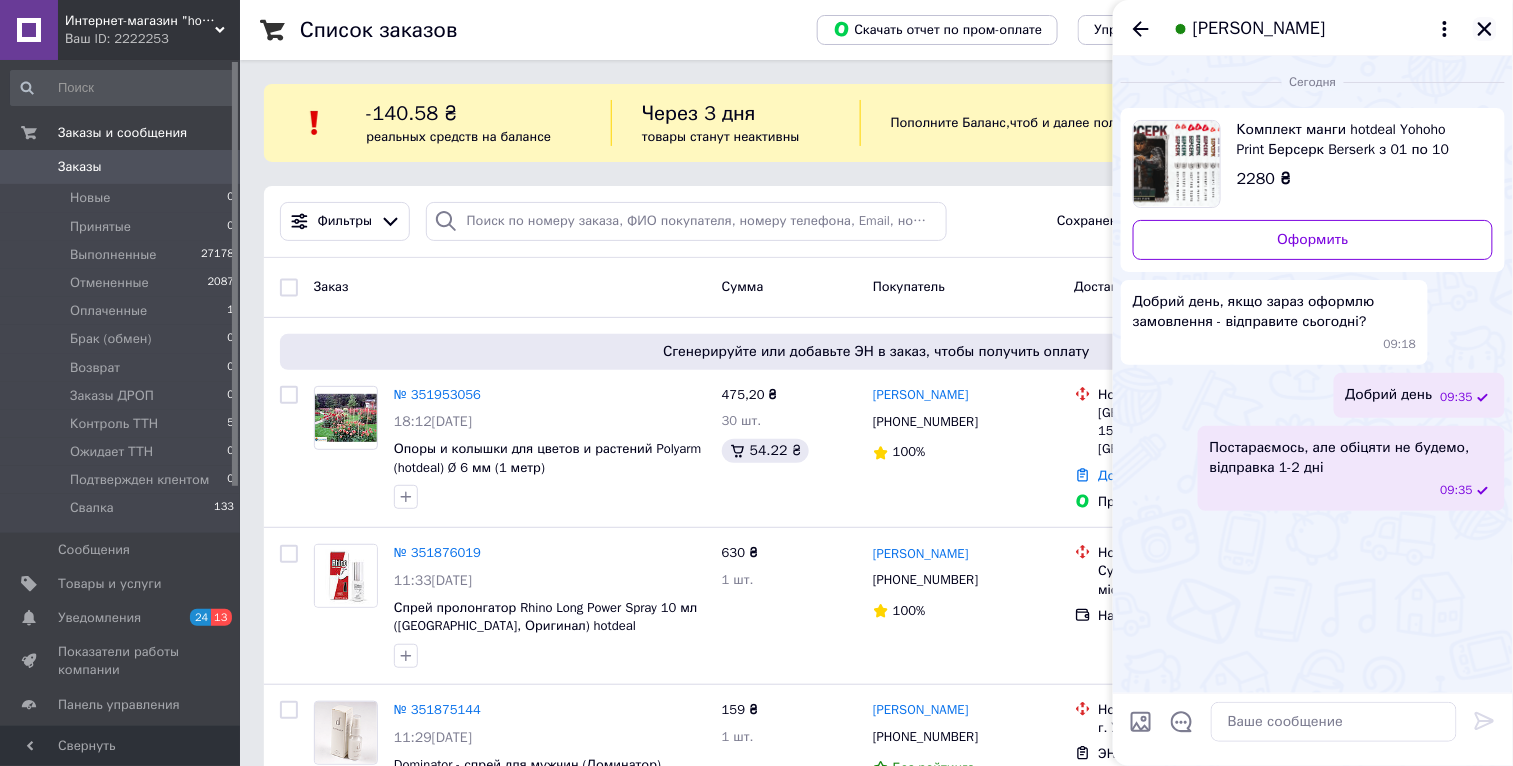 click 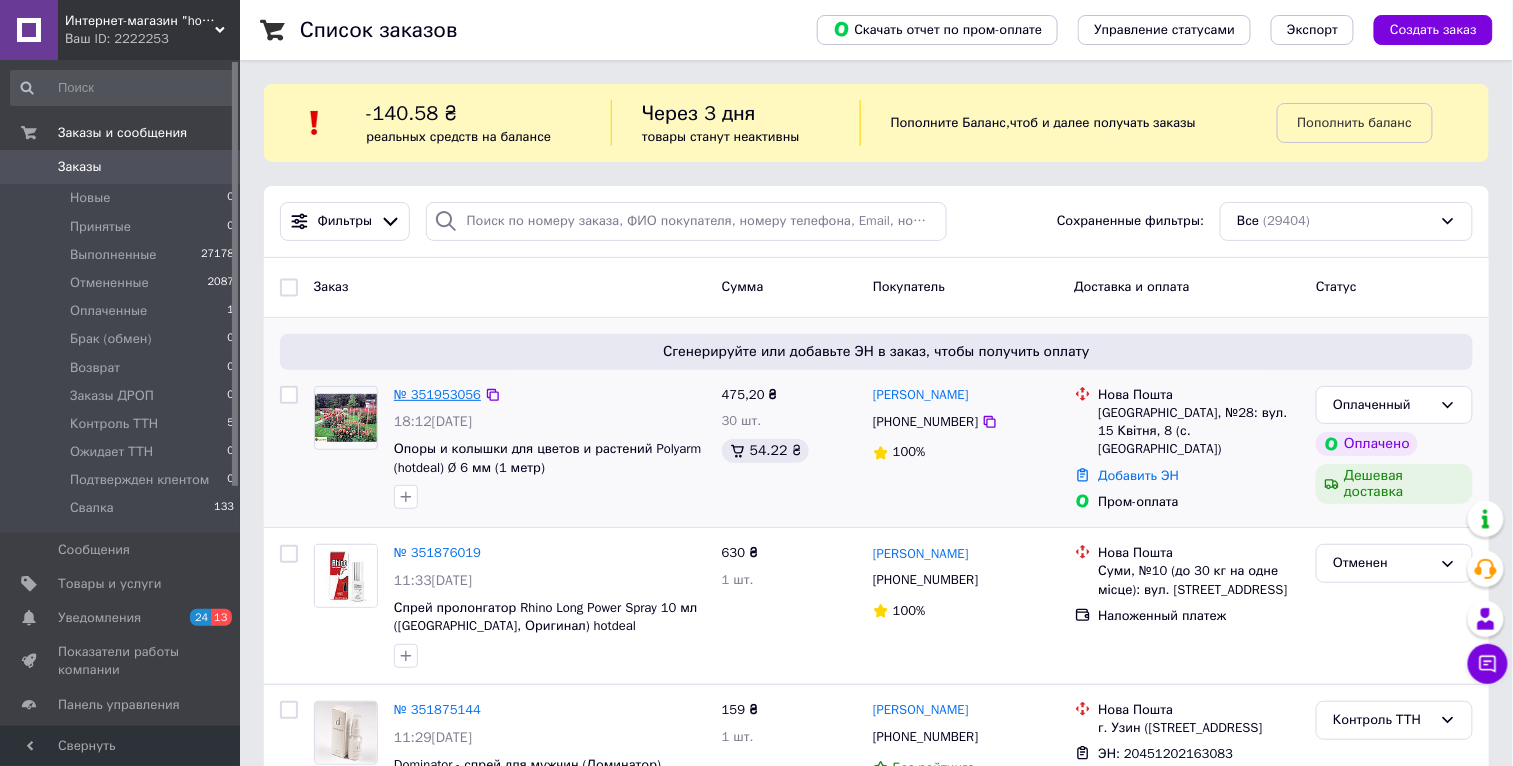 click on "№ 351953056" at bounding box center [437, 394] 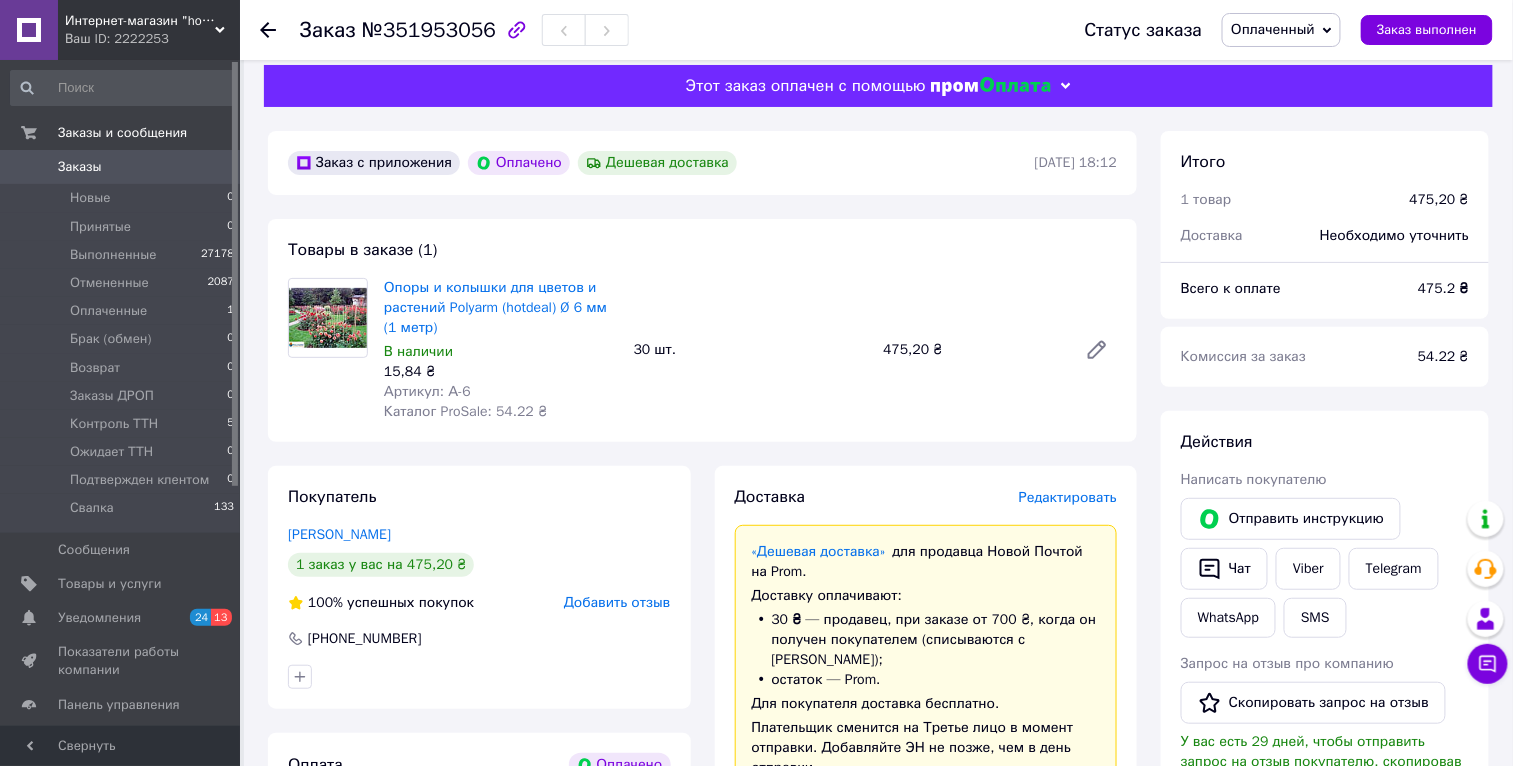 scroll, scrollTop: 0, scrollLeft: 0, axis: both 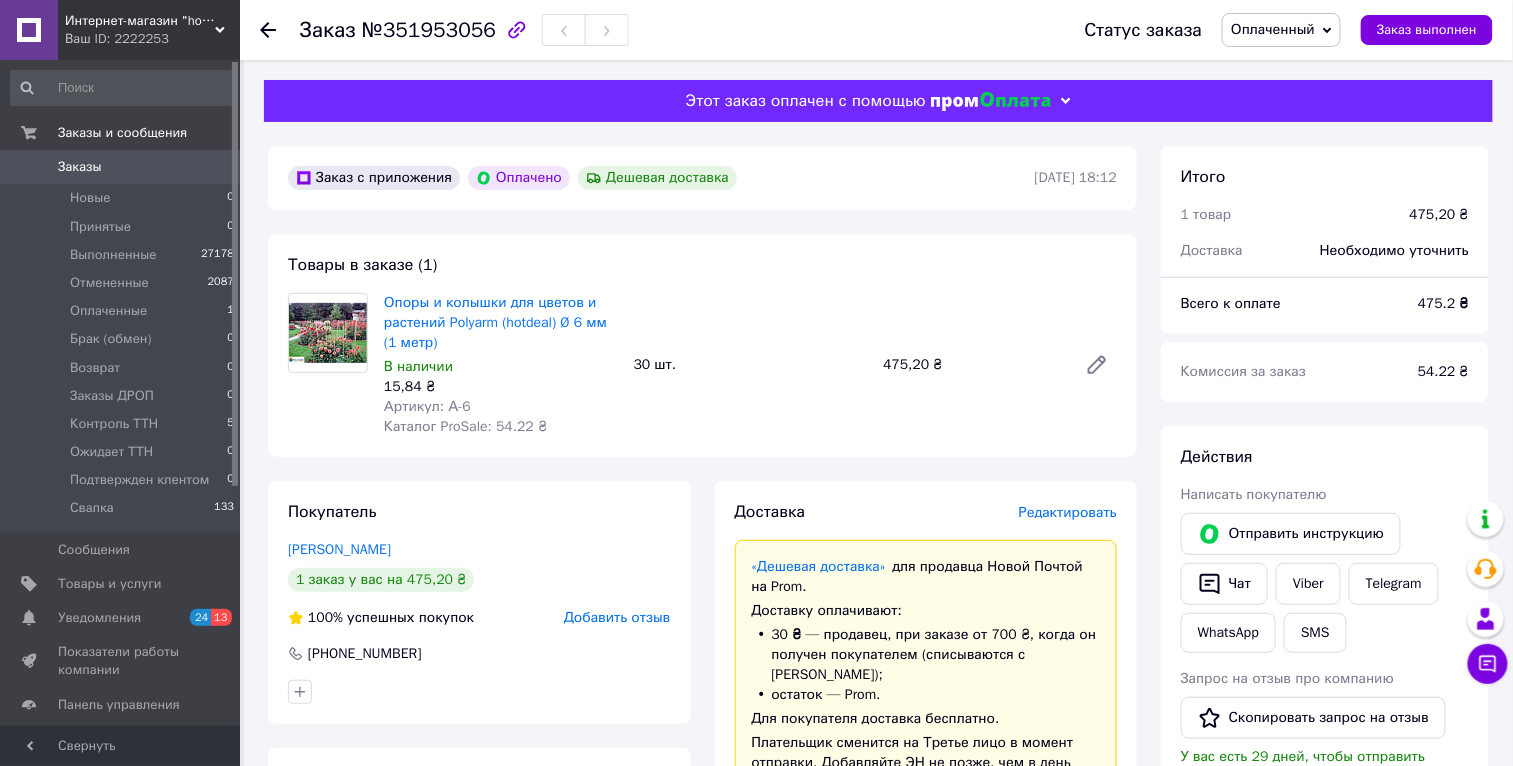 click on "30 шт." at bounding box center [751, 365] 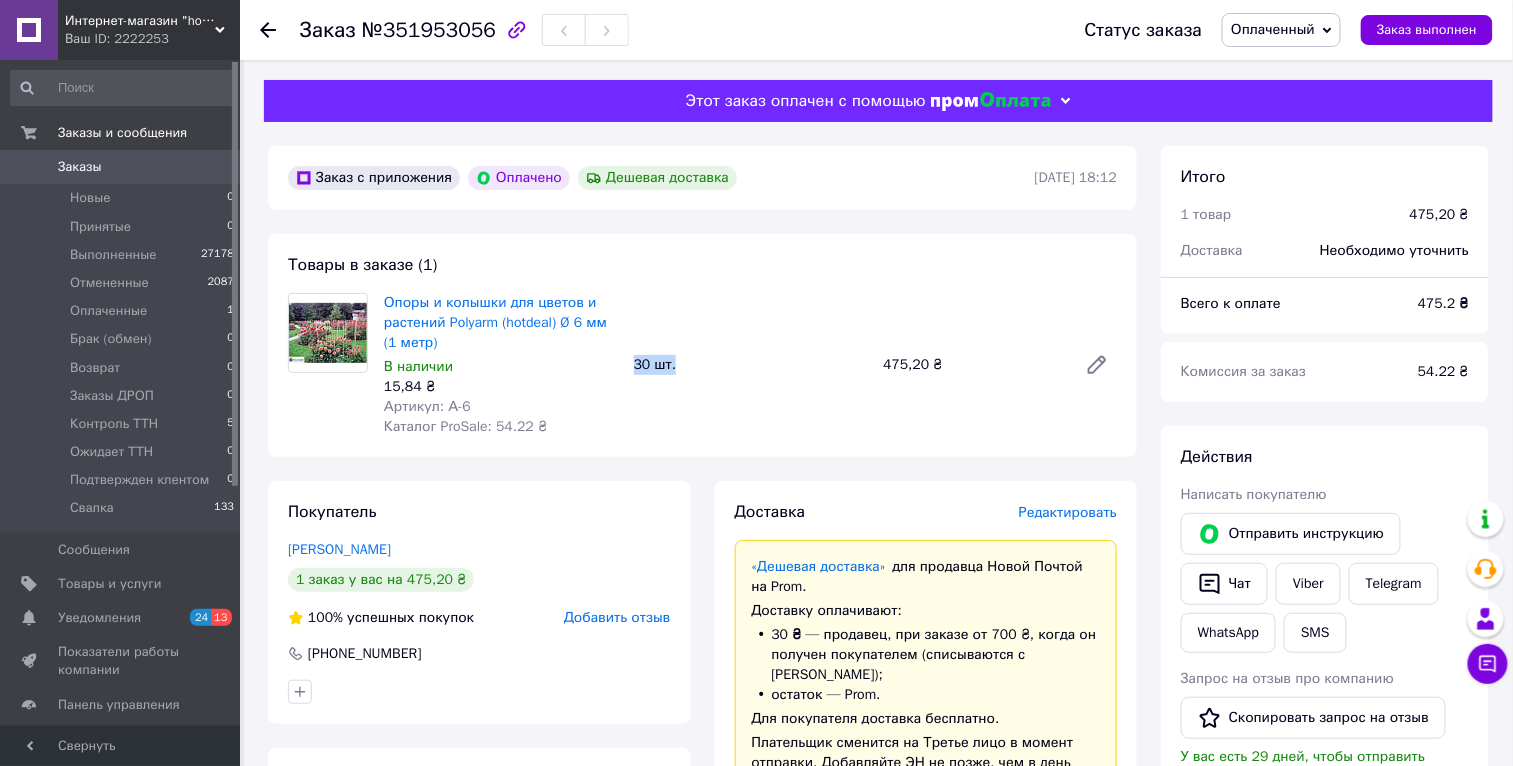 drag, startPoint x: 634, startPoint y: 361, endPoint x: 730, endPoint y: 379, distance: 97.67292 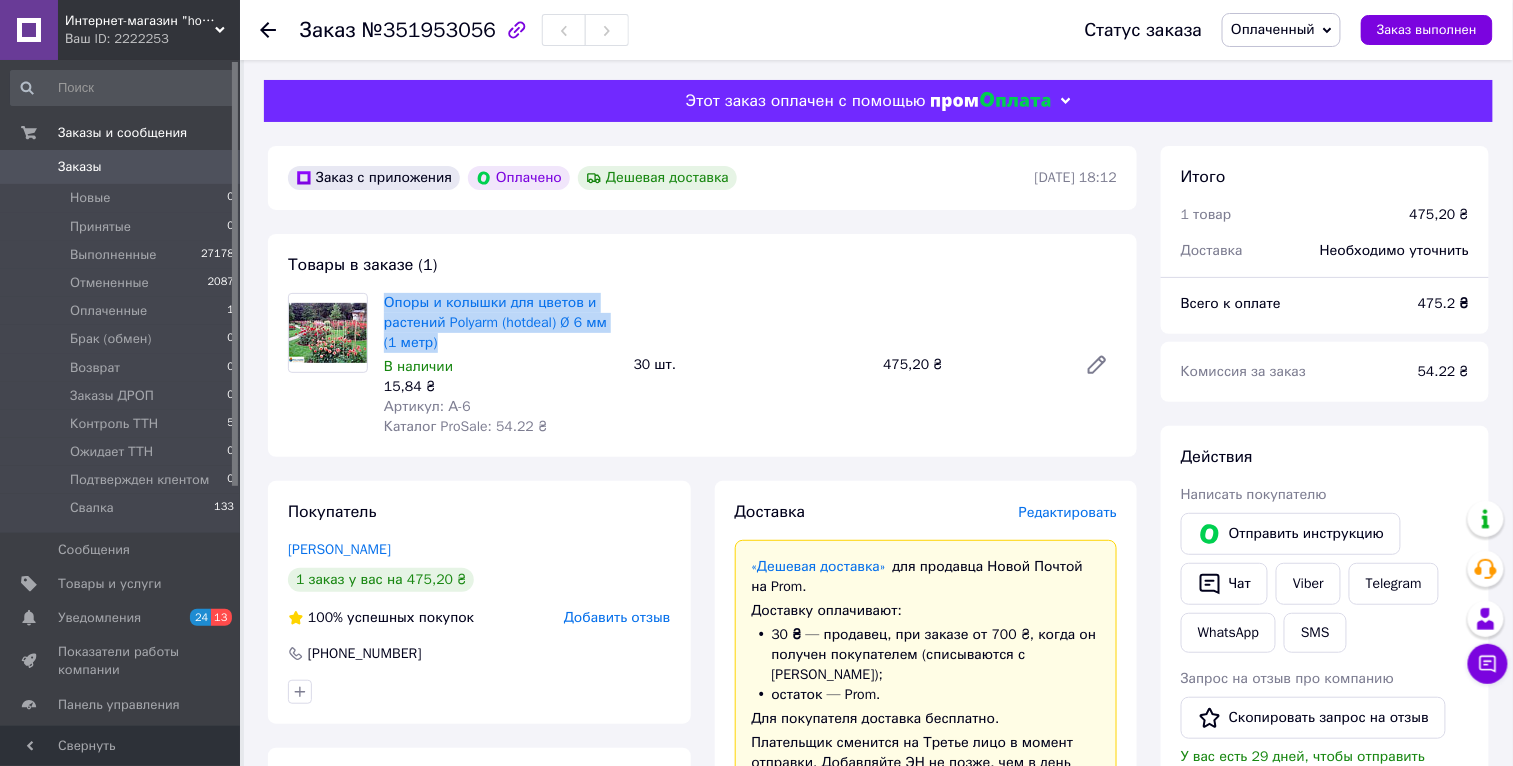 drag, startPoint x: 442, startPoint y: 346, endPoint x: 381, endPoint y: 306, distance: 72.94518 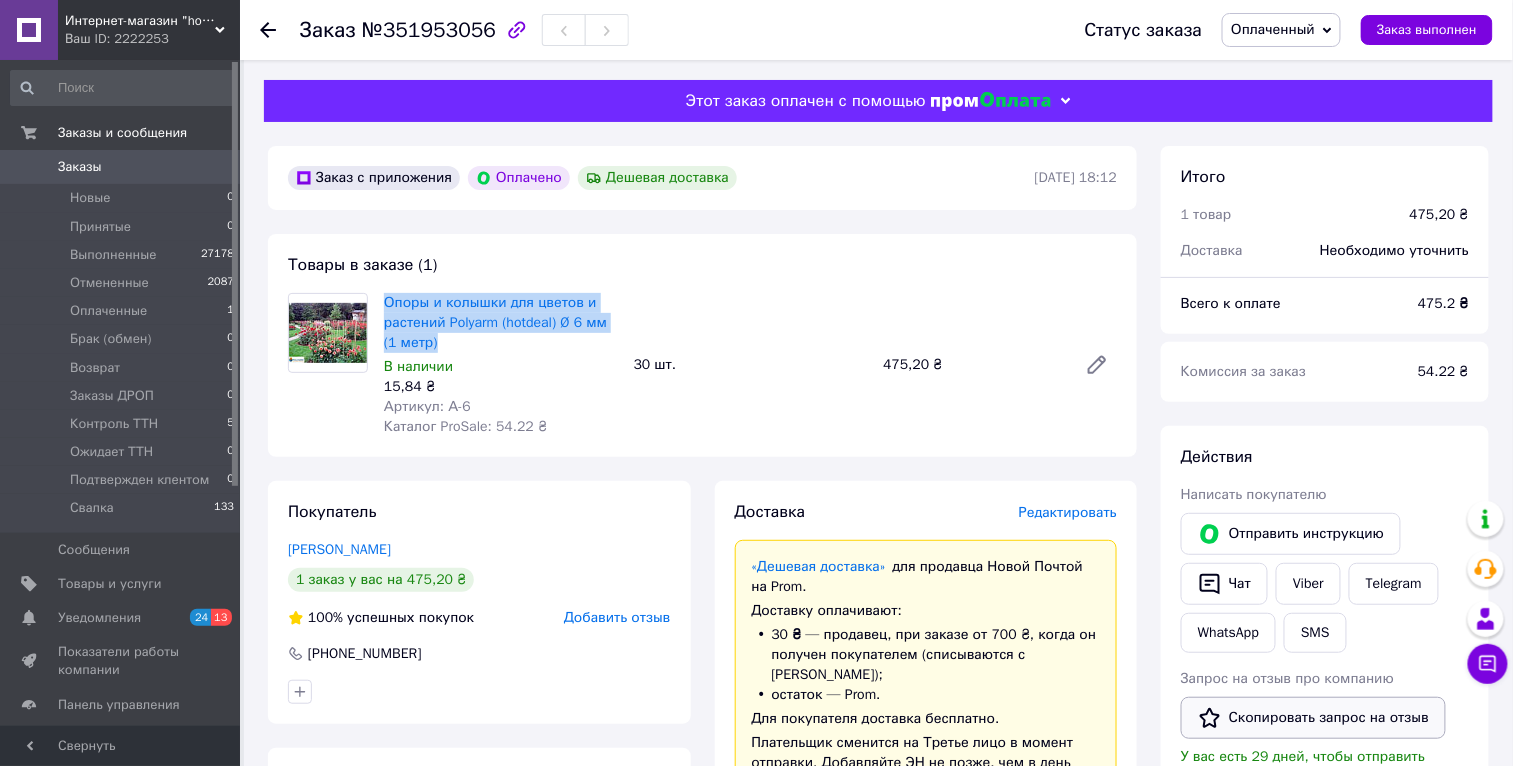 copy on "Опоры и колышки для цветов и растений Polyarm (hotdeal) Ø 6 мм (1 метр)" 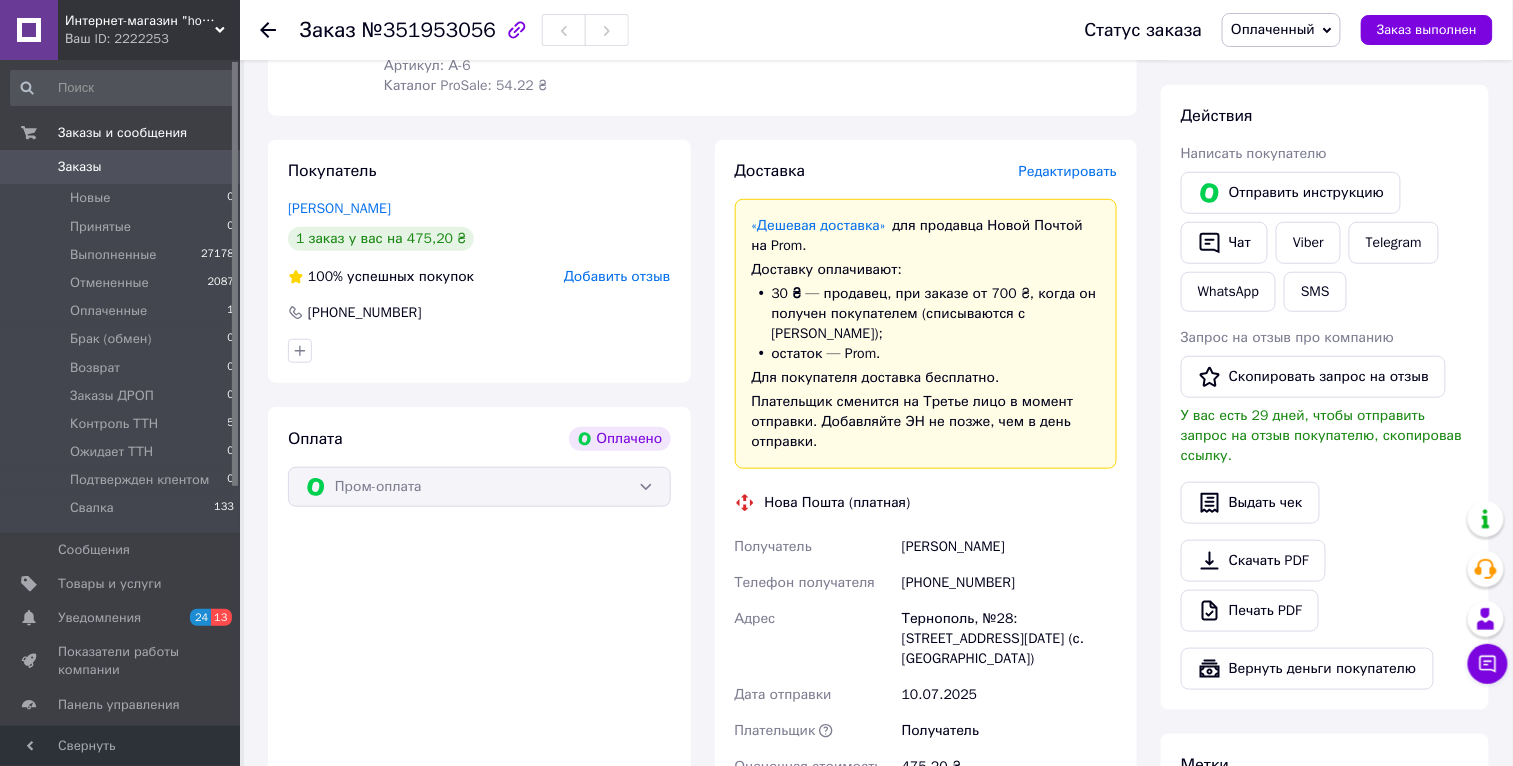 scroll, scrollTop: 398, scrollLeft: 0, axis: vertical 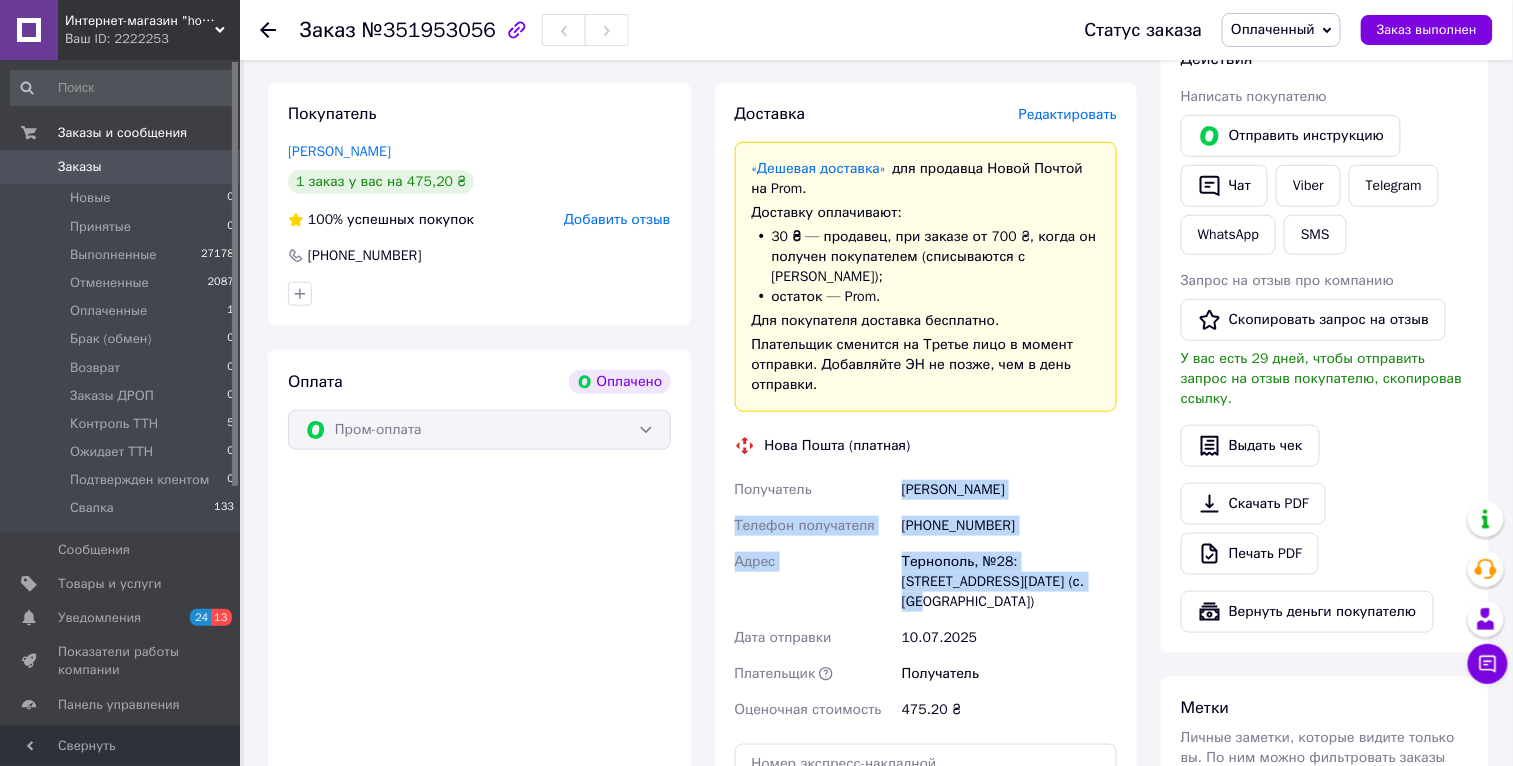 drag, startPoint x: 904, startPoint y: 471, endPoint x: 1012, endPoint y: 563, distance: 141.87318 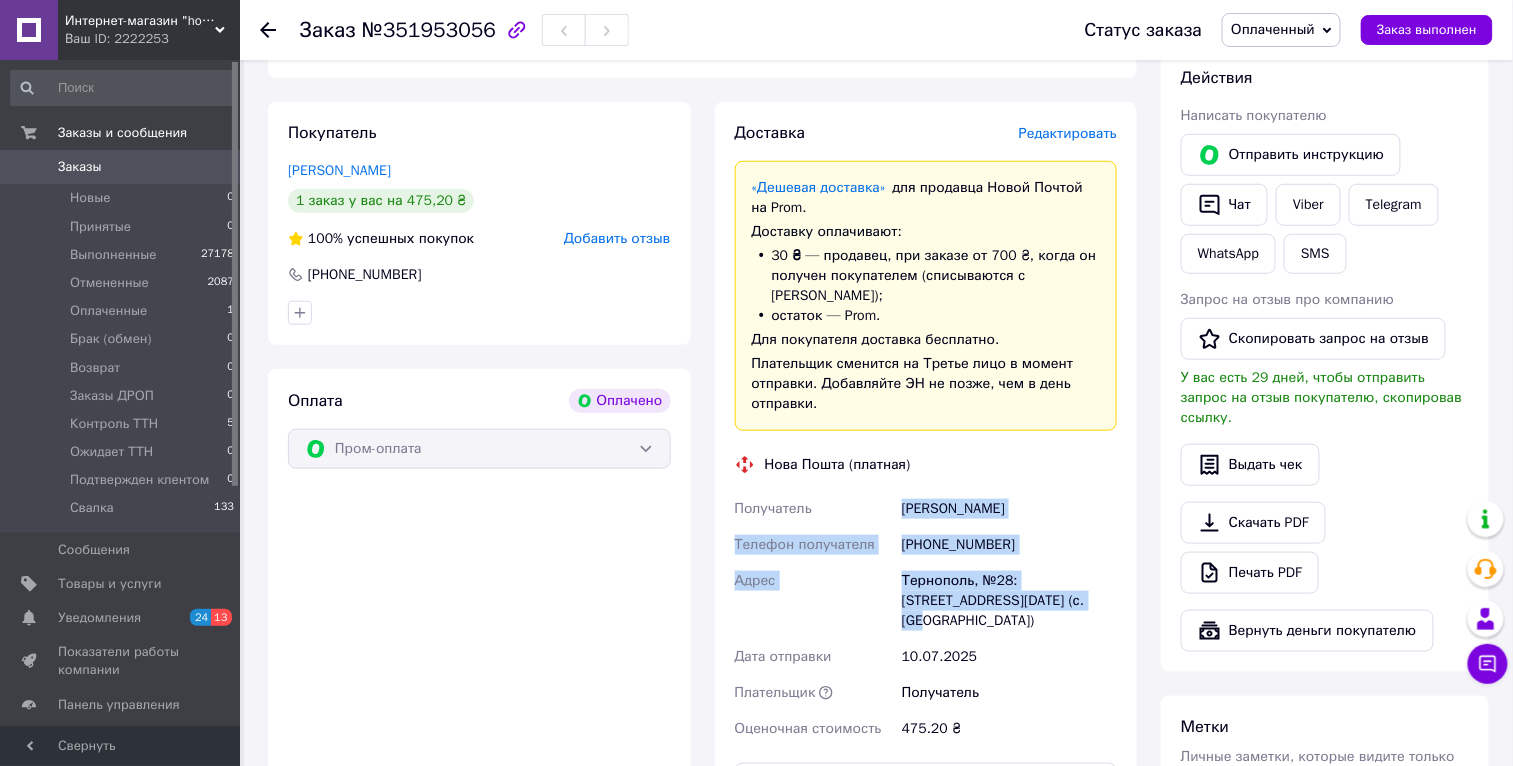 scroll, scrollTop: 378, scrollLeft: 0, axis: vertical 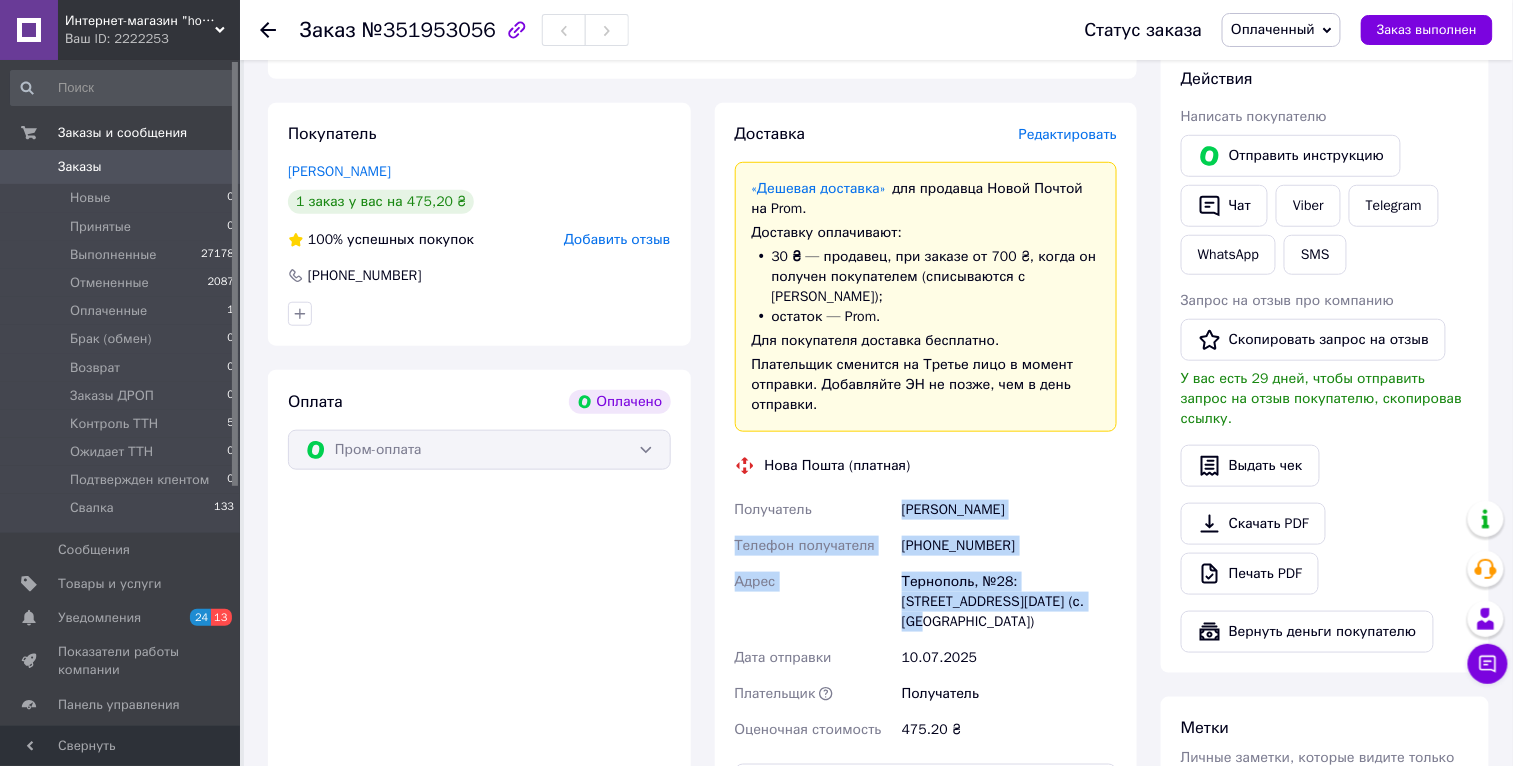 click on "Оплаченный" at bounding box center [1281, 30] 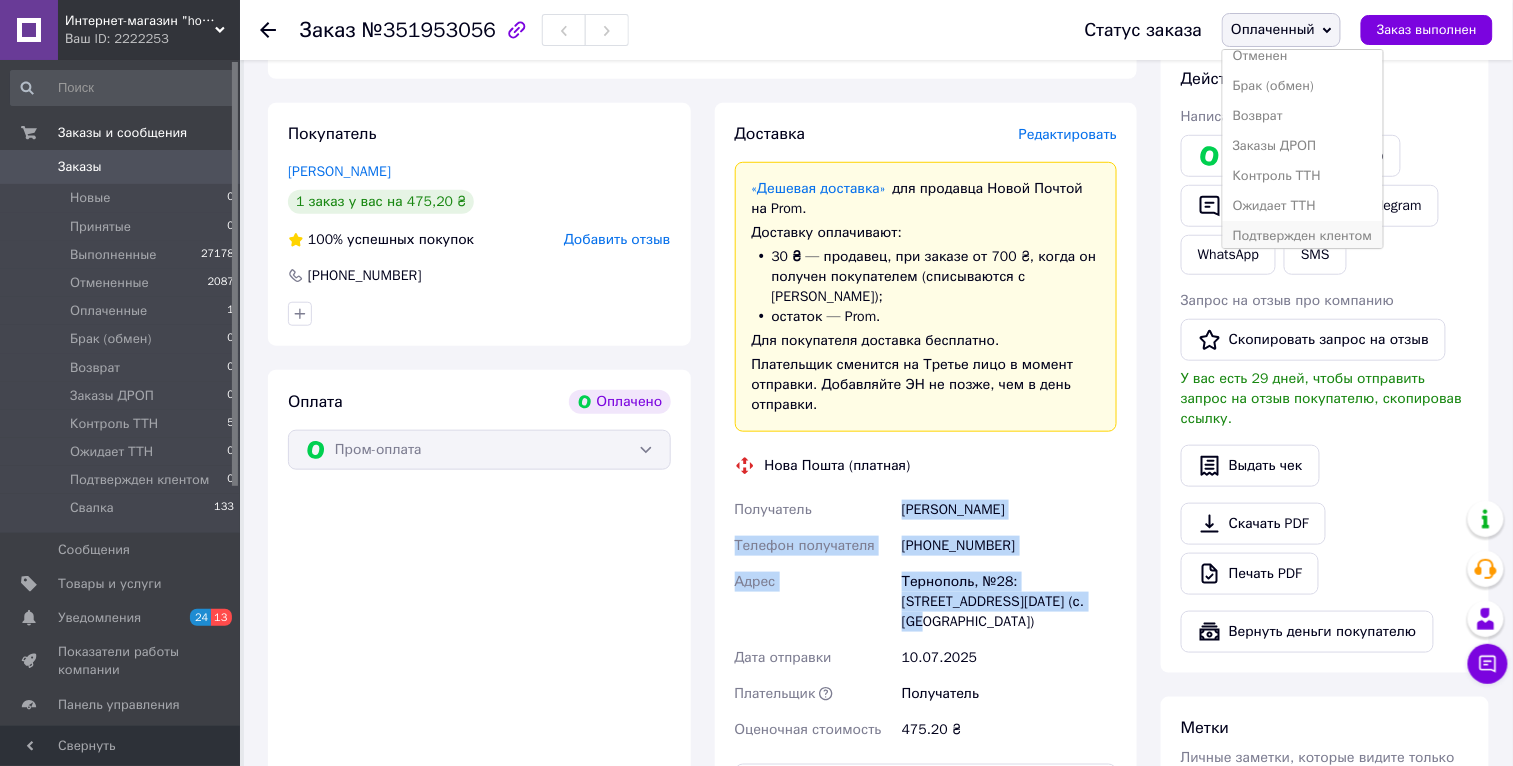 scroll, scrollTop: 111, scrollLeft: 0, axis: vertical 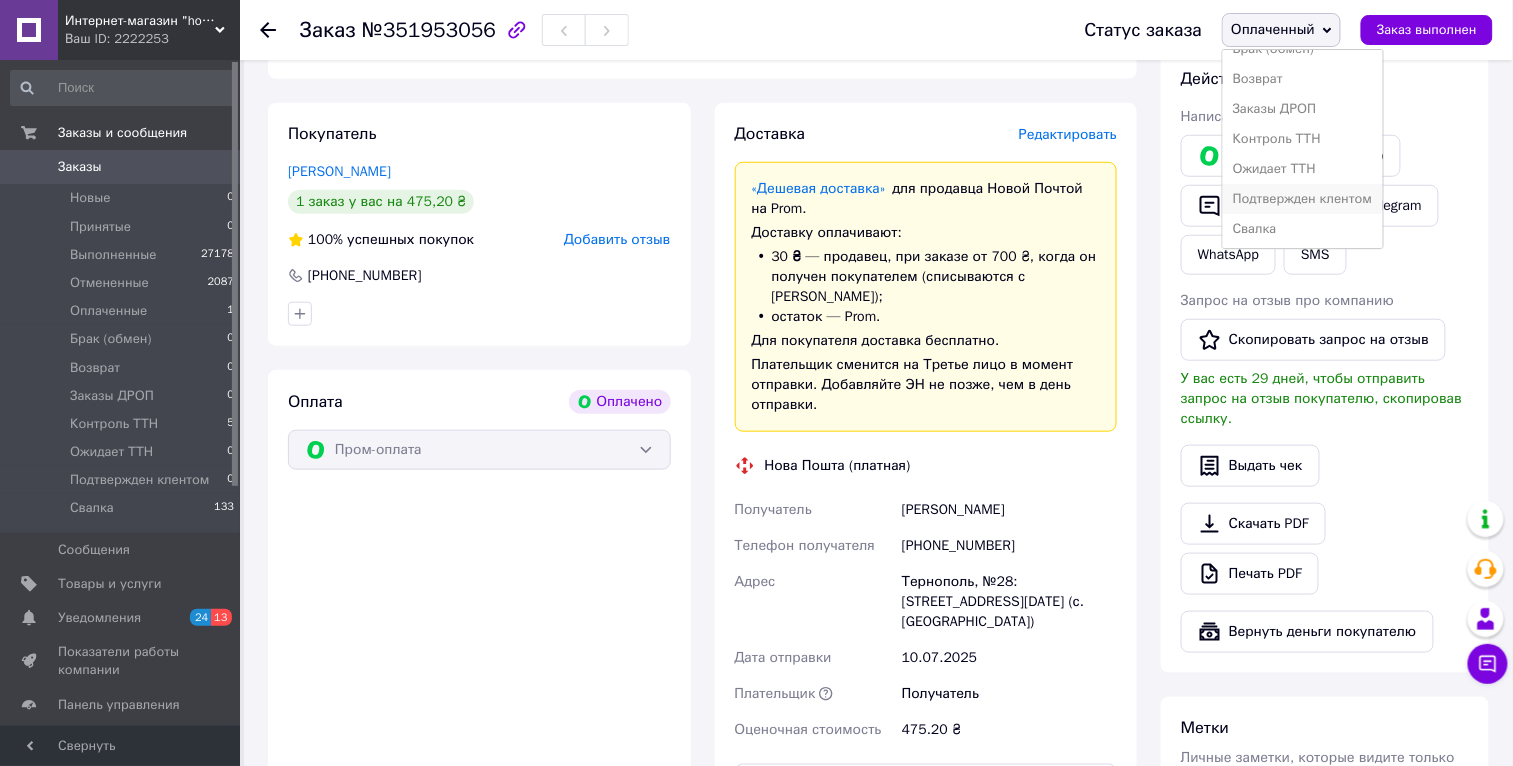 click on "Подтвержден клентом" at bounding box center [1303, 199] 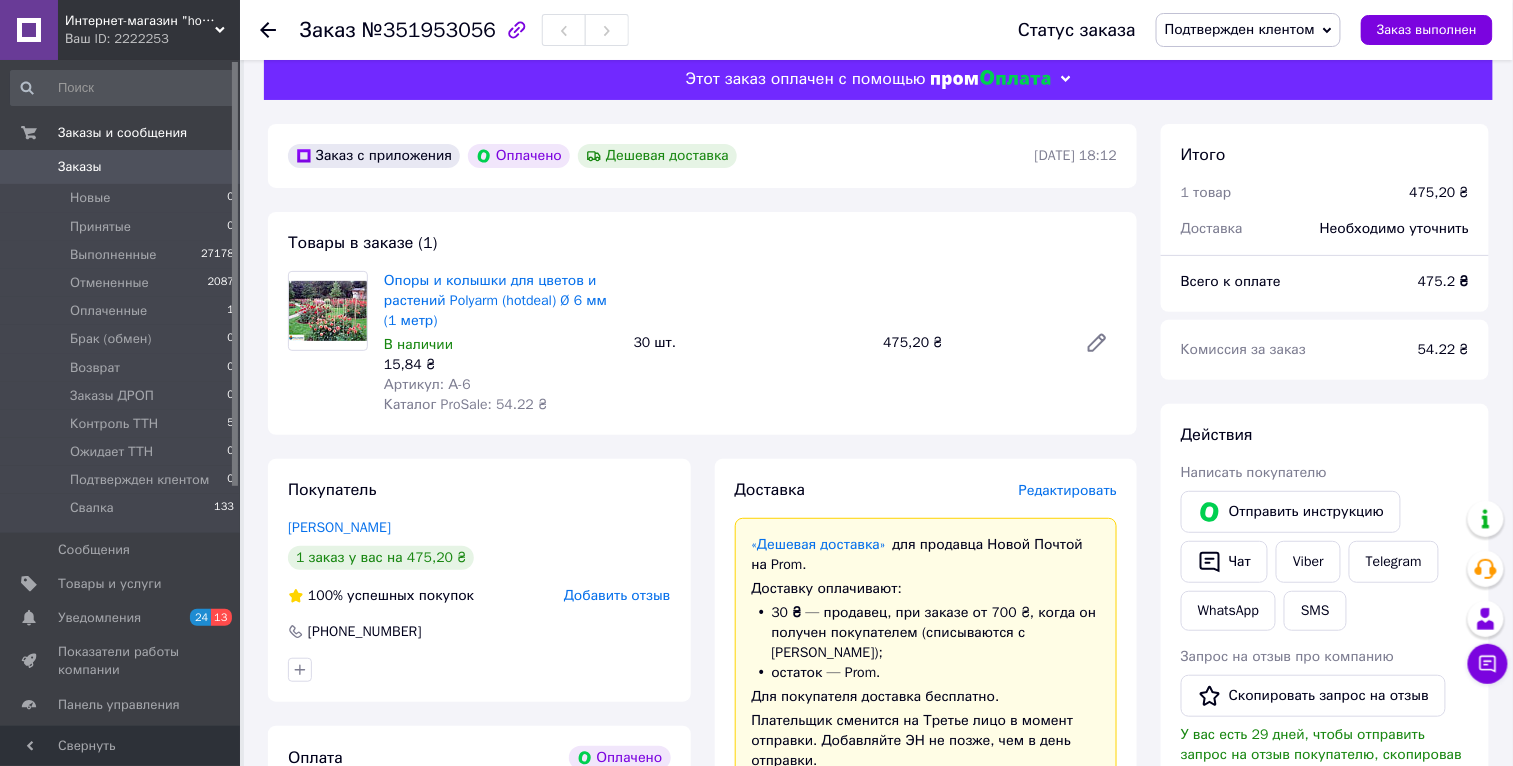 scroll, scrollTop: 0, scrollLeft: 0, axis: both 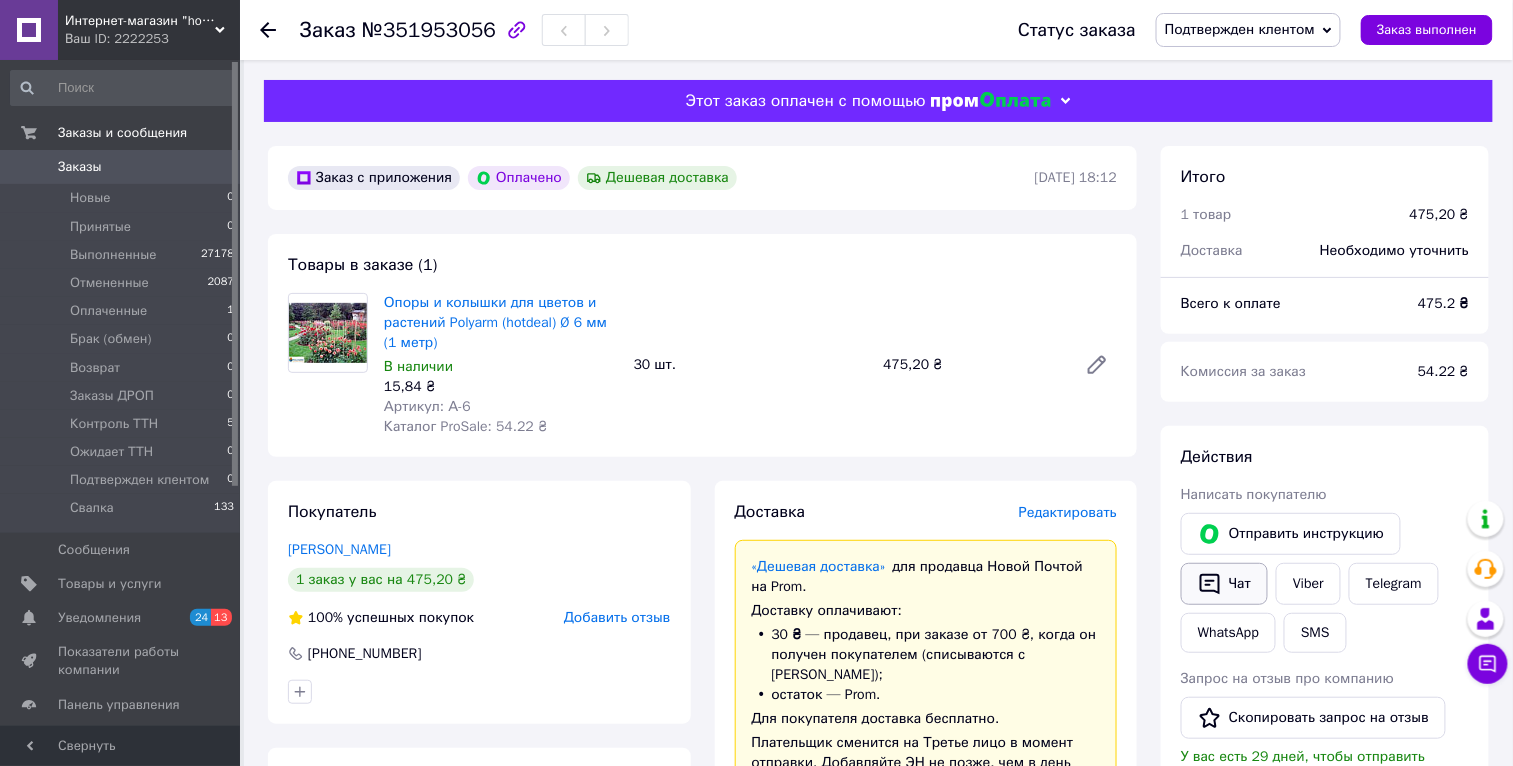 click 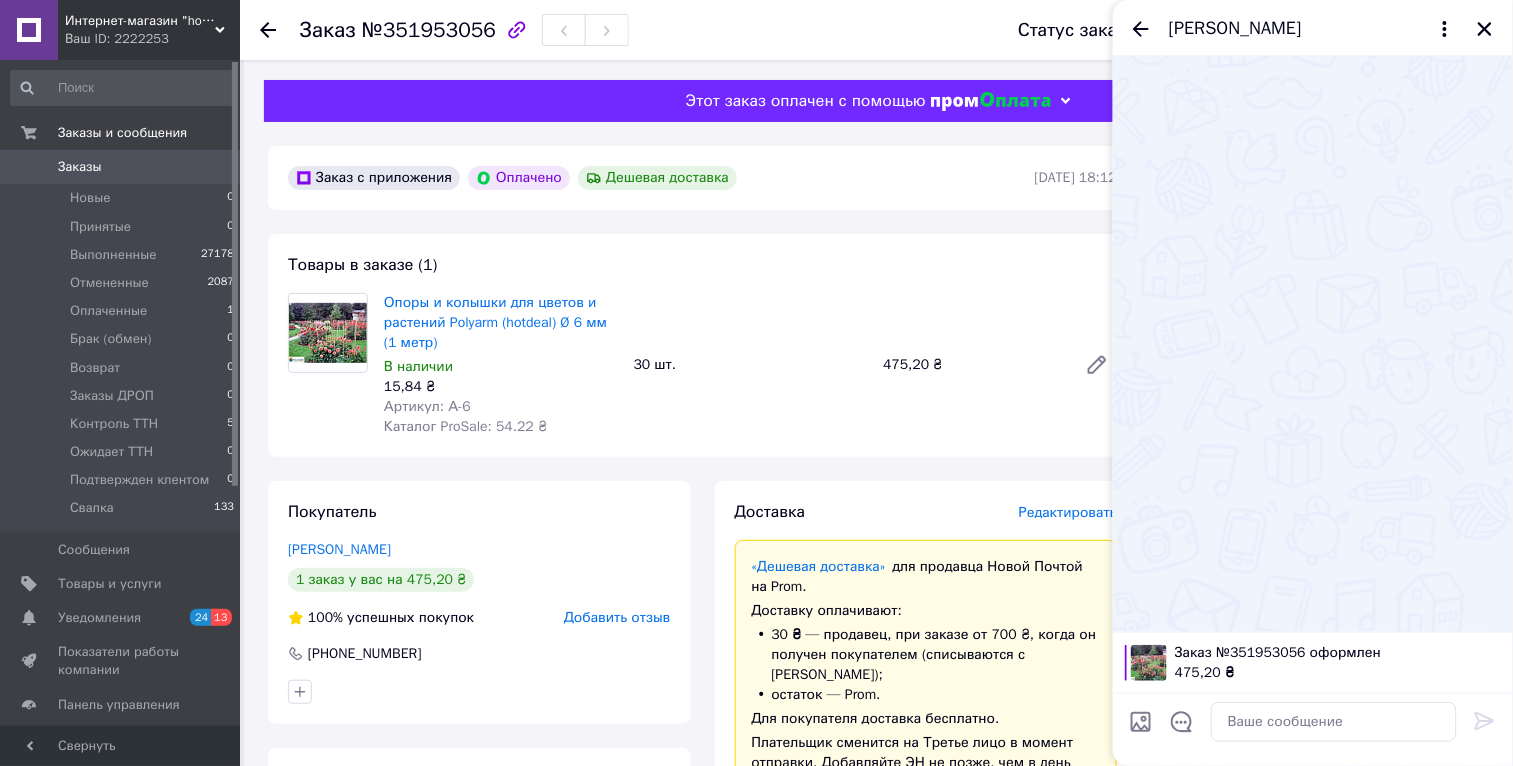 type on "Добрий день. Замовлення прийнято. Відправка завтра. Номер ттн повідомимо. Гарного дня." 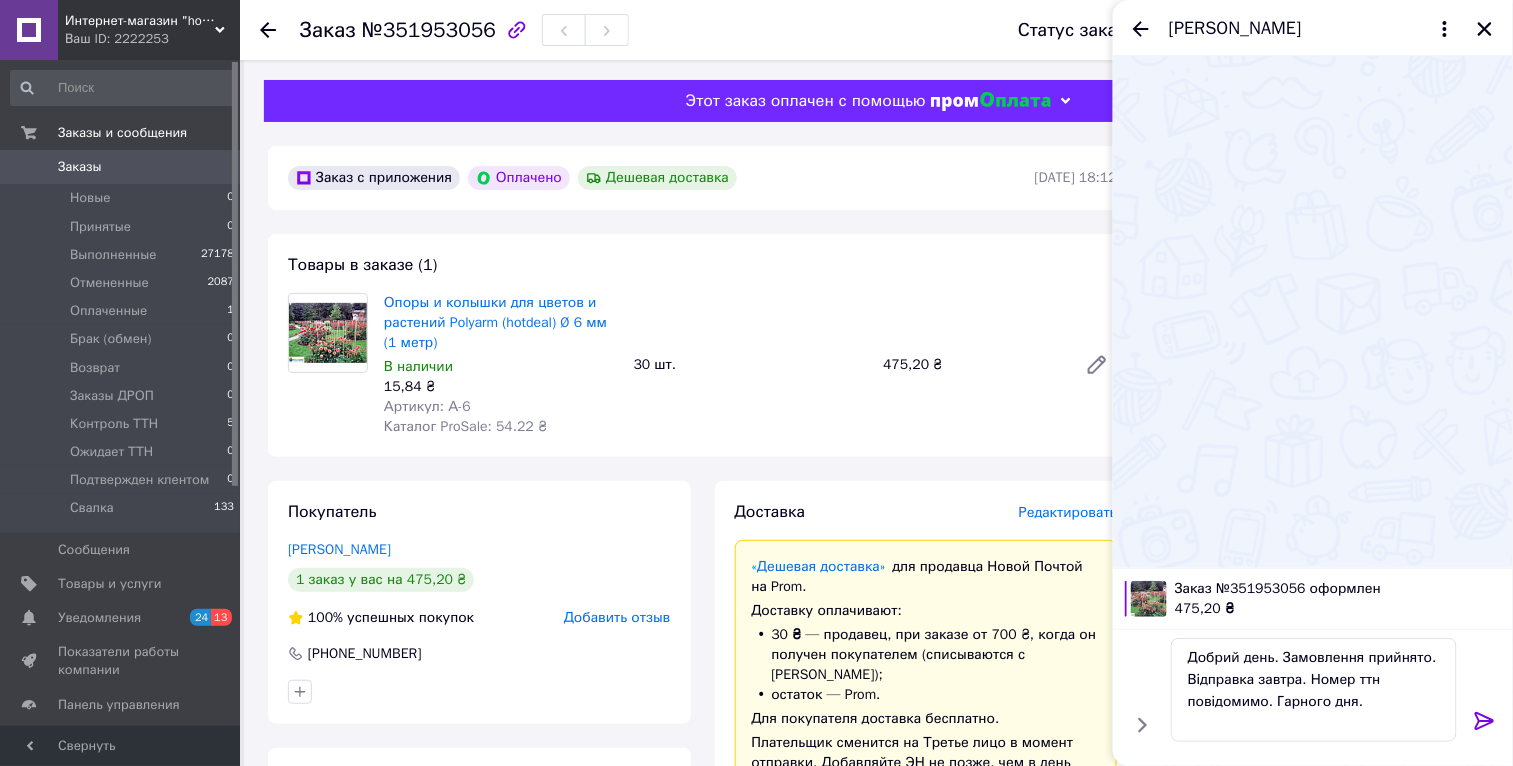 click on "Добрий день. Замовлення прийнято. Відправка завтра. Номер ттн повідомимо. Гарного дня." at bounding box center [1314, 690] 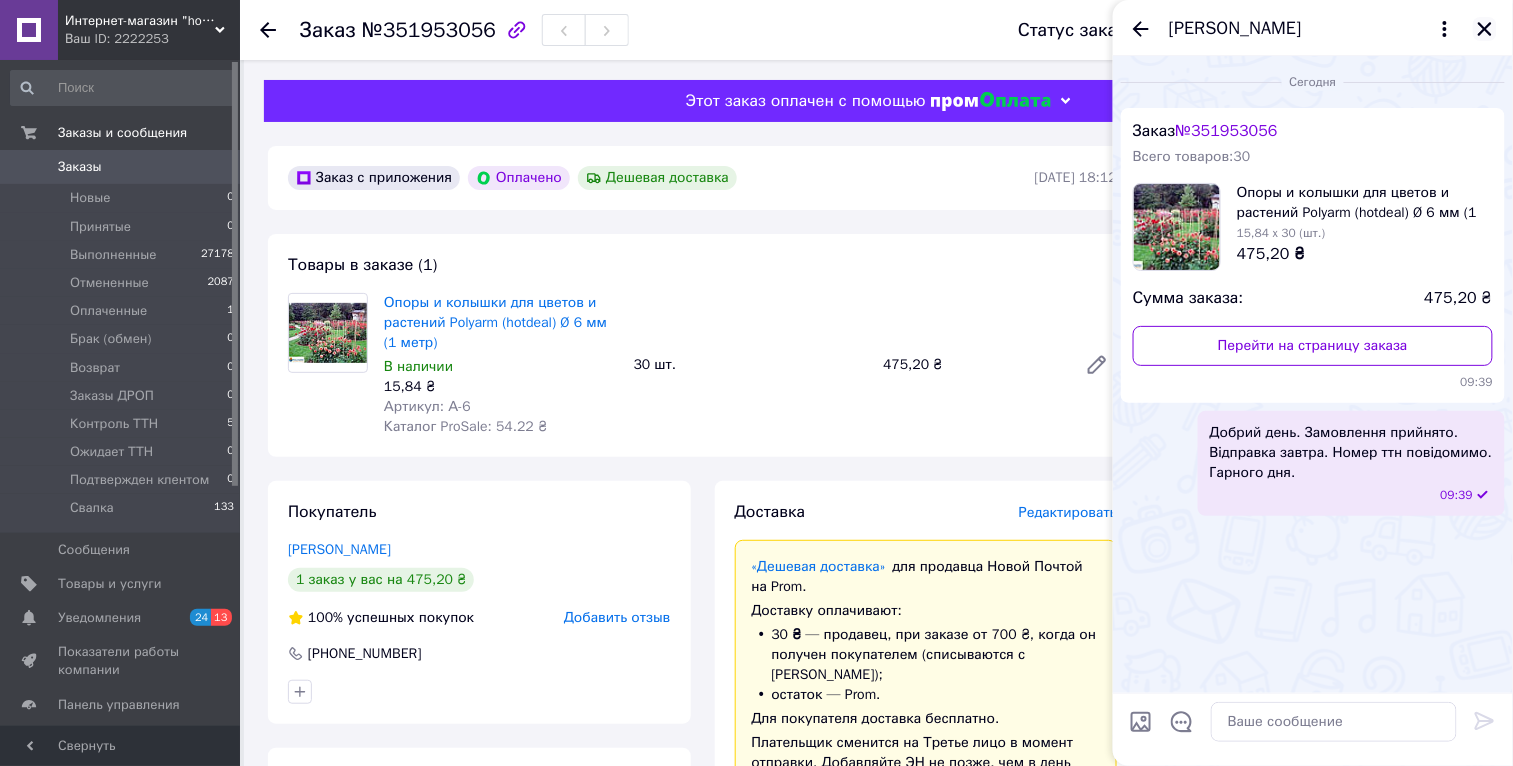 click 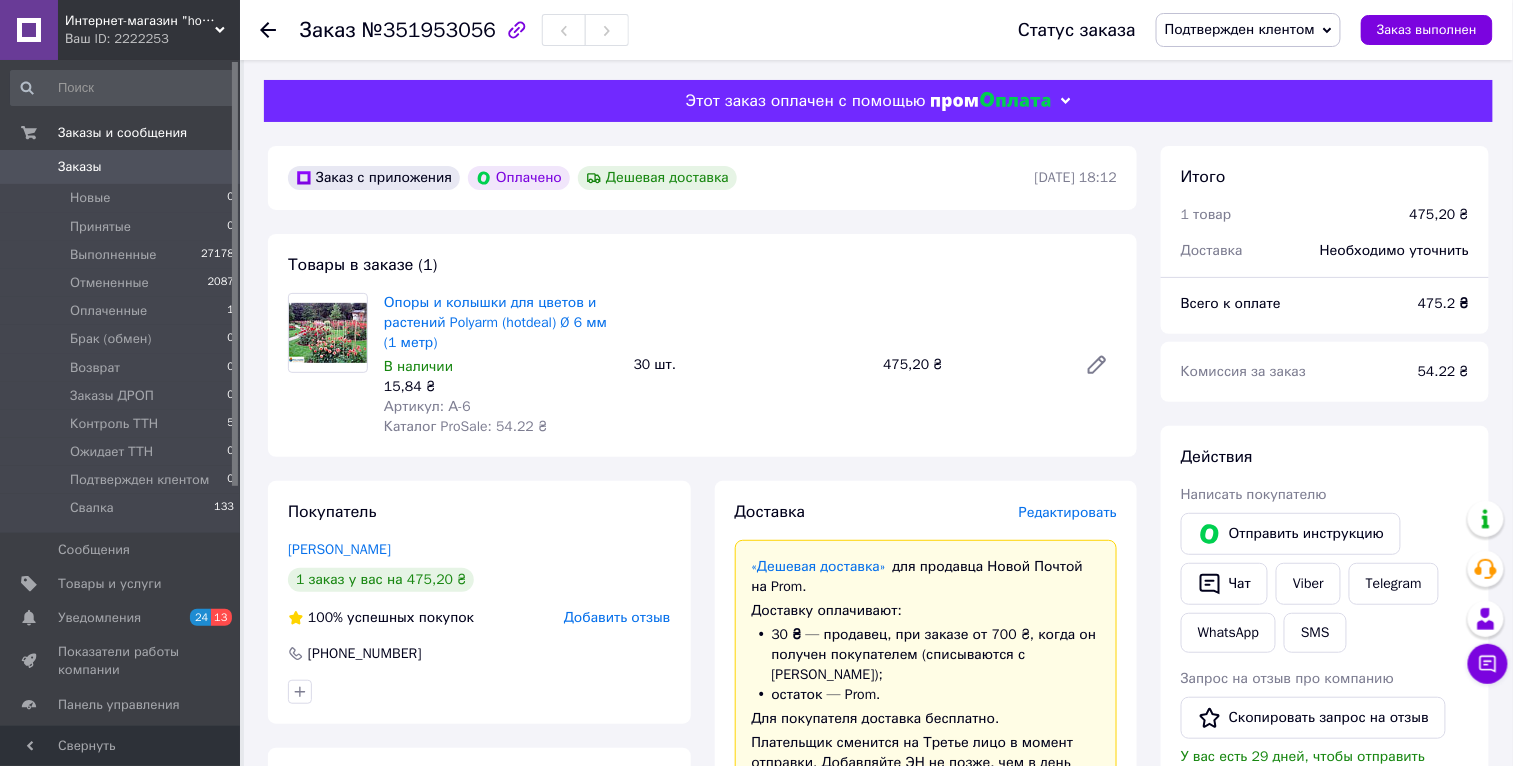 drag, startPoint x: 119, startPoint y: 164, endPoint x: 840, endPoint y: 510, distance: 799.7231 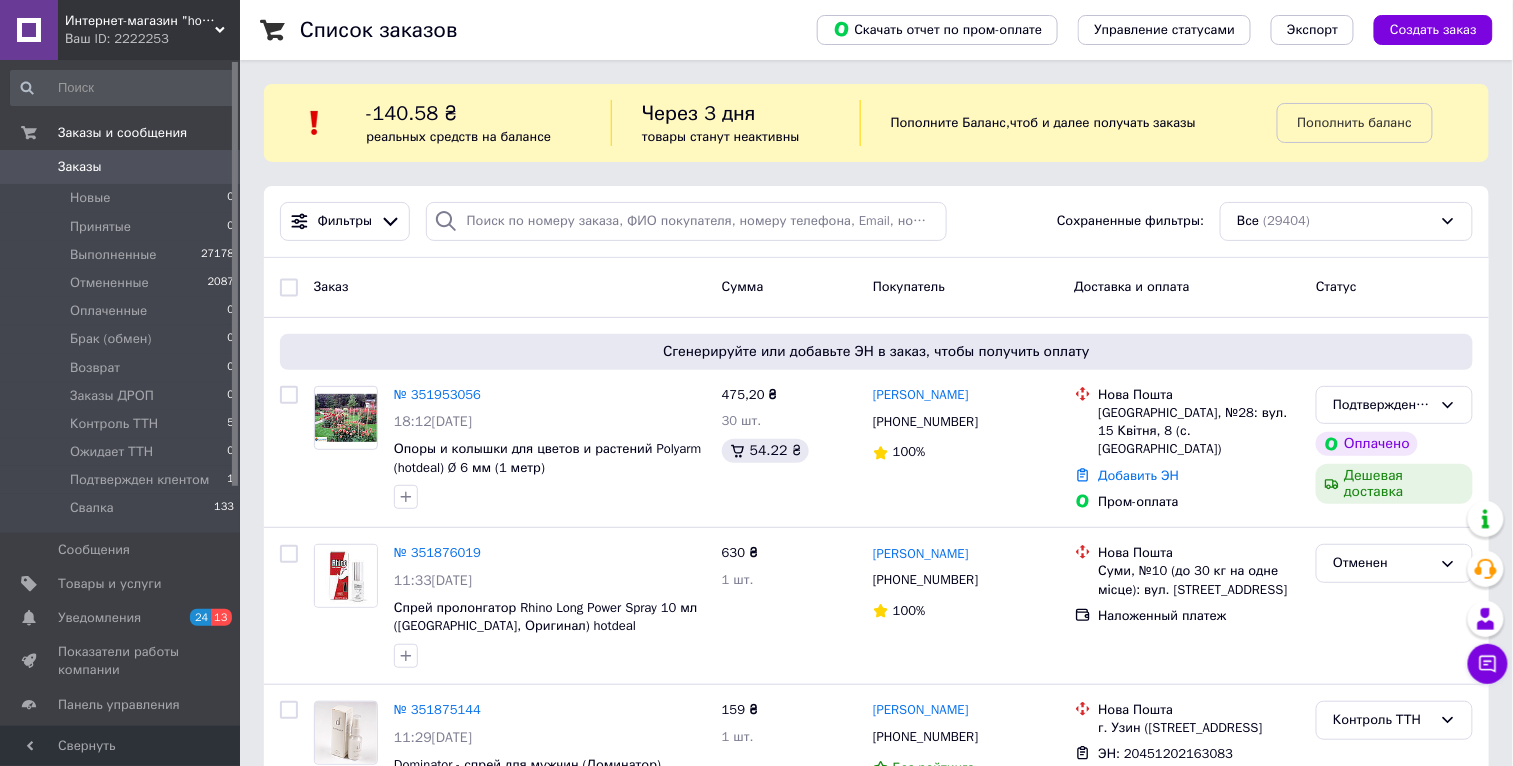 click on "Ваш ID: 2222253" at bounding box center [152, 39] 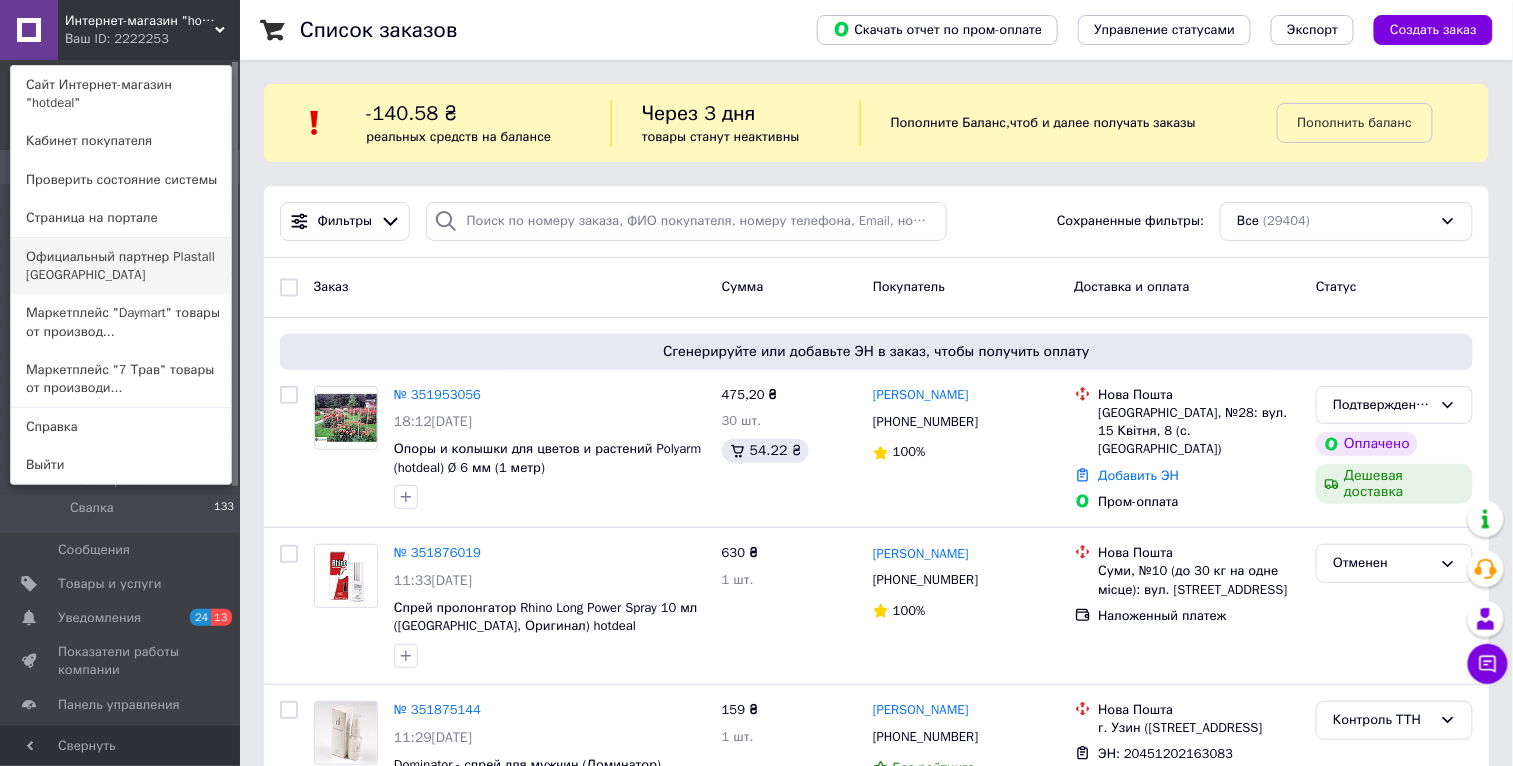 click on "Официальный партнер Plastall [GEOGRAPHIC_DATA]" at bounding box center [121, 266] 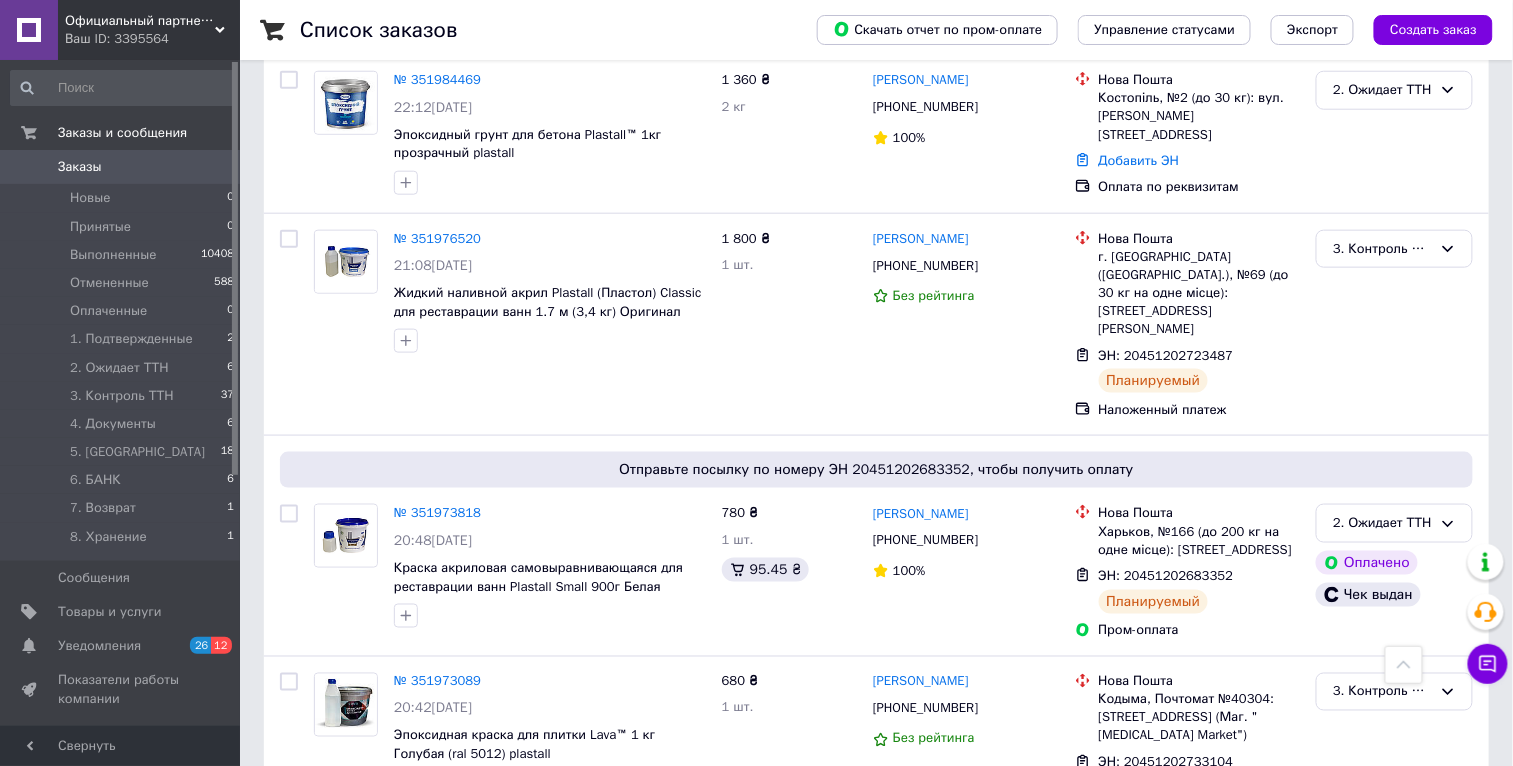 scroll, scrollTop: 569, scrollLeft: 0, axis: vertical 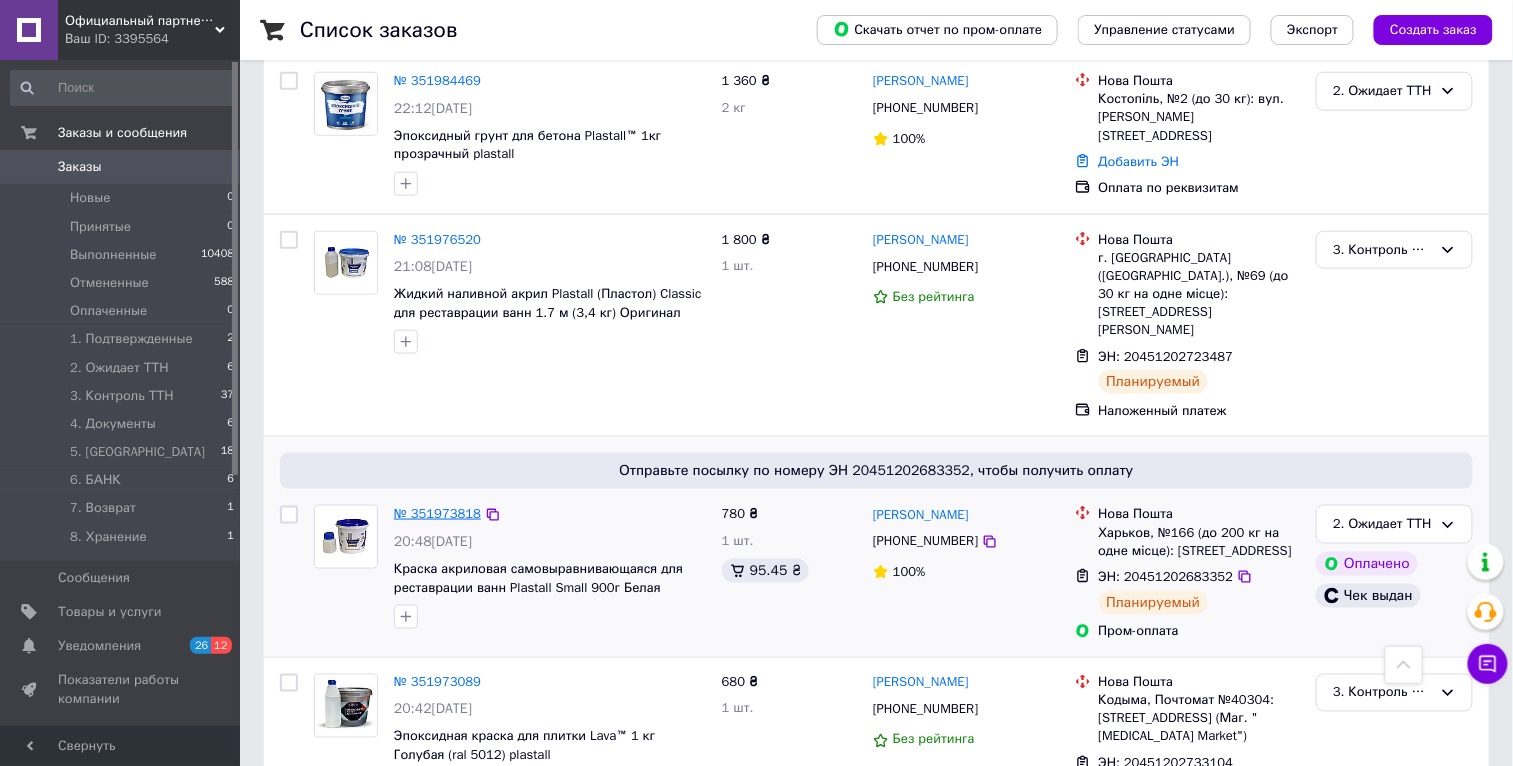 click on "№ 351973818" at bounding box center [437, 513] 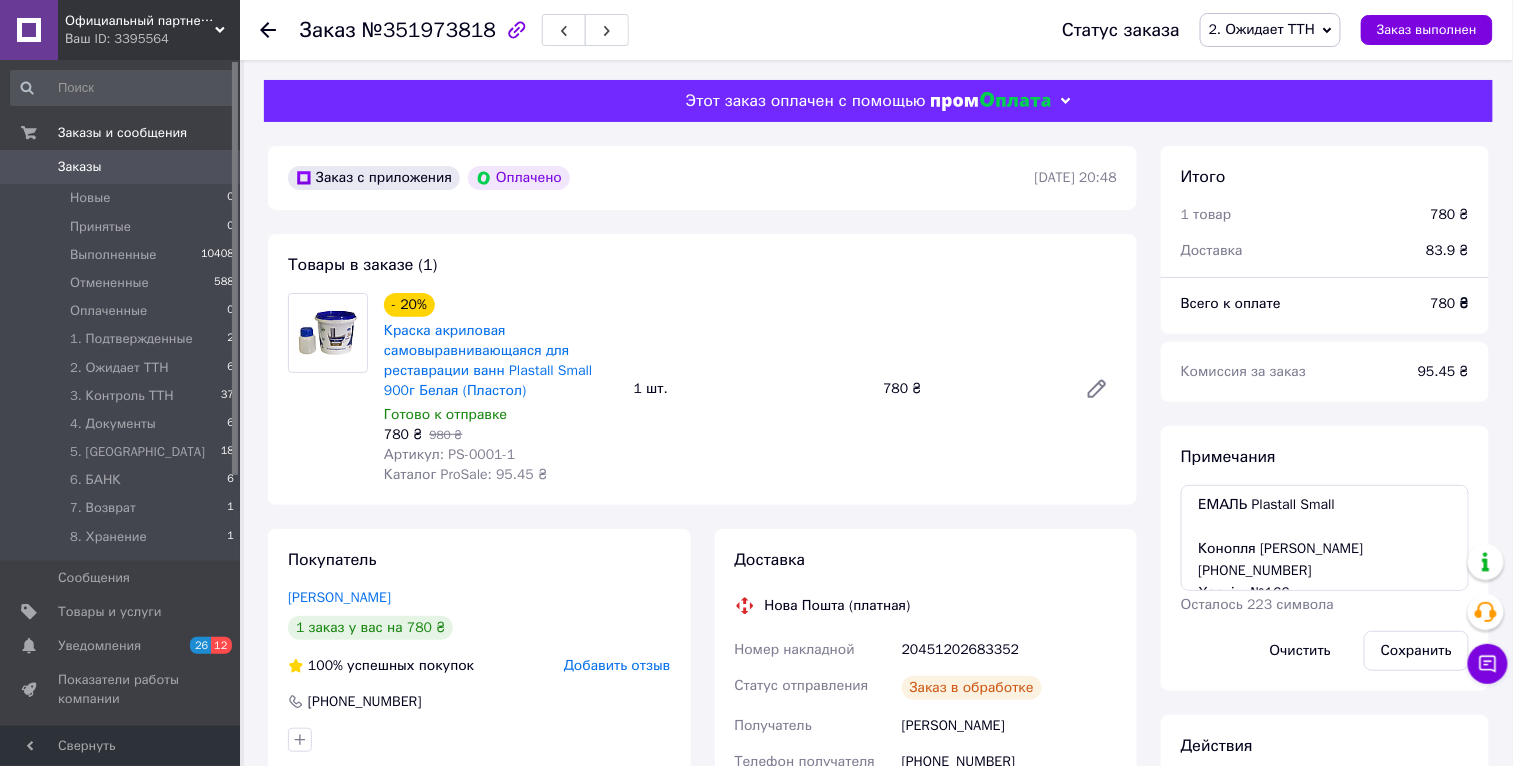 scroll, scrollTop: 286, scrollLeft: 0, axis: vertical 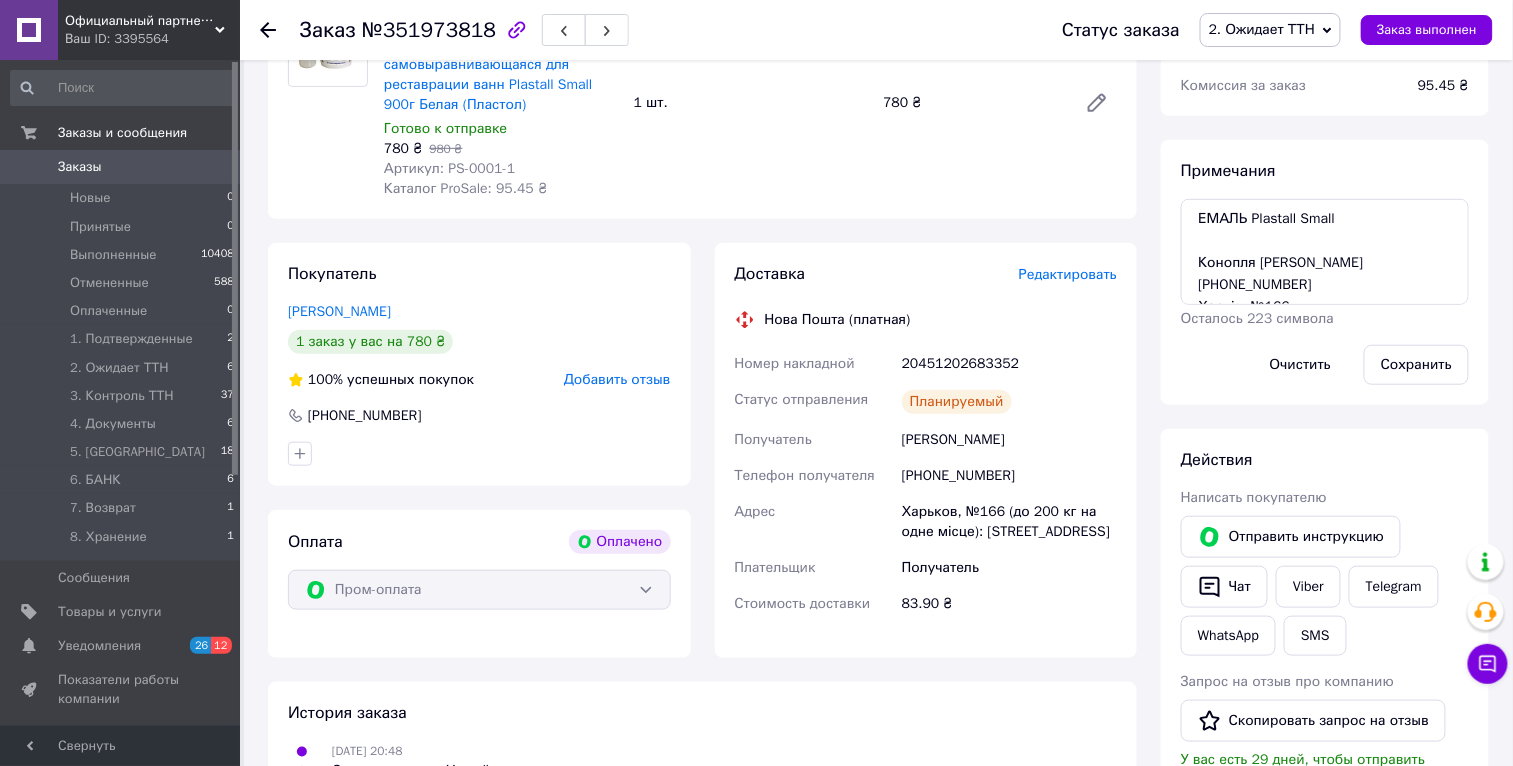 click on "20451202683352" at bounding box center (1009, 364) 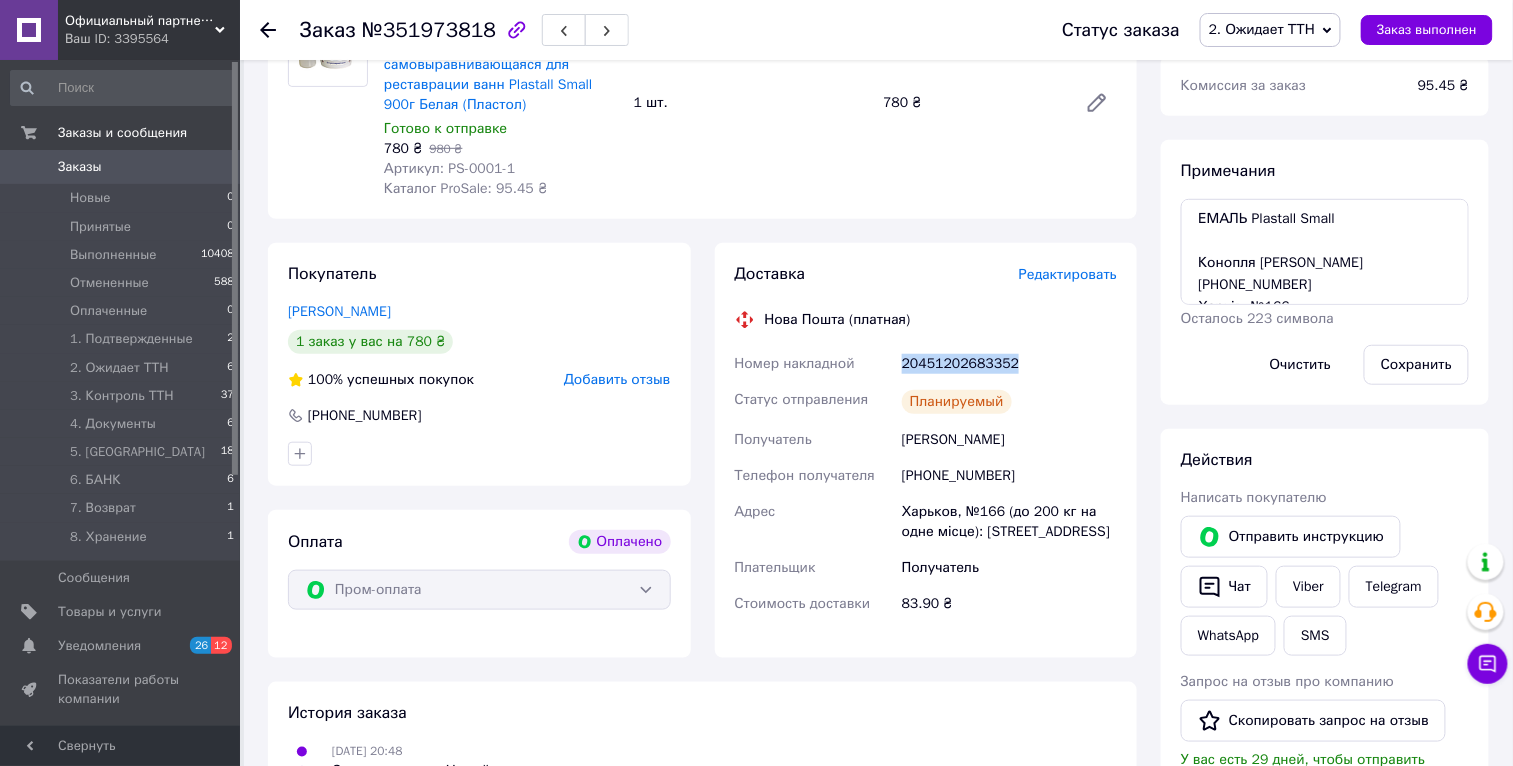 click on "20451202683352" at bounding box center (1009, 364) 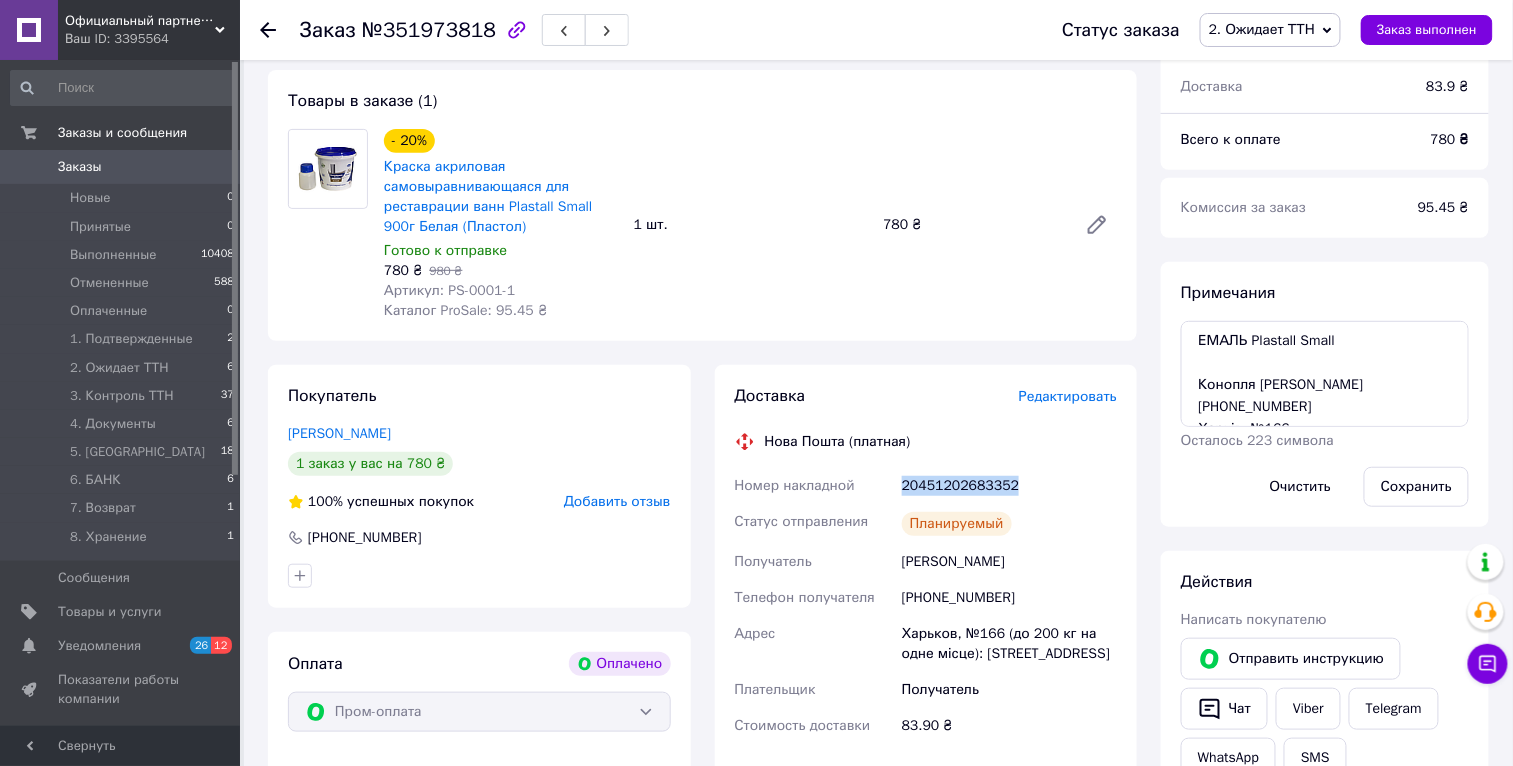 scroll, scrollTop: 0, scrollLeft: 0, axis: both 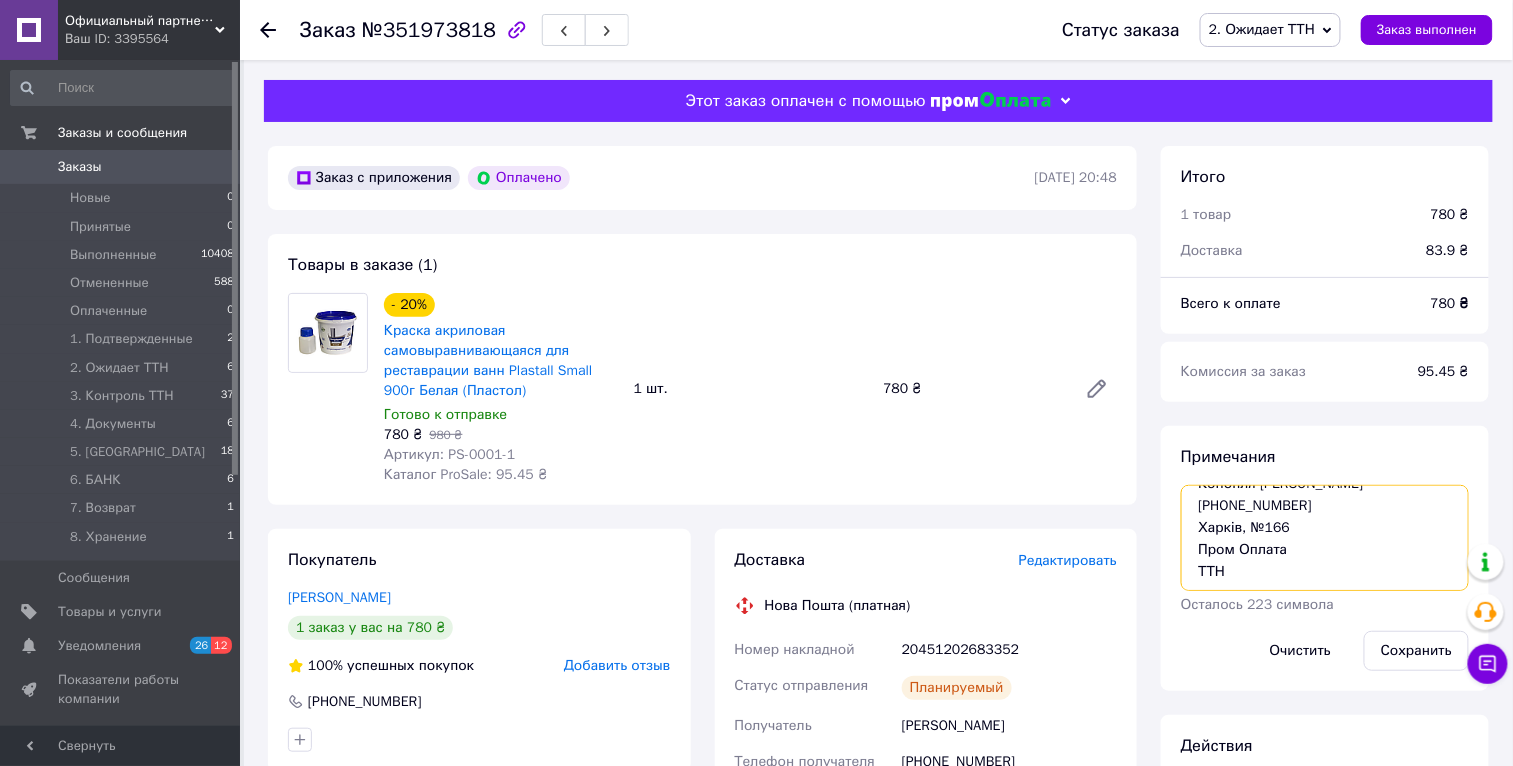 click on "ЕМАЛЬ Plastall Small
Конопля [PERSON_NAME]
[PHONE_NUMBER]
Харків, №166
Пром Оплата
ТТН" at bounding box center (1325, 538) 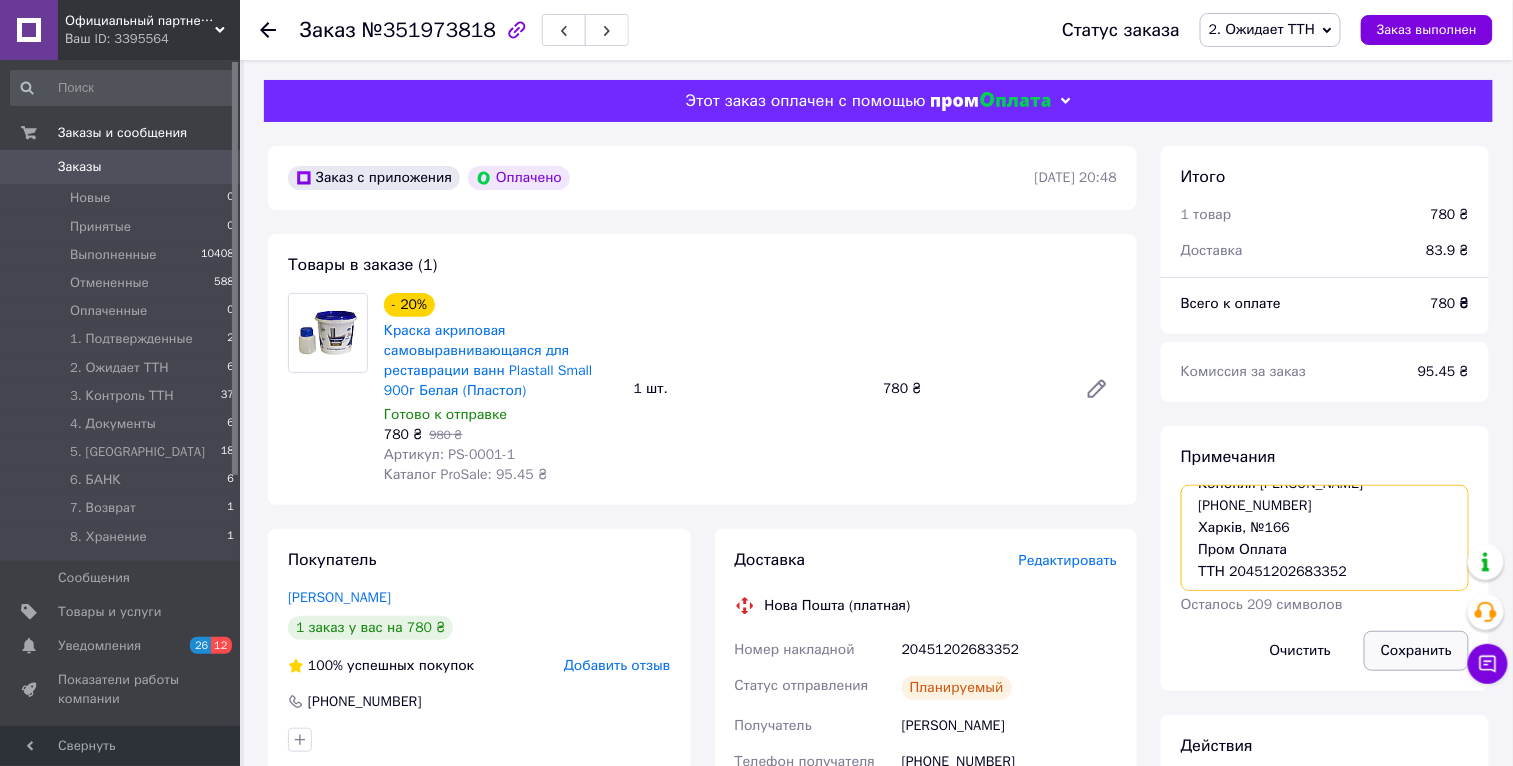 type on "ЕМАЛЬ Plastall Small
Конопля [PERSON_NAME]
[PHONE_NUMBER]
Харків, №166
Пром Оплата
ТТН 20451202683352" 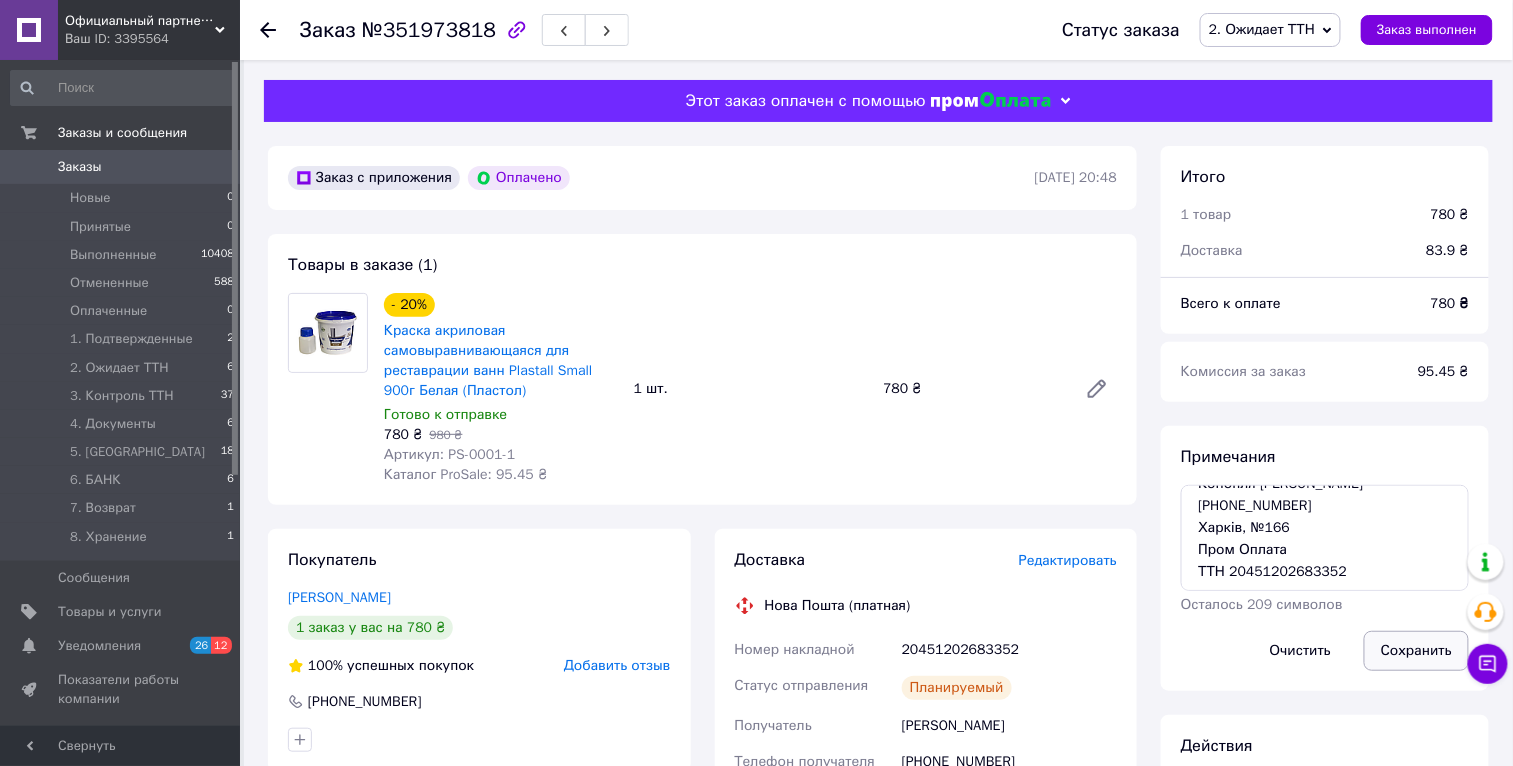 click on "Сохранить" at bounding box center [1416, 651] 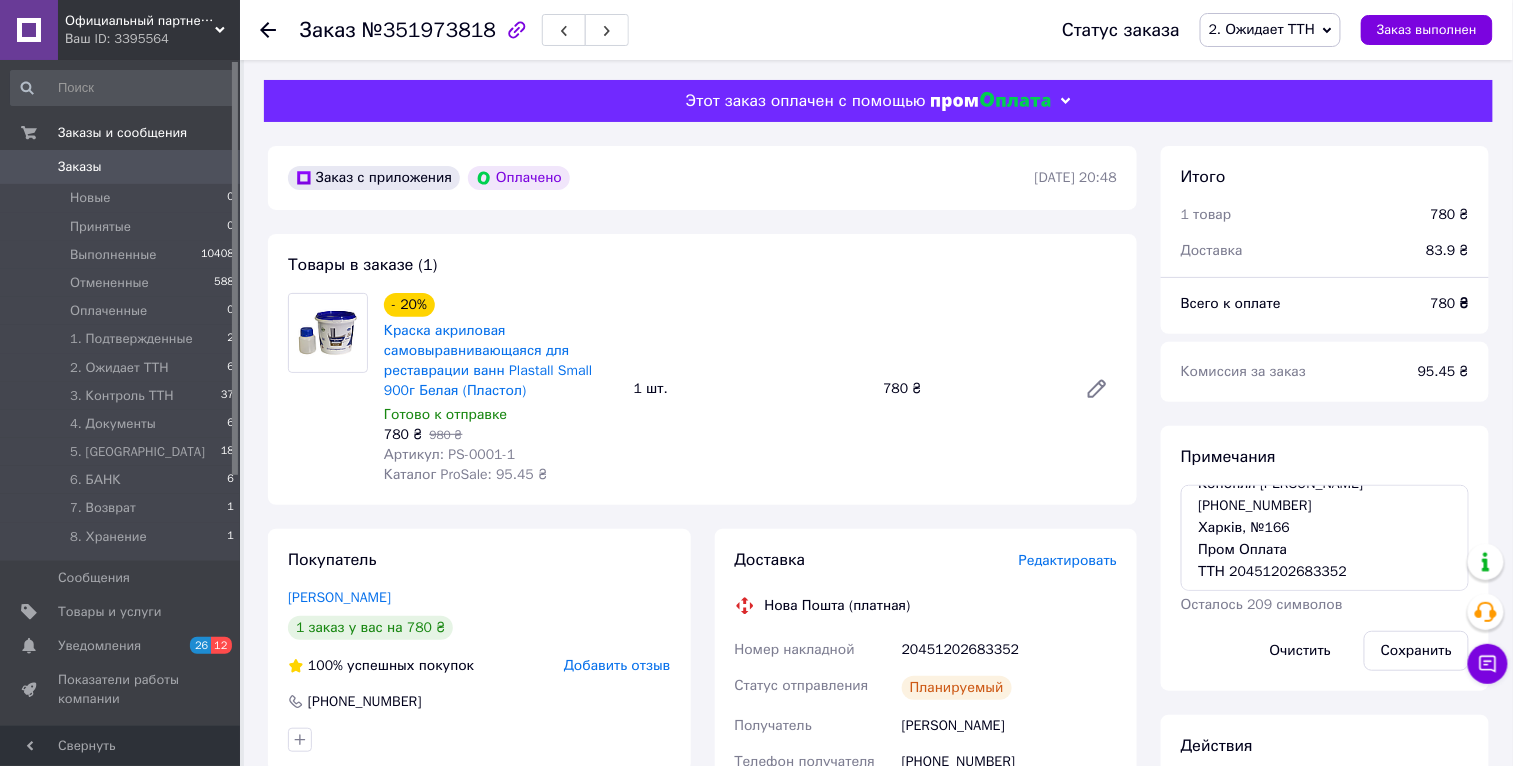 click on "20451202683352" at bounding box center (1009, 650) 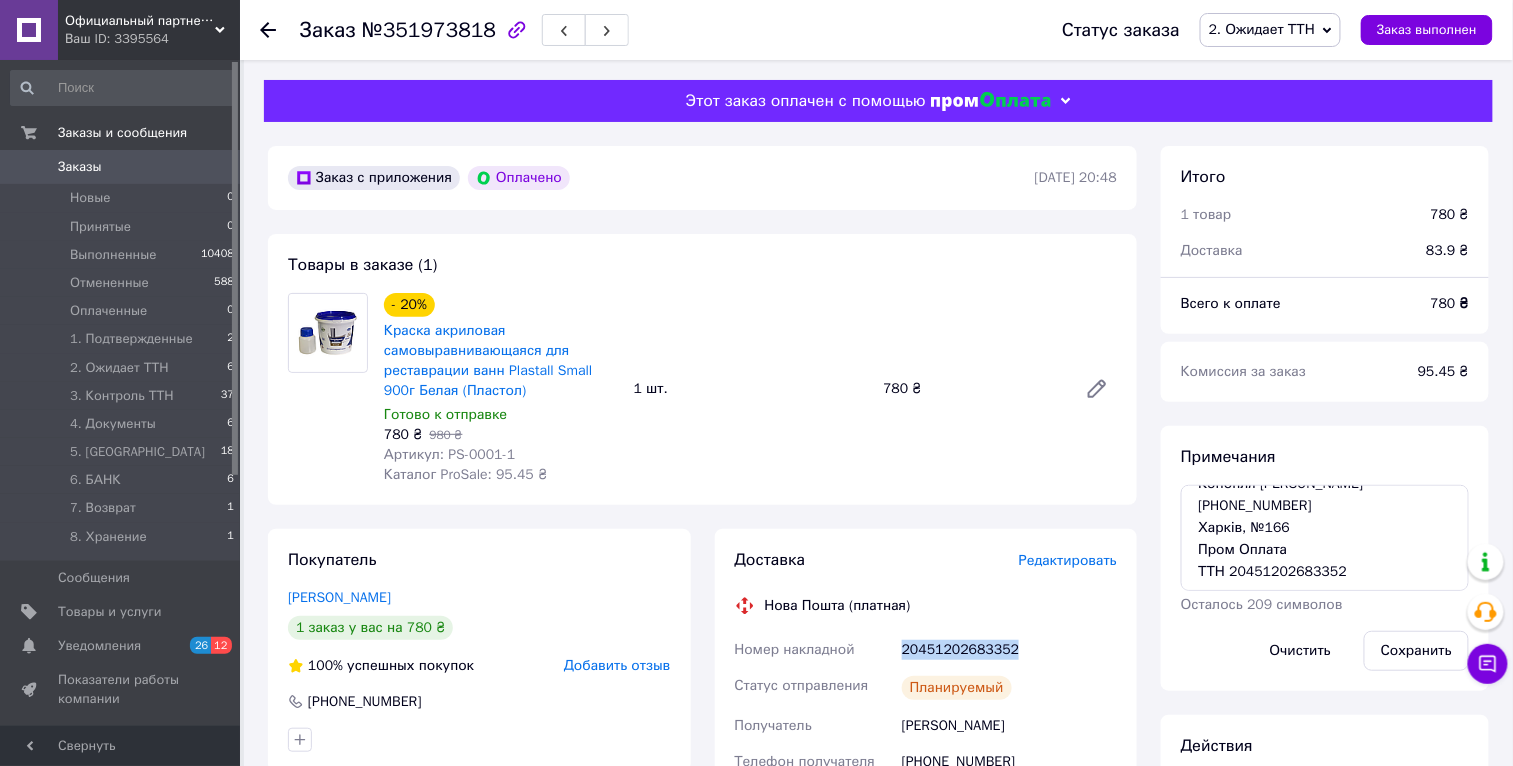 click on "20451202683352" at bounding box center (1009, 650) 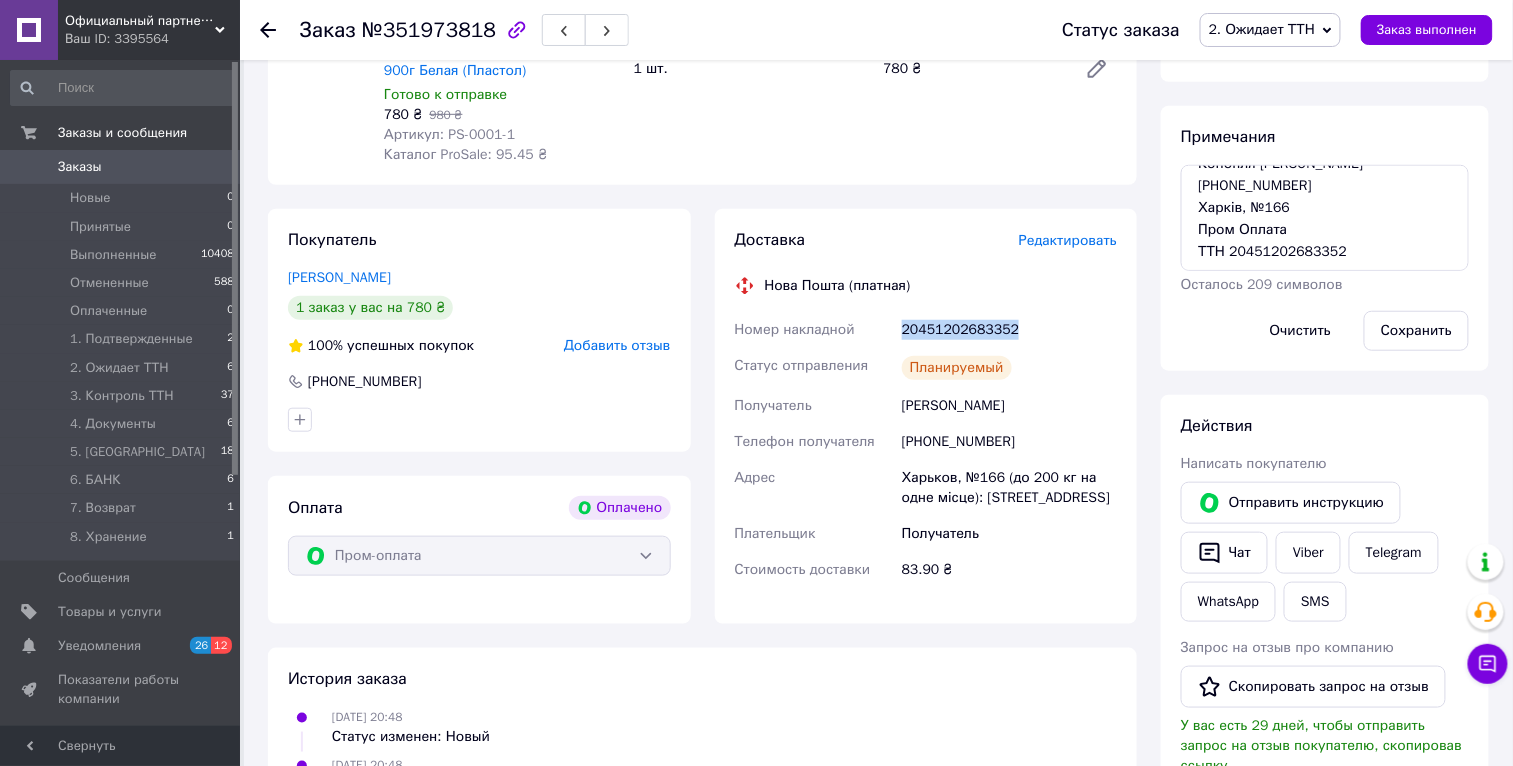 scroll, scrollTop: 531, scrollLeft: 0, axis: vertical 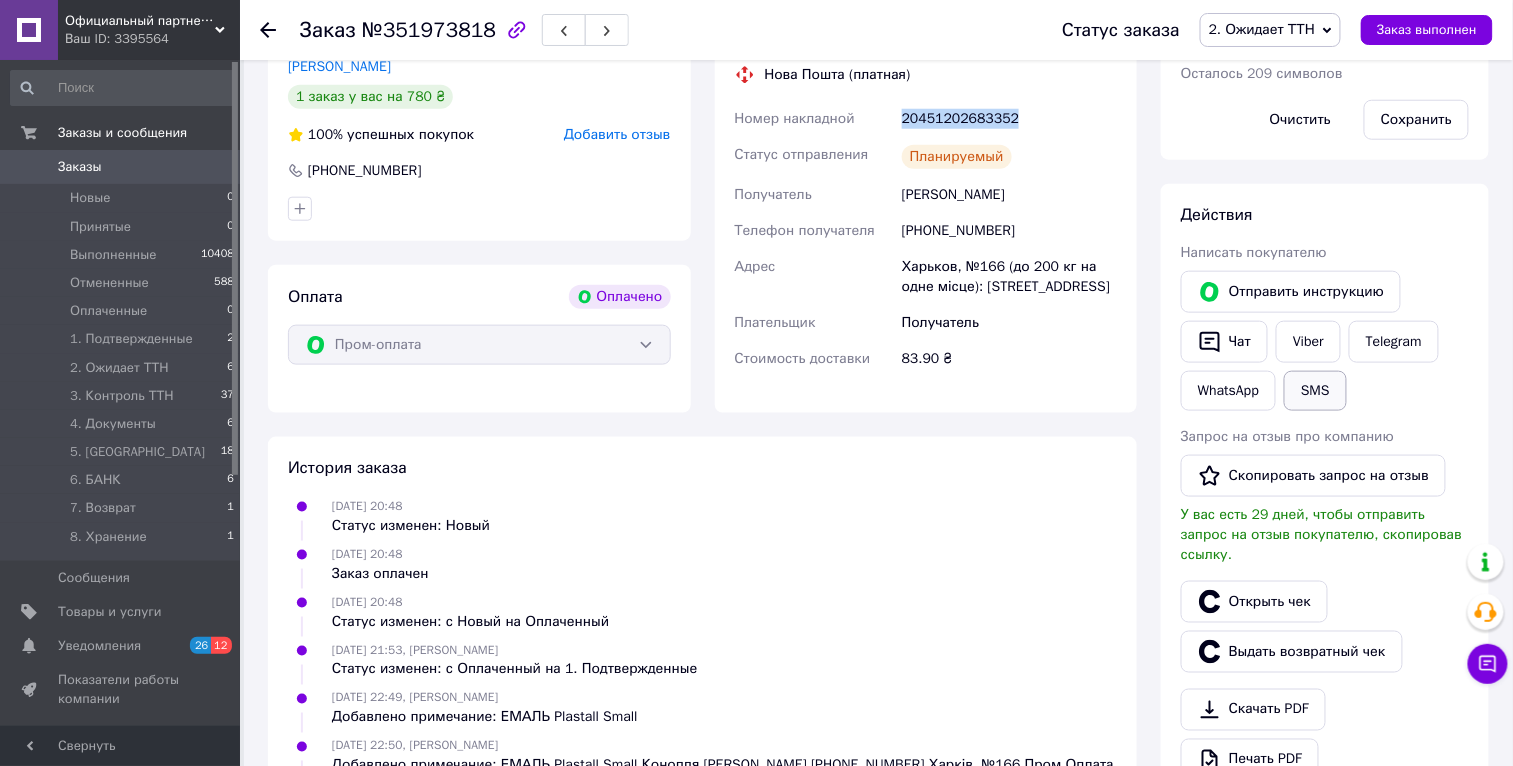 click on "SMS" at bounding box center [1315, 391] 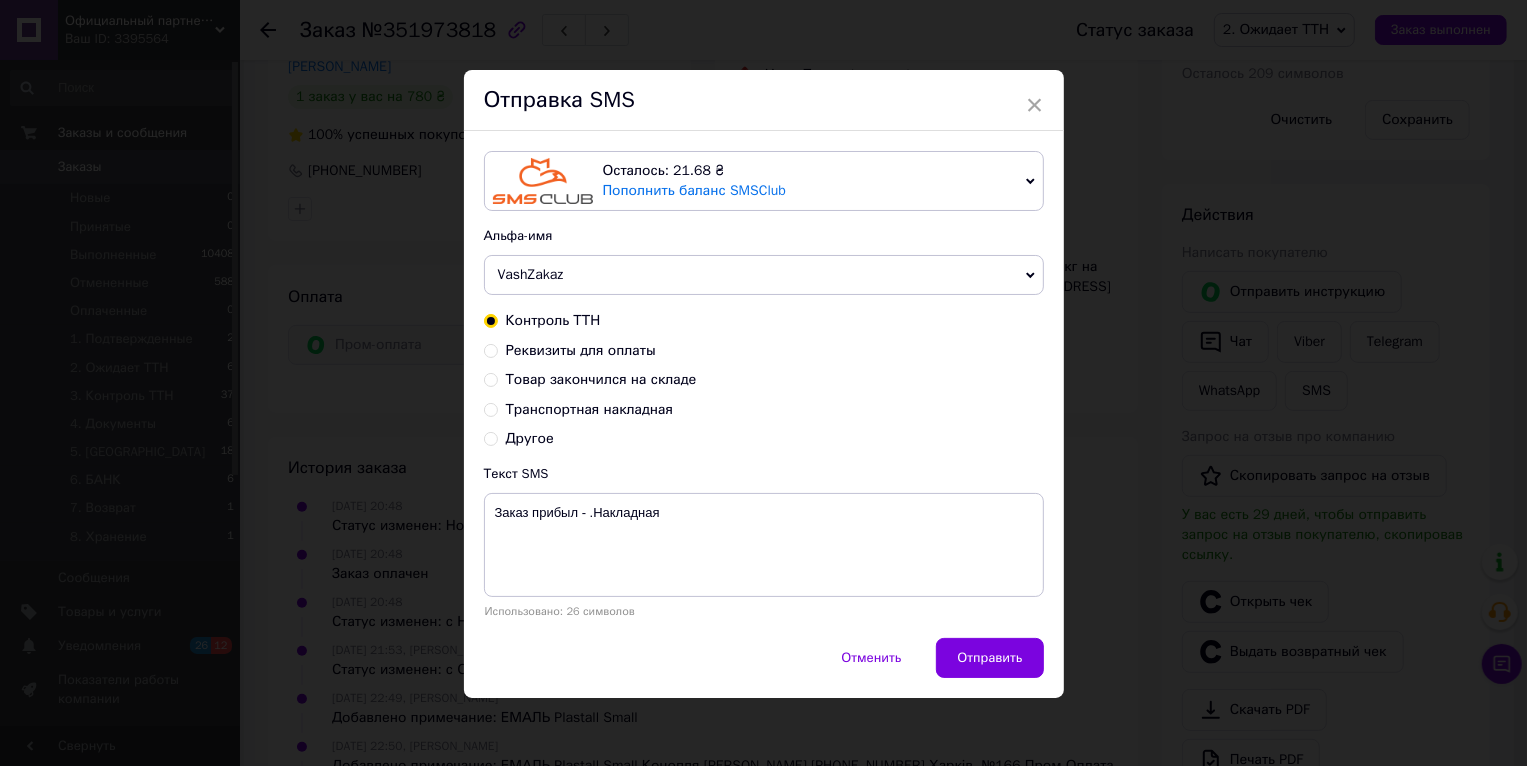 click on "Транспортная накладная" at bounding box center (590, 409) 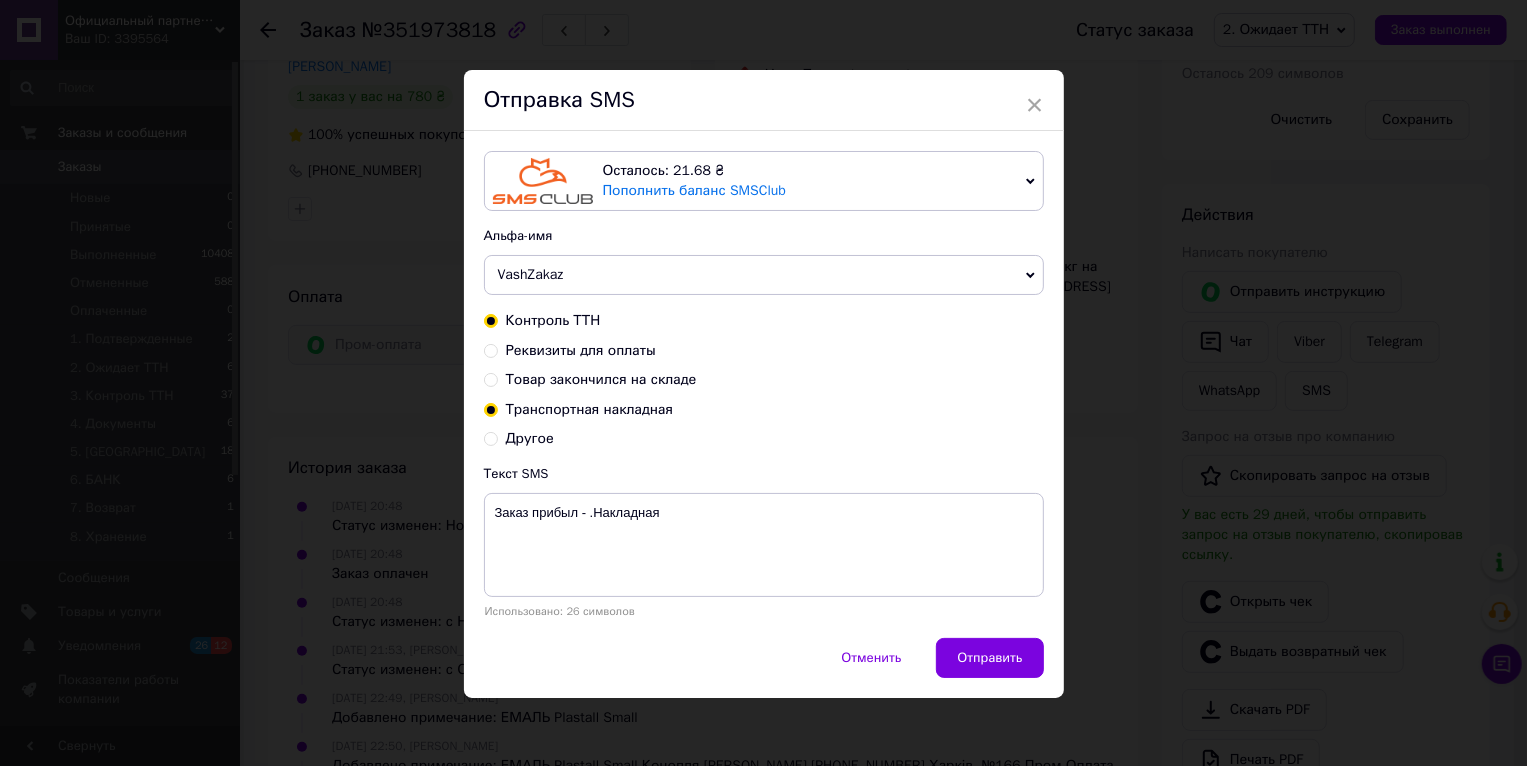 radio on "true" 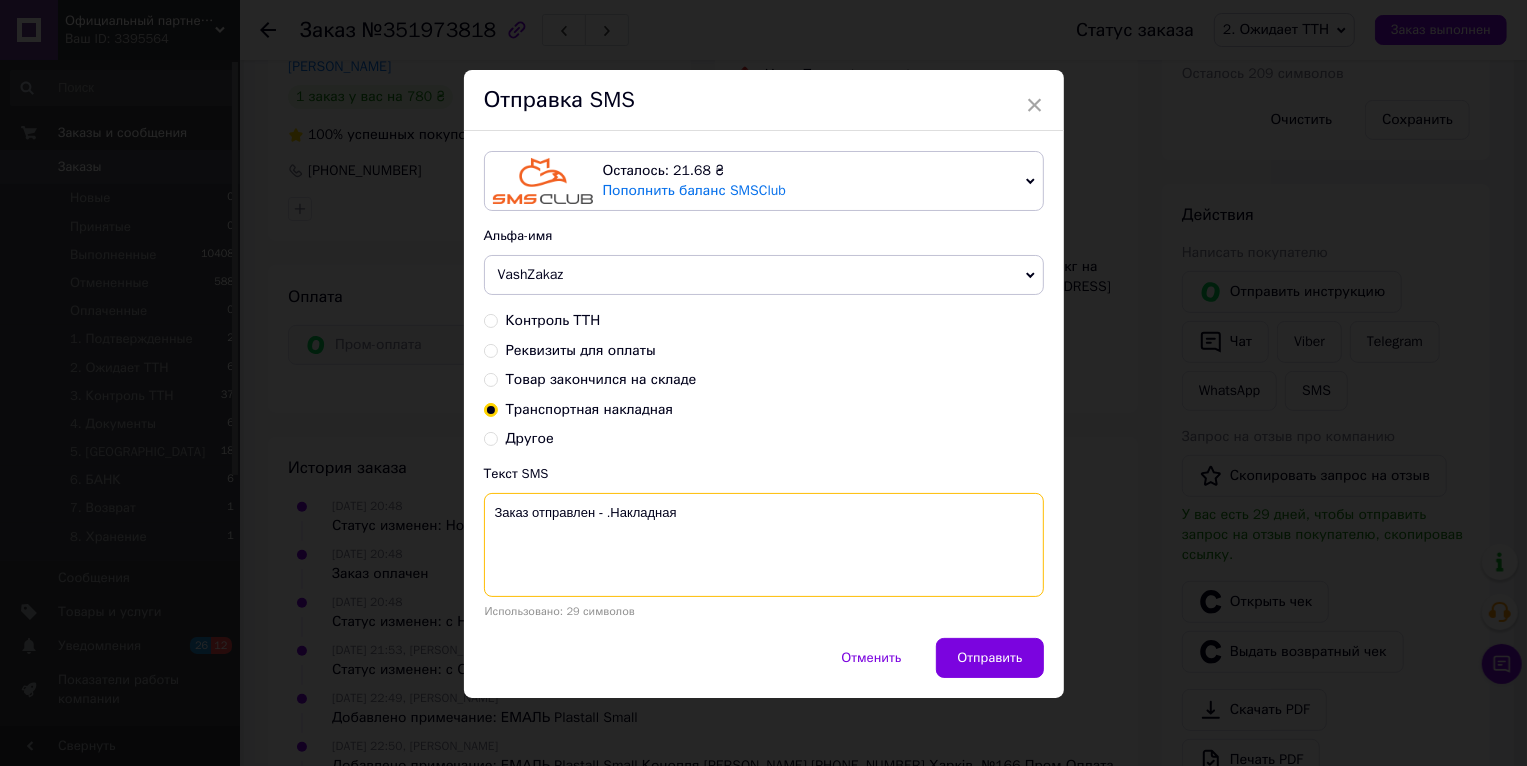 drag, startPoint x: 765, startPoint y: 563, endPoint x: 740, endPoint y: 549, distance: 28.653097 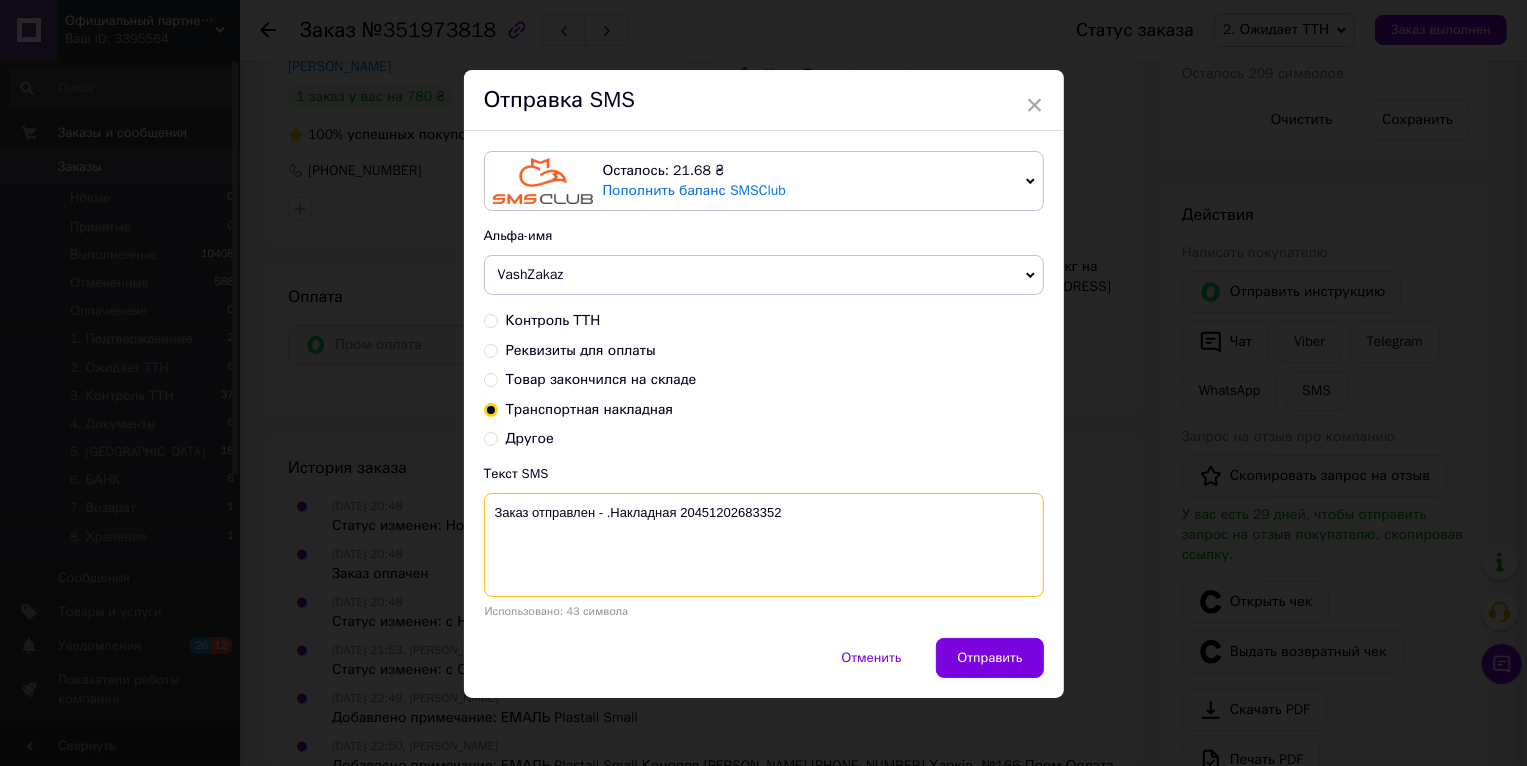 click on "Заказ отправлен - .Накладная 20451202683352" at bounding box center (764, 545) 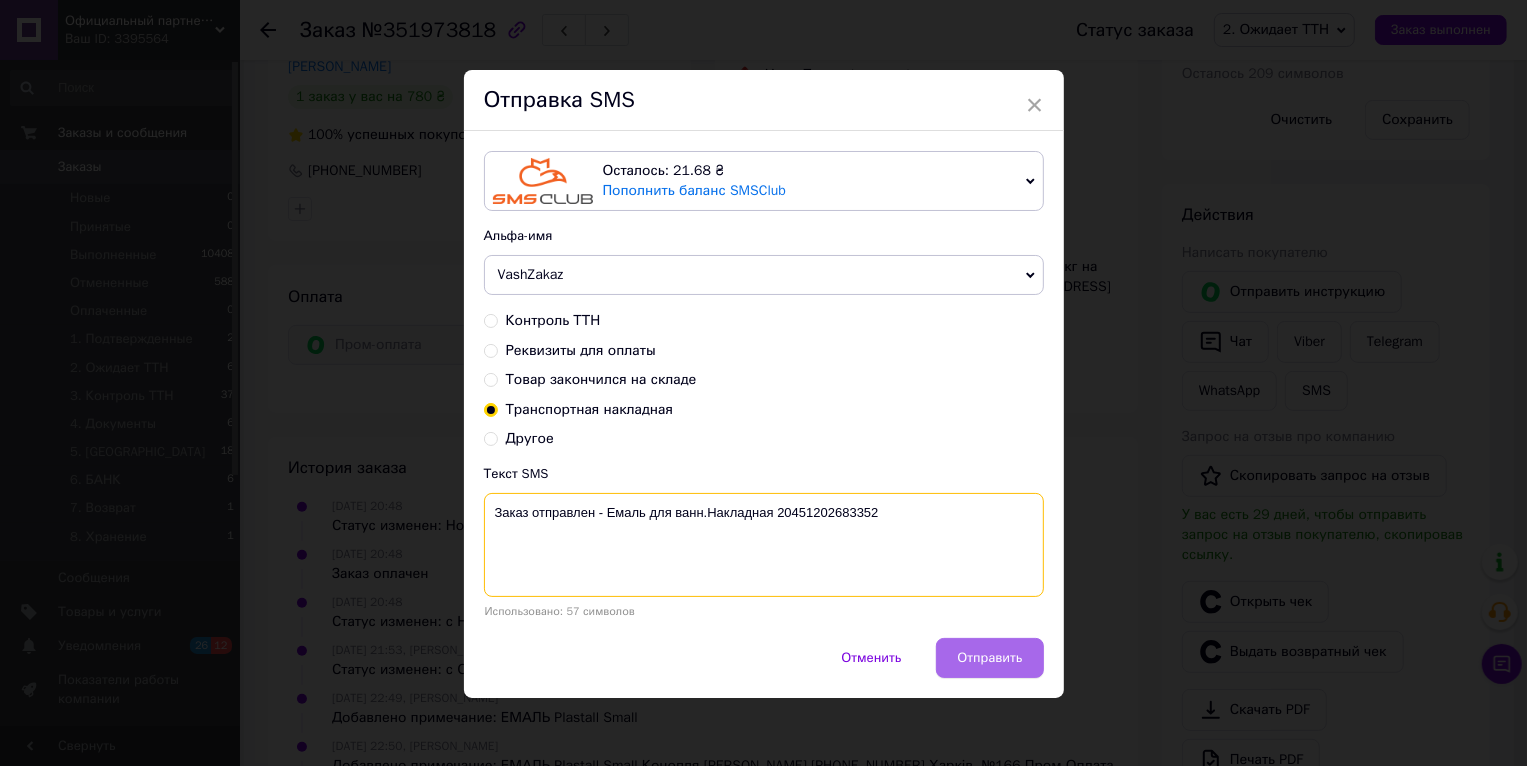 type on "Заказ отправлен - Емаль для ванн.Накладная 20451202683352" 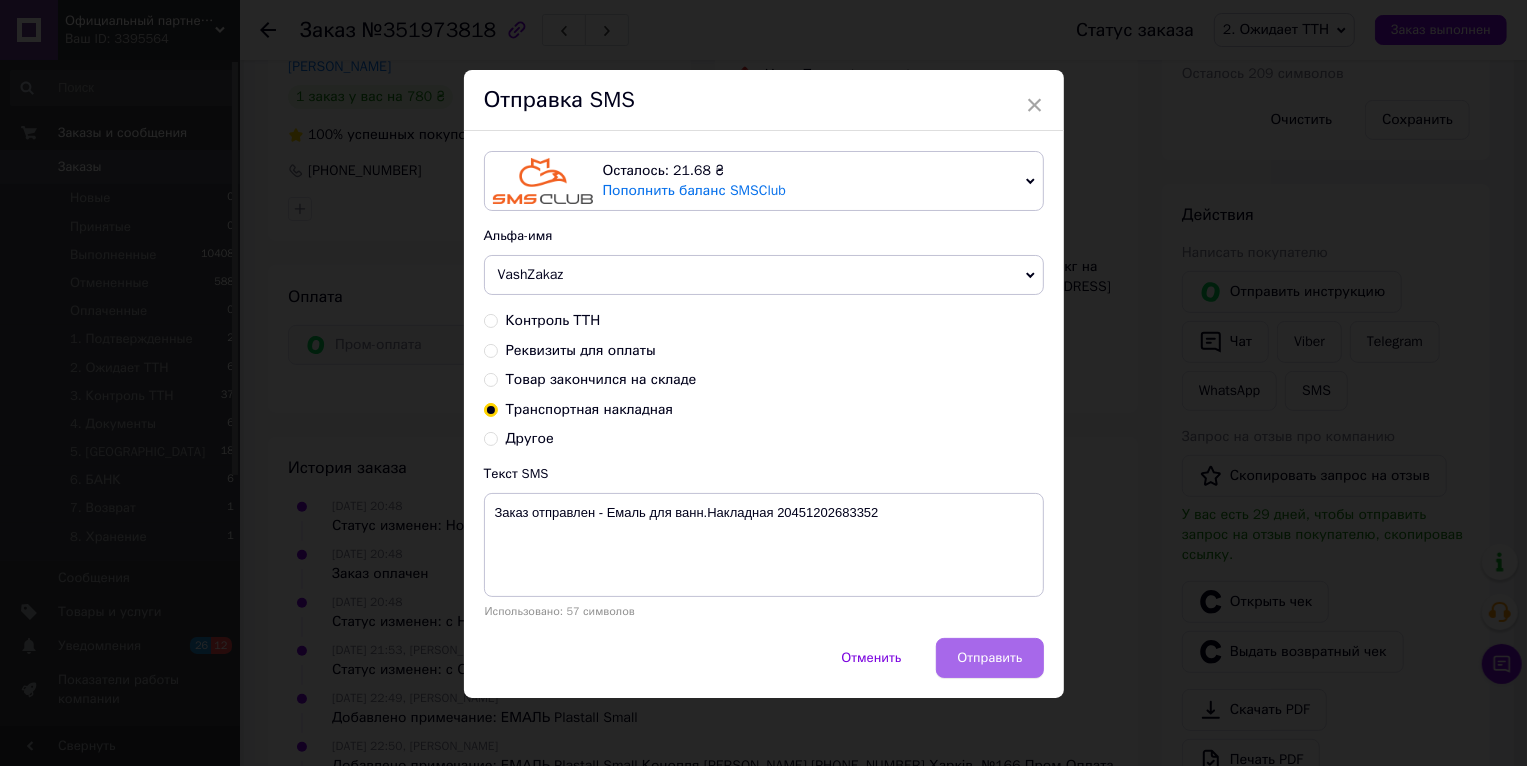 click on "Отправить" at bounding box center [989, 658] 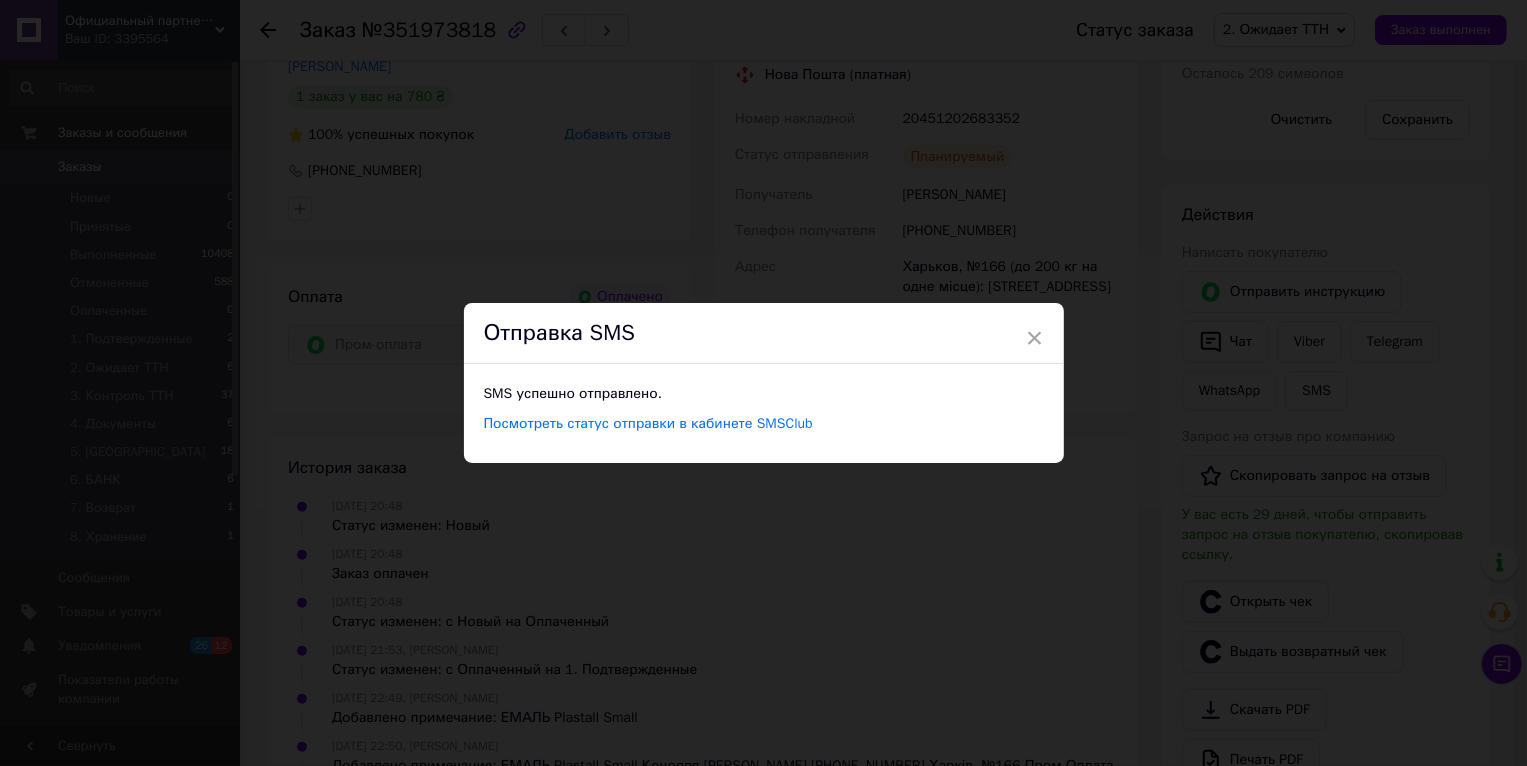 click on "× Отправка SMS SMS успешно отправлено. Посмотреть статус отправки в кабинете SMSClub" at bounding box center [763, 383] 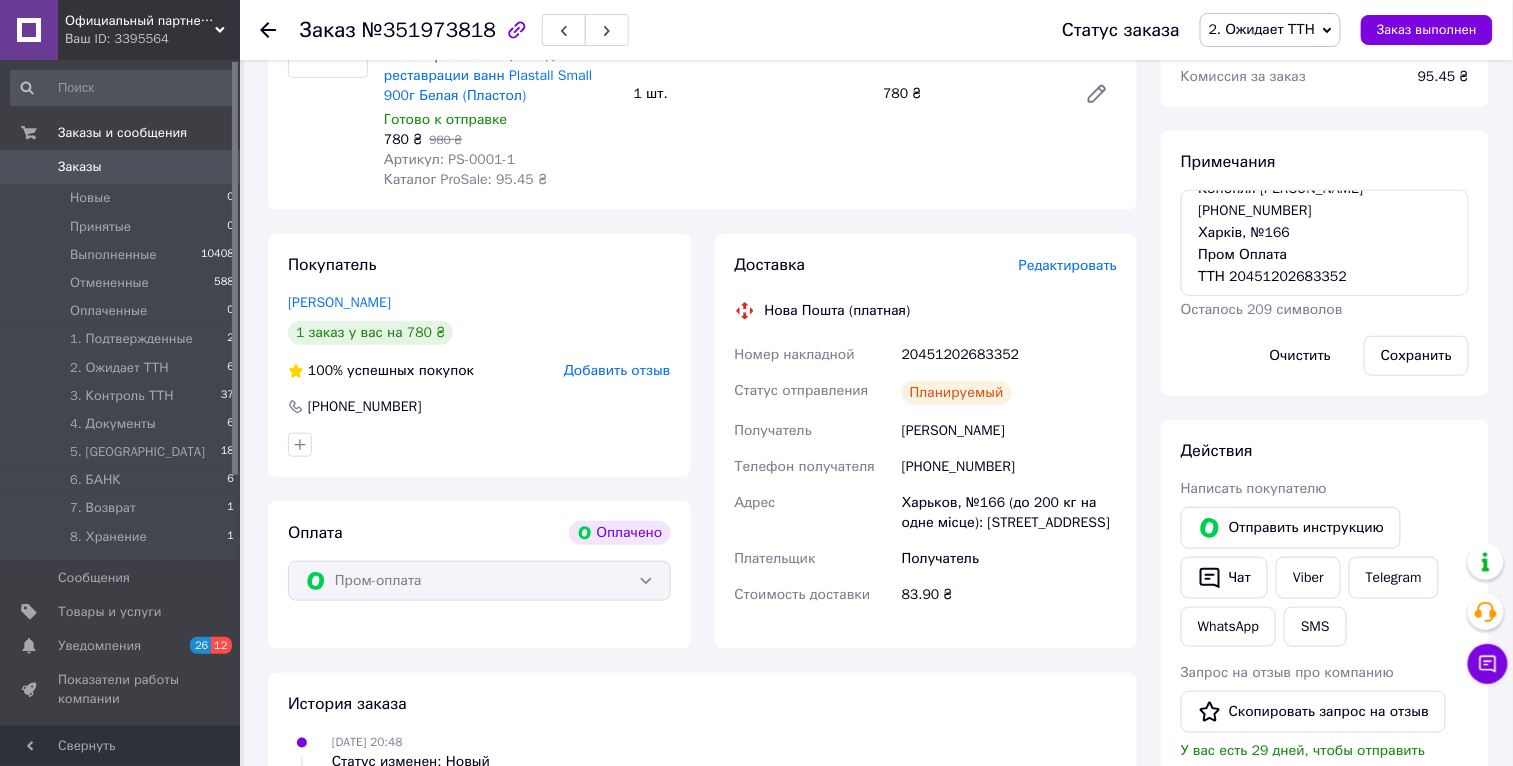 scroll, scrollTop: 67, scrollLeft: 0, axis: vertical 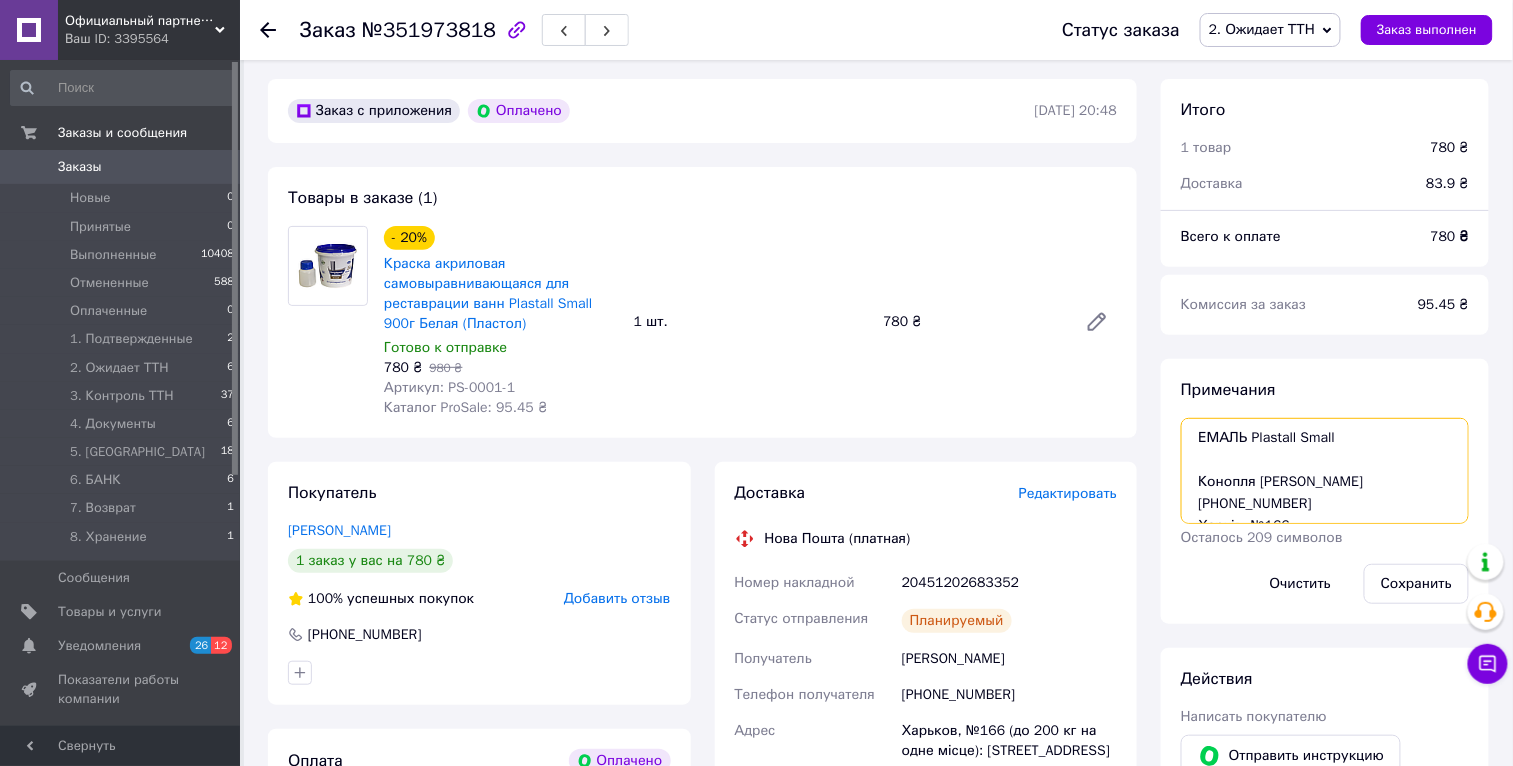 drag, startPoint x: 1365, startPoint y: 512, endPoint x: 1144, endPoint y: 379, distance: 257.9341 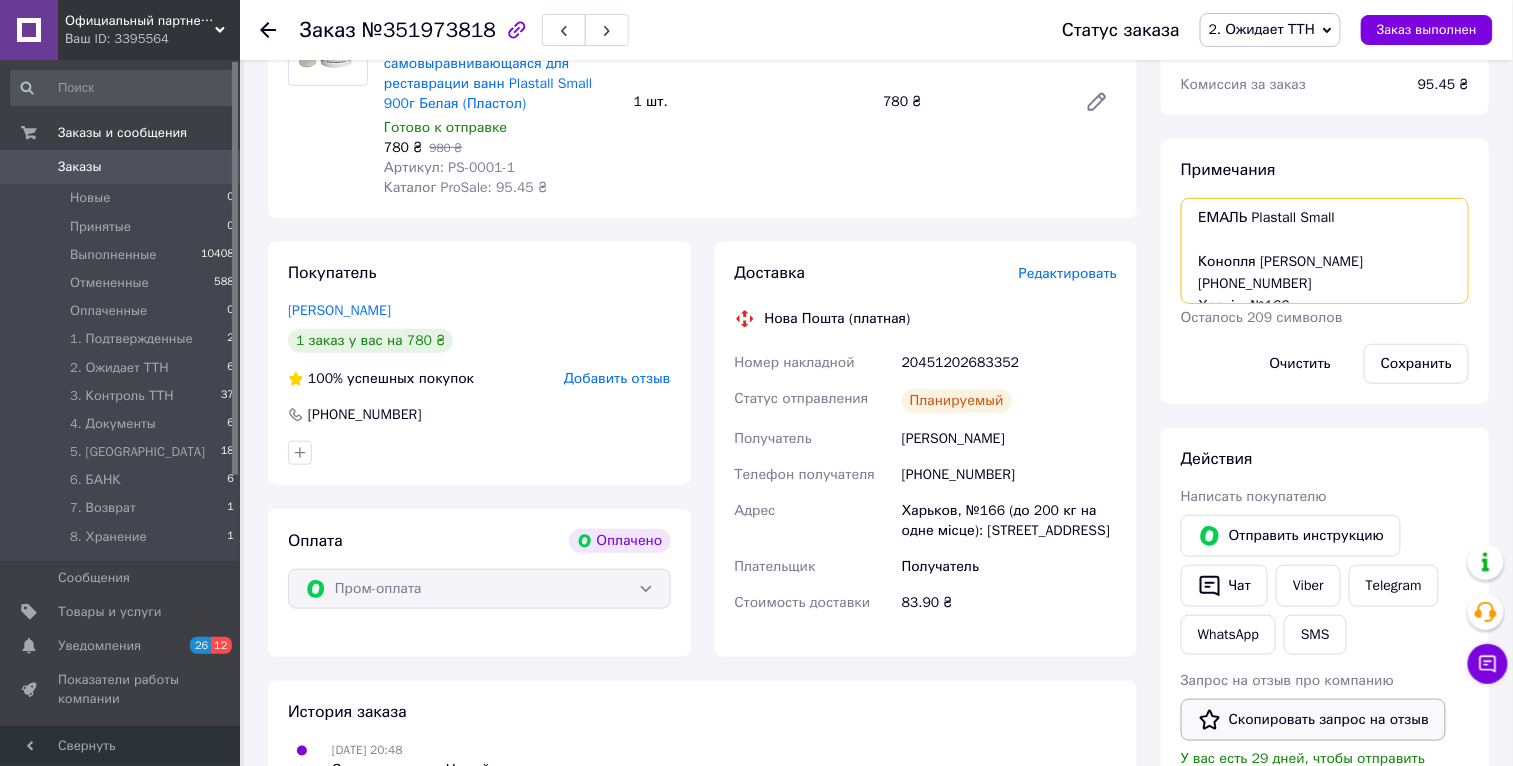 scroll, scrollTop: 435, scrollLeft: 0, axis: vertical 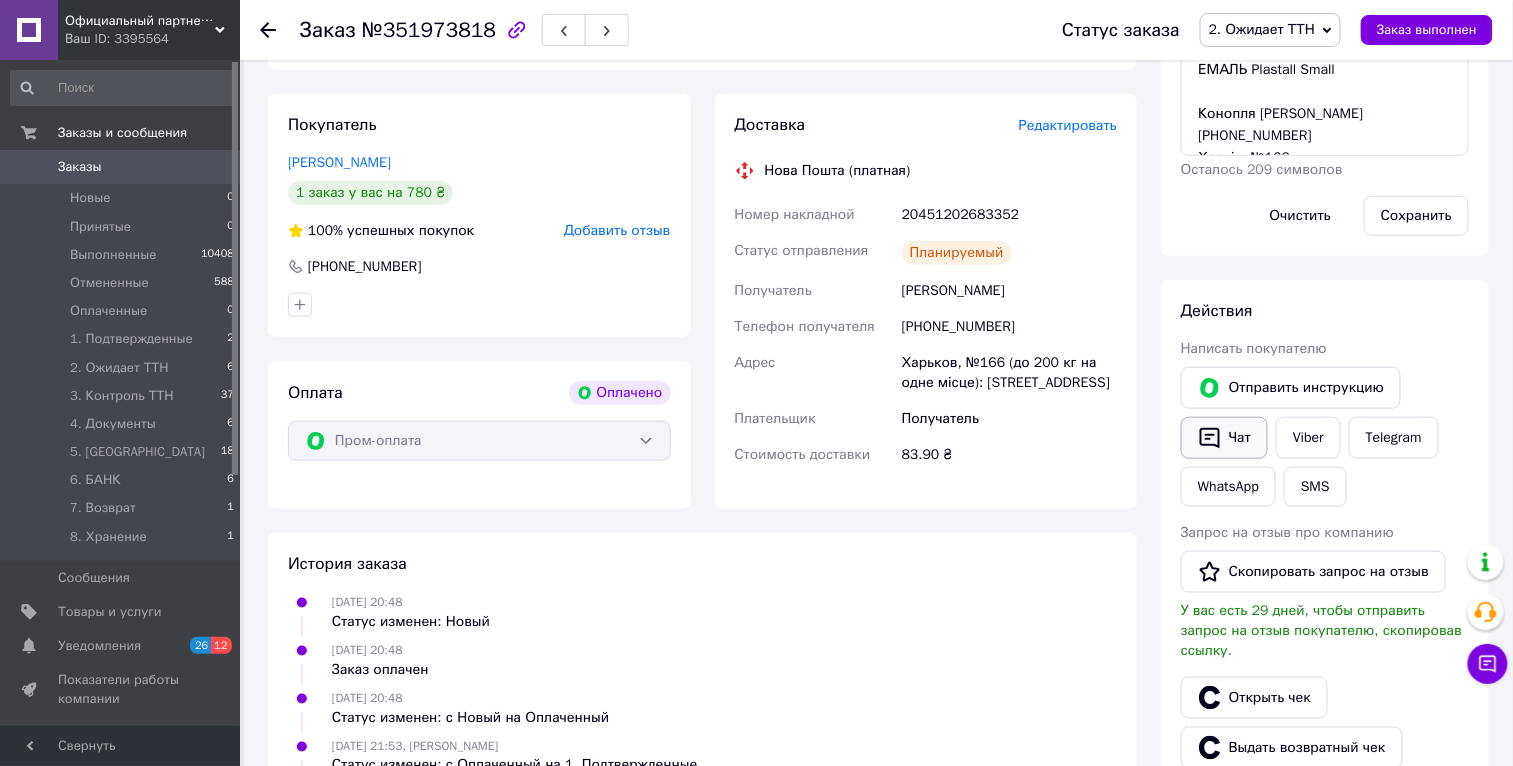 drag, startPoint x: 1205, startPoint y: 451, endPoint x: 1268, endPoint y: 442, distance: 63.63961 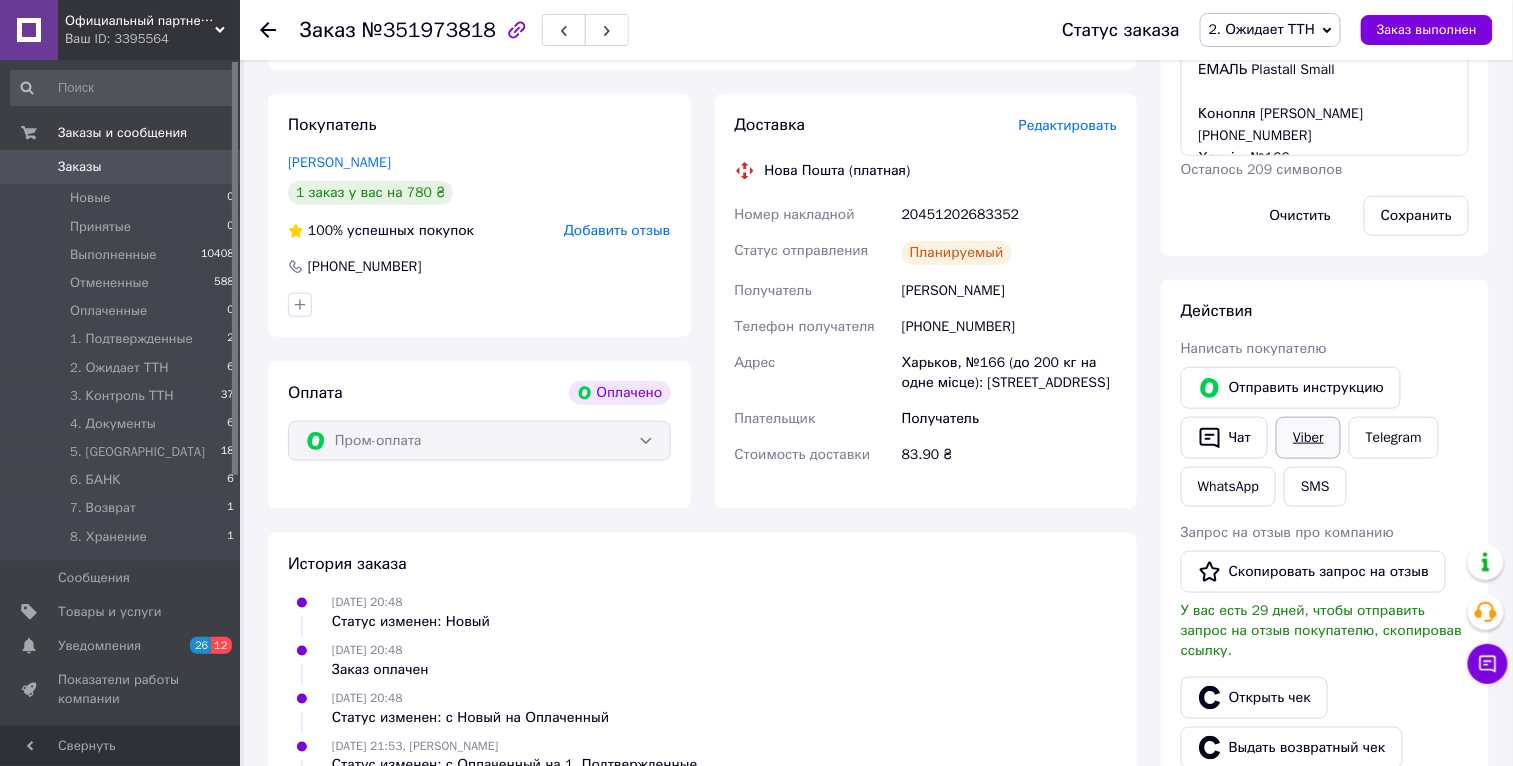 click on "Viber" at bounding box center (1308, 438) 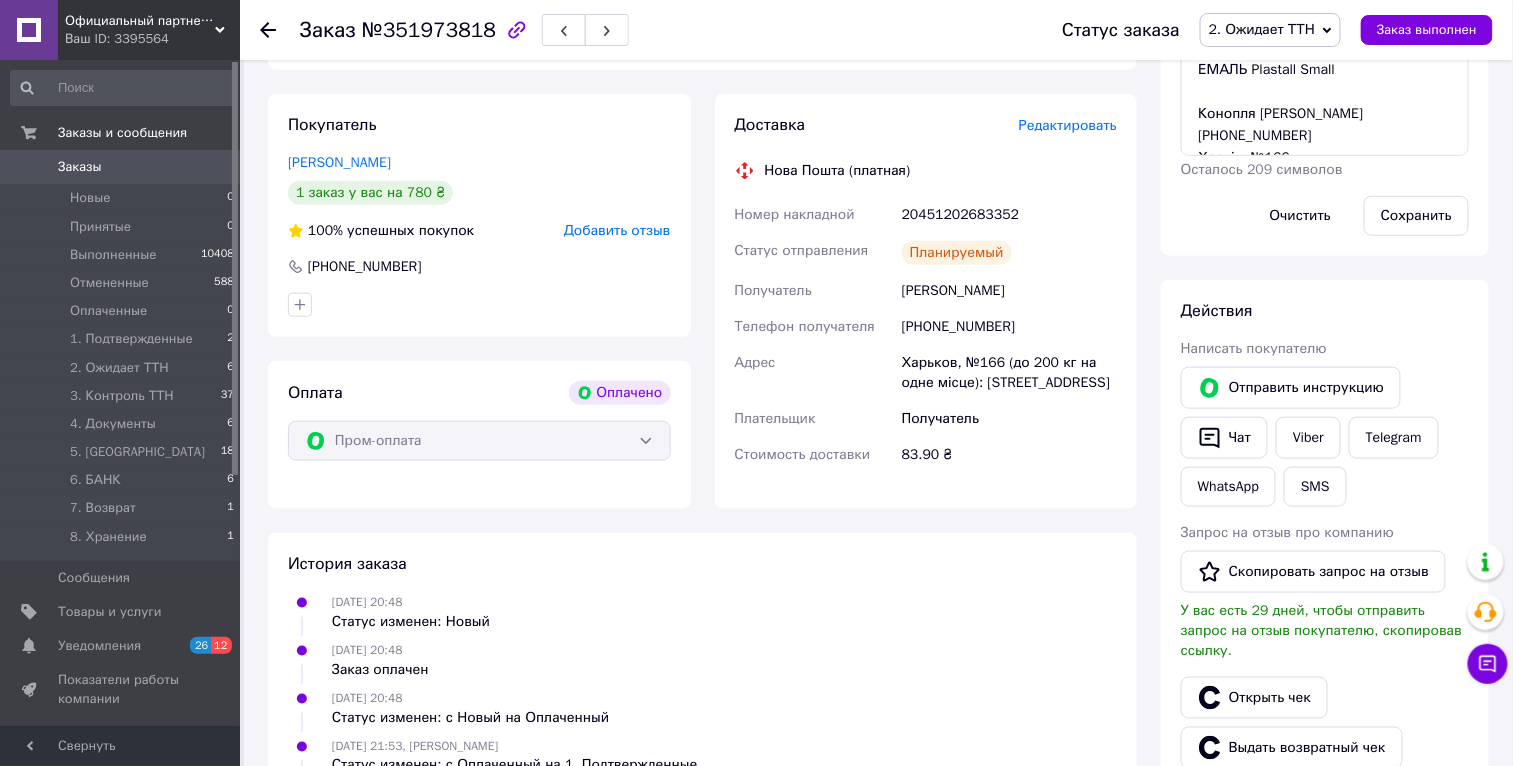 click on "2. Ожидает ТТН" at bounding box center [1270, 30] 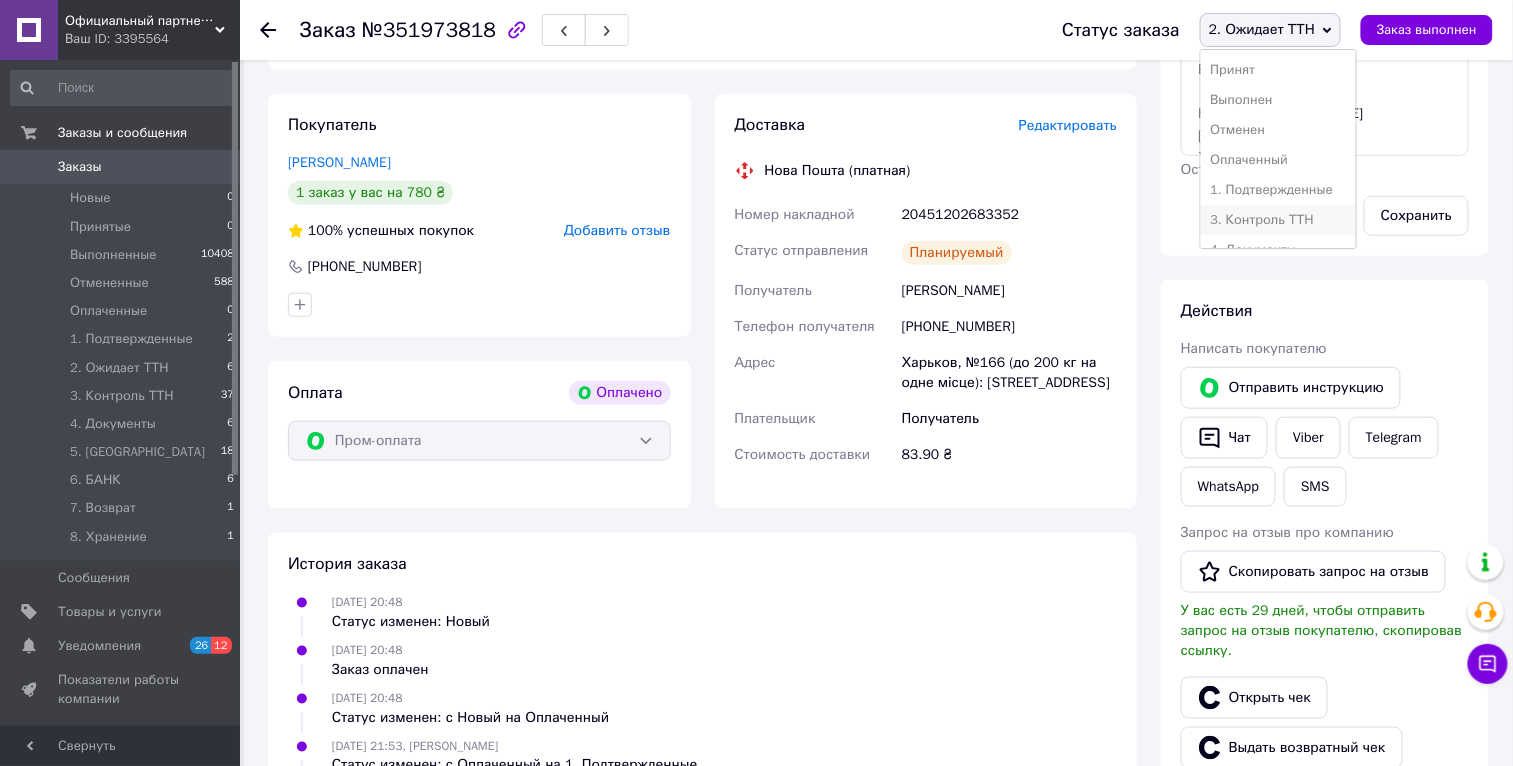 click on "3. Контроль ТТН" at bounding box center [1278, 220] 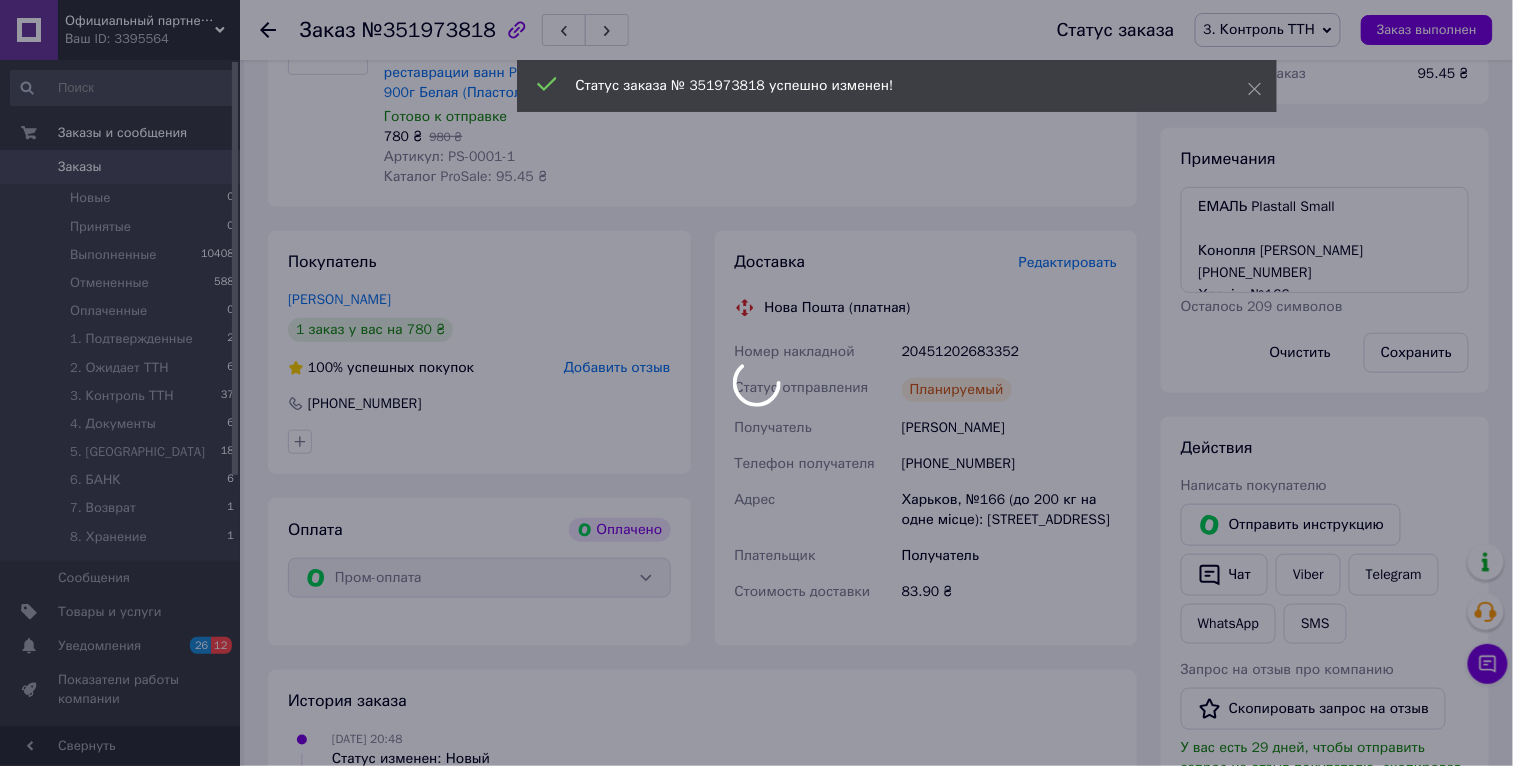 scroll, scrollTop: 282, scrollLeft: 0, axis: vertical 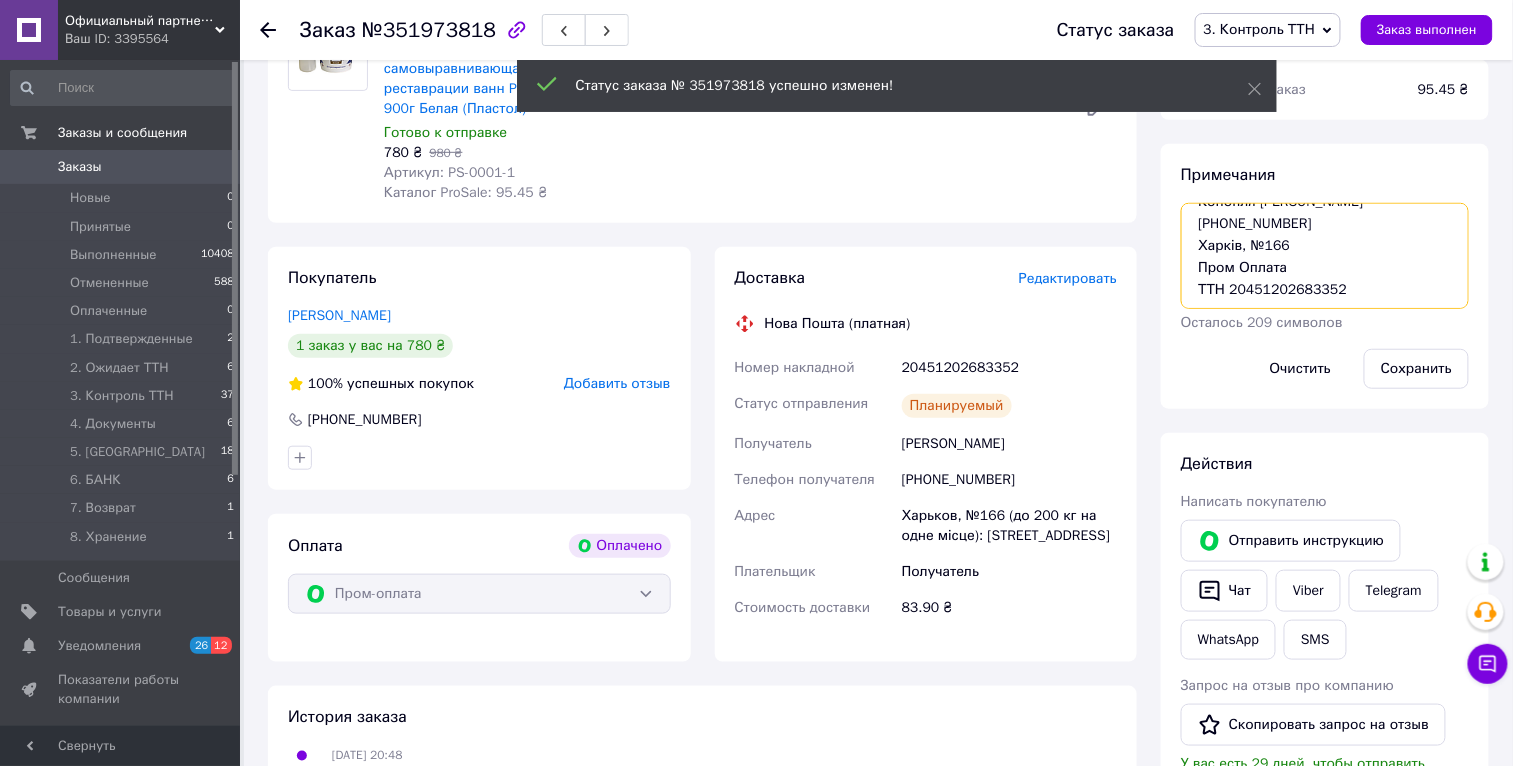 drag, startPoint x: 1198, startPoint y: 219, endPoint x: 1387, endPoint y: 340, distance: 224.4148 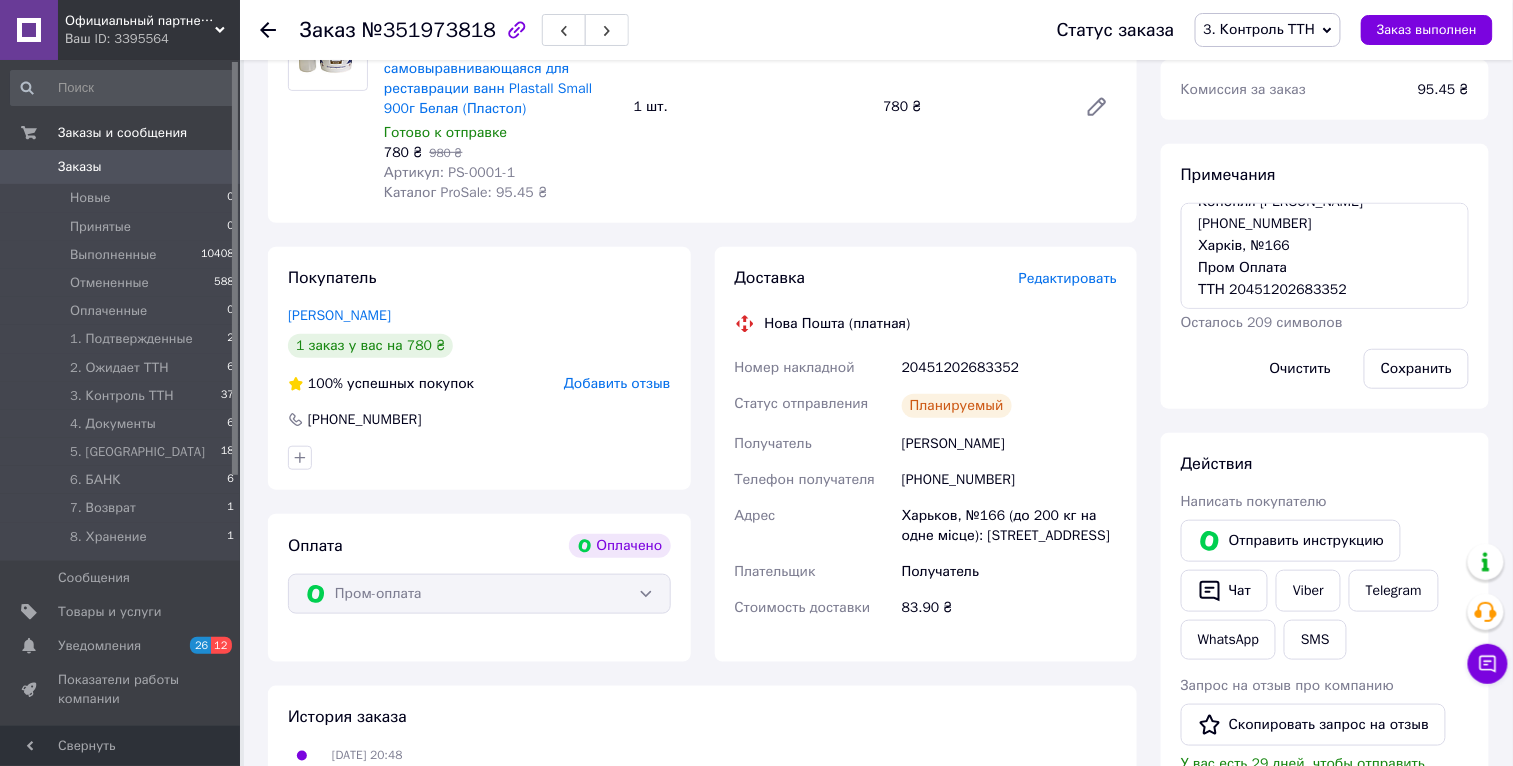 click on "[PHONE_NUMBER]" at bounding box center (1009, 480) 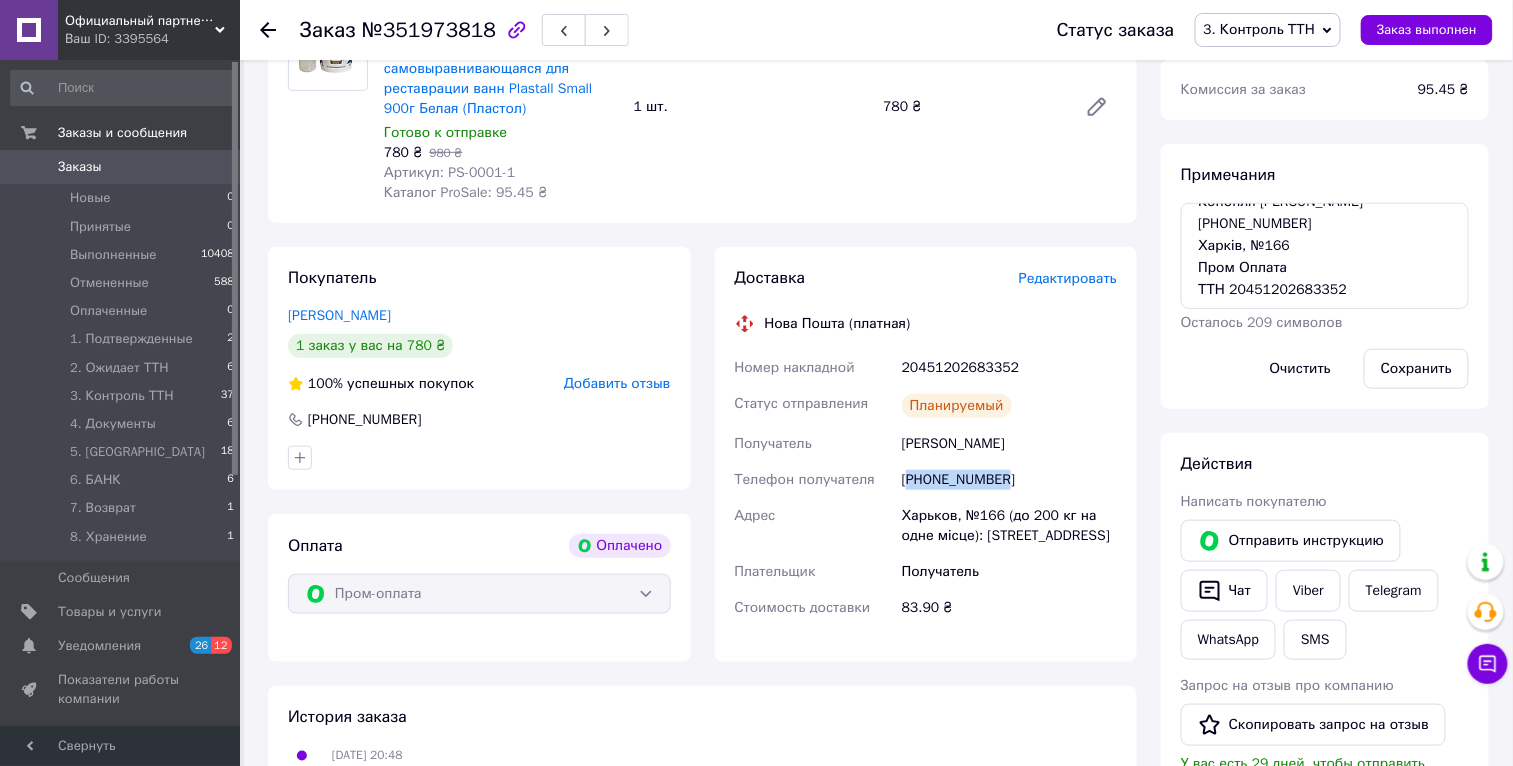 click on "[PHONE_NUMBER]" at bounding box center [1009, 480] 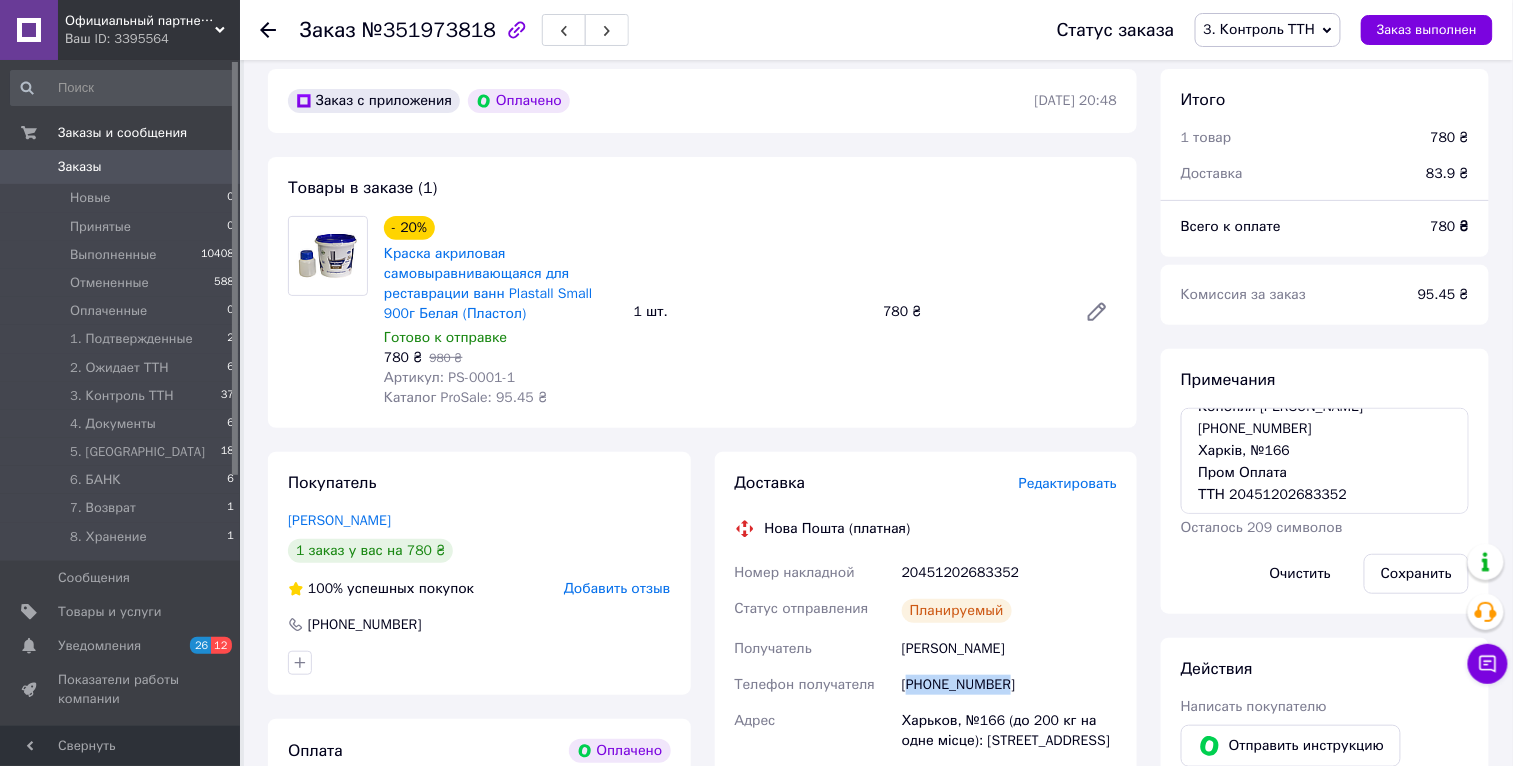 scroll, scrollTop: 0, scrollLeft: 0, axis: both 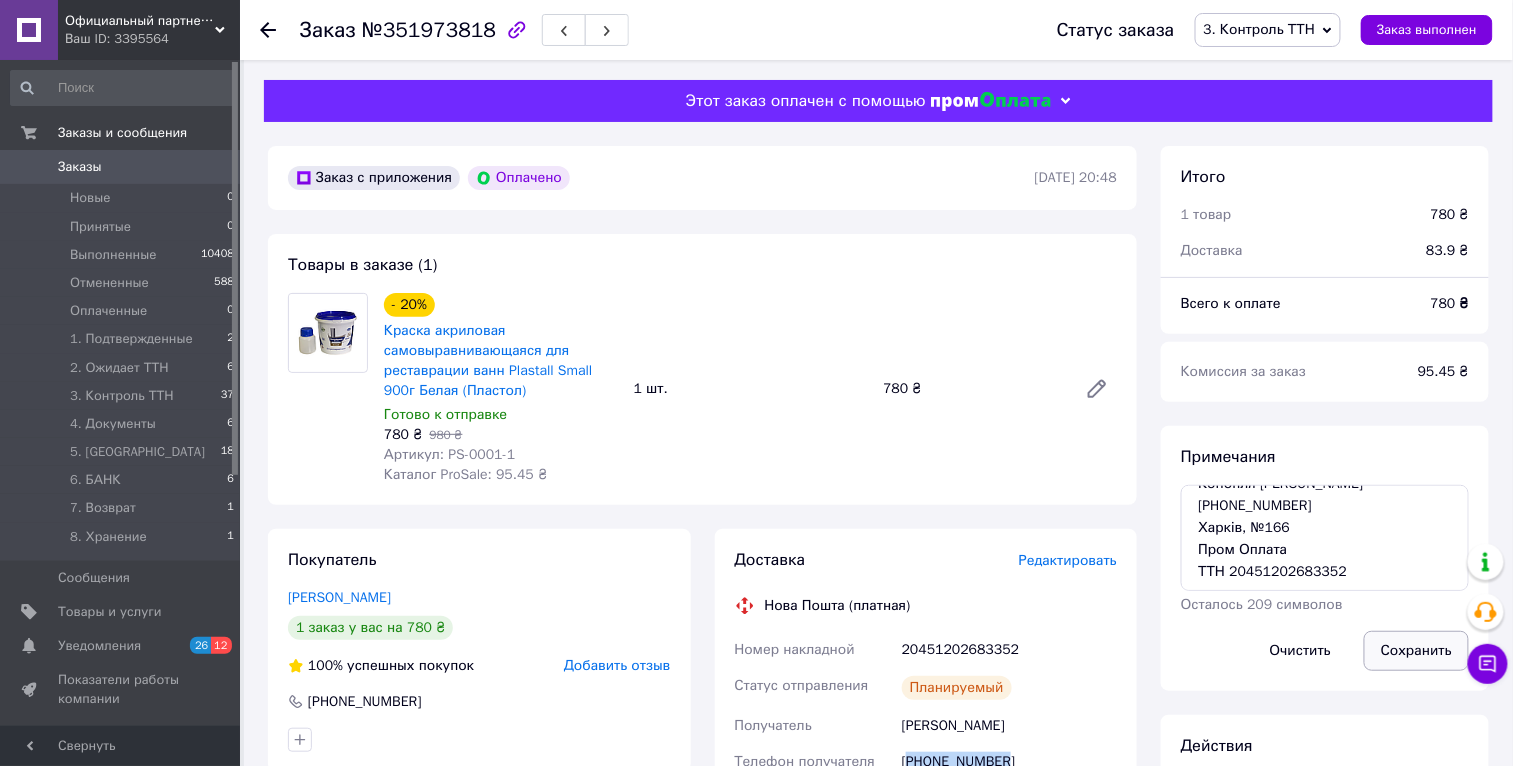 click on "Сохранить" at bounding box center (1416, 651) 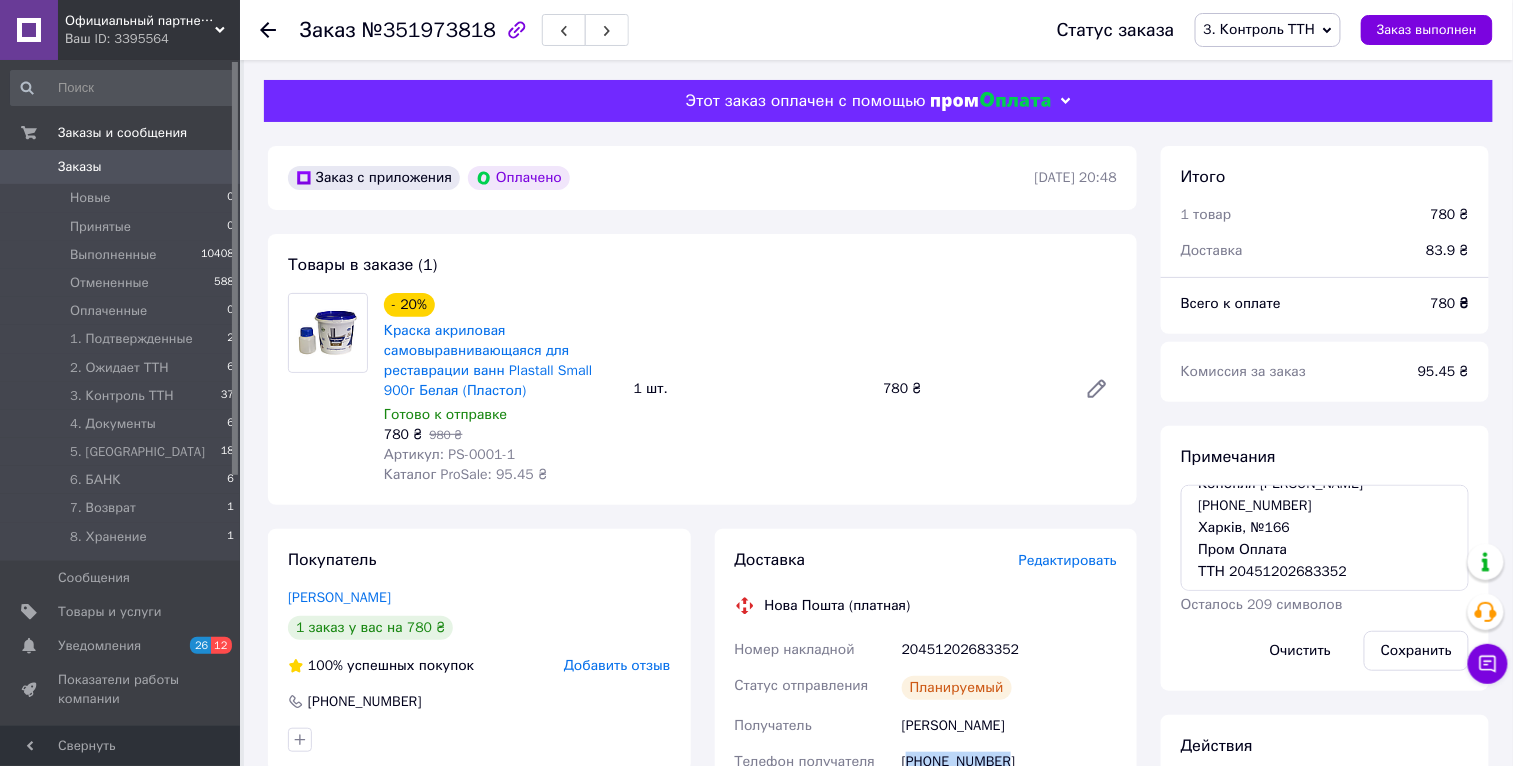 click on "Заказы" at bounding box center [121, 167] 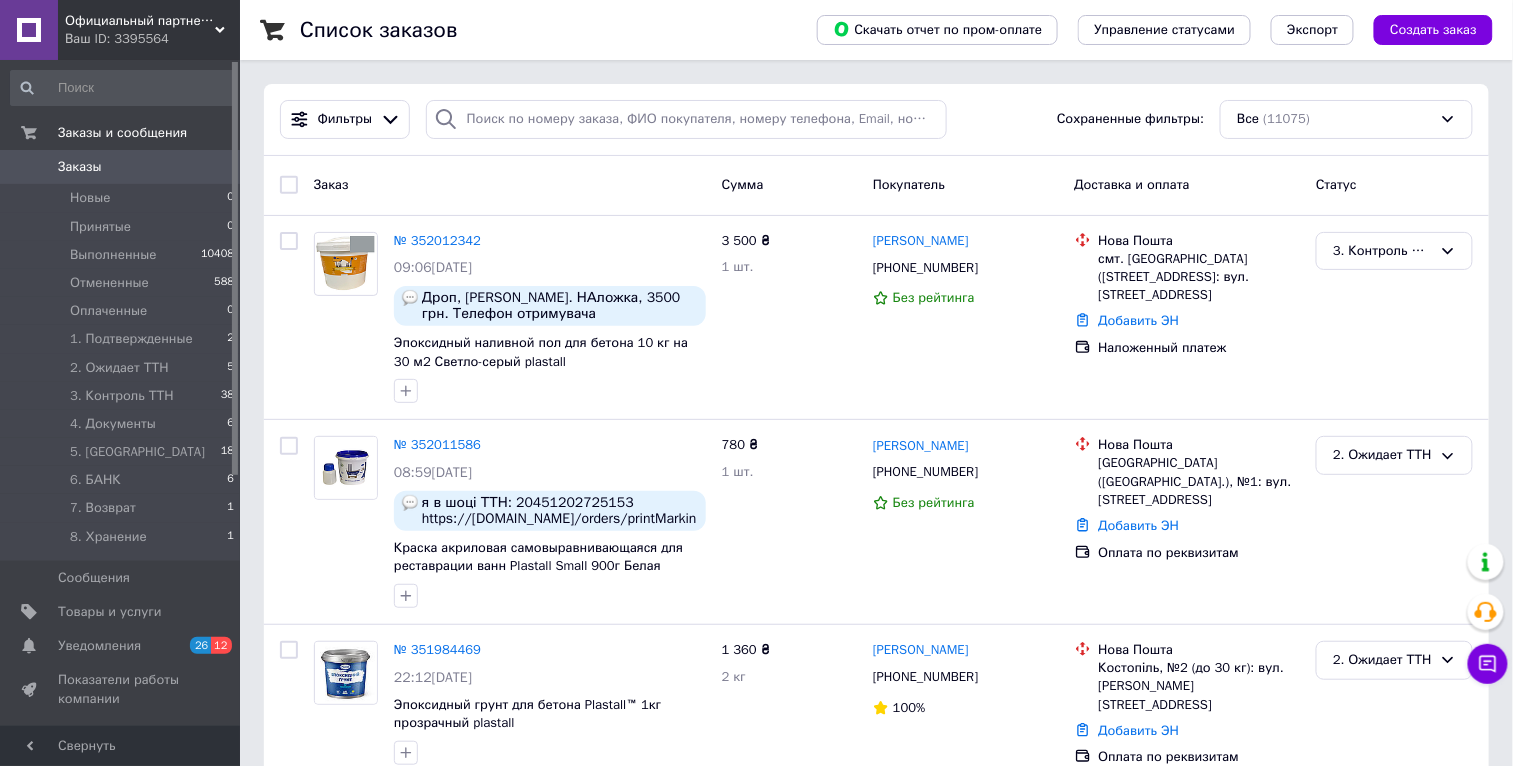 click on "Официальный партнер Plastall [GEOGRAPHIC_DATA]" at bounding box center (140, 21) 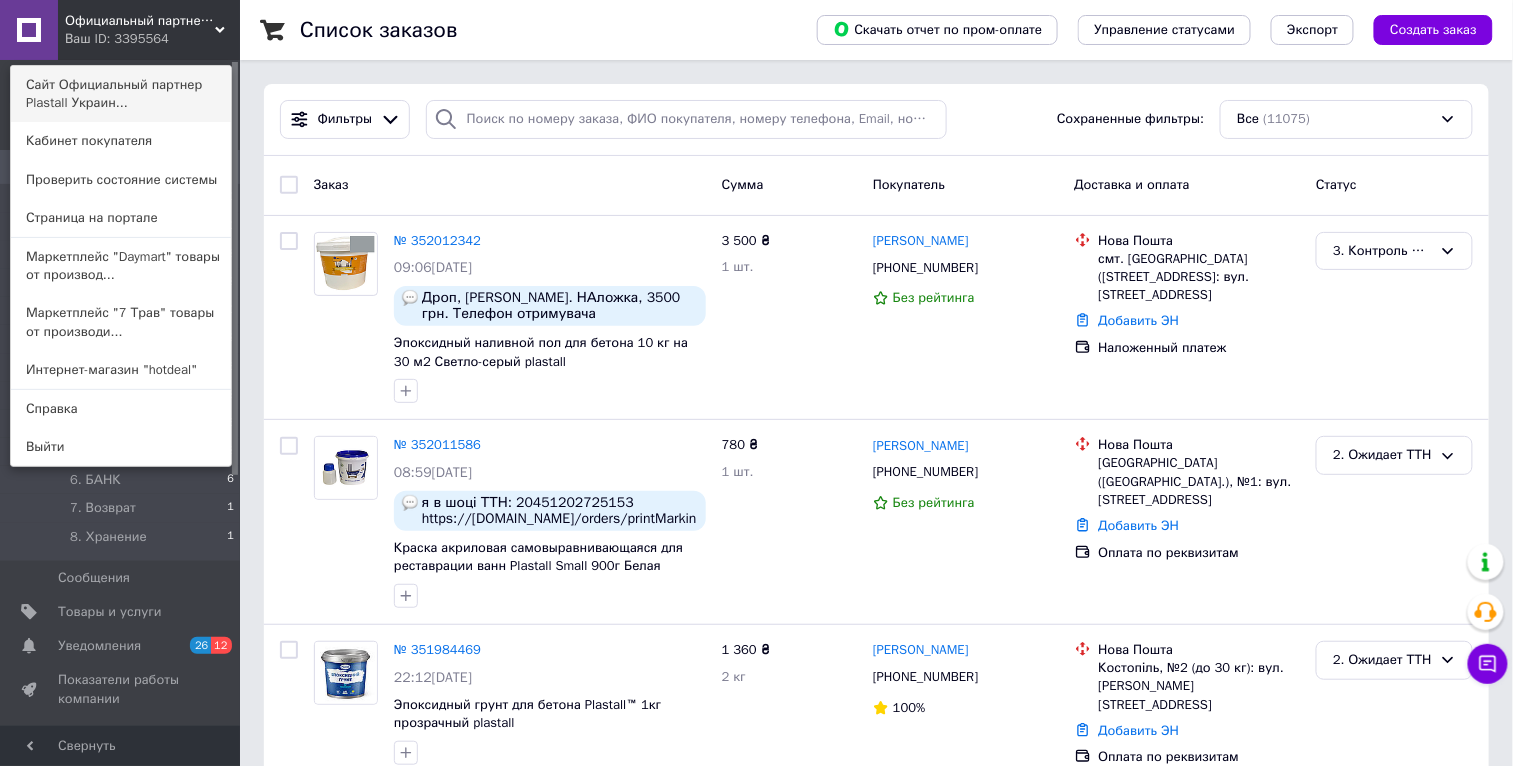 click on "Сайт Официальный партнер Plastall Украин..." at bounding box center [121, 94] 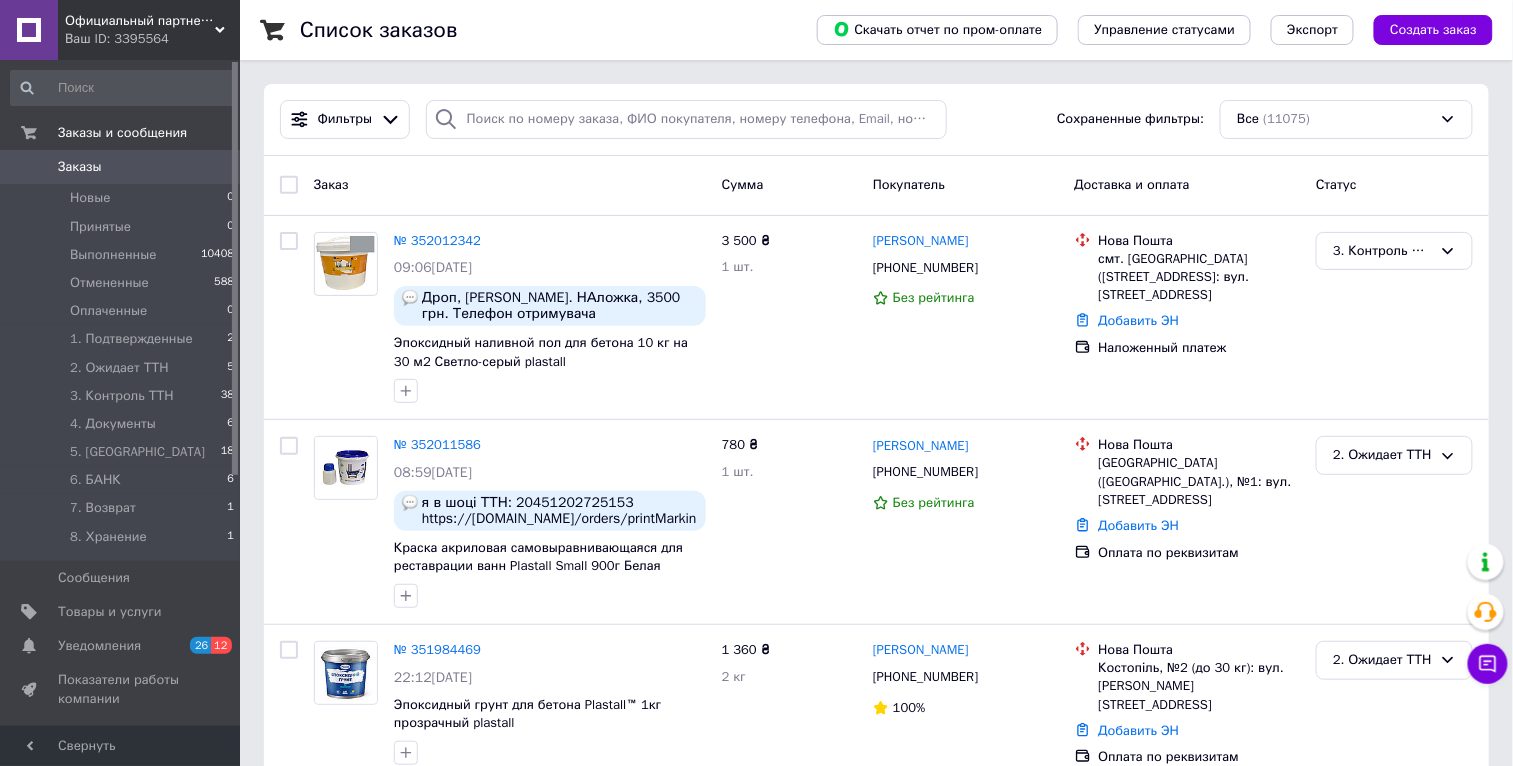 click on "Заказы" at bounding box center (121, 167) 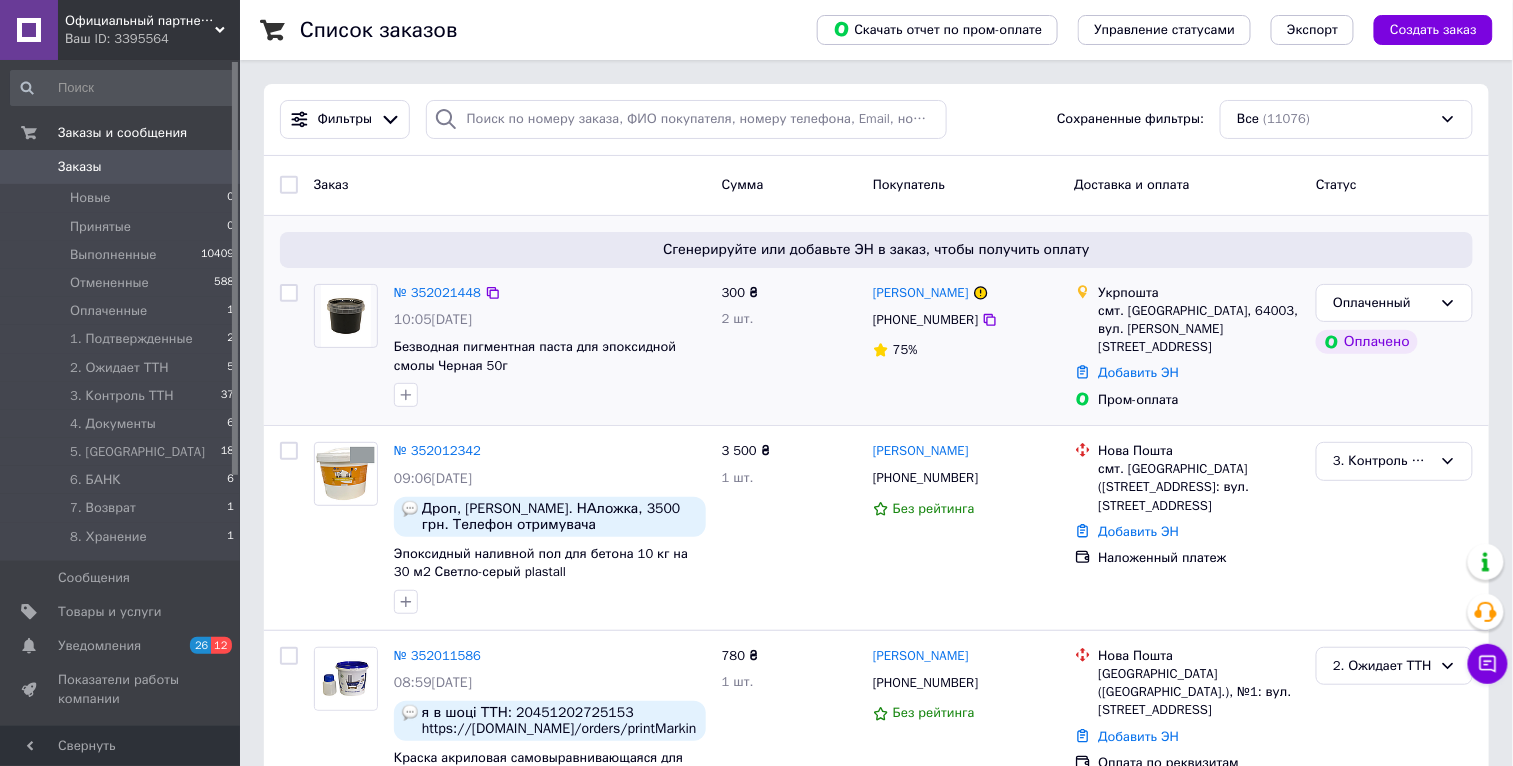 click at bounding box center [981, 293] 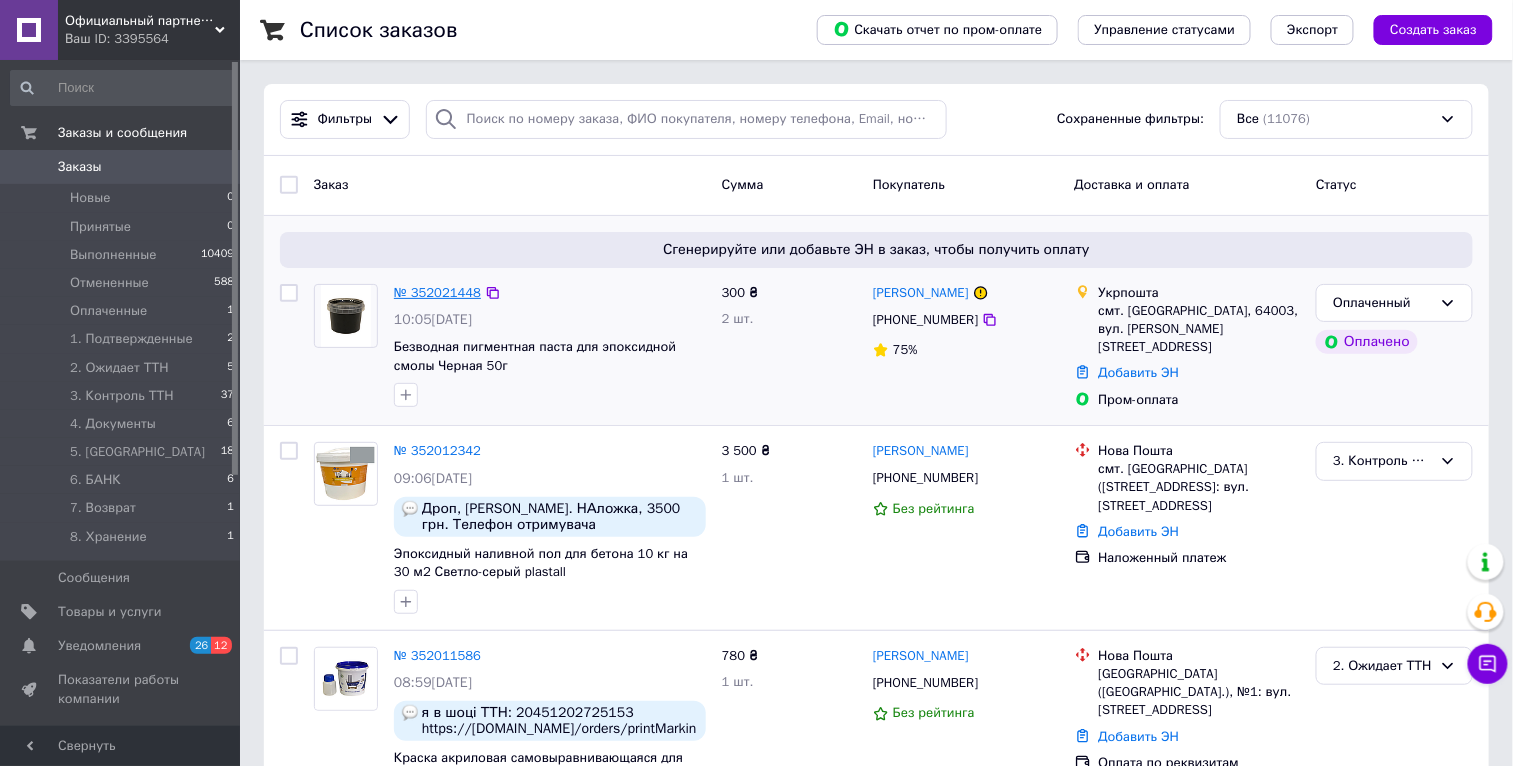 click on "№ 352021448" at bounding box center [437, 292] 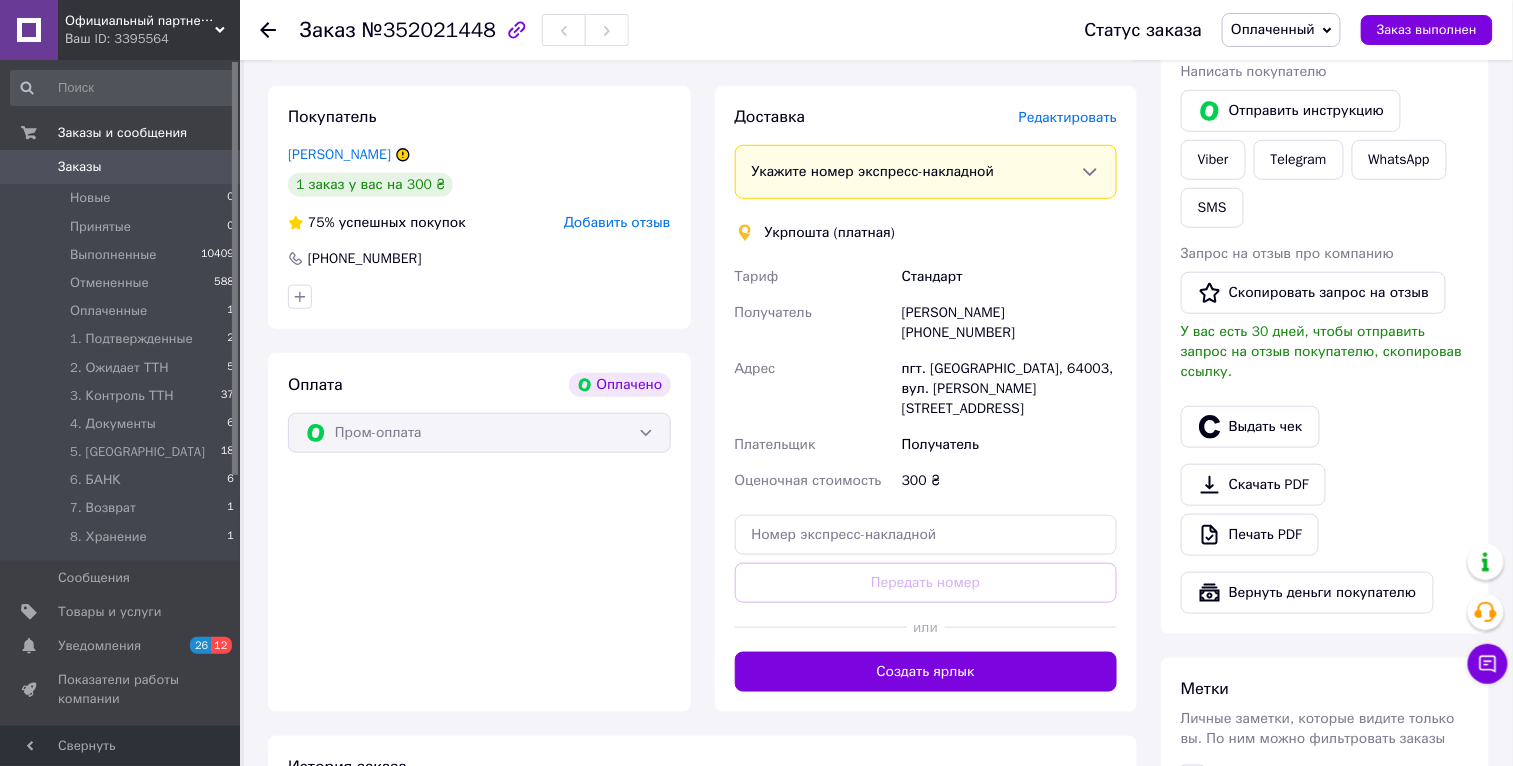 scroll, scrollTop: 525, scrollLeft: 0, axis: vertical 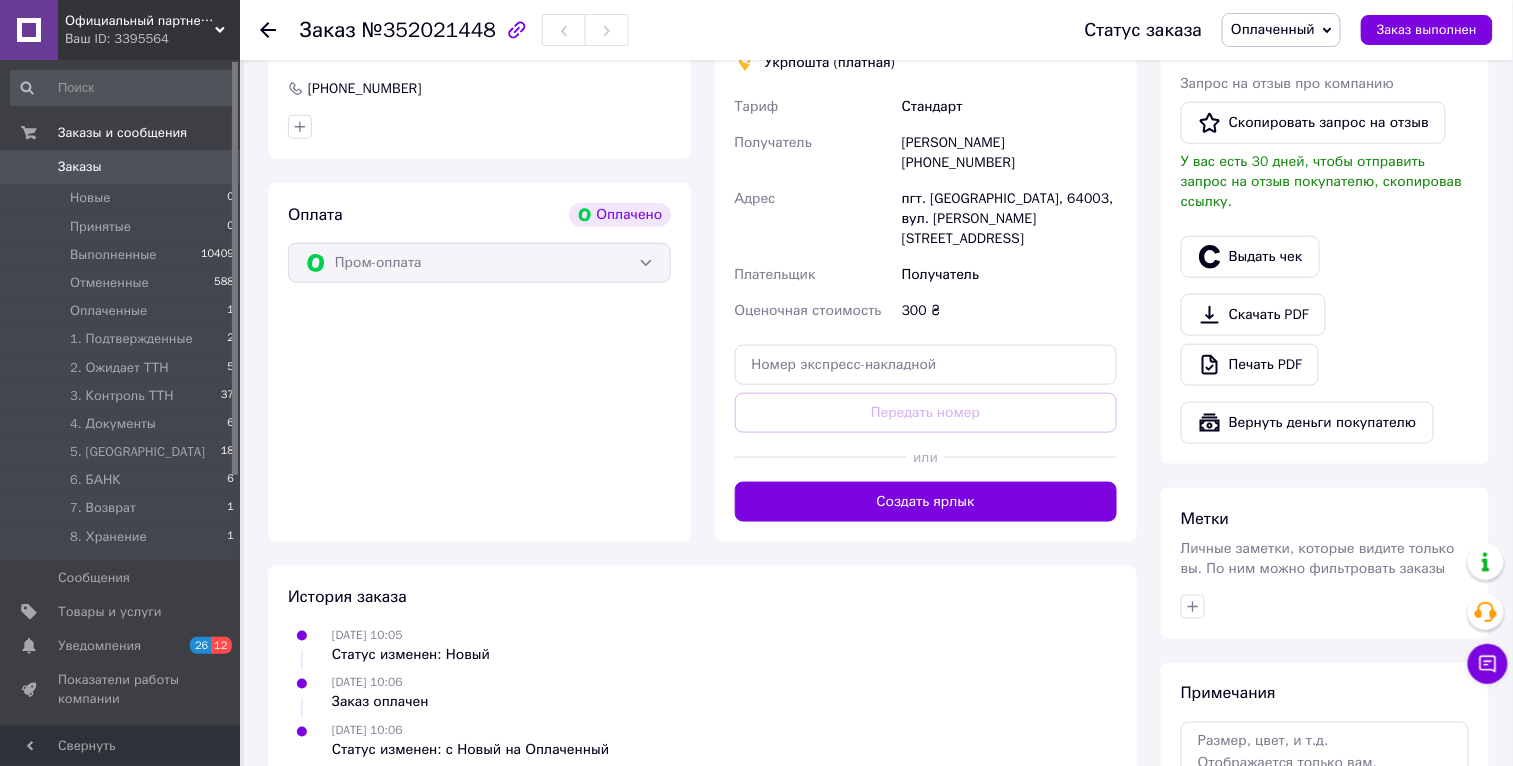 click on "Оплаченный" at bounding box center [1273, 29] 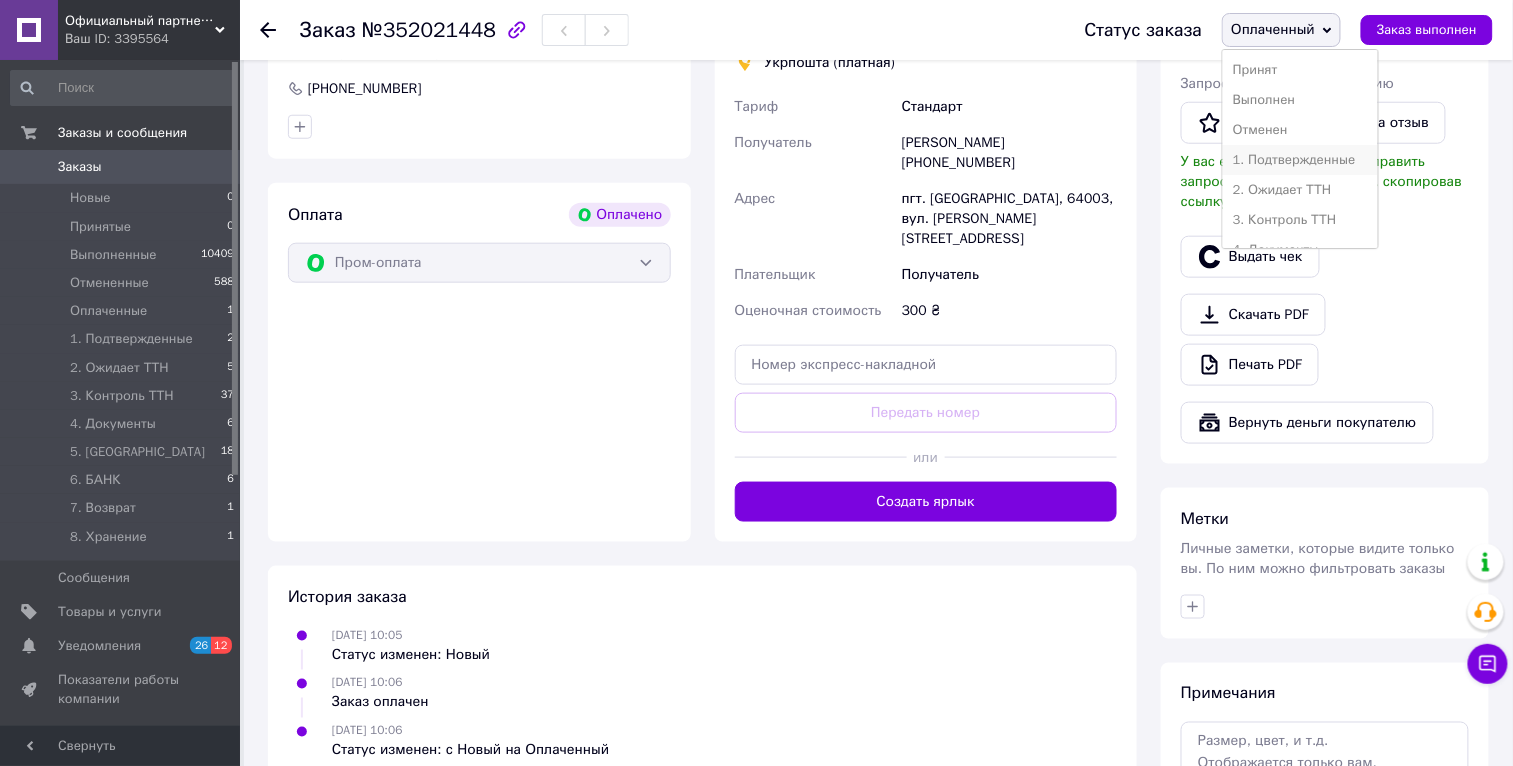 click on "1. Подтвержденные" at bounding box center [1300, 160] 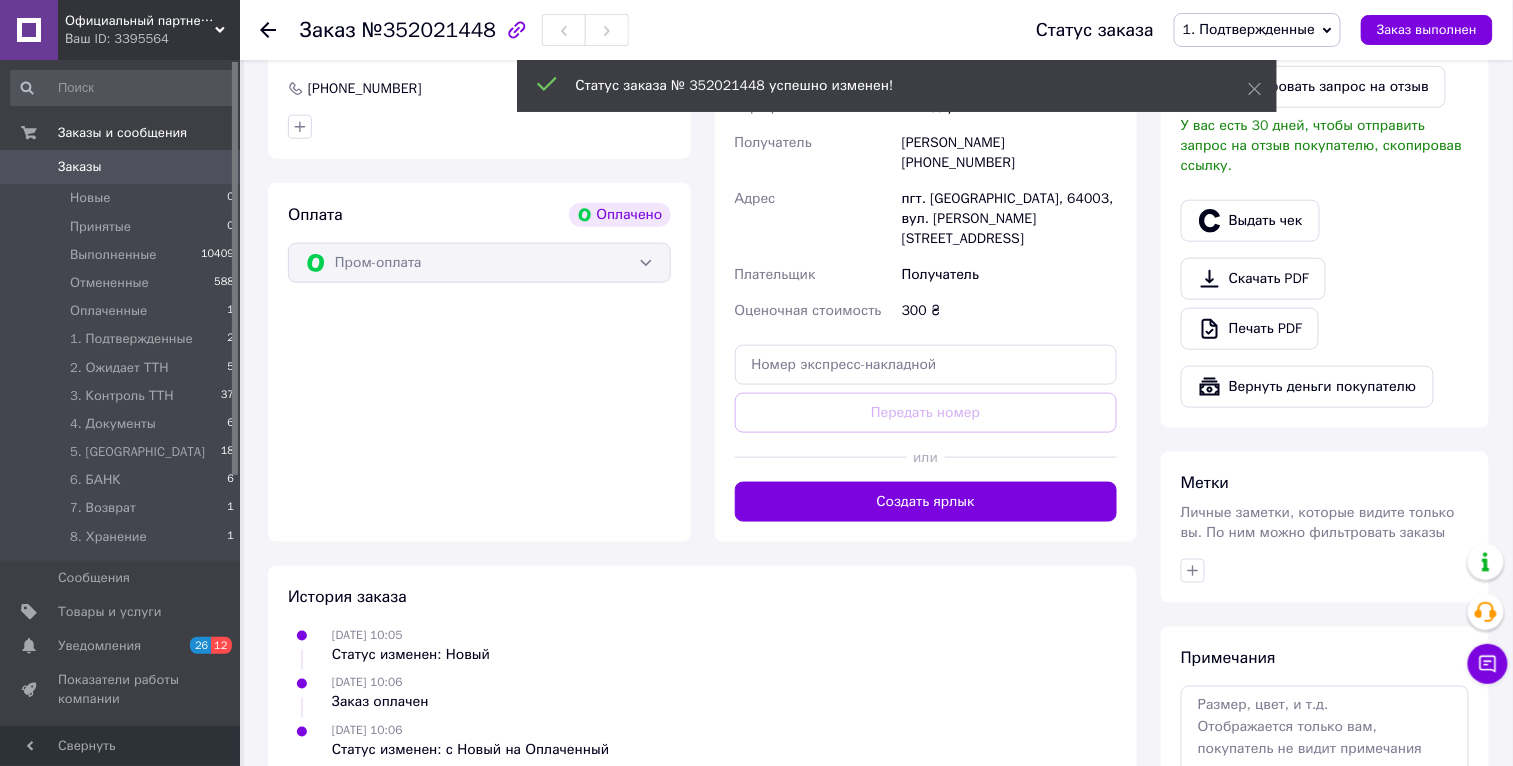 click on "1. Подтвержденные 2" at bounding box center [123, 339] 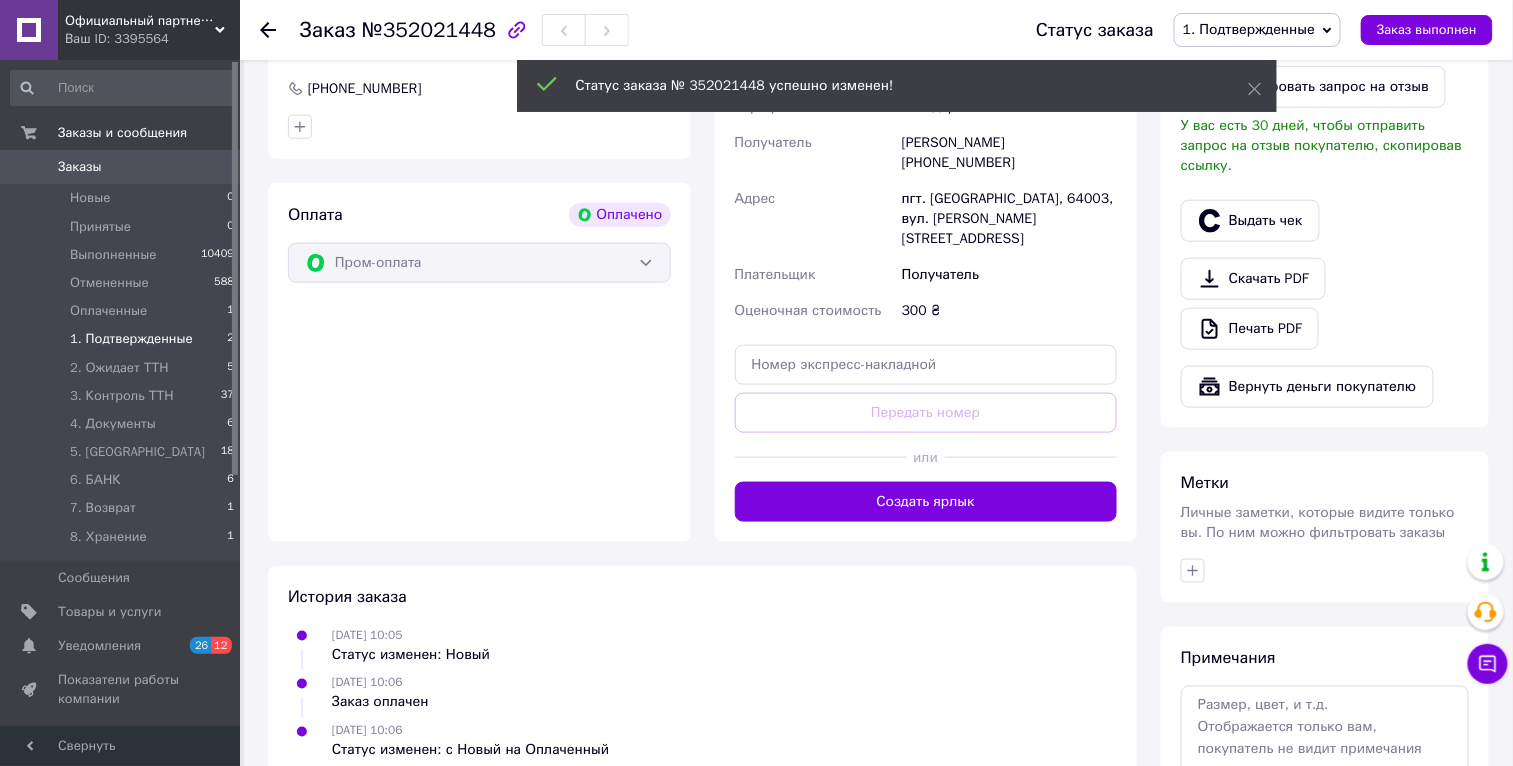 scroll, scrollTop: 0, scrollLeft: 0, axis: both 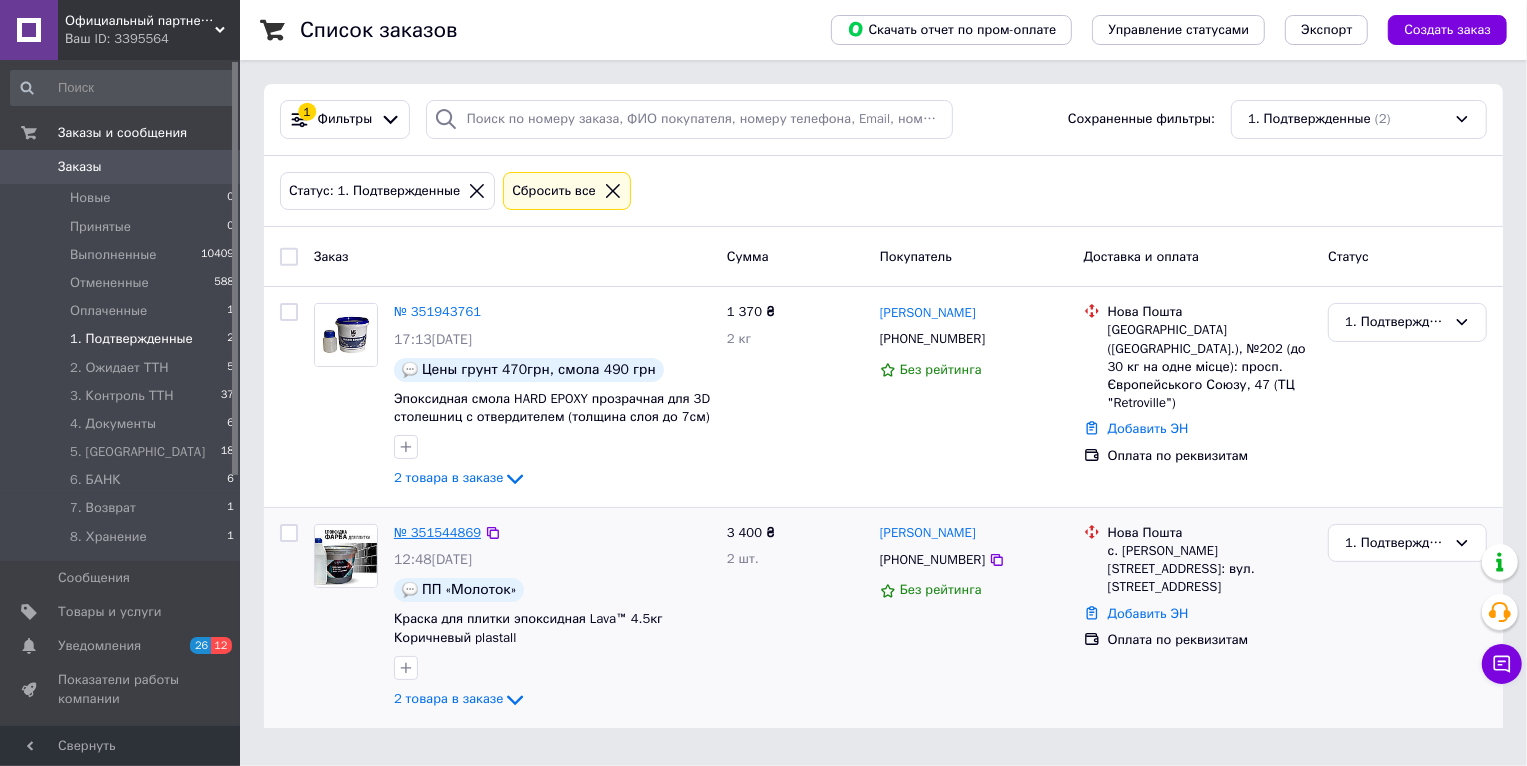 click on "№ 351544869" at bounding box center (437, 532) 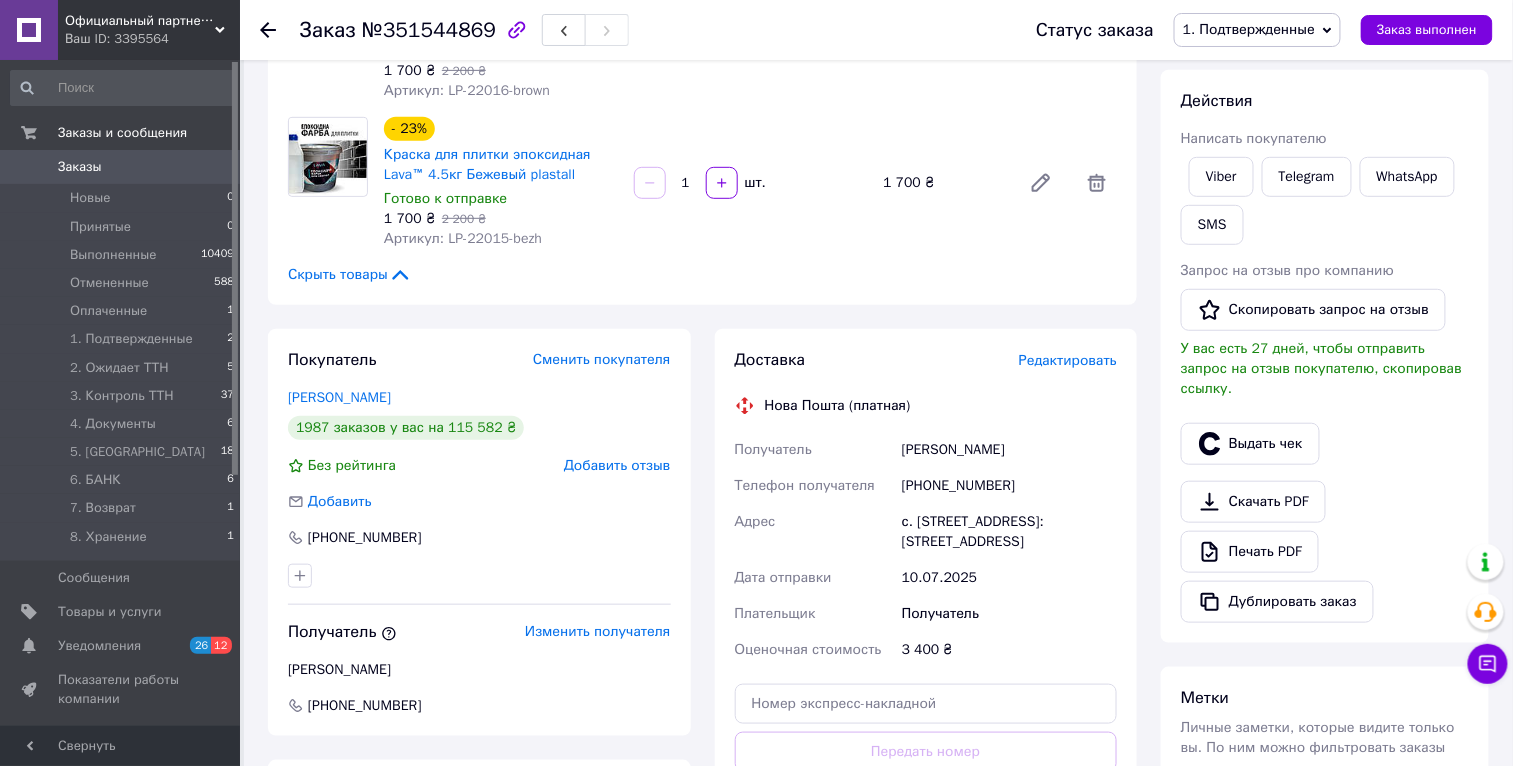 scroll, scrollTop: 624, scrollLeft: 0, axis: vertical 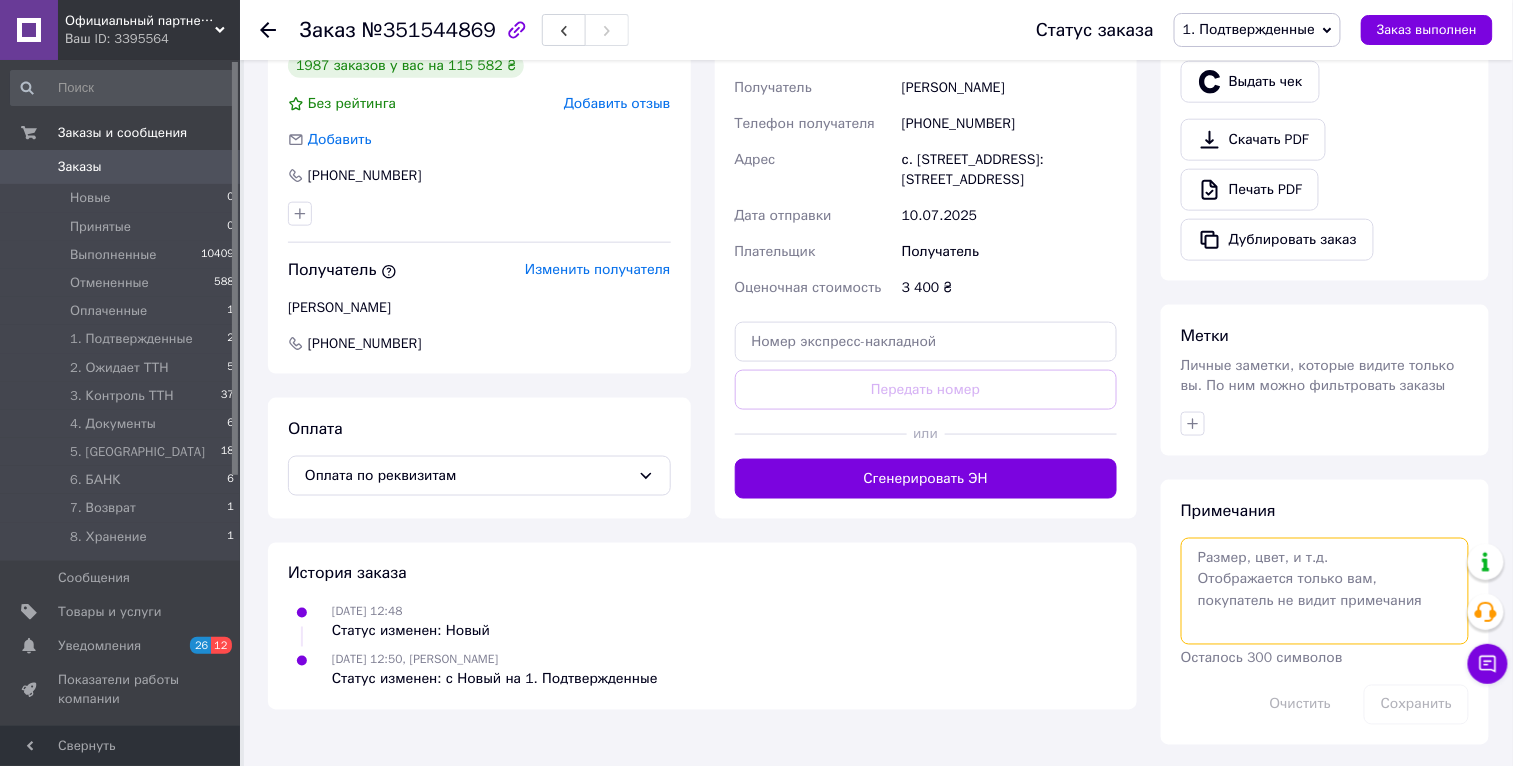 click at bounding box center (1325, 591) 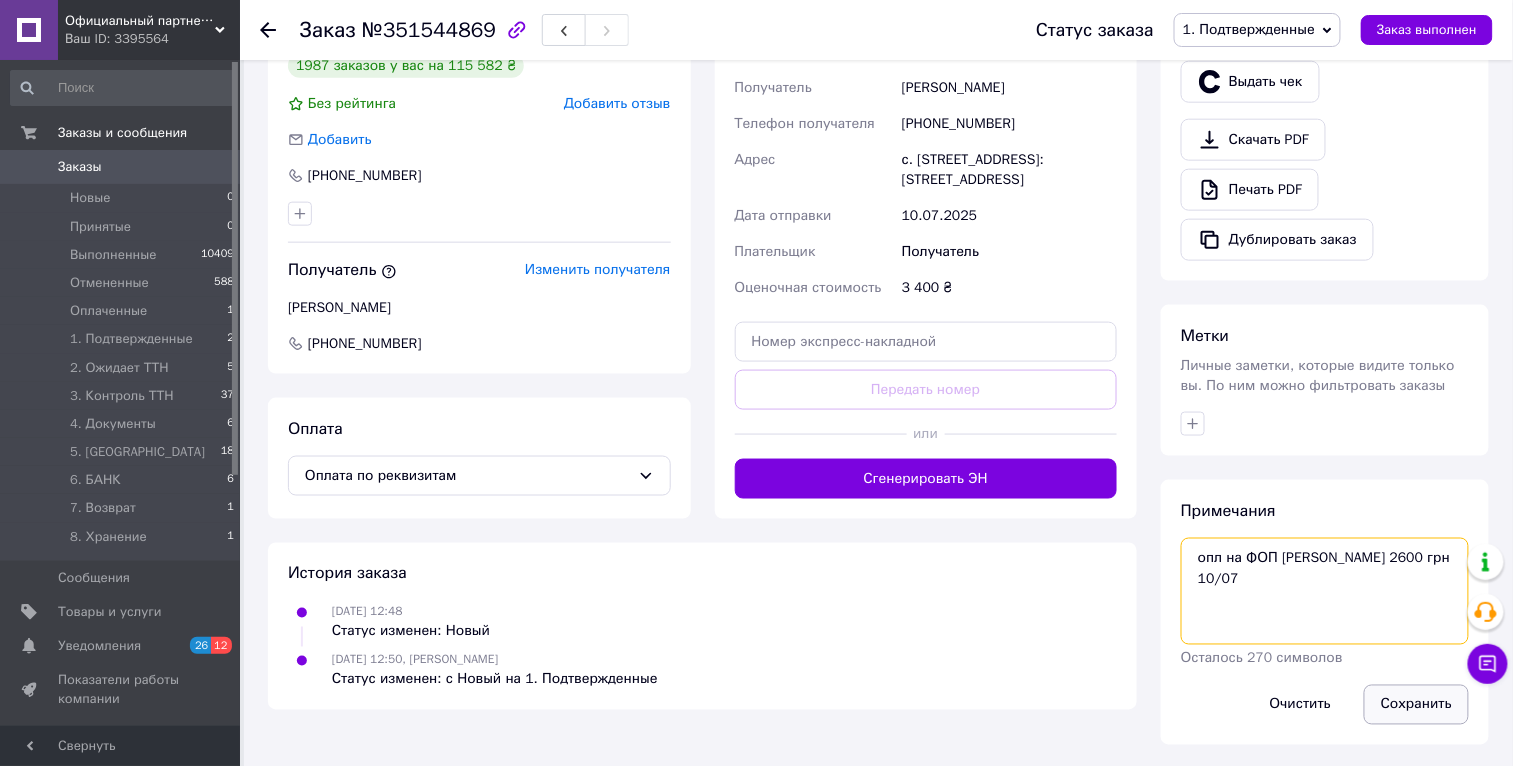 type on "опл на ФОП [PERSON_NAME] 2600 грн 10/07" 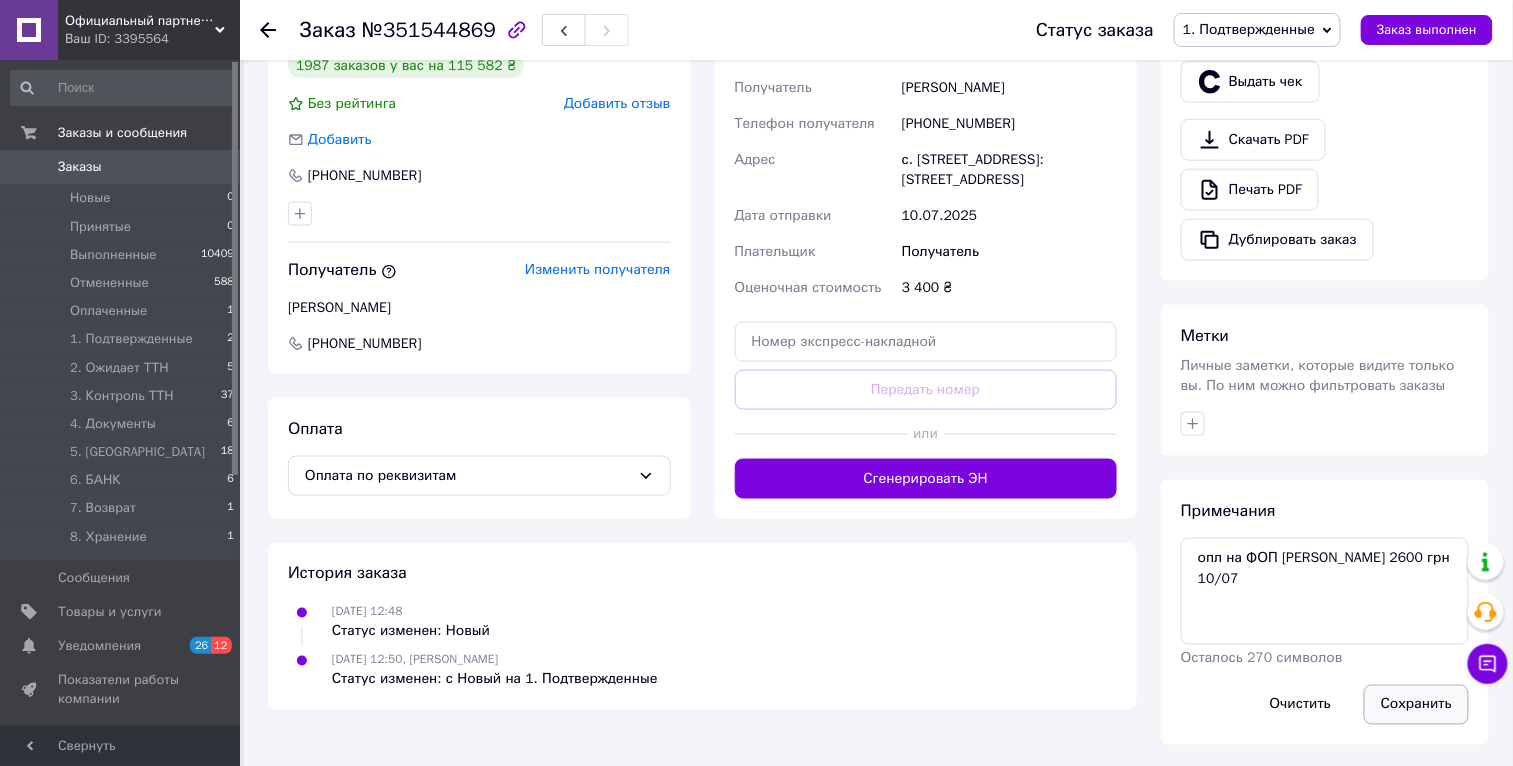 click on "Сохранить" at bounding box center [1416, 705] 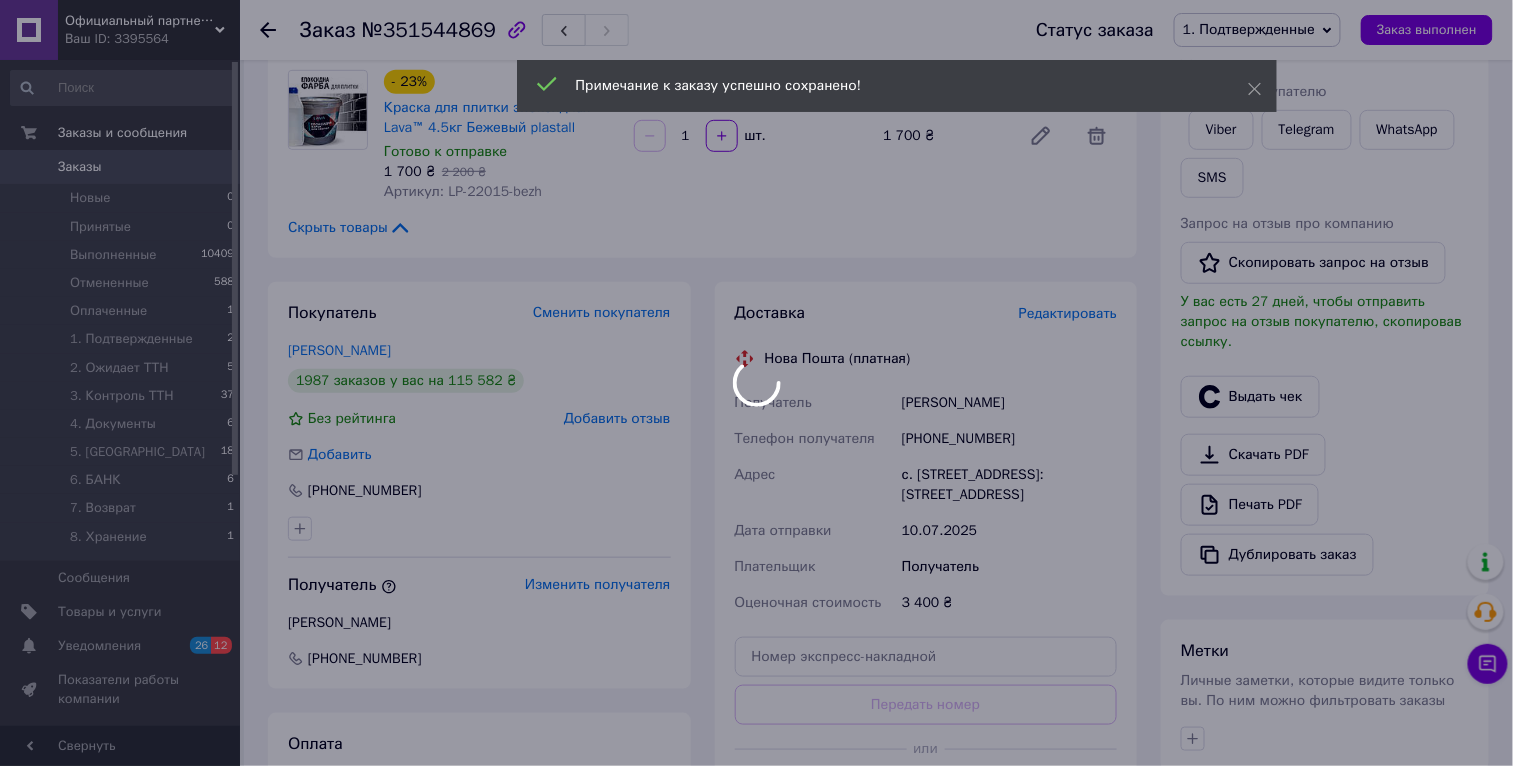 scroll, scrollTop: 0, scrollLeft: 0, axis: both 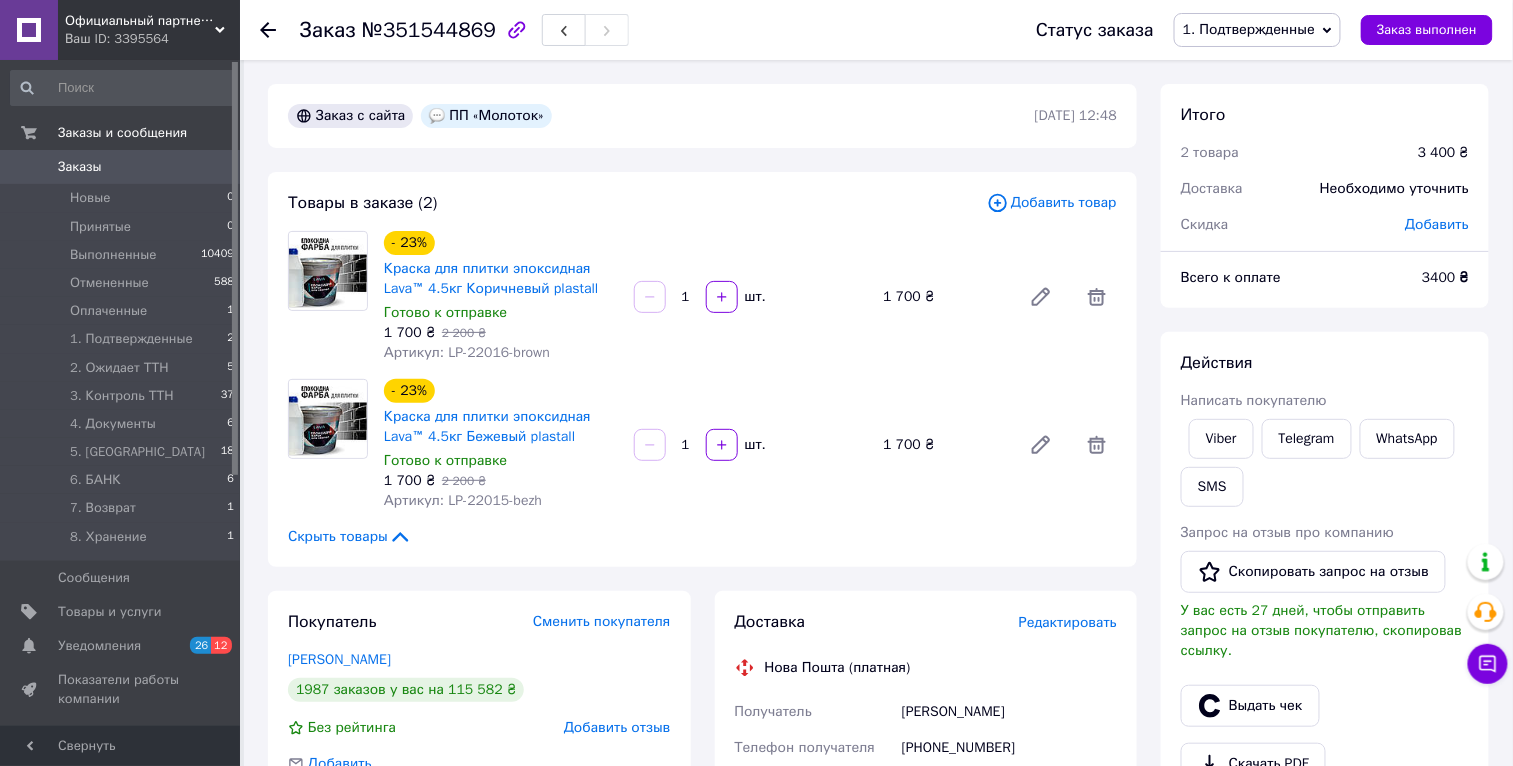 click on "Заказы" at bounding box center (121, 167) 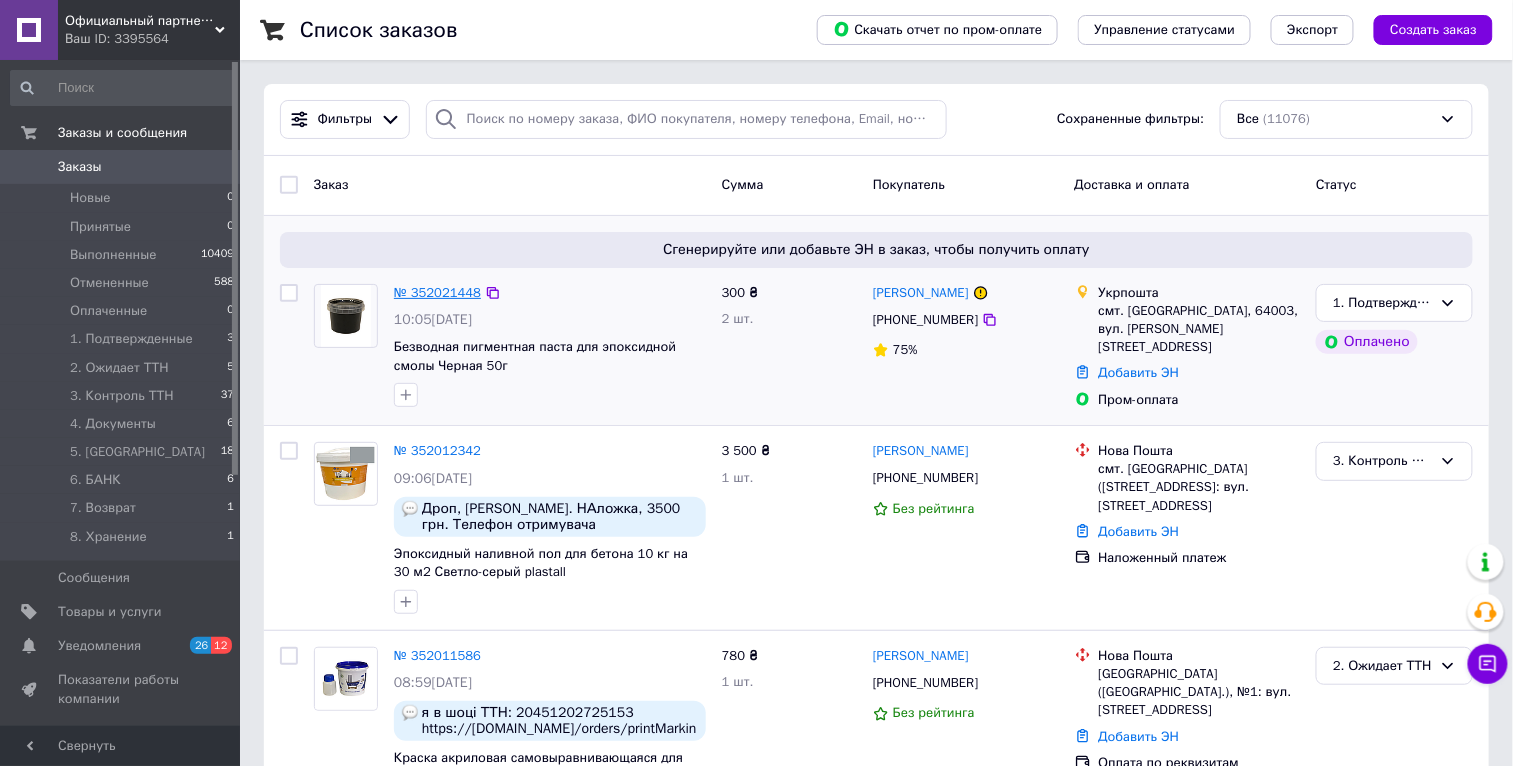 click on "№ 352021448" at bounding box center (437, 292) 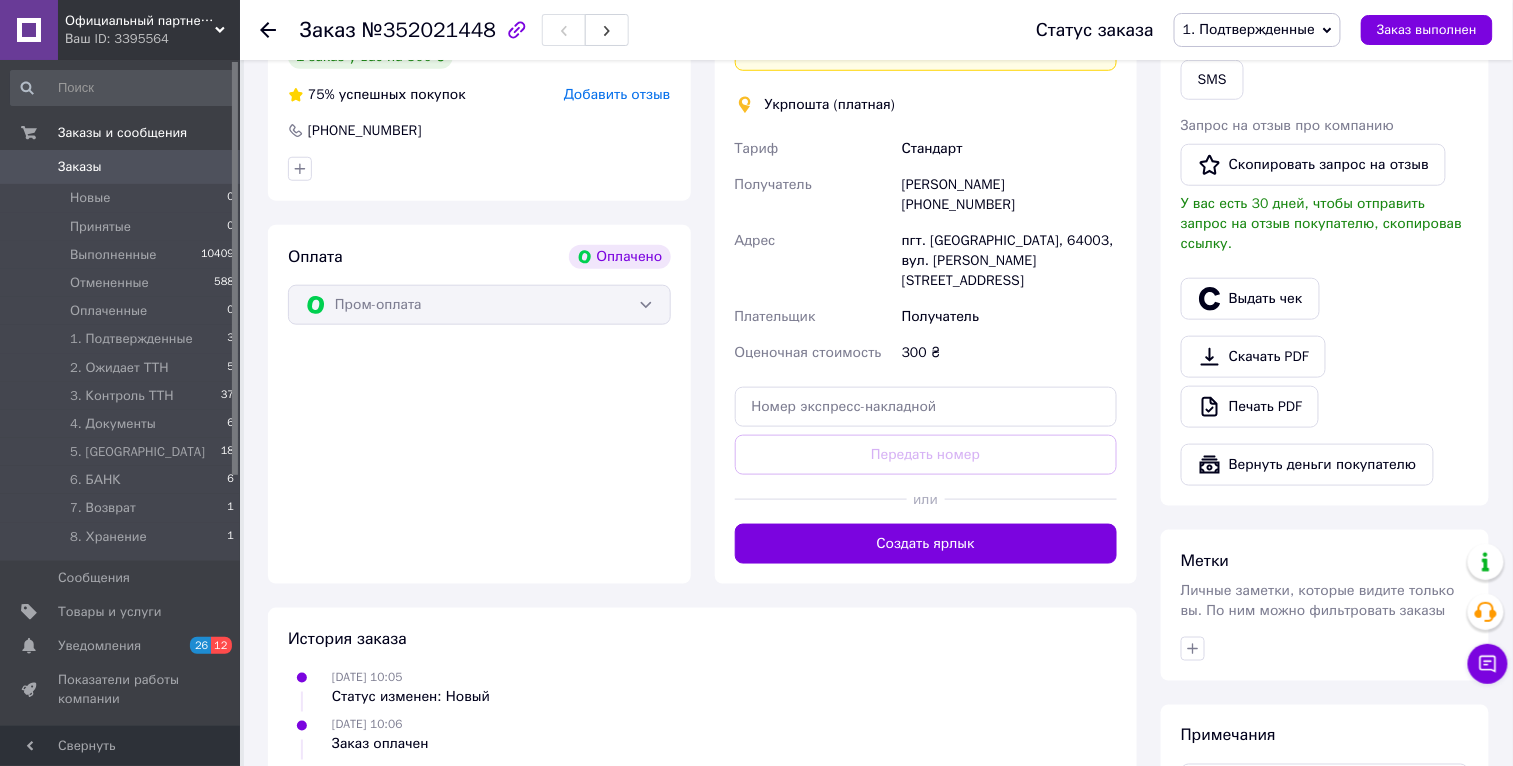 scroll, scrollTop: 709, scrollLeft: 0, axis: vertical 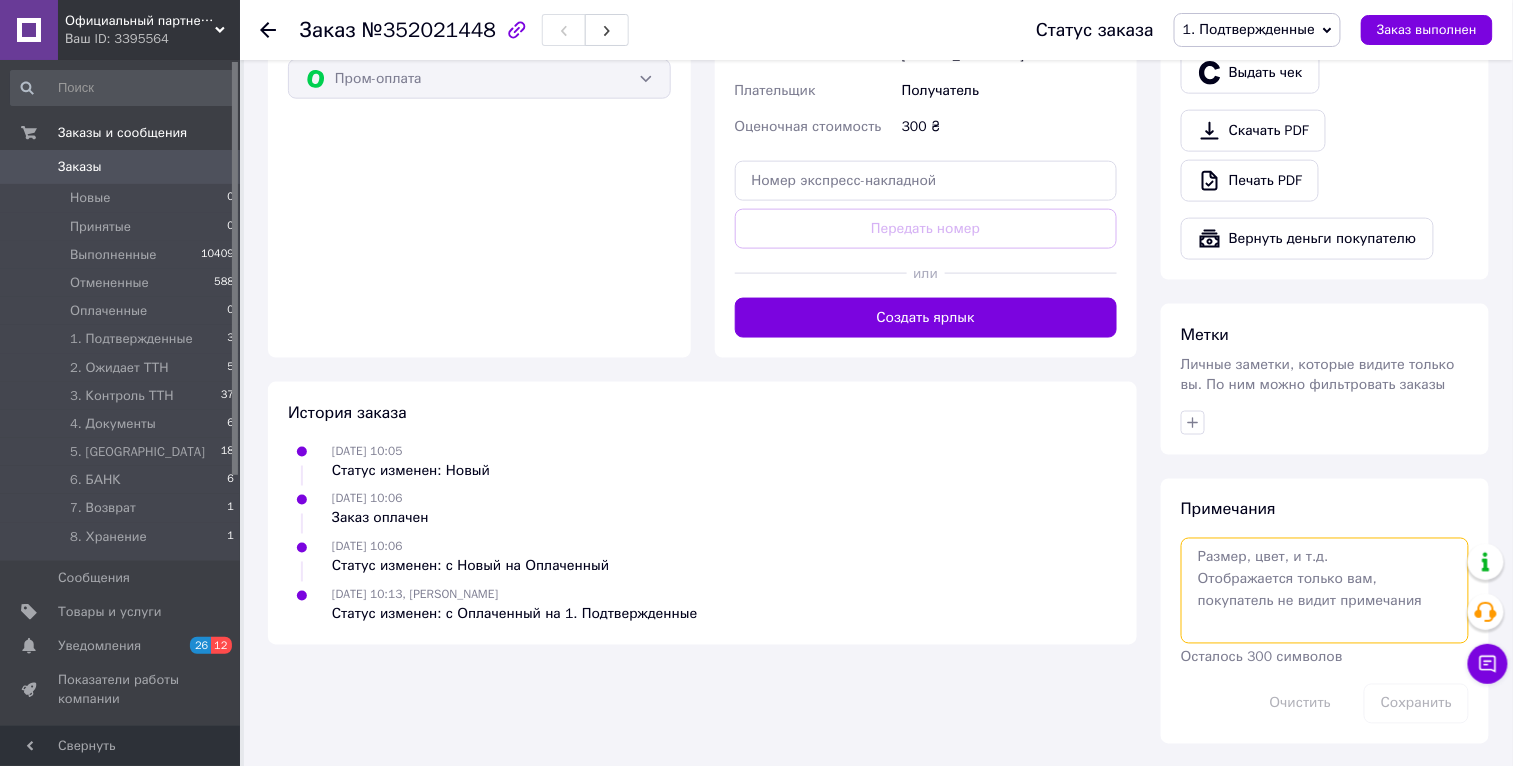 click at bounding box center (1325, 591) 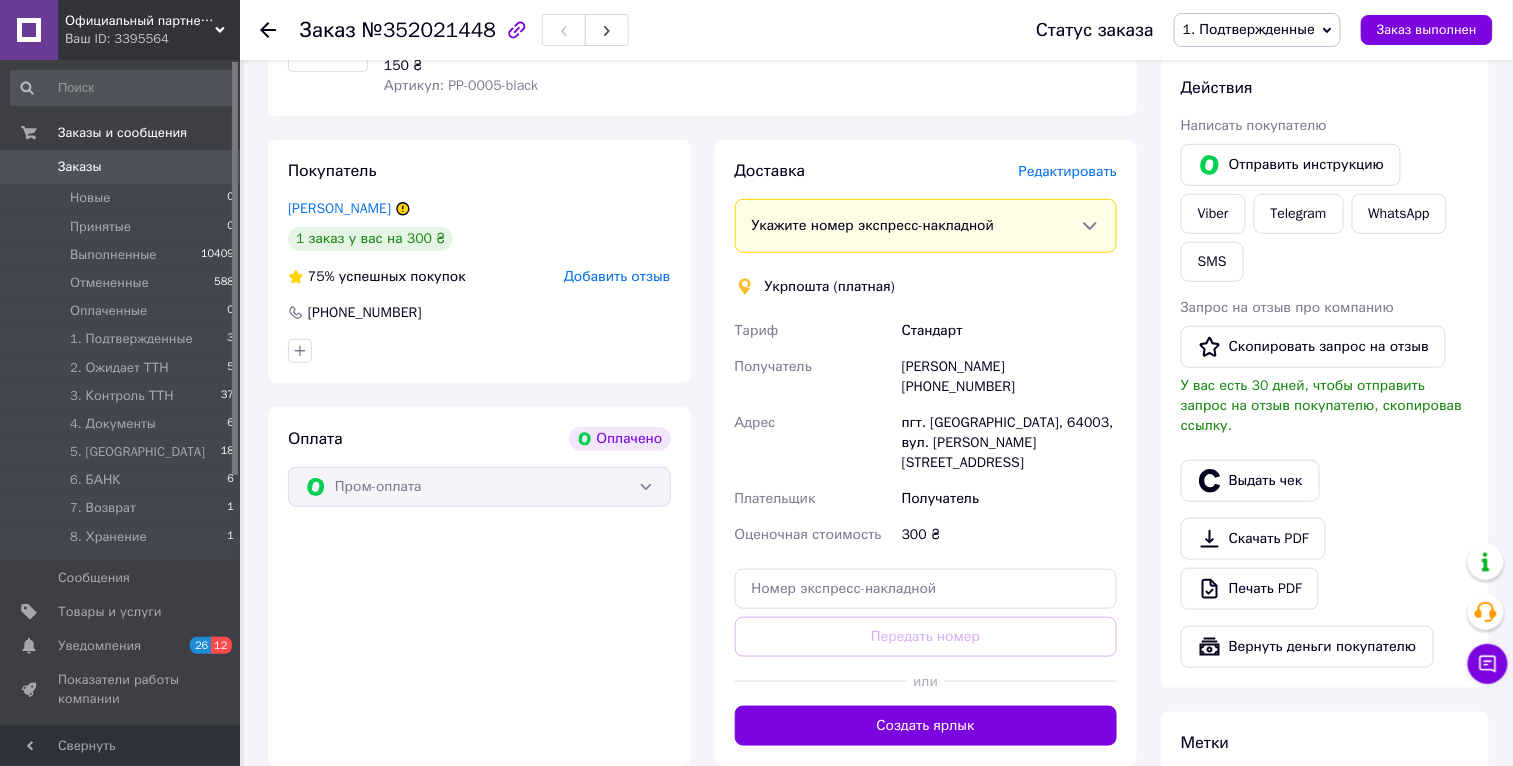 scroll, scrollTop: 0, scrollLeft: 0, axis: both 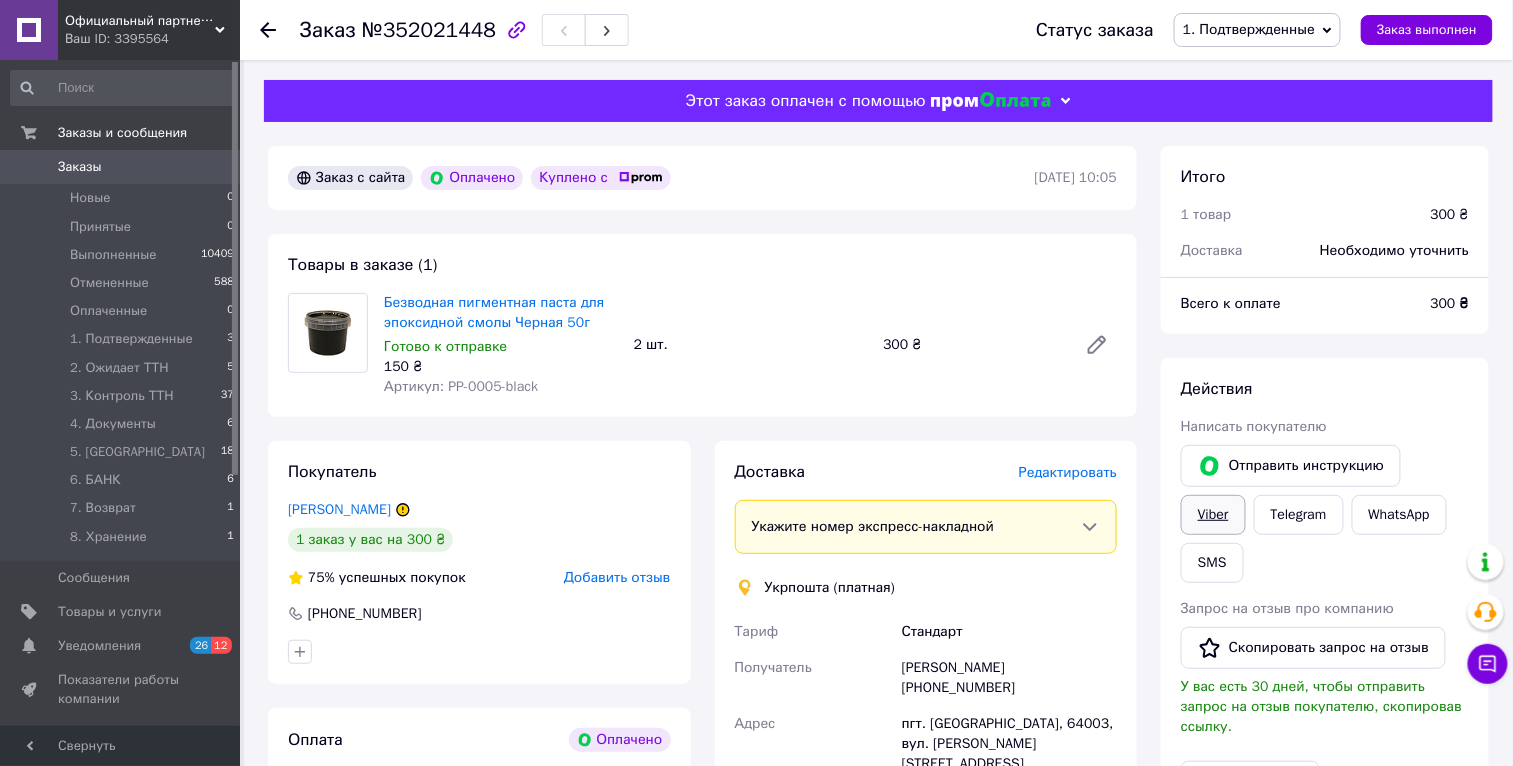 click on "Viber" at bounding box center (1213, 515) 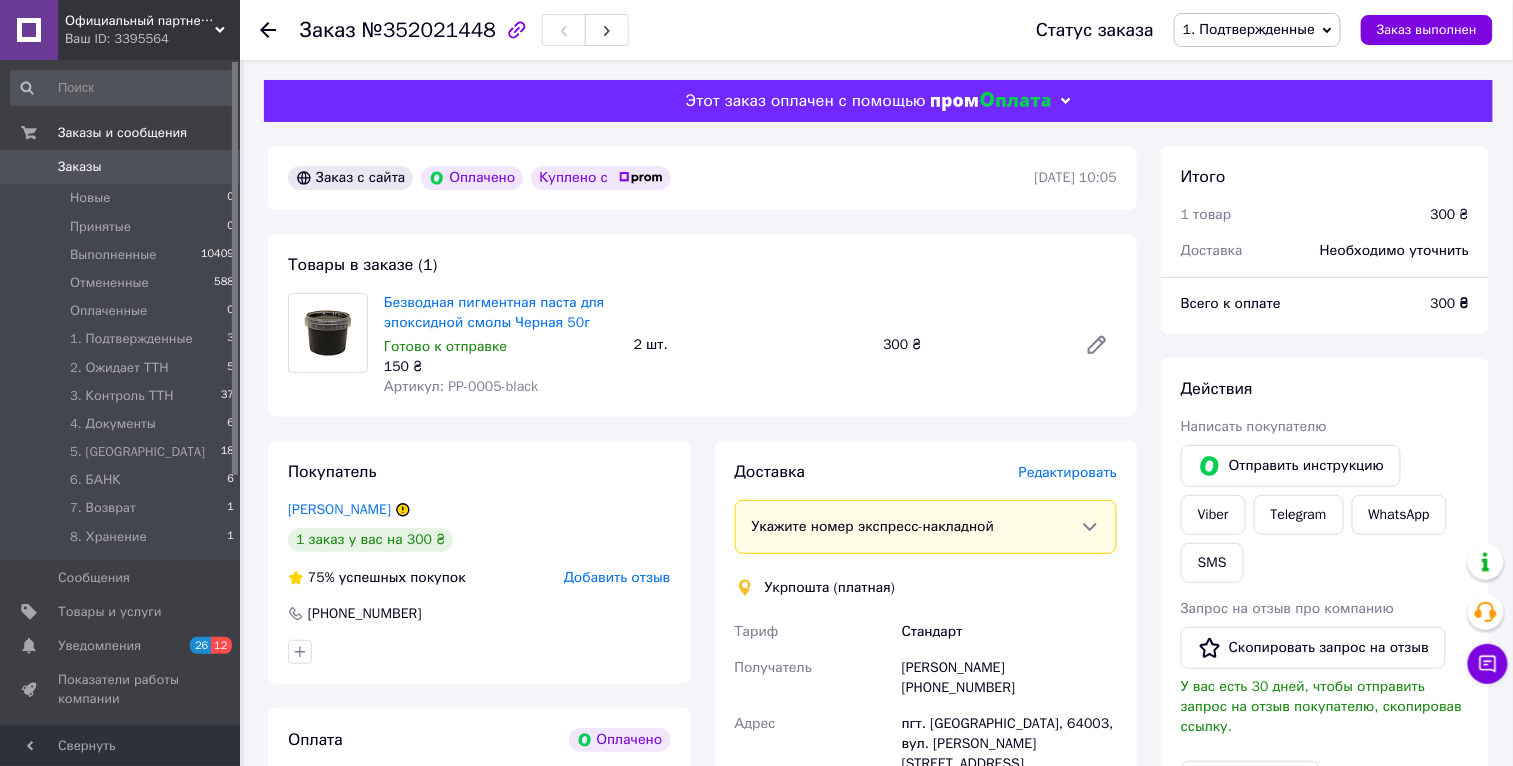 click on "Безводная пигментная паста для эпоксидной смолы Черная 50г" at bounding box center (501, 313) 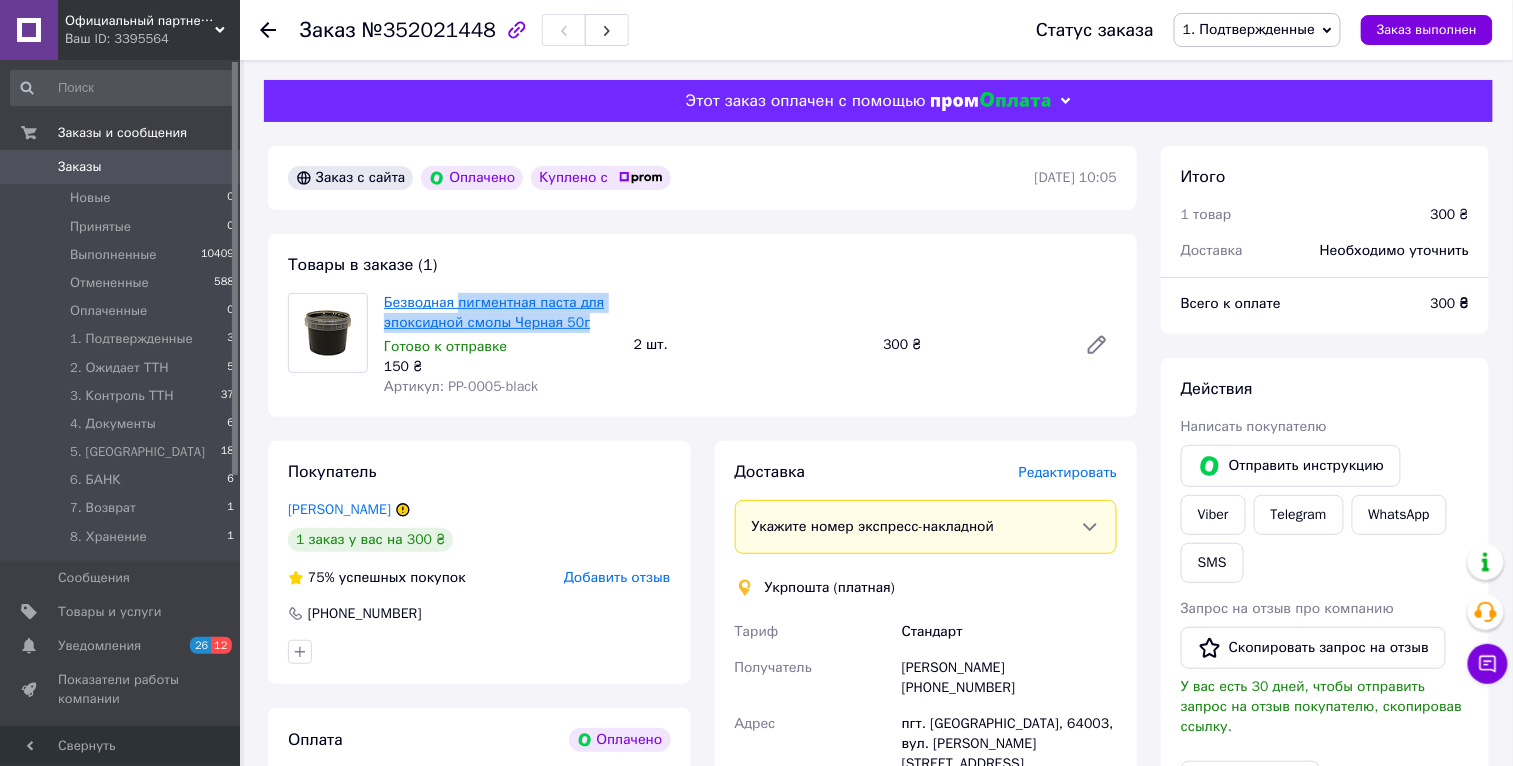 drag, startPoint x: 604, startPoint y: 322, endPoint x: 461, endPoint y: 301, distance: 144.53374 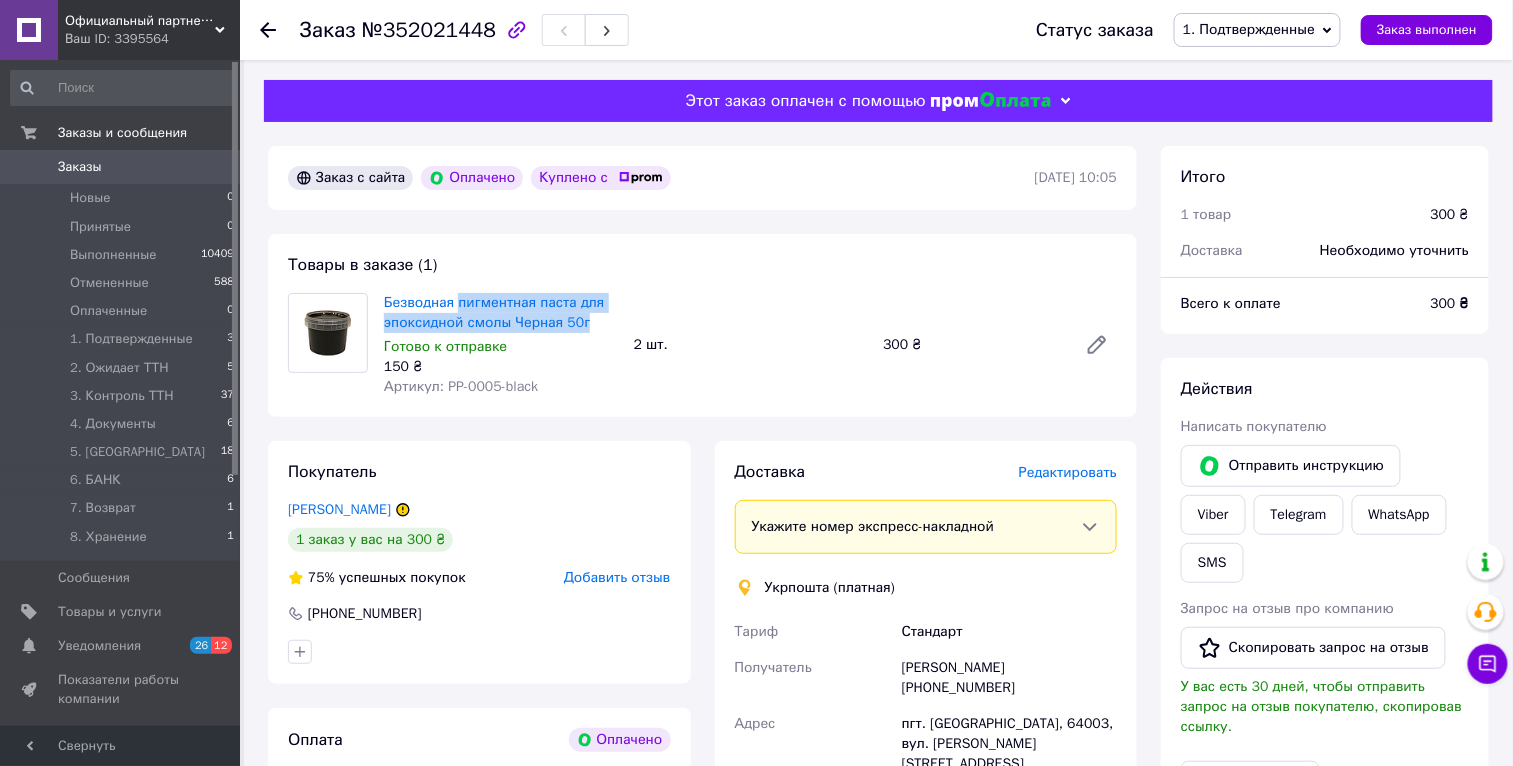 copy on "пигментная паста для эпоксидной смолы Черная 50г" 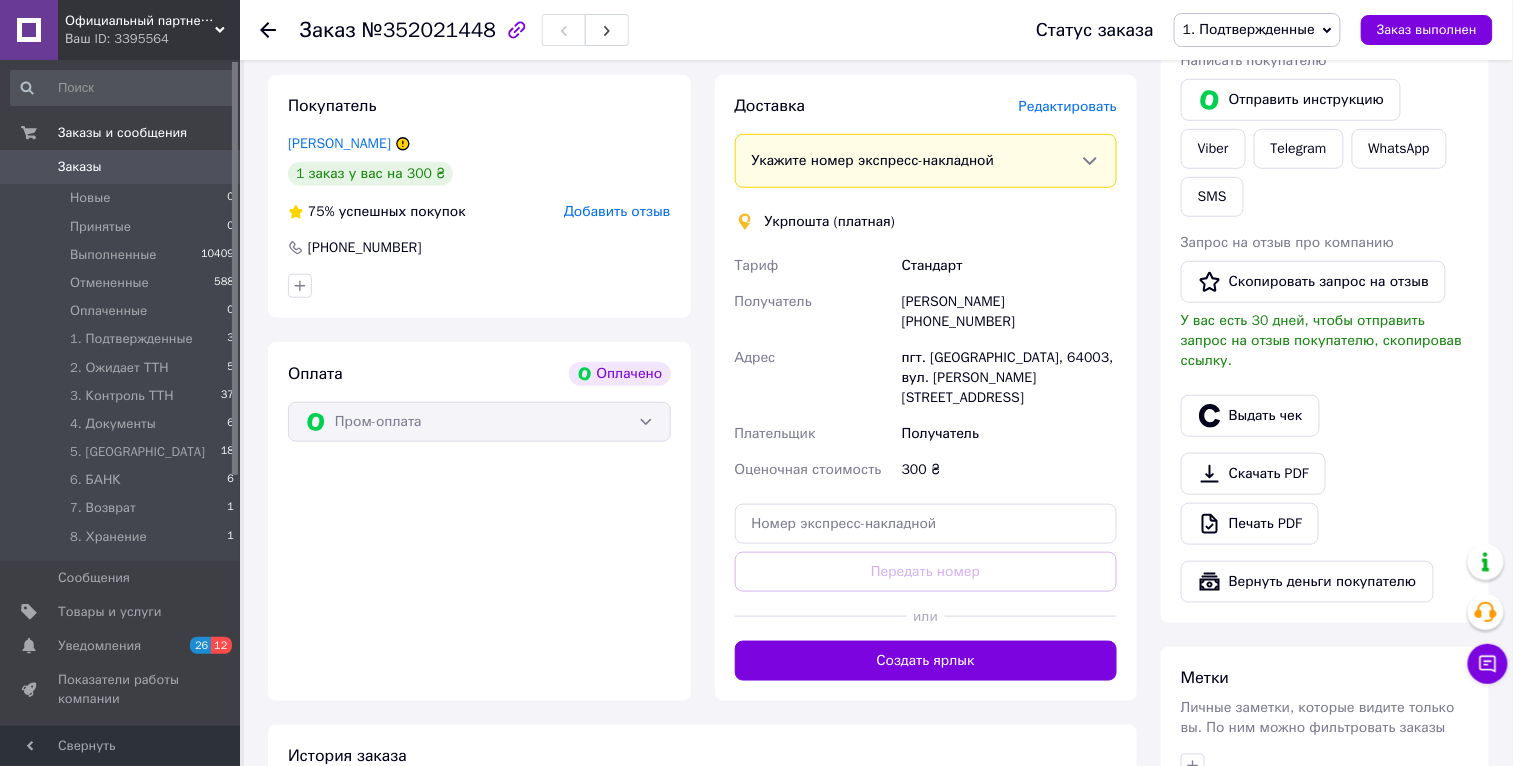 scroll, scrollTop: 709, scrollLeft: 0, axis: vertical 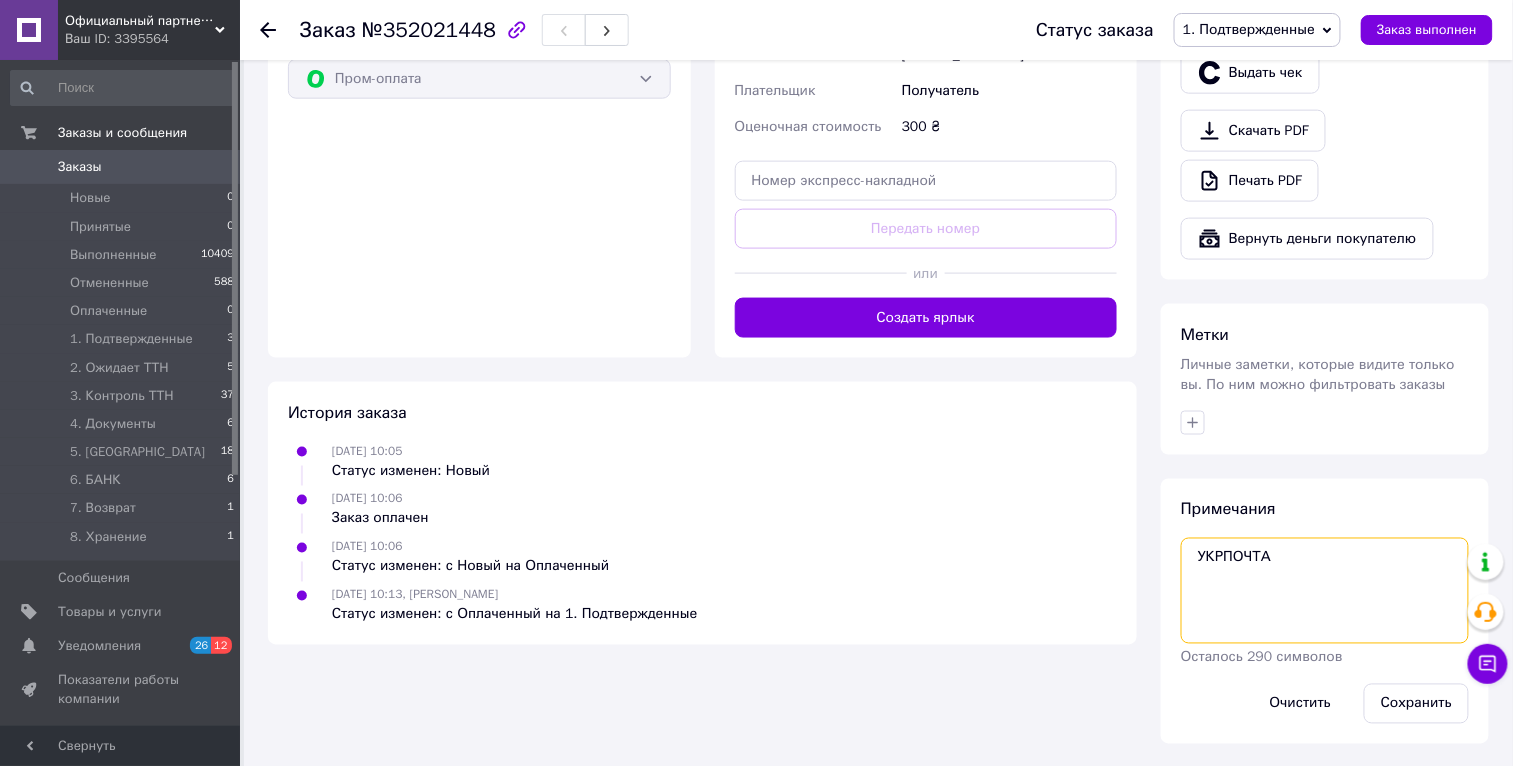 click on "УКРПОЧТА" at bounding box center (1325, 591) 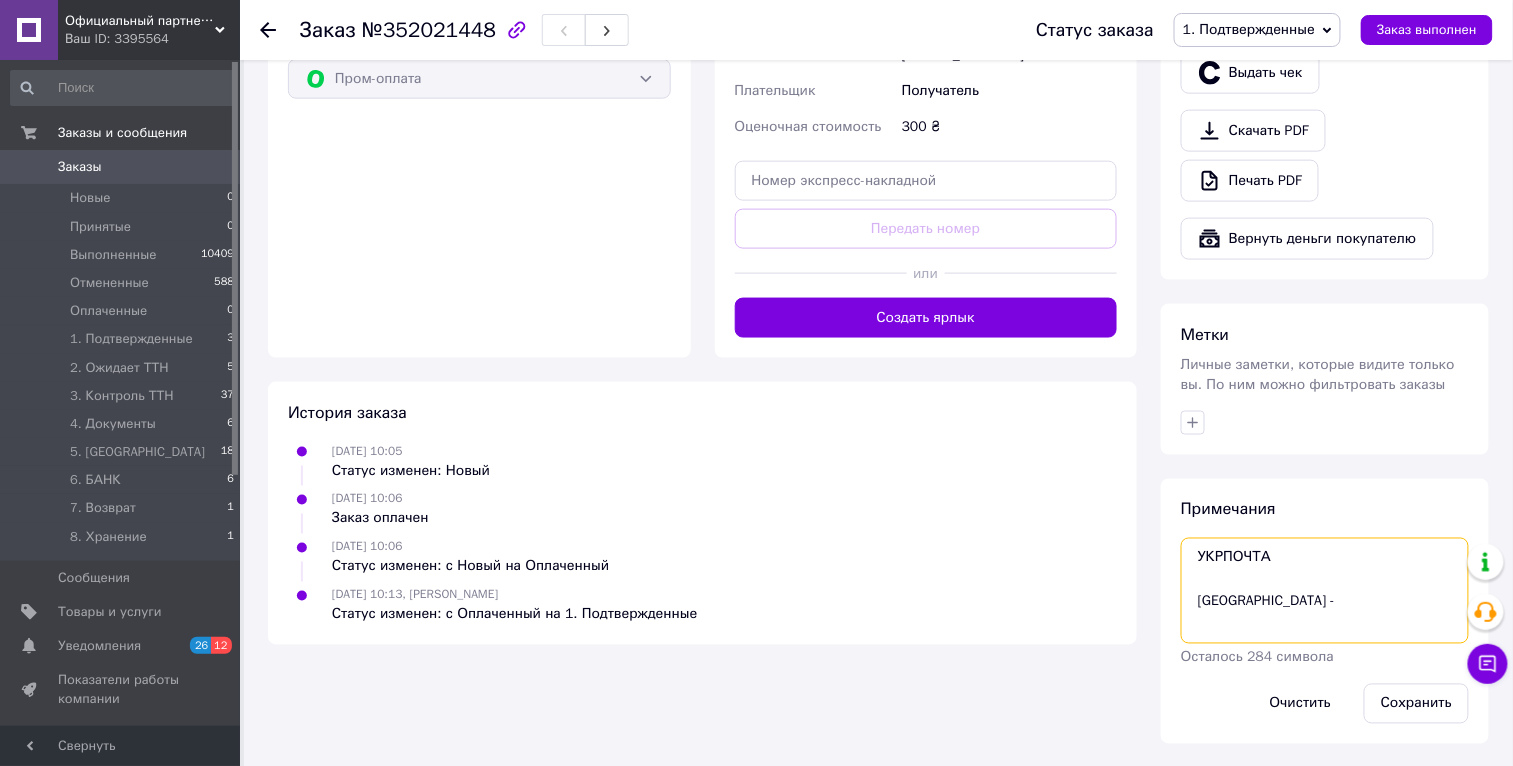 paste on "пигментная паста для эпоксидной смолы Черная 50г" 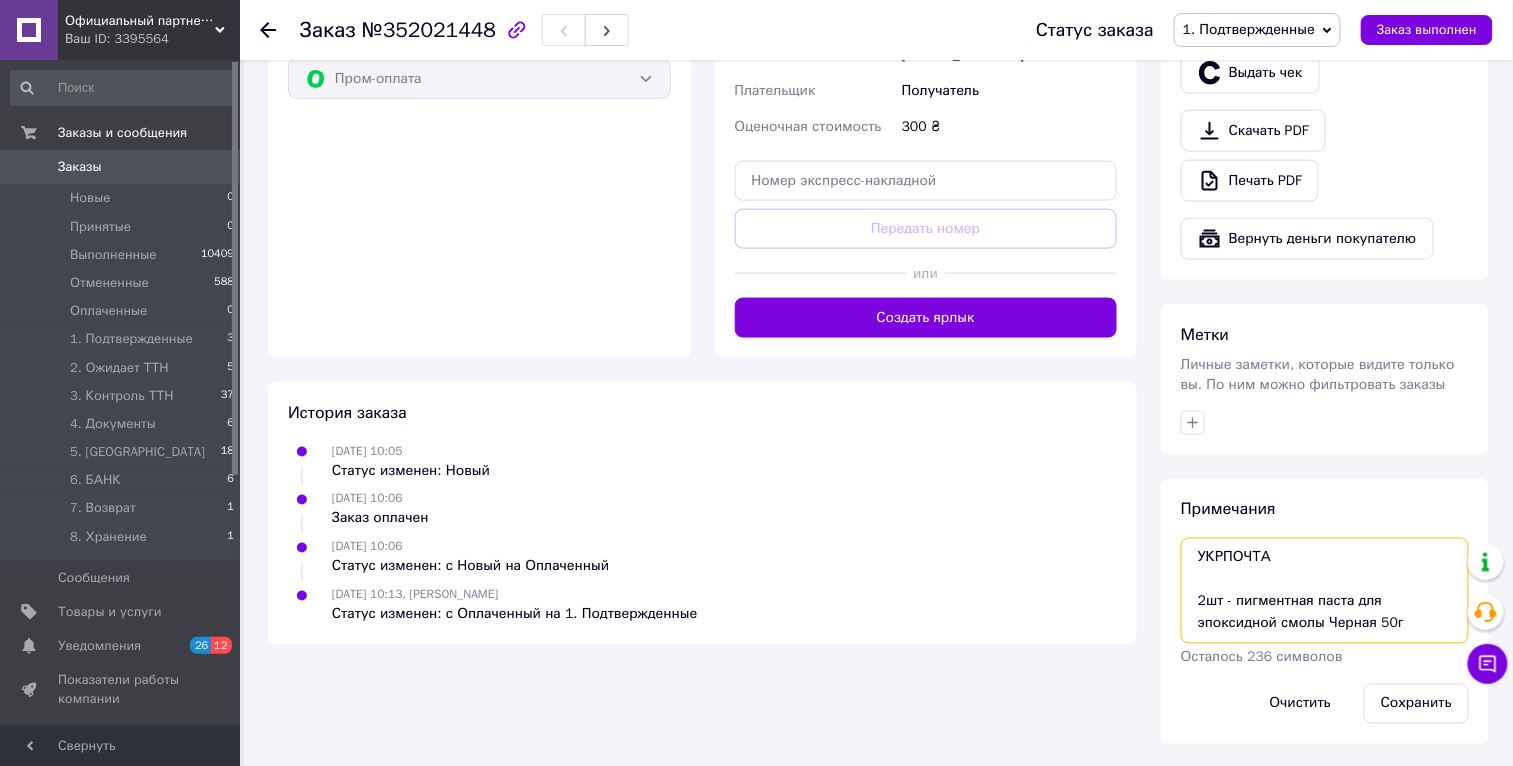 click on "УКРПОЧТА
2шт - пигментная паста для эпоксидной смолы Черная 50г" at bounding box center [1325, 591] 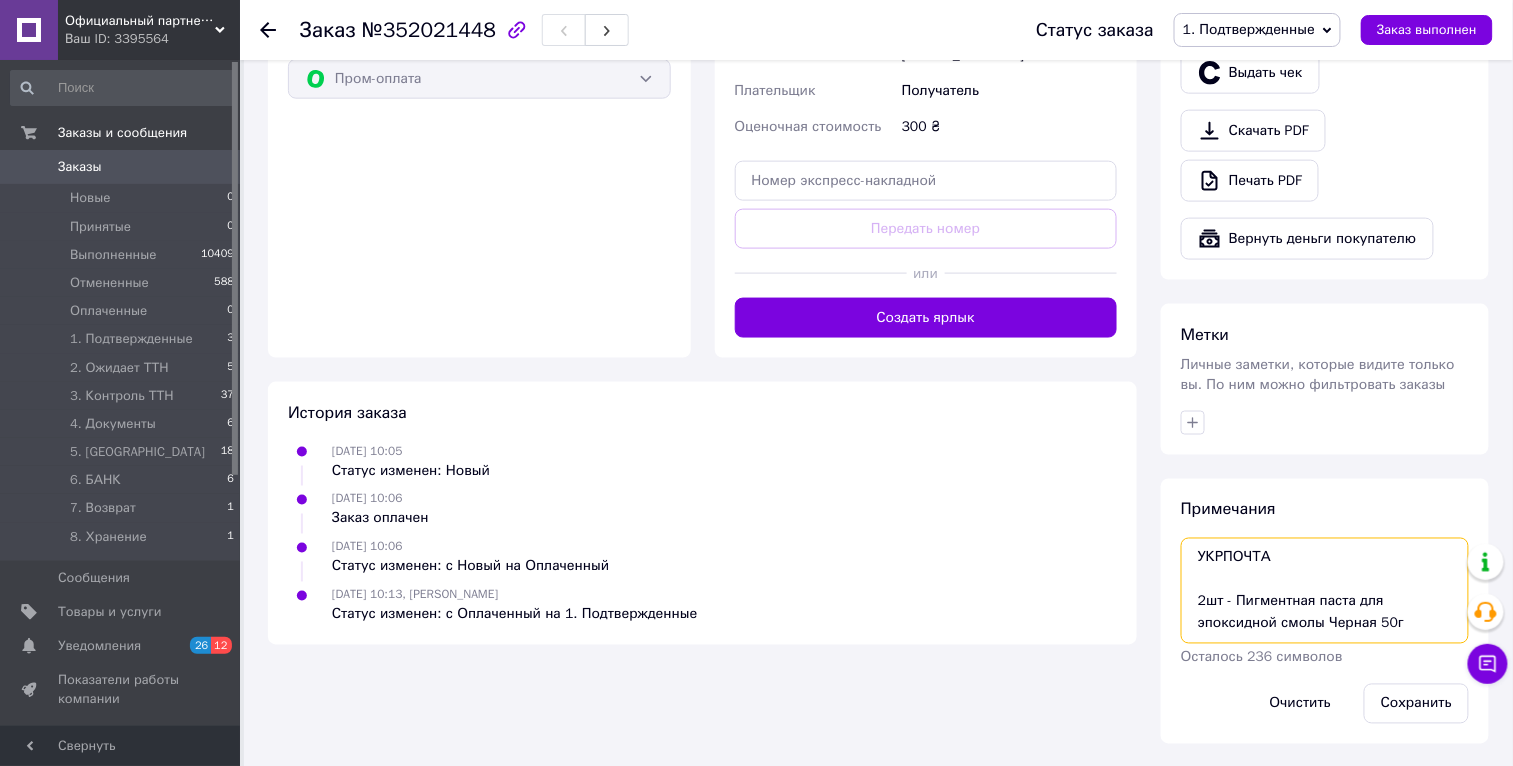 drag, startPoint x: 1365, startPoint y: 598, endPoint x: 1328, endPoint y: 620, distance: 43.046486 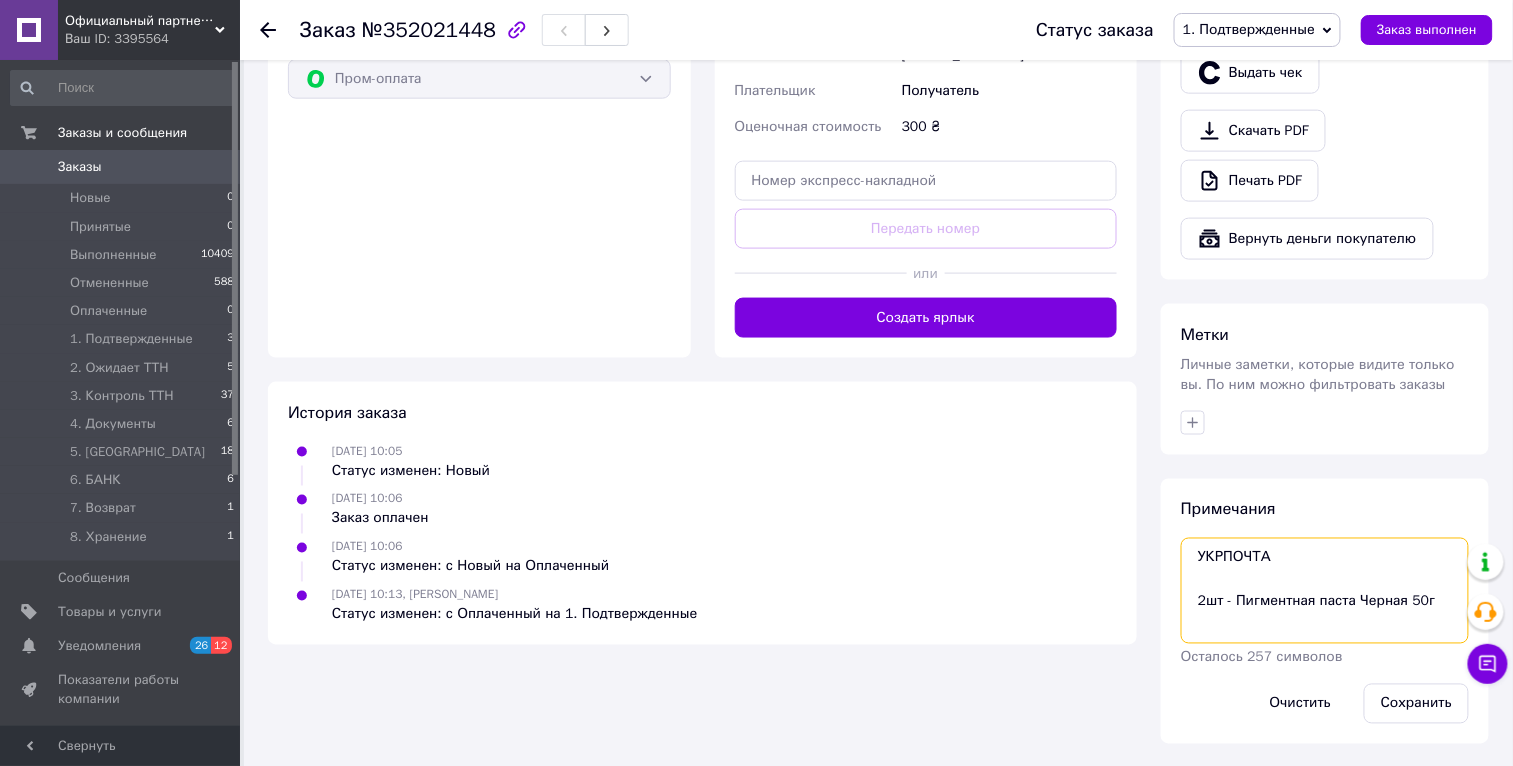 click on "УКРПОЧТА
2шт - Пигментная паста Черная 50г" at bounding box center [1325, 591] 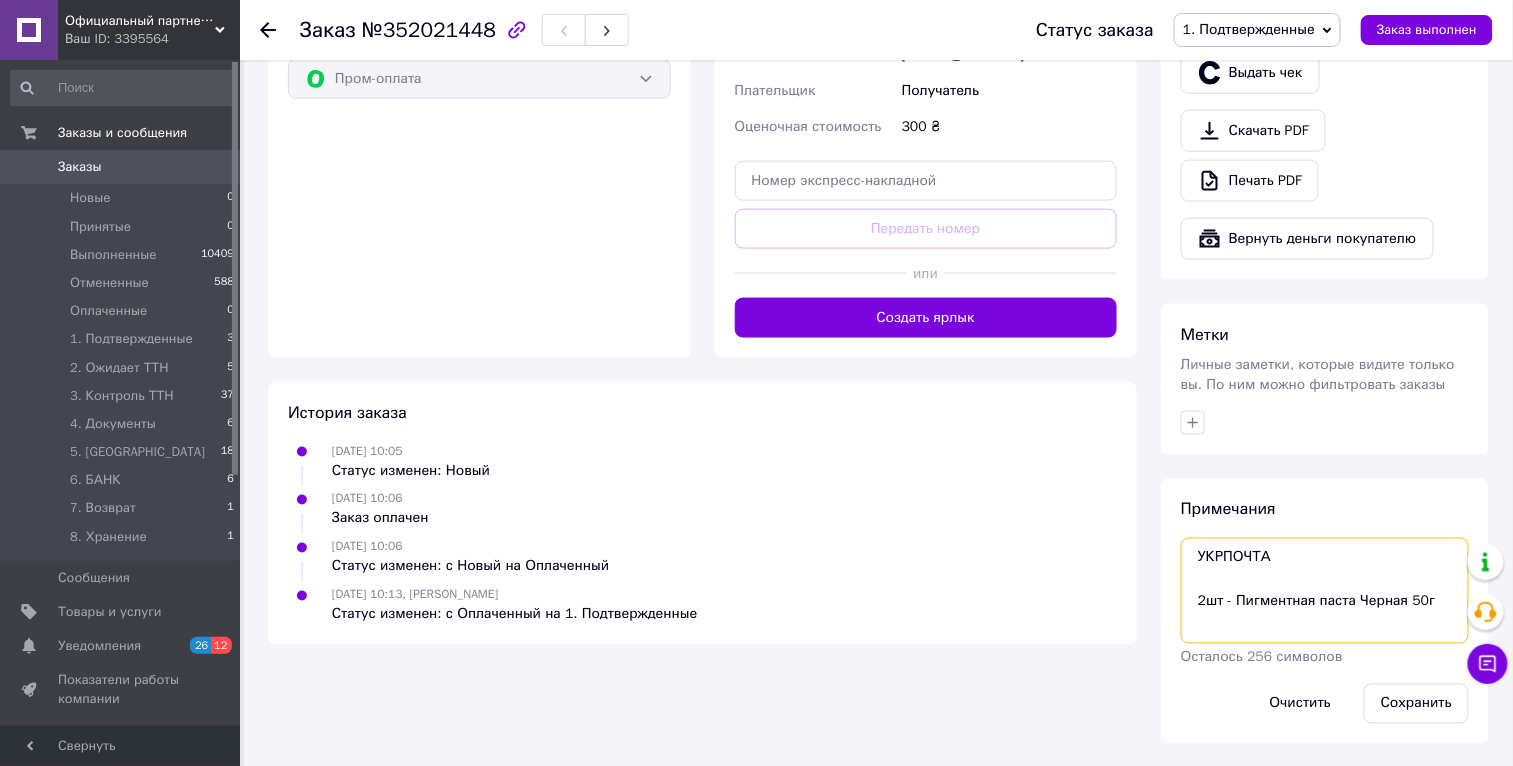 scroll, scrollTop: 10, scrollLeft: 0, axis: vertical 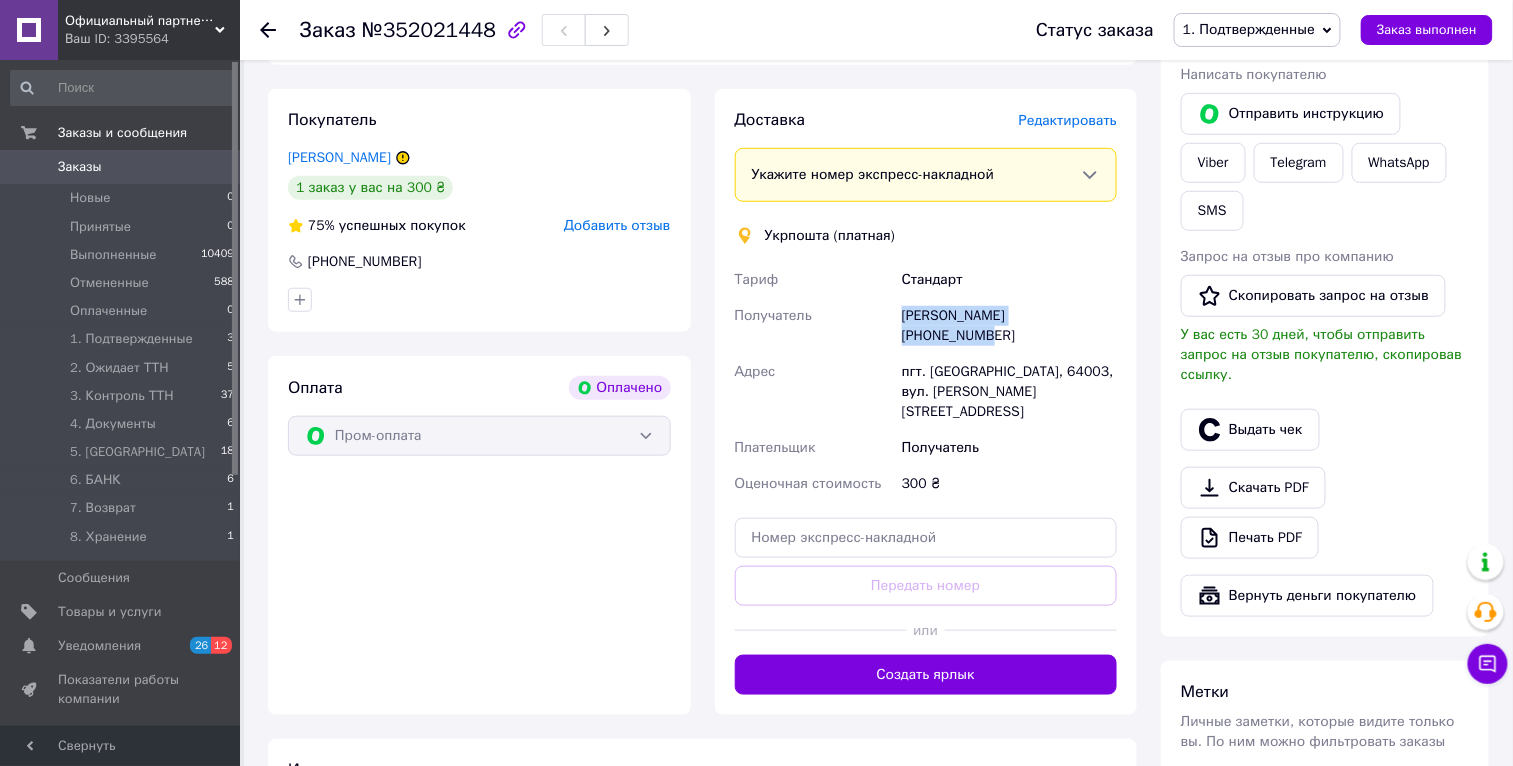 drag, startPoint x: 1107, startPoint y: 317, endPoint x: 902, endPoint y: 310, distance: 205.11948 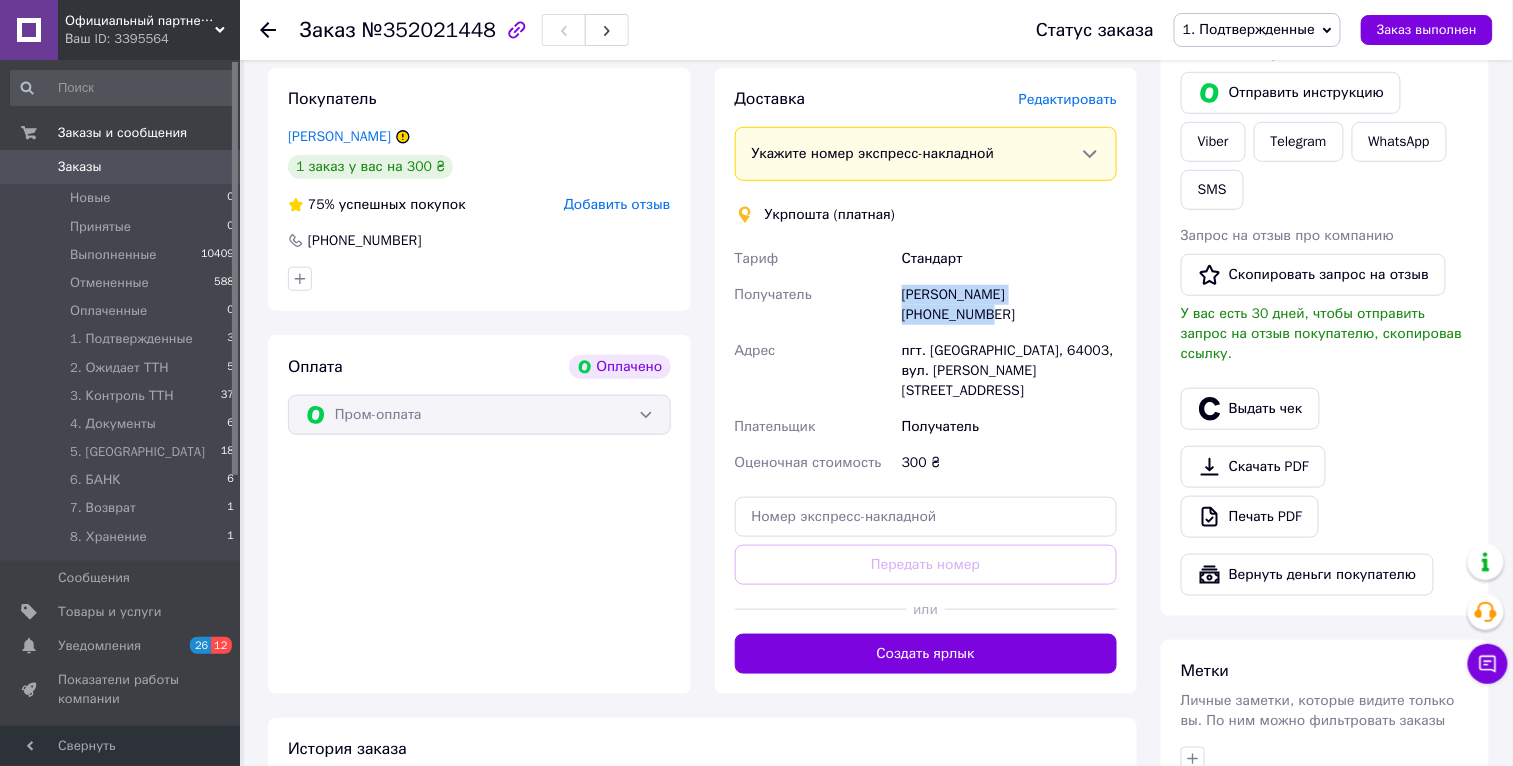 scroll, scrollTop: 709, scrollLeft: 0, axis: vertical 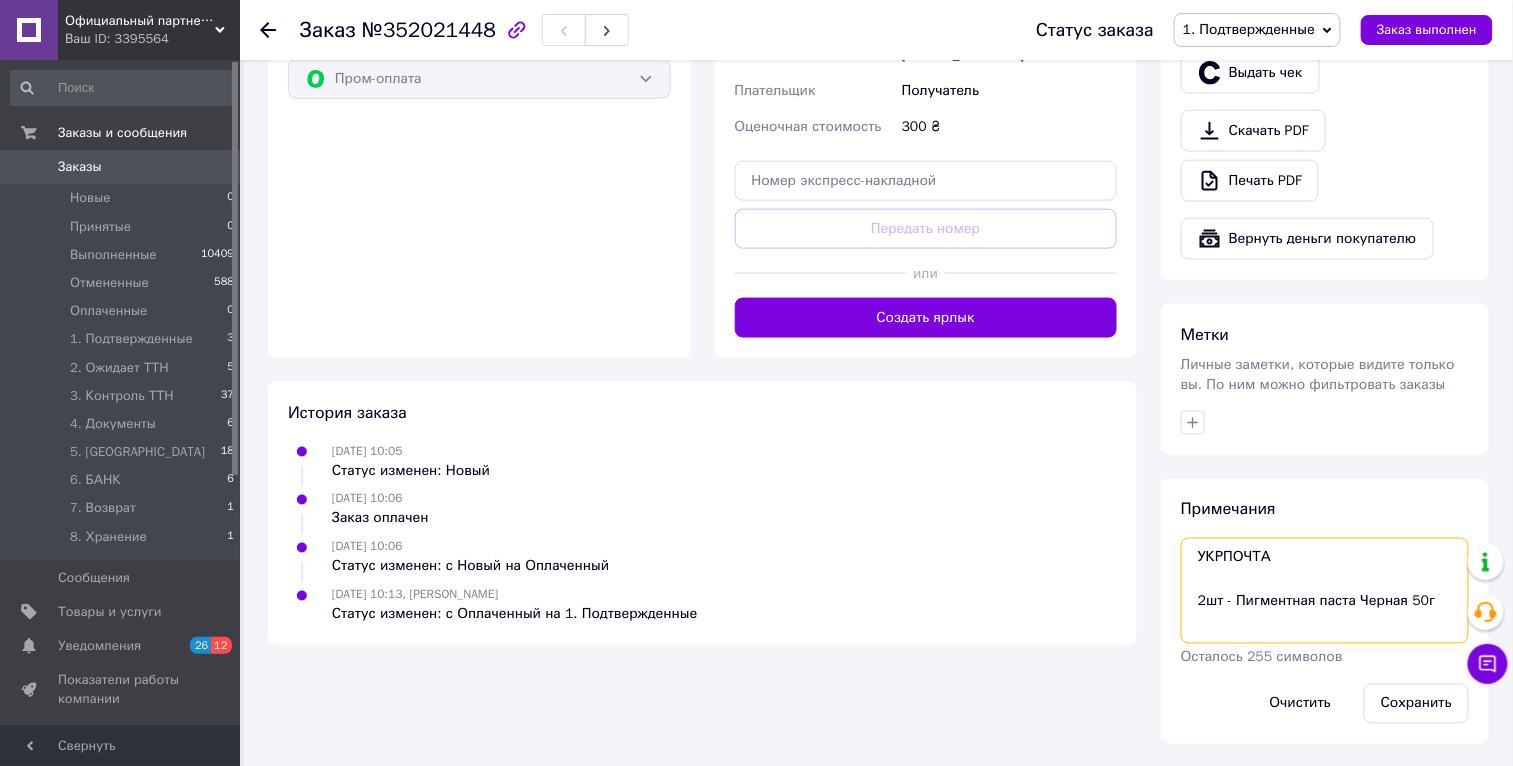 click on "УКРПОЧТА
2шт - Пигментная паста Черная 50г" at bounding box center [1325, 591] 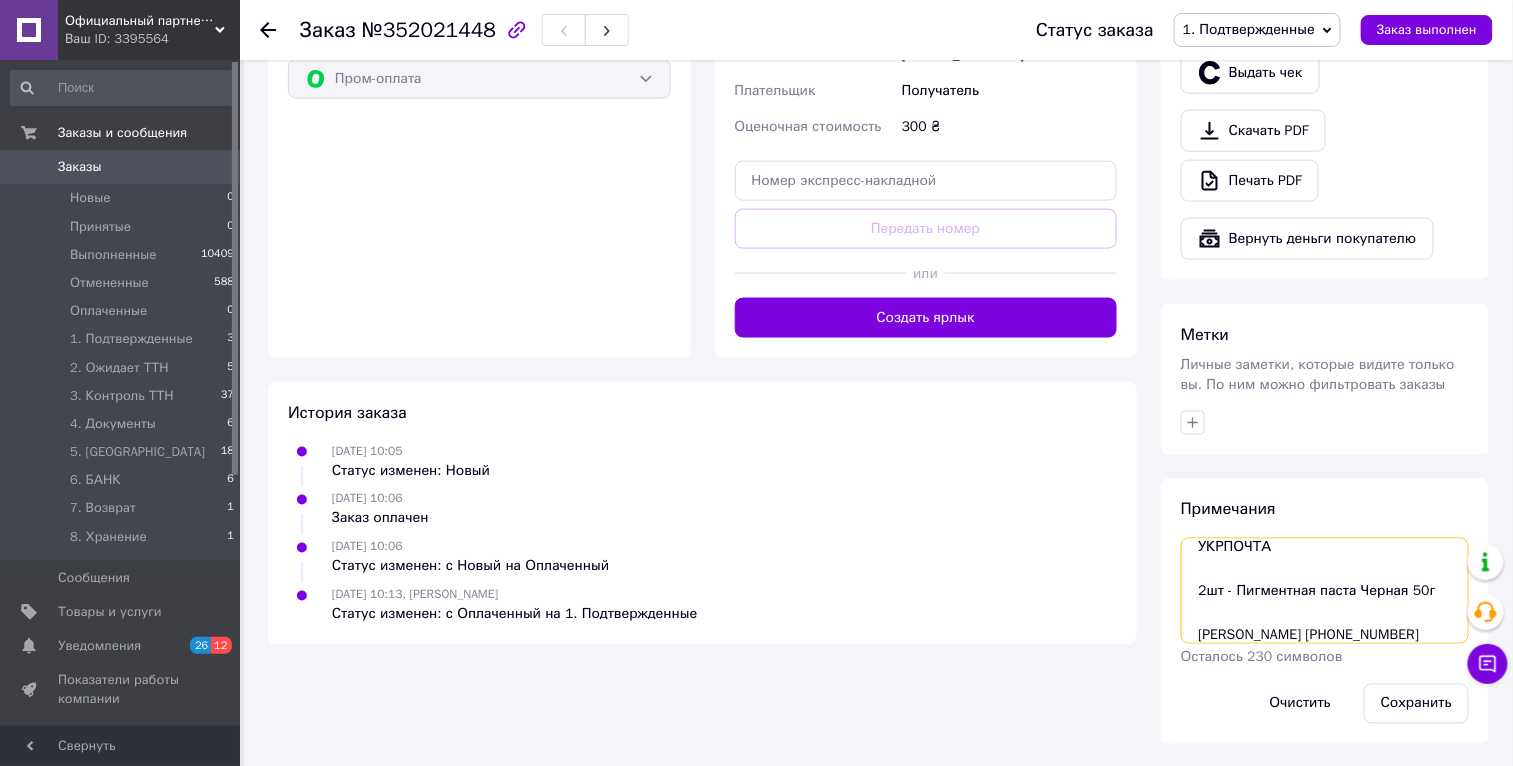 click on "УКРПОЧТА
2шт - Пигментная паста Черная 50г
[PERSON_NAME] [PHONE_NUMBER]" at bounding box center (1325, 591) 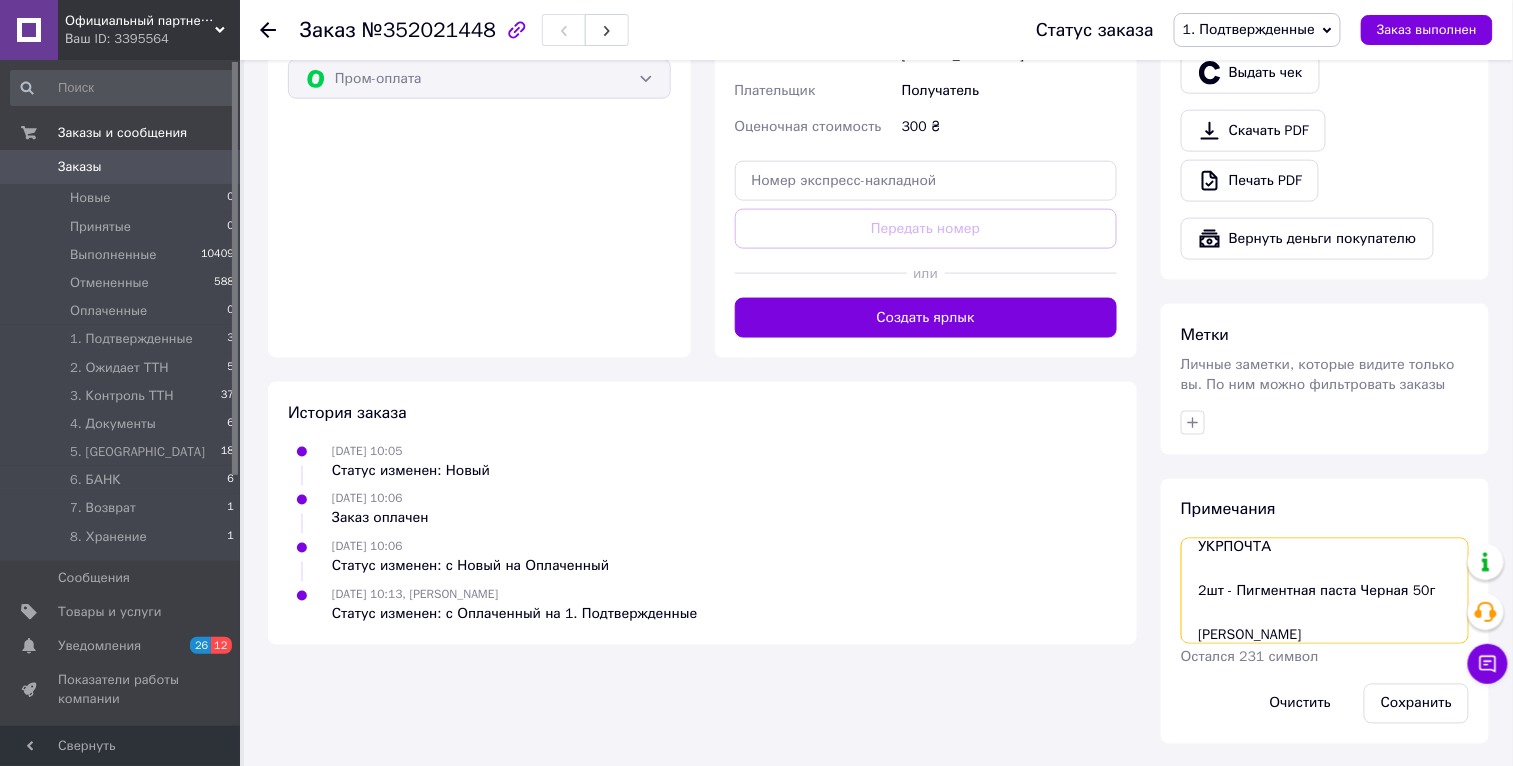 scroll, scrollTop: 32, scrollLeft: 0, axis: vertical 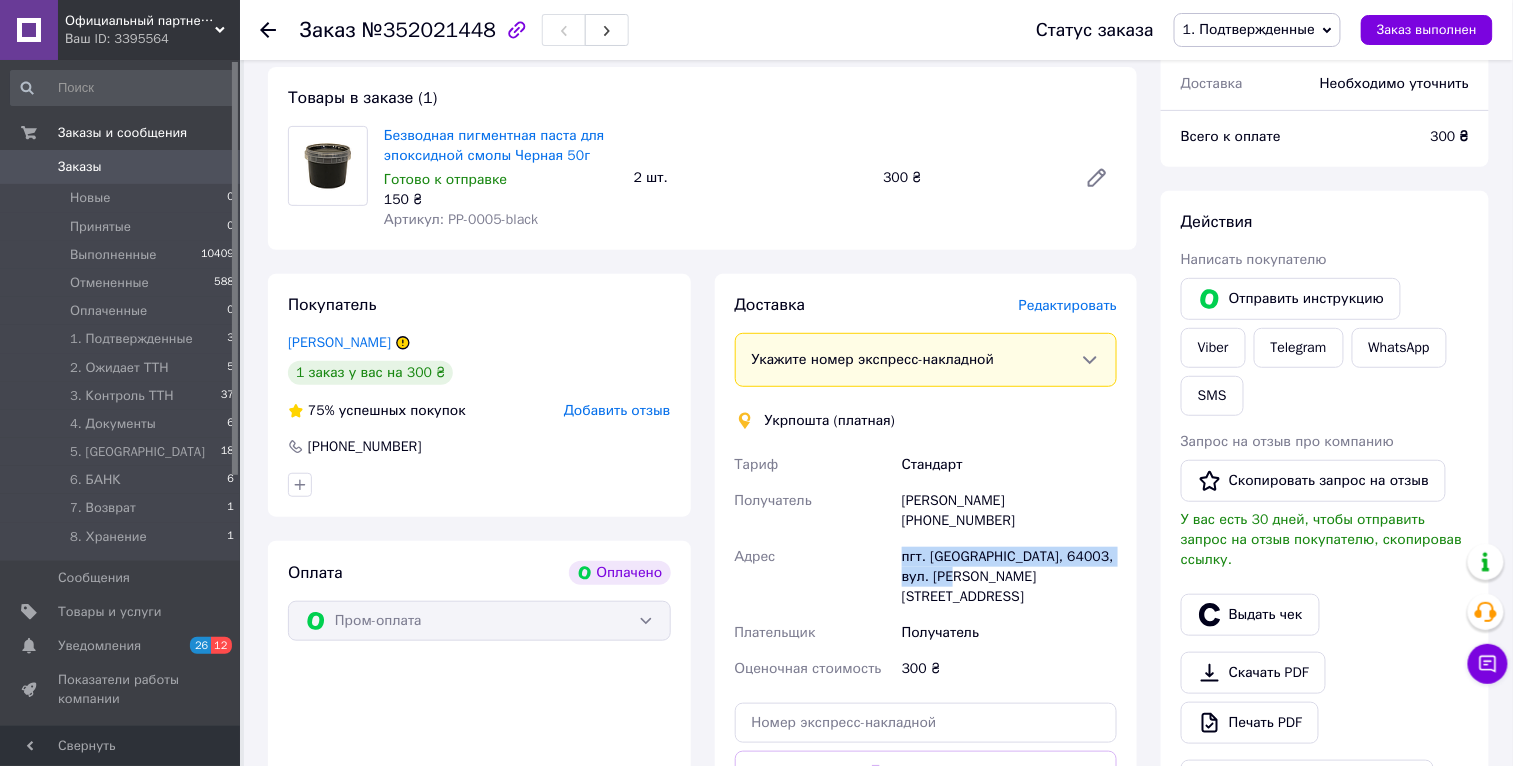 drag, startPoint x: 985, startPoint y: 557, endPoint x: 902, endPoint y: 533, distance: 86.40023 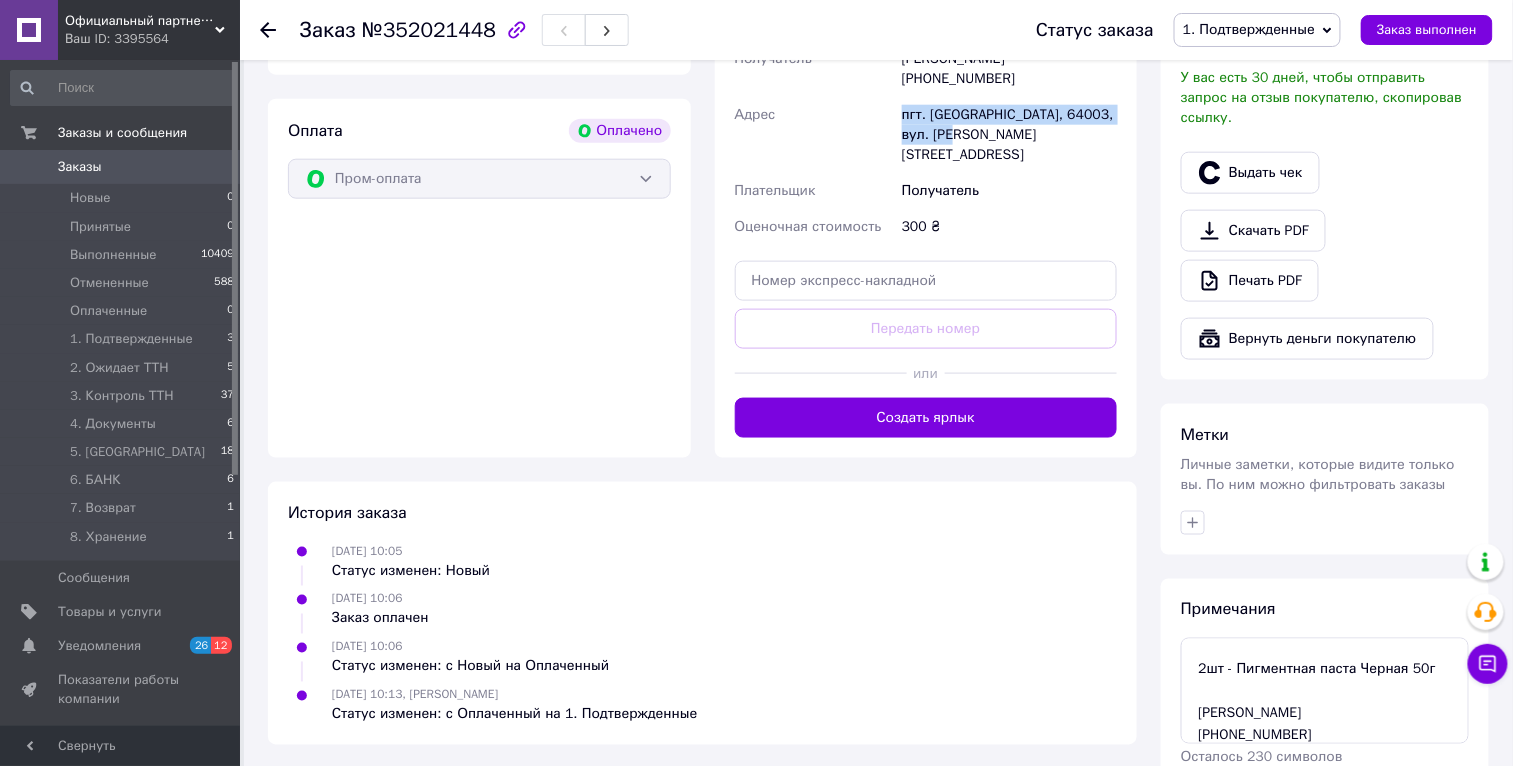 scroll, scrollTop: 709, scrollLeft: 0, axis: vertical 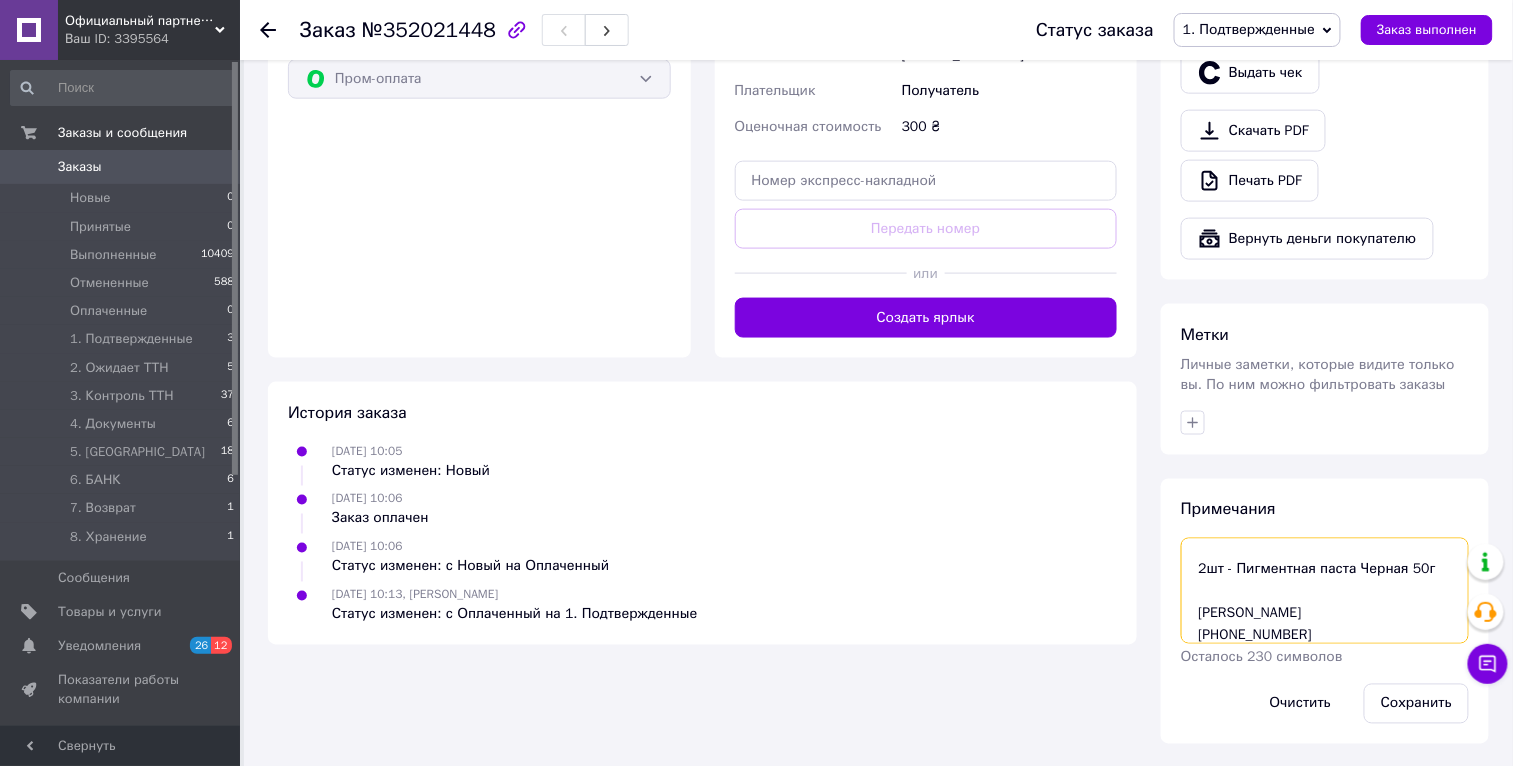 click on "УКРПОЧТА
2шт - Пигментная паста Черная 50г
[PERSON_NAME]
[PHONE_NUMBER]" at bounding box center [1325, 591] 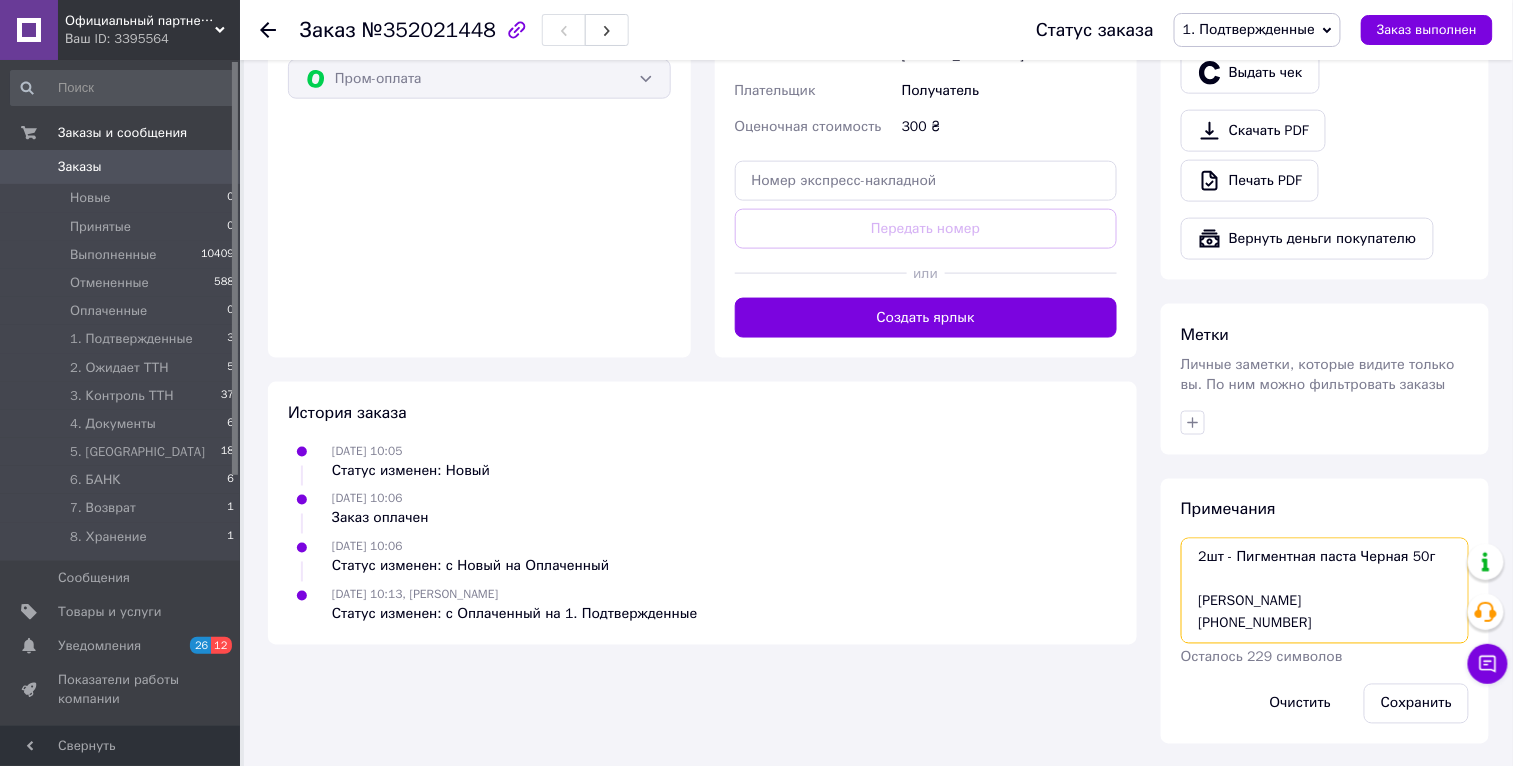 paste on "пгт. [GEOGRAPHIC_DATA], 64003, вул. [PERSON_NAME][STREET_ADDRESS]" 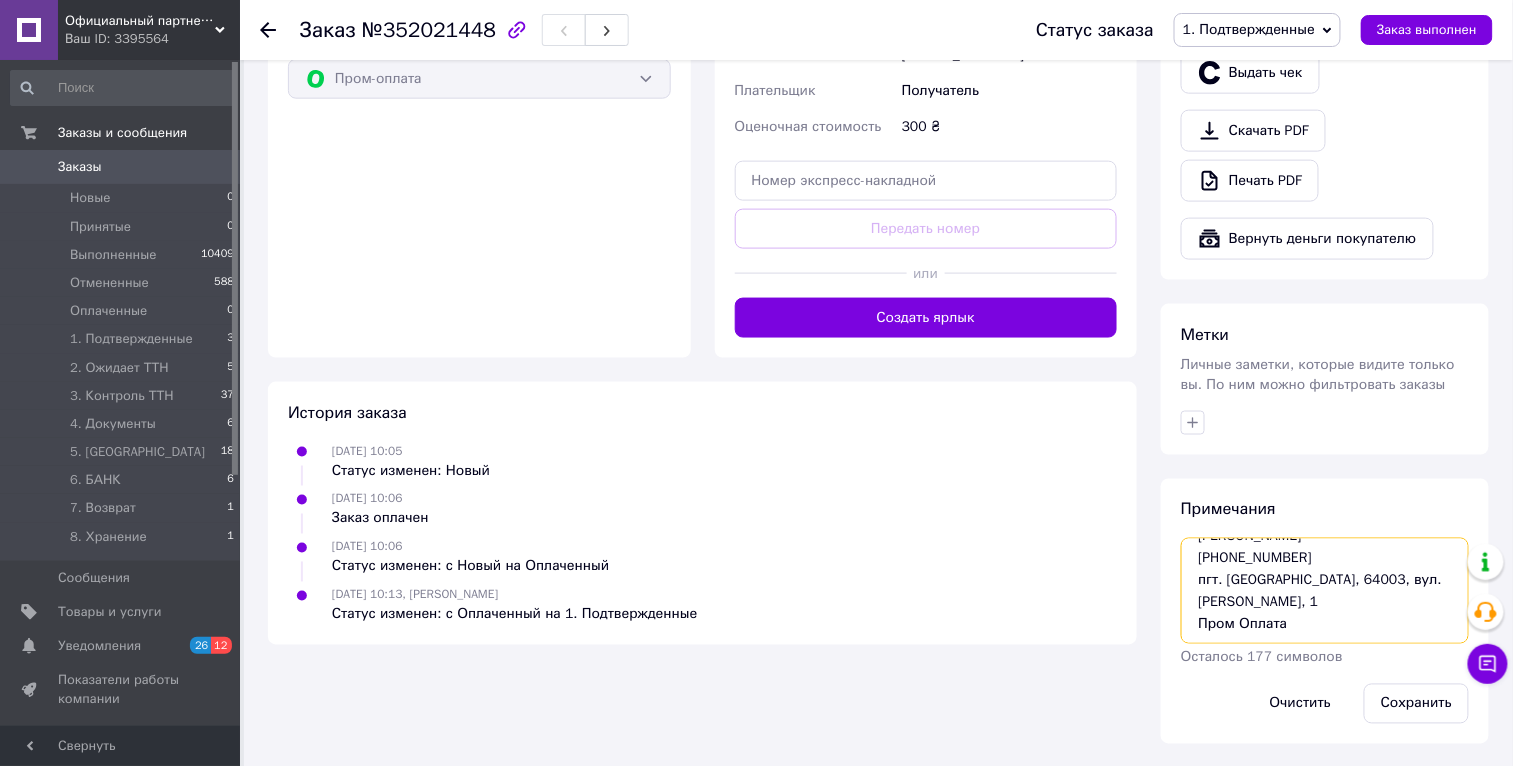 scroll, scrollTop: 131, scrollLeft: 0, axis: vertical 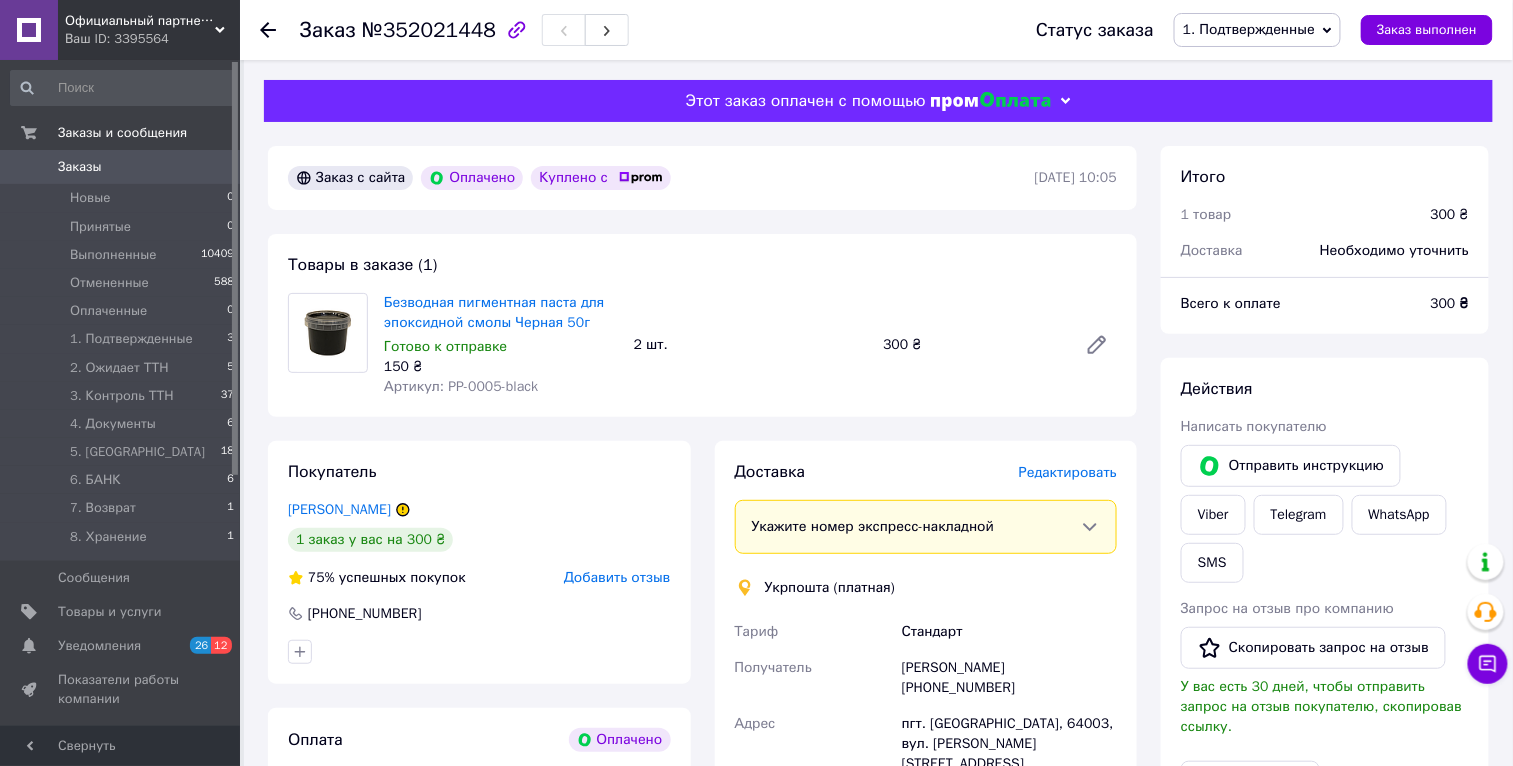 type on "УКРПОЧТА
2шт - Пигментная паста Черная 50г
[PERSON_NAME]
[PHONE_NUMBER]
пгт. [GEOGRAPHIC_DATA], 64003, вул. [PERSON_NAME], 1
Пром Оплата
ТТН" 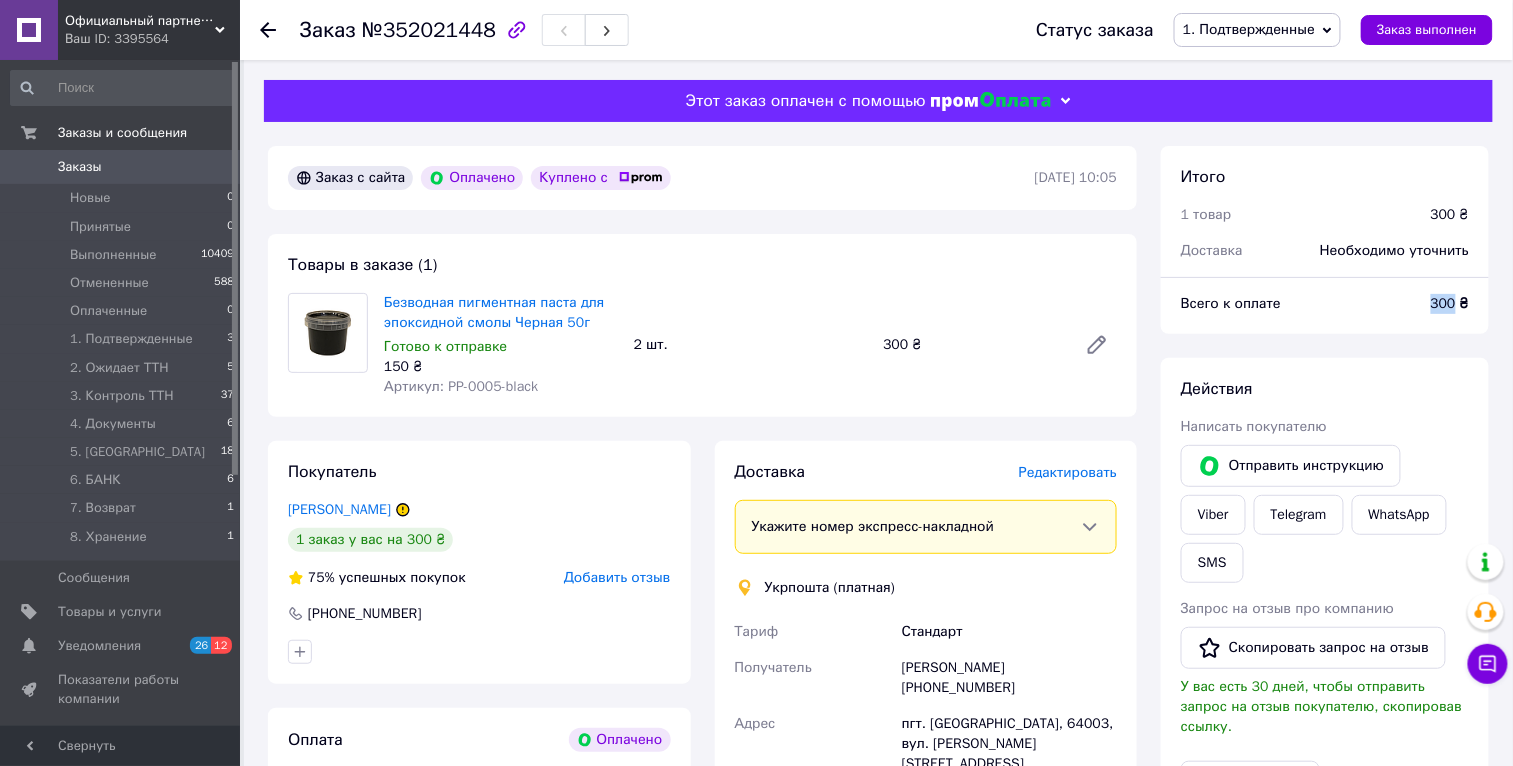 click on "300 ₴" at bounding box center [1450, 303] 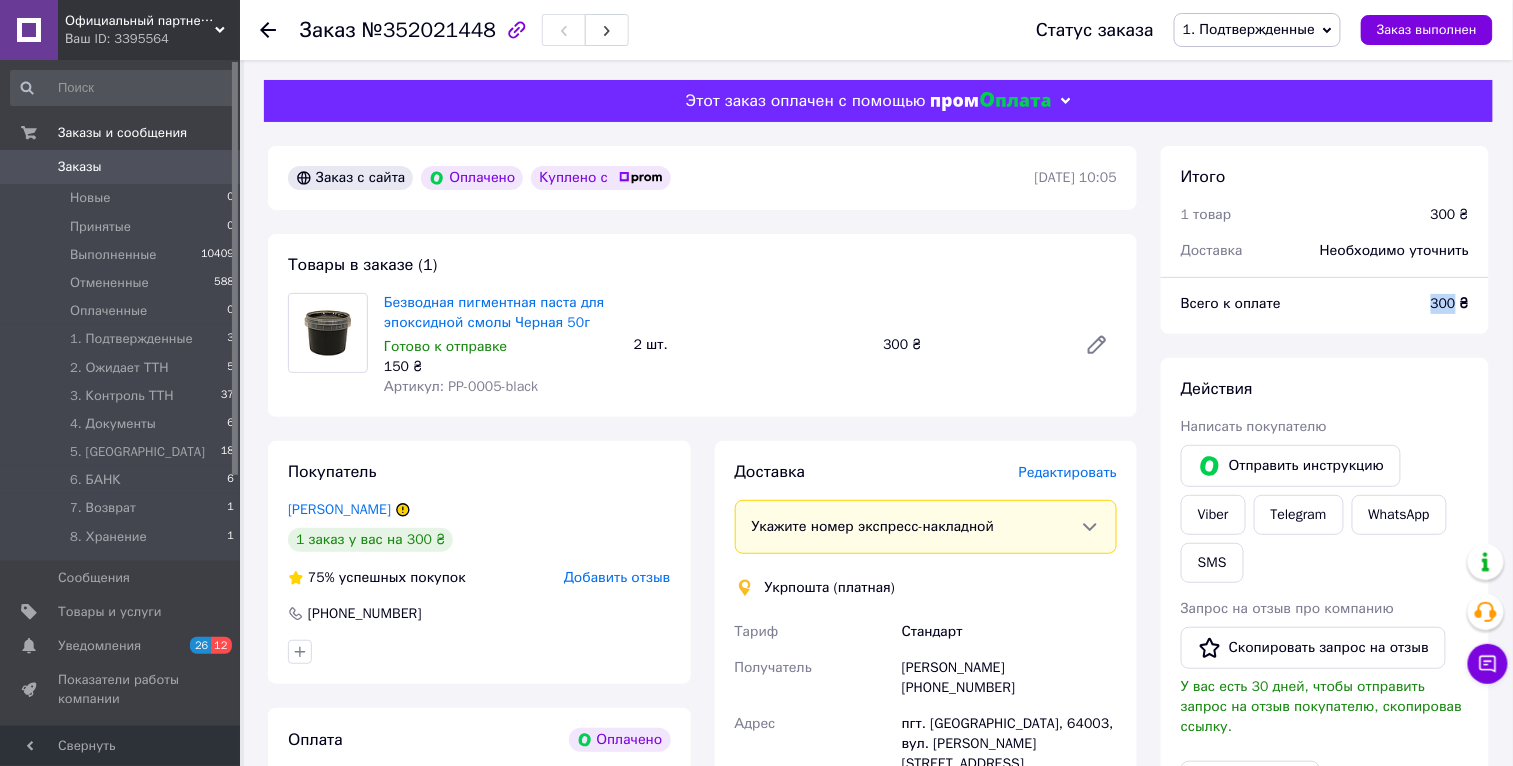 copy on "300" 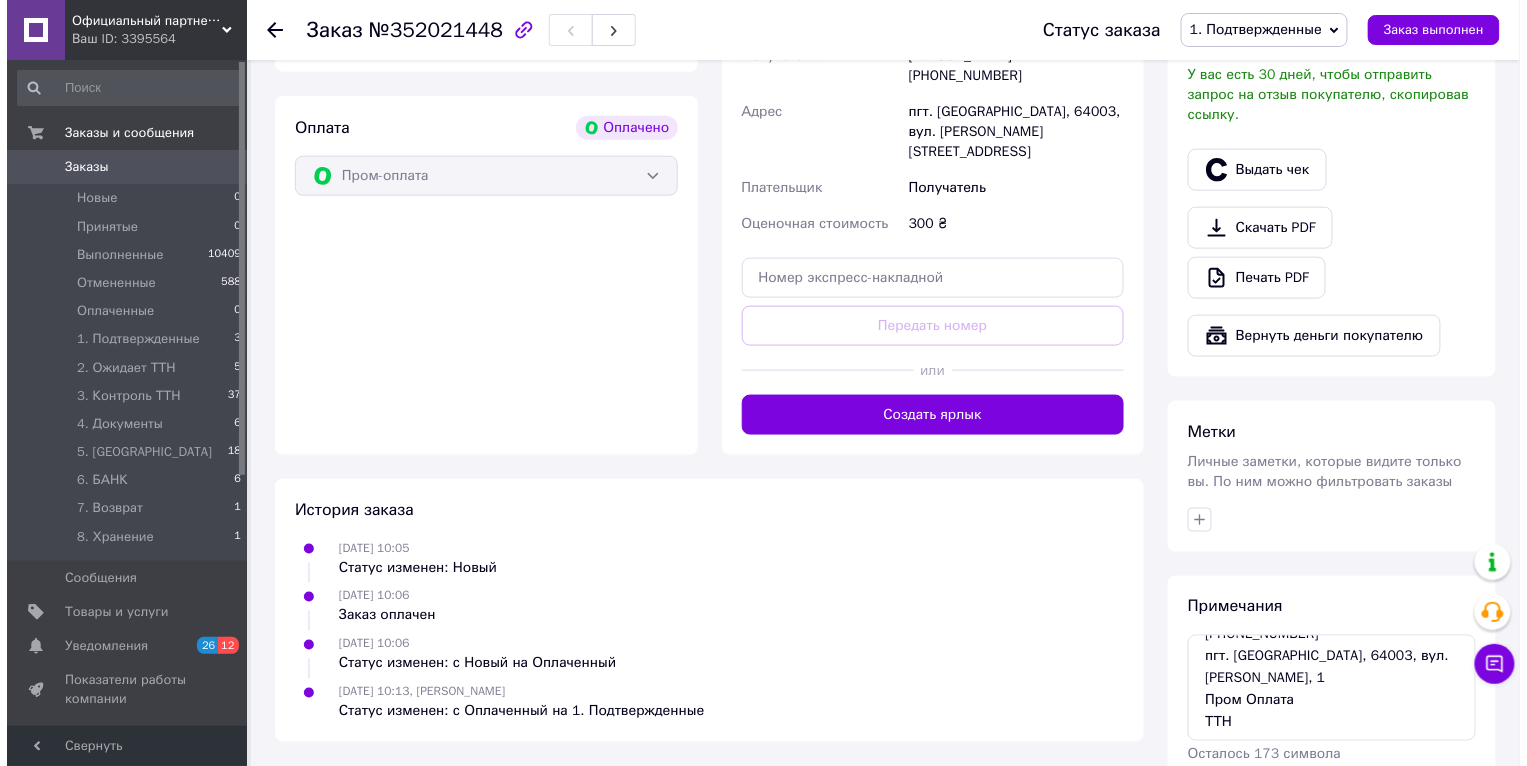 scroll, scrollTop: 172, scrollLeft: 0, axis: vertical 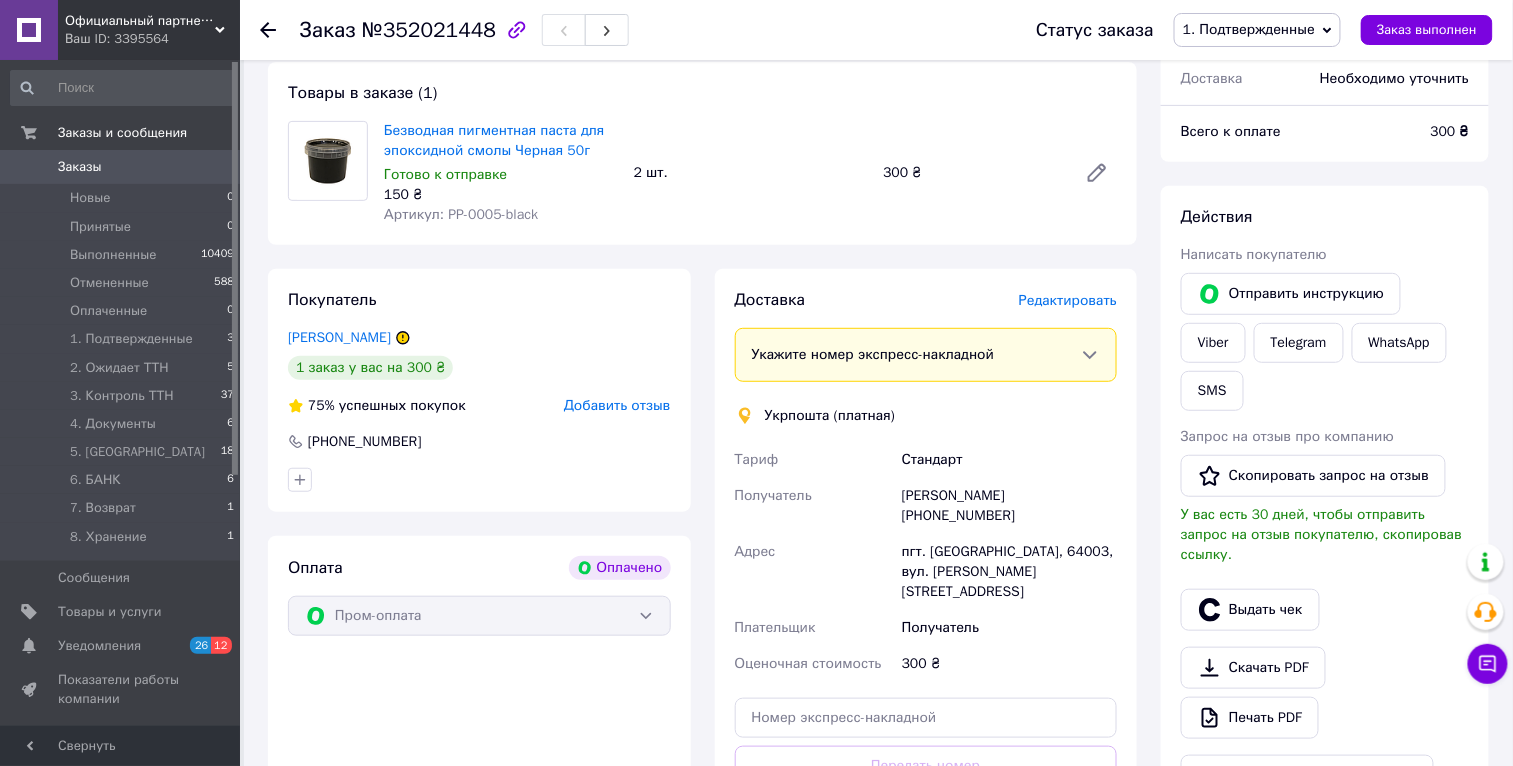 click on "Редактировать" at bounding box center (1068, 300) 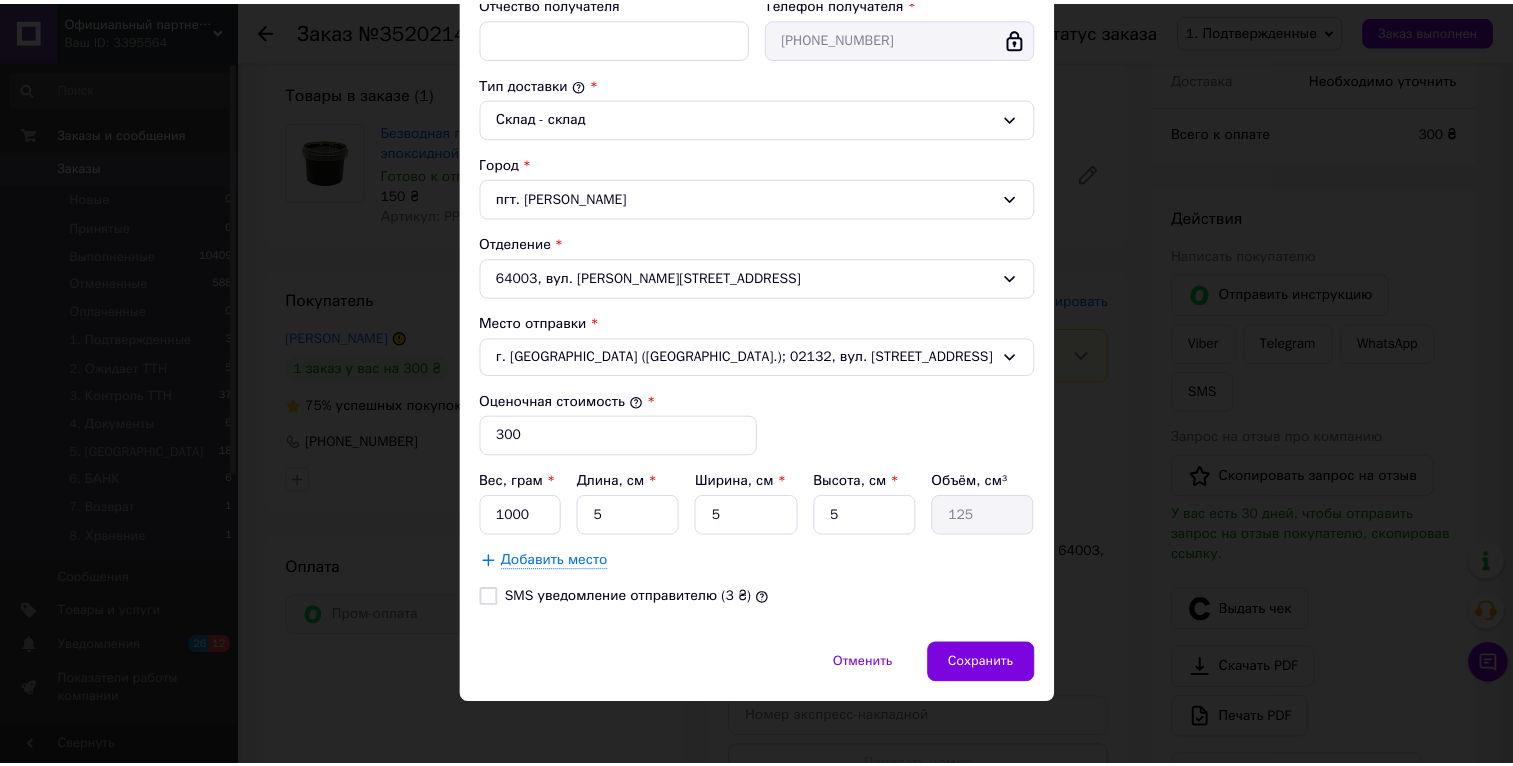 scroll, scrollTop: 482, scrollLeft: 0, axis: vertical 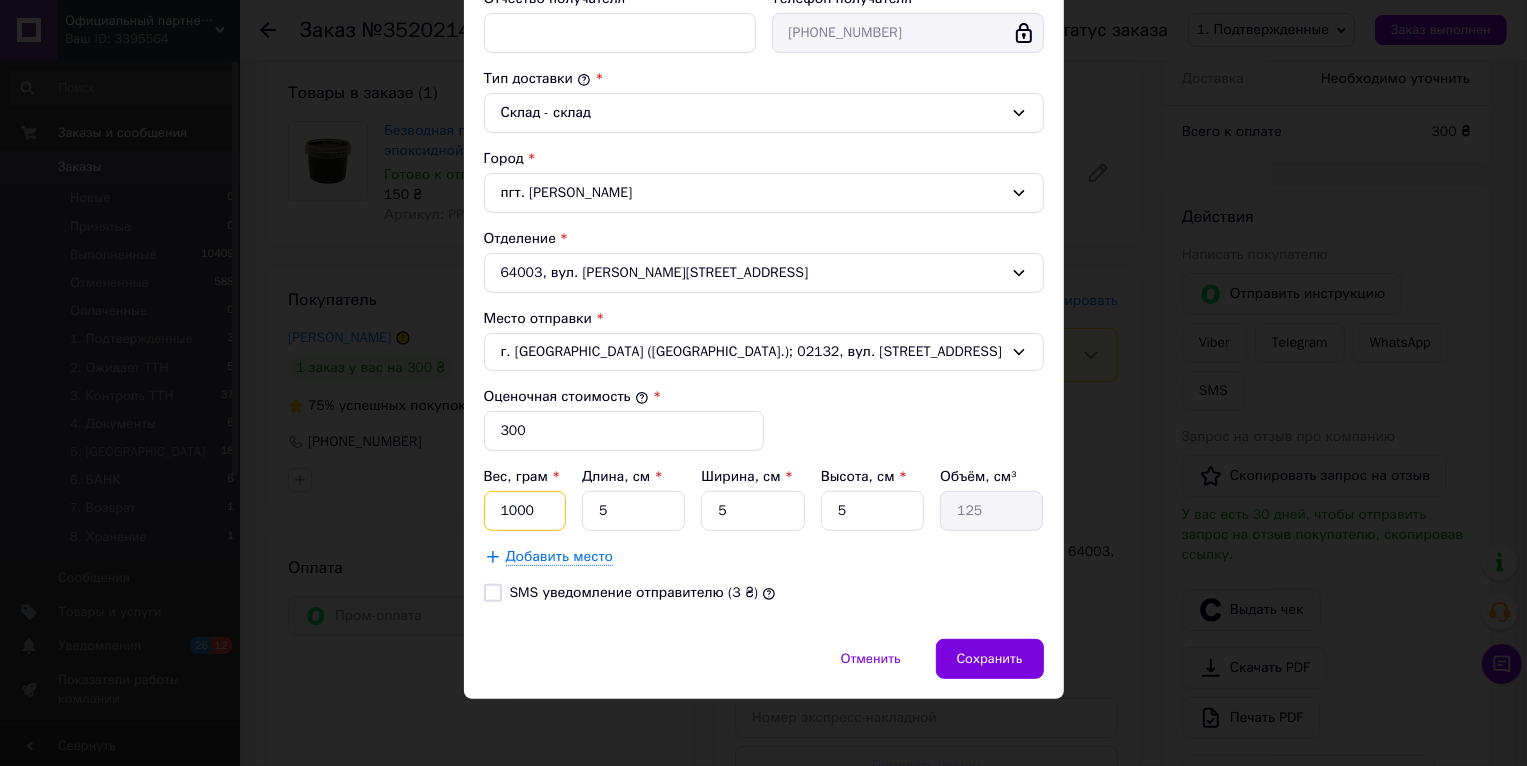 drag, startPoint x: 542, startPoint y: 512, endPoint x: 490, endPoint y: 501, distance: 53.15073 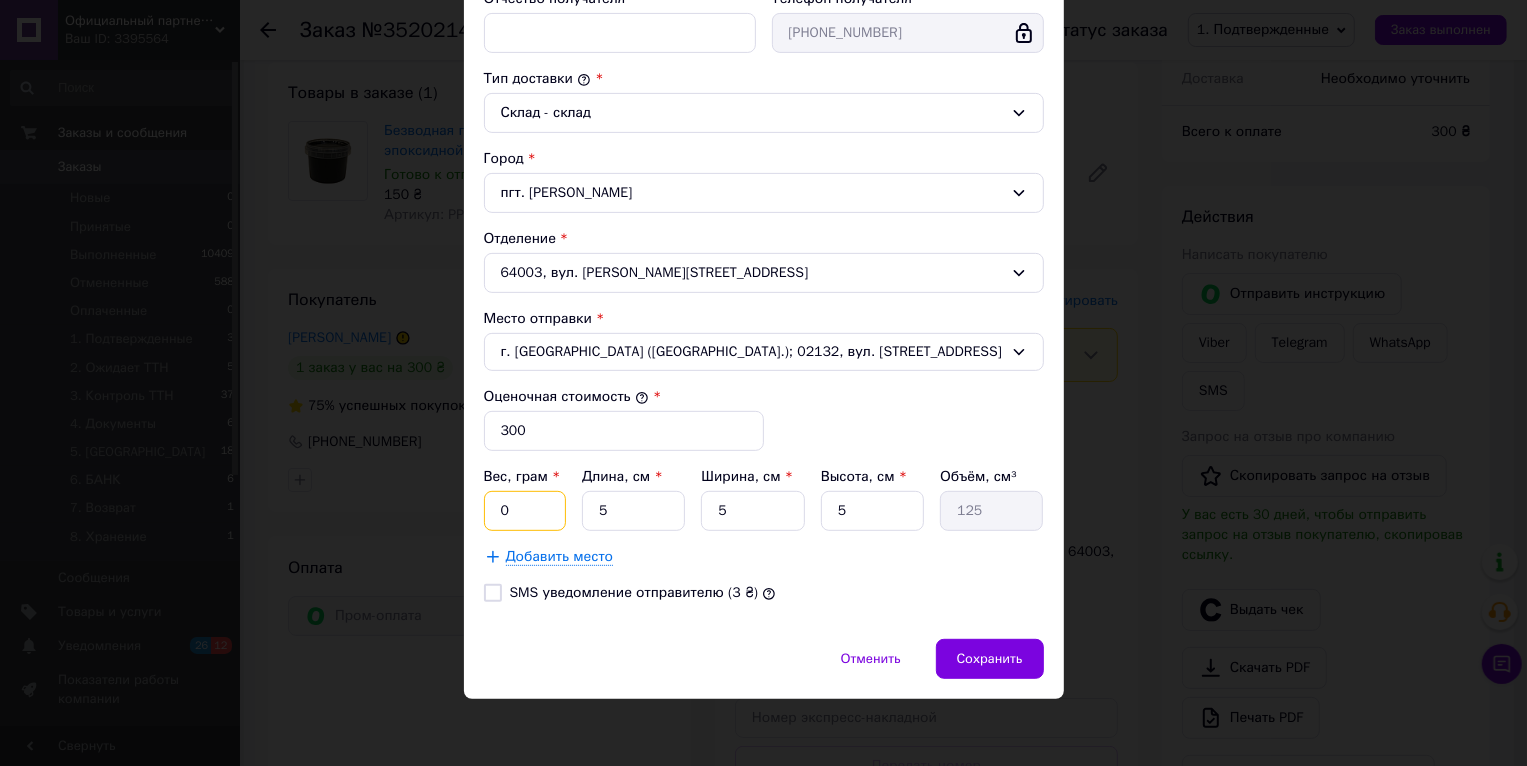 type on "0.5" 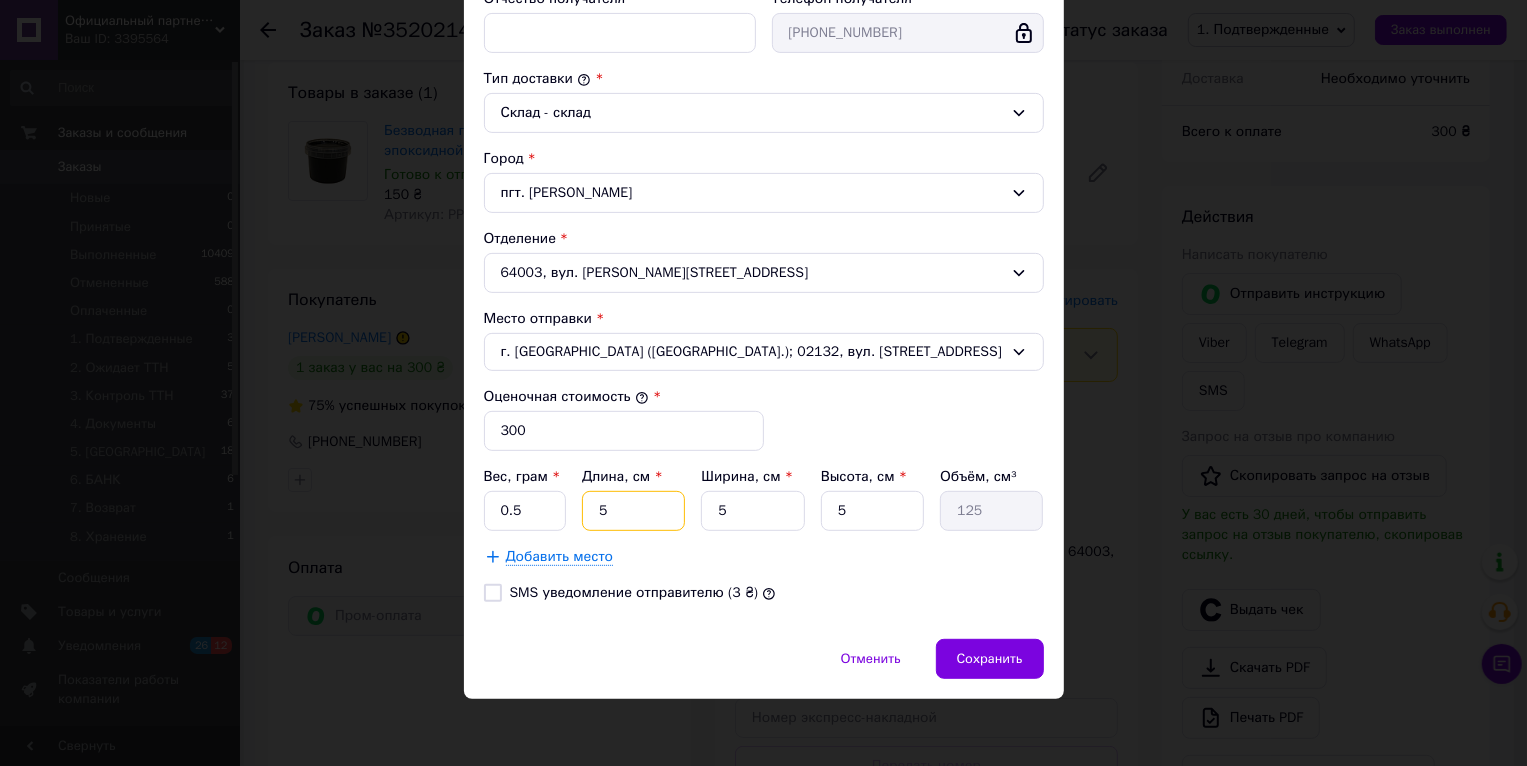 drag, startPoint x: 651, startPoint y: 510, endPoint x: 579, endPoint y: 504, distance: 72.249565 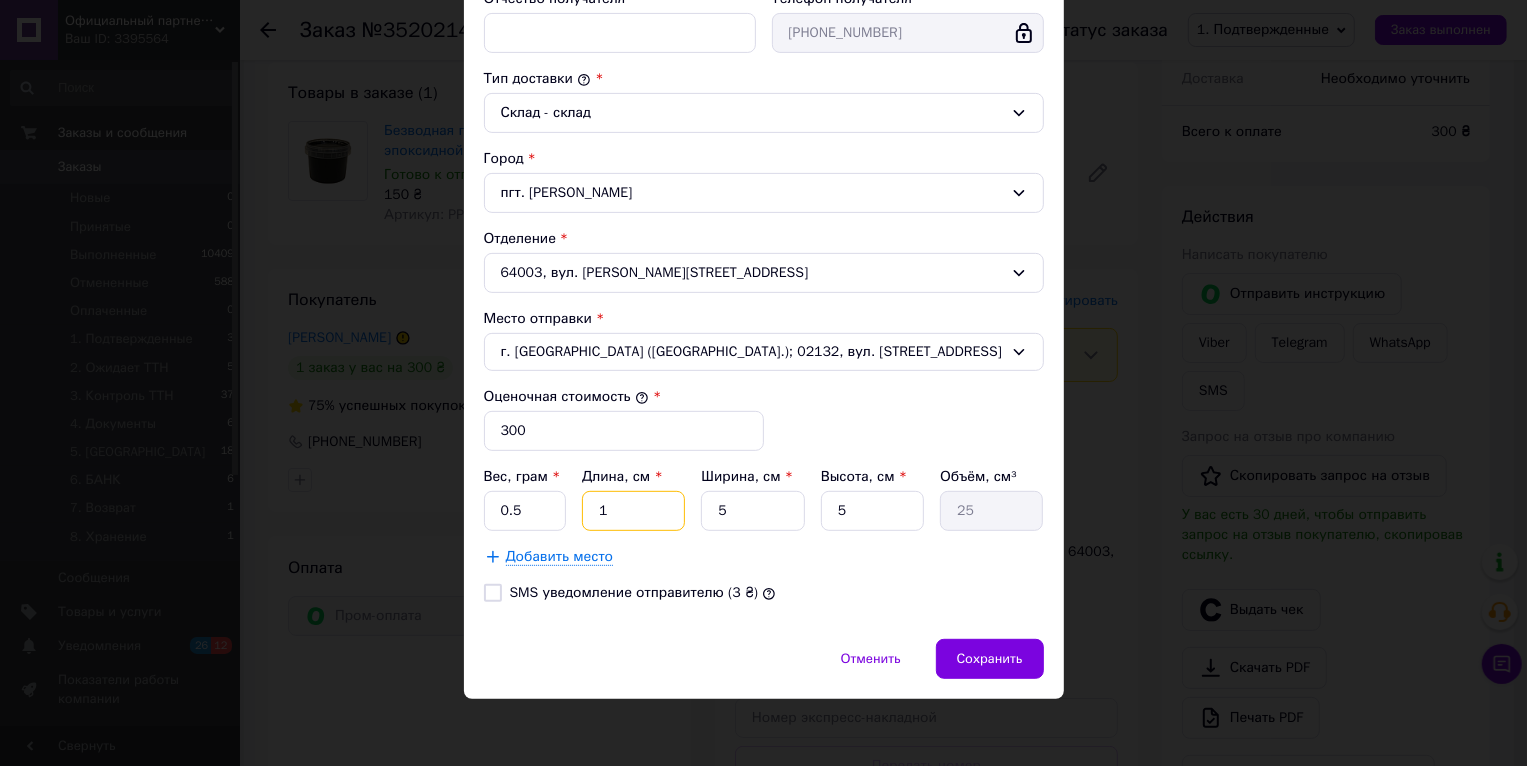 type on "10" 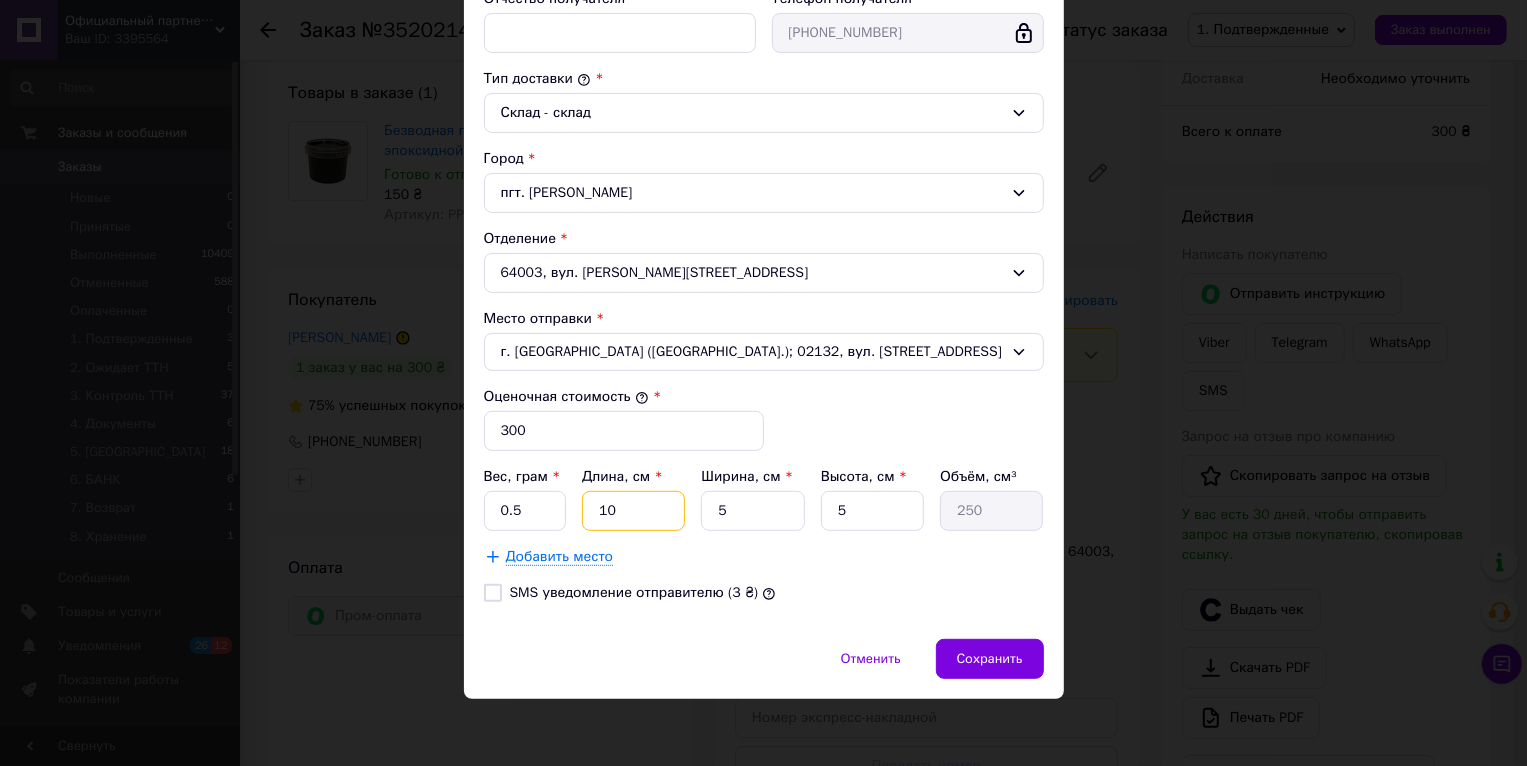 type on "10" 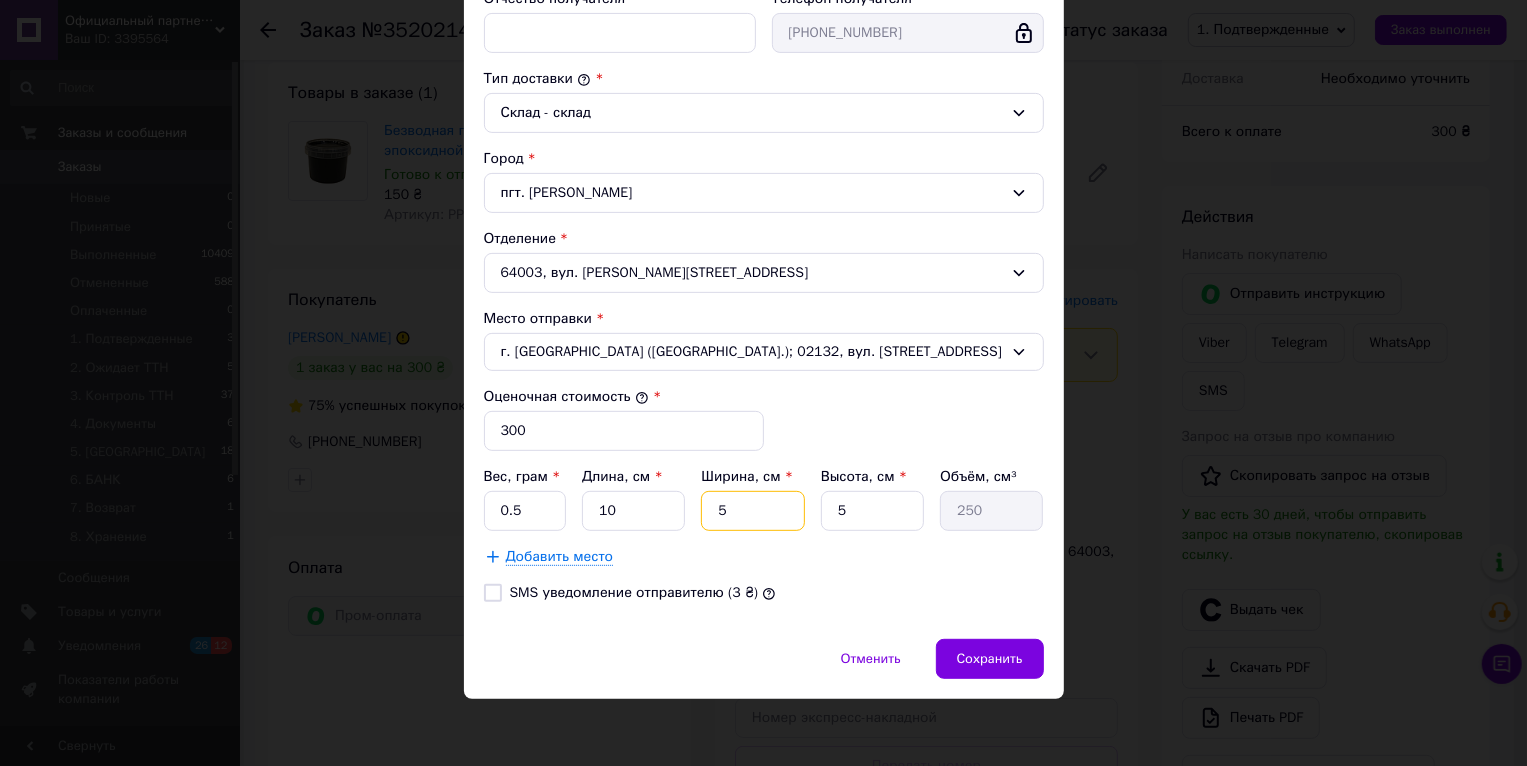 drag, startPoint x: 742, startPoint y: 517, endPoint x: 680, endPoint y: 497, distance: 65.14599 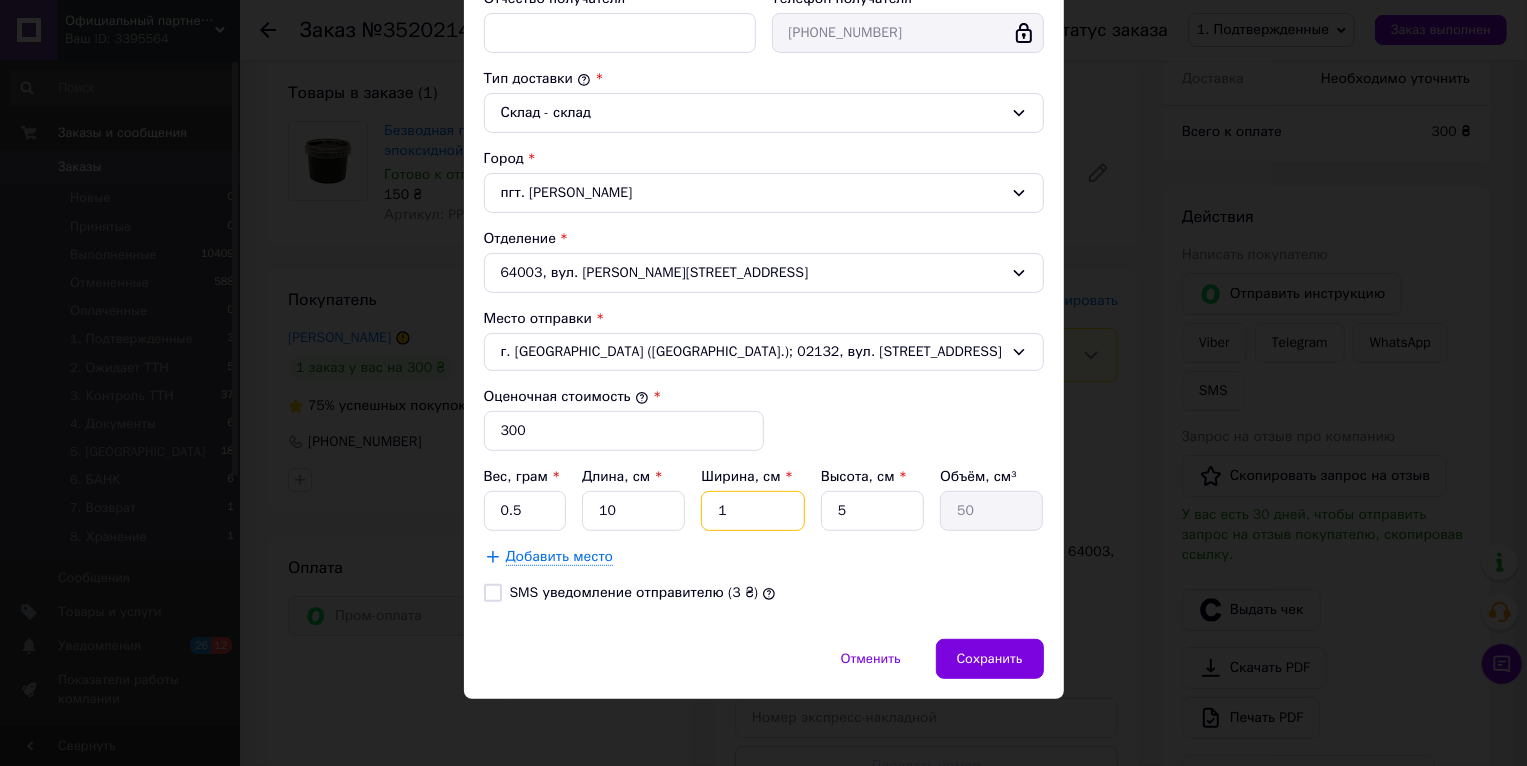 type on "10" 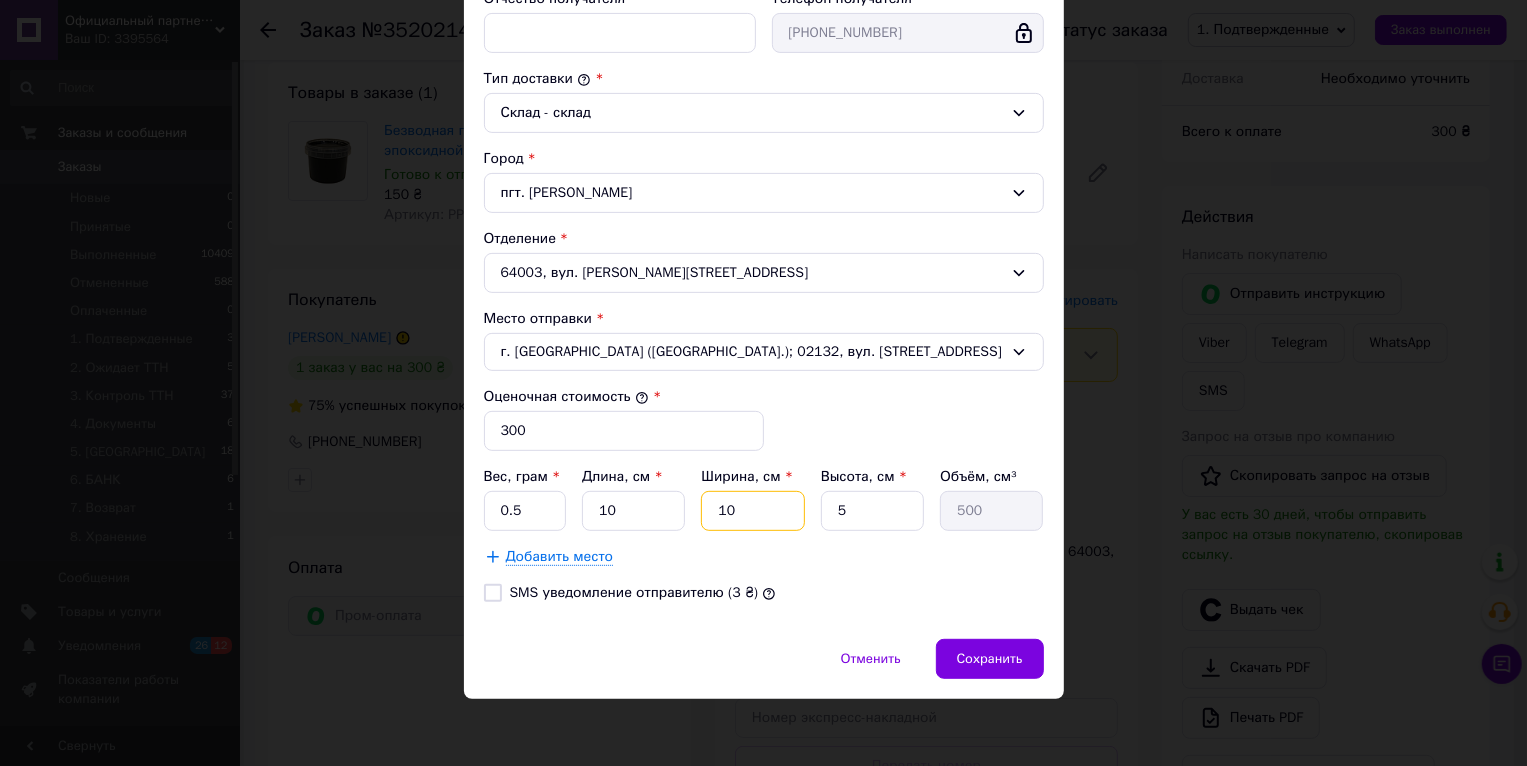 type on "10" 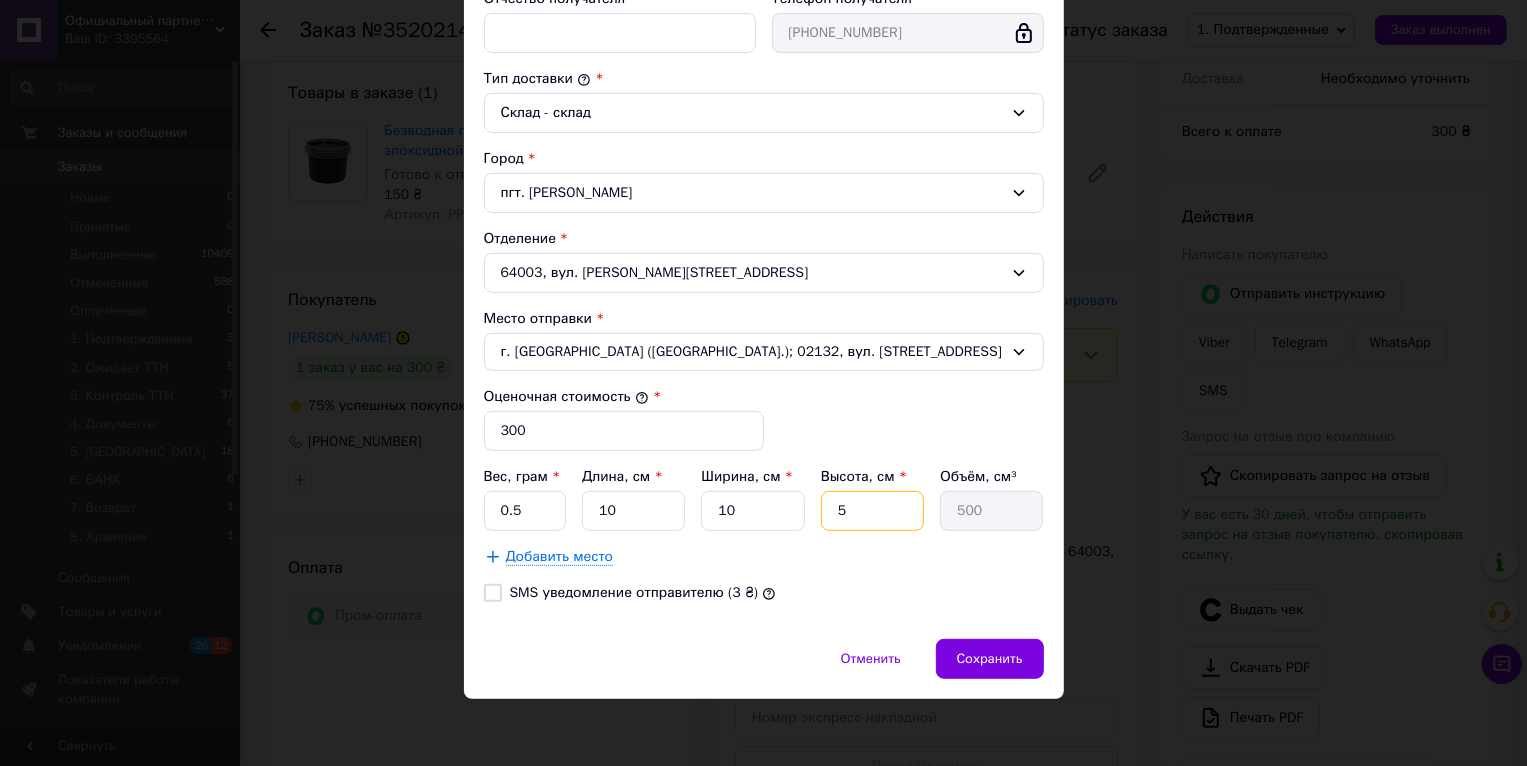 drag, startPoint x: 850, startPoint y: 500, endPoint x: 835, endPoint y: 495, distance: 15.811388 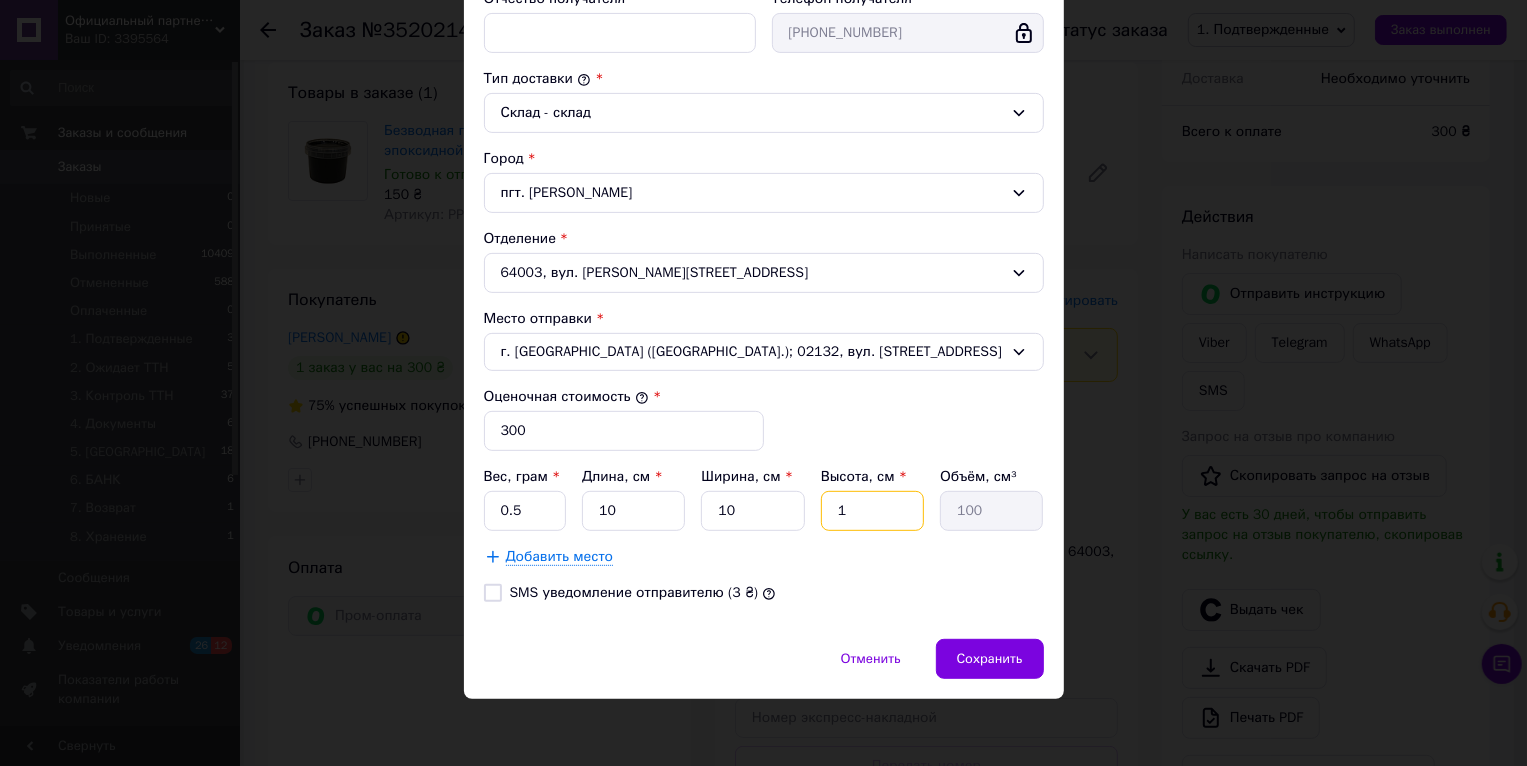 type on "10" 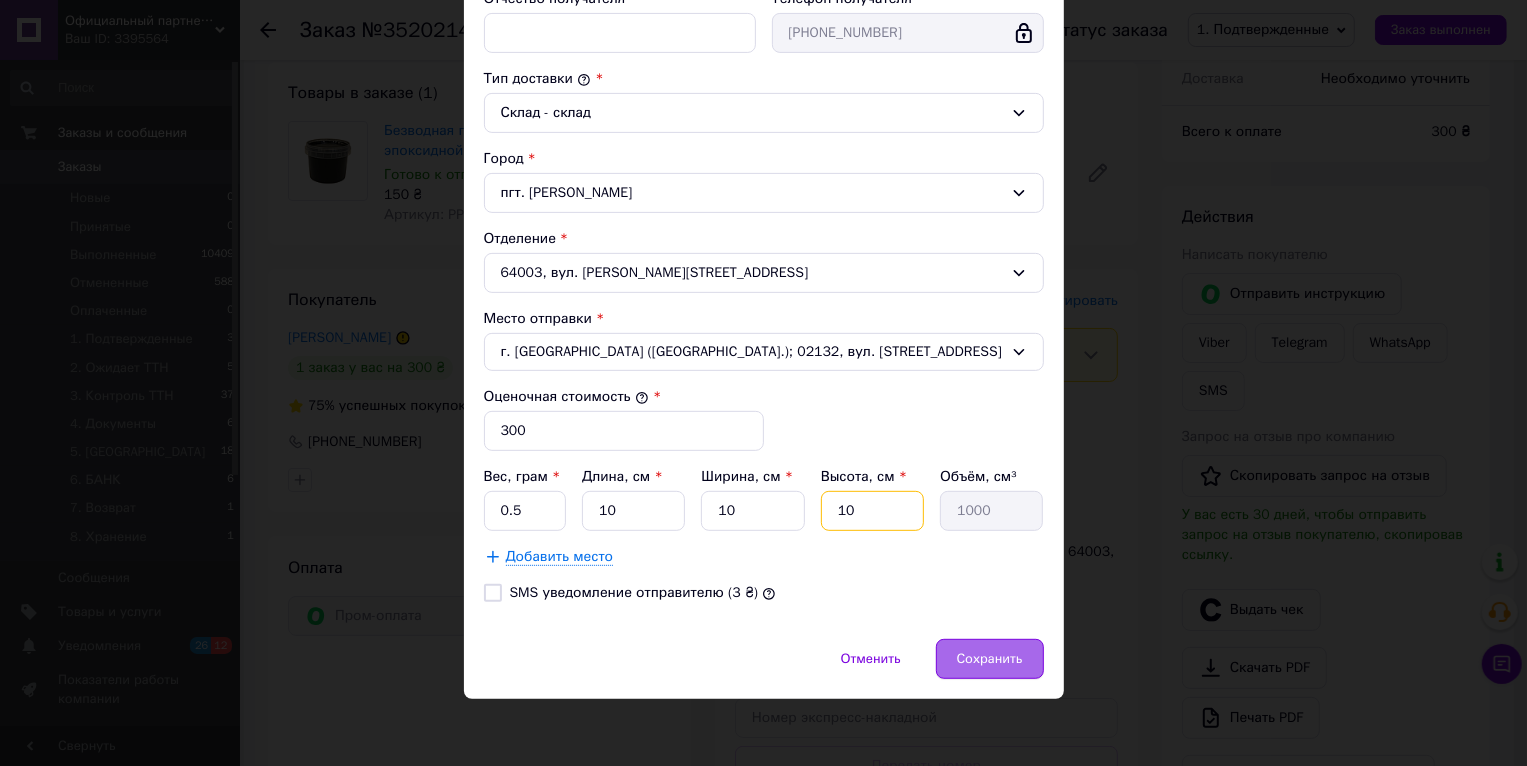 type on "10" 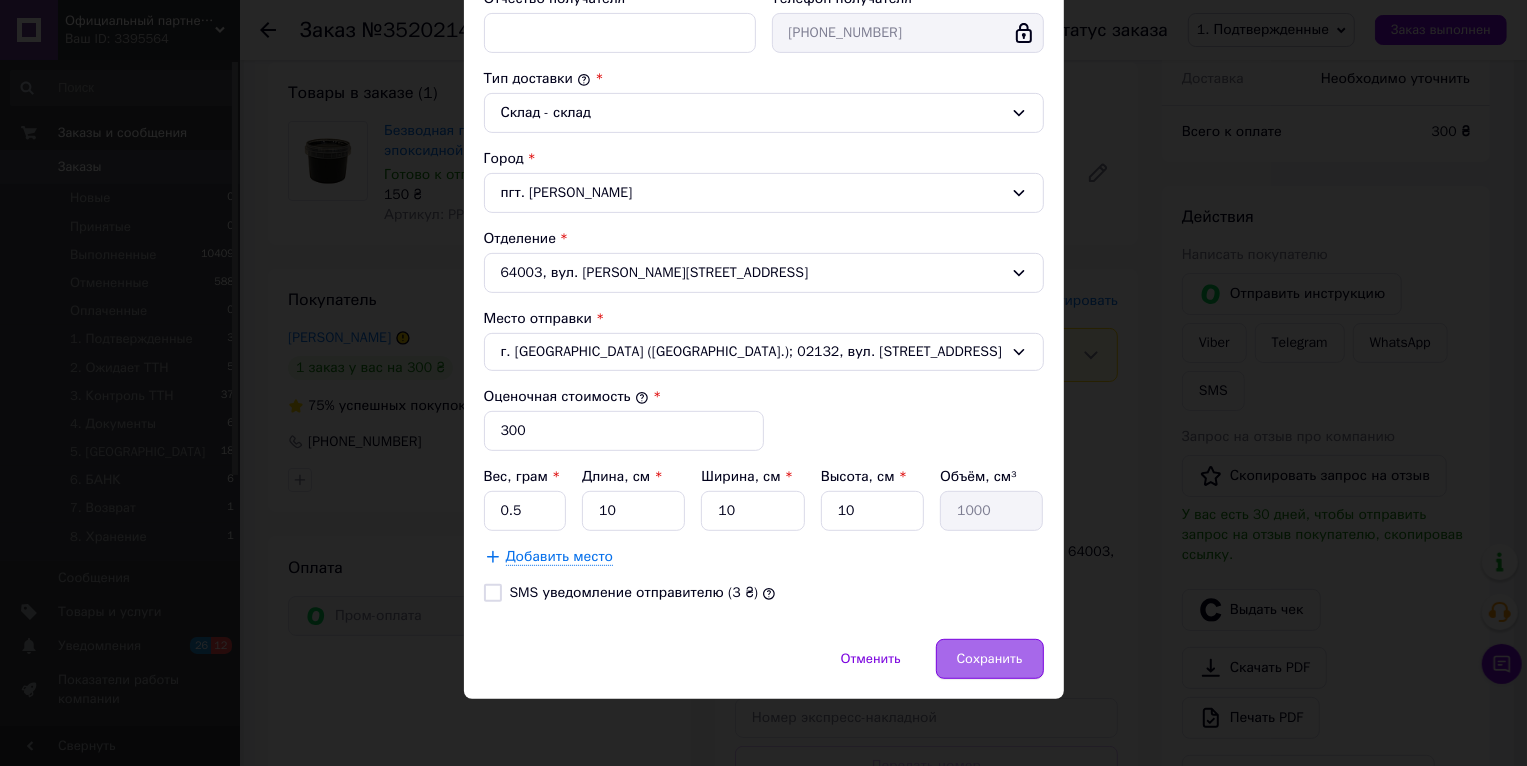 click on "Сохранить" at bounding box center [990, 659] 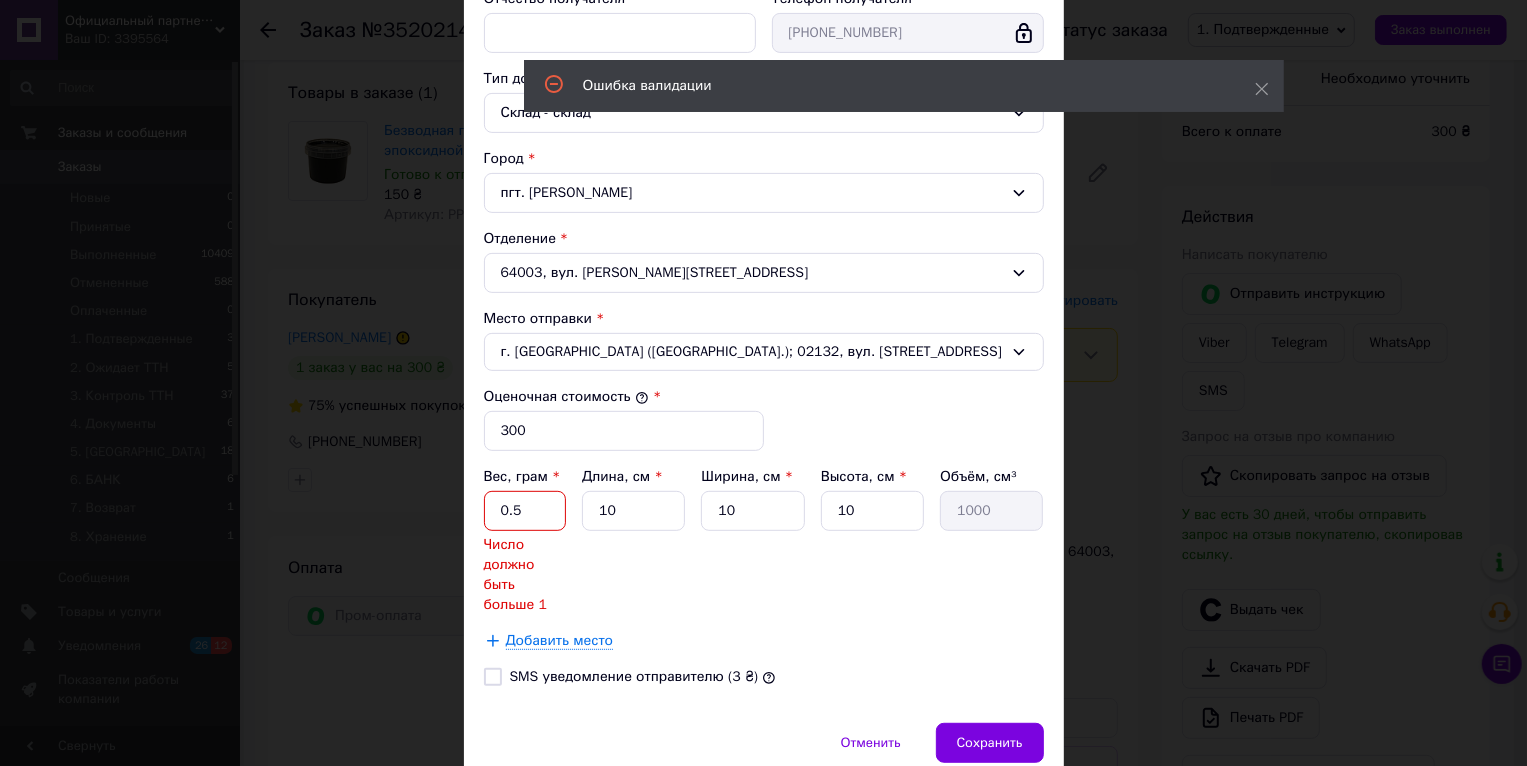 drag, startPoint x: 527, startPoint y: 512, endPoint x: 480, endPoint y: 495, distance: 49.979996 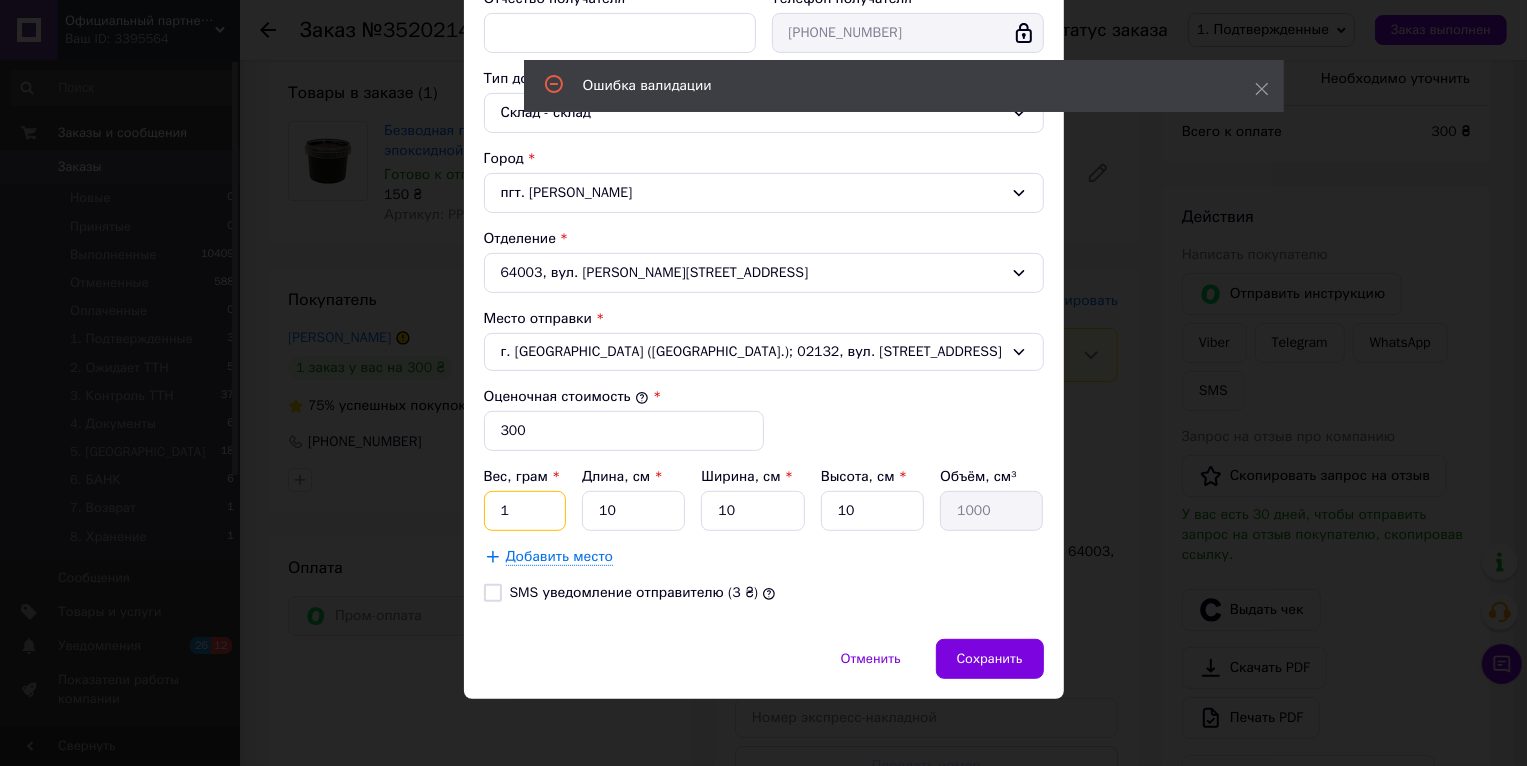 type on "1" 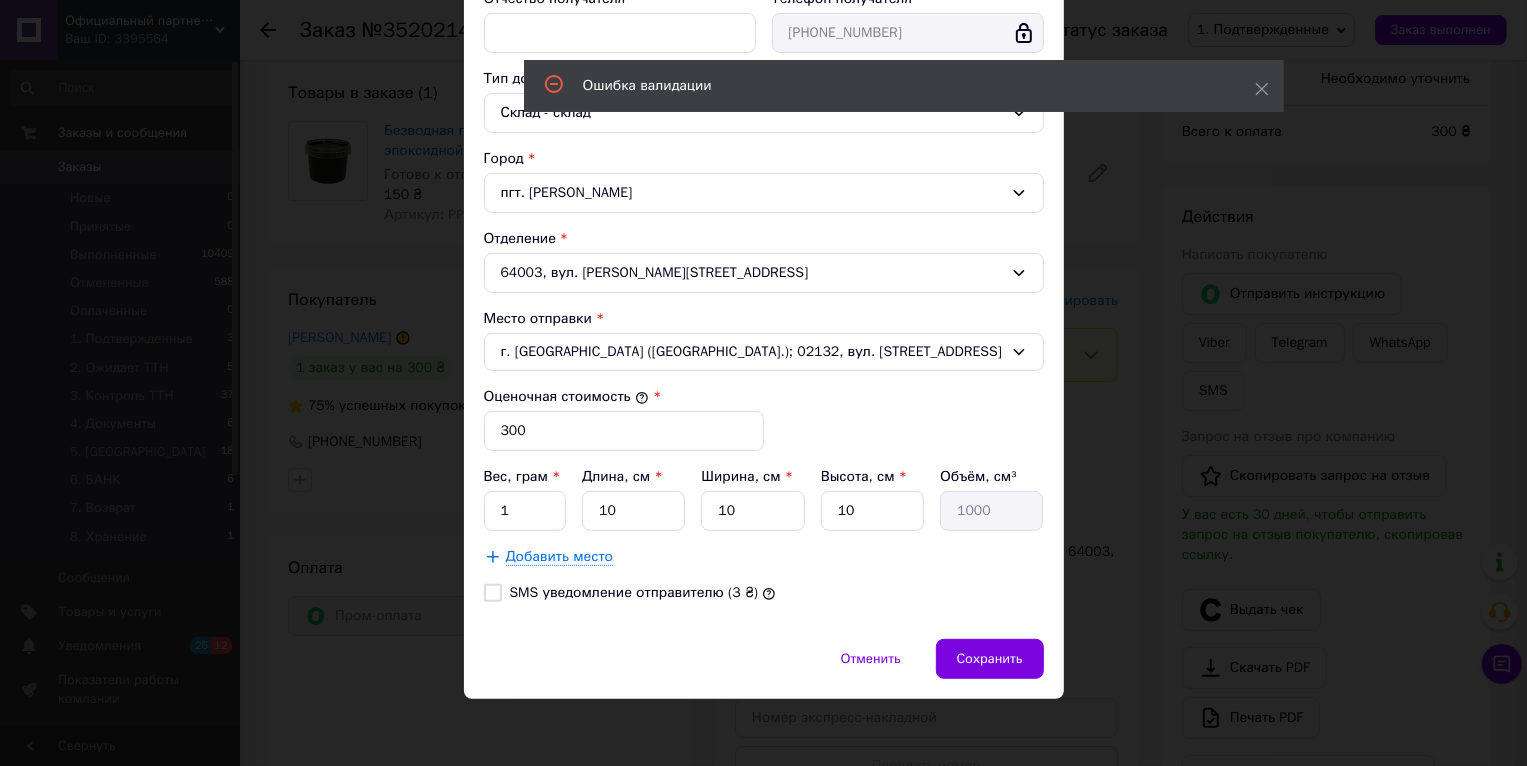 click on "Добавить место" at bounding box center [764, 557] 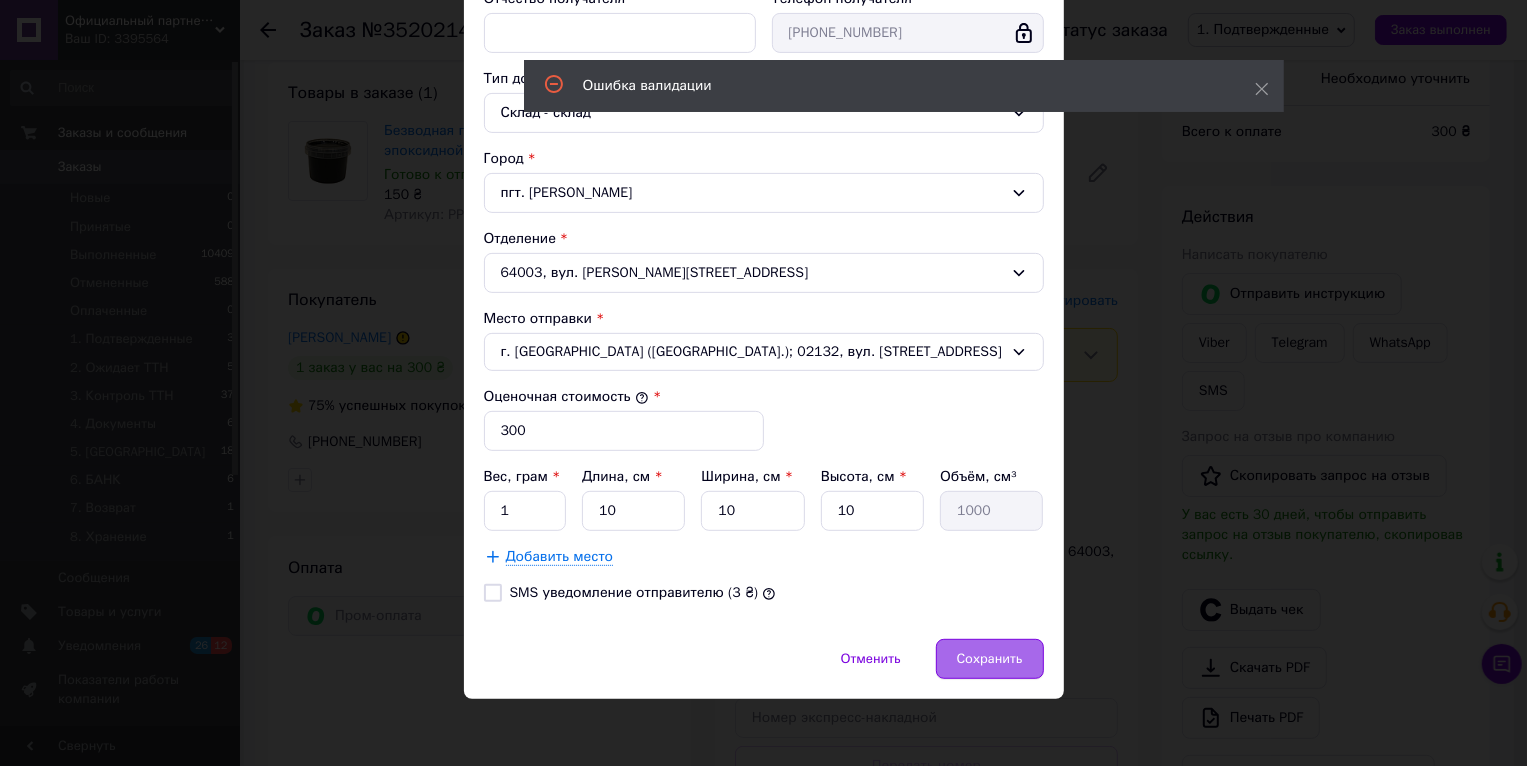 click on "Сохранить" at bounding box center [990, 659] 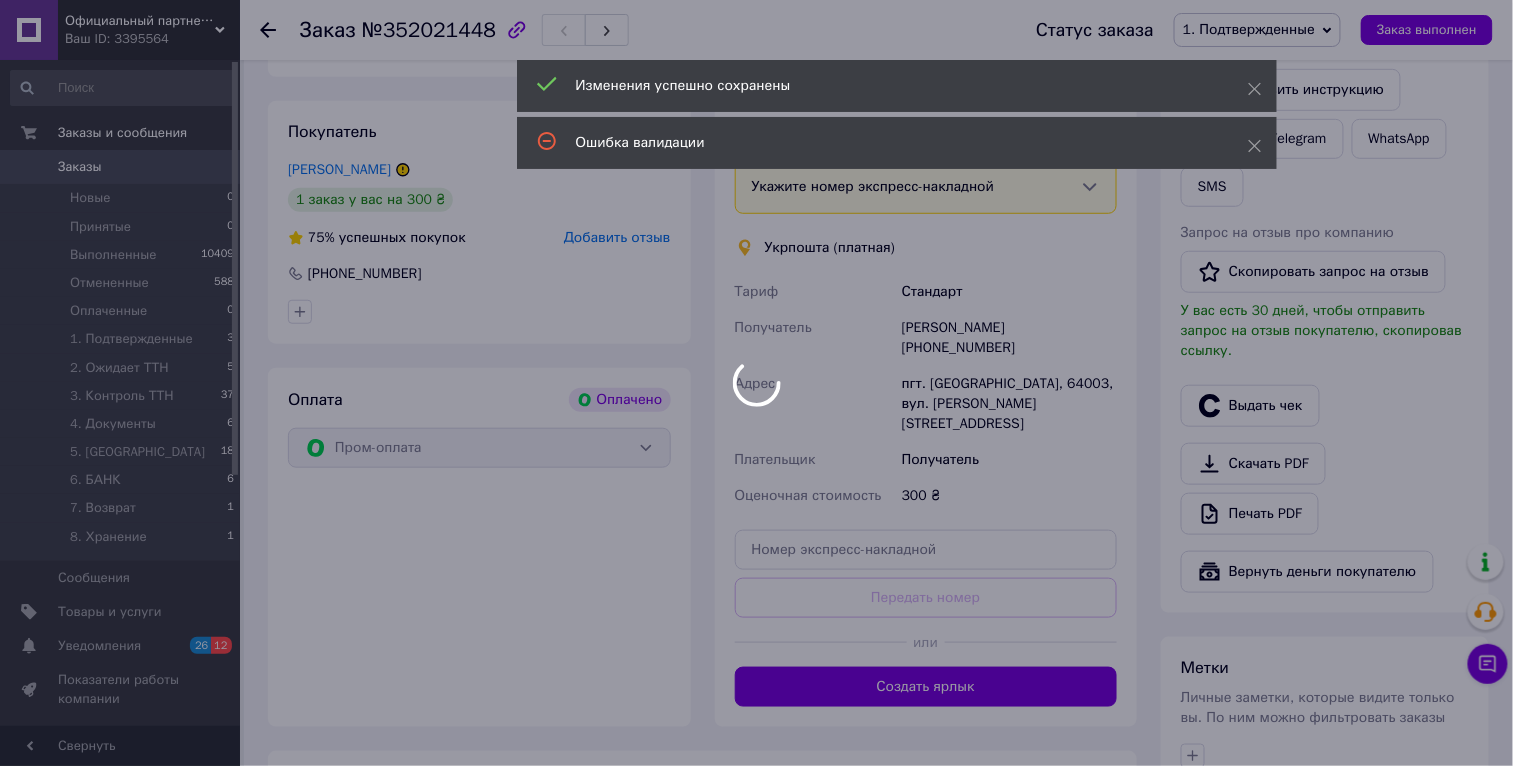scroll, scrollTop: 389, scrollLeft: 0, axis: vertical 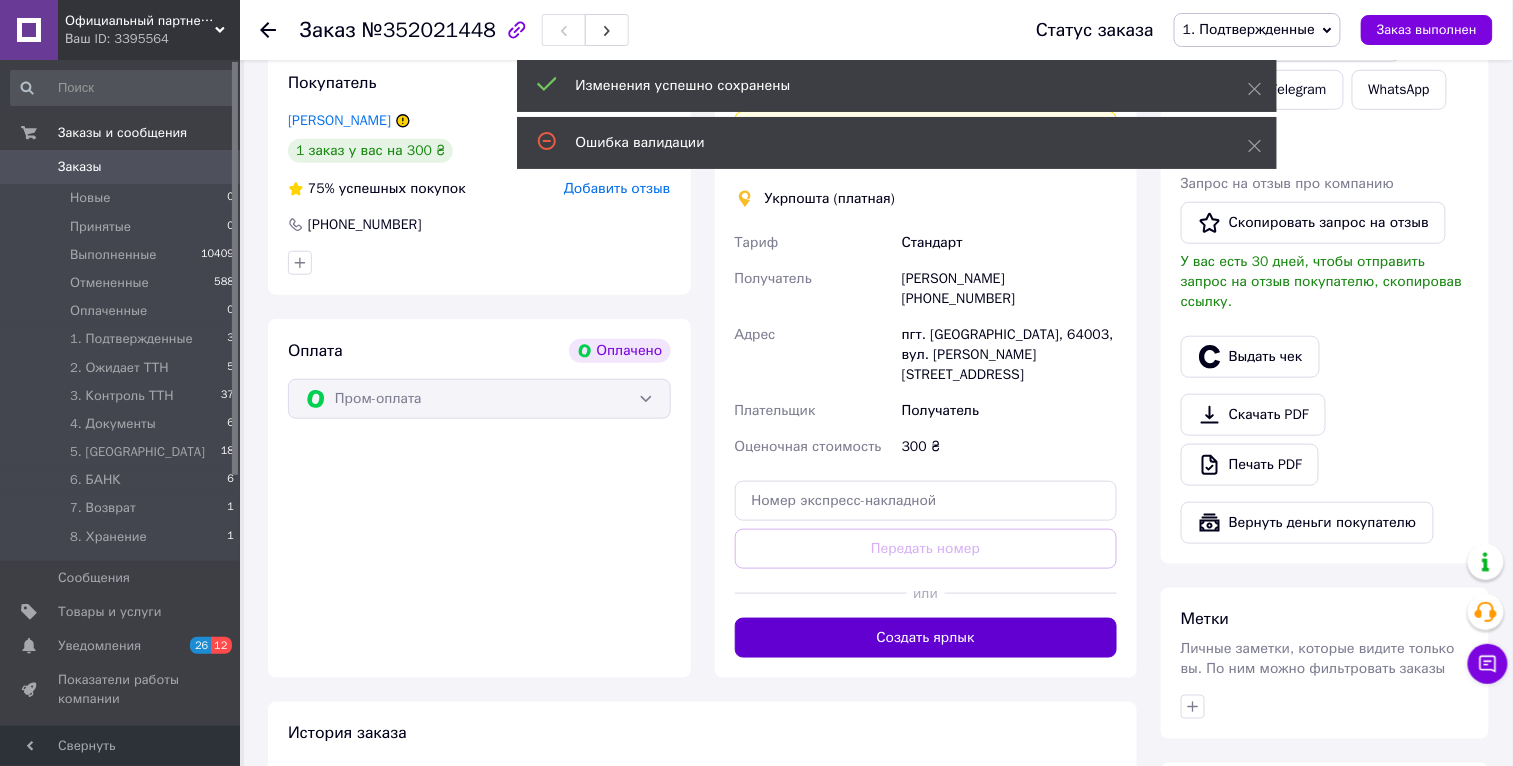 click on "Создать ярлык" at bounding box center [926, 638] 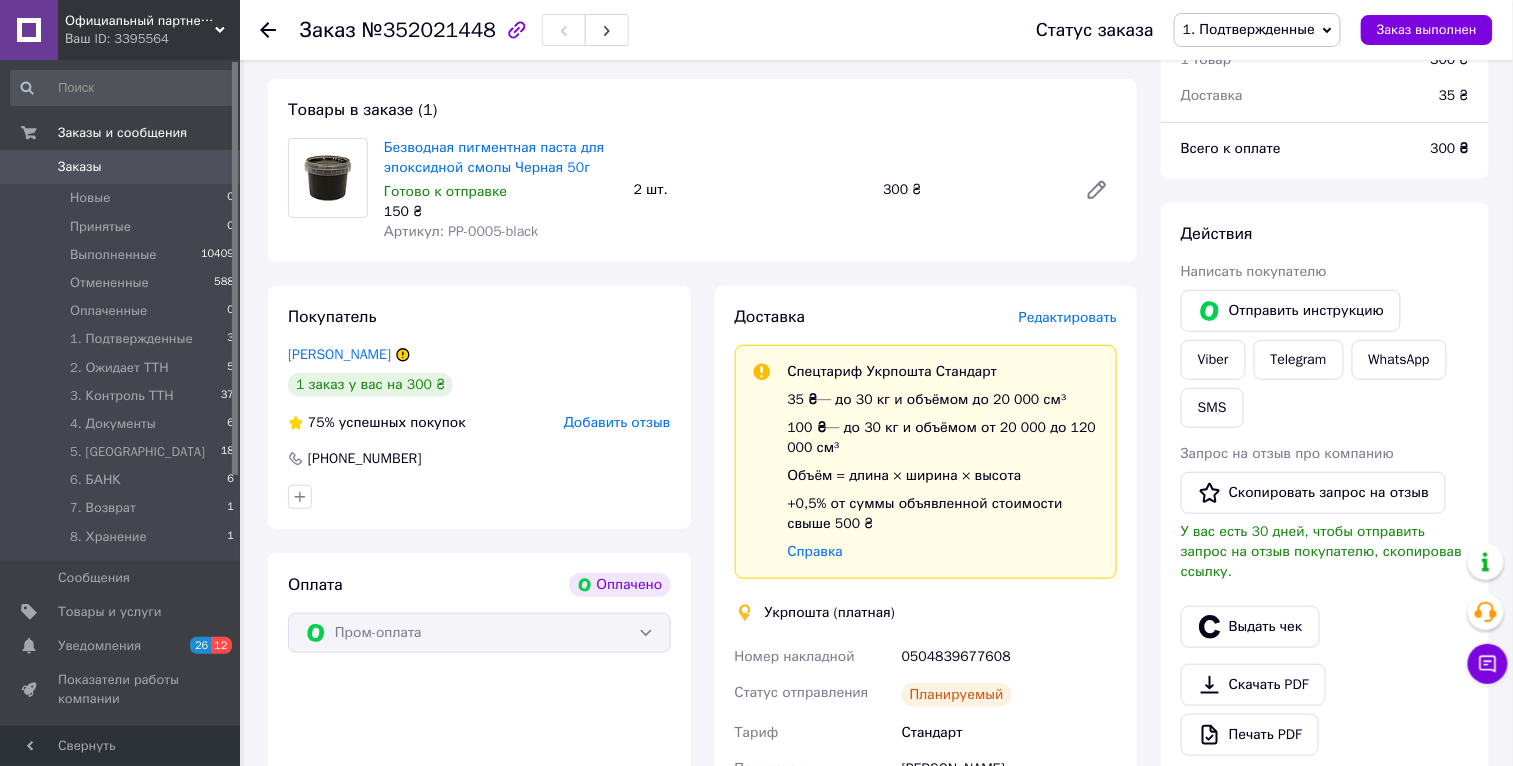 scroll, scrollTop: 154, scrollLeft: 0, axis: vertical 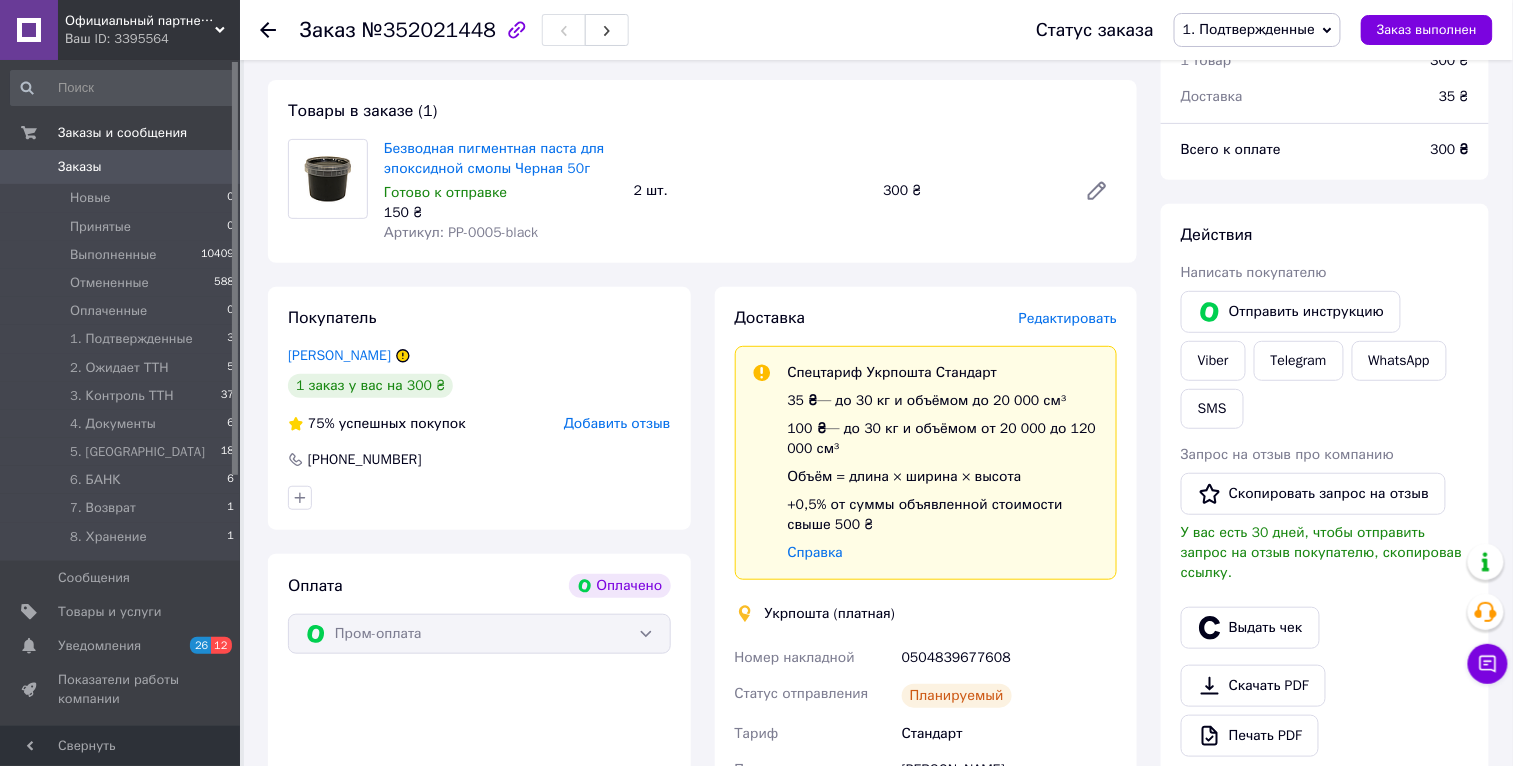click on "0504839677608" at bounding box center (1009, 658) 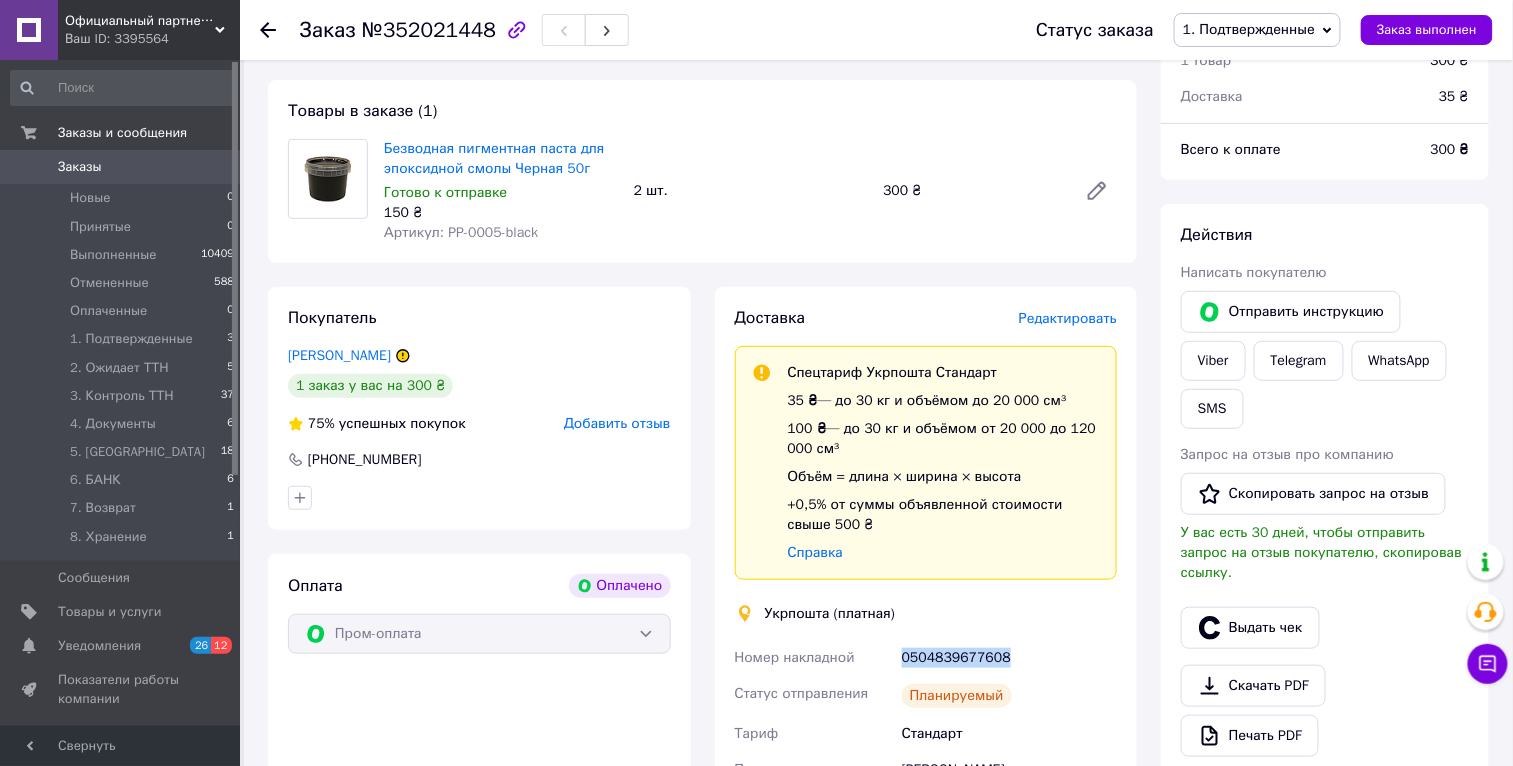 click on "0504839677608" at bounding box center [1009, 658] 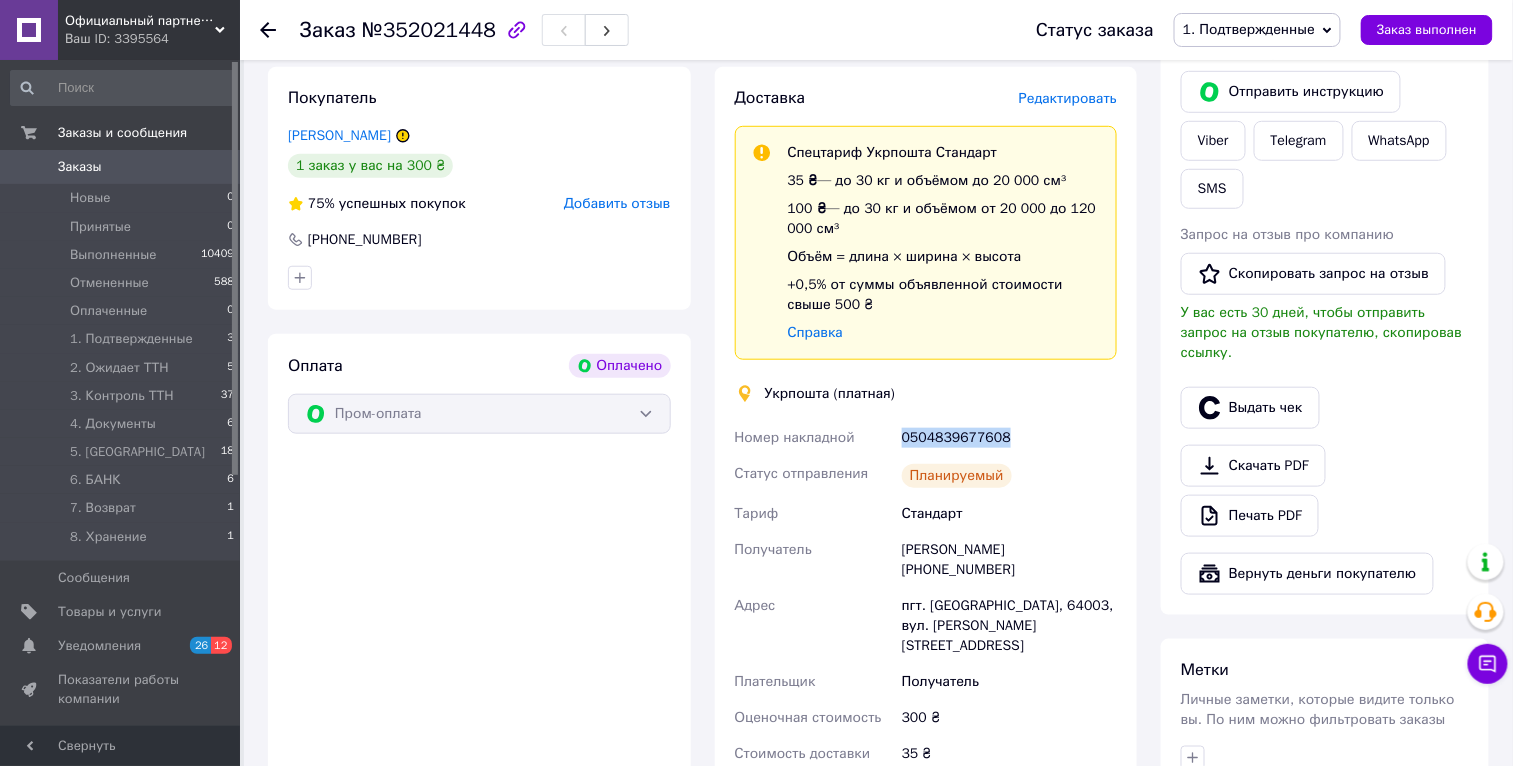 scroll, scrollTop: 815, scrollLeft: 0, axis: vertical 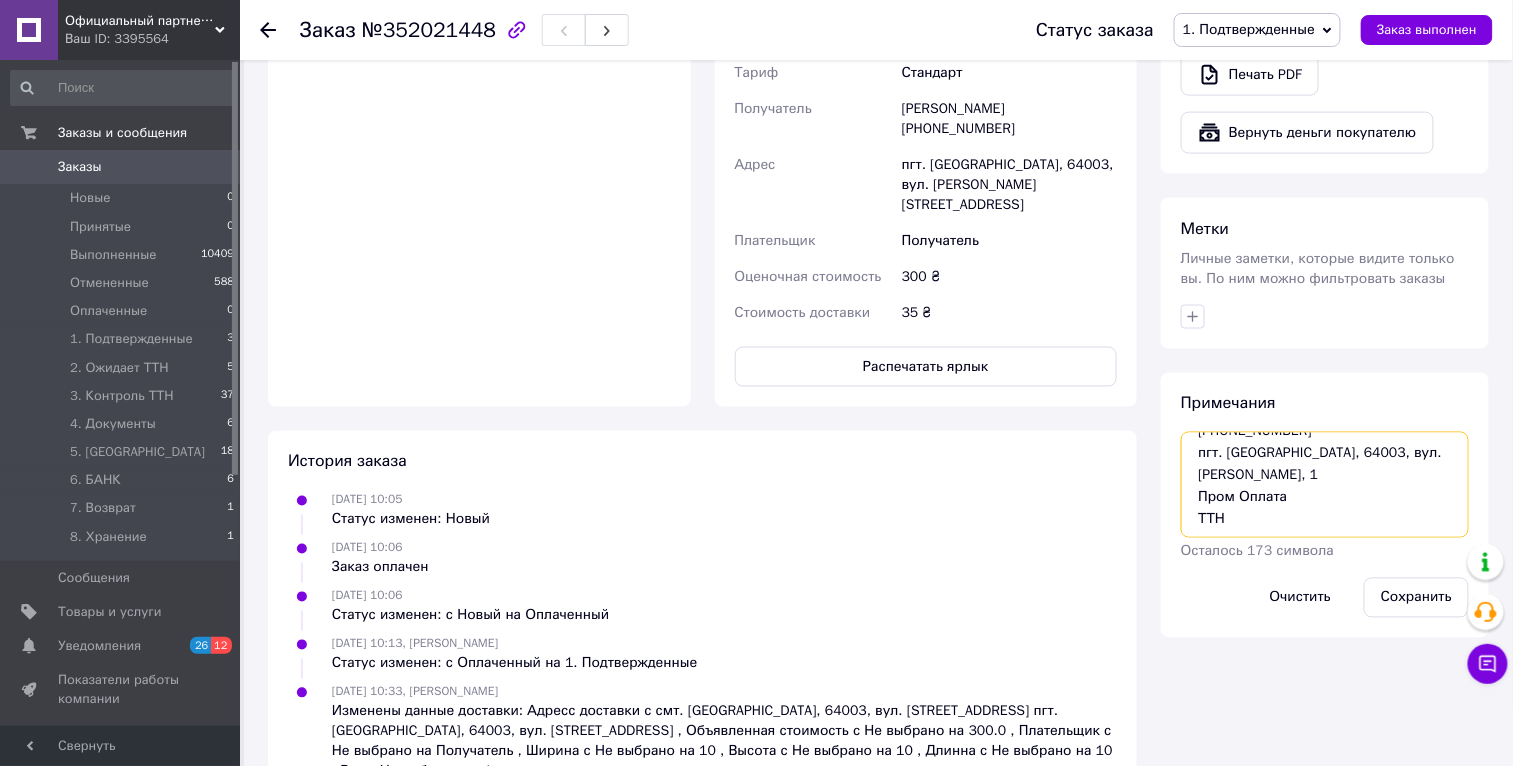 click on "УКРПОЧТА
2шт - Пигментная паста Черная 50г
[PERSON_NAME]
[PHONE_NUMBER]
пгт. [GEOGRAPHIC_DATA], 64003, вул. [PERSON_NAME], 1
Пром Оплата
ТТН" at bounding box center [1325, 485] 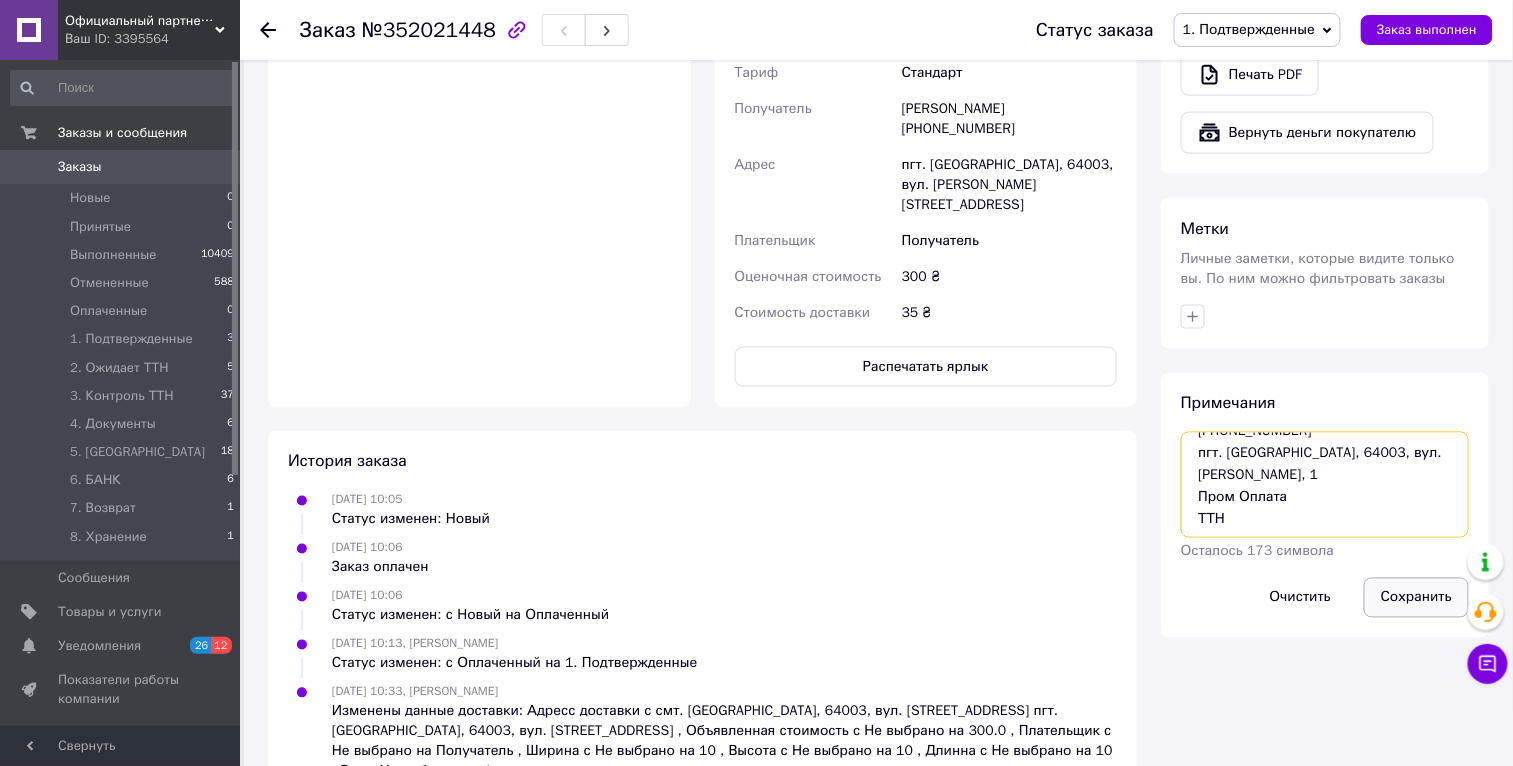 paste on "0504839677608" 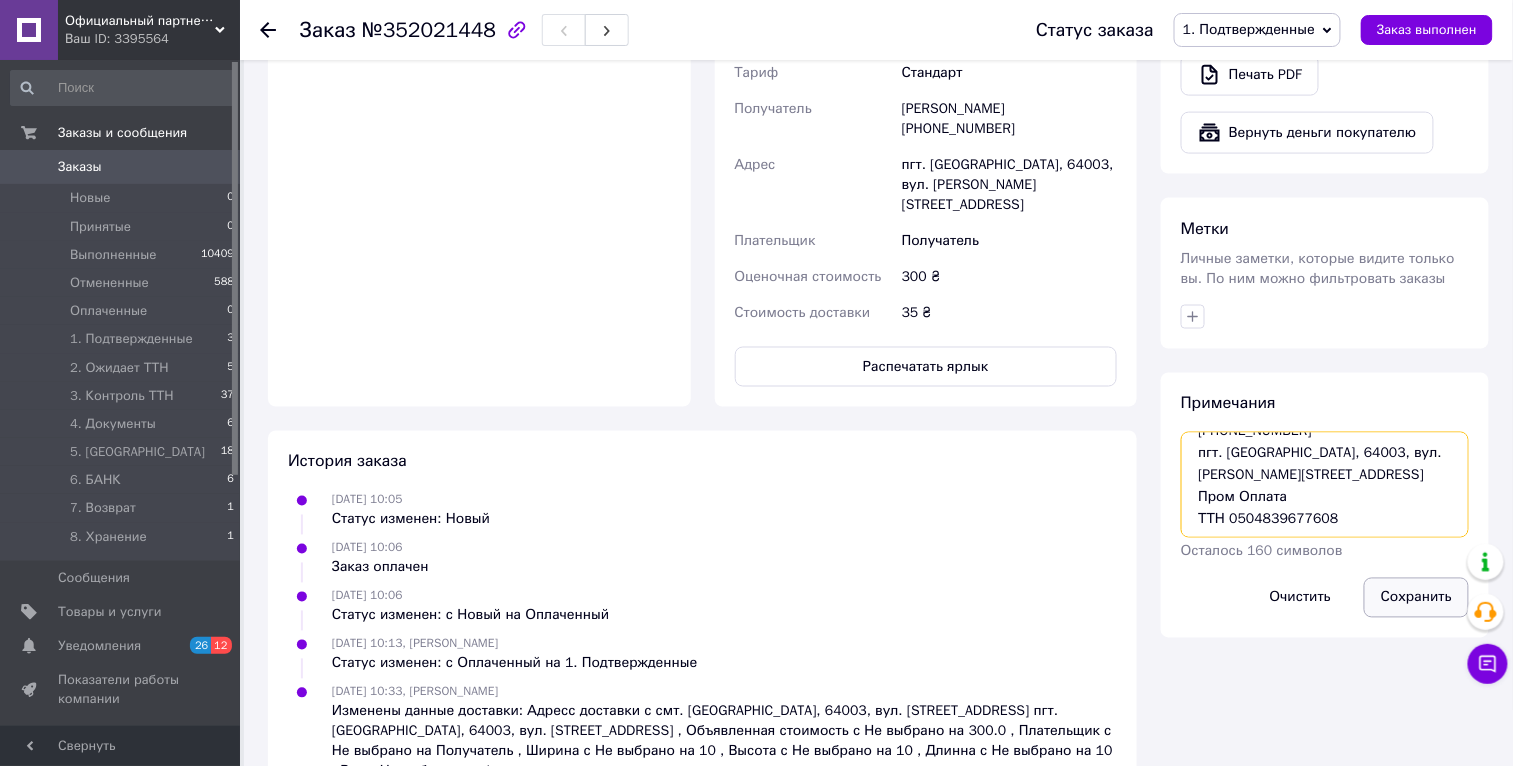 type on "УКРПОЧТА
2шт - Пигментная паста Черная 50г
[PERSON_NAME]
[PHONE_NUMBER]
пгт. [GEOGRAPHIC_DATA], 64003, вул. [PERSON_NAME][STREET_ADDRESS]
Пром Оплата
ТТН 0504839677608" 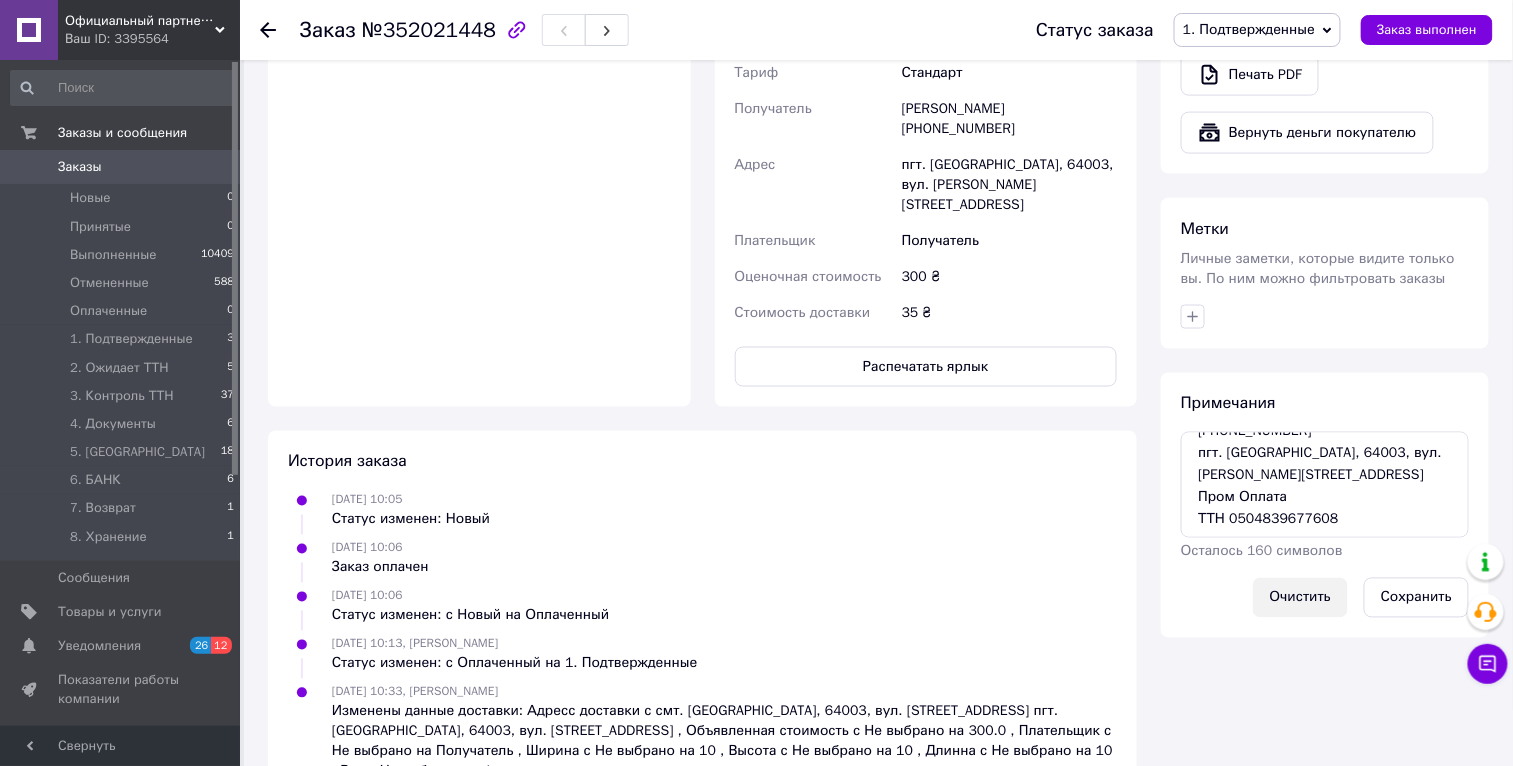 drag, startPoint x: 1408, startPoint y: 595, endPoint x: 1343, endPoint y: 609, distance: 66.4906 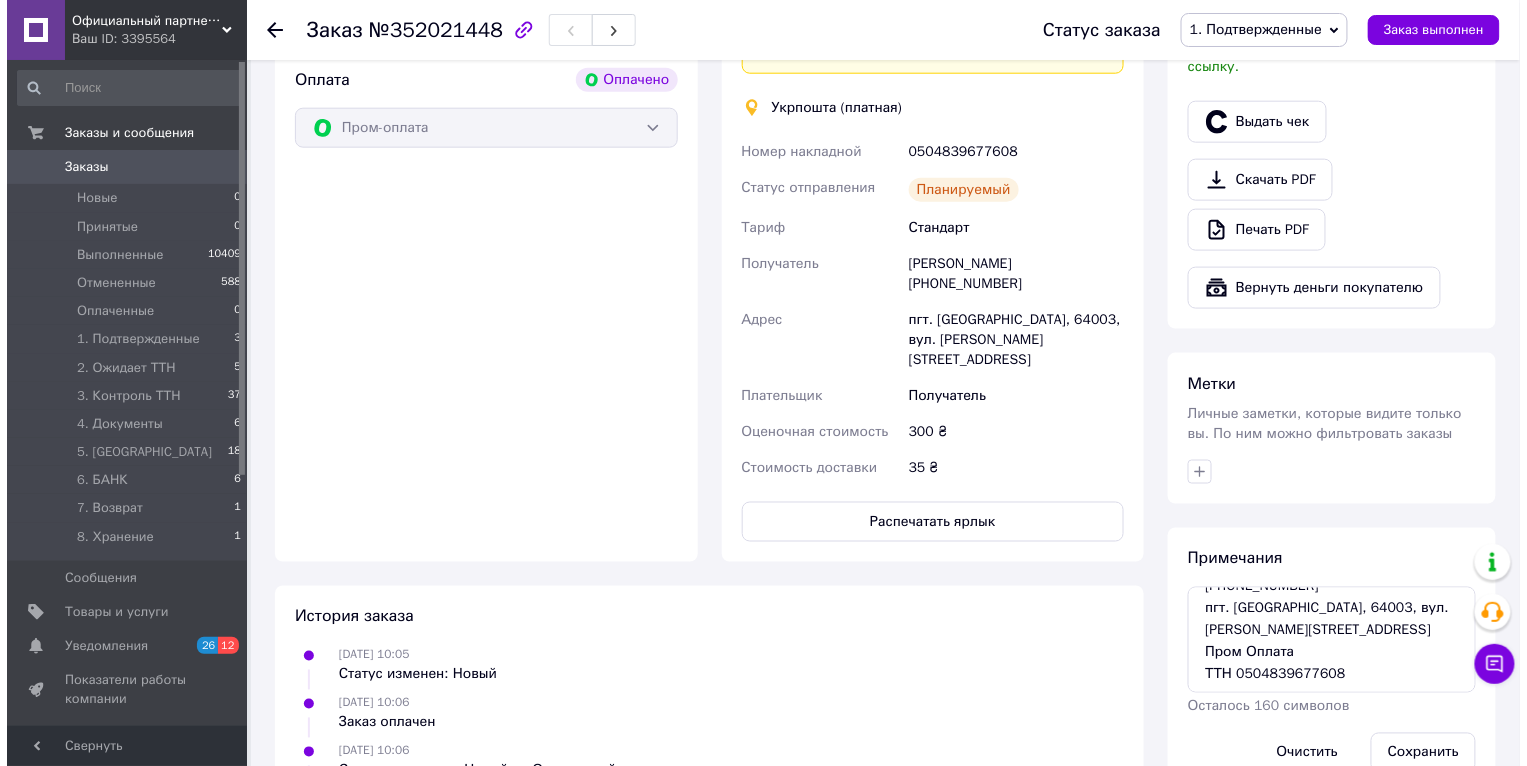 scroll, scrollTop: 445, scrollLeft: 0, axis: vertical 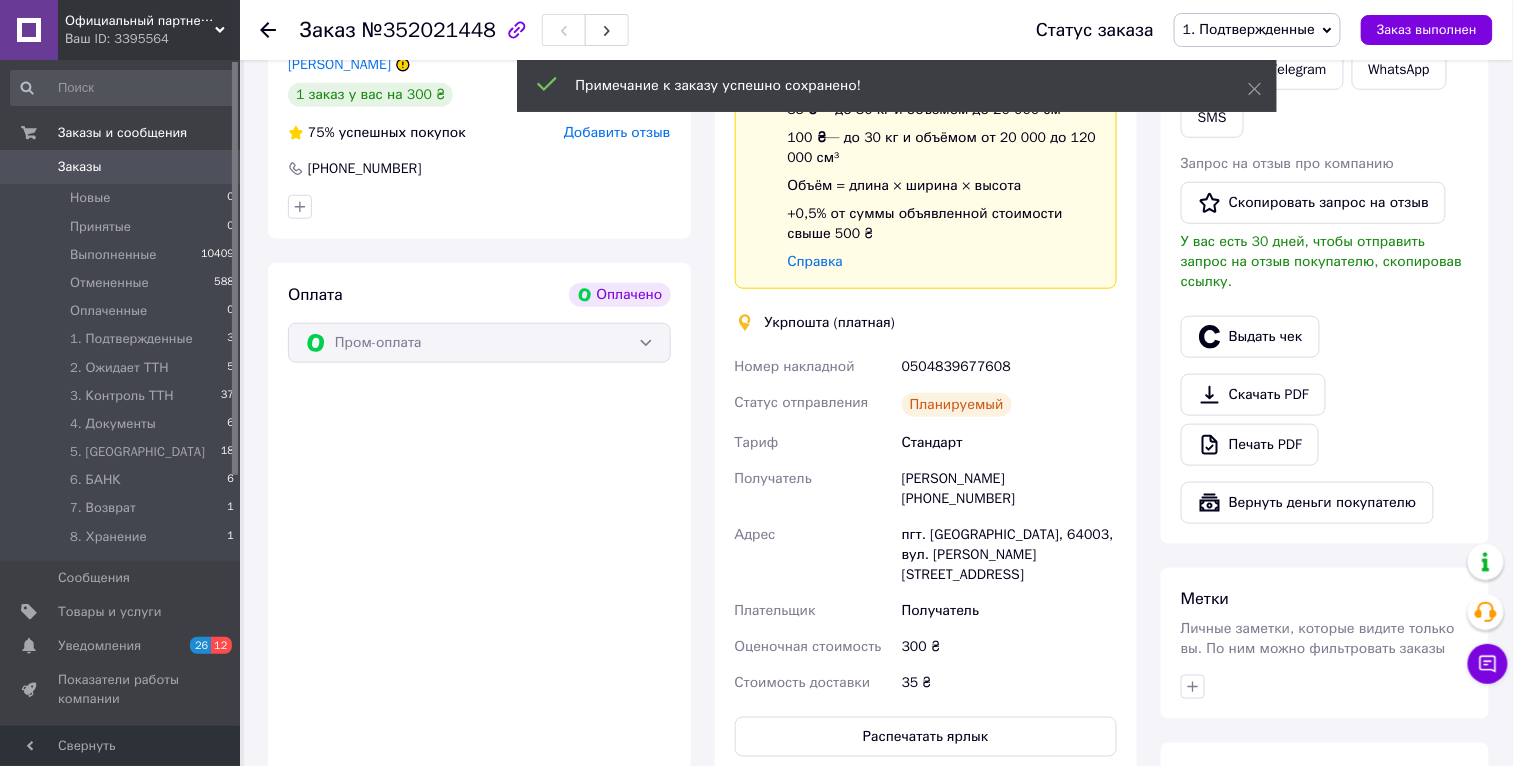 click on "Выдать чек" at bounding box center [1250, 337] 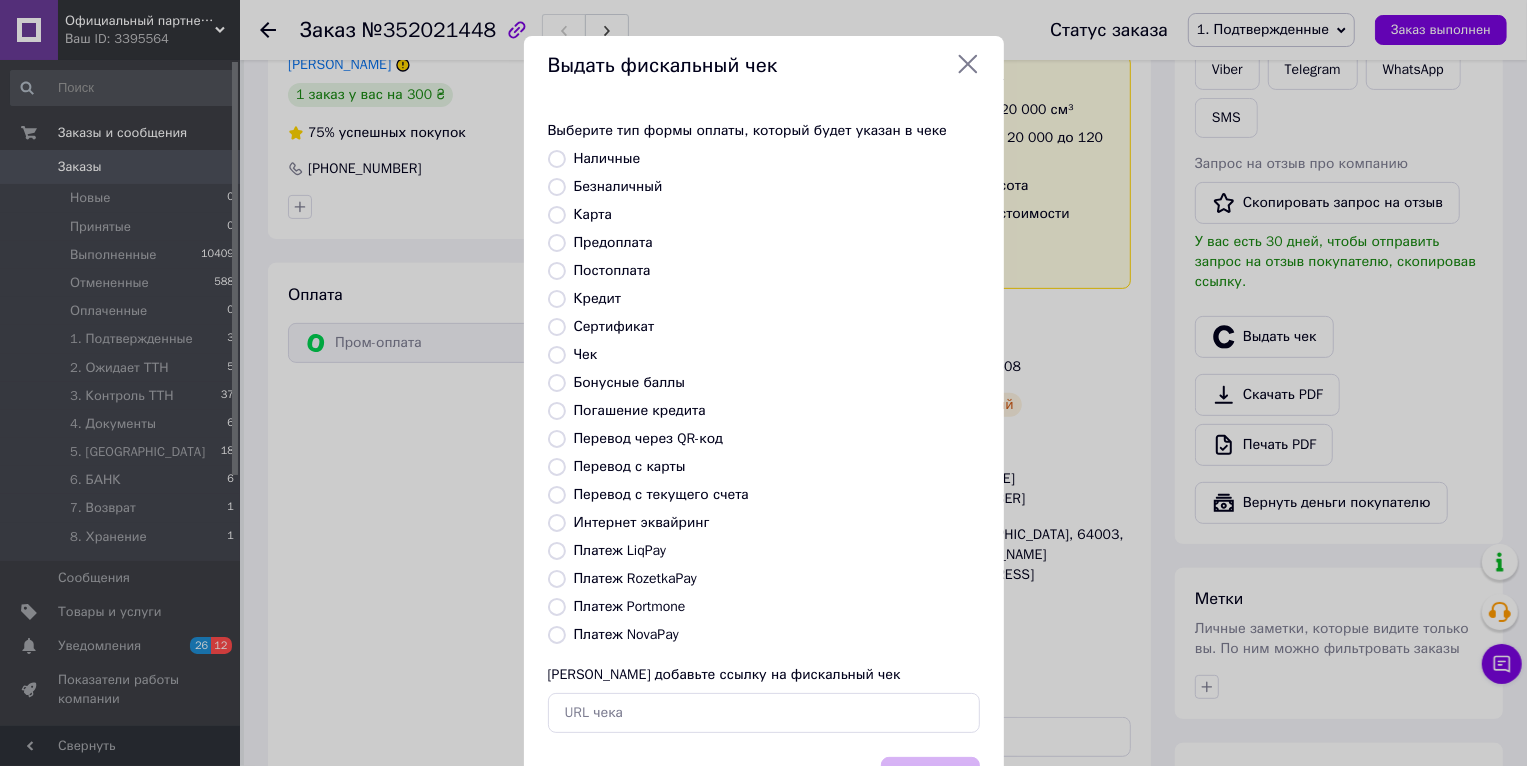 click on "Платеж RozetkaPay" at bounding box center [635, 578] 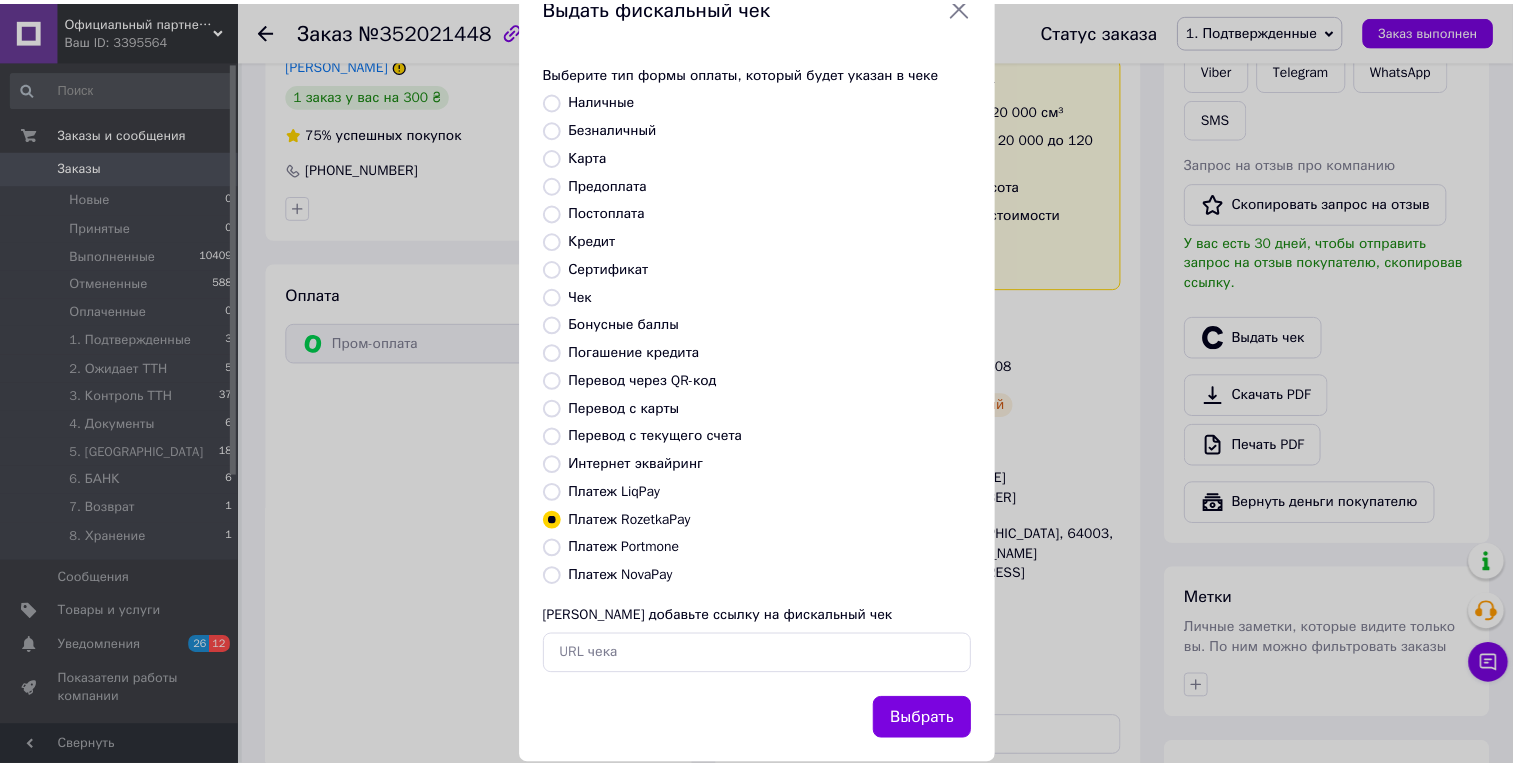 scroll, scrollTop: 92, scrollLeft: 0, axis: vertical 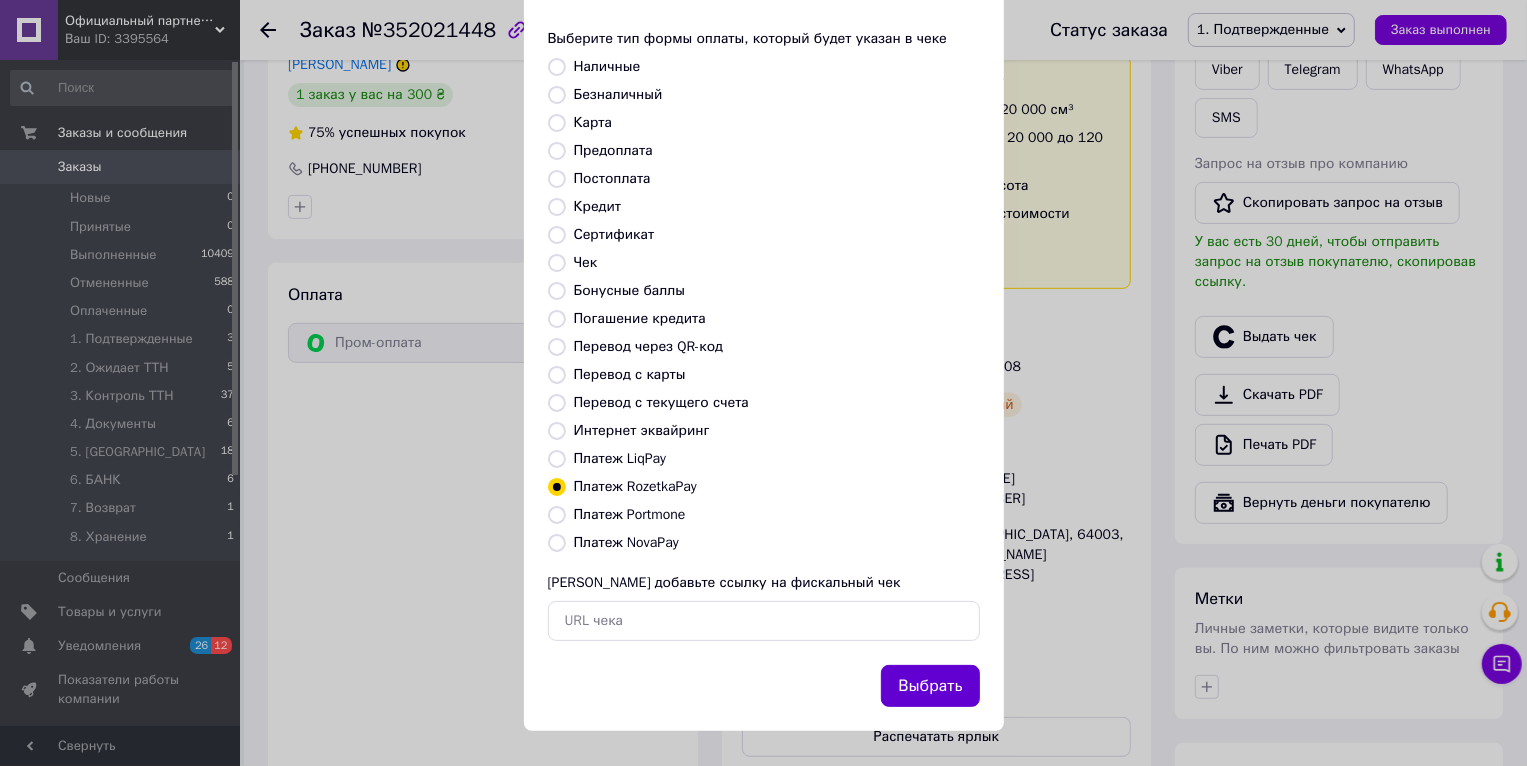 click on "Выбрать" at bounding box center (930, 686) 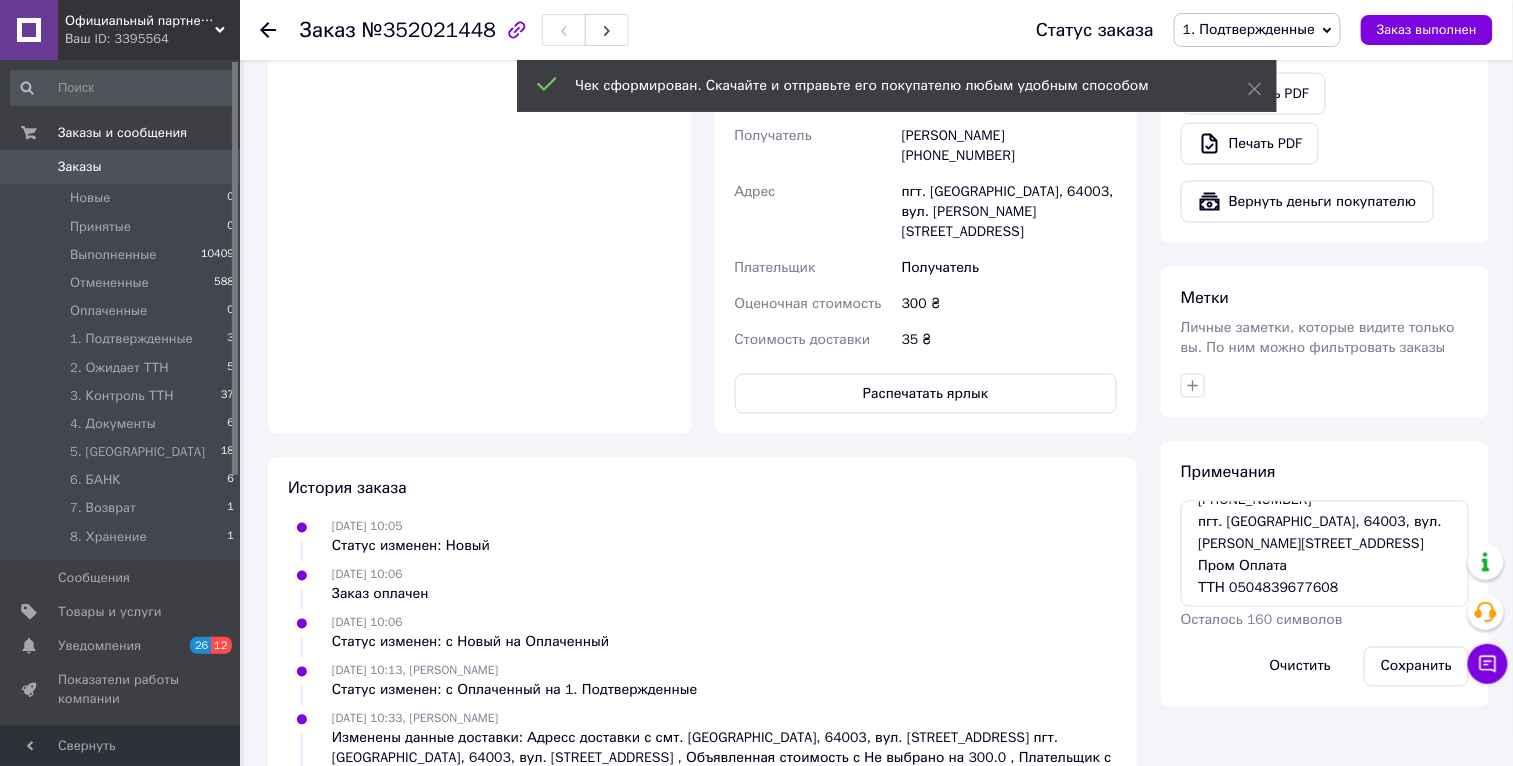 scroll, scrollTop: 930, scrollLeft: 0, axis: vertical 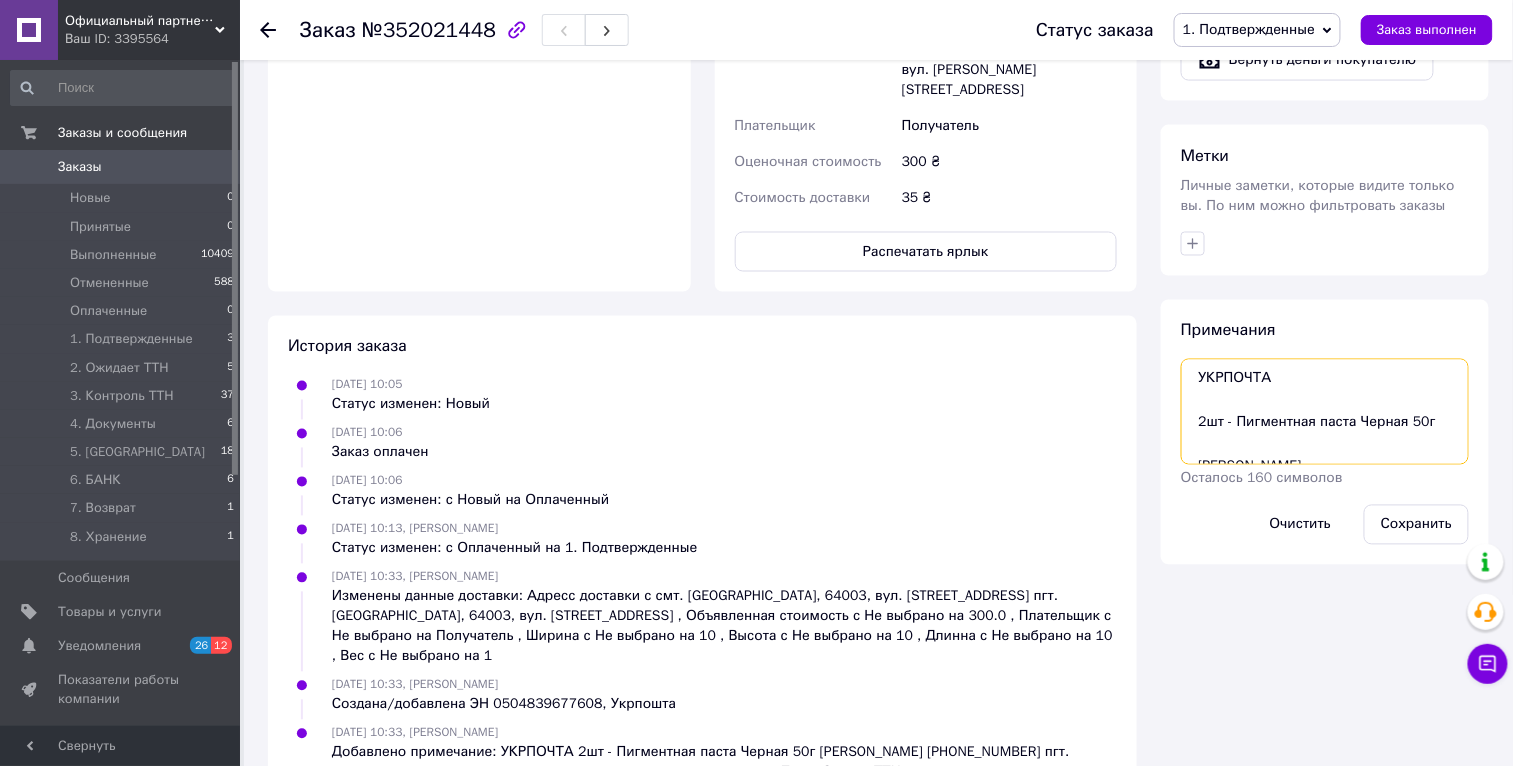 drag, startPoint x: 1356, startPoint y: 445, endPoint x: 1184, endPoint y: 359, distance: 192.30185 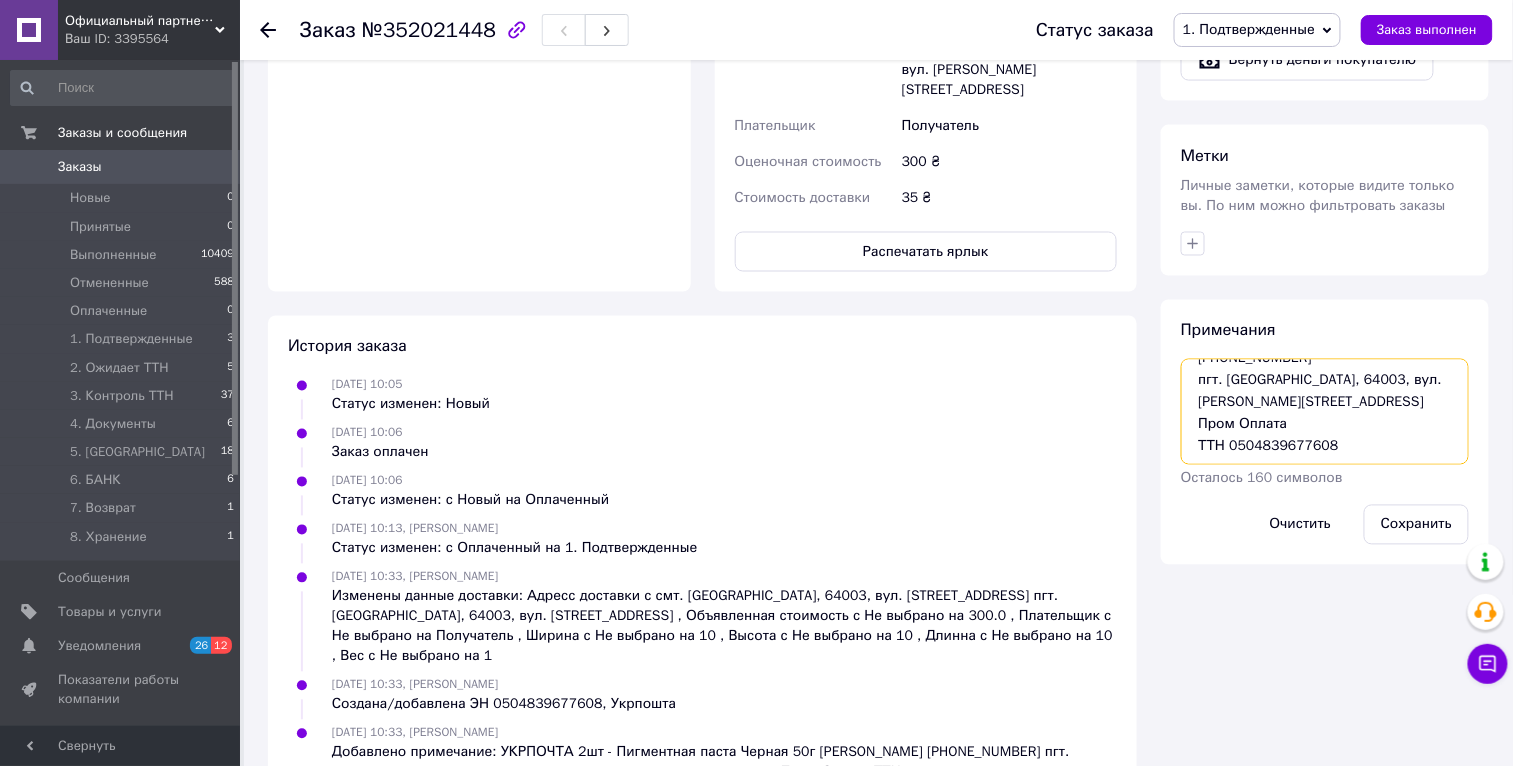 drag, startPoint x: 1197, startPoint y: 363, endPoint x: 1366, endPoint y: 500, distance: 217.5546 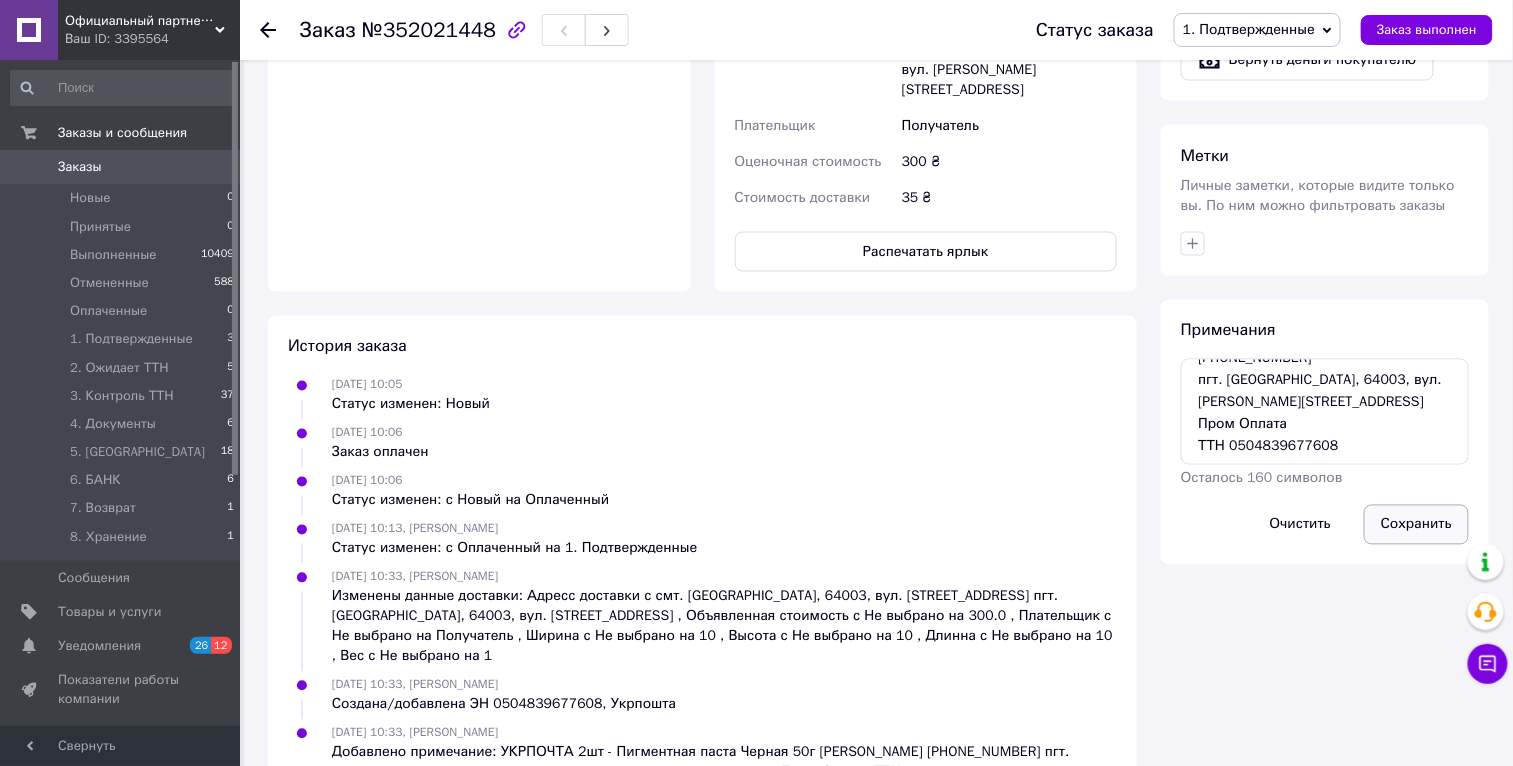click on "Сохранить" at bounding box center (1416, 525) 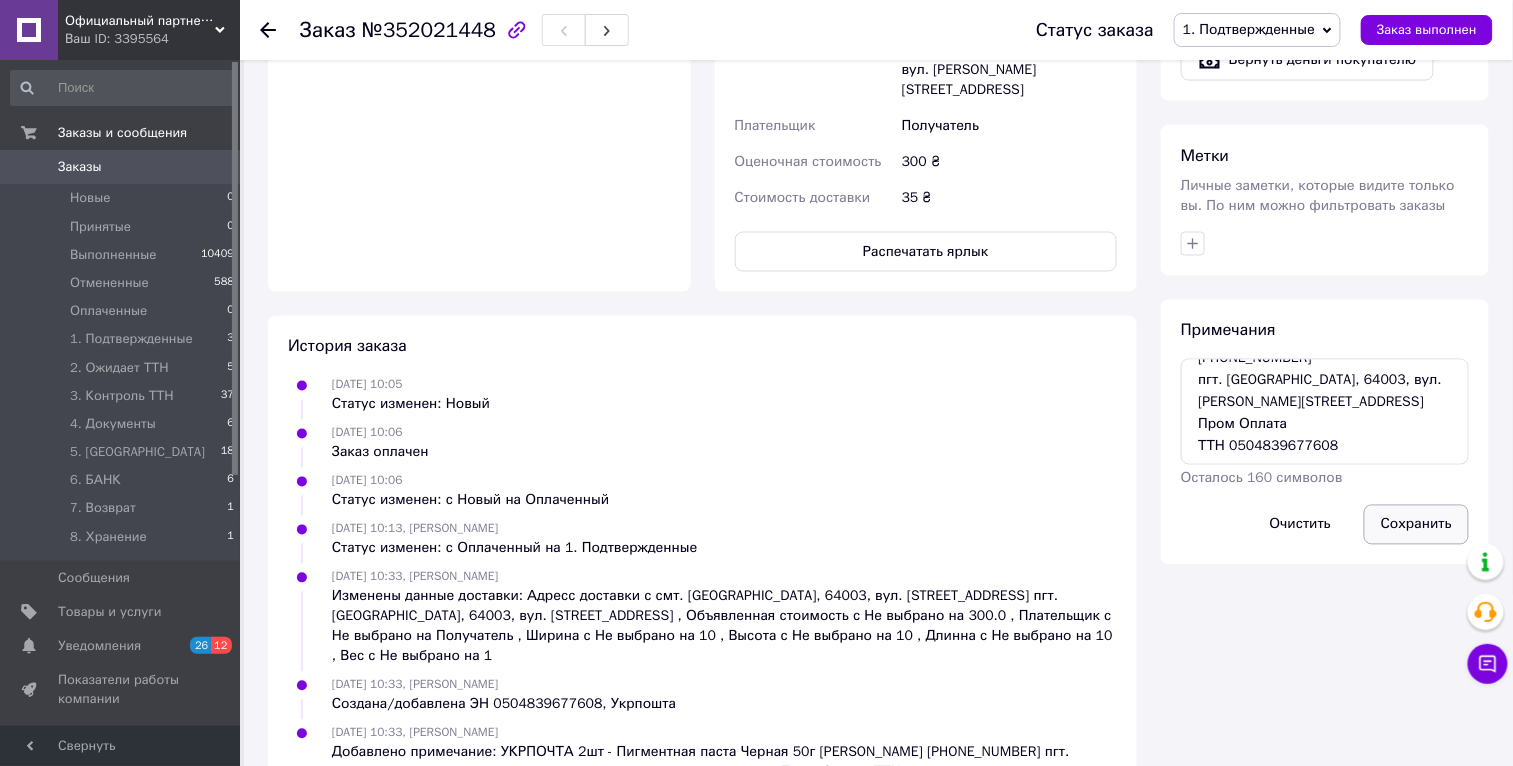 click on "Сохранить" at bounding box center (1416, 525) 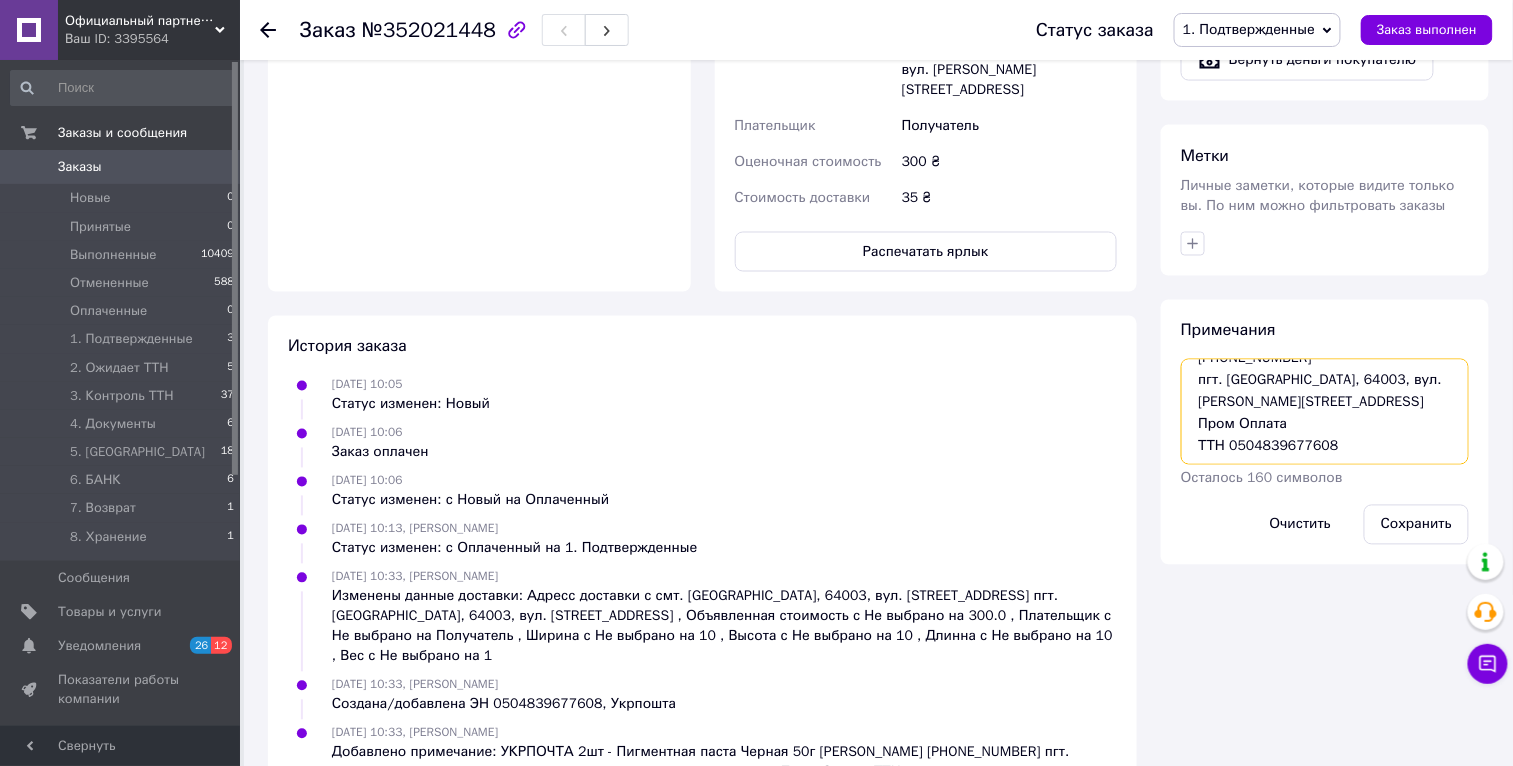 scroll, scrollTop: 0, scrollLeft: 0, axis: both 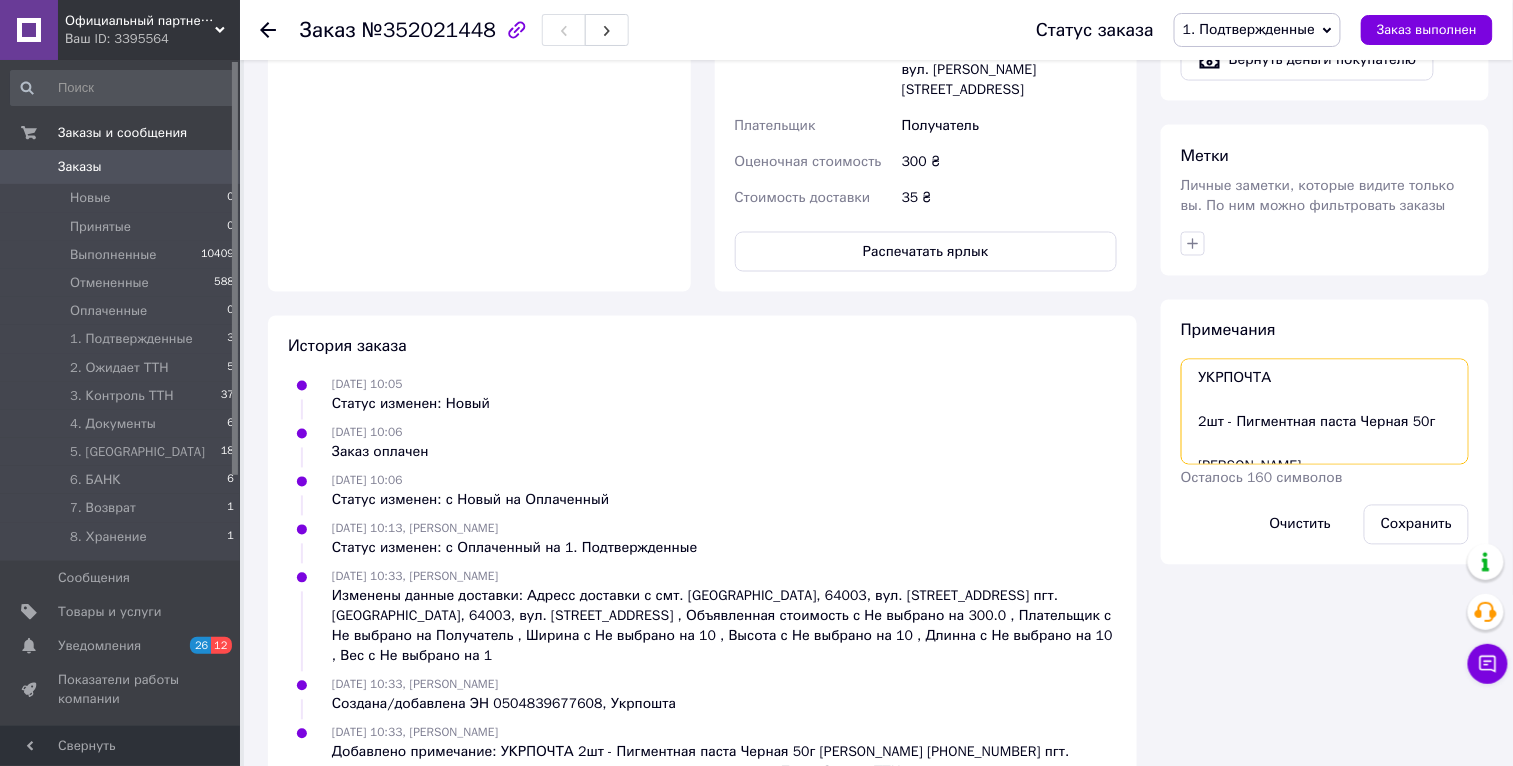 drag, startPoint x: 1352, startPoint y: 449, endPoint x: 1184, endPoint y: 313, distance: 216.1481 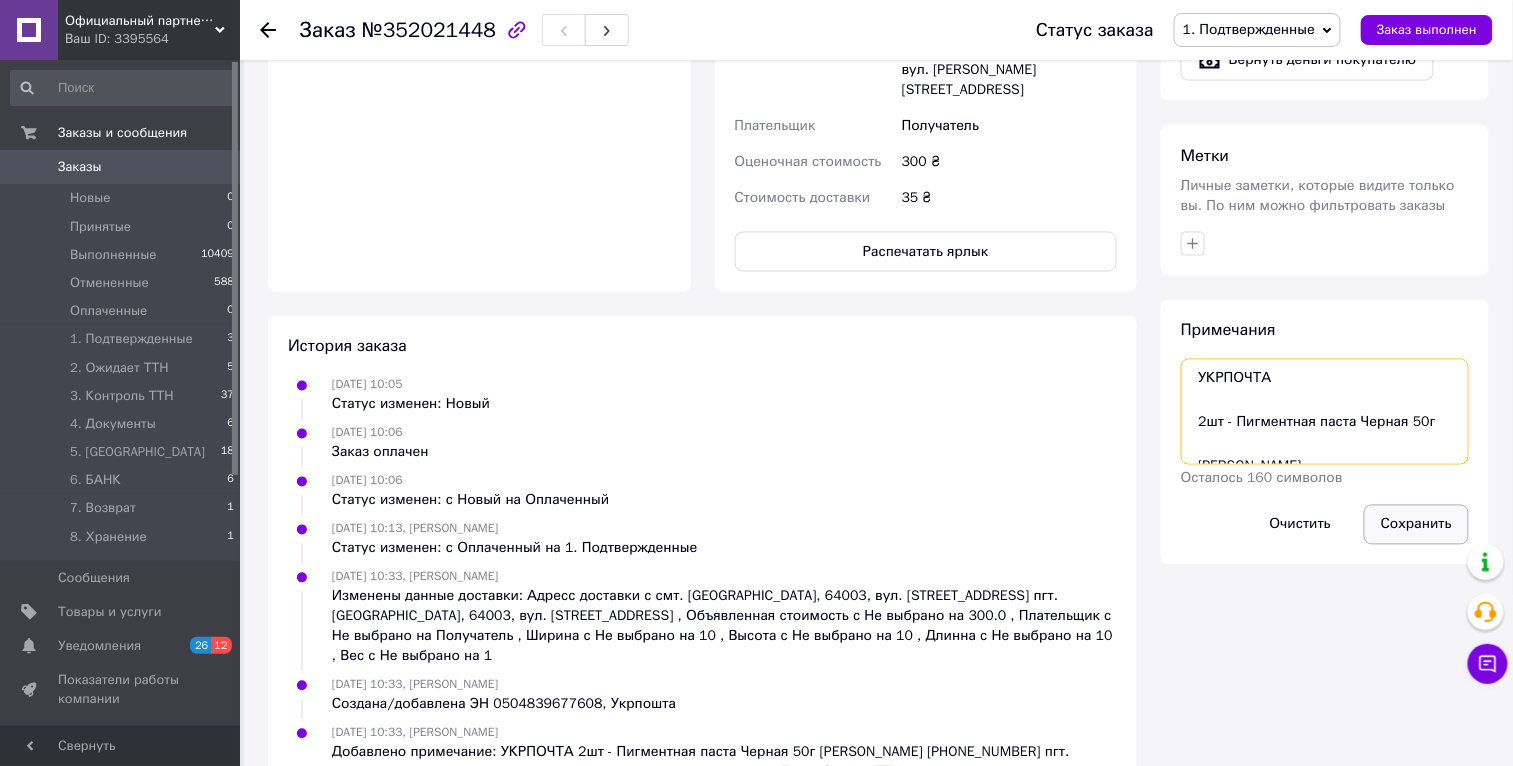 scroll, scrollTop: 131, scrollLeft: 0, axis: vertical 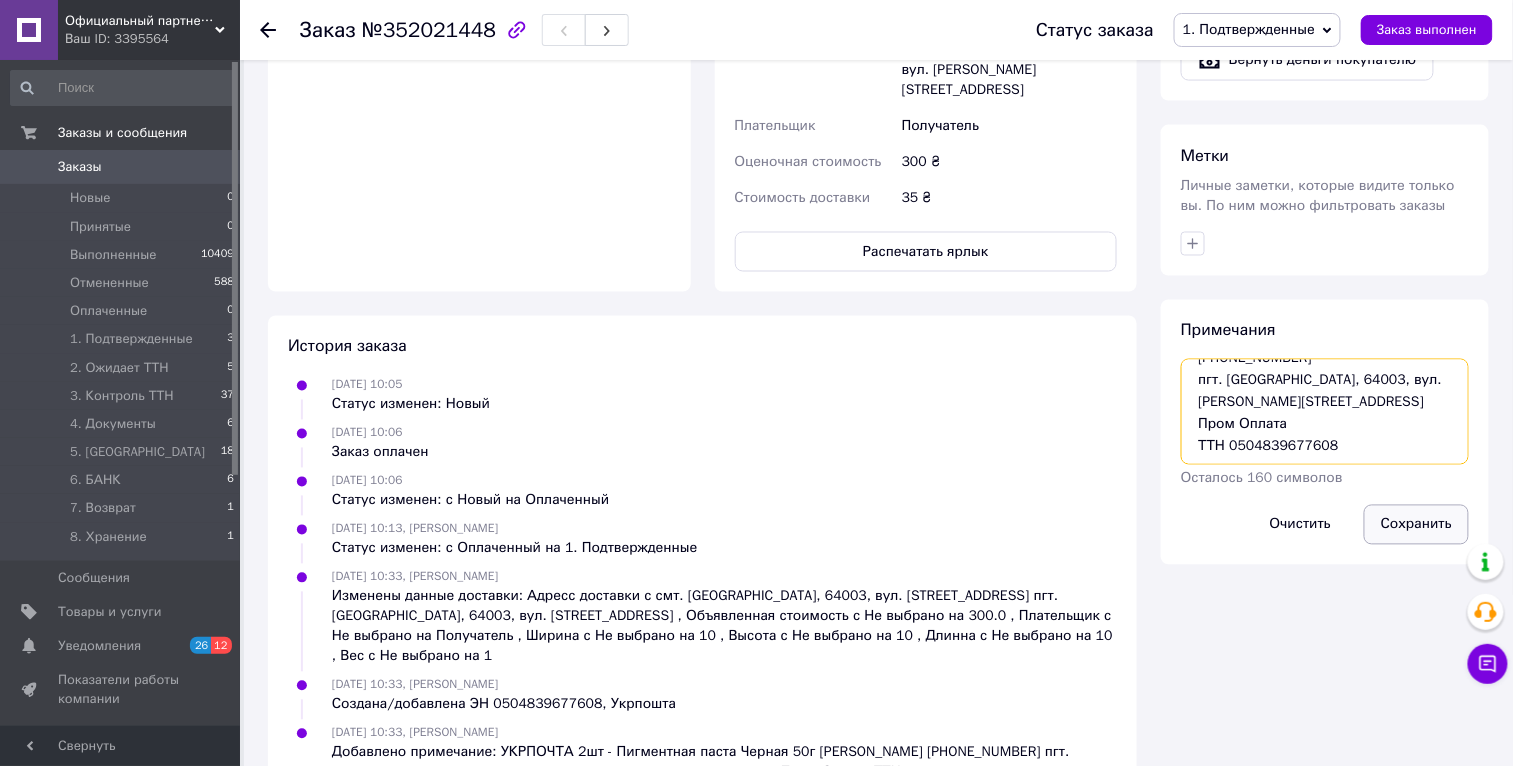 drag, startPoint x: 1196, startPoint y: 367, endPoint x: 1422, endPoint y: 503, distance: 263.76505 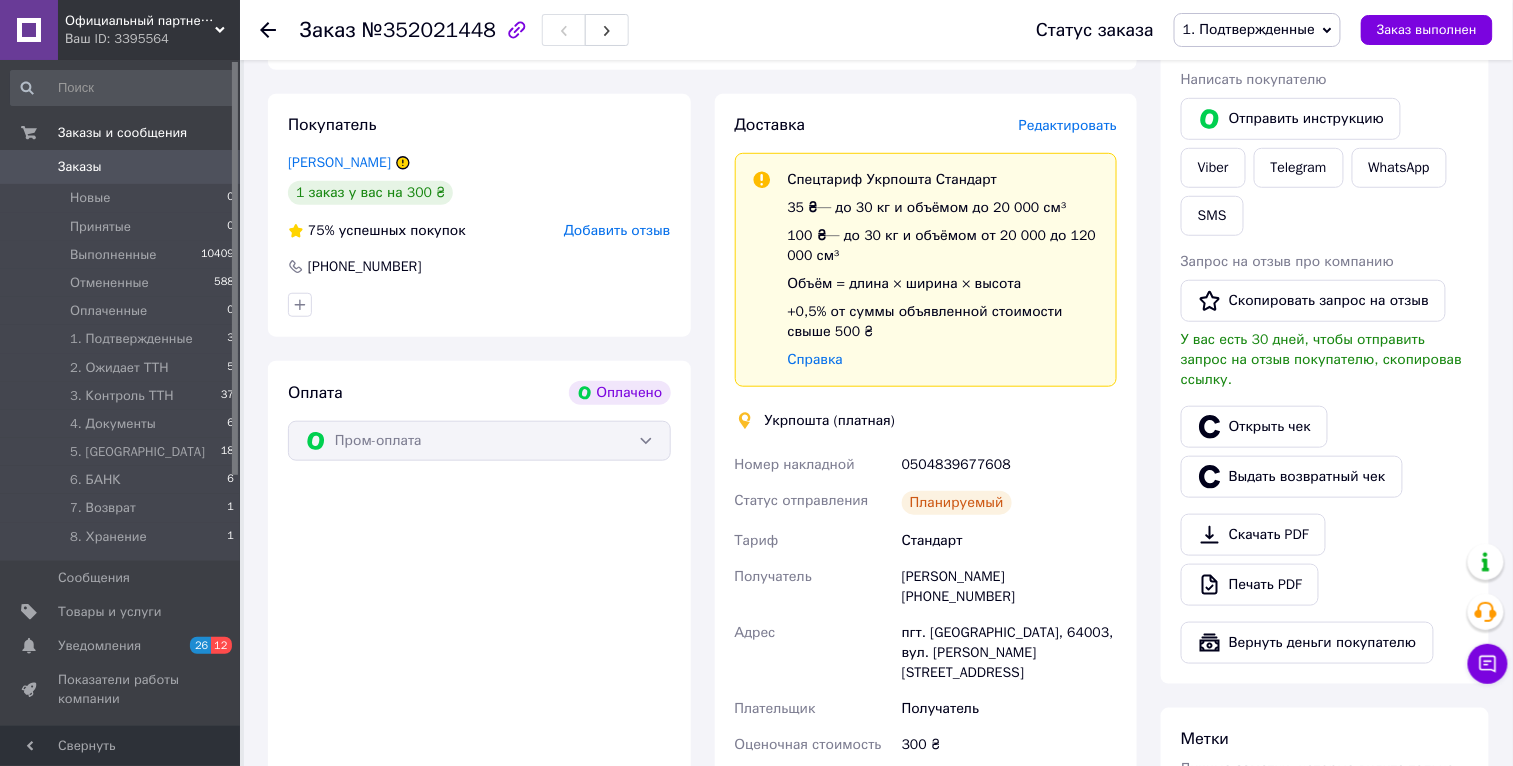 scroll, scrollTop: 417, scrollLeft: 0, axis: vertical 